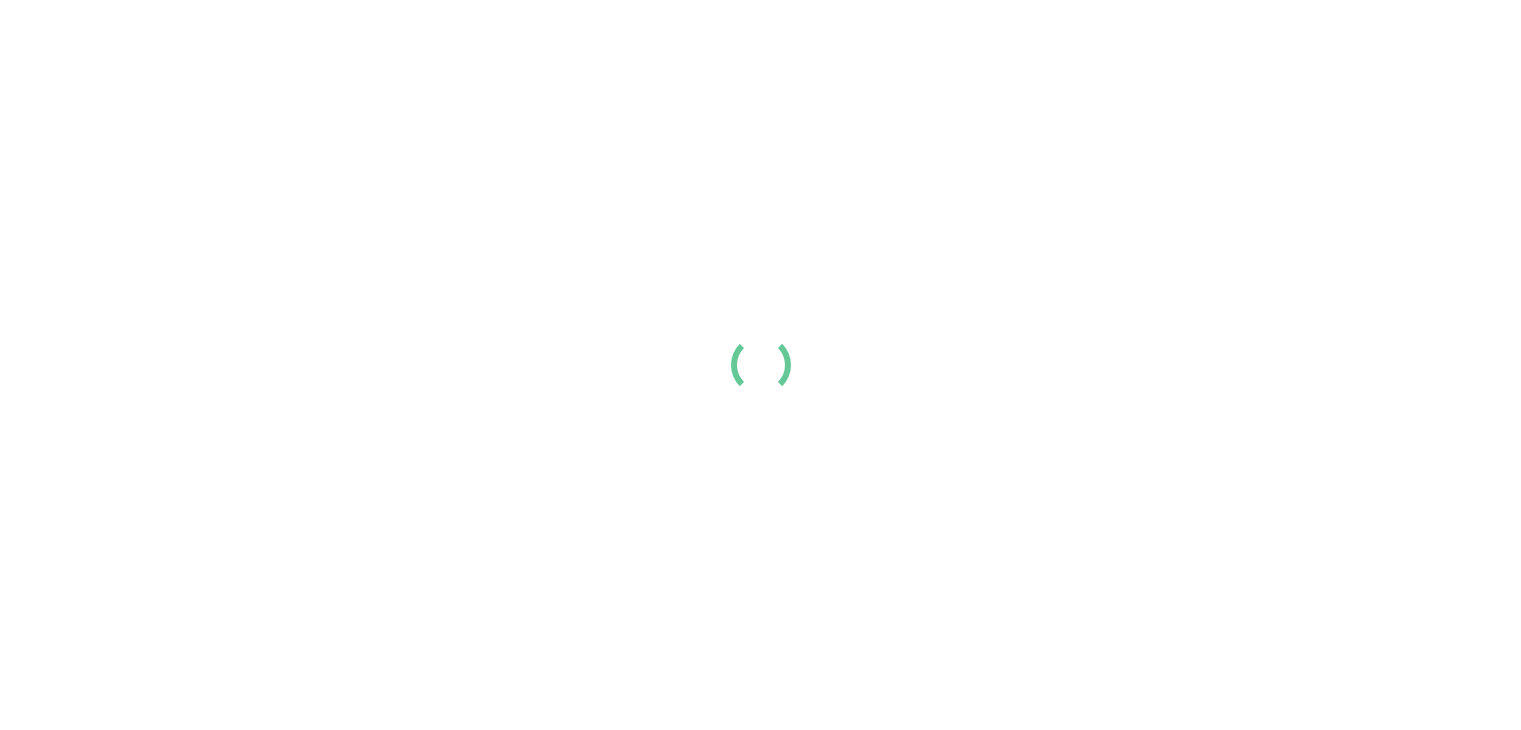 scroll, scrollTop: 0, scrollLeft: 0, axis: both 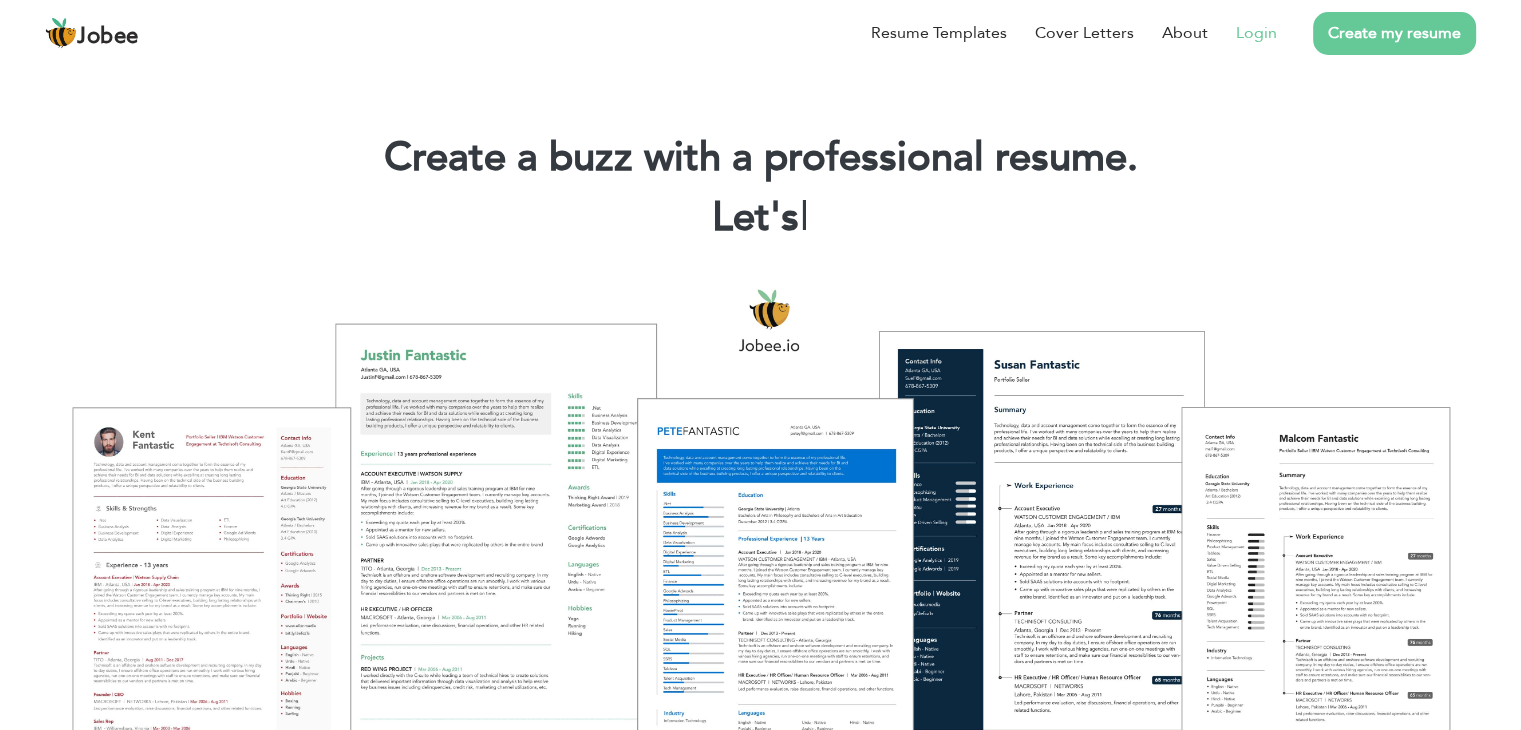 click on "Login" at bounding box center (1256, 33) 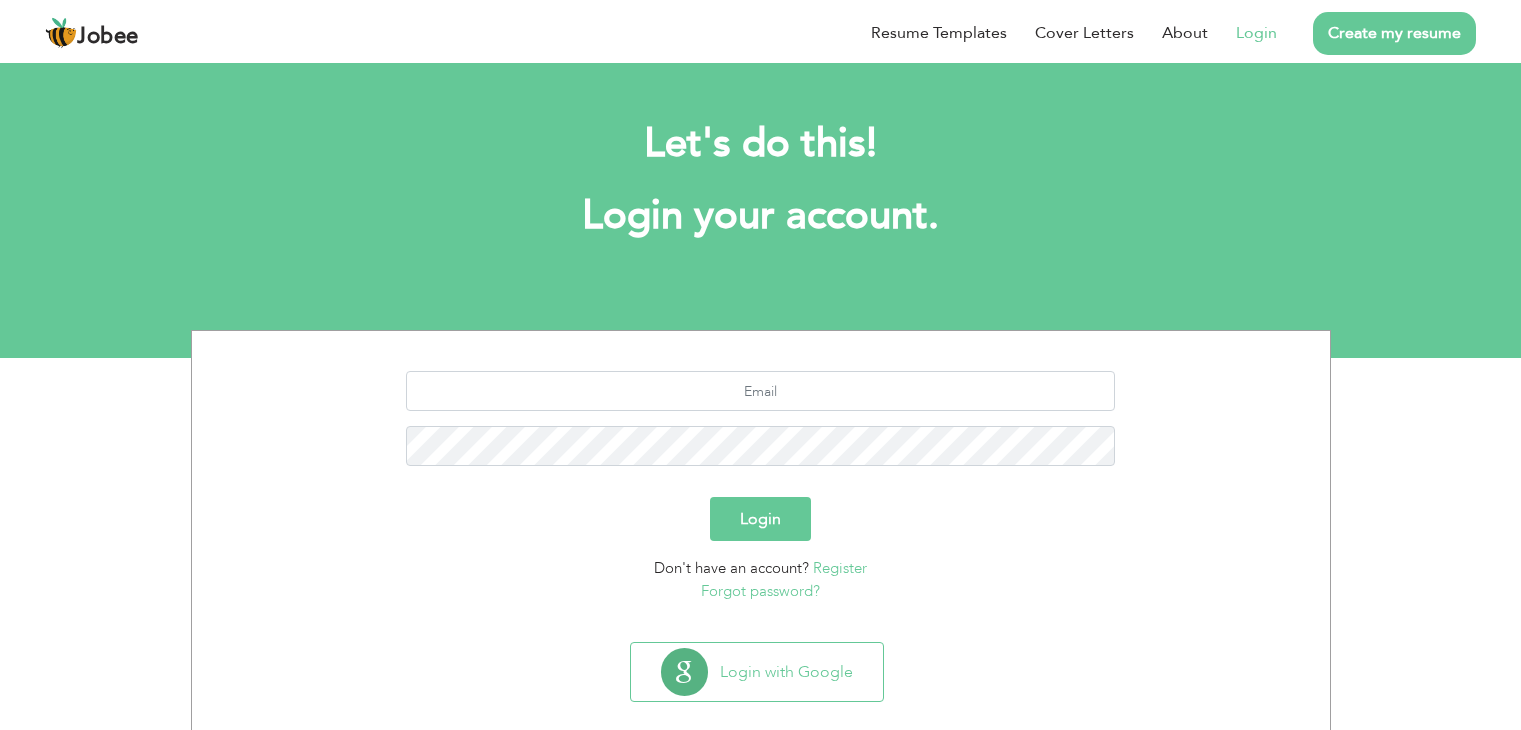 scroll, scrollTop: 0, scrollLeft: 0, axis: both 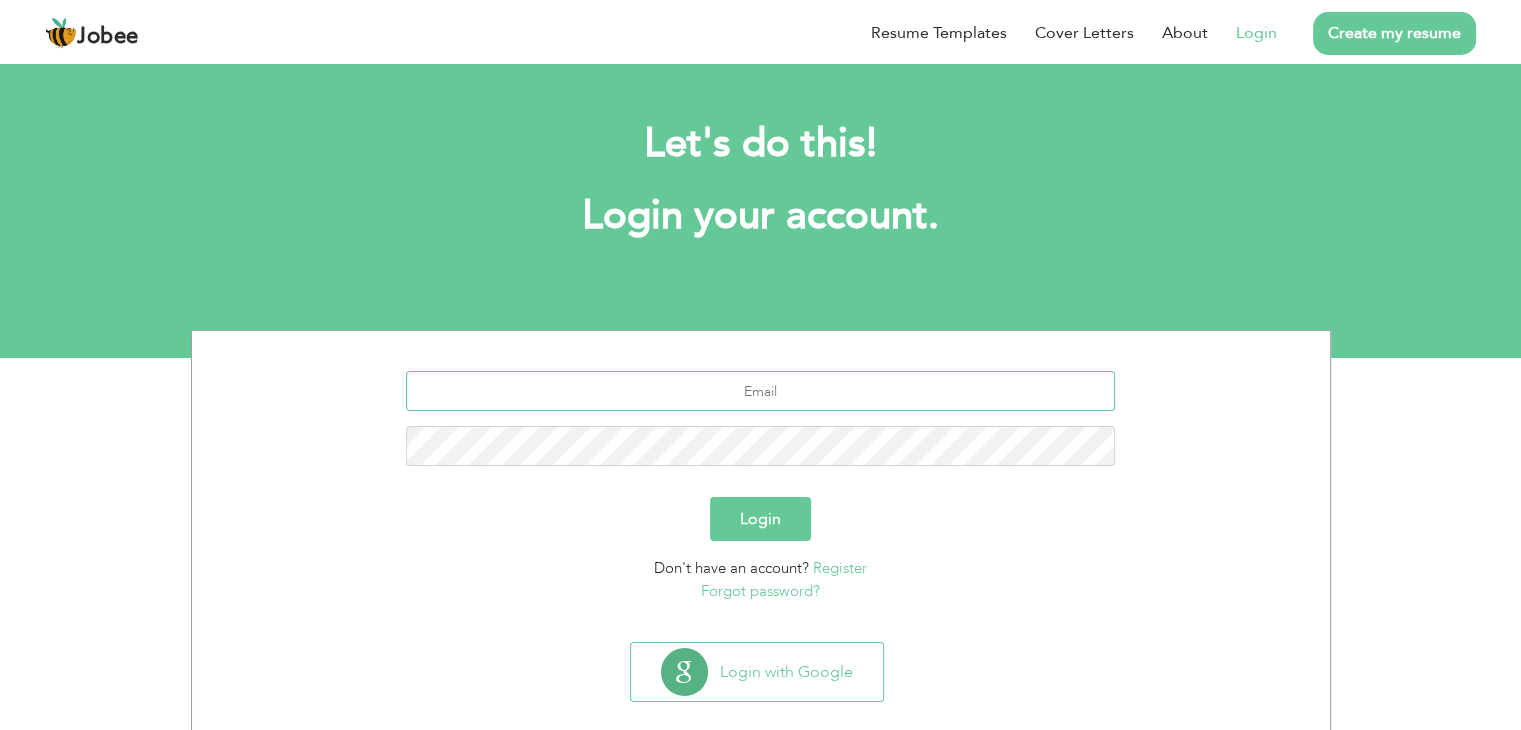 click at bounding box center [760, 391] 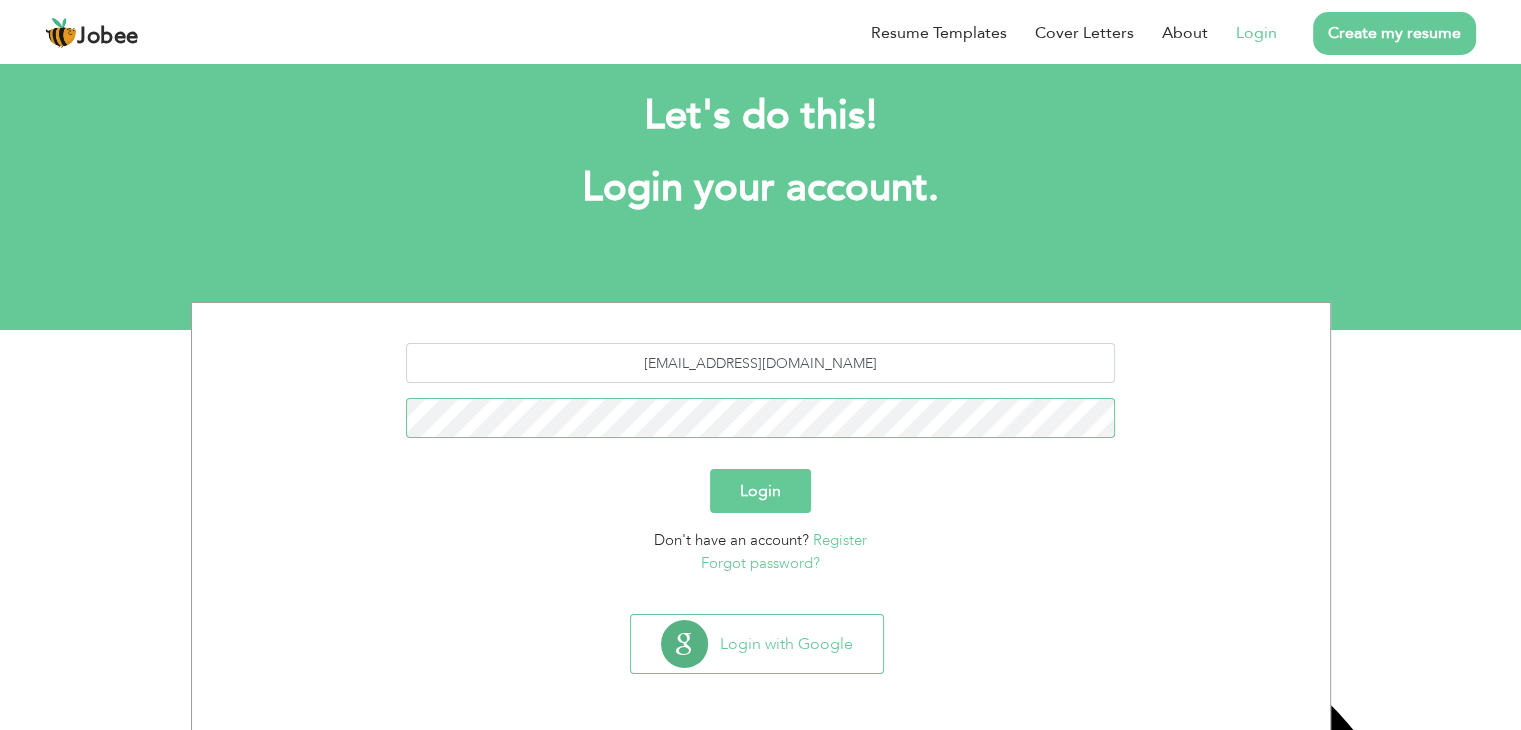 scroll, scrollTop: 0, scrollLeft: 0, axis: both 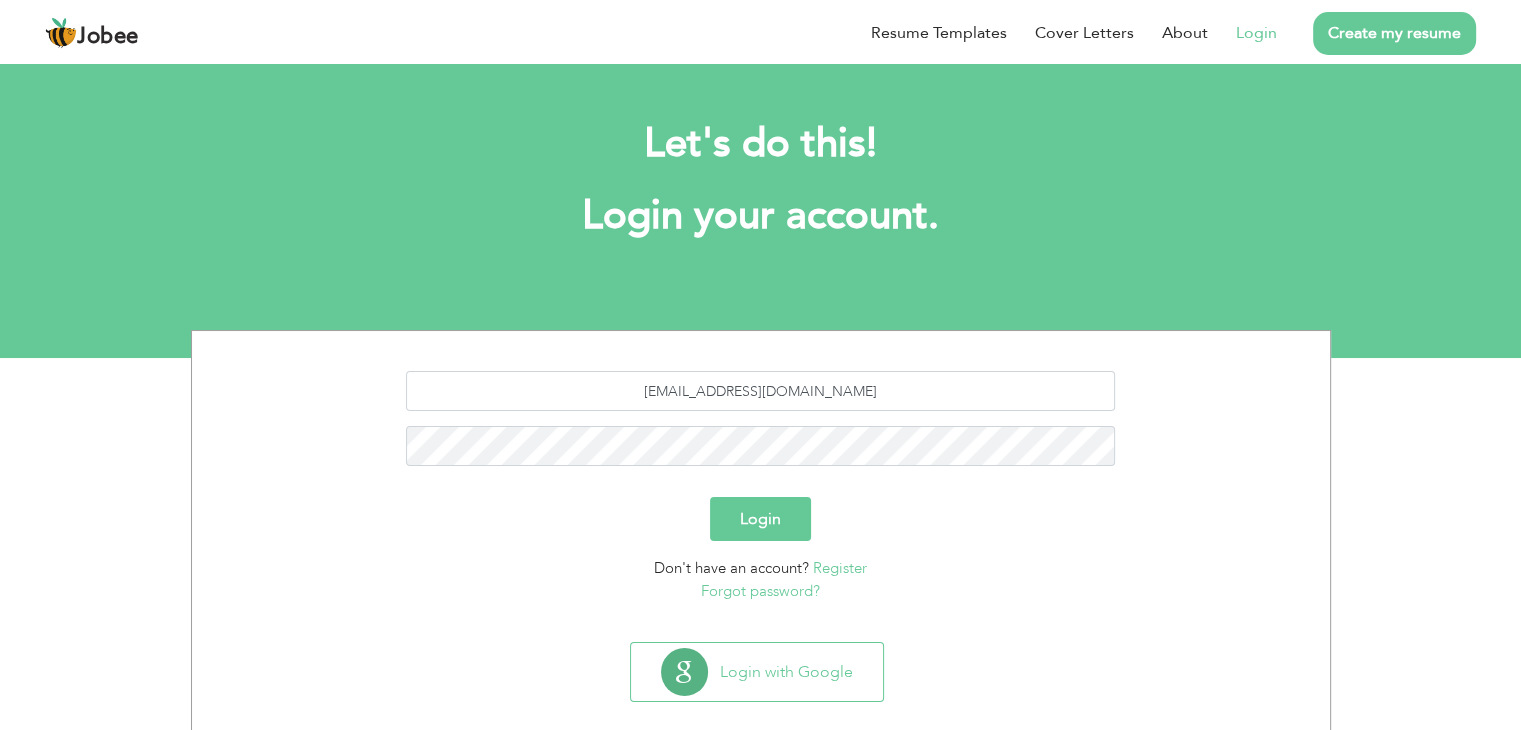 click on "Register" at bounding box center (840, 568) 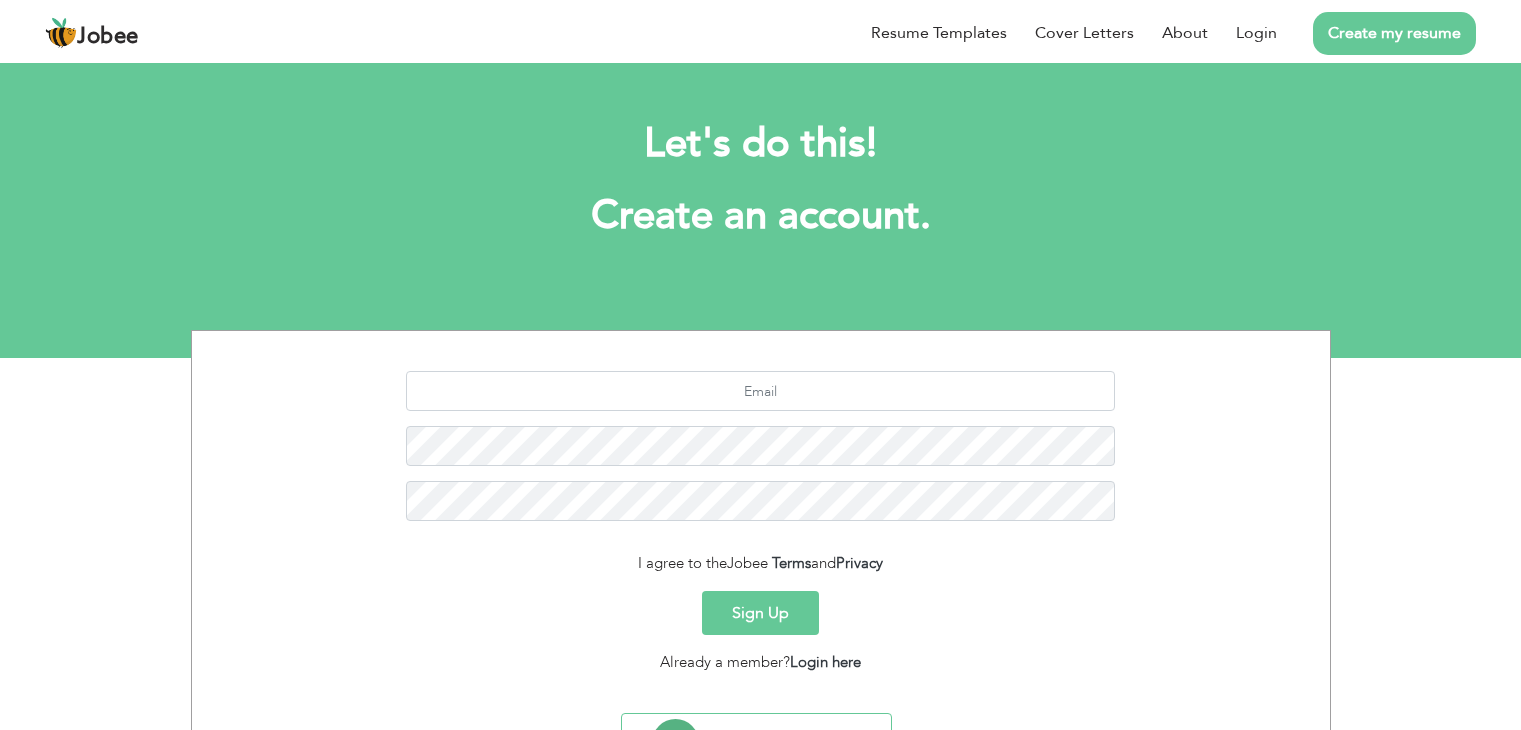 scroll, scrollTop: 0, scrollLeft: 0, axis: both 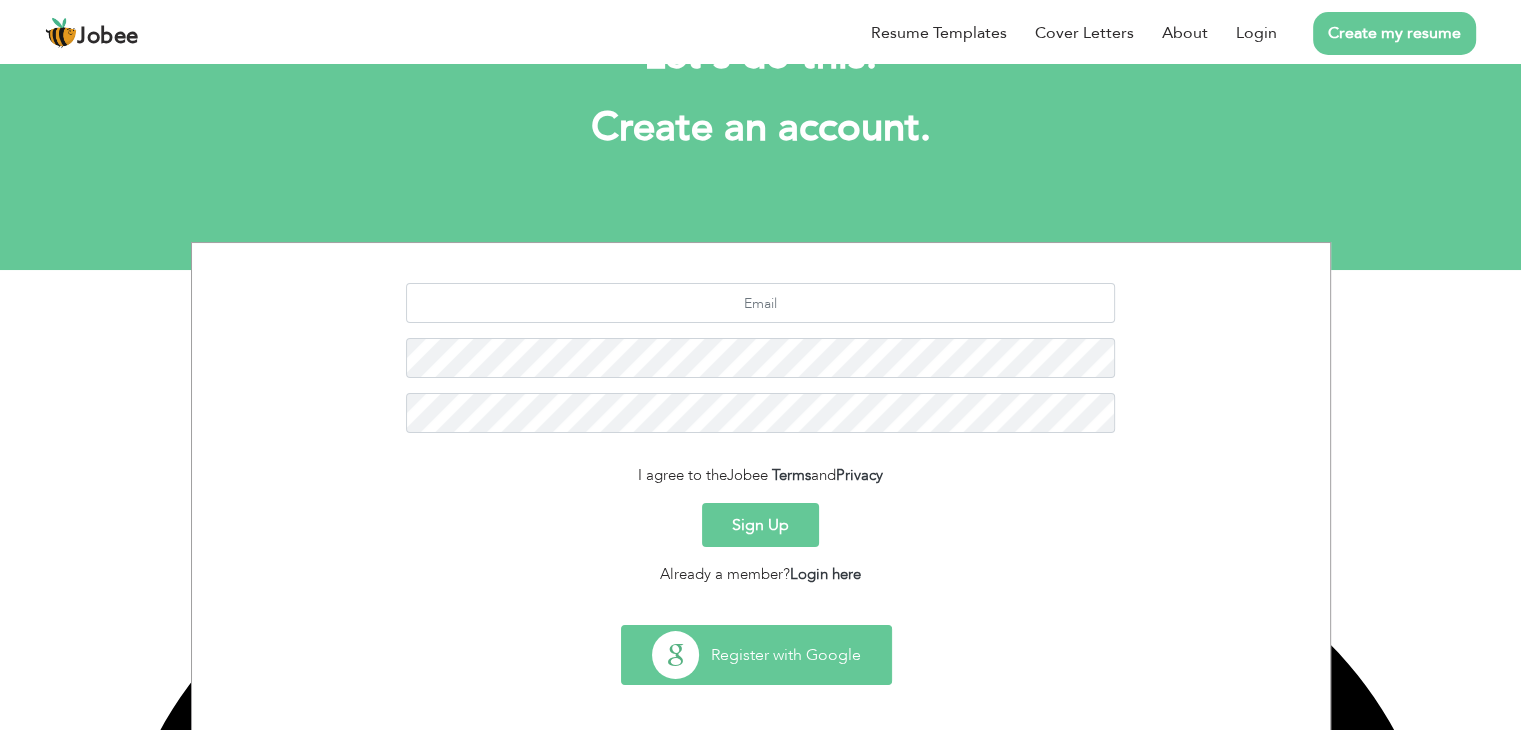 click on "Register with Google" at bounding box center (756, 655) 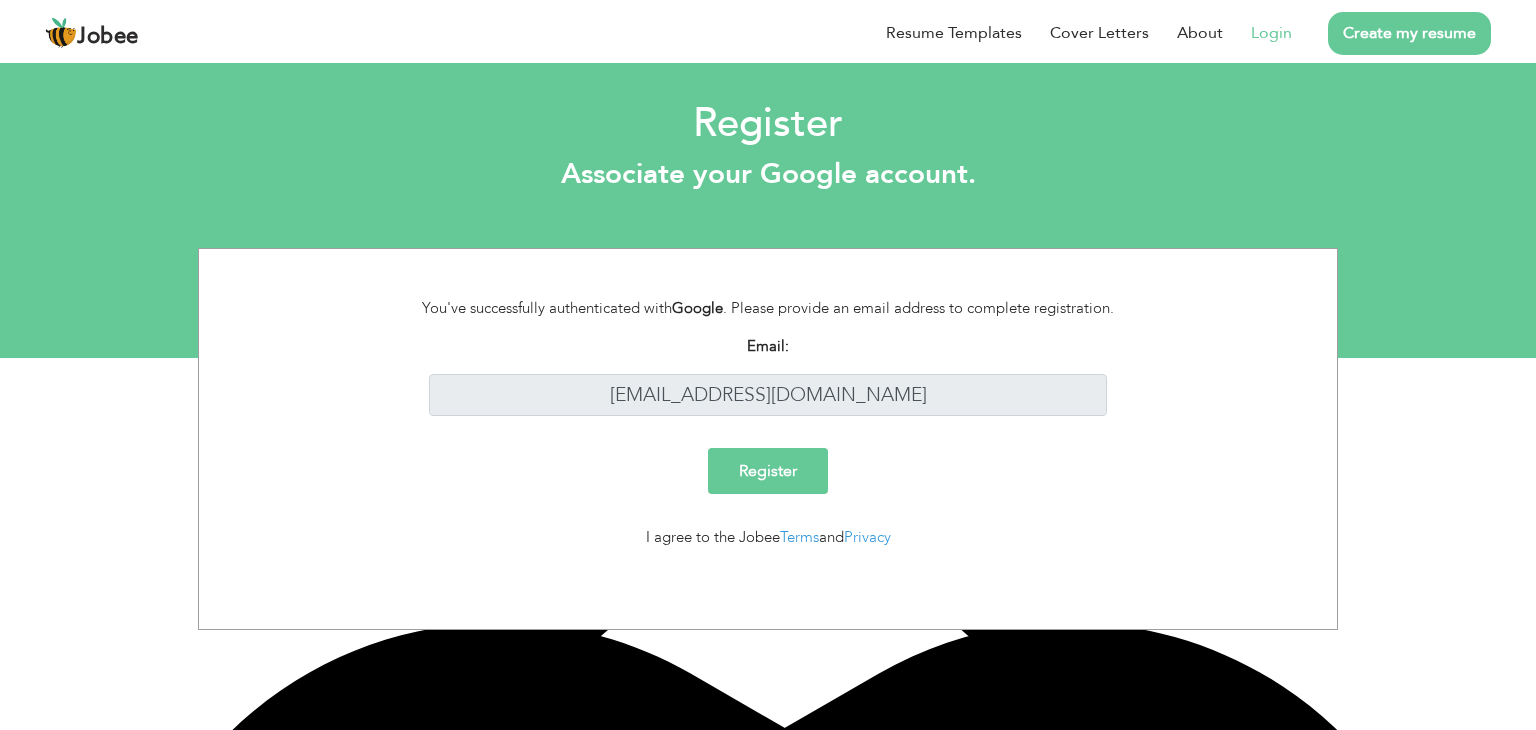 scroll, scrollTop: 0, scrollLeft: 0, axis: both 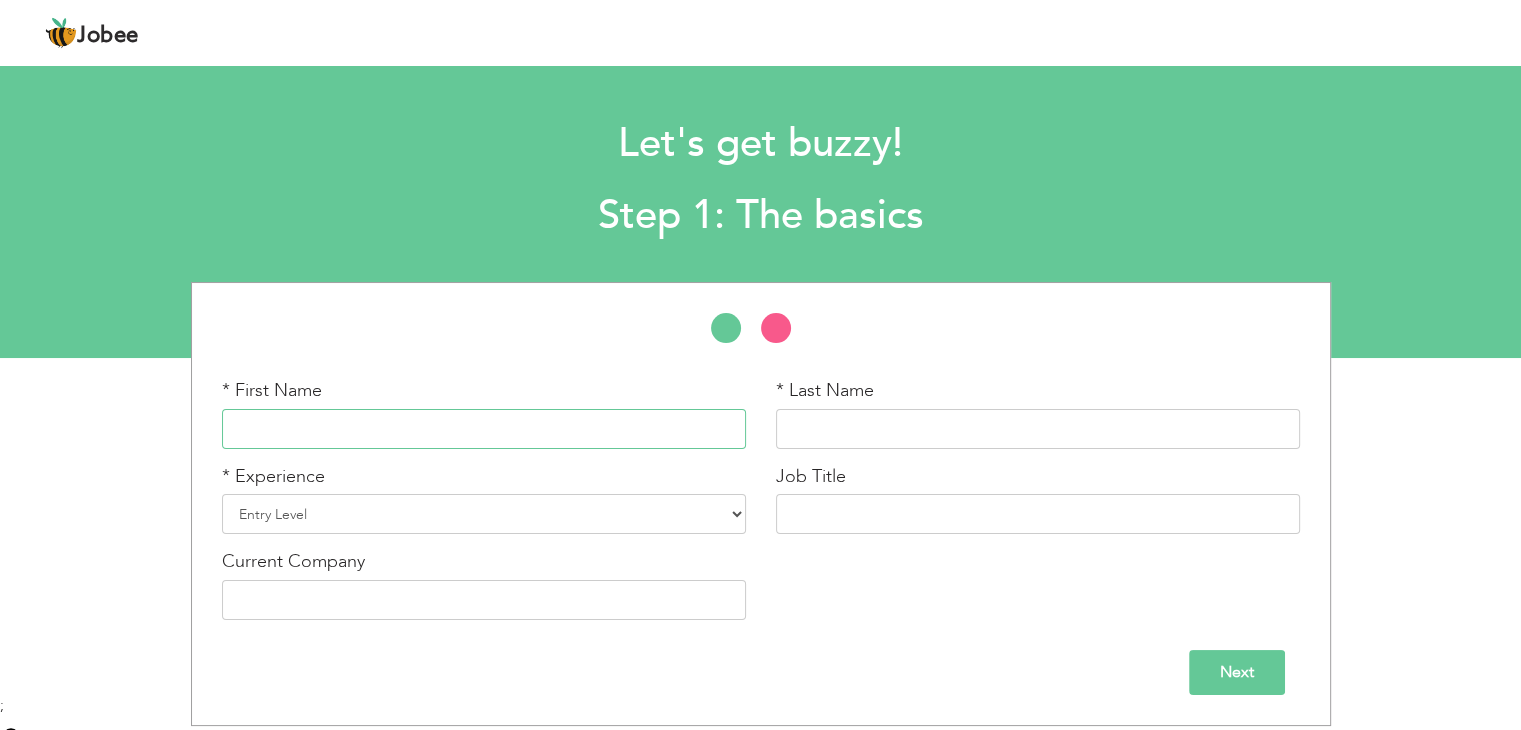 click at bounding box center (484, 429) 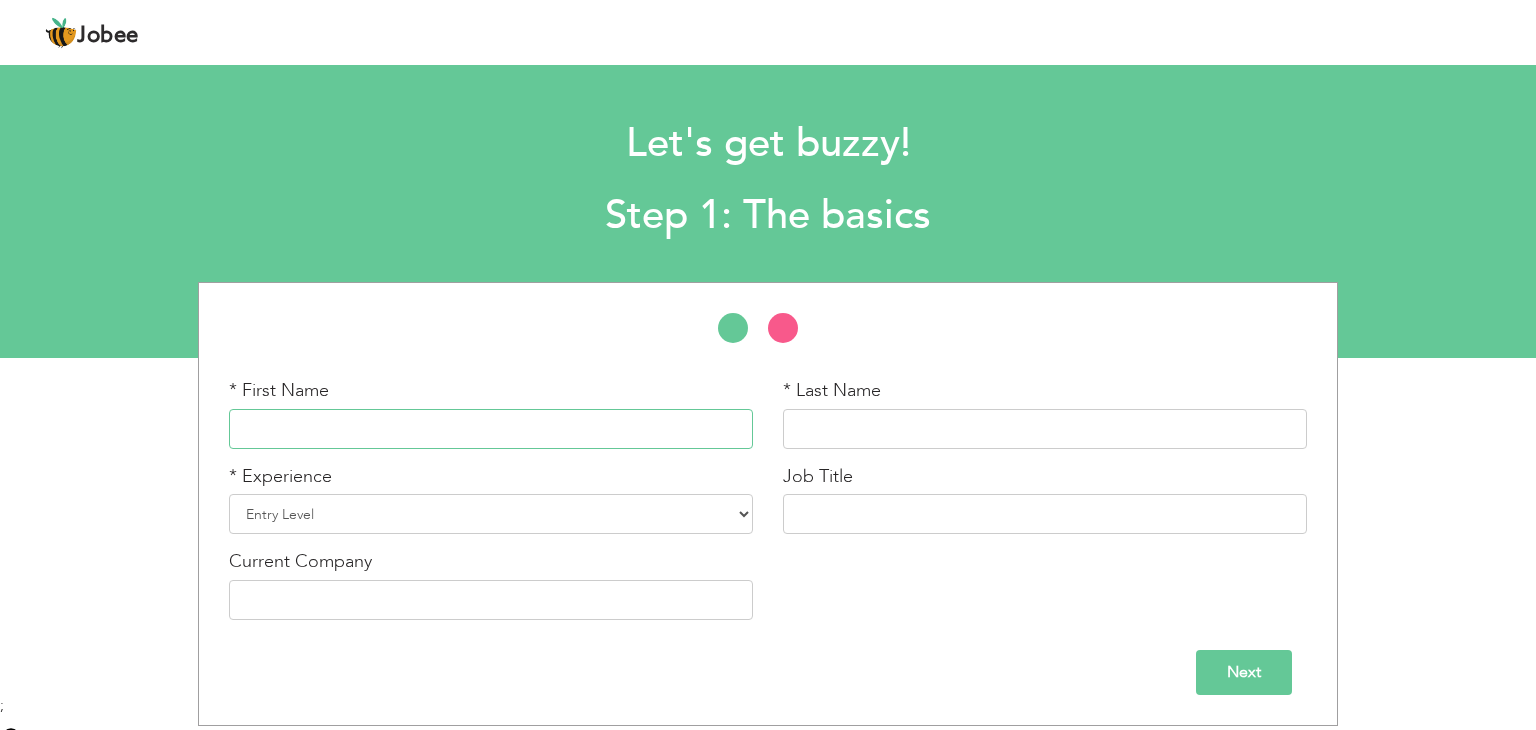 type on "Asrah" 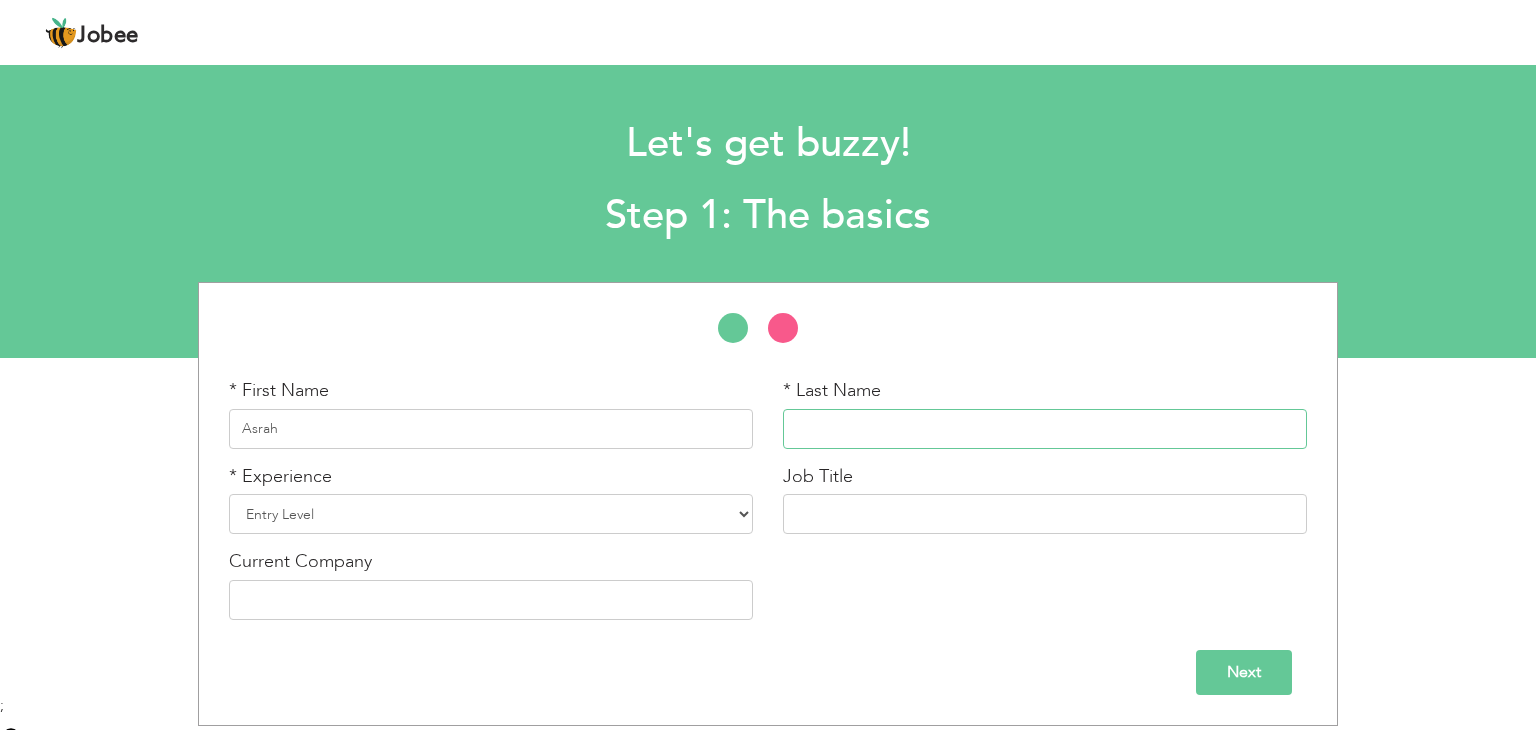 click at bounding box center (1045, 429) 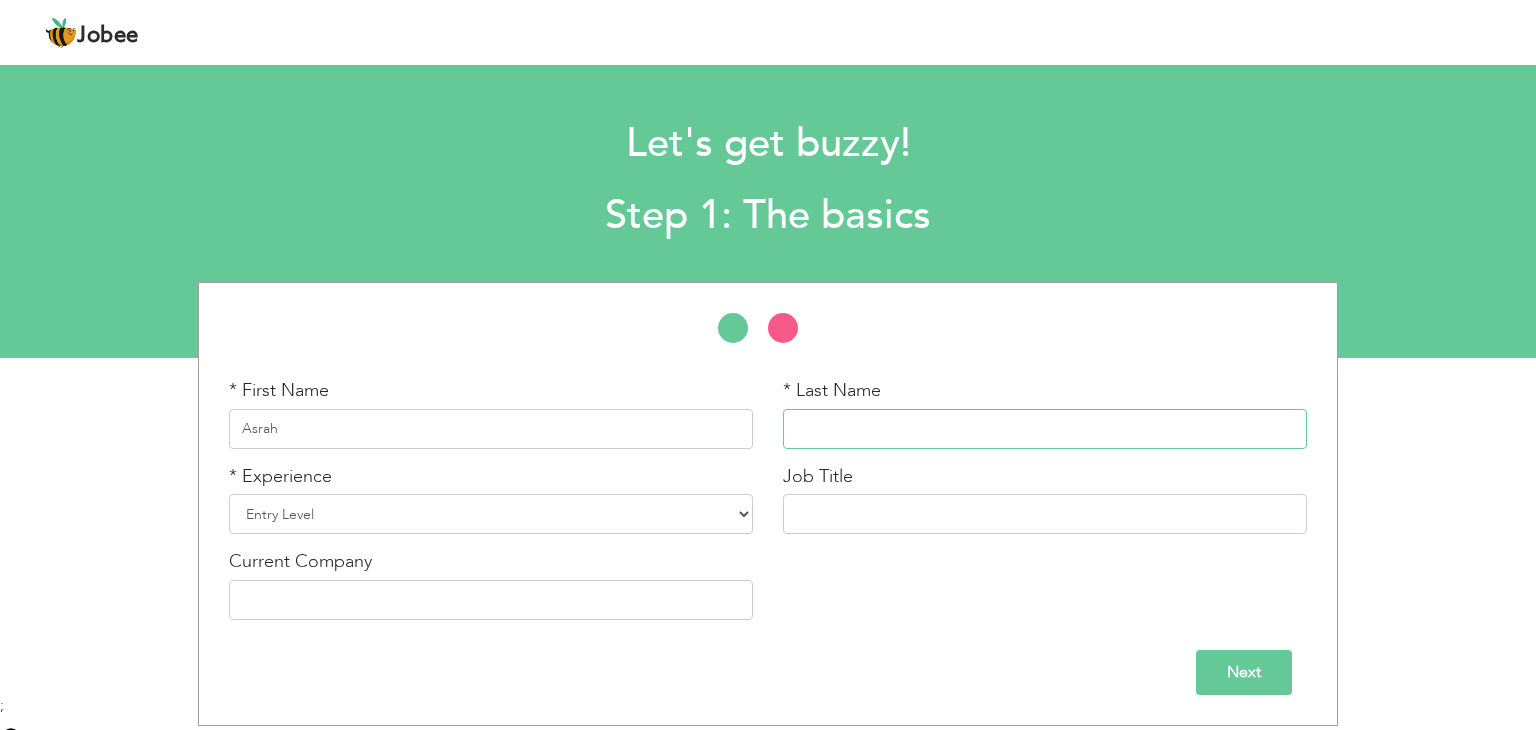 type on "Asadullah" 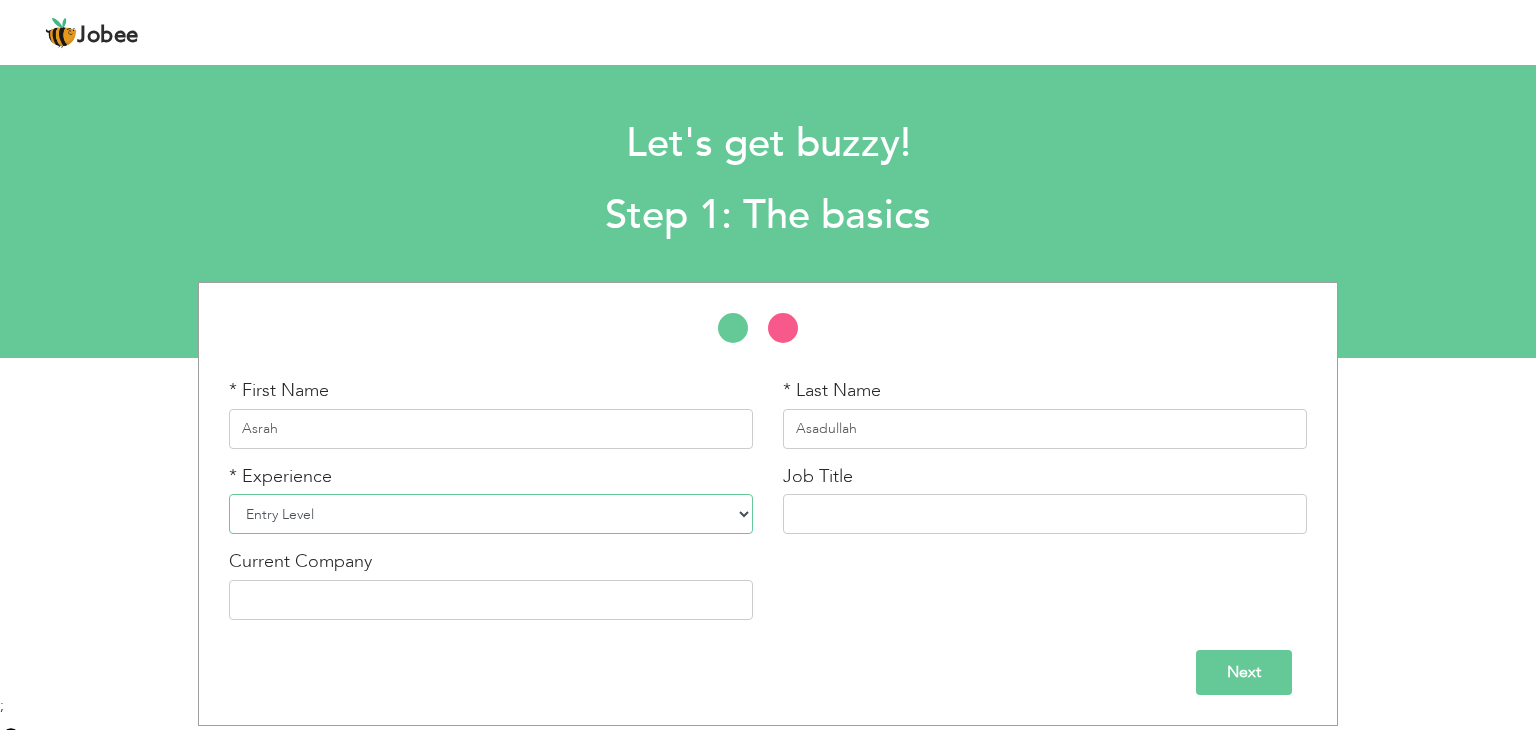 click on "Entry Level
Less than 1 Year
1 Year
2 Years
3 Years
4 Years
5 Years
6 Years
7 Years
8 Years
9 Years
10 Years
11 Years
12 Years
13 Years
14 Years
15 Years
16 Years
17 Years
18 Years
19 Years
20 Years
21 Years
22 Years
23 Years
24 Years
25 Years
26 Years
27 Years
28 Years
29 Years
30 Years
31 Years
32 Years
33 Years
34 Years
35 Years
More than 35 Years" at bounding box center [491, 514] 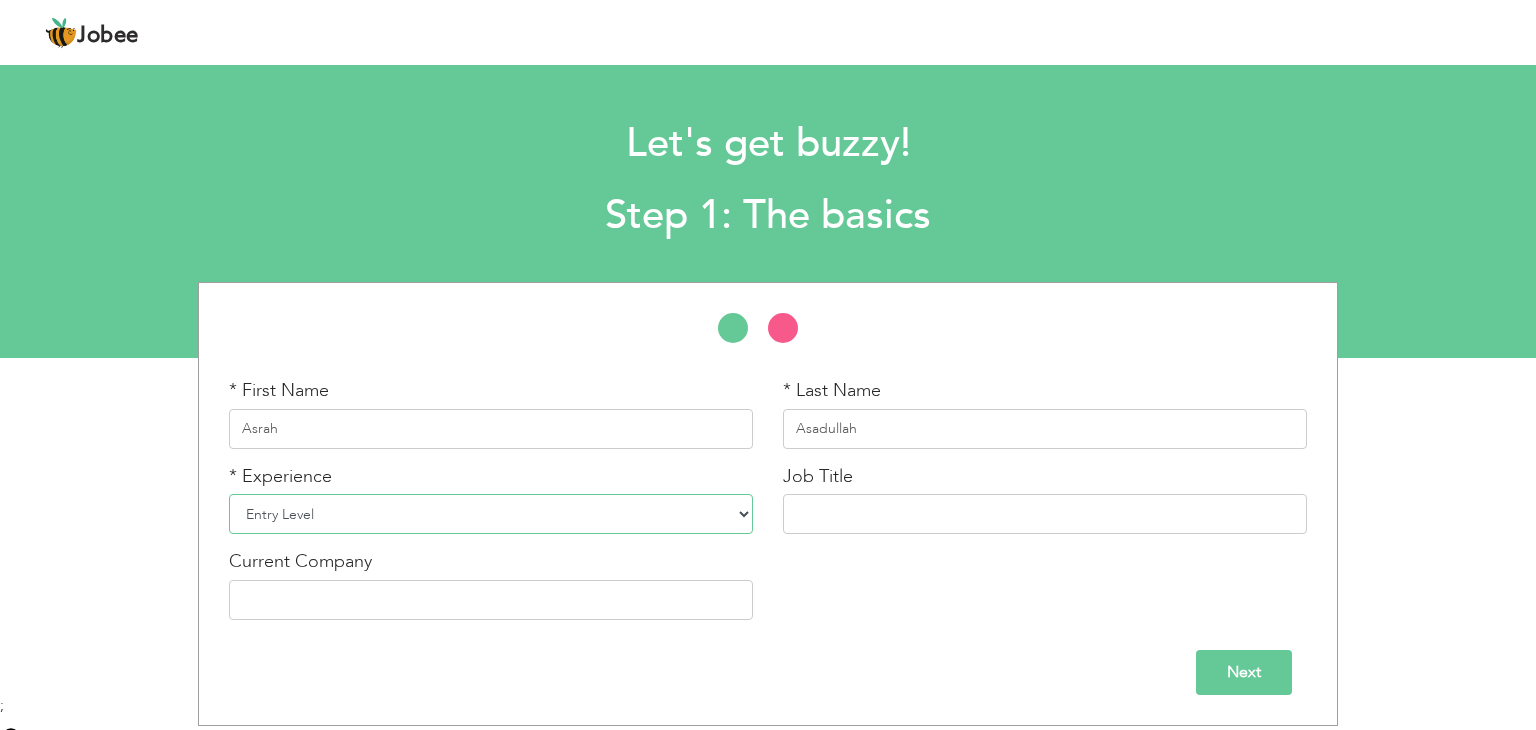 click on "Entry Level
Less than 1 Year
1 Year
2 Years
3 Years
4 Years
5 Years
6 Years
7 Years
8 Years
9 Years
10 Years
11 Years
12 Years
13 Years
14 Years
15 Years
16 Years
17 Years
18 Years
19 Years
20 Years
21 Years
22 Years
23 Years
24 Years
25 Years
26 Years
27 Years
28 Years
29 Years
30 Years
31 Years
32 Years
33 Years
34 Years
35 Years
More than 35 Years" at bounding box center [491, 514] 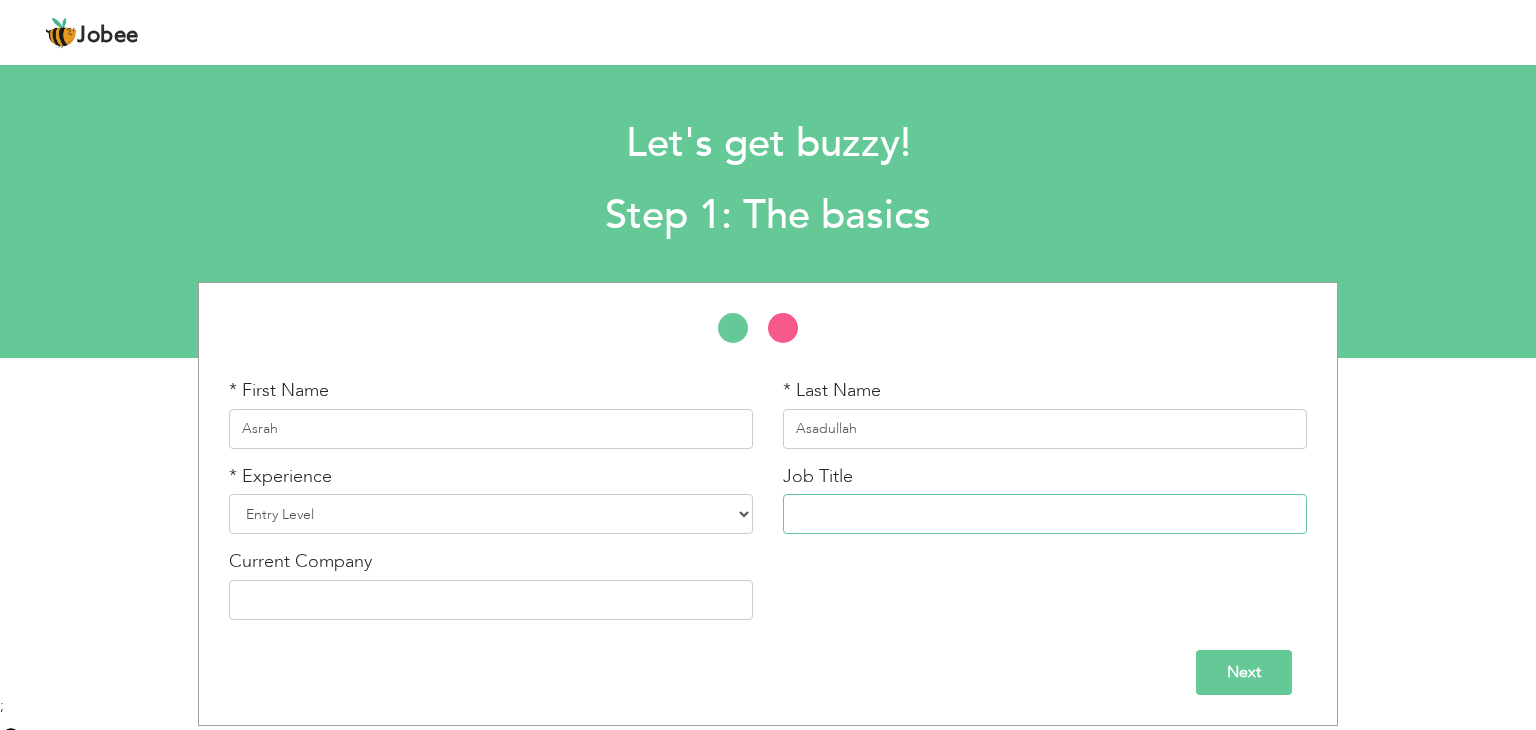 click at bounding box center [1045, 514] 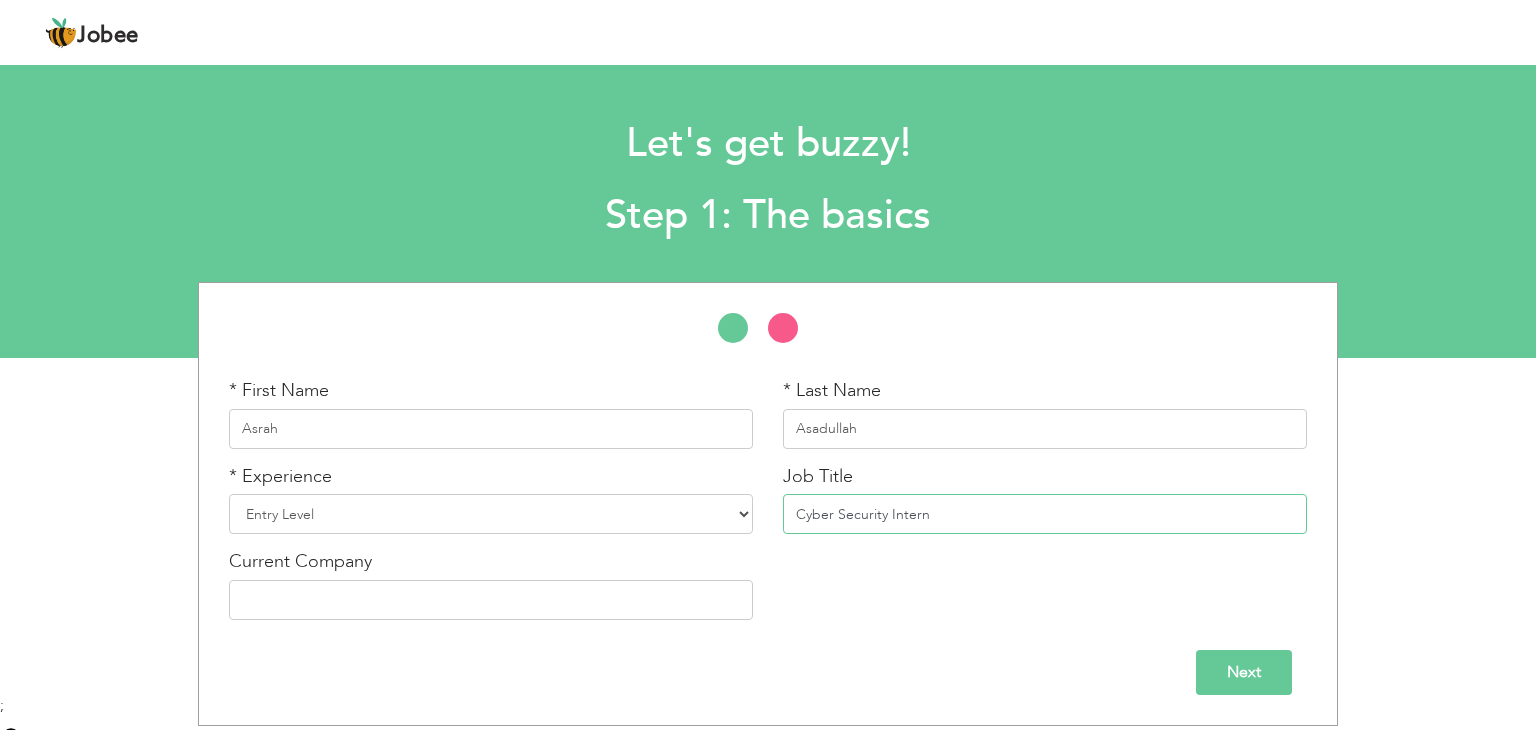 type on "Cyber Security Intern" 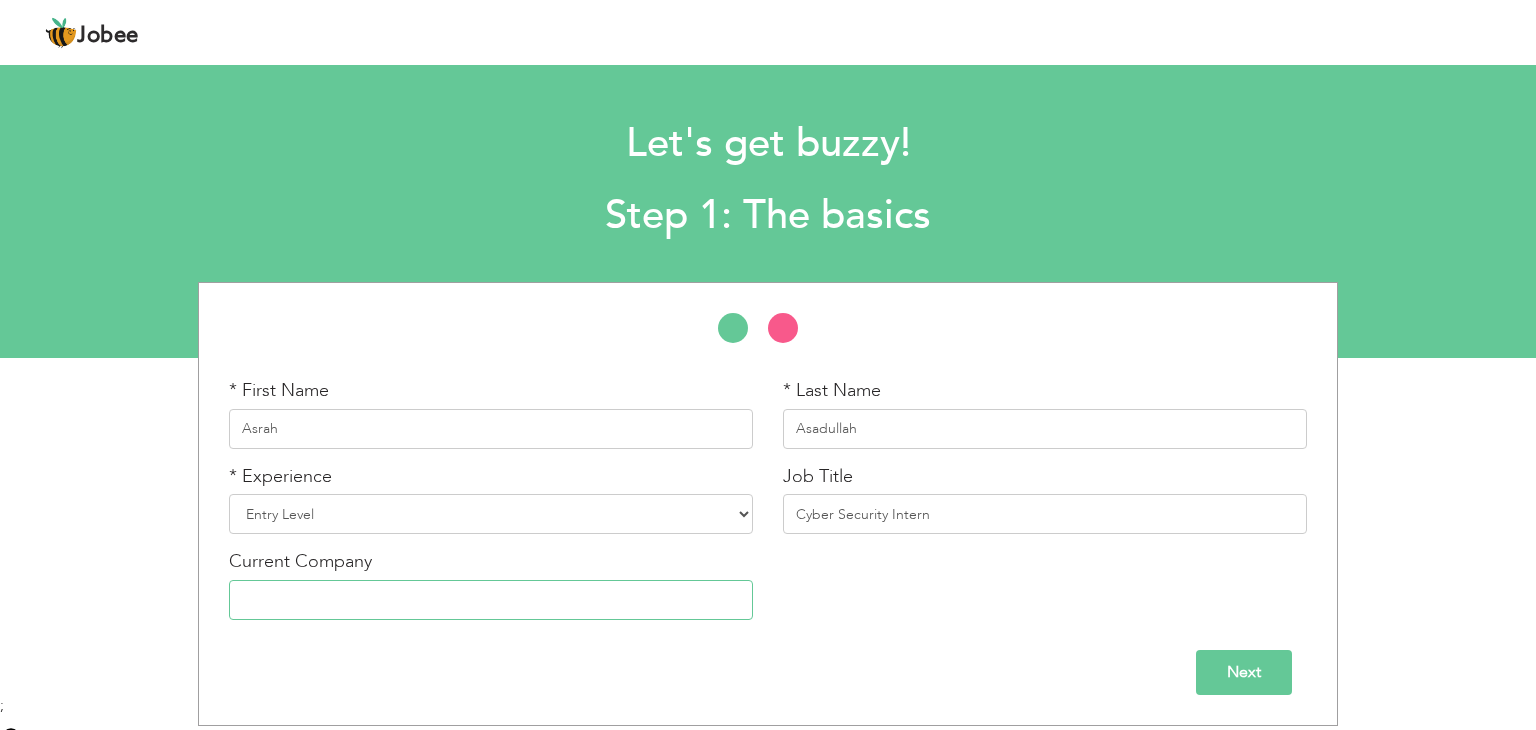 click at bounding box center (491, 600) 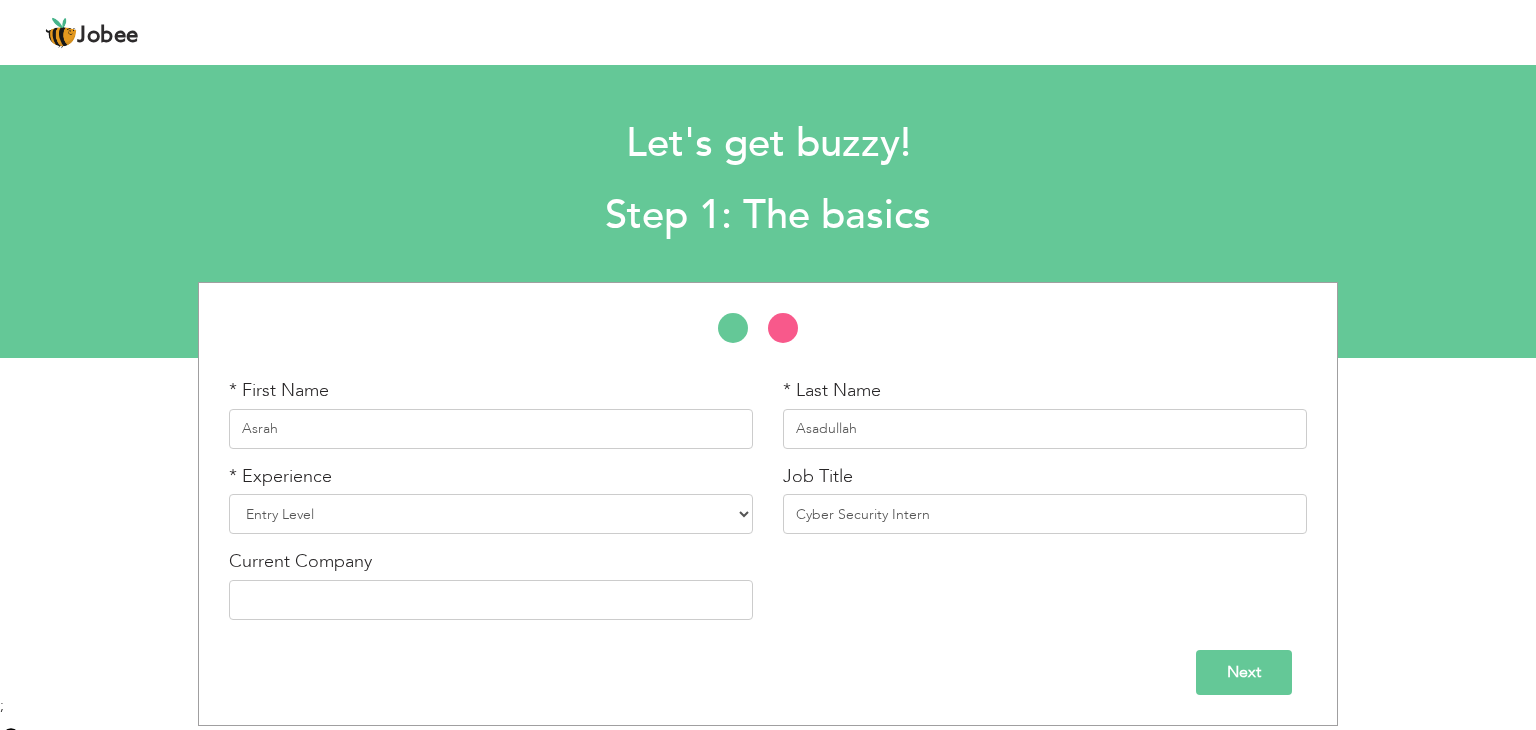 click on "Next" at bounding box center [1244, 672] 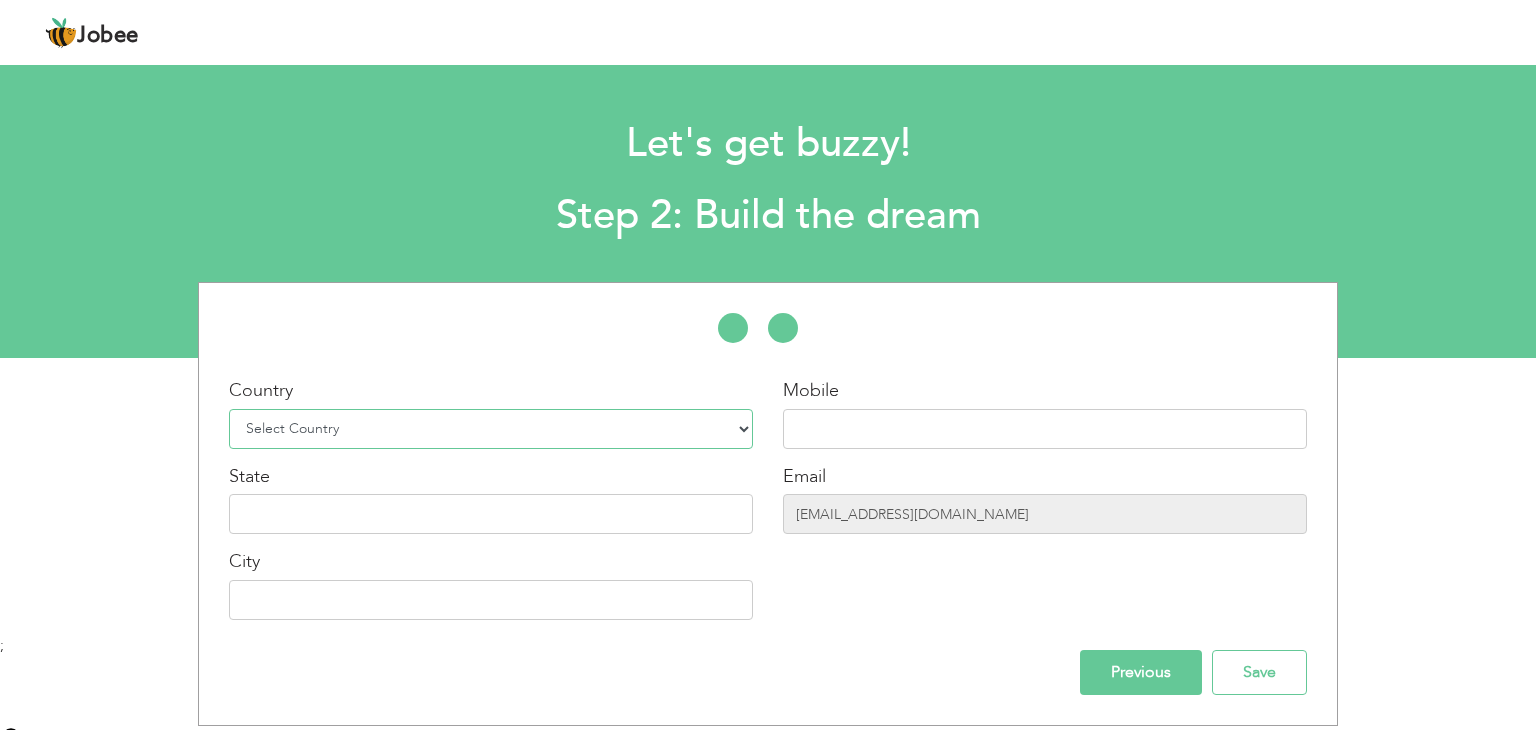 click on "Select Country
Afghanistan
Albania
Algeria
American Samoa
Andorra
Angola
Anguilla
Antarctica
Antigua and Barbuda
Argentina
Armenia
Aruba
Australia
Austria
Azerbaijan
Bahamas
Bahrain
Bangladesh
Barbados
Belarus
Belgium
Belize
Benin
Bermuda
Bhutan
Bolivia
Bosnia-Herzegovina
Botswana
Bouvet Island
Brazil
British Indian Ocean Territory
Brunei Darussalam
Bulgaria
Burkina Faso
Burundi
Cambodia
Cameroon
Canada
Cape Verde
Cayman Islands
Central African Republic
Chad
Chile
China
Christmas Island
Cocos (Keeling) Islands
Colombia
Comoros
Congo
Congo, Dem. Republic
Cook Islands
Costa Rica
Croatia
Cuba
Cyprus
Czech Rep
Denmark
Djibouti
Dominica
Dominican Republic
Ecuador
Egypt
El Salvador
Equatorial Guinea
Eritrea
Estonia
Ethiopia
European Union
Falkland Islands (Malvinas)
Faroe Islands
Fiji
Finland
France
French Guiana
French Southern Territories
Gabon
Gambia
Georgia" at bounding box center [491, 429] 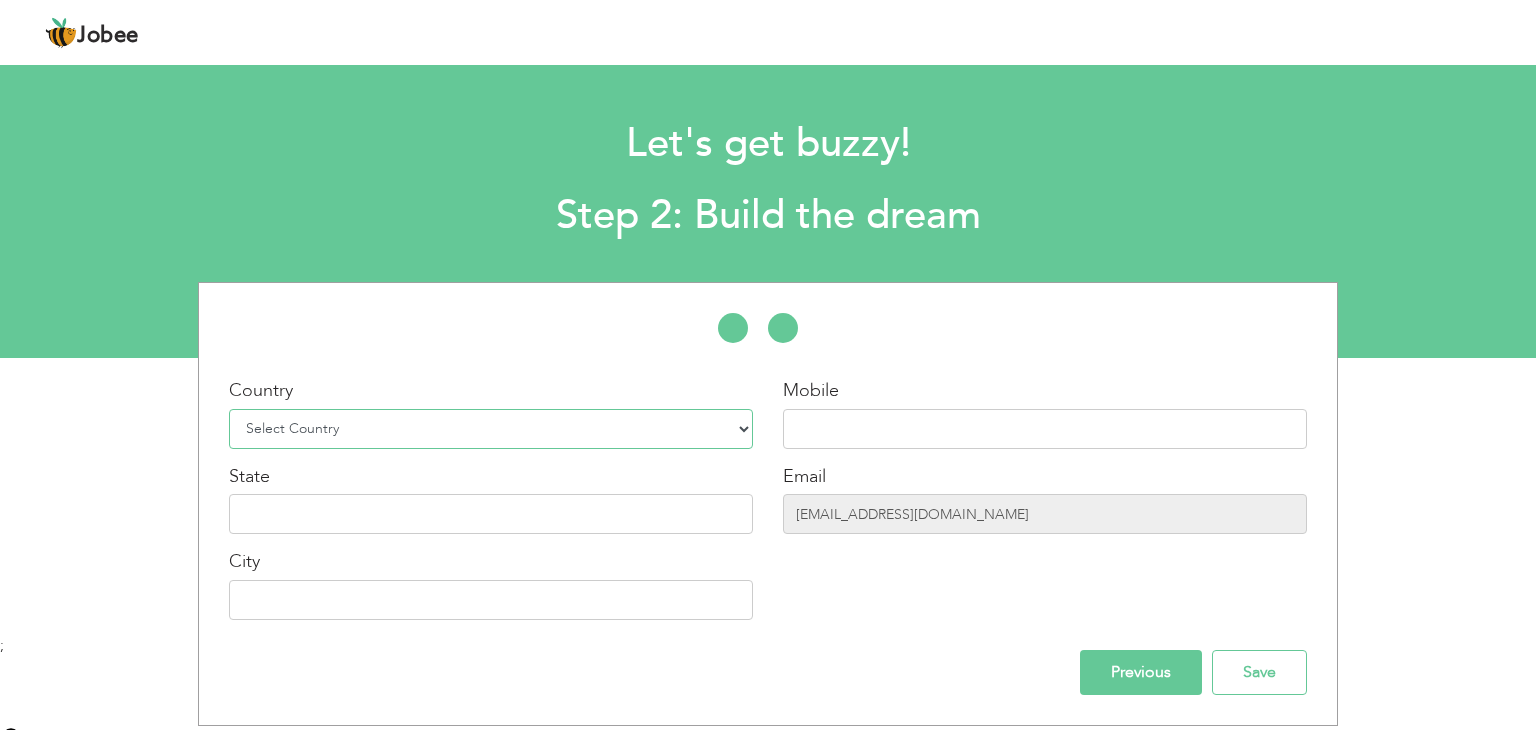 select on "166" 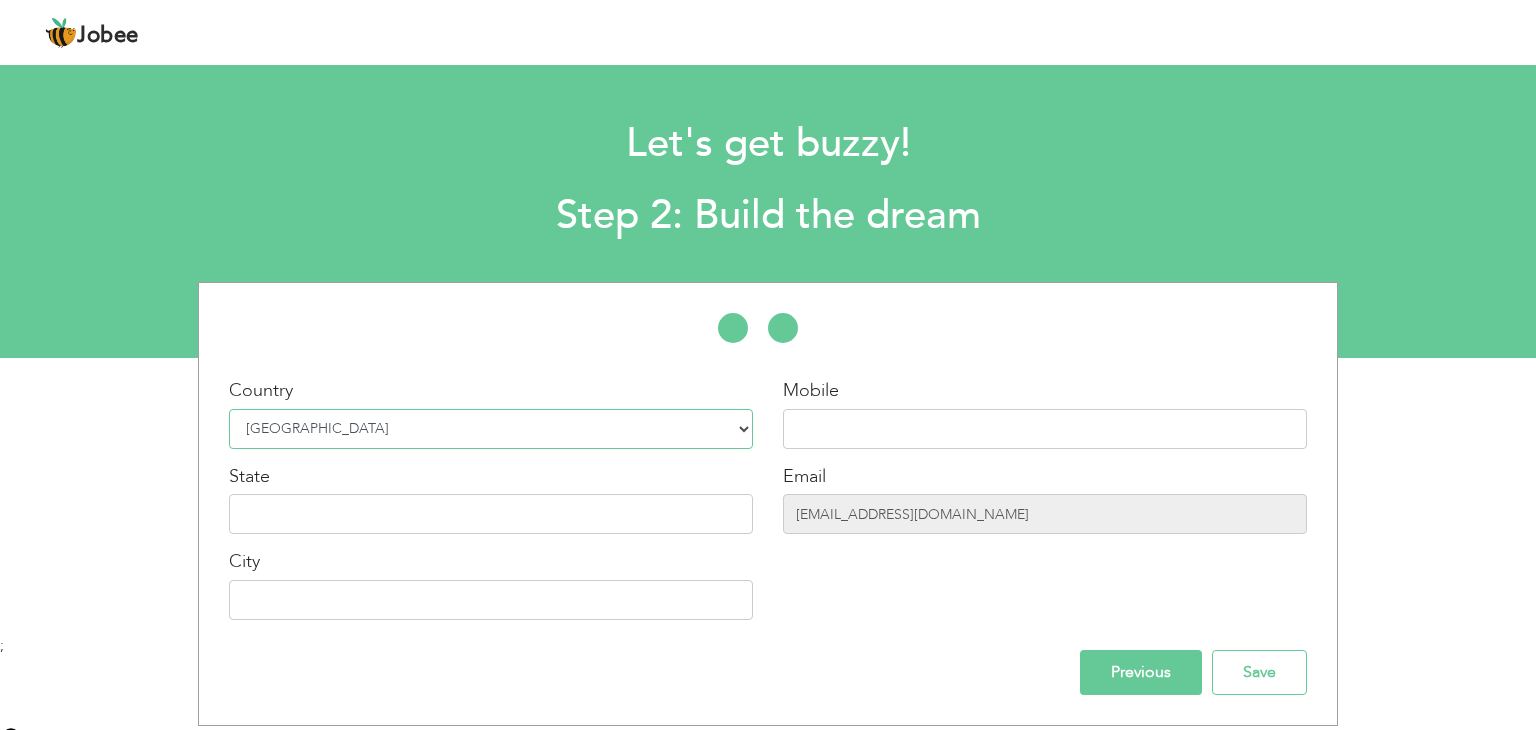 click on "Select Country
Afghanistan
Albania
Algeria
American Samoa
Andorra
Angola
Anguilla
Antarctica
Antigua and Barbuda
Argentina
Armenia
Aruba
Australia
Austria
Azerbaijan
Bahamas
Bahrain
Bangladesh
Barbados
Belarus
Belgium
Belize
Benin
Bermuda
Bhutan
Bolivia
Bosnia-Herzegovina
Botswana
Bouvet Island
Brazil
British Indian Ocean Territory
Brunei Darussalam
Bulgaria
Burkina Faso
Burundi
Cambodia
Cameroon
Canada
Cape Verde
Cayman Islands
Central African Republic
Chad
Chile
China
Christmas Island
Cocos (Keeling) Islands
Colombia
Comoros
Congo
Congo, Dem. Republic
Cook Islands
Costa Rica
Croatia
Cuba
Cyprus
Czech Rep
Denmark
Djibouti
Dominica
Dominican Republic
Ecuador
Egypt
El Salvador
Equatorial Guinea
Eritrea
Estonia
Ethiopia
European Union
Falkland Islands (Malvinas)
Faroe Islands
Fiji
Finland
France
French Guiana
French Southern Territories
Gabon
Gambia
Georgia" at bounding box center [491, 429] 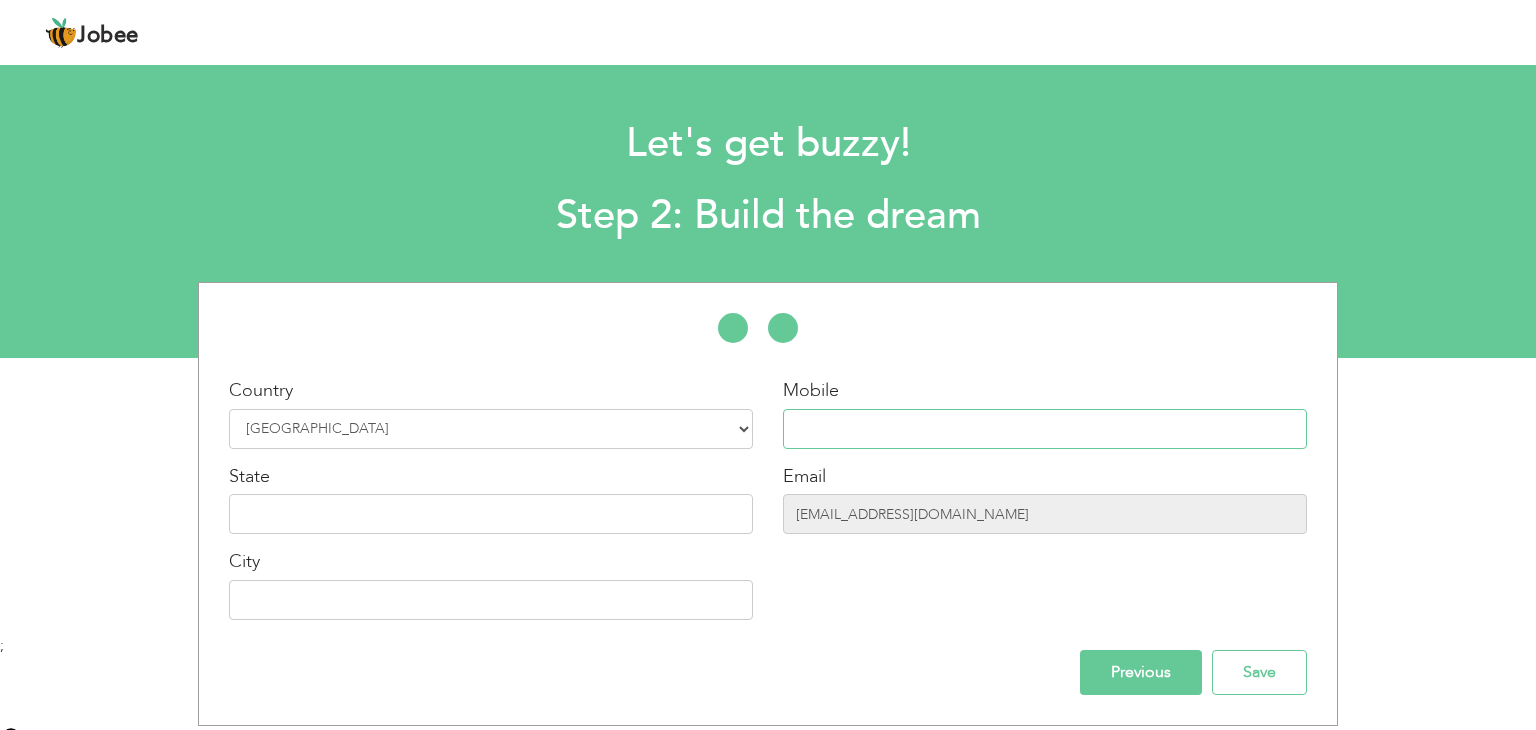 click at bounding box center (1045, 429) 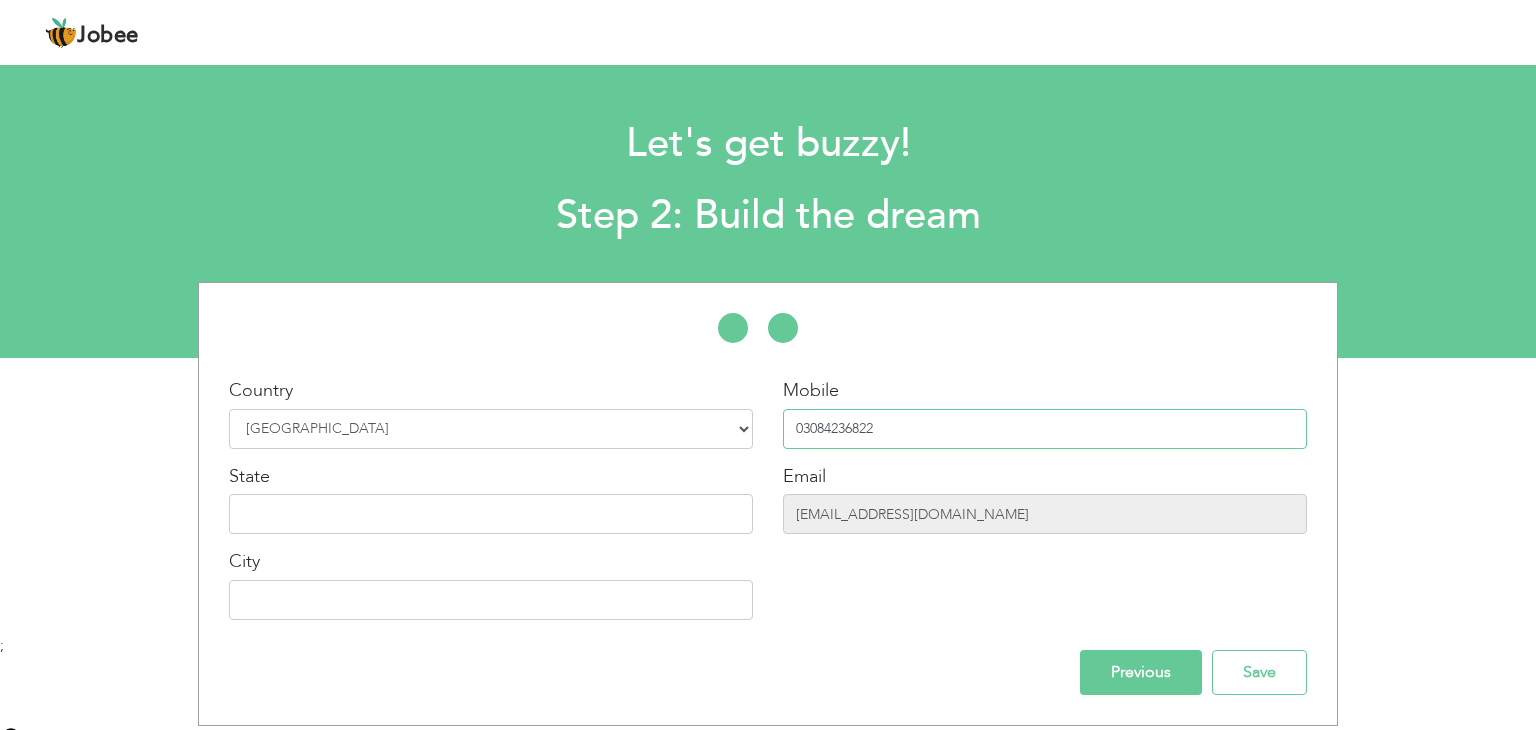 type on "03084236822" 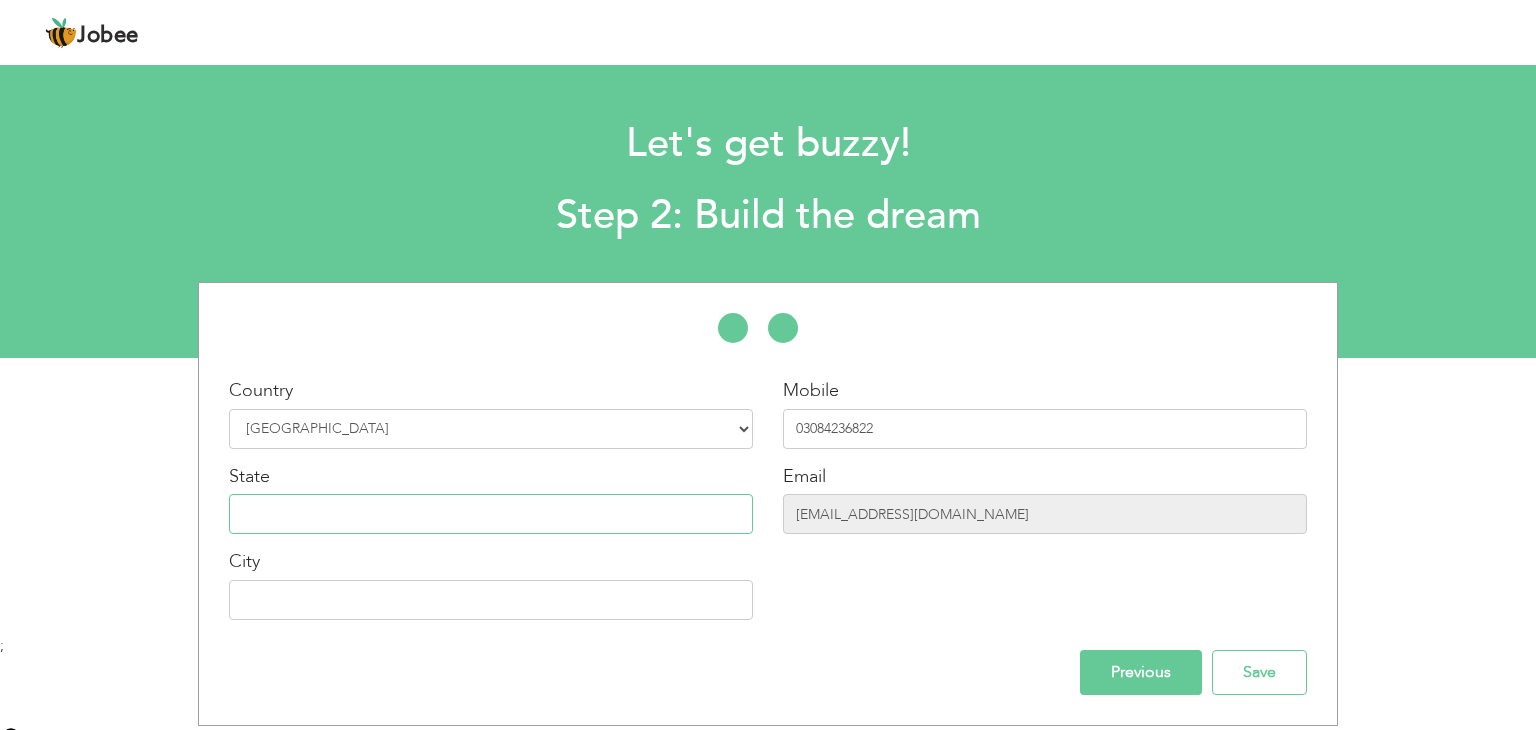 click at bounding box center (491, 514) 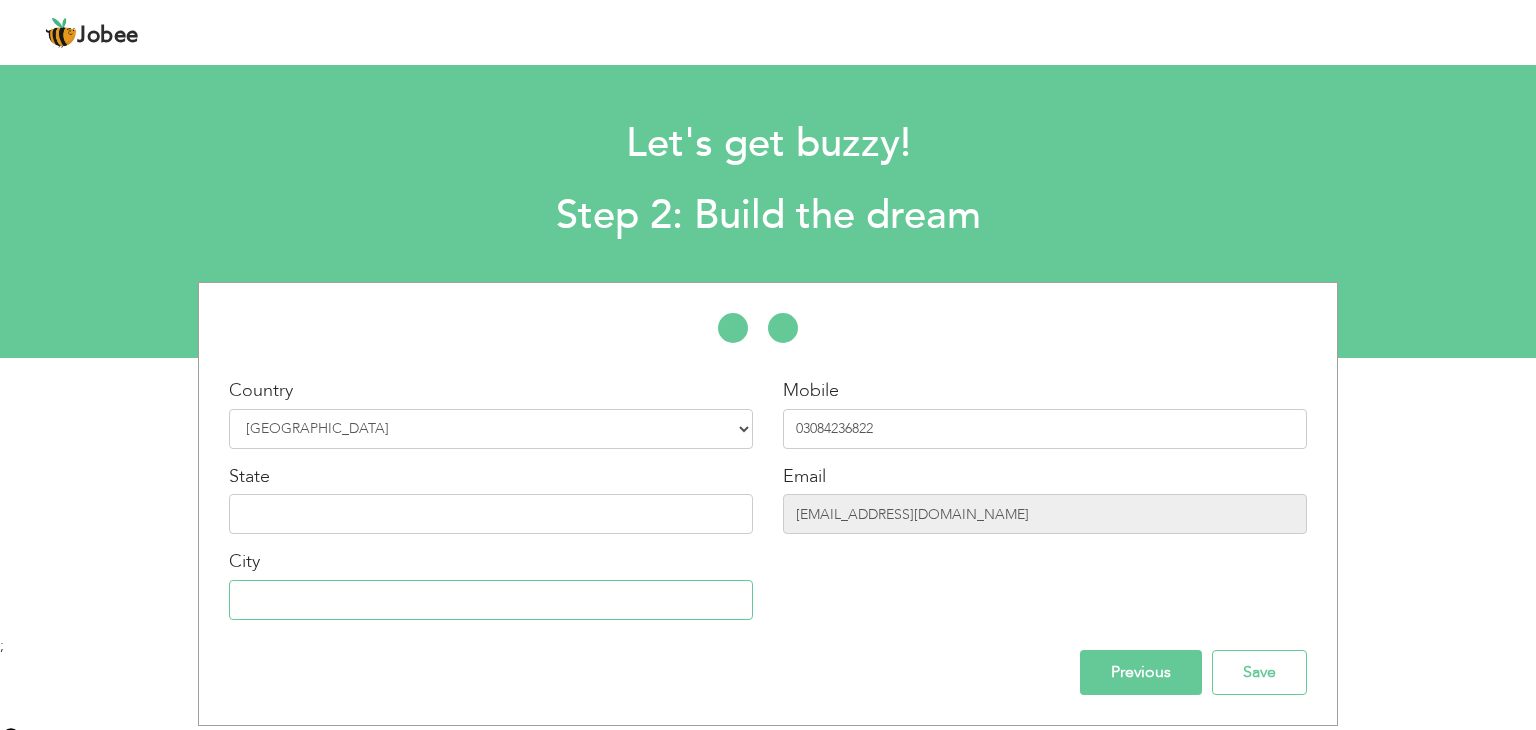 click at bounding box center [491, 600] 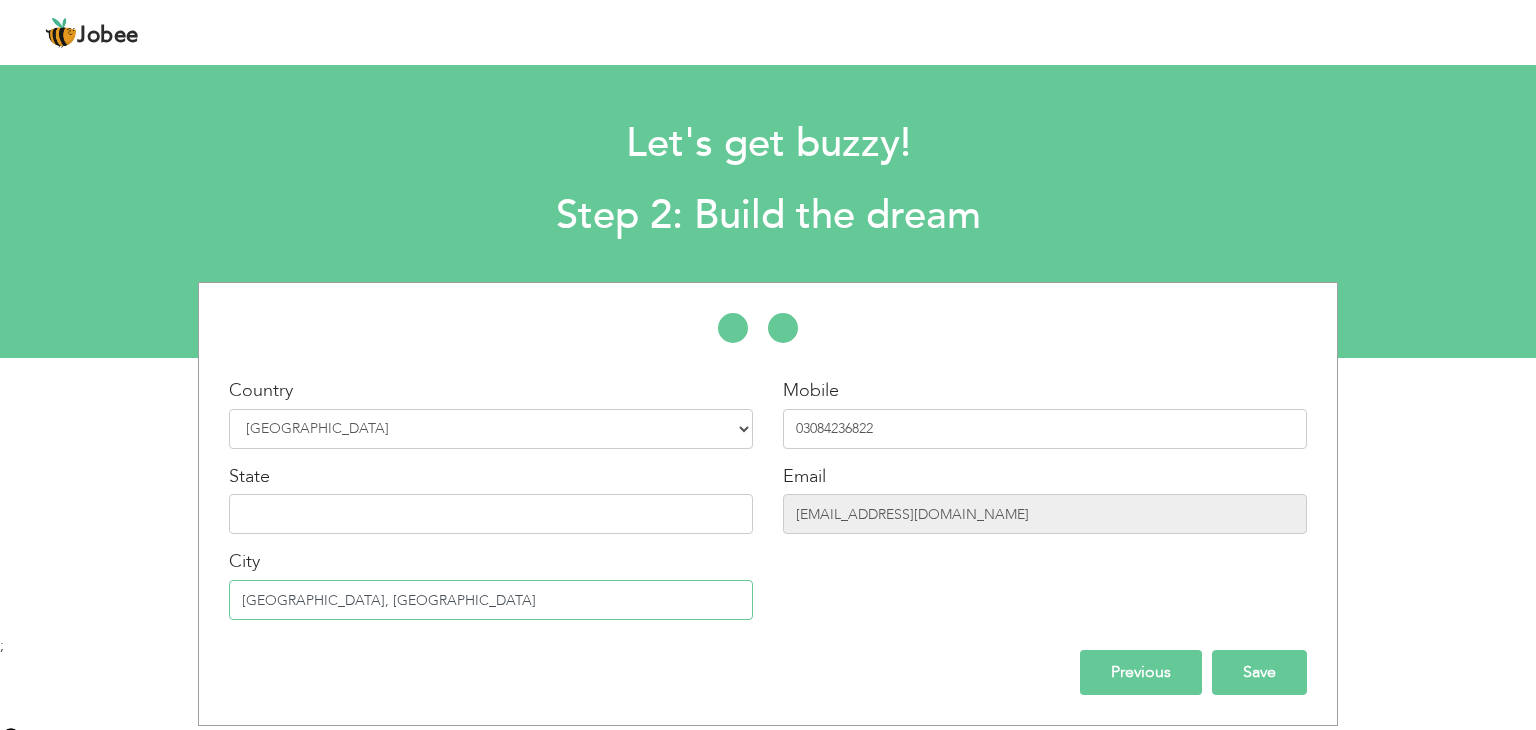 type on "[GEOGRAPHIC_DATA], [GEOGRAPHIC_DATA]" 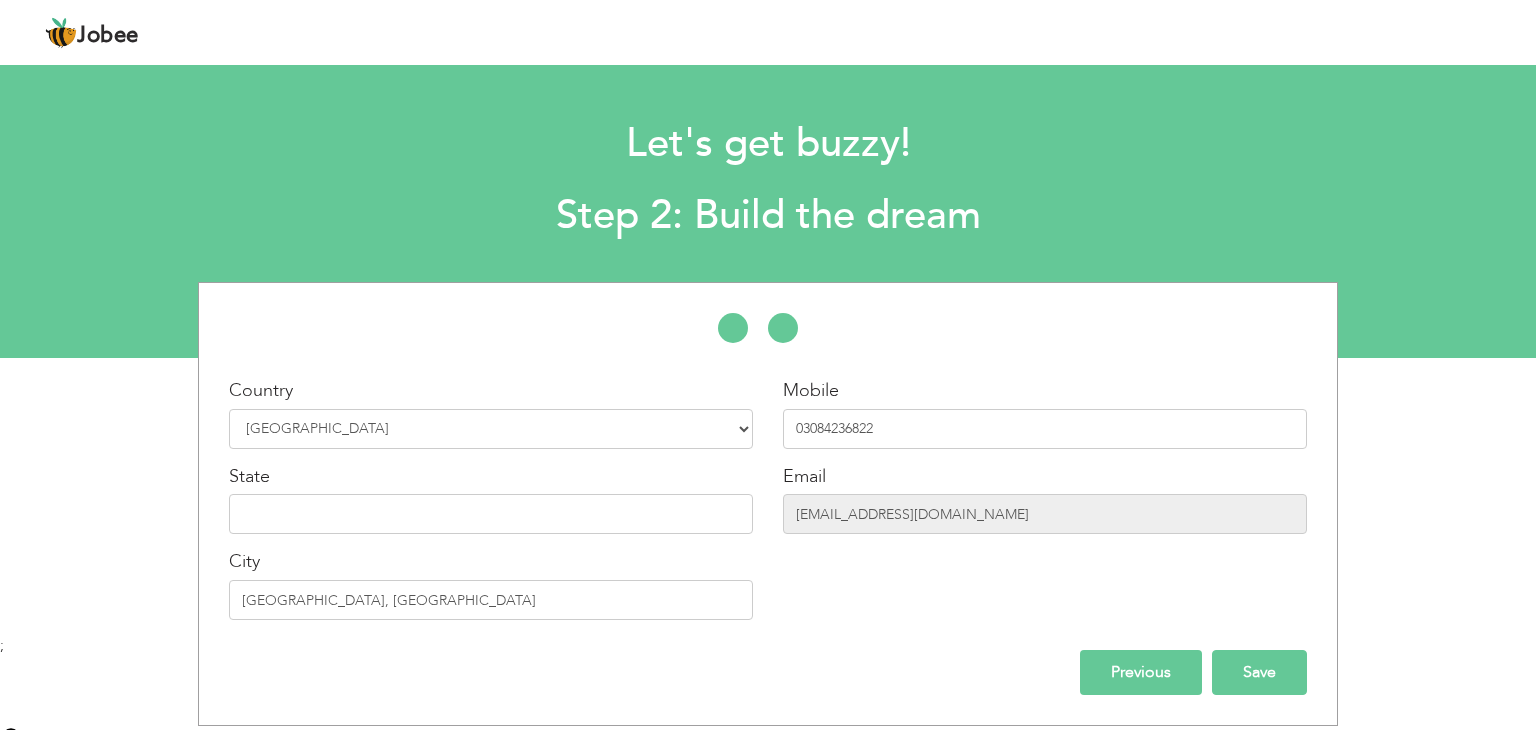 click on "Save" at bounding box center [1259, 672] 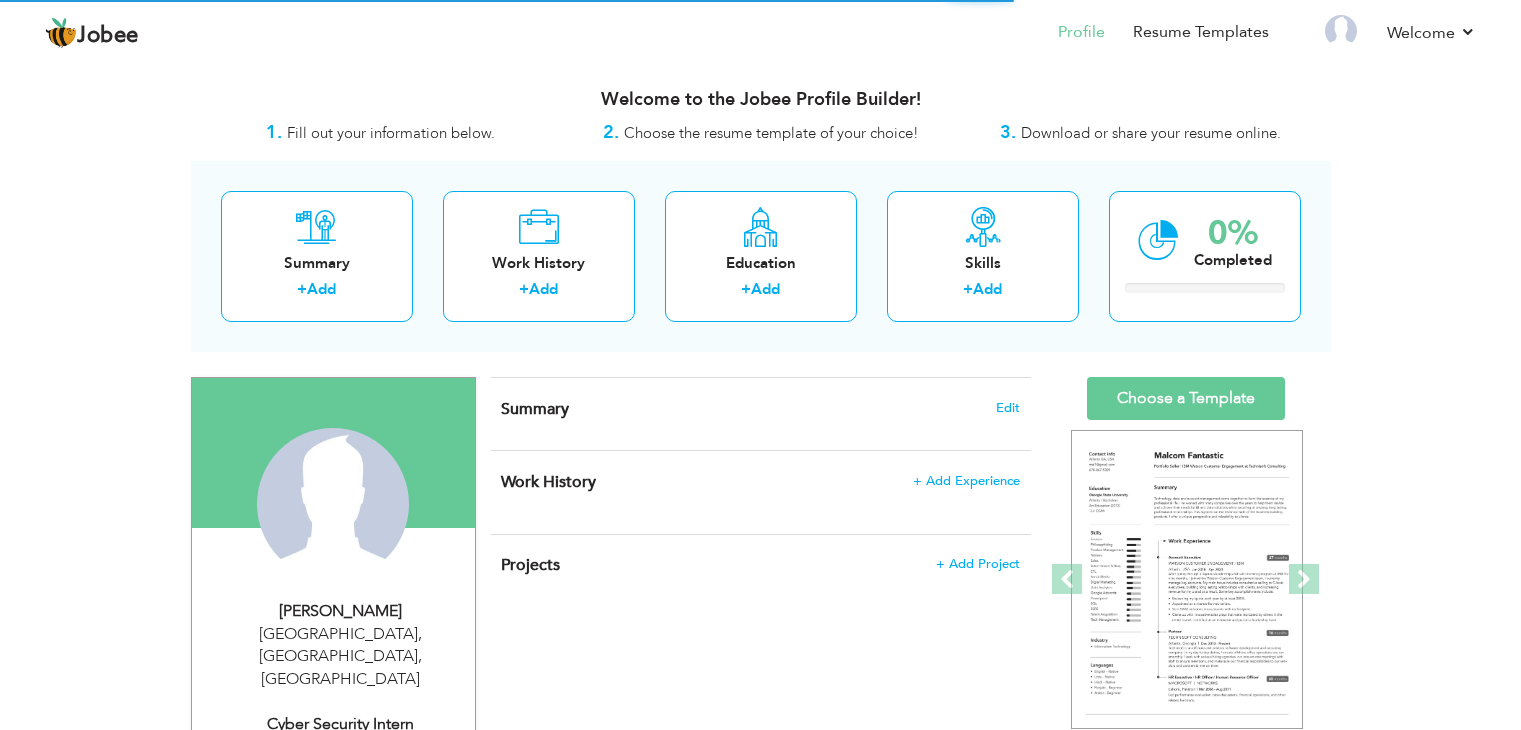 scroll, scrollTop: 0, scrollLeft: 0, axis: both 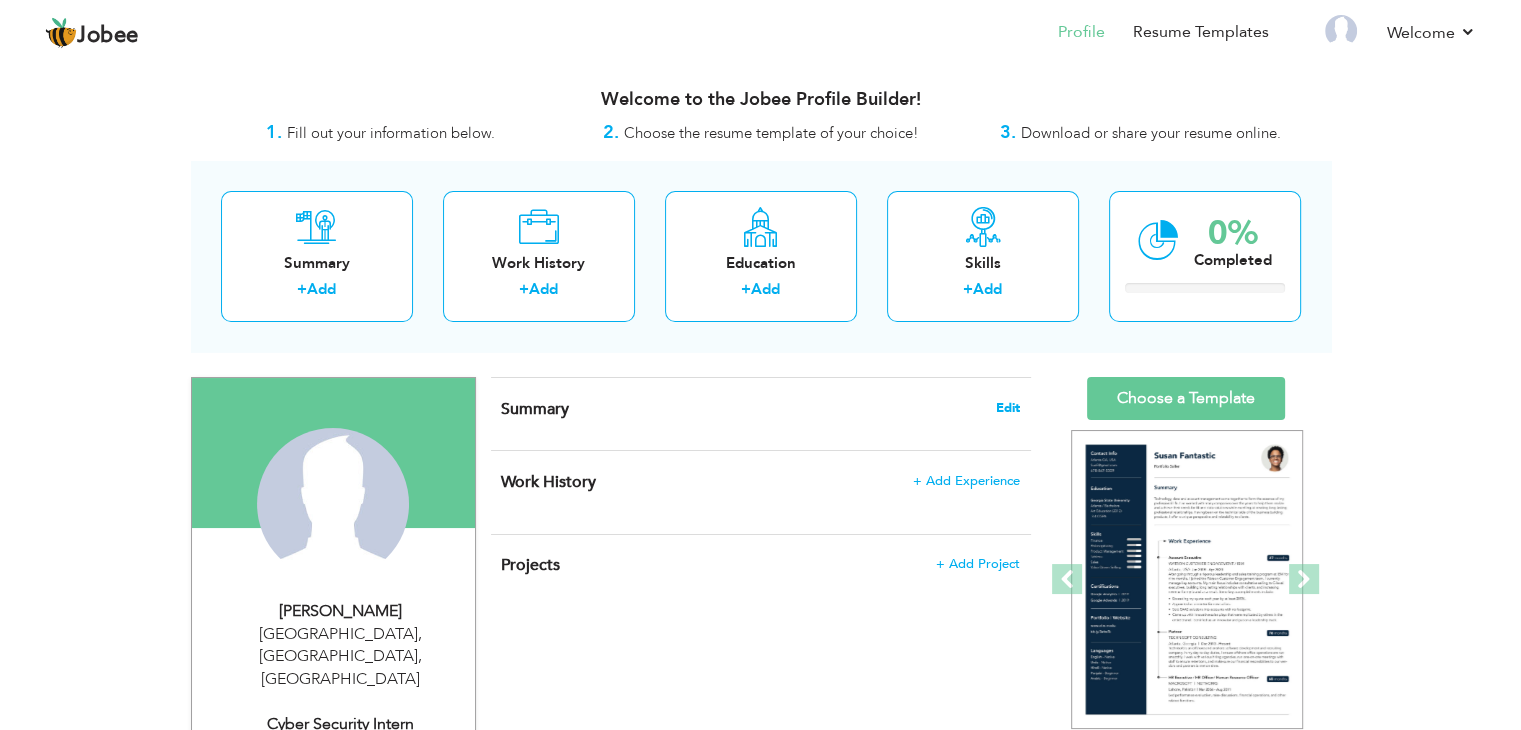 click on "Edit" at bounding box center (1008, 408) 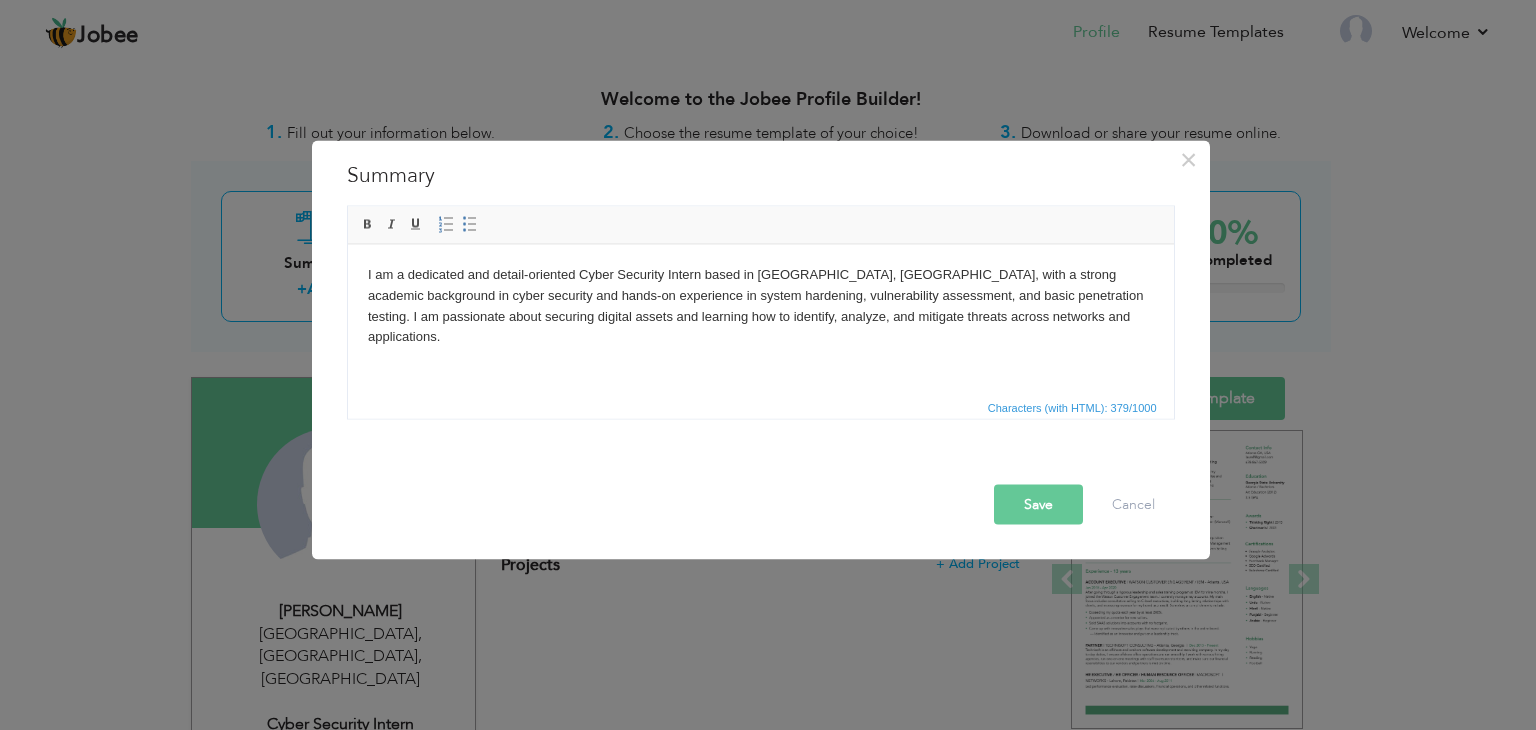 click on "I am a dedicated and detail-oriented Cyber Security Intern based in Lahore, Pakistan, with a strong academic background in cyber security and hands-on experience in system hardening, vulnerability assessment, and basic penetration testing. I am passionate about securing digital assets and learning how to identify, analyze, and mitigate threats across networks and applications." at bounding box center [760, 305] 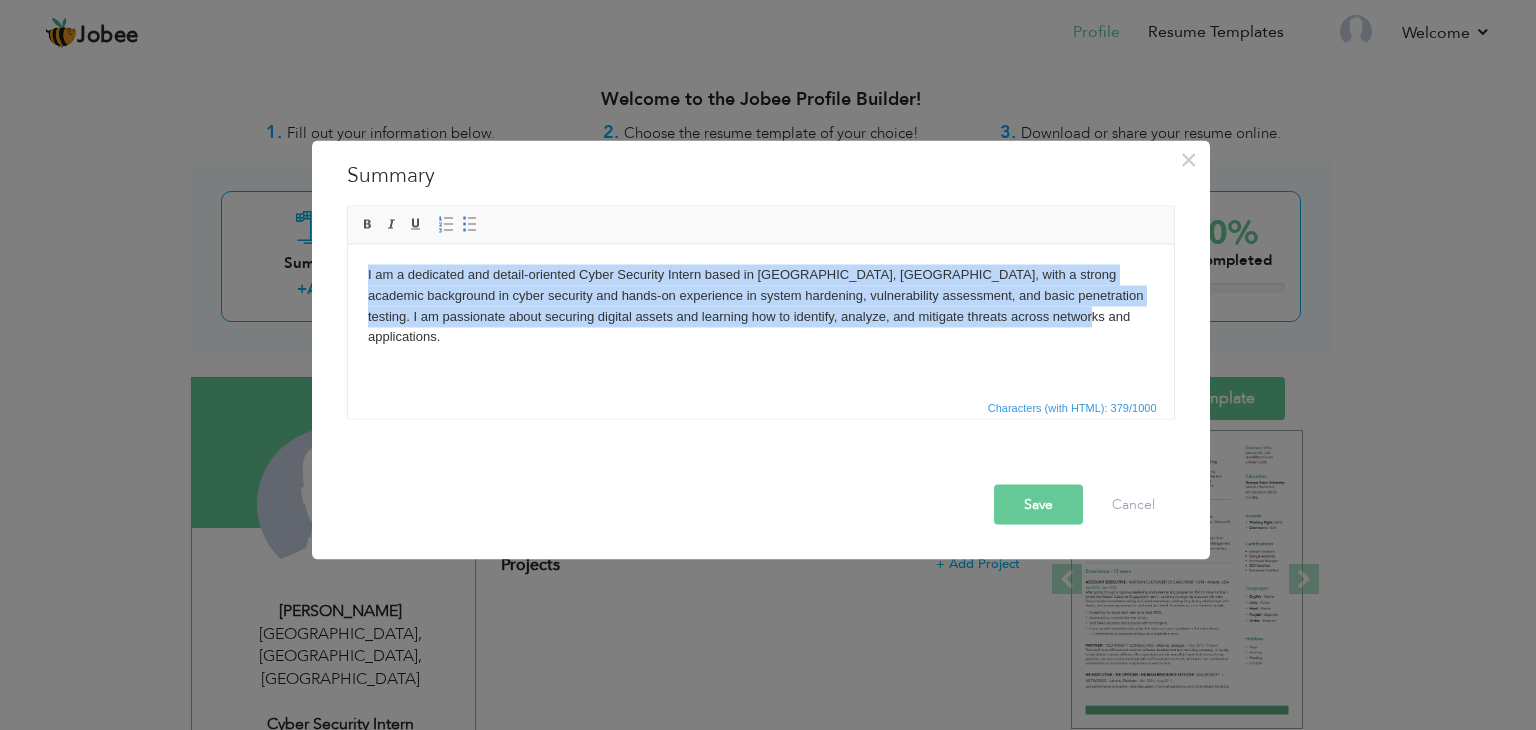 paste 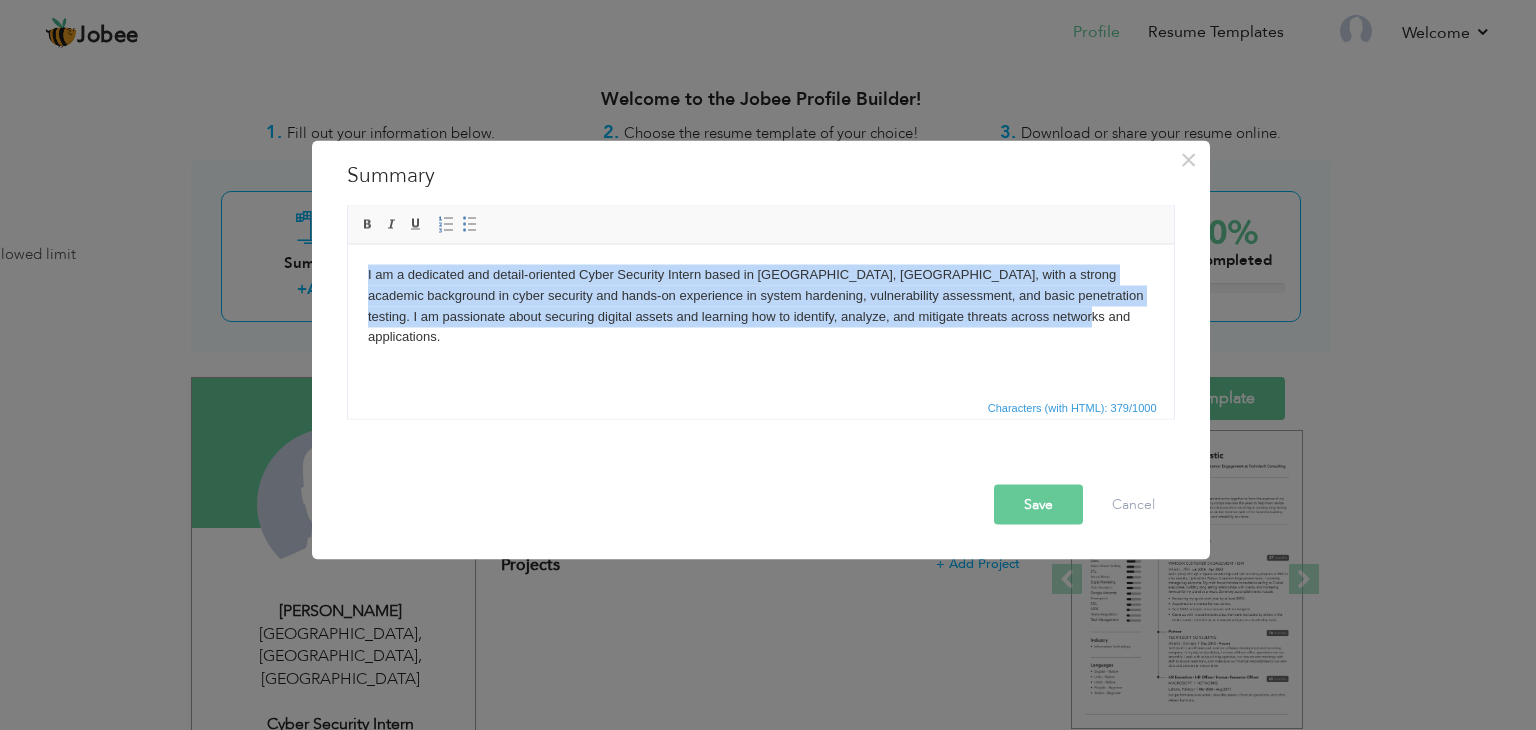 type 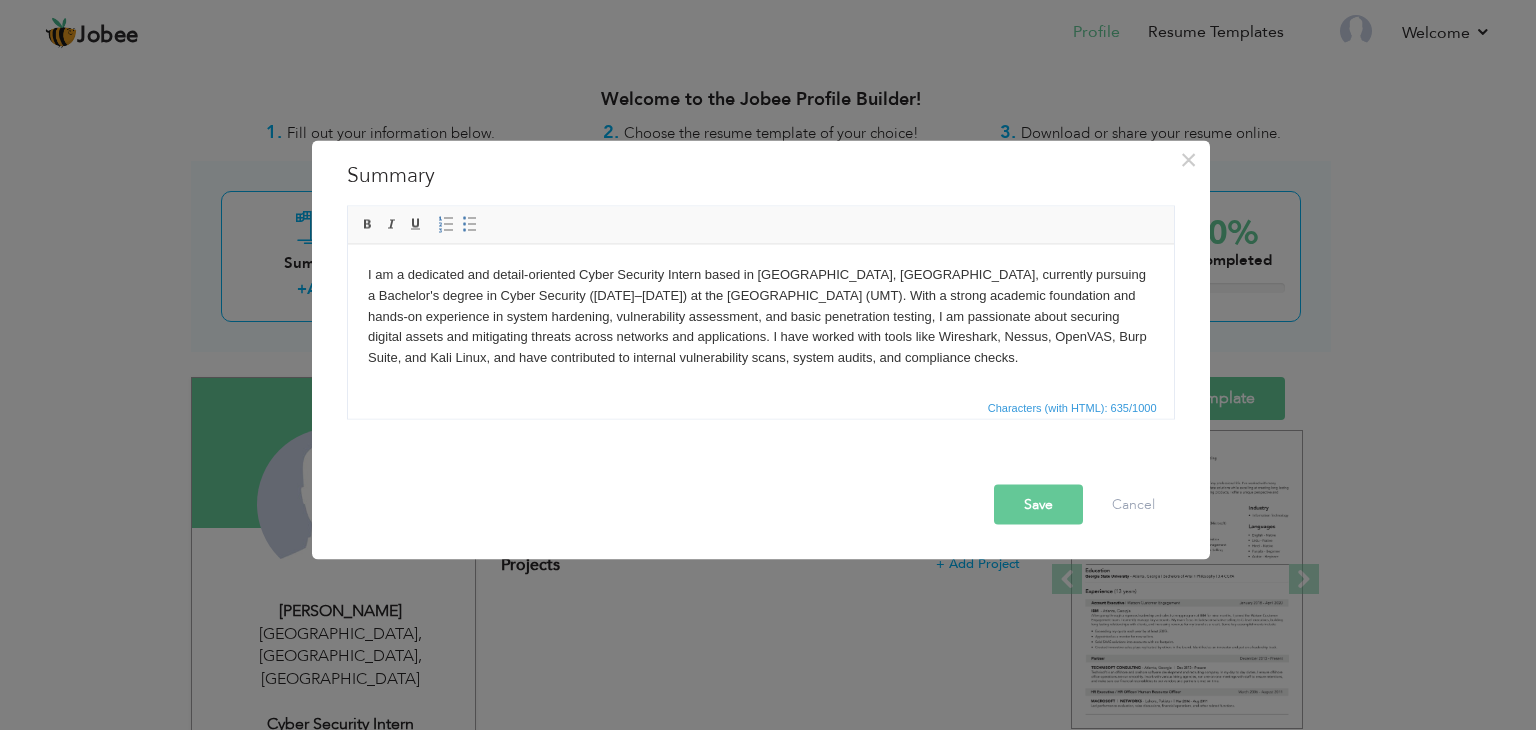 click on "Save" at bounding box center [1038, 505] 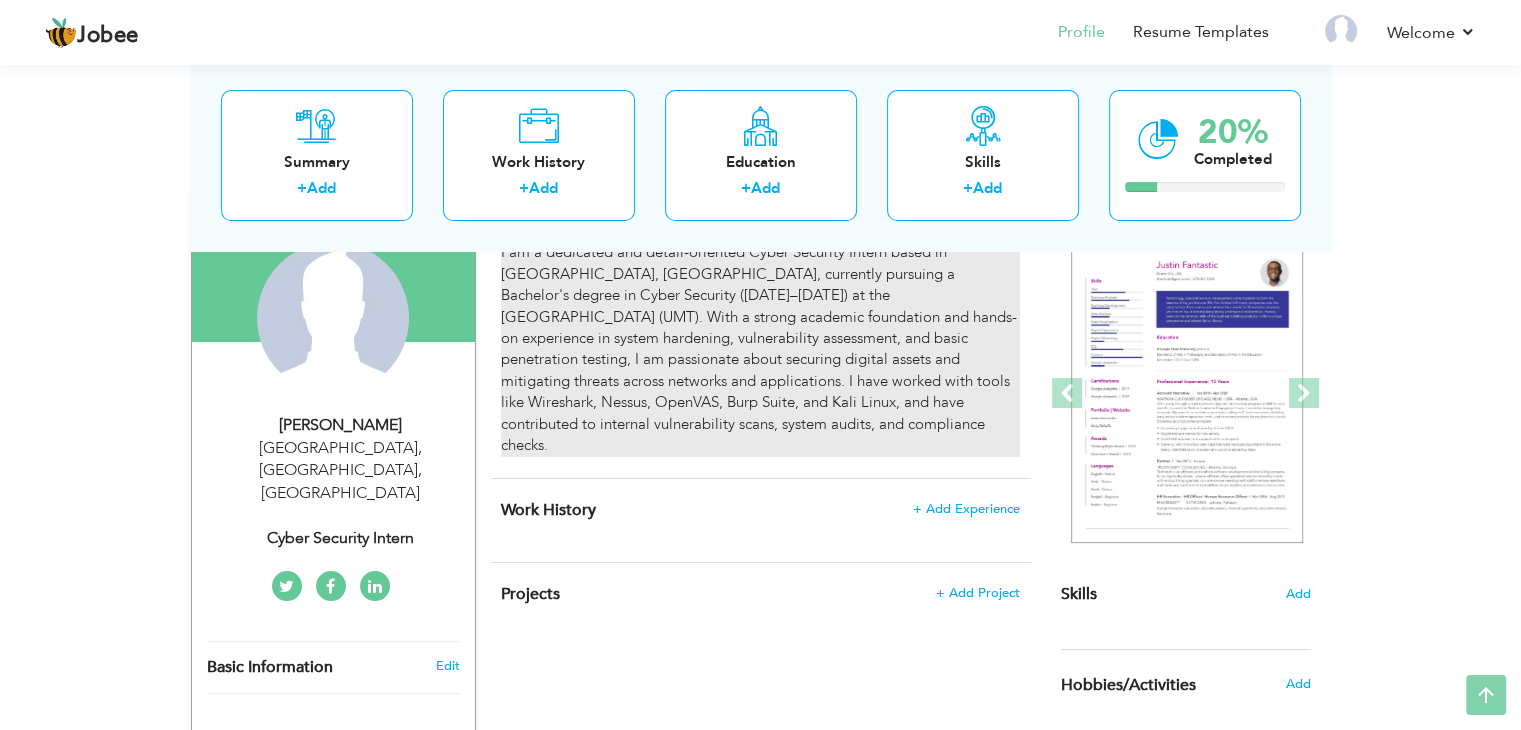 scroll, scrollTop: 190, scrollLeft: 0, axis: vertical 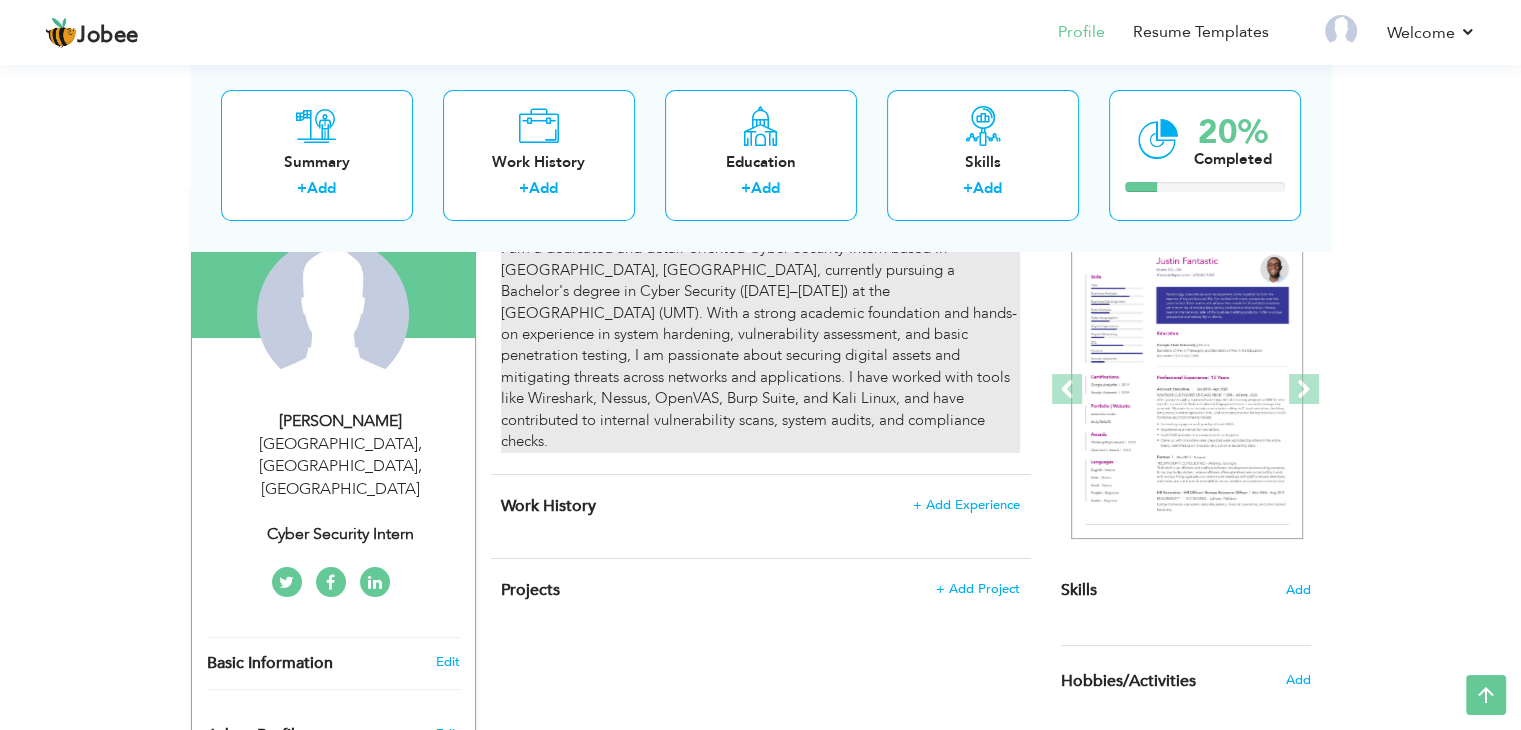 click on "Work History
+ Add Experience
×
Work History
* Job Title
Company Duration" at bounding box center [761, 516] 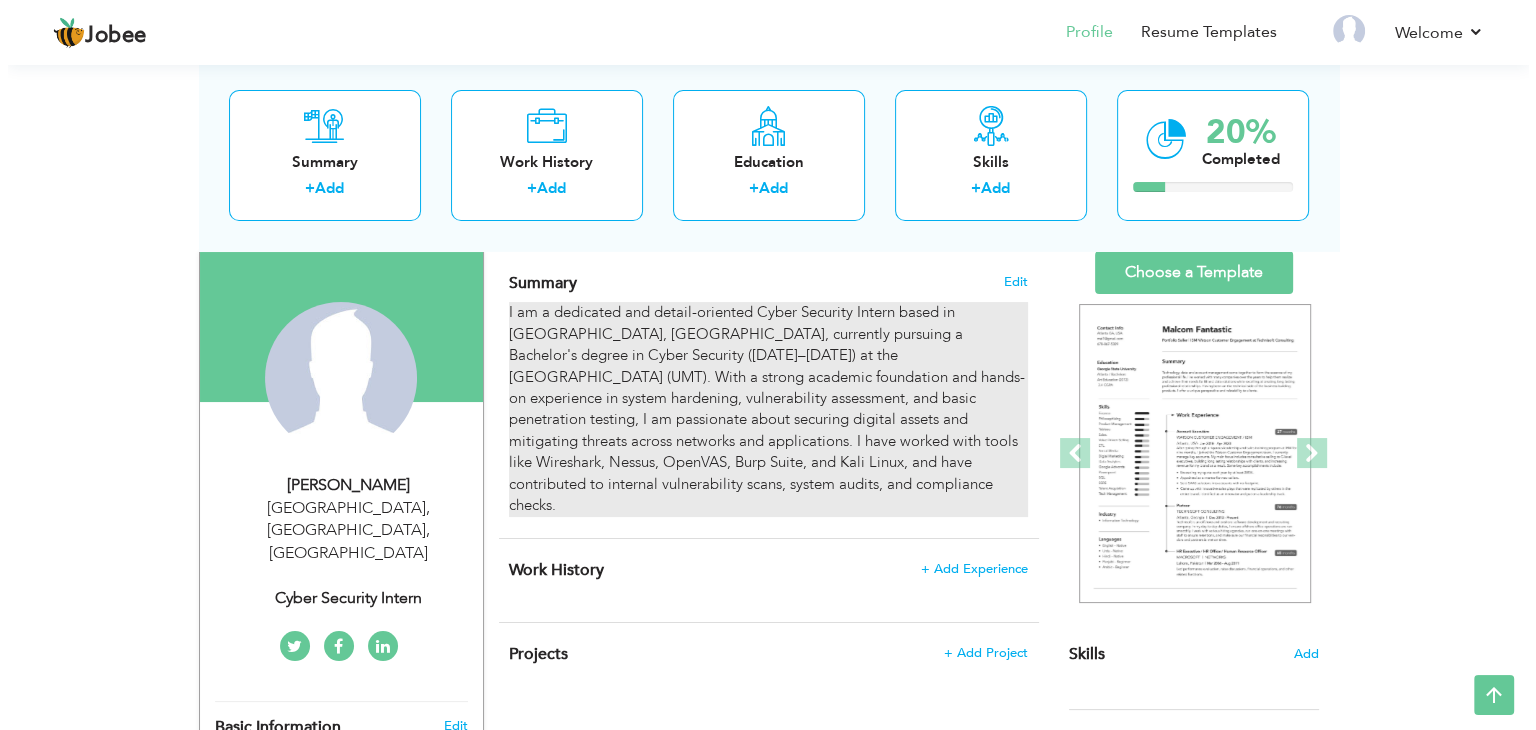 scroll, scrollTop: 112, scrollLeft: 0, axis: vertical 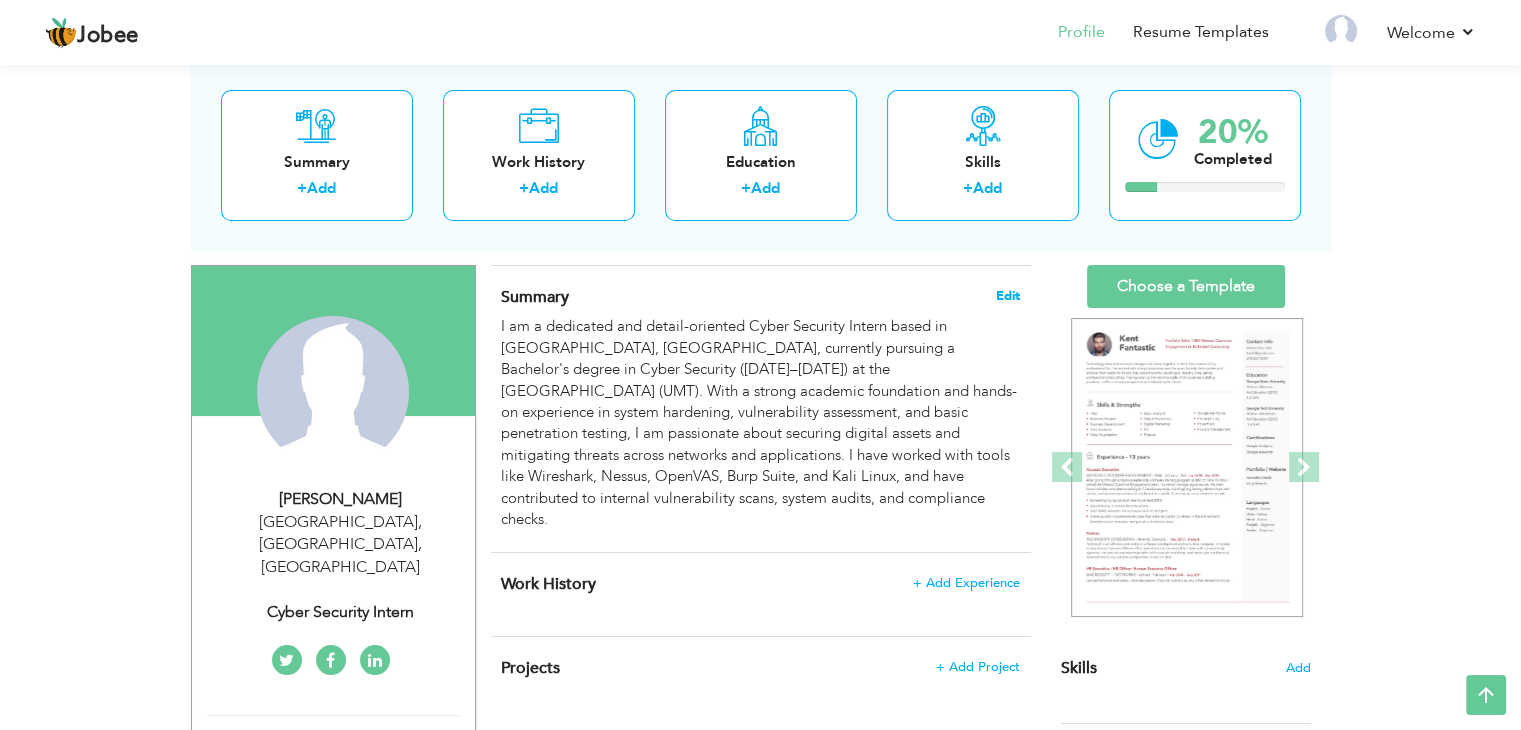 click on "Edit" at bounding box center (1008, 296) 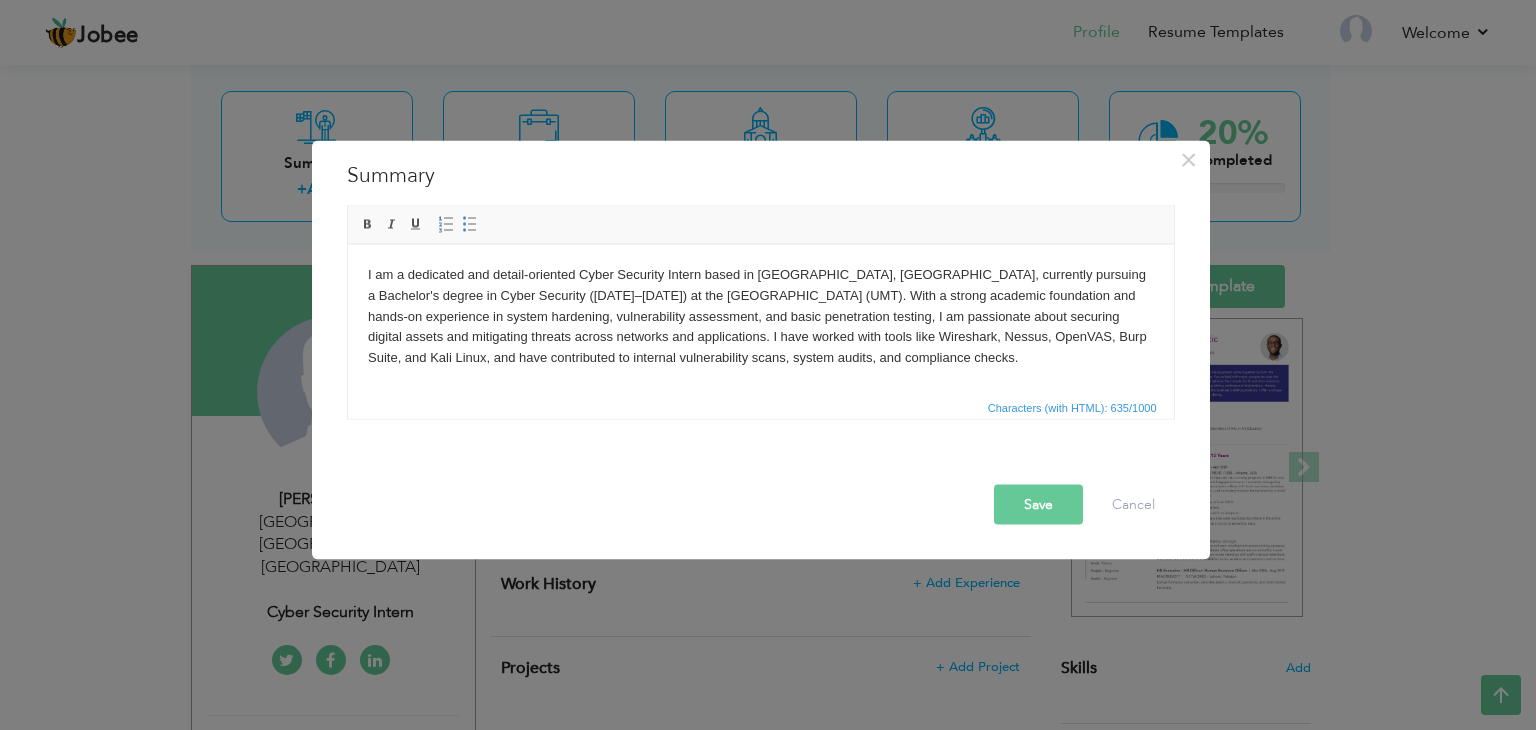 click on "I am a dedicated and detail-oriented Cyber Security Intern based in Lahore, Pakistan, currently pursuing a Bachelor's degree in Cyber Security (2022–2026) at the University of Management and Technology (UMT). With a strong academic foundation and hands-on experience in system hardening, vulnerability assessment, and basic penetration testing, I am passionate about securing digital assets and mitigating threats across networks and applications. I have worked with tools like Wireshark, Nessus, OpenVAS, Burp Suite, and Kali Linux, and have contributed to internal vulnerability scans, system audits, and compliance checks." at bounding box center [760, 316] 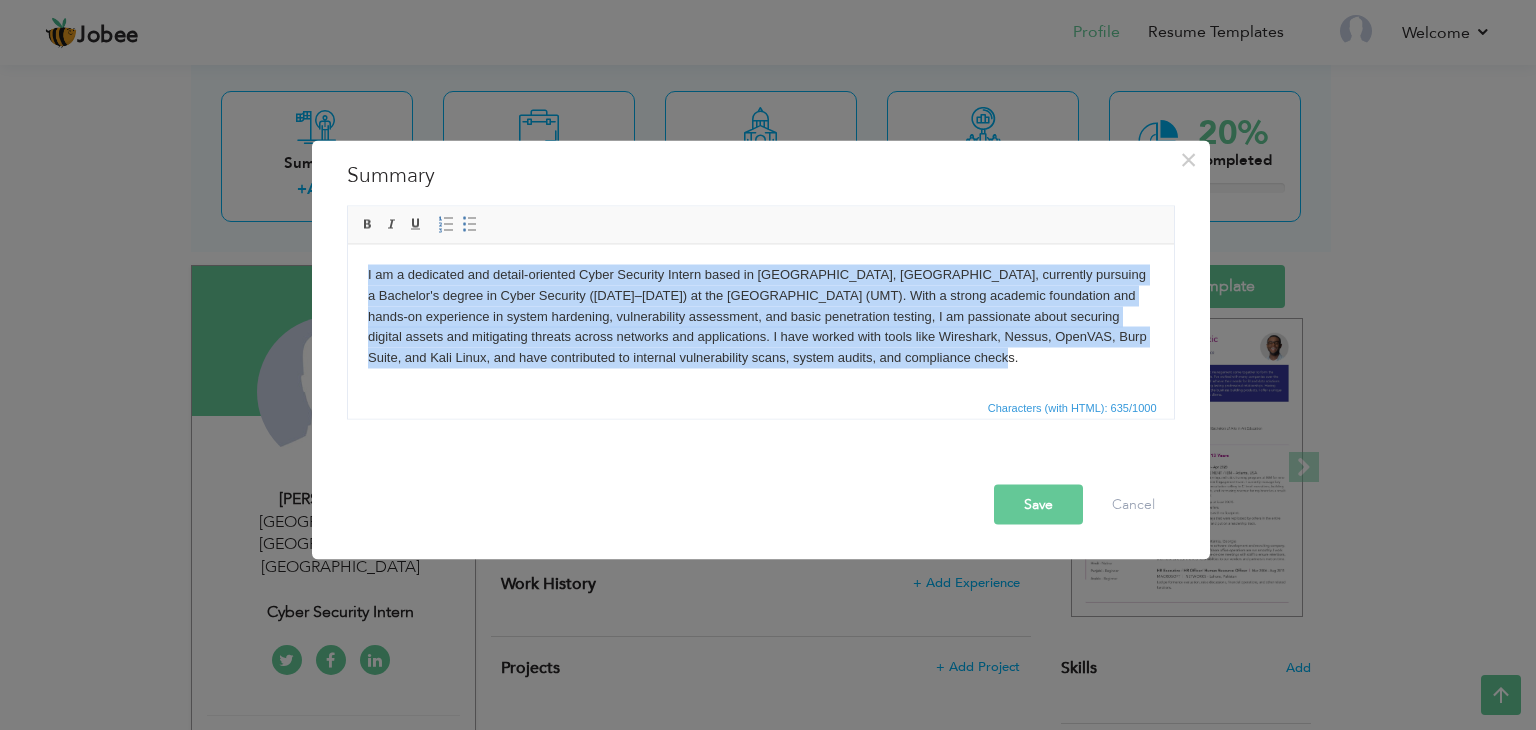 type 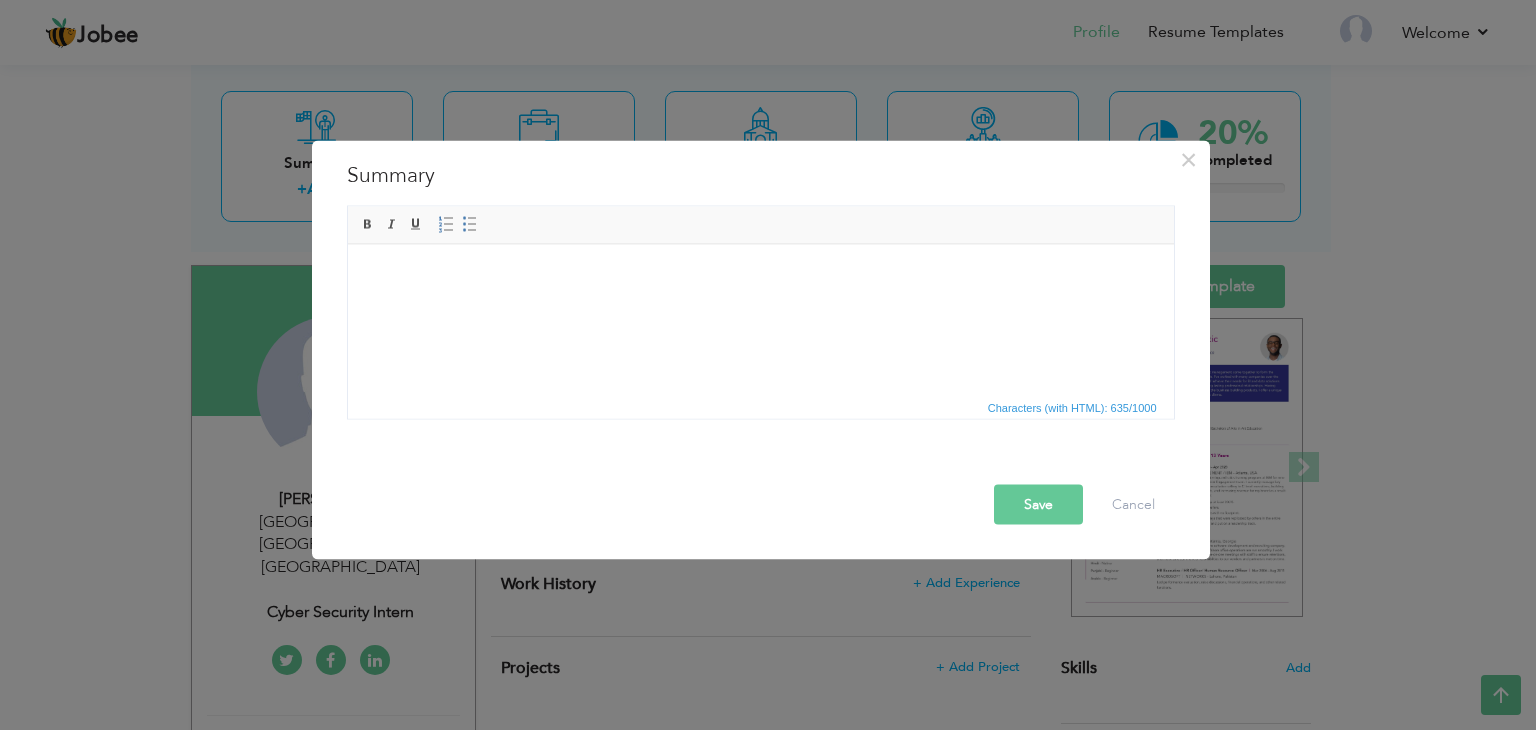scroll, scrollTop: 12, scrollLeft: 0, axis: vertical 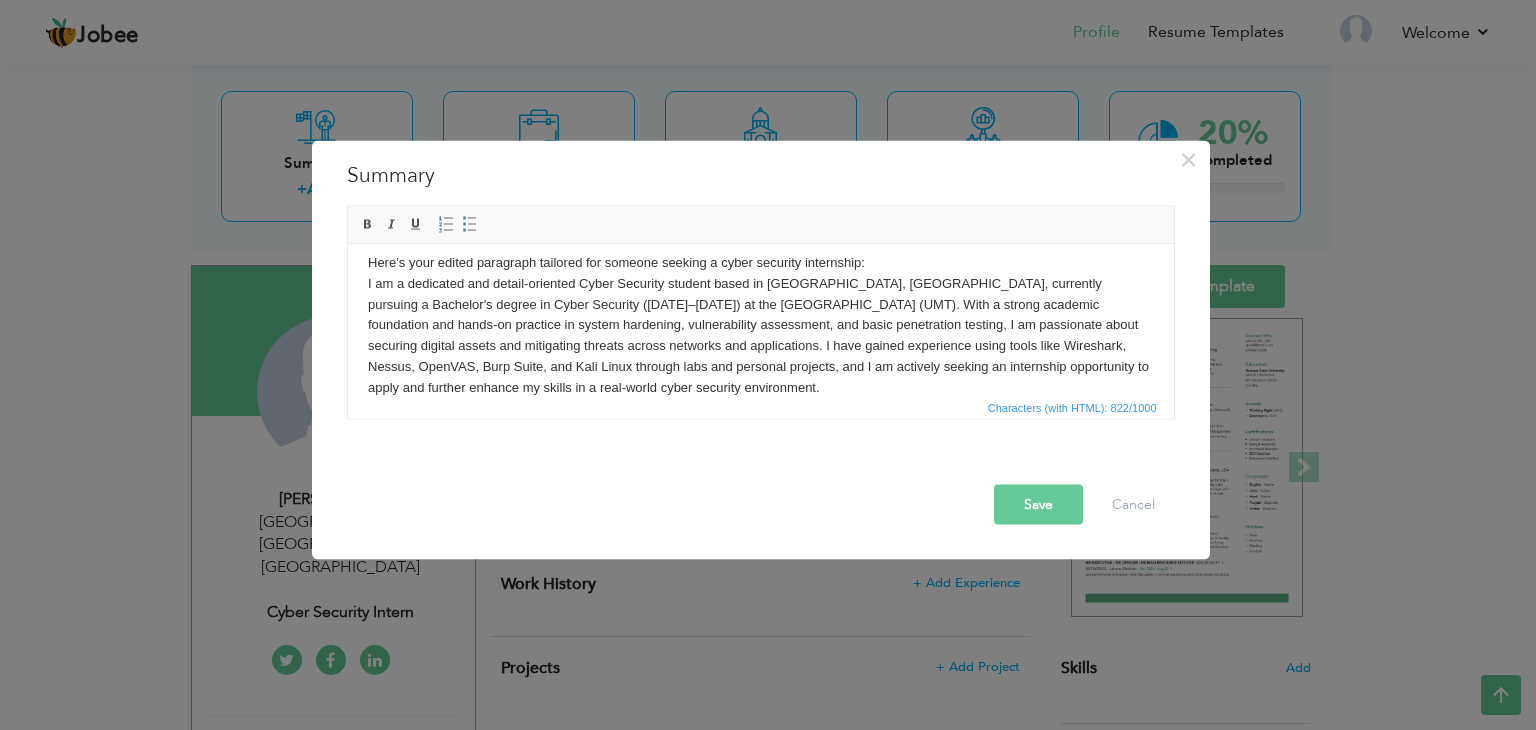 click on "Here’s your edited paragraph tailored for someone seeking a cyber security internship: I am a dedicated and detail-oriented Cyber Security student based in Lahore, Pakistan, currently pursuing a Bachelor's degree in Cyber Security (2022–2026) at the University of Management and Technology (UMT). With a strong academic foundation and hands-on practice in system hardening, vulnerability assessment, and basic penetration testing, I am passionate about securing digital assets and mitigating threats across networks and applications. I have gained experience using tools like Wireshark, Nessus, OpenVAS, Burp Suite, and Kali Linux through labs and personal projects, and I am actively seeking an internship opportunity to apply and further enhance my skills in a real-world cyber security environment." at bounding box center [760, 325] 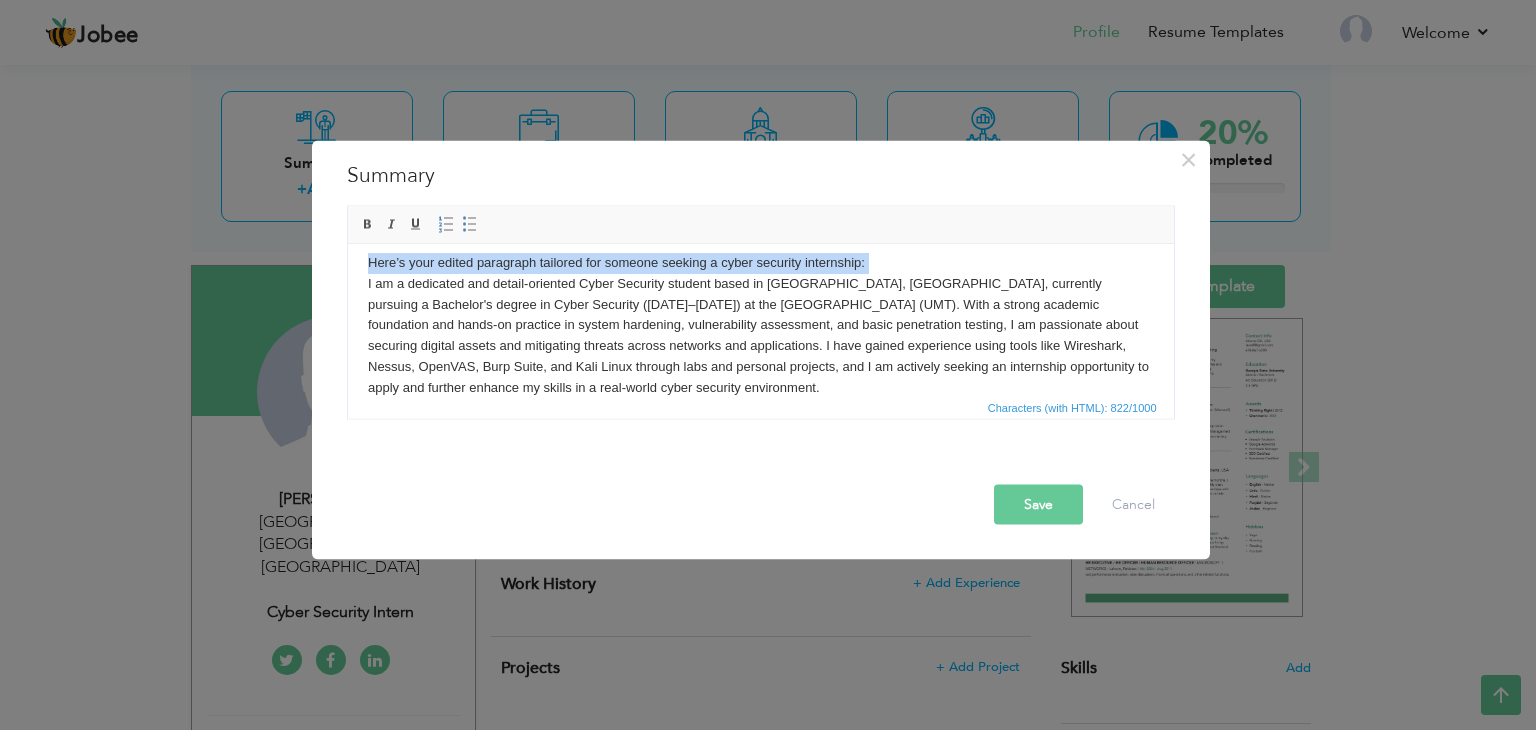 click on "Here’s your edited paragraph tailored for someone seeking a cyber security internship: I am a dedicated and detail-oriented Cyber Security student based in Lahore, Pakistan, currently pursuing a Bachelor's degree in Cyber Security (2022–2026) at the University of Management and Technology (UMT). With a strong academic foundation and hands-on practice in system hardening, vulnerability assessment, and basic penetration testing, I am passionate about securing digital assets and mitigating threats across networks and applications. I have gained experience using tools like Wireshark, Nessus, OpenVAS, Burp Suite, and Kali Linux through labs and personal projects, and I am actively seeking an internship opportunity to apply and further enhance my skills in a real-world cyber security environment." at bounding box center [760, 325] 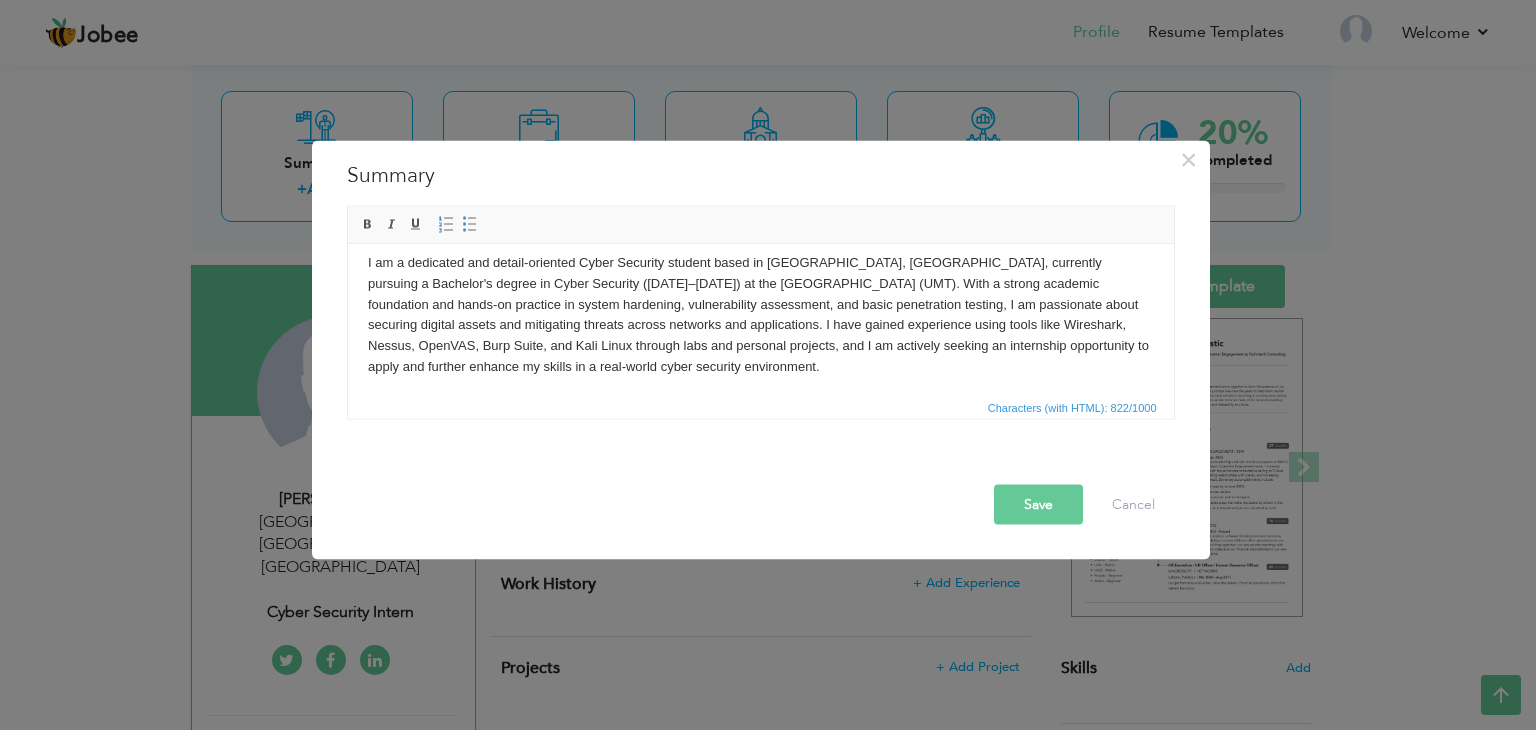 click on "Save" at bounding box center [1038, 505] 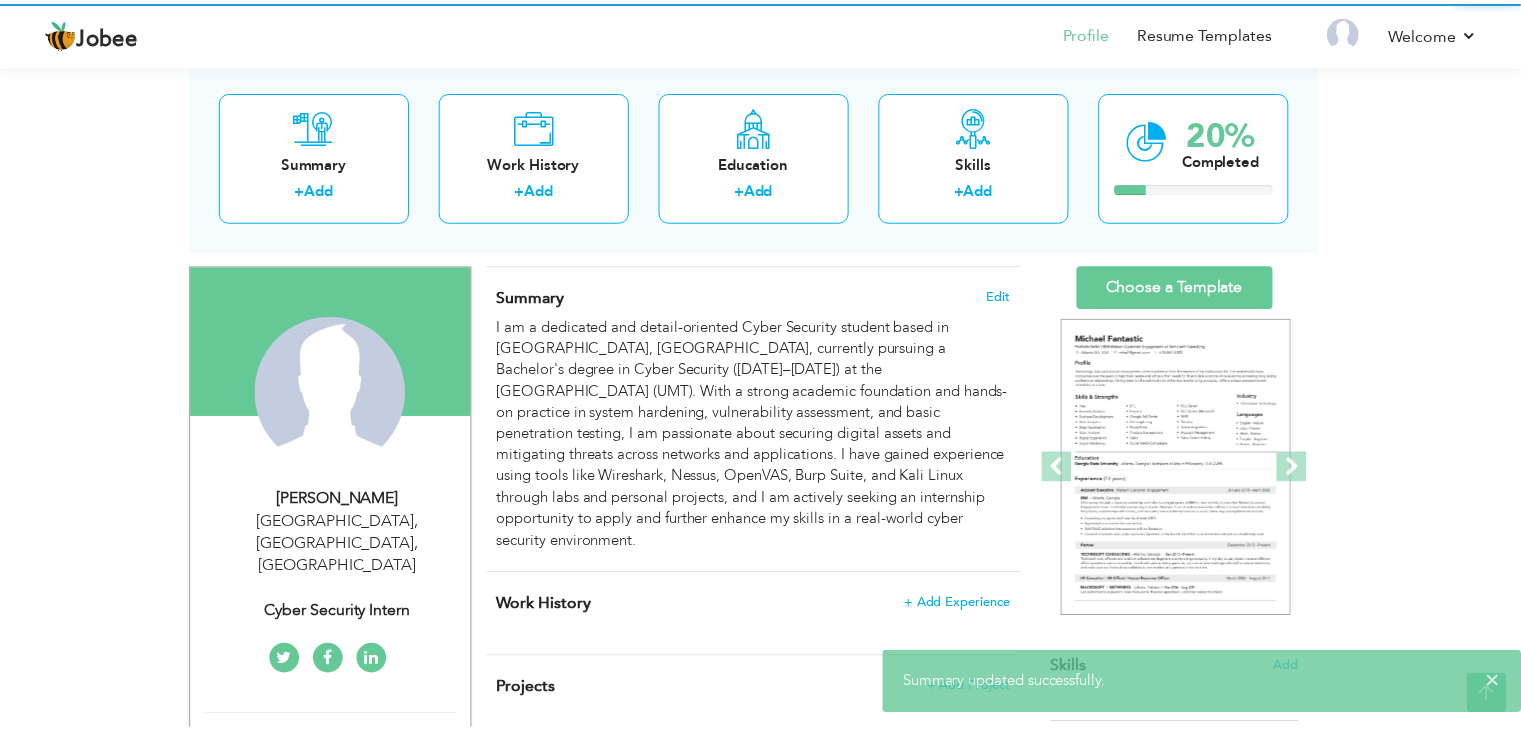 scroll, scrollTop: 0, scrollLeft: 0, axis: both 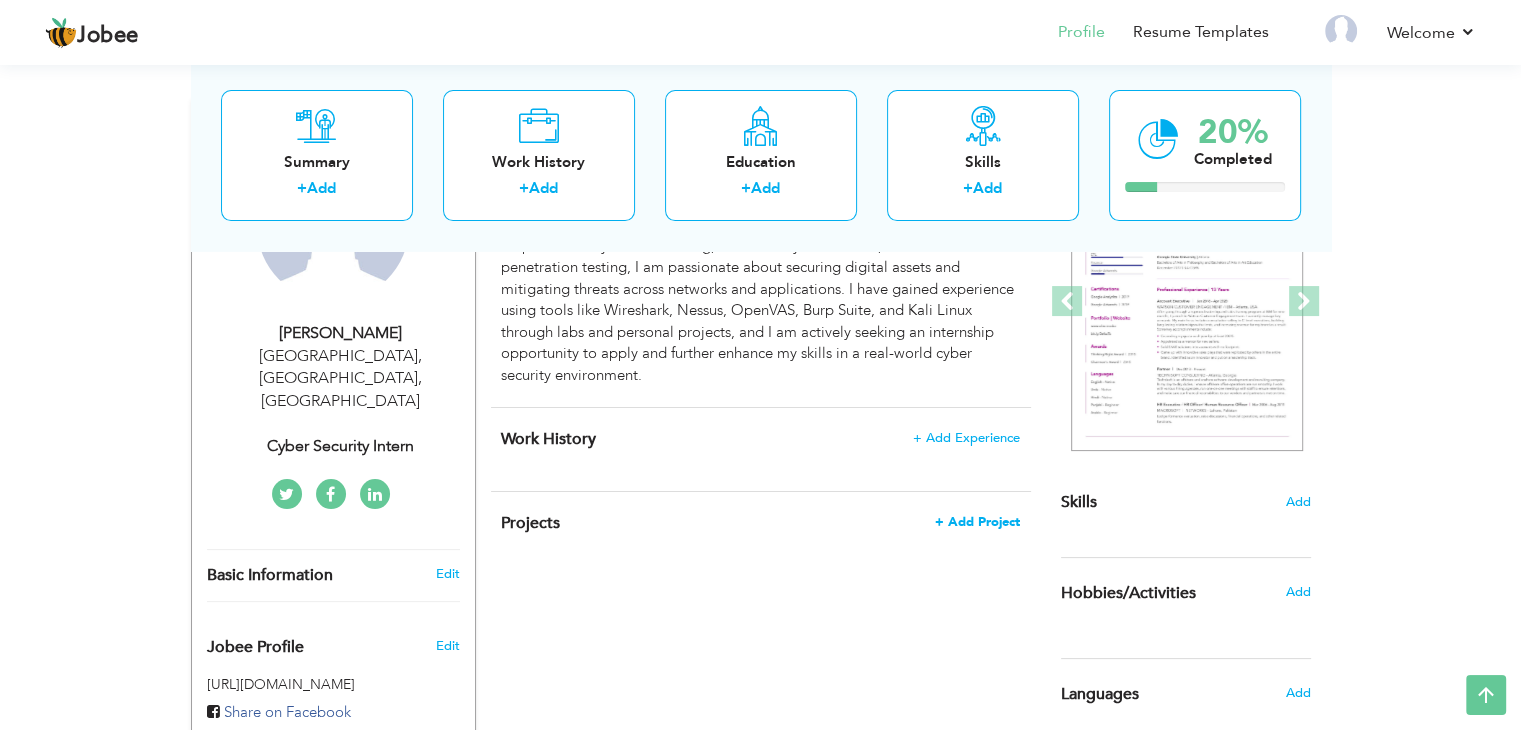 click on "+ Add Project" at bounding box center [977, 522] 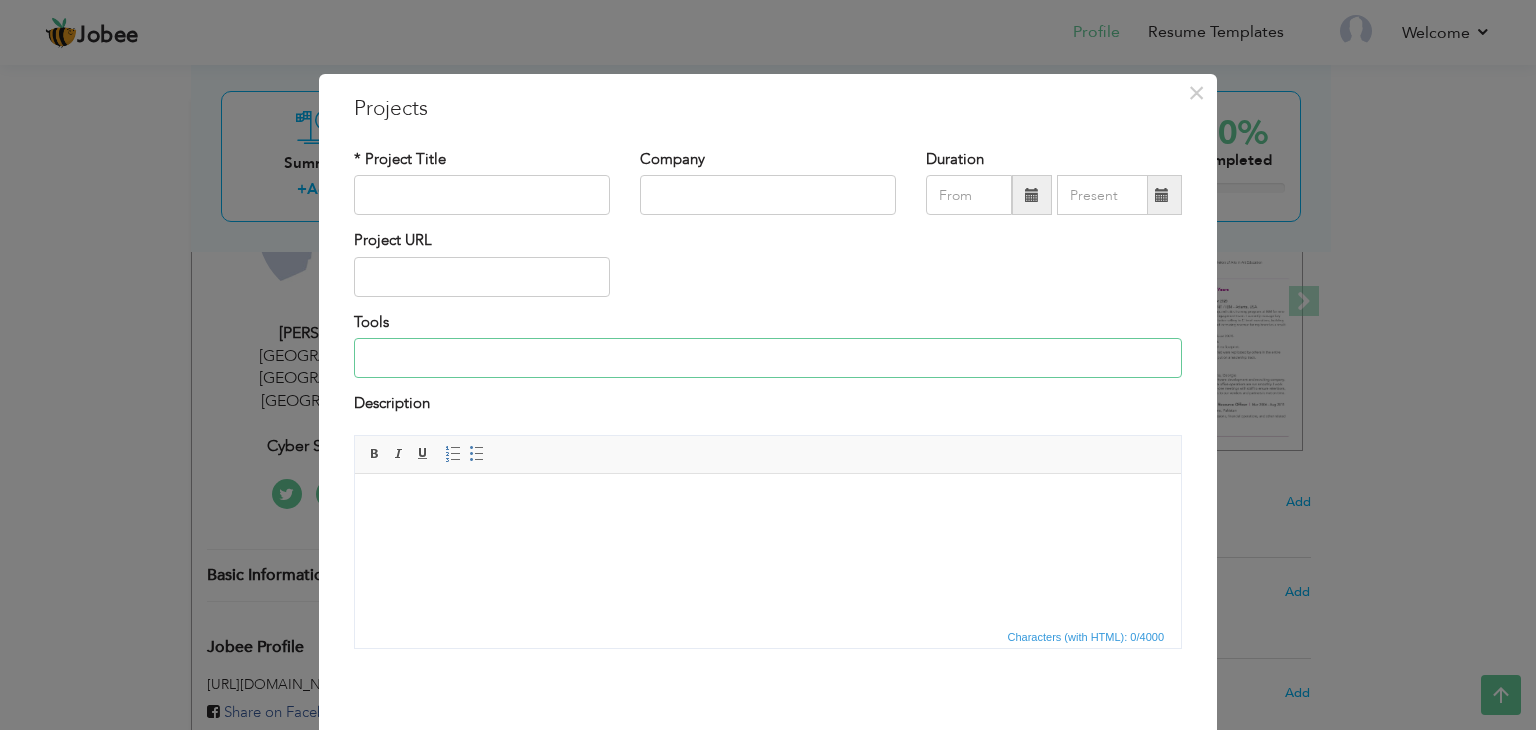 click at bounding box center (768, 358) 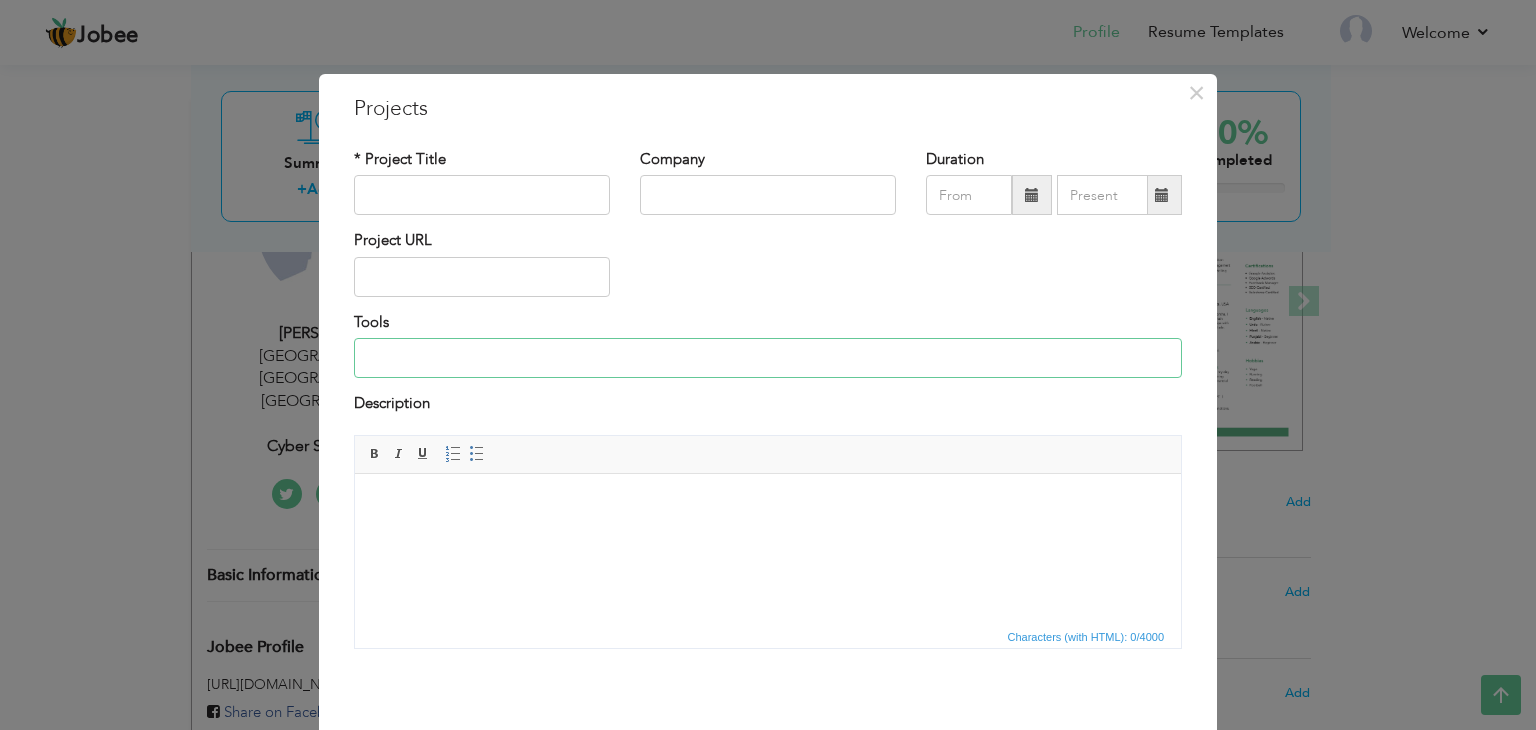 click at bounding box center [768, 358] 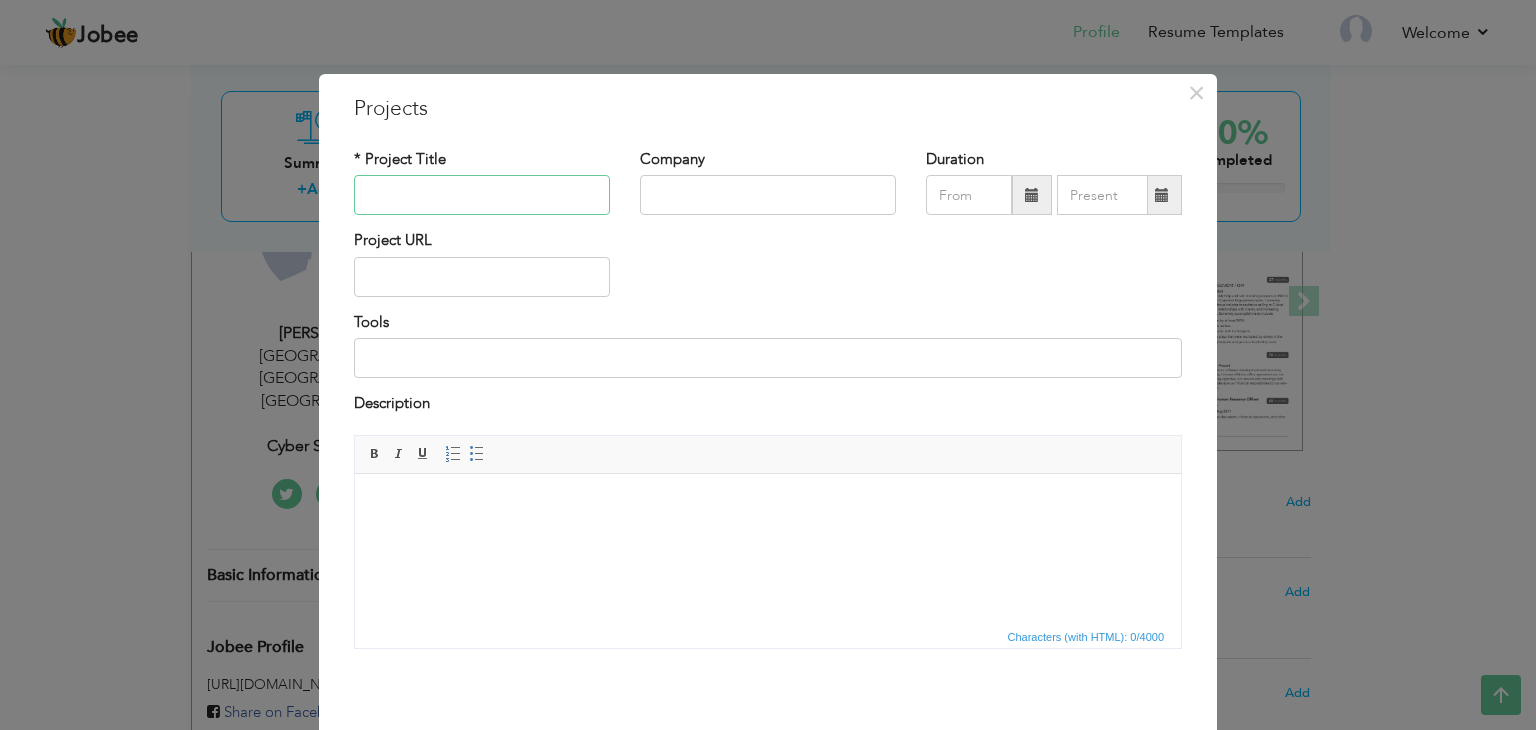 click at bounding box center [482, 195] 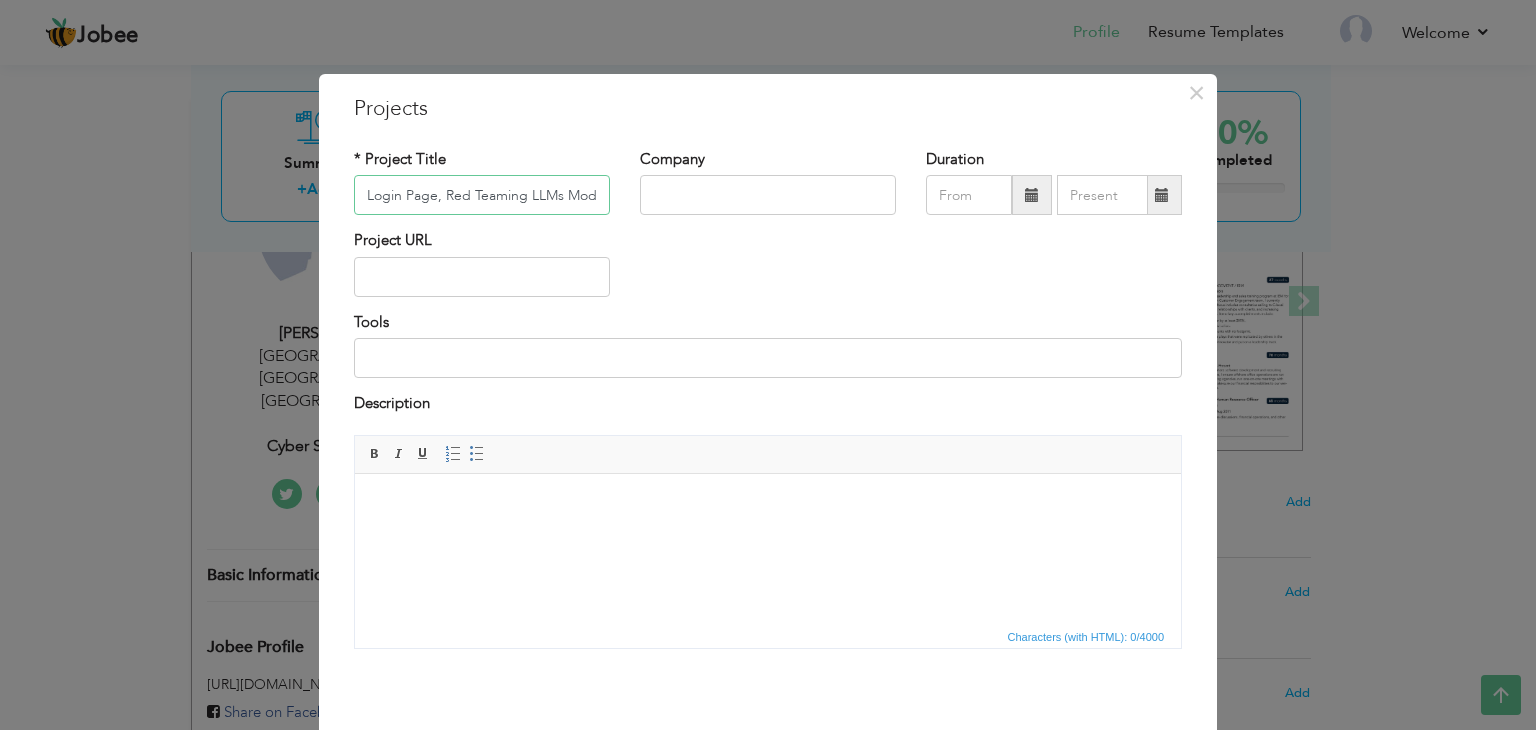 scroll, scrollTop: 0, scrollLeft: 141, axis: horizontal 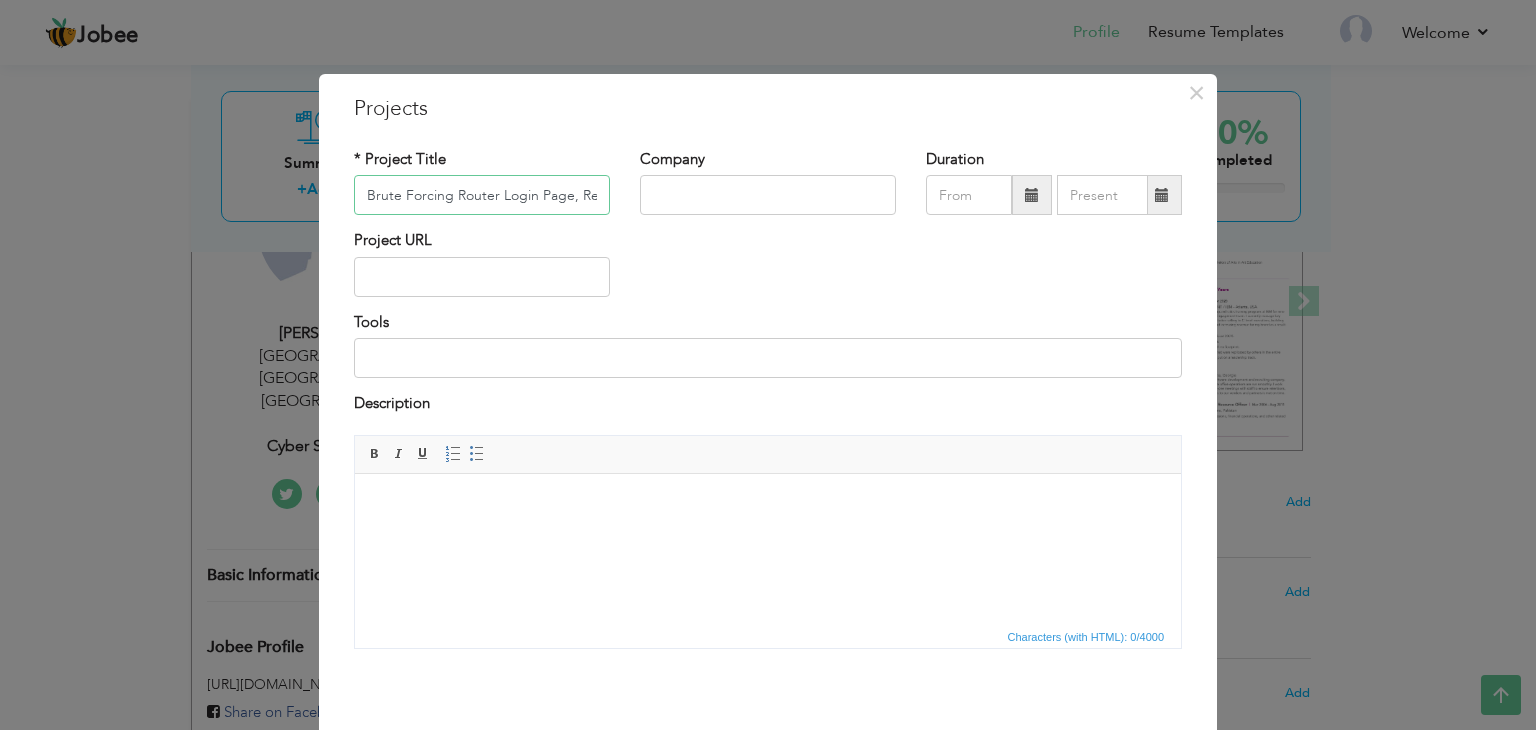 click on "Brute Forcing Router Login Page, Red Teaming LLMs Model" at bounding box center (482, 195) 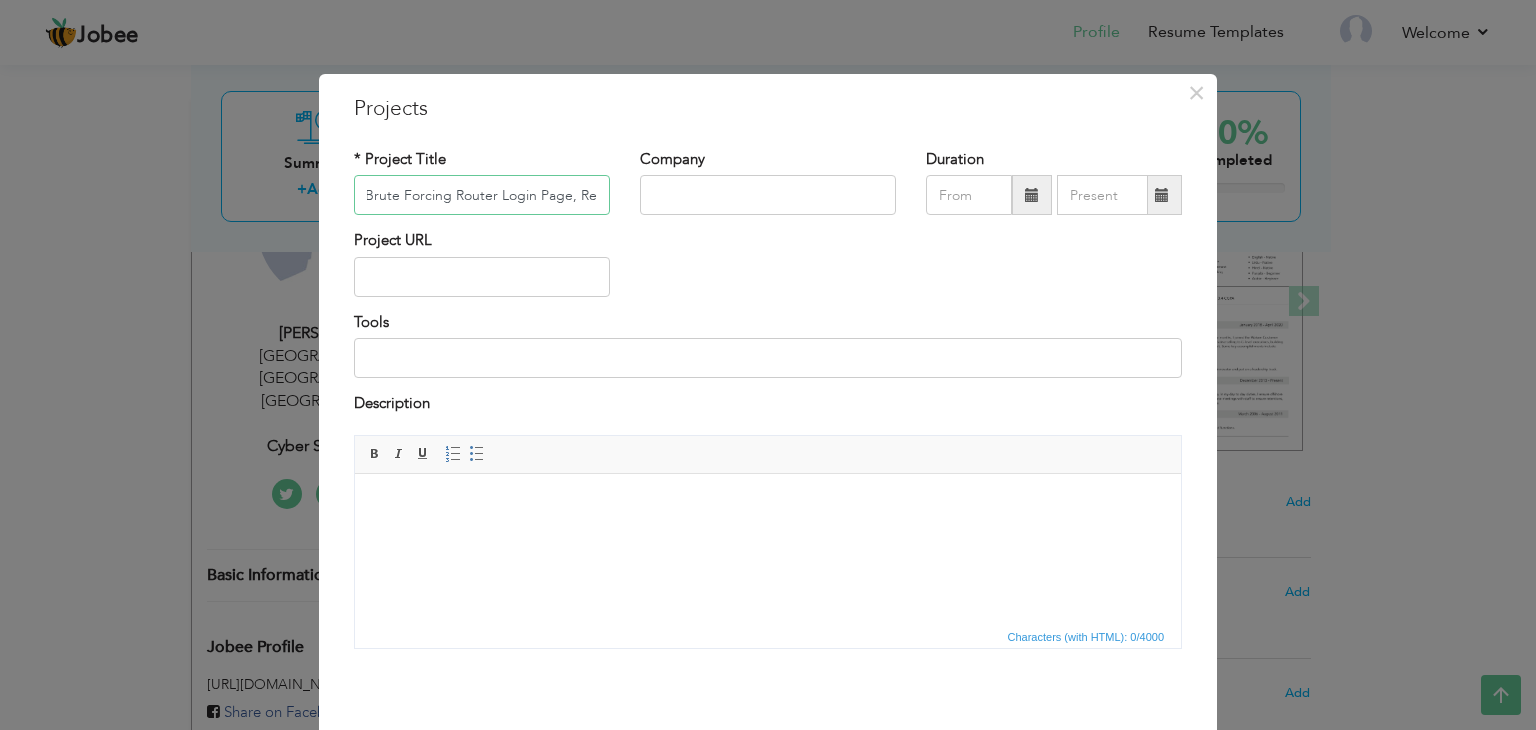 scroll, scrollTop: 0, scrollLeft: 0, axis: both 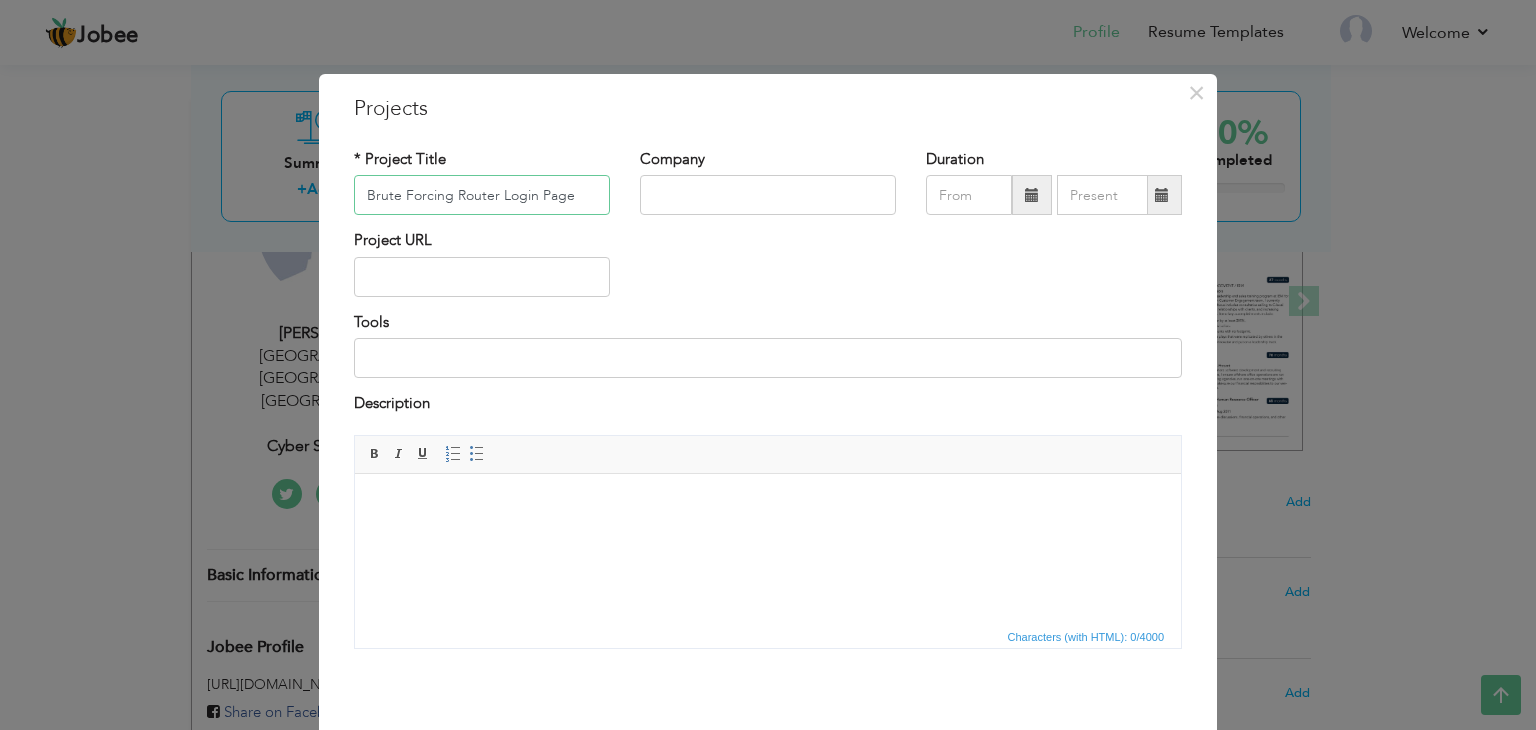 click on "Brute Forcing Router Login Page" at bounding box center [482, 195] 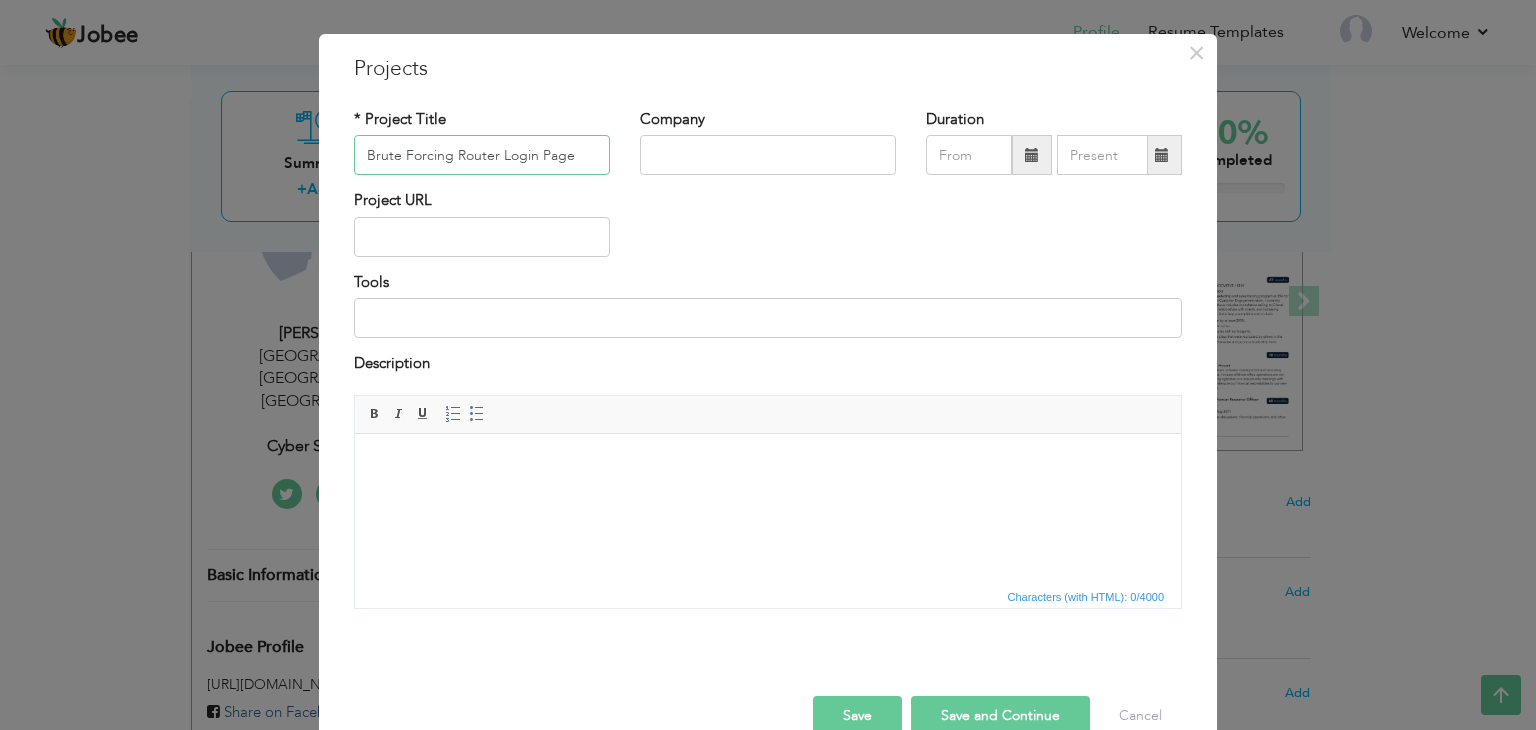type on "Brute Forcing Router Login Page" 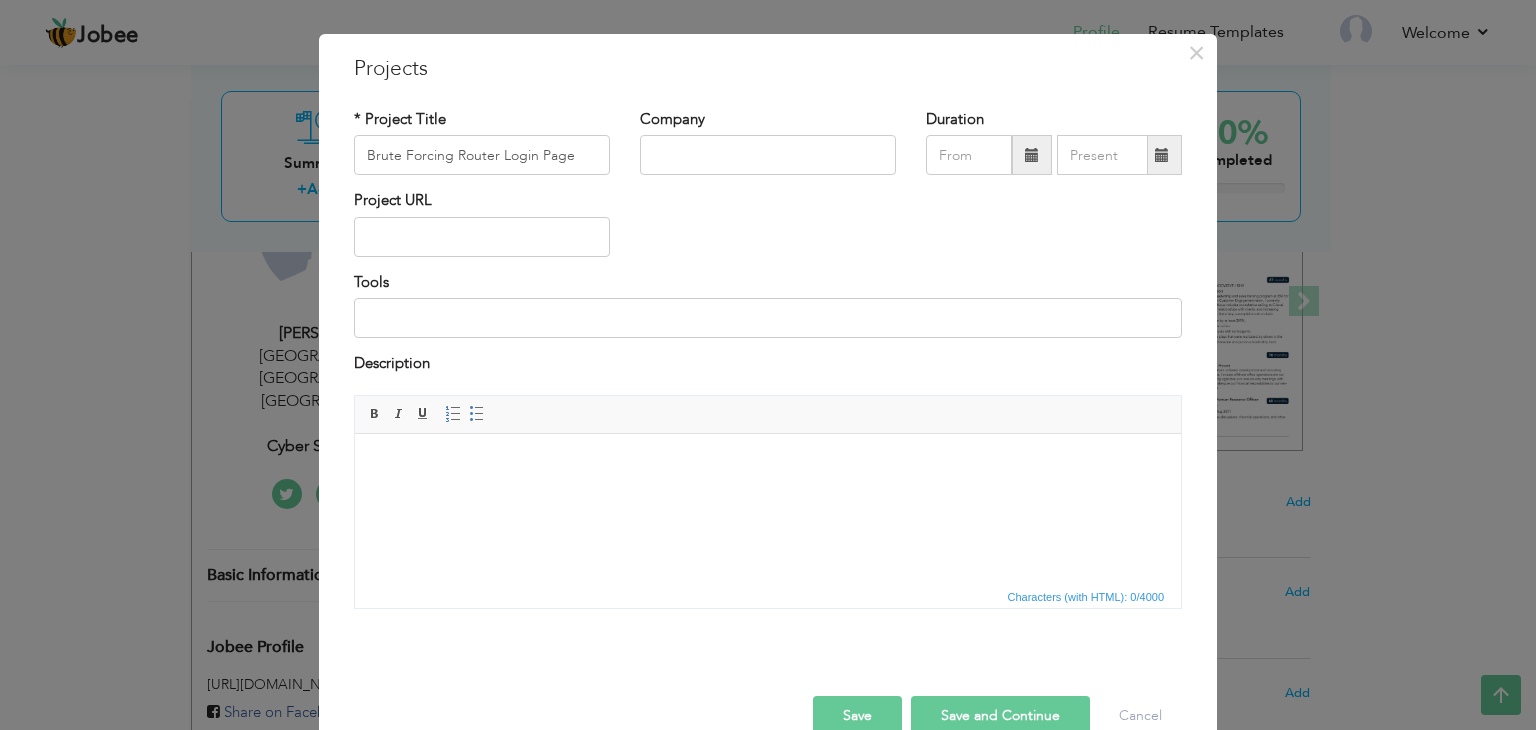 click at bounding box center (768, 463) 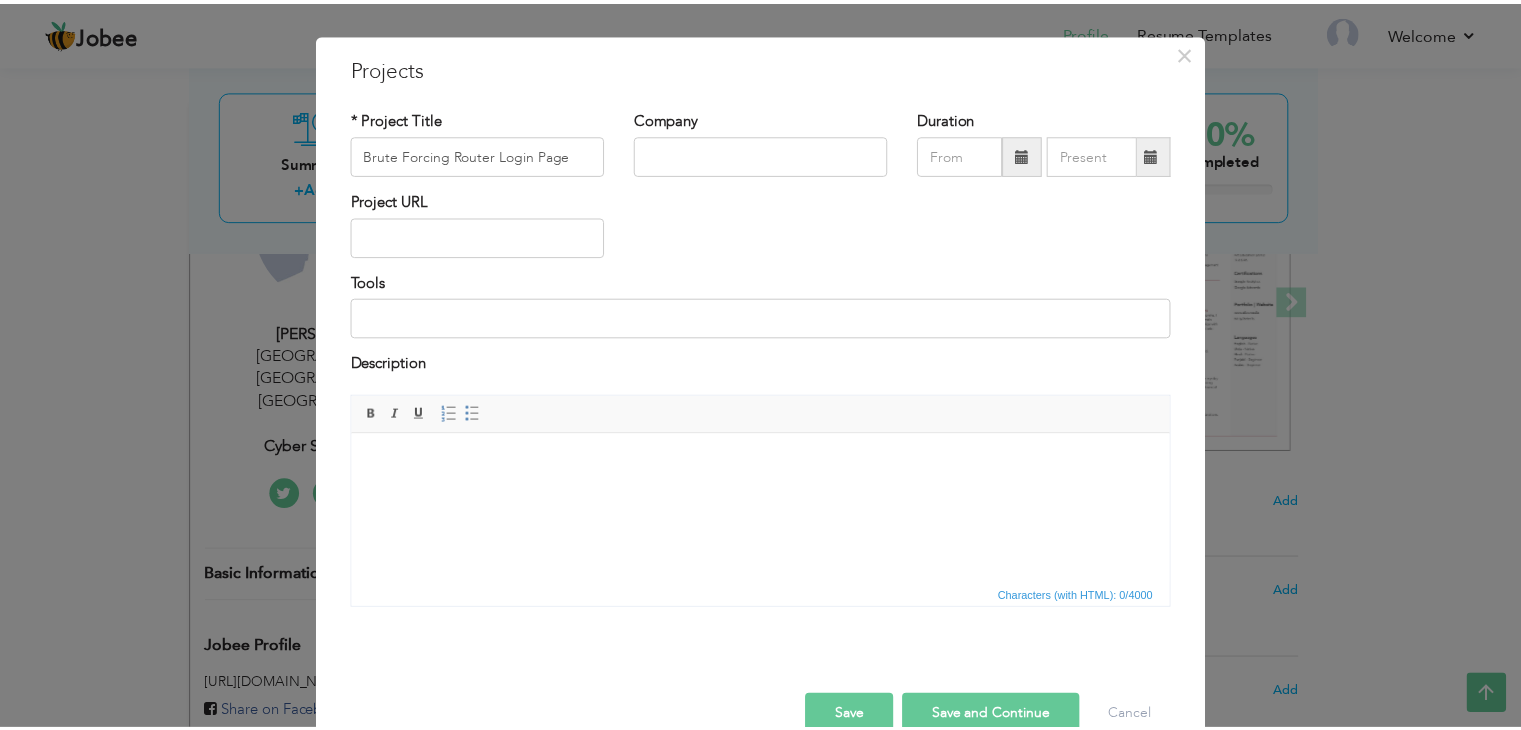 scroll, scrollTop: 80, scrollLeft: 0, axis: vertical 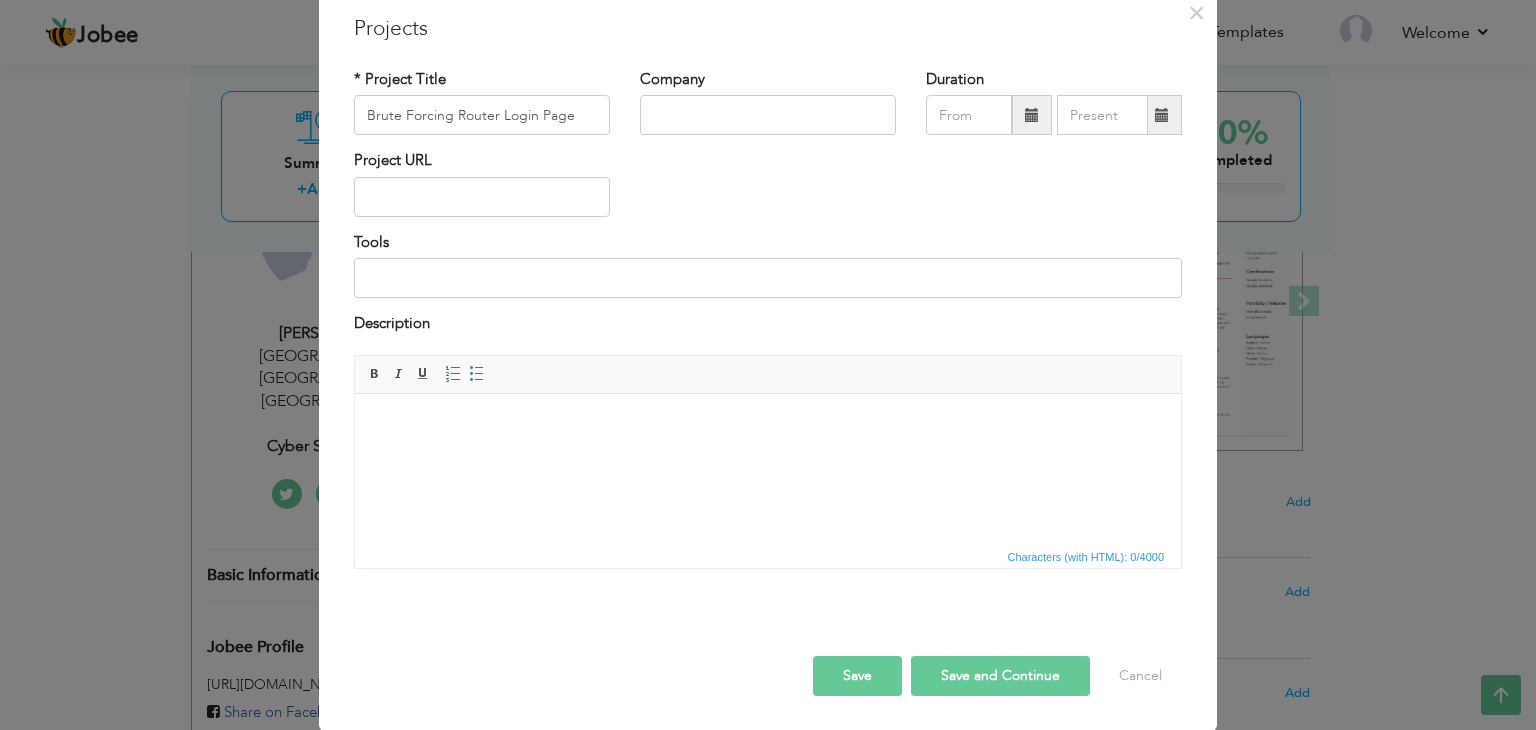 click on "Save and Continue" at bounding box center [1000, 676] 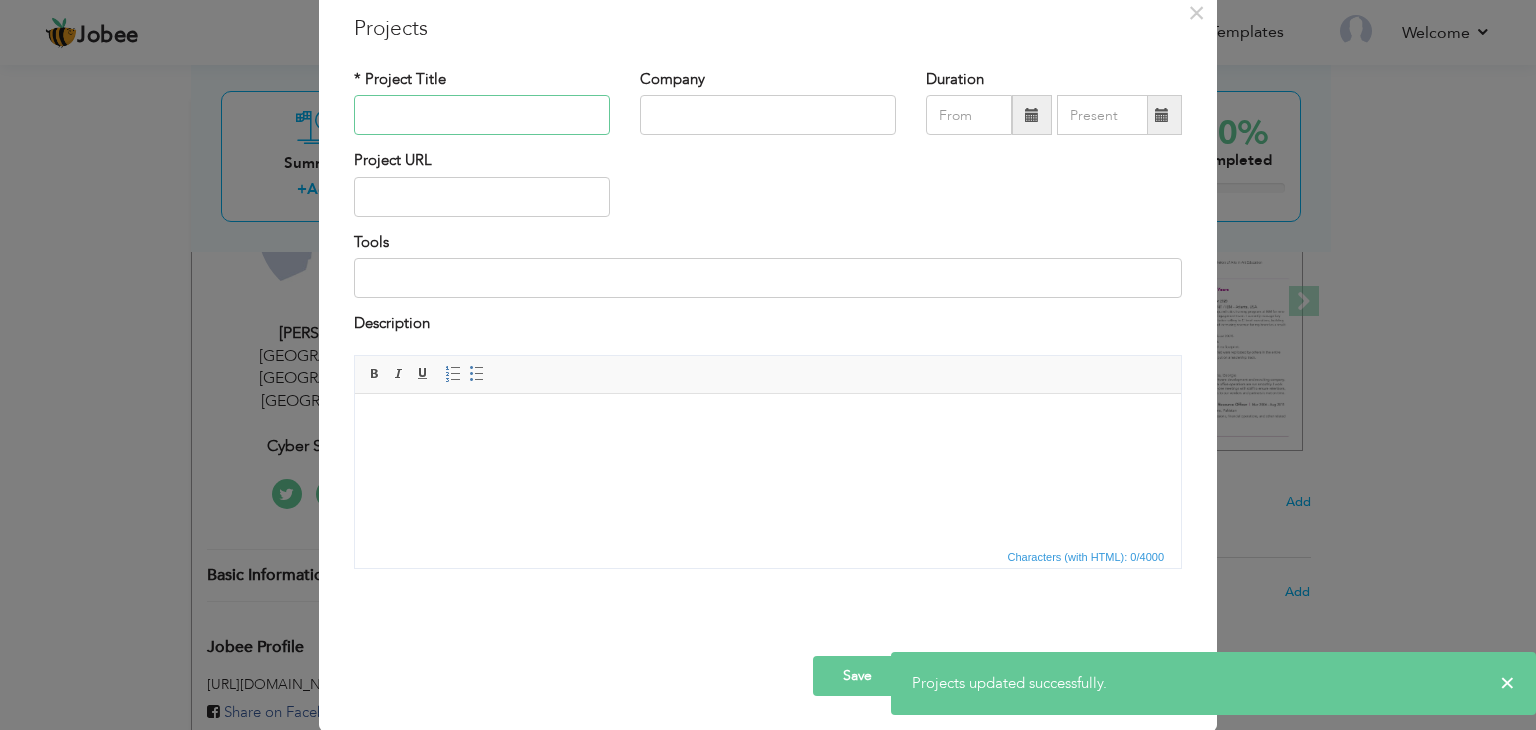 click at bounding box center [482, 115] 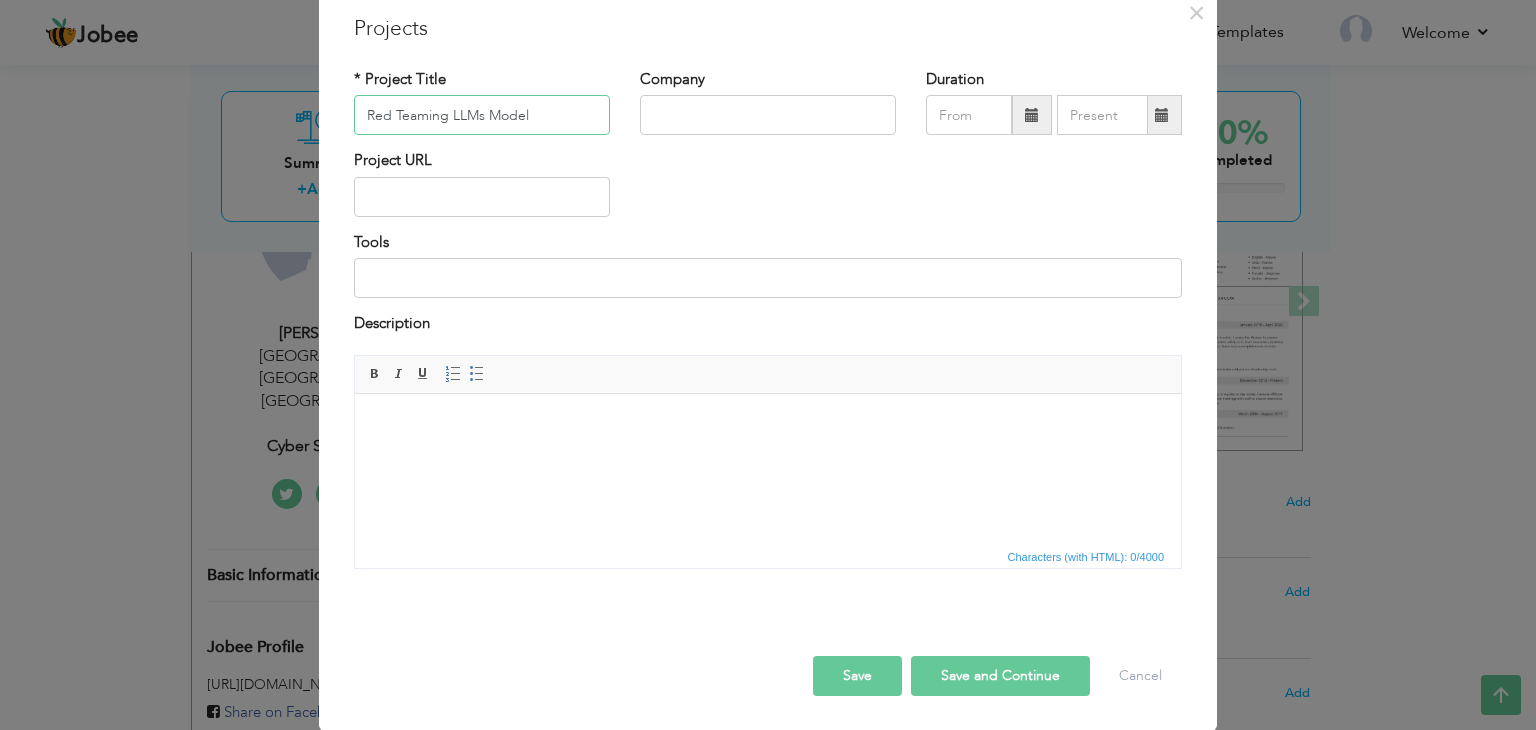type on "Red Teaming LLMs Model" 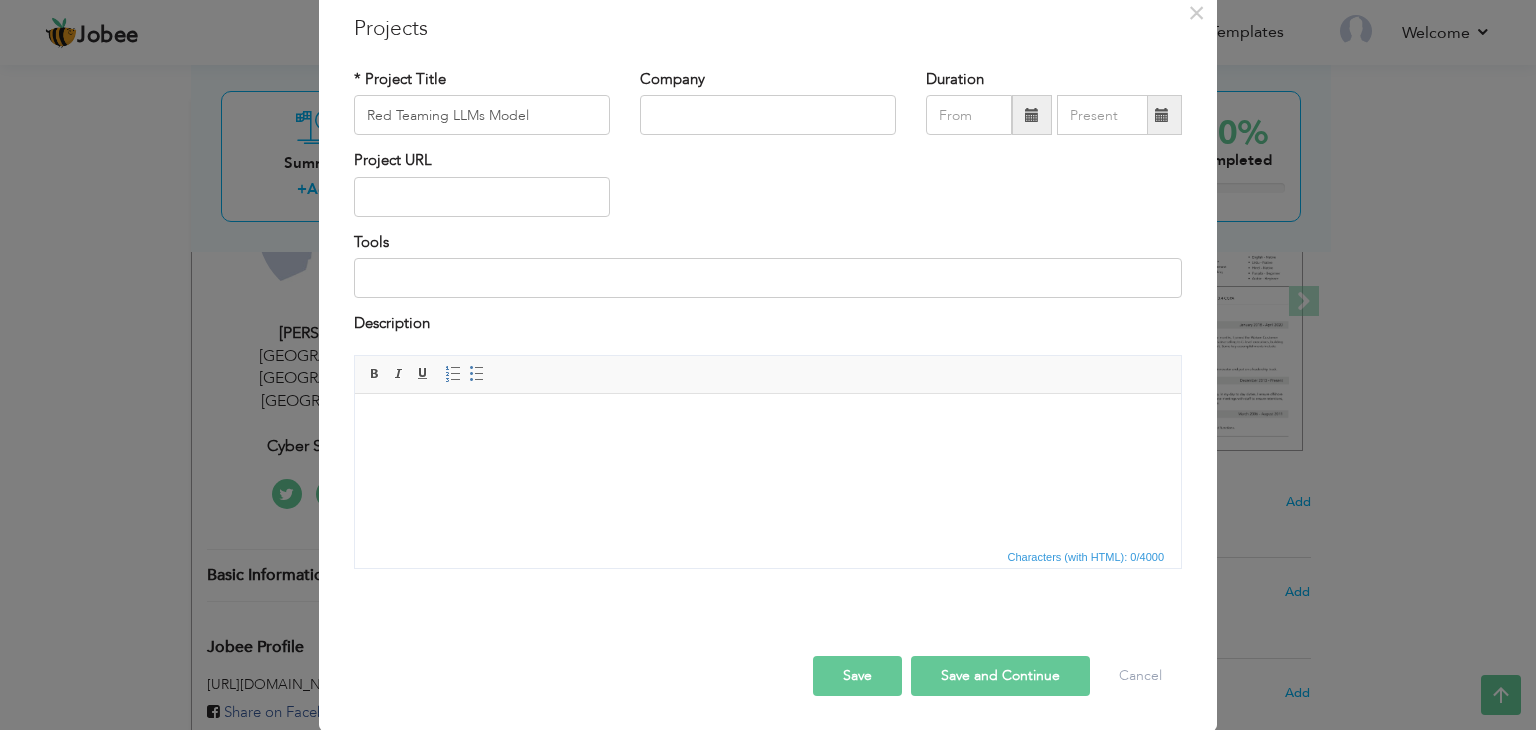 click on "Save and Continue" at bounding box center [1000, 676] 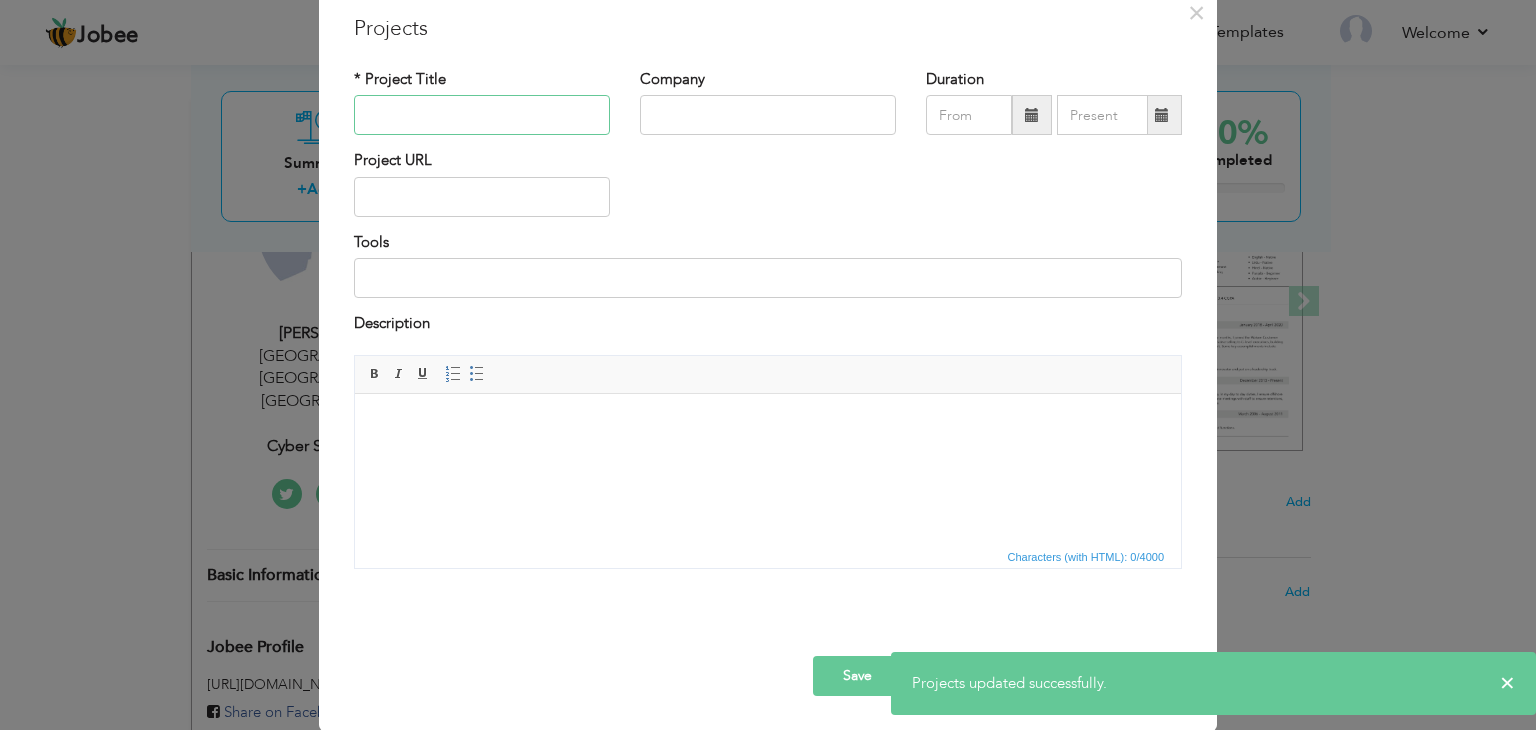 click at bounding box center [482, 115] 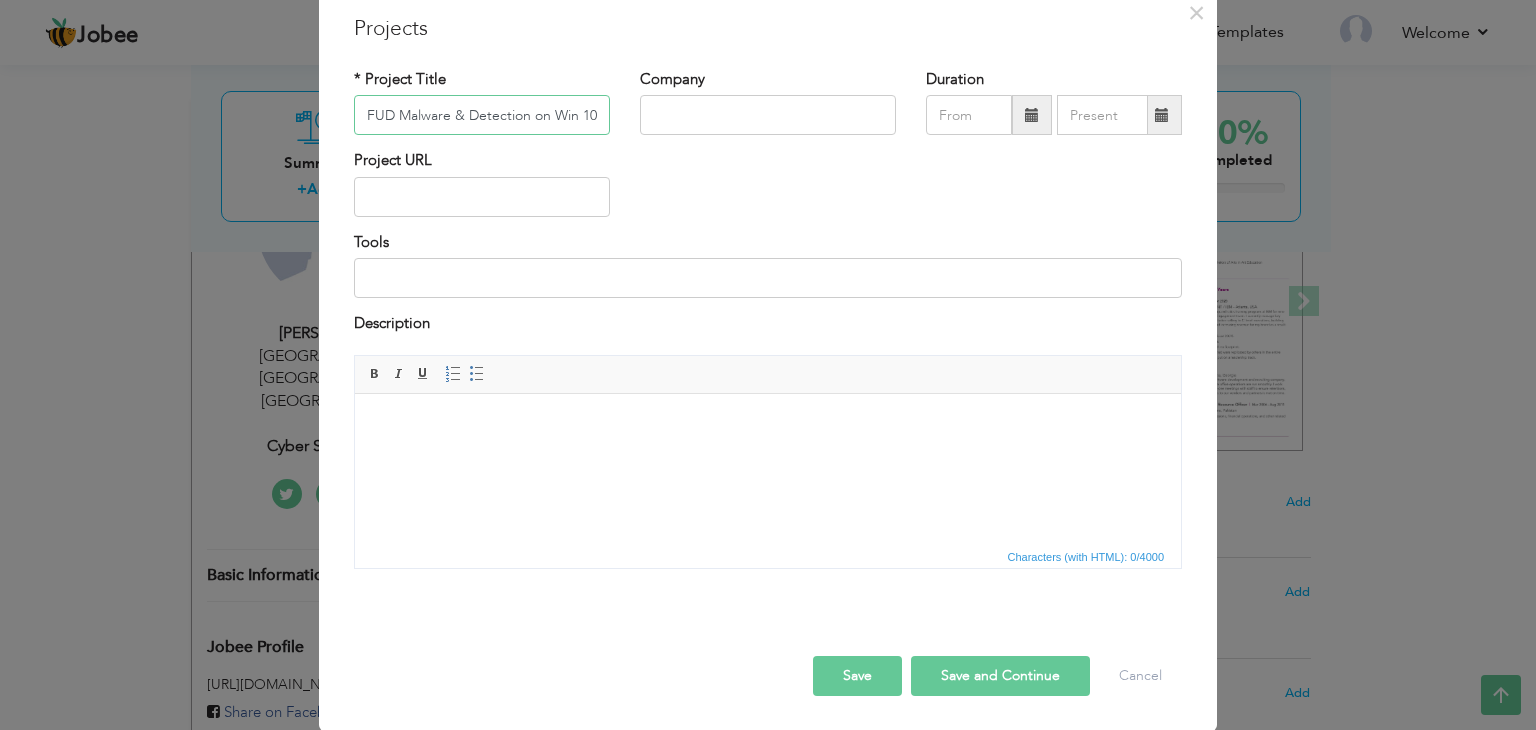 click on "FUD Malware & Detection on Win 10" at bounding box center (482, 115) 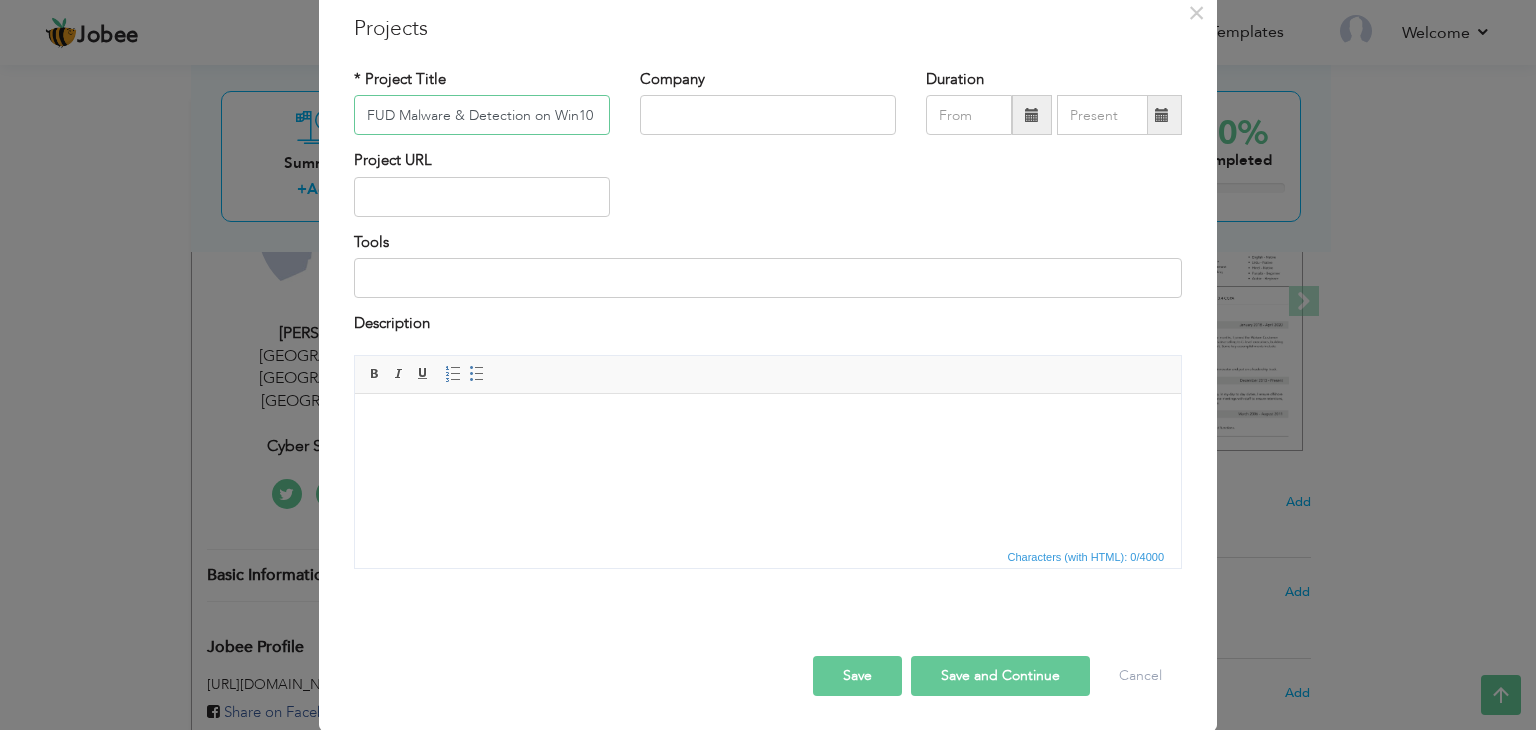 type on "FUD Malware & Detection on Win10" 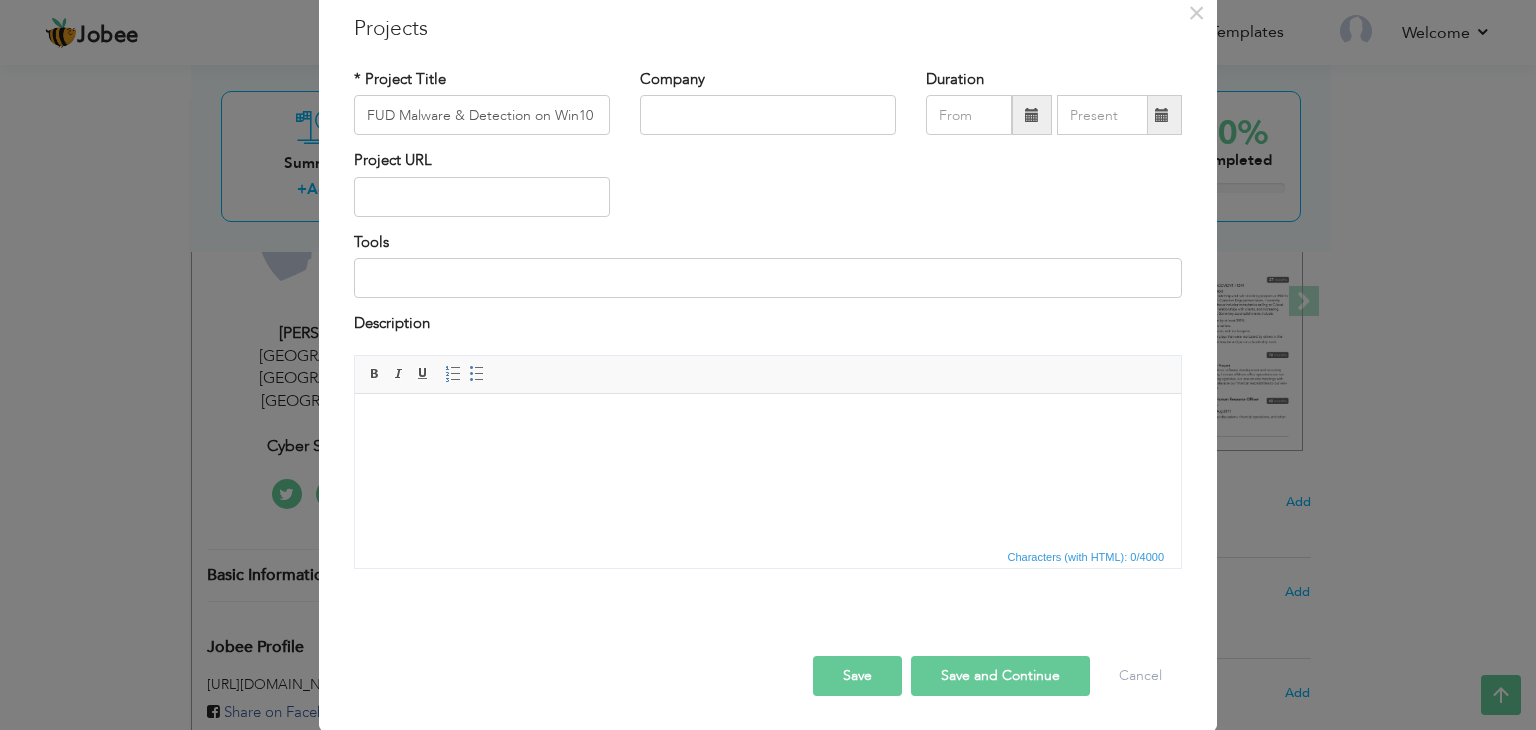 click on "Save and Continue" at bounding box center (1000, 676) 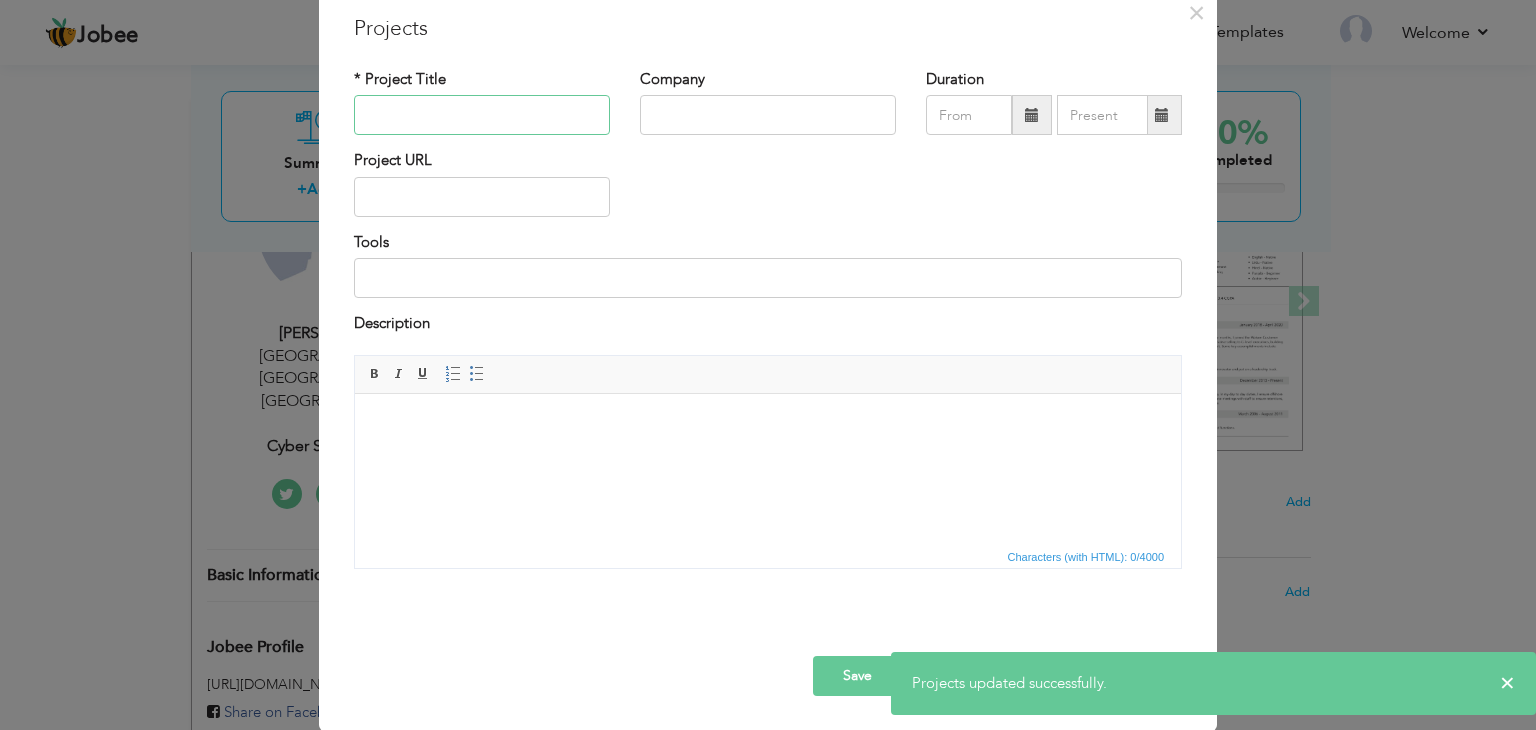 click at bounding box center (482, 115) 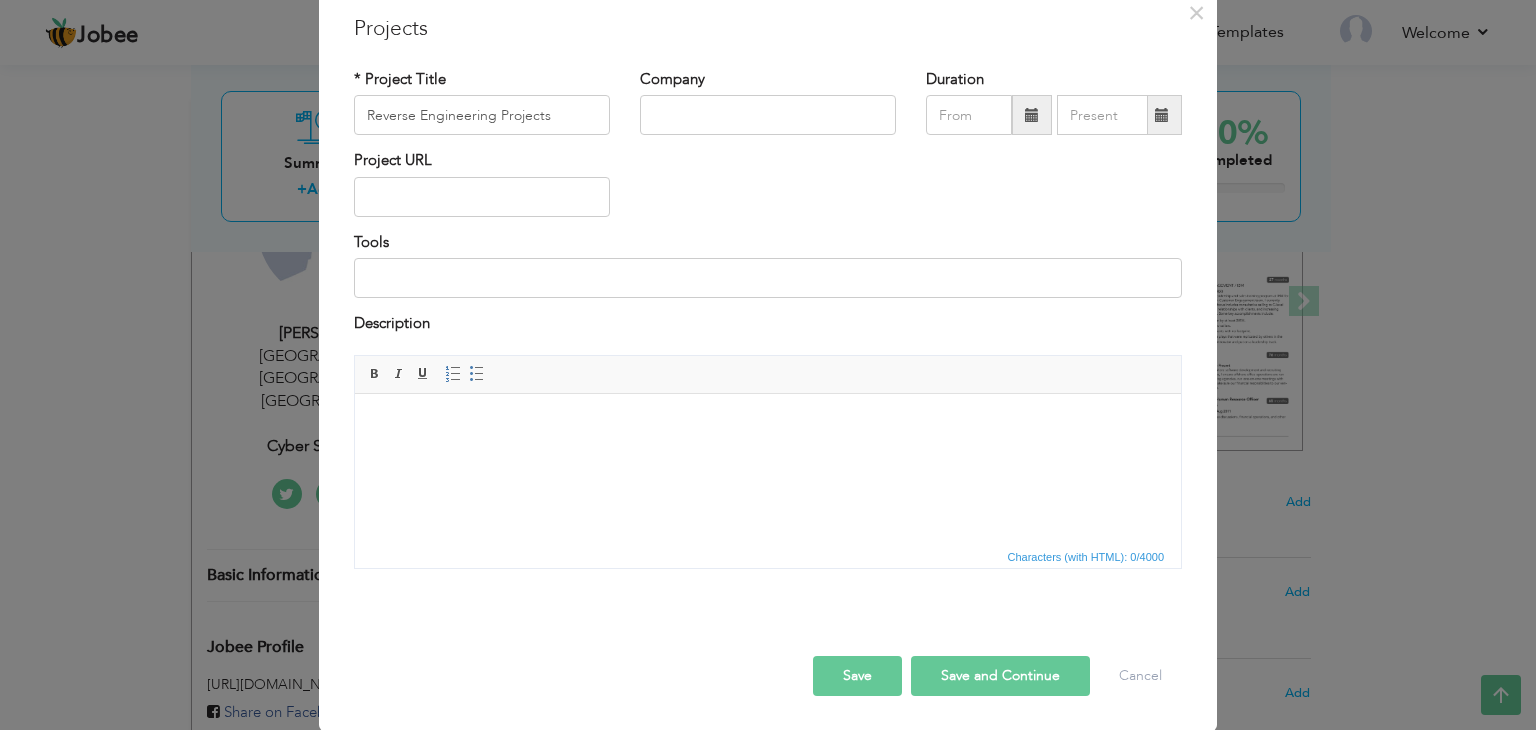 click on "Save" at bounding box center (857, 676) 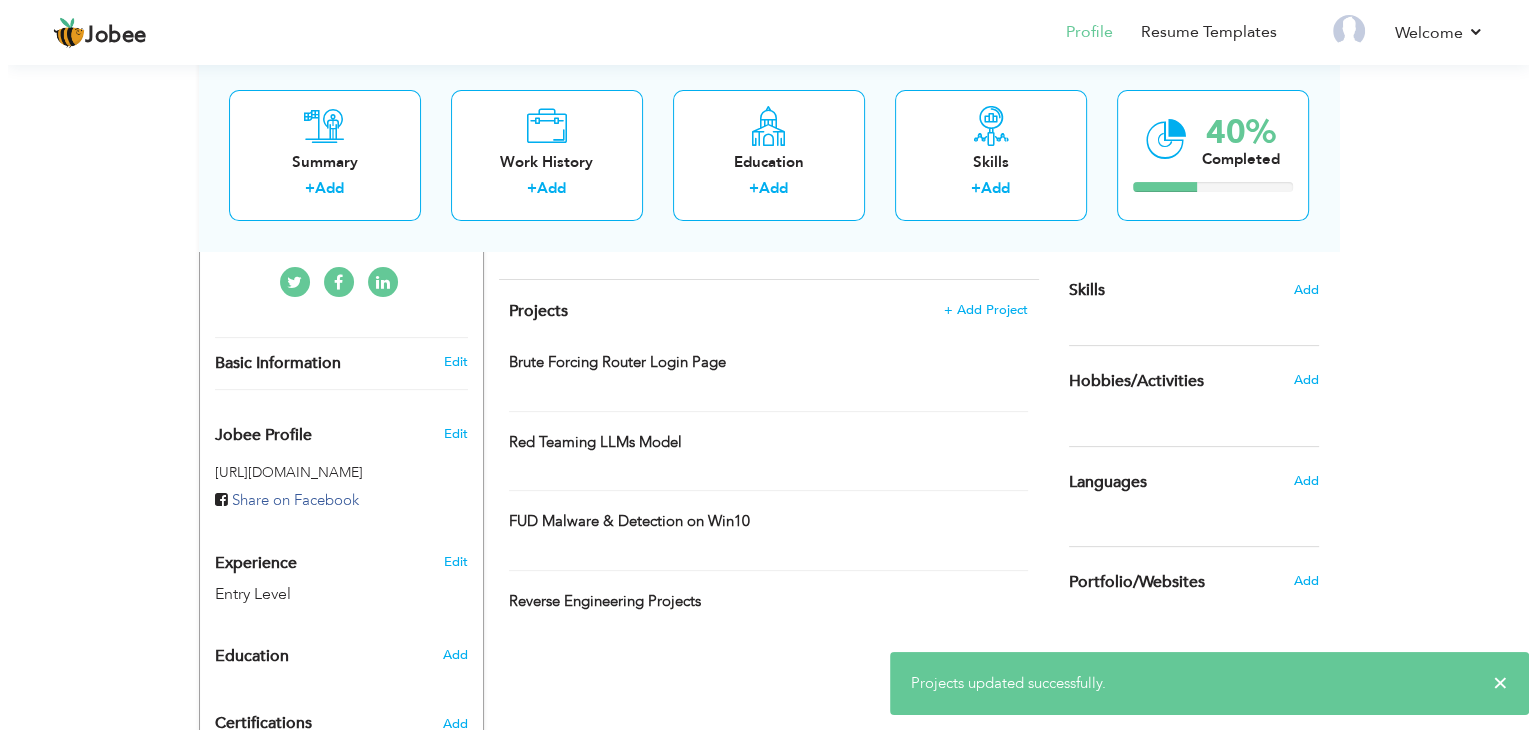 scroll, scrollTop: 480, scrollLeft: 0, axis: vertical 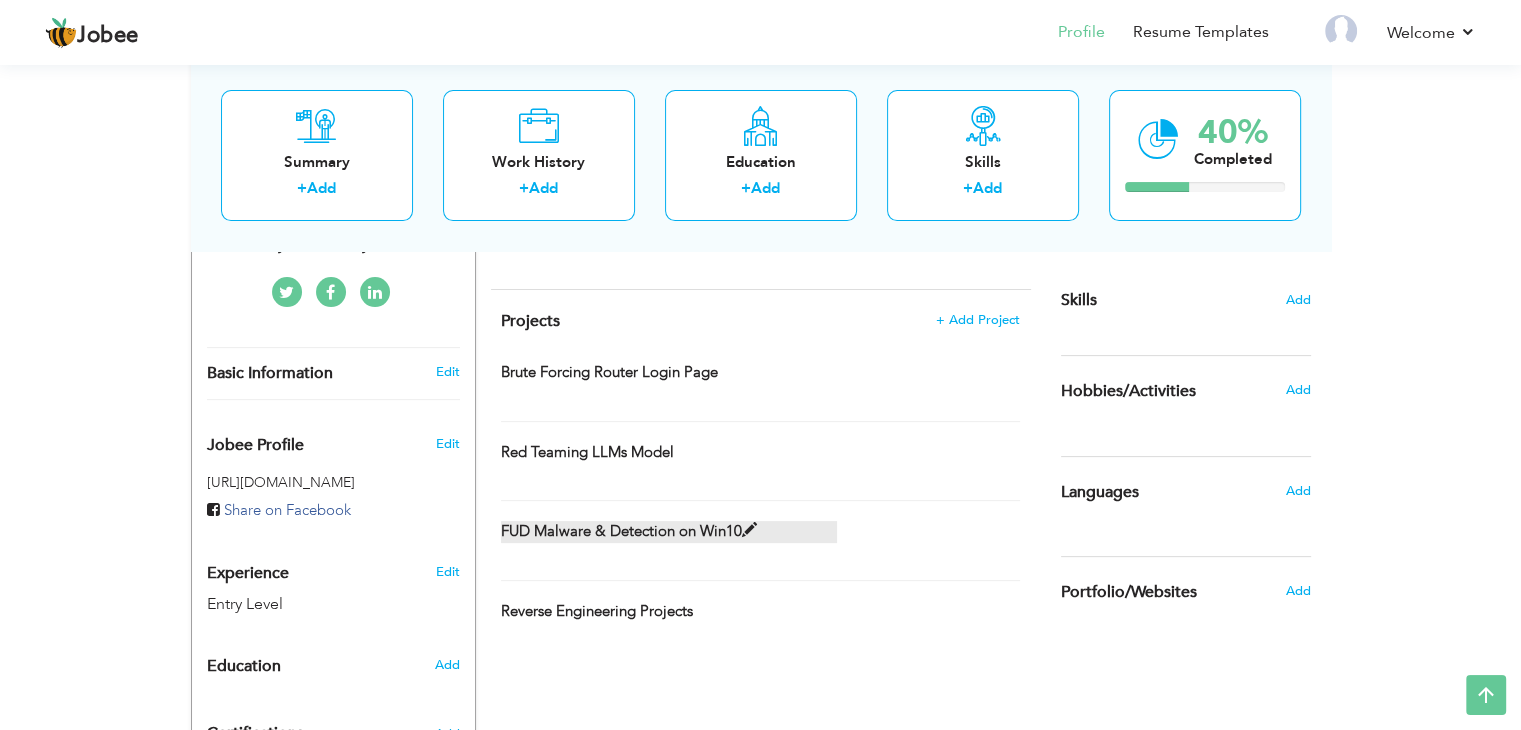 click at bounding box center (749, 530) 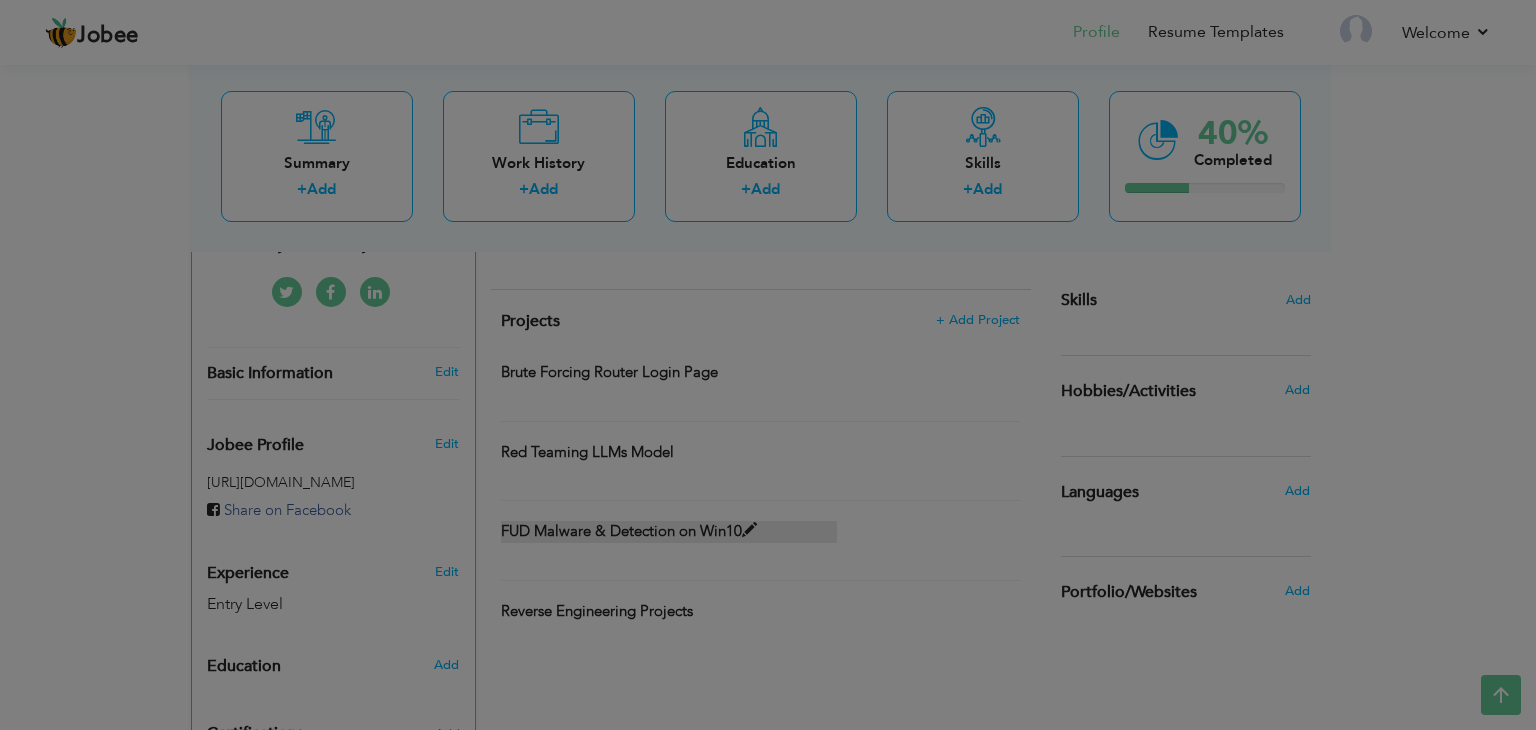scroll, scrollTop: 0, scrollLeft: 0, axis: both 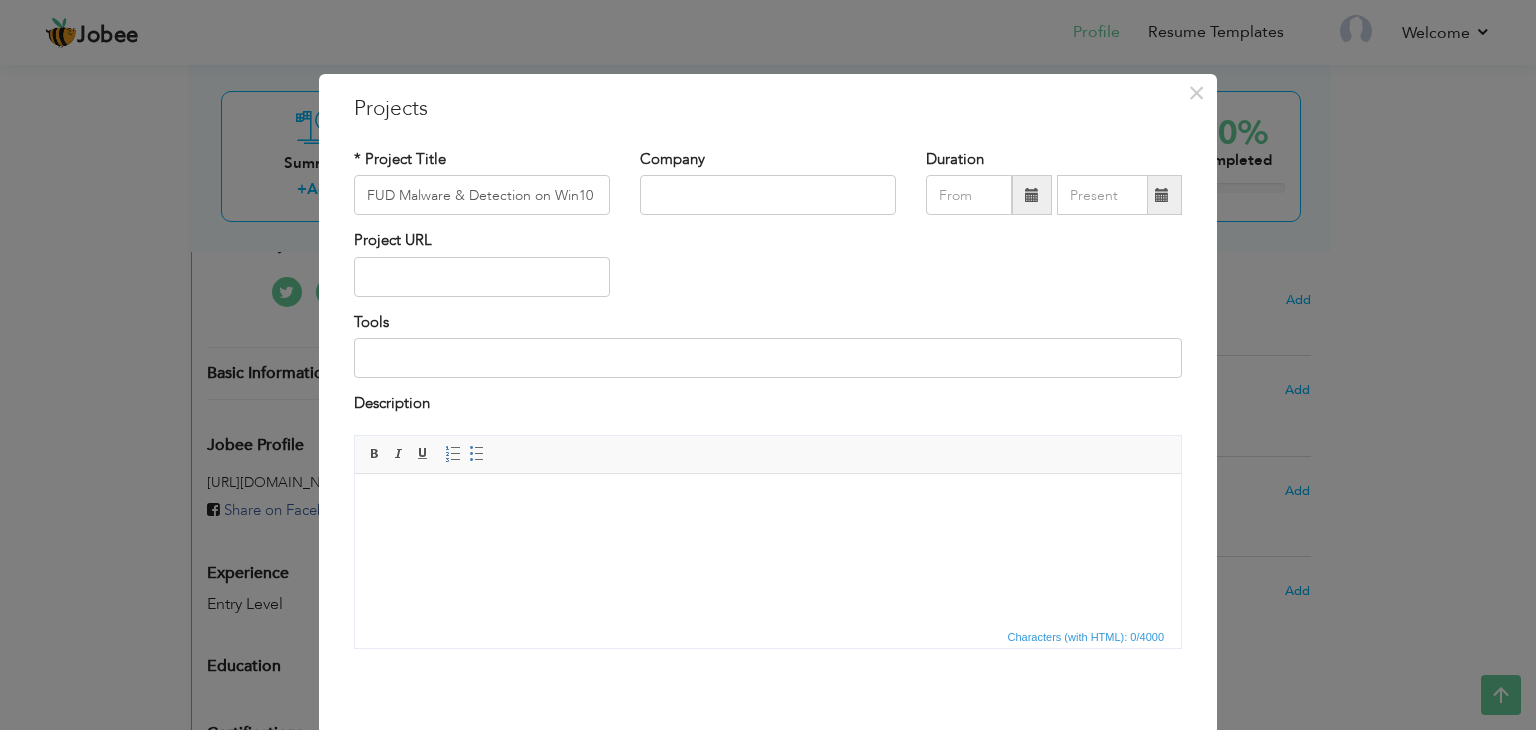 click at bounding box center (768, 503) 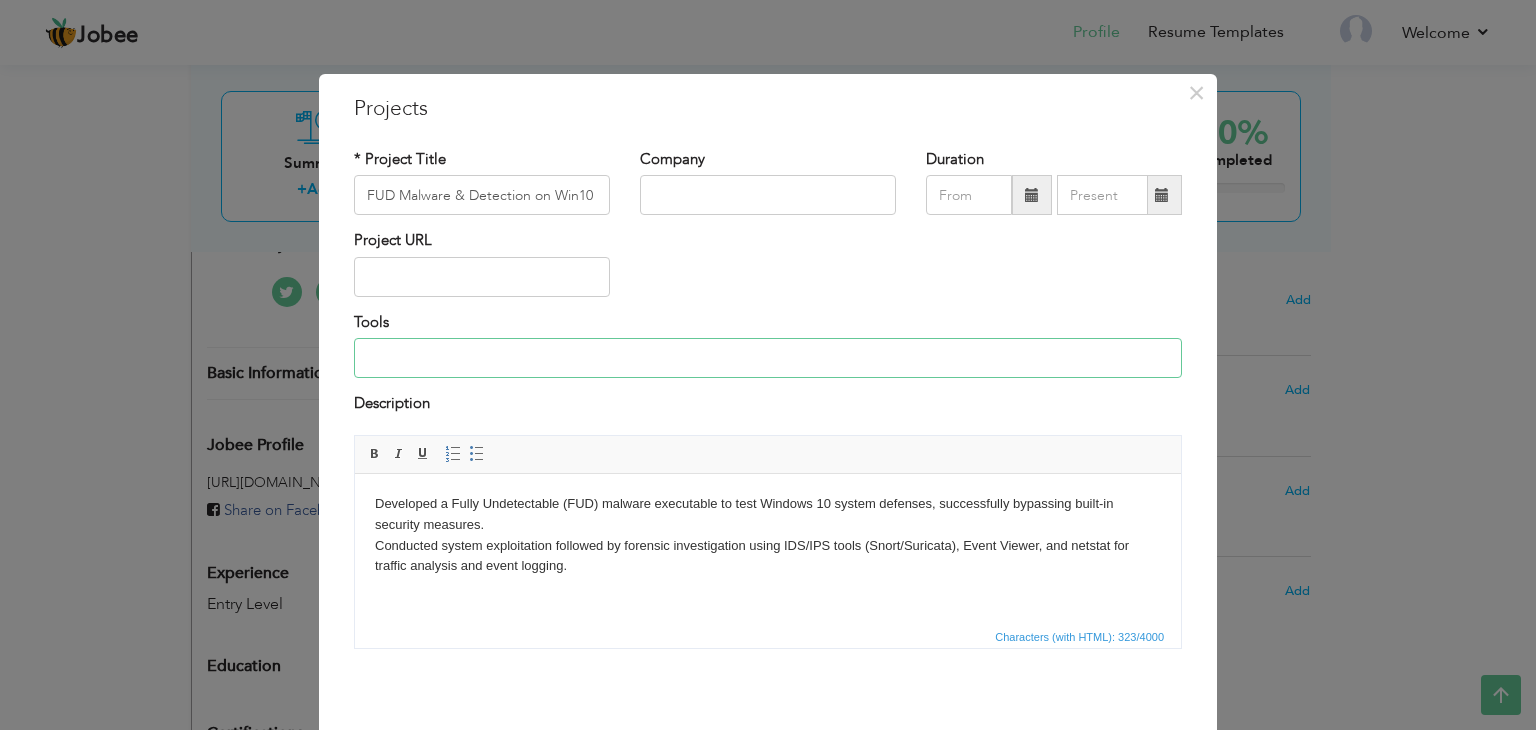 click at bounding box center [768, 358] 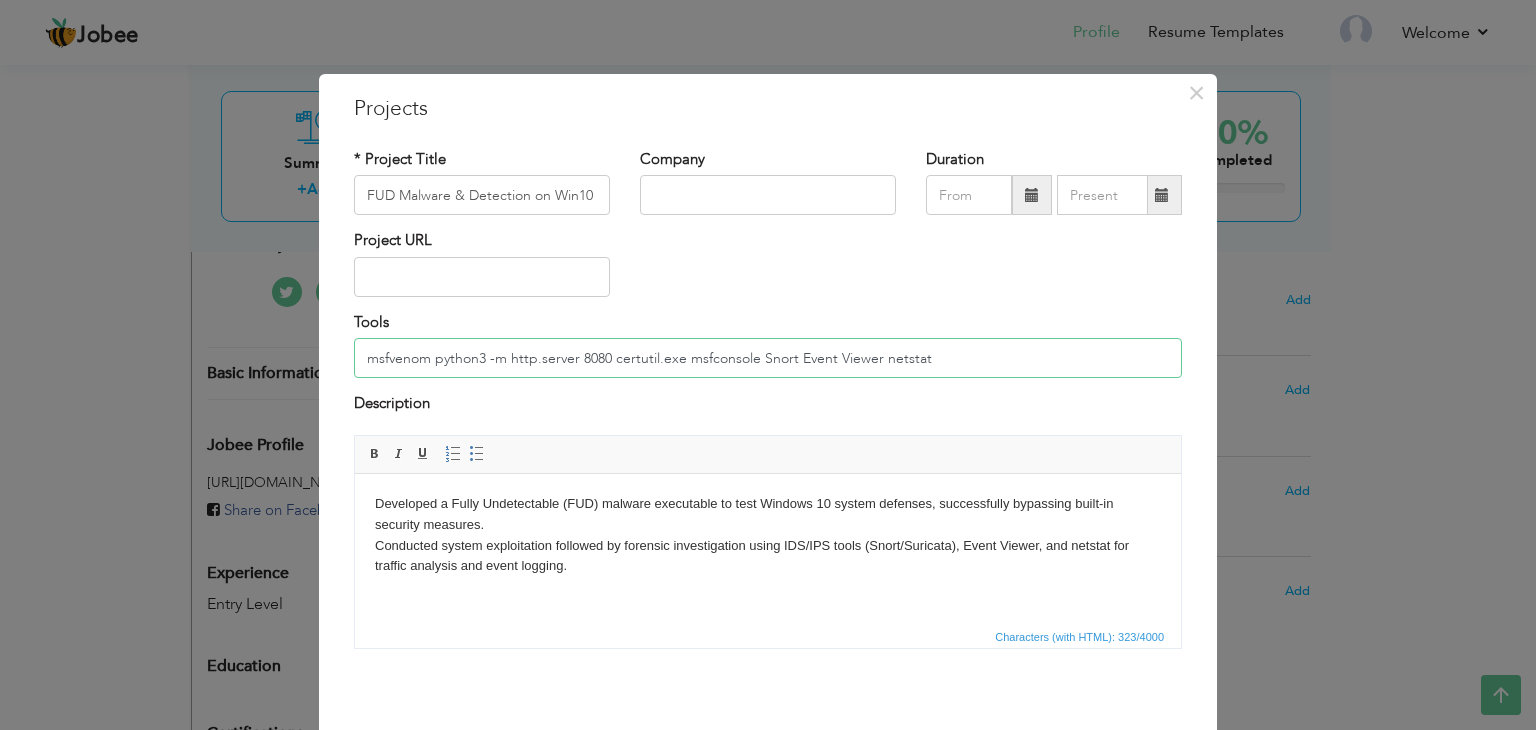 click on "msfvenom python3 -m http.server 8080 certutil.exe msfconsole Snort Event Viewer netstat" at bounding box center (768, 358) 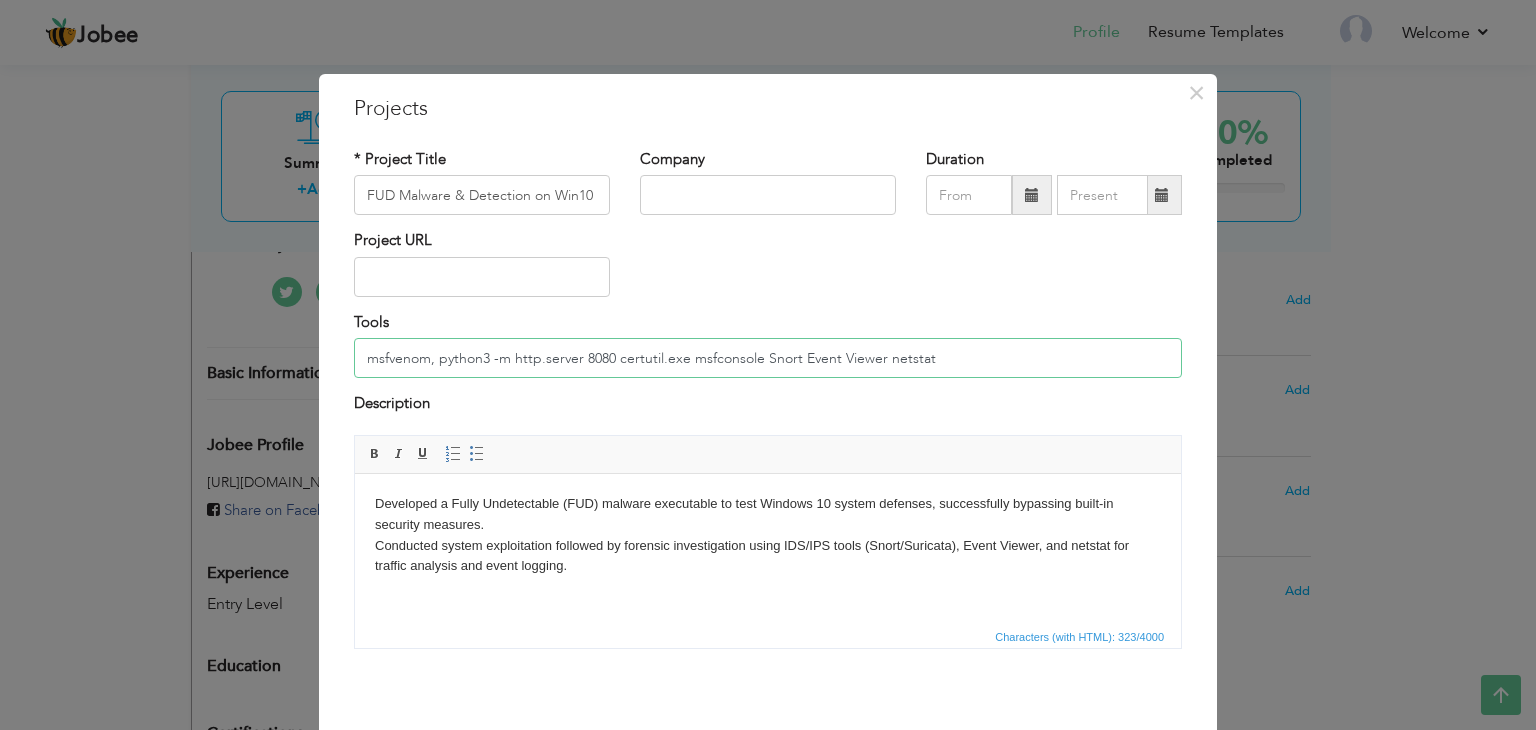 click on "msfvenom, python3 -m http.server 8080 certutil.exe msfconsole Snort Event Viewer netstat" at bounding box center [768, 358] 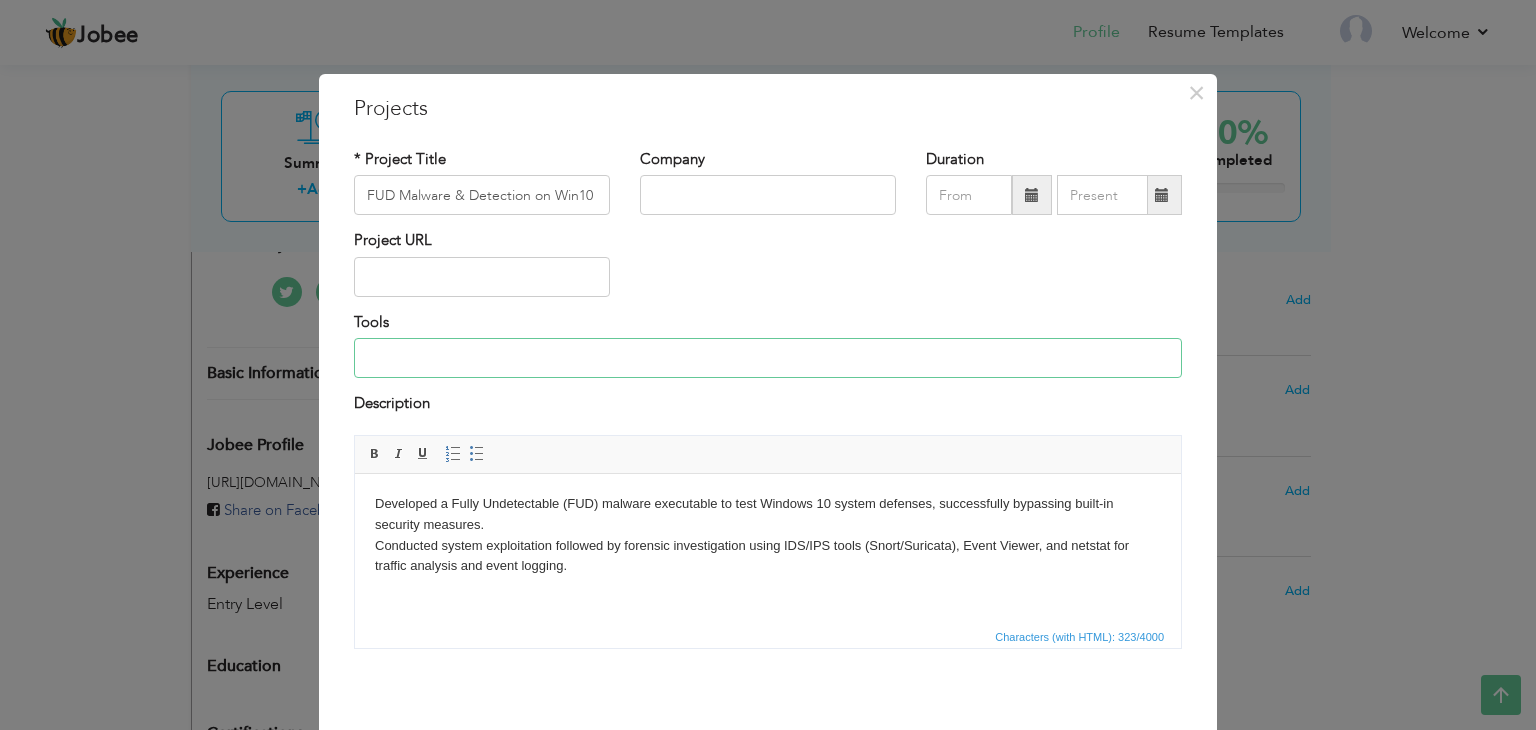 click at bounding box center (768, 358) 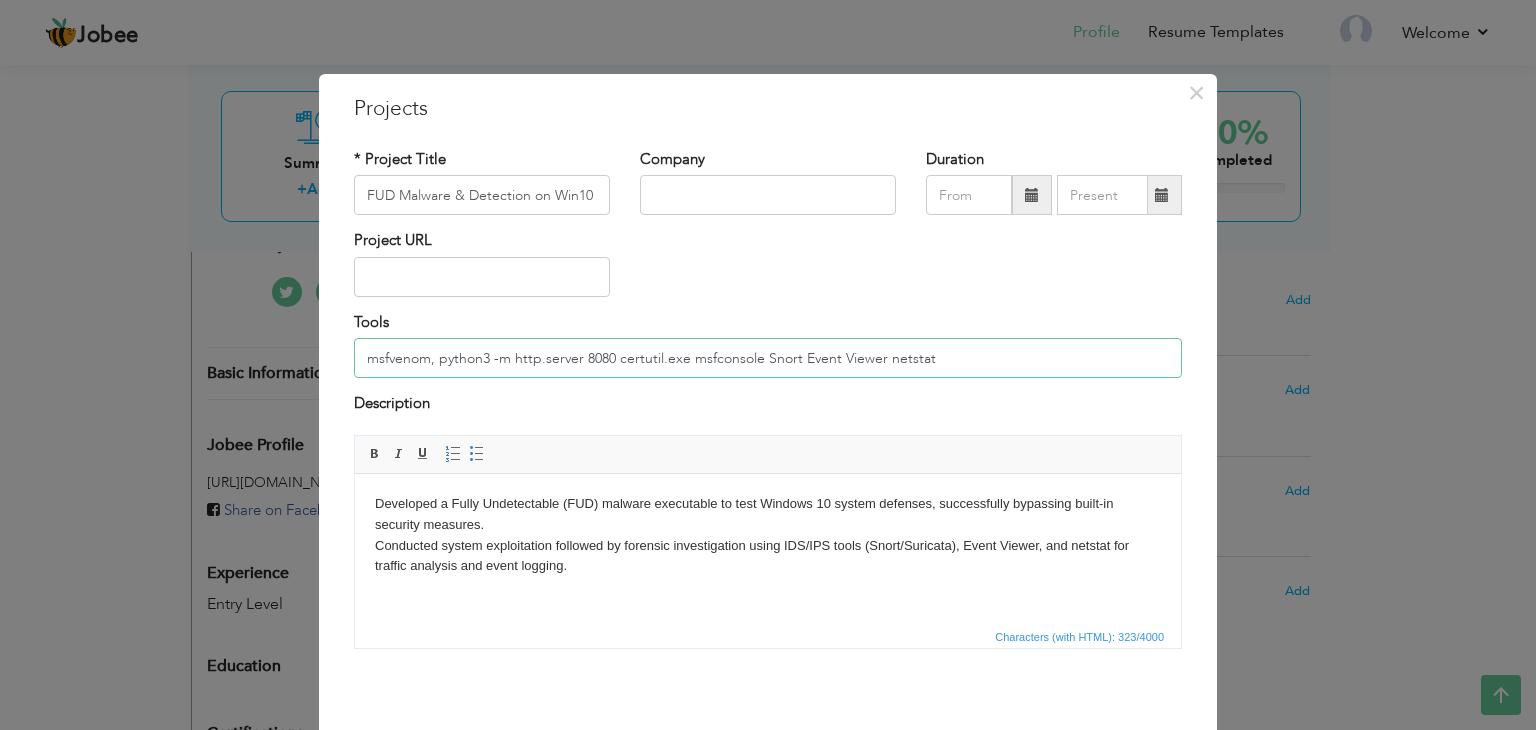 click on "msfvenom, python3 -m http.server 8080 certutil.exe msfconsole Snort Event Viewer netstat" at bounding box center [768, 358] 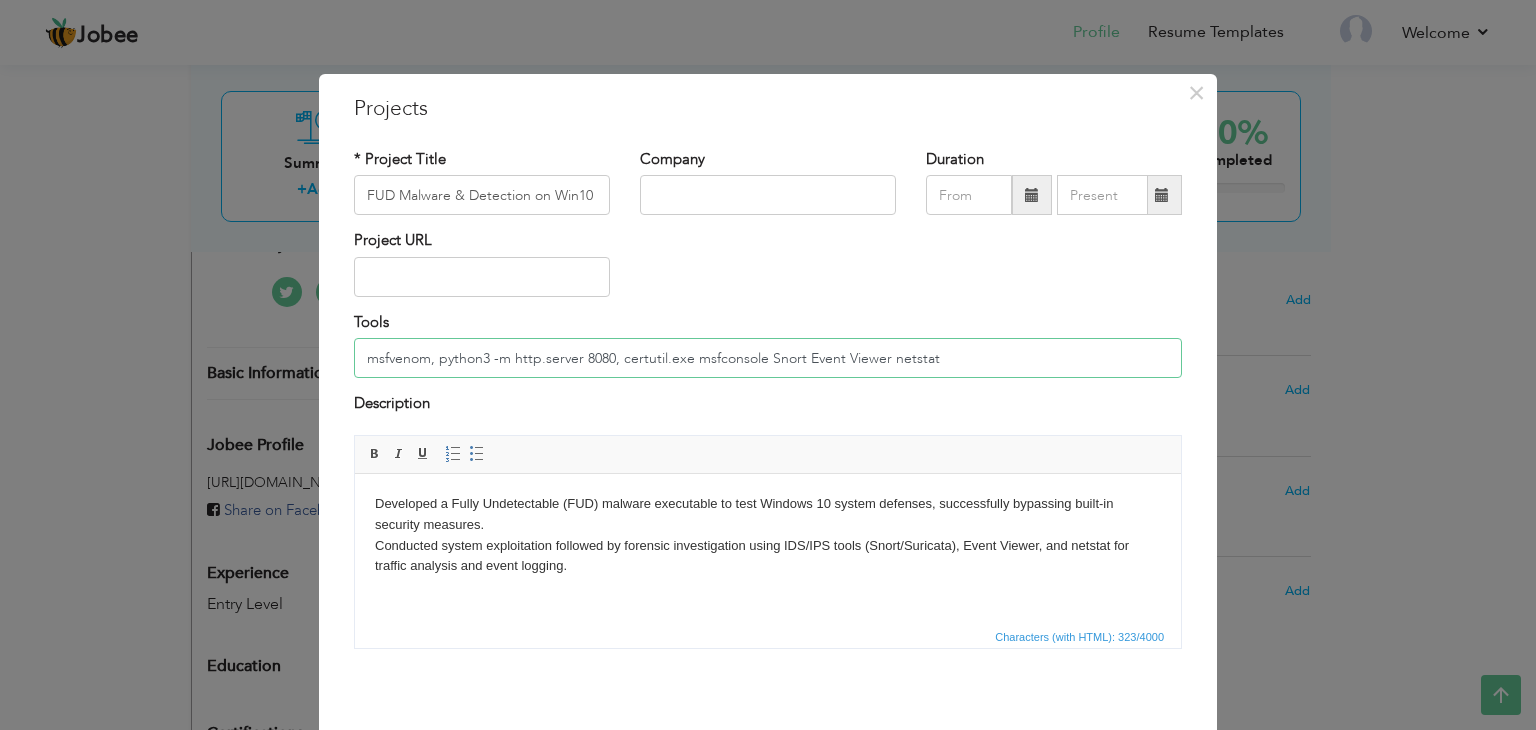 click on "msfvenom, python3 -m http.server 8080, certutil.exe msfconsole Snort Event Viewer netstat" at bounding box center (768, 358) 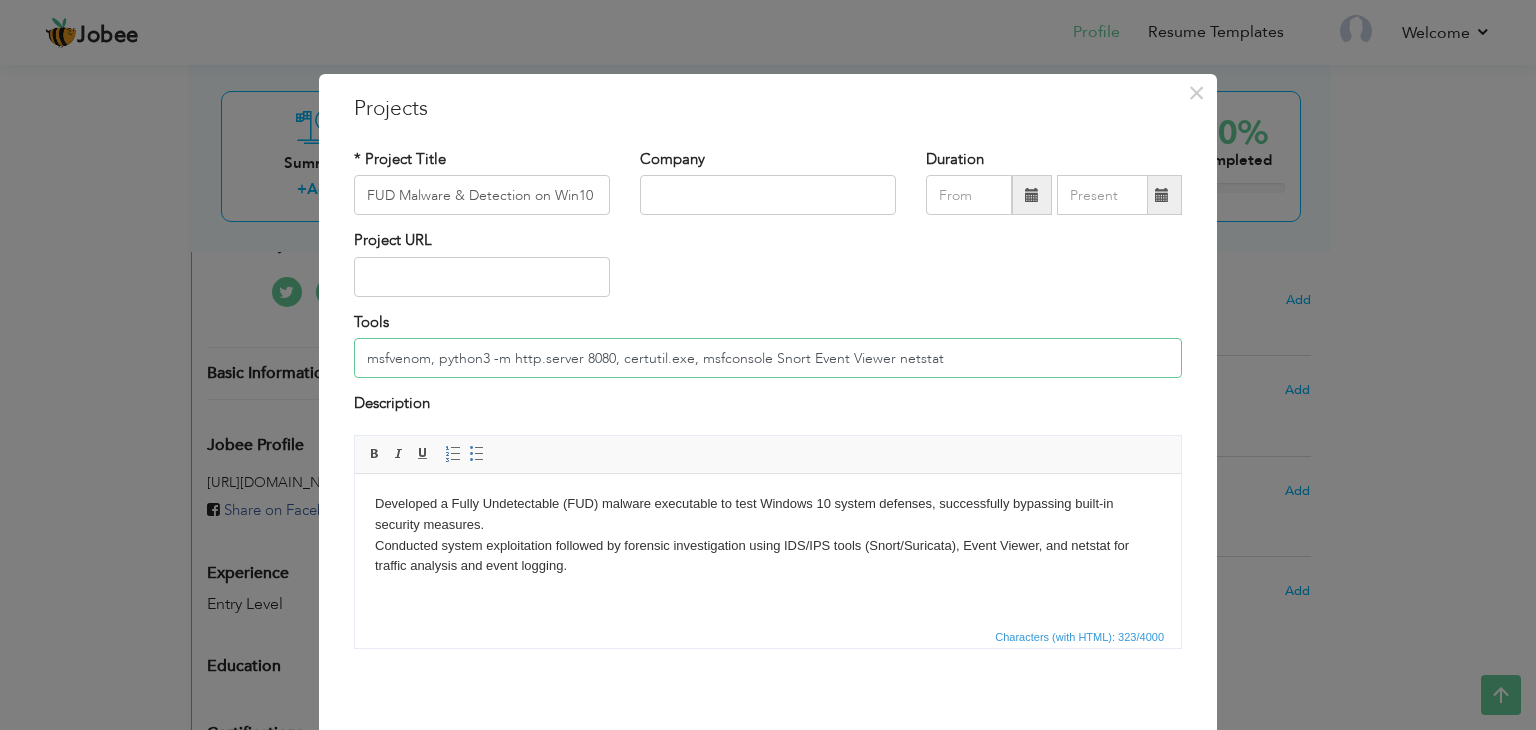click on "msfvenom, python3 -m http.server 8080, certutil.exe, msfconsole Snort Event Viewer netstat" at bounding box center (768, 358) 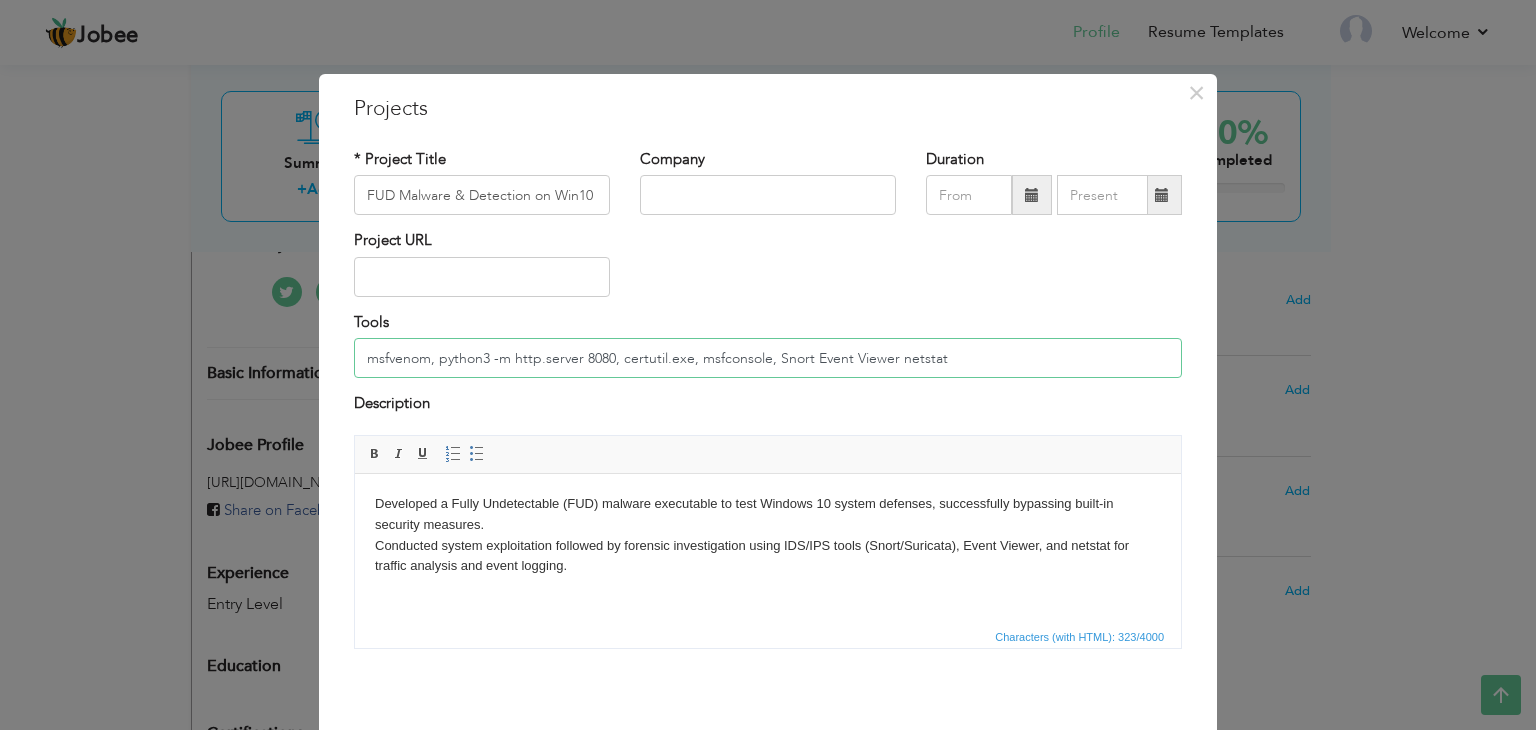 click on "msfvenom, python3 -m http.server 8080, certutil.exe, msfconsole, Snort Event Viewer netstat" at bounding box center (768, 358) 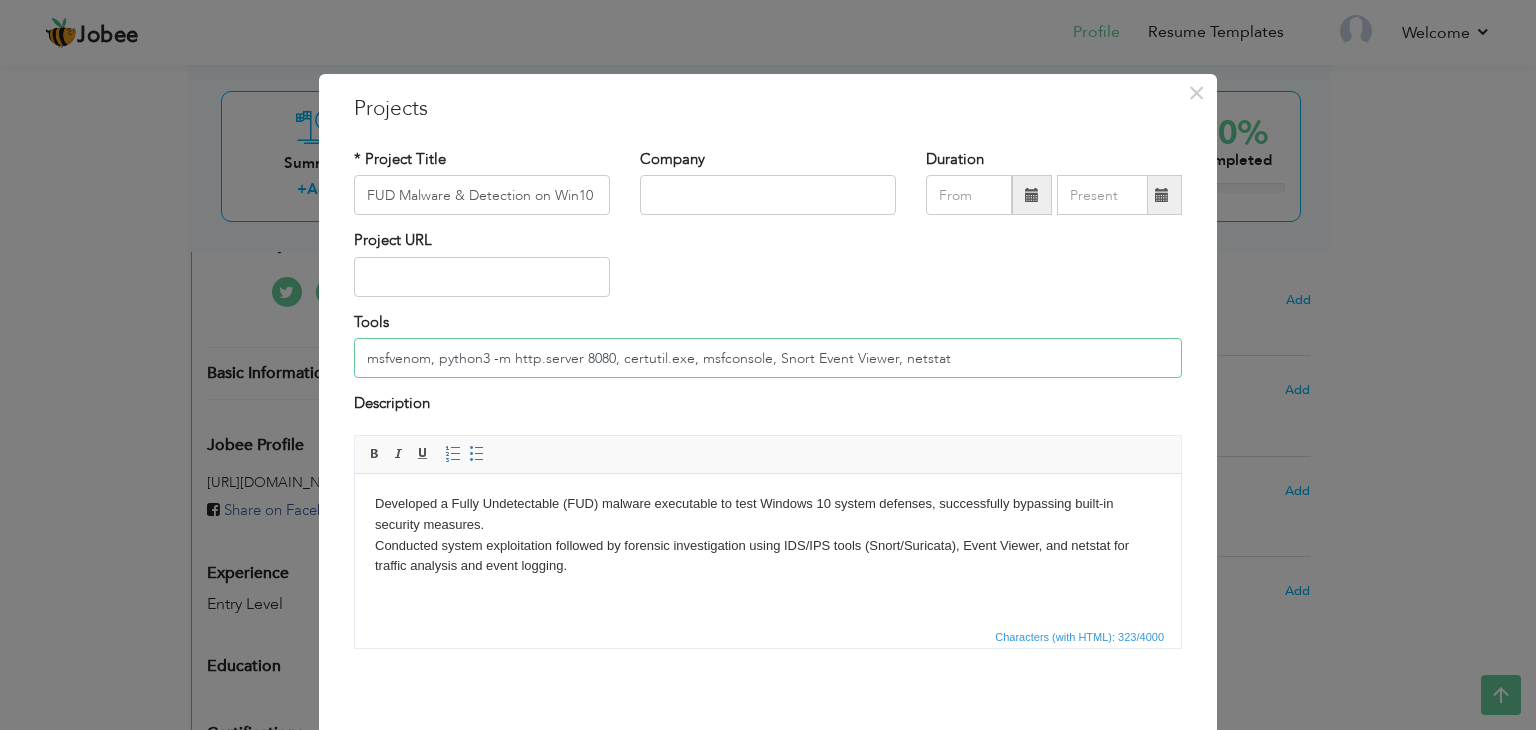 click on "msfvenom, python3 -m http.server 8080, certutil.exe, msfconsole, Snort Event Viewer, netstat" at bounding box center (768, 358) 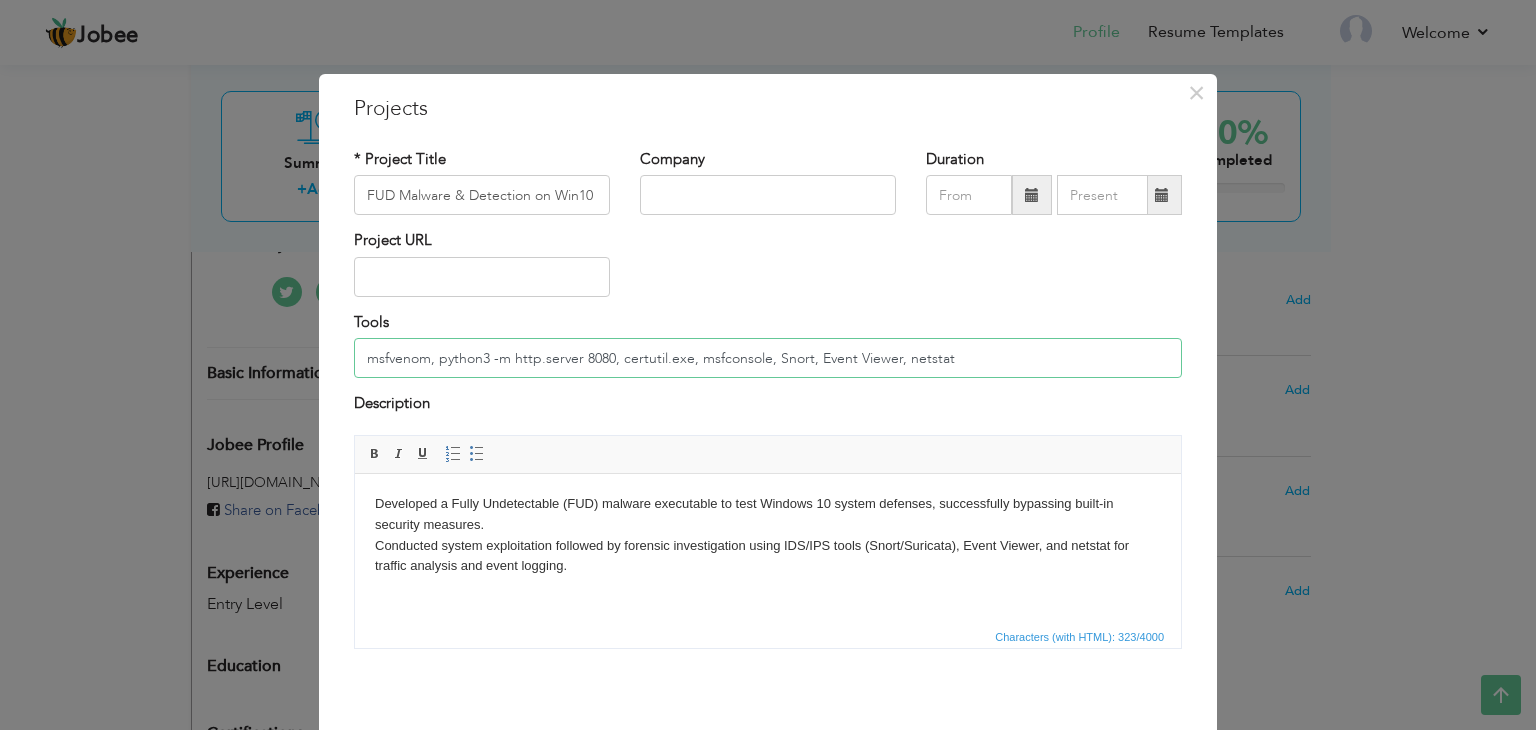 click on "msfvenom, python3 -m http.server 8080, certutil.exe, msfconsole, Snort, Event Viewer, netstat" at bounding box center (768, 358) 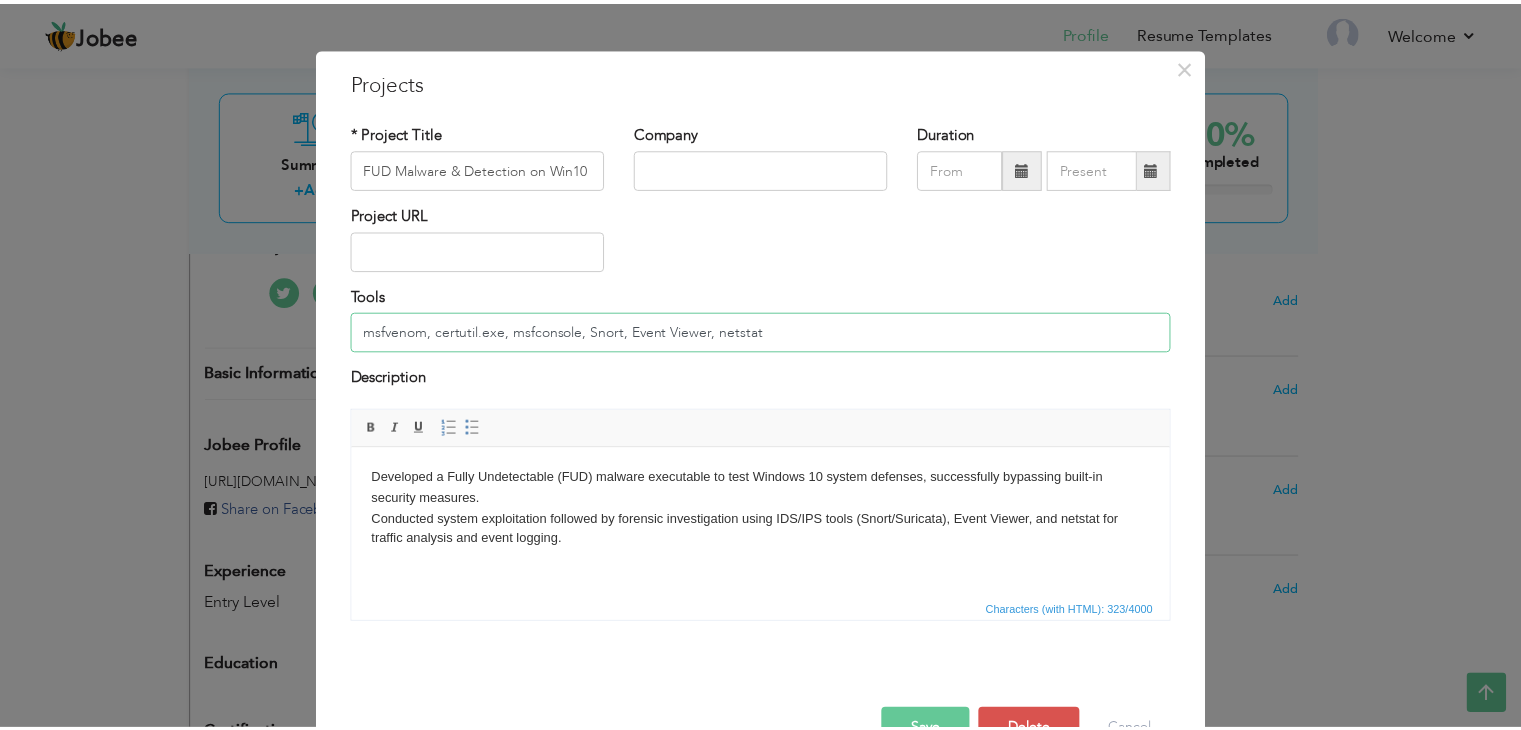 scroll, scrollTop: 80, scrollLeft: 0, axis: vertical 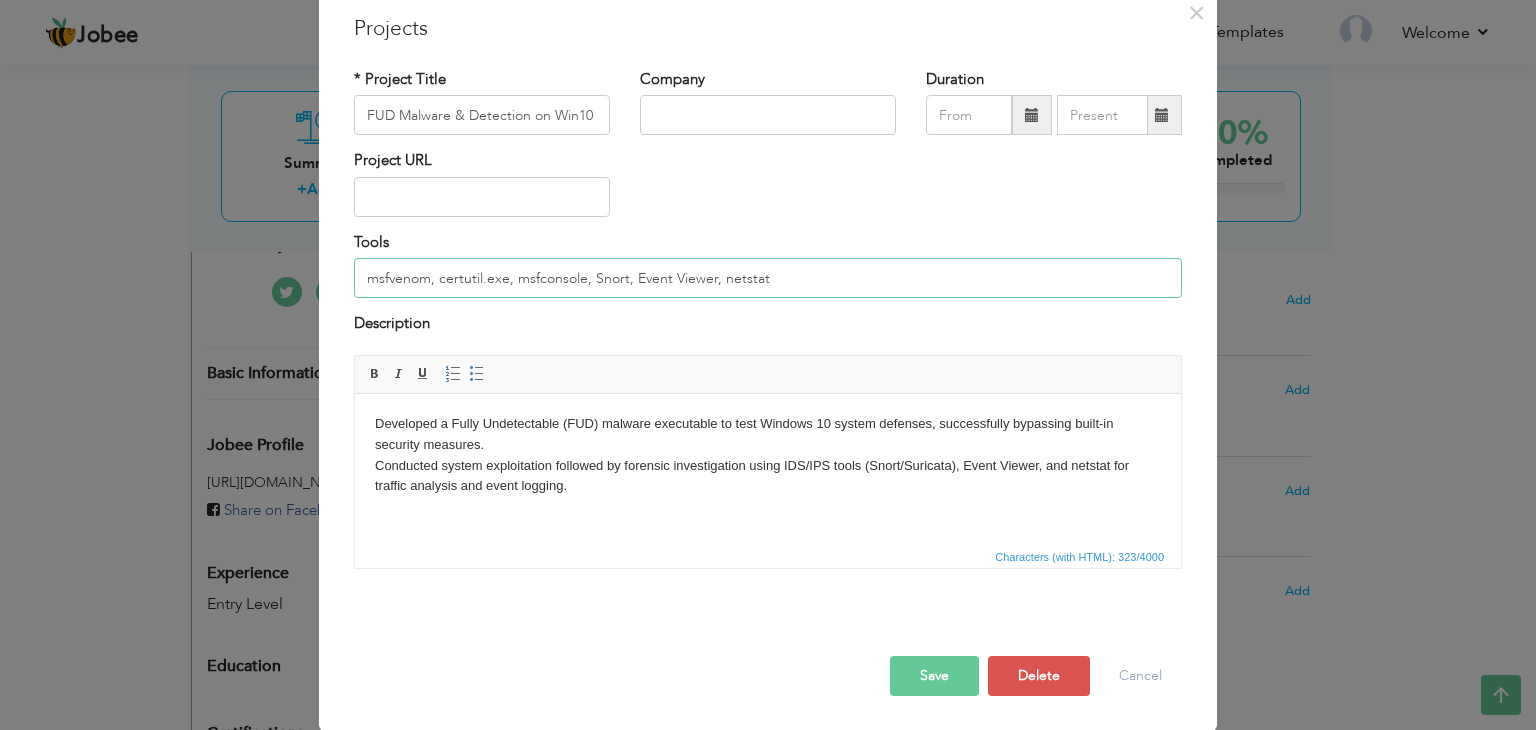 type on "msfvenom, certutil.exe, msfconsole, Snort, Event Viewer, netstat" 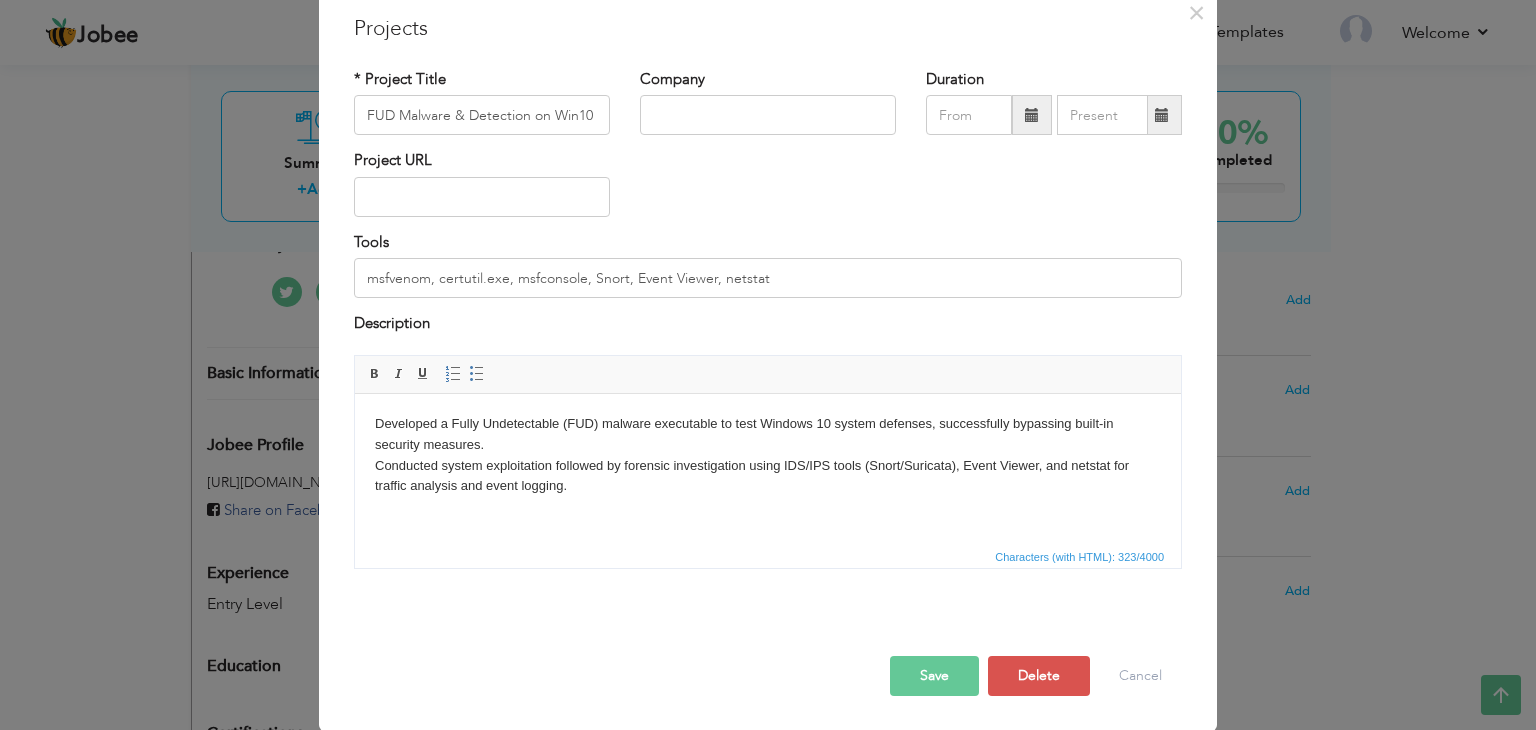click on "Save" at bounding box center (934, 676) 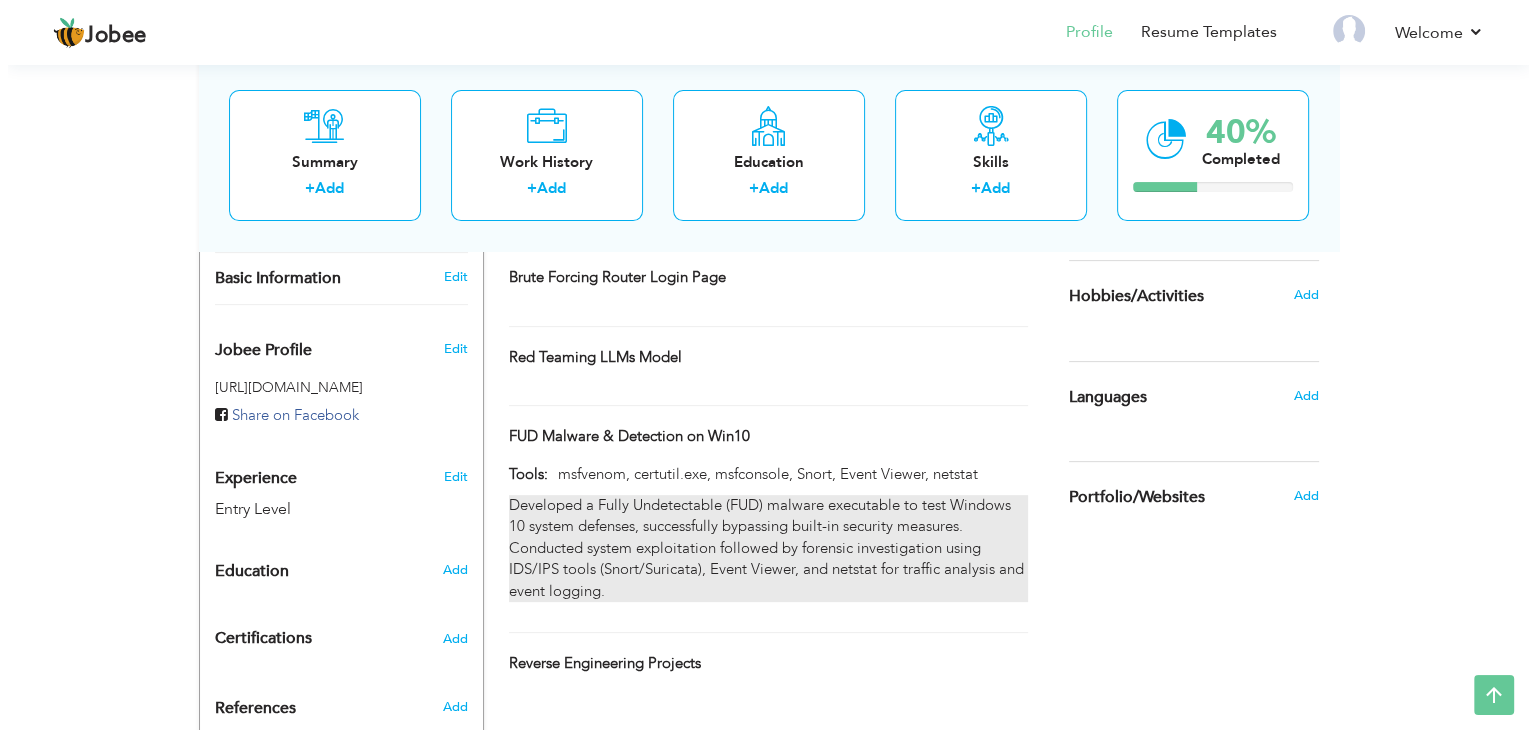 scroll, scrollTop: 660, scrollLeft: 0, axis: vertical 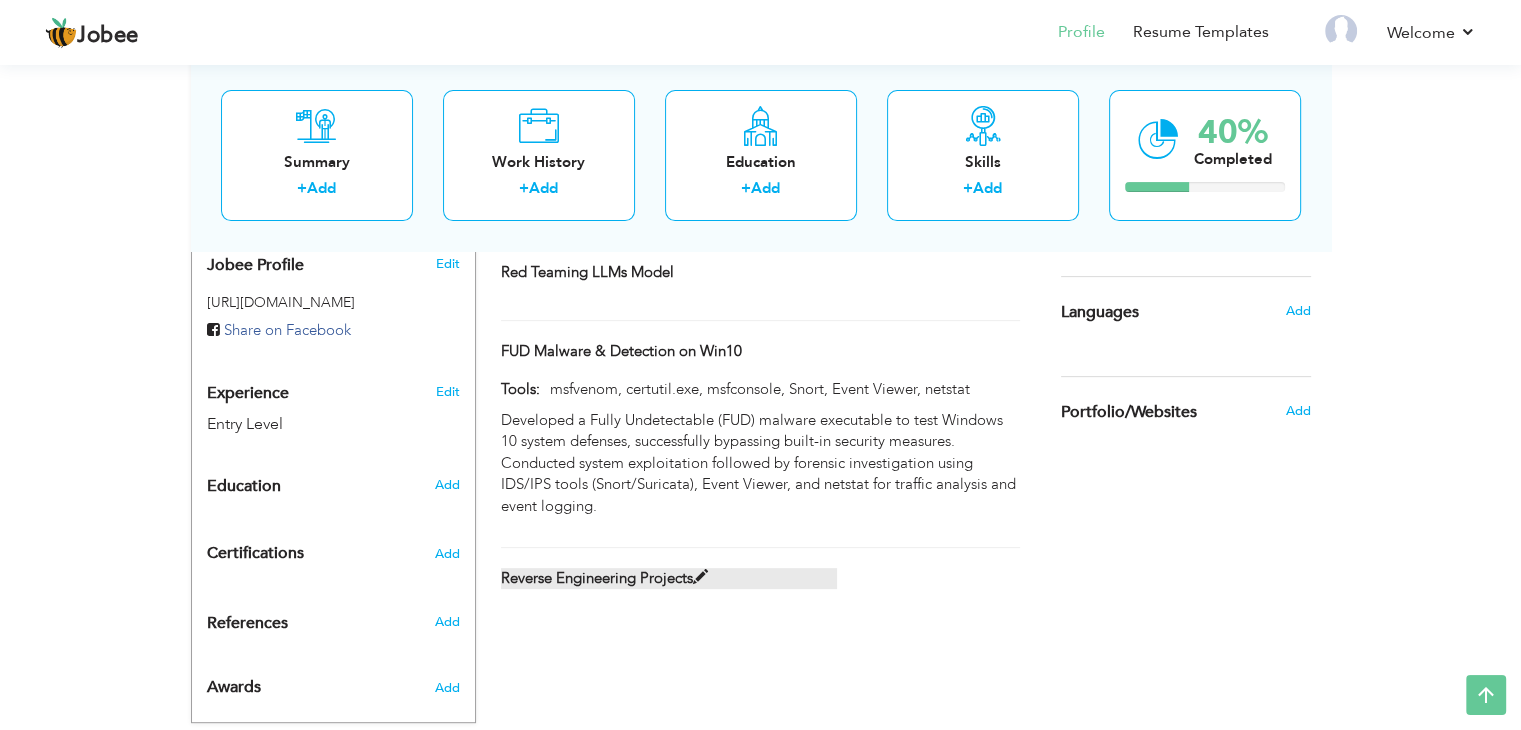 click at bounding box center (700, 577) 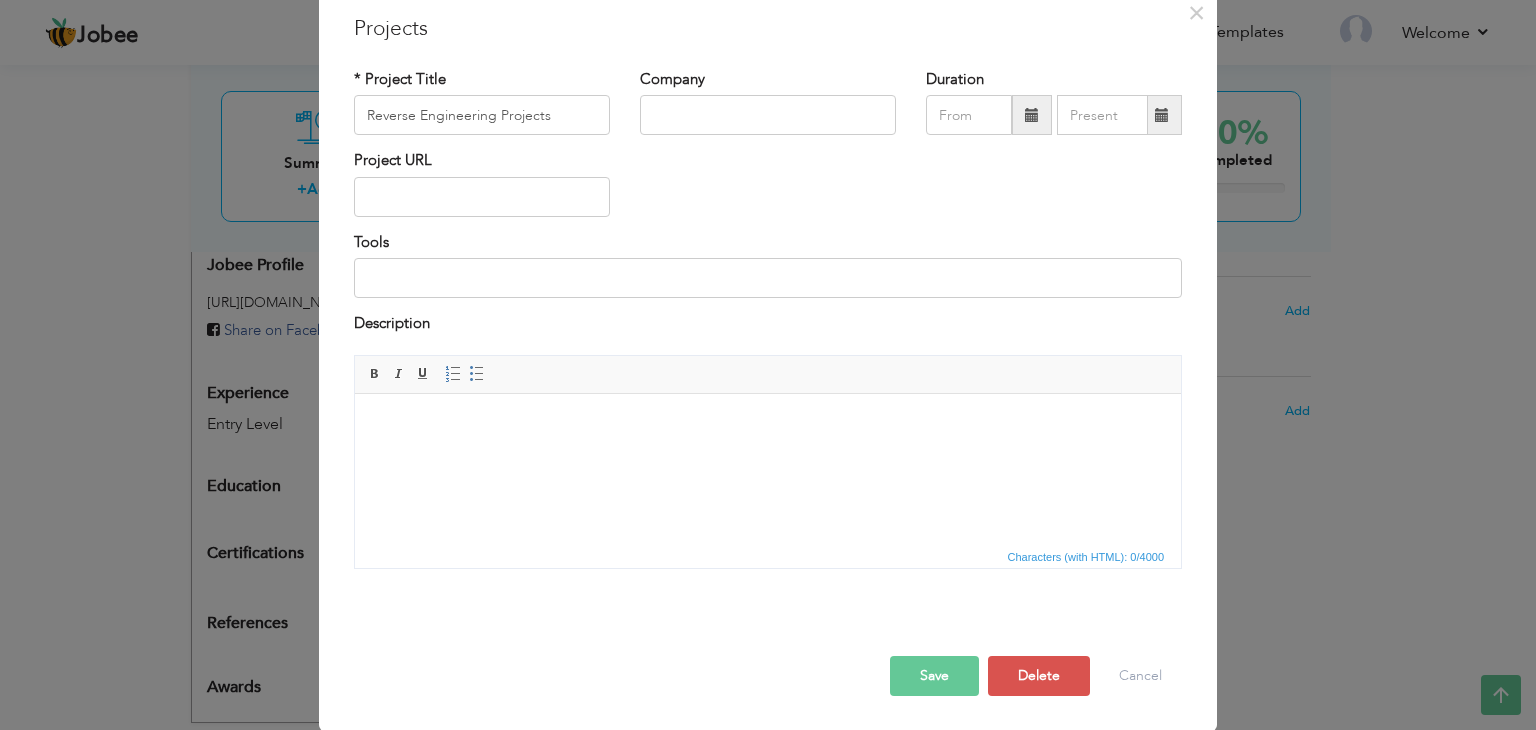 scroll, scrollTop: 0, scrollLeft: 0, axis: both 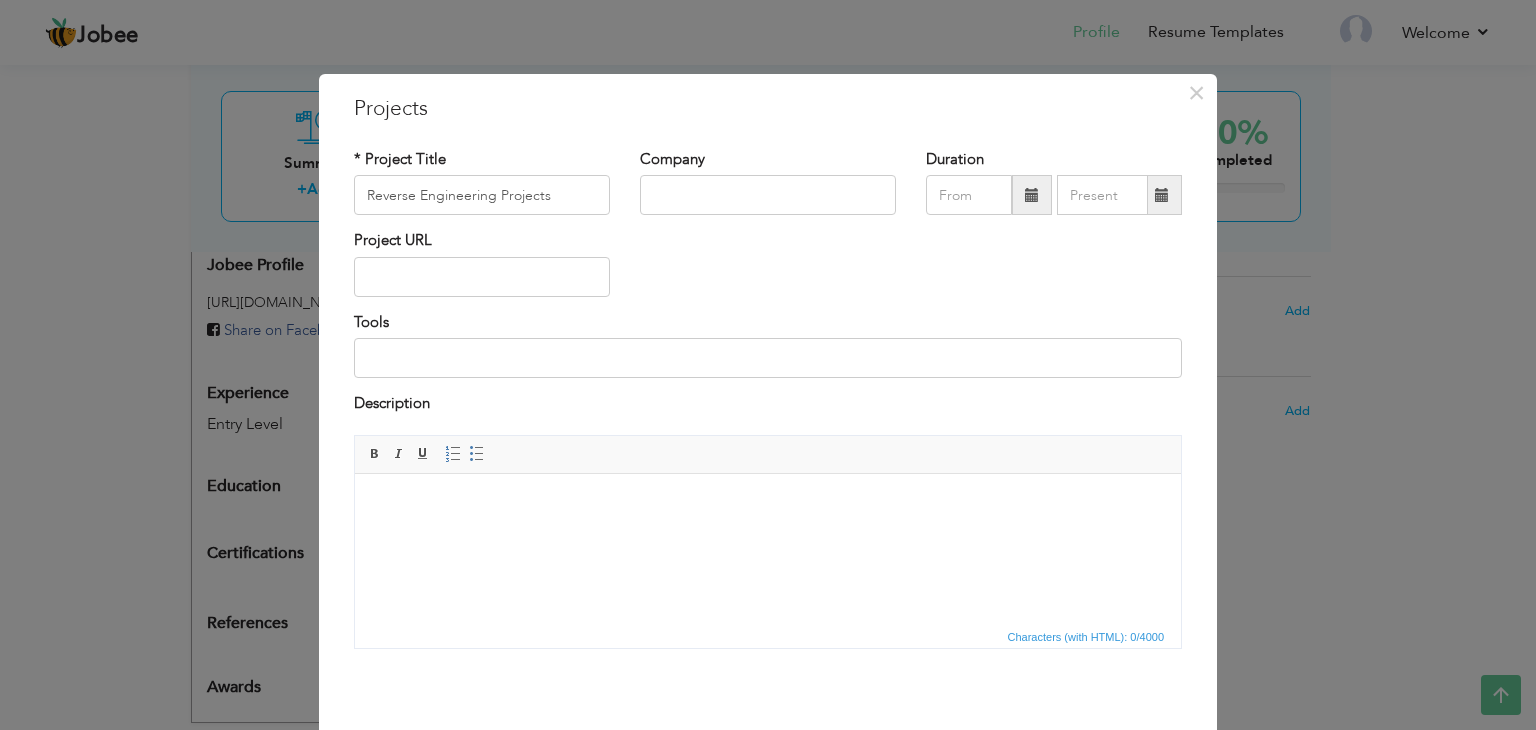 click at bounding box center [768, 503] 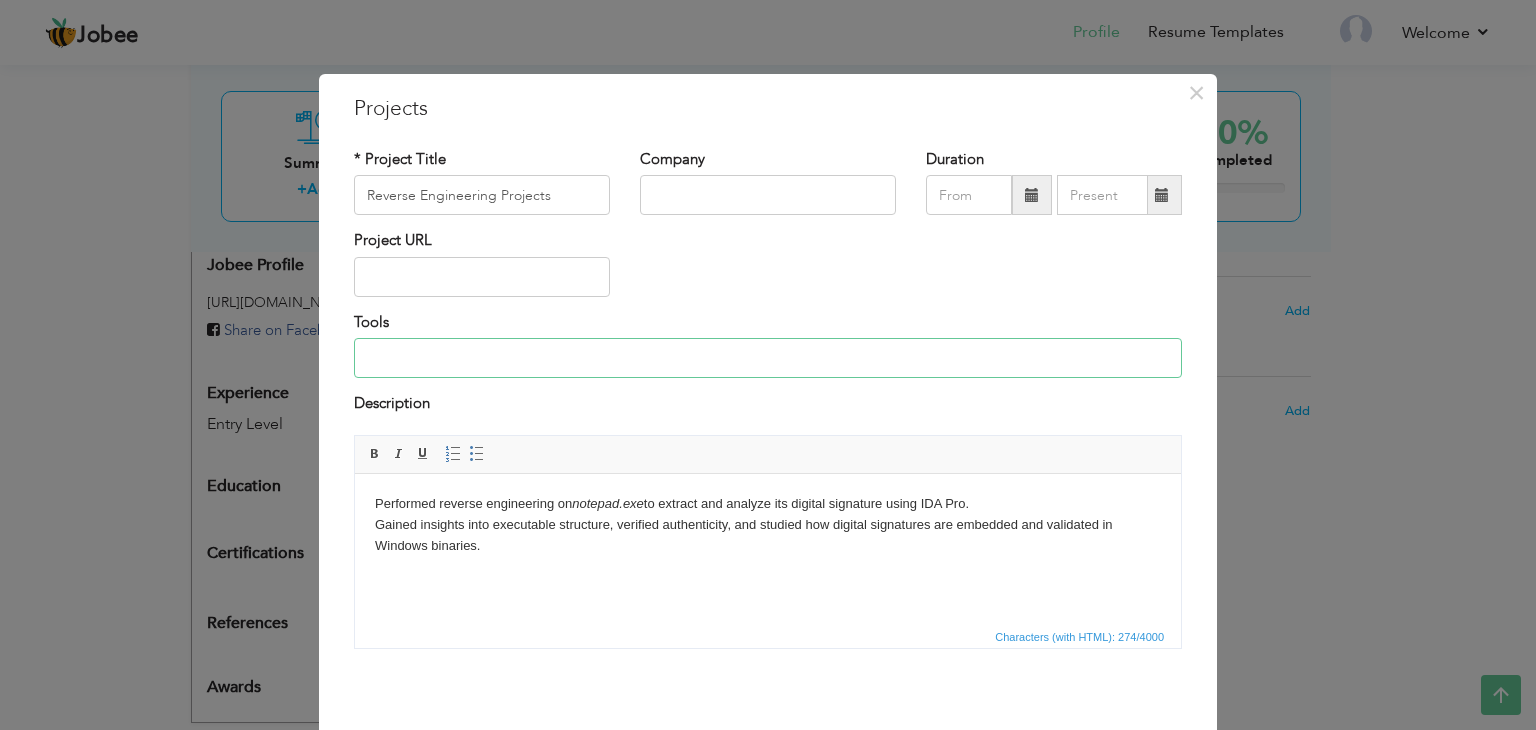 click at bounding box center (768, 358) 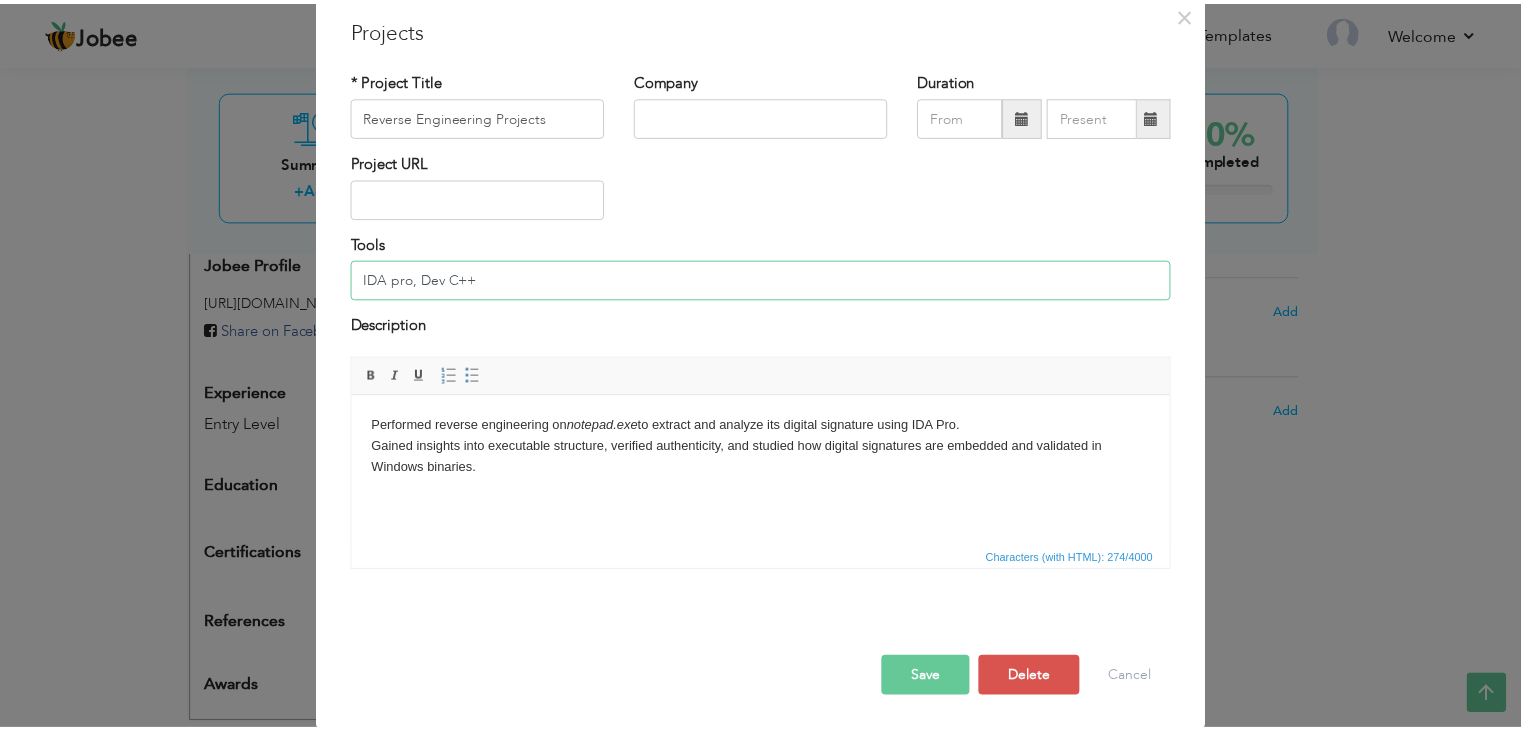 scroll, scrollTop: 80, scrollLeft: 0, axis: vertical 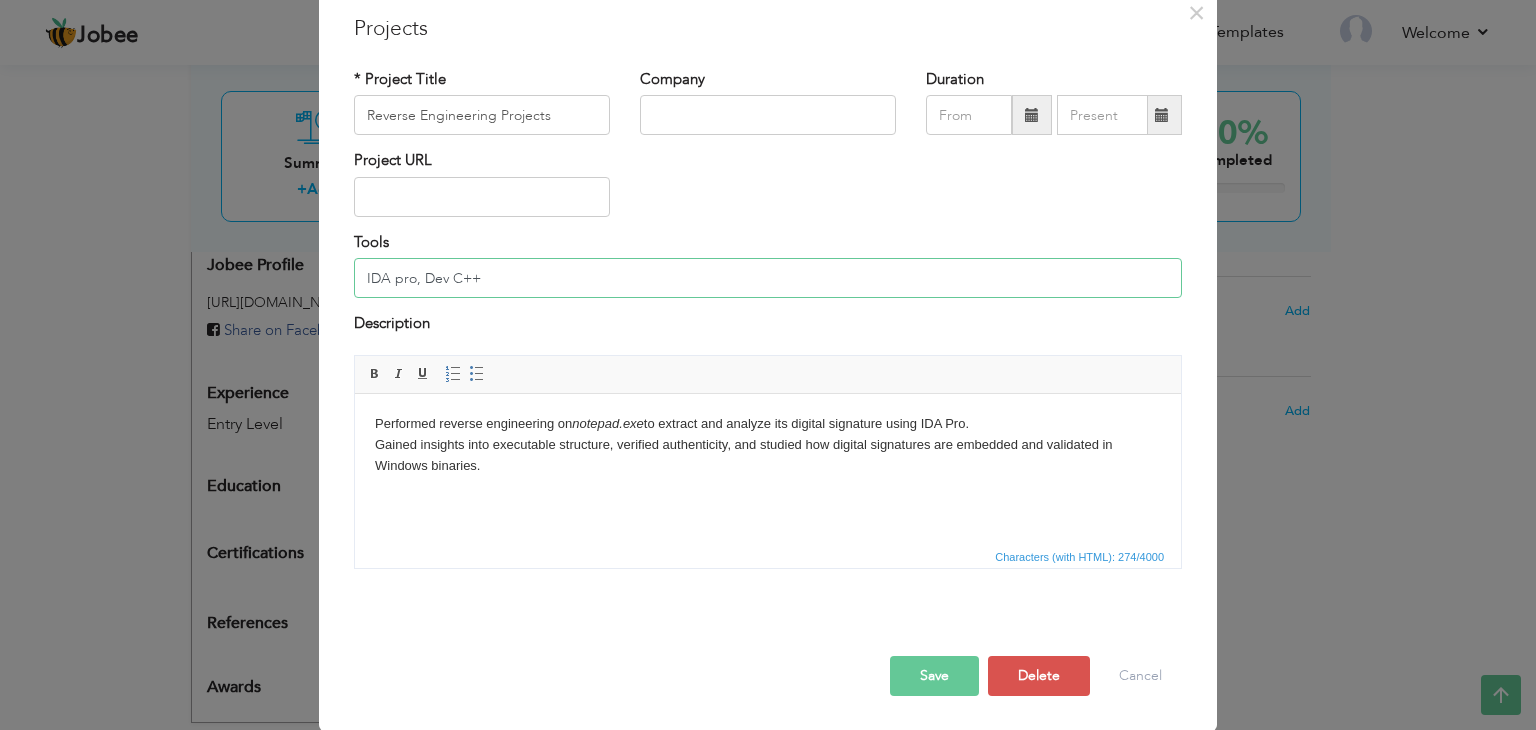 type on "IDA pro, Dev C++" 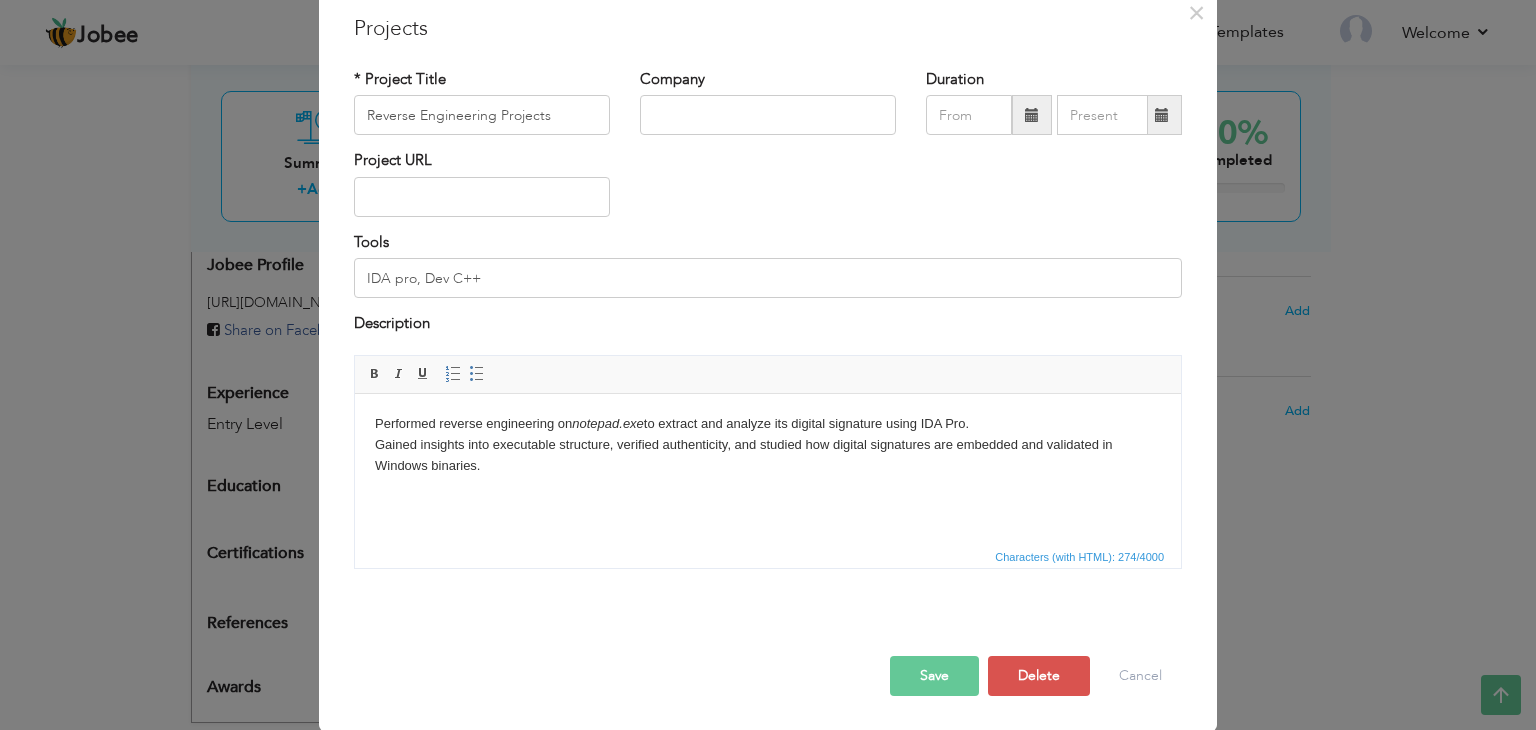 click on "Save" at bounding box center [934, 676] 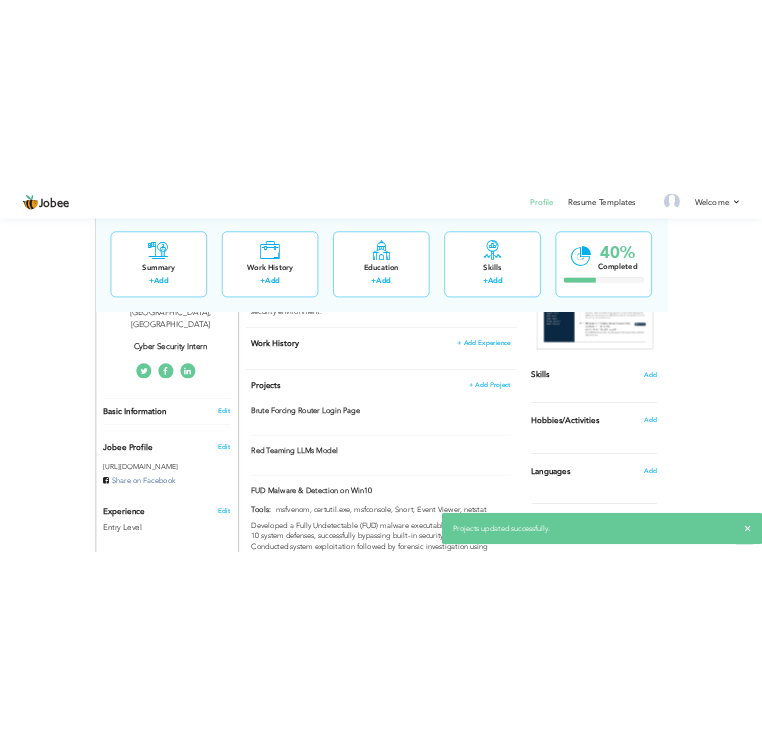 scroll, scrollTop: 403, scrollLeft: 0, axis: vertical 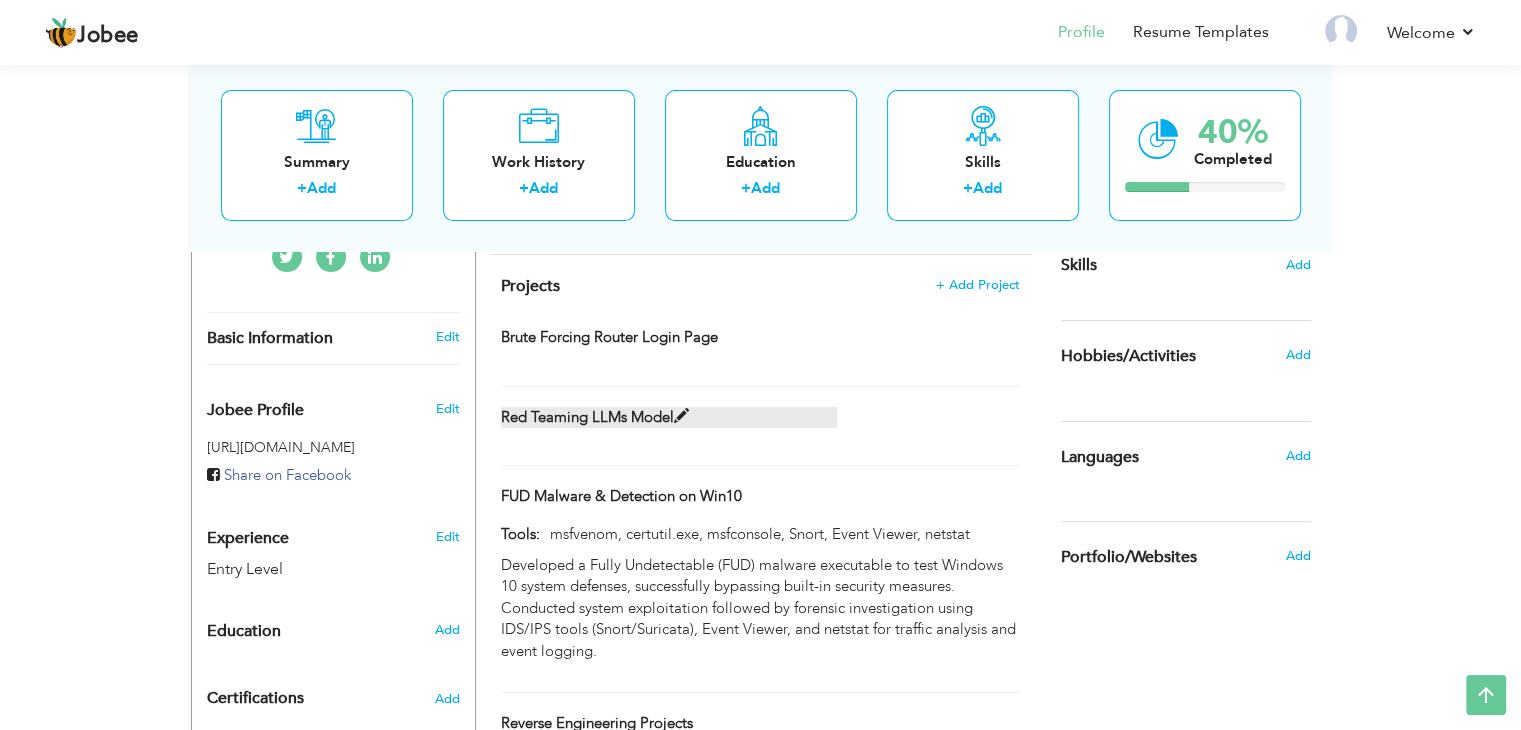 click at bounding box center (681, 416) 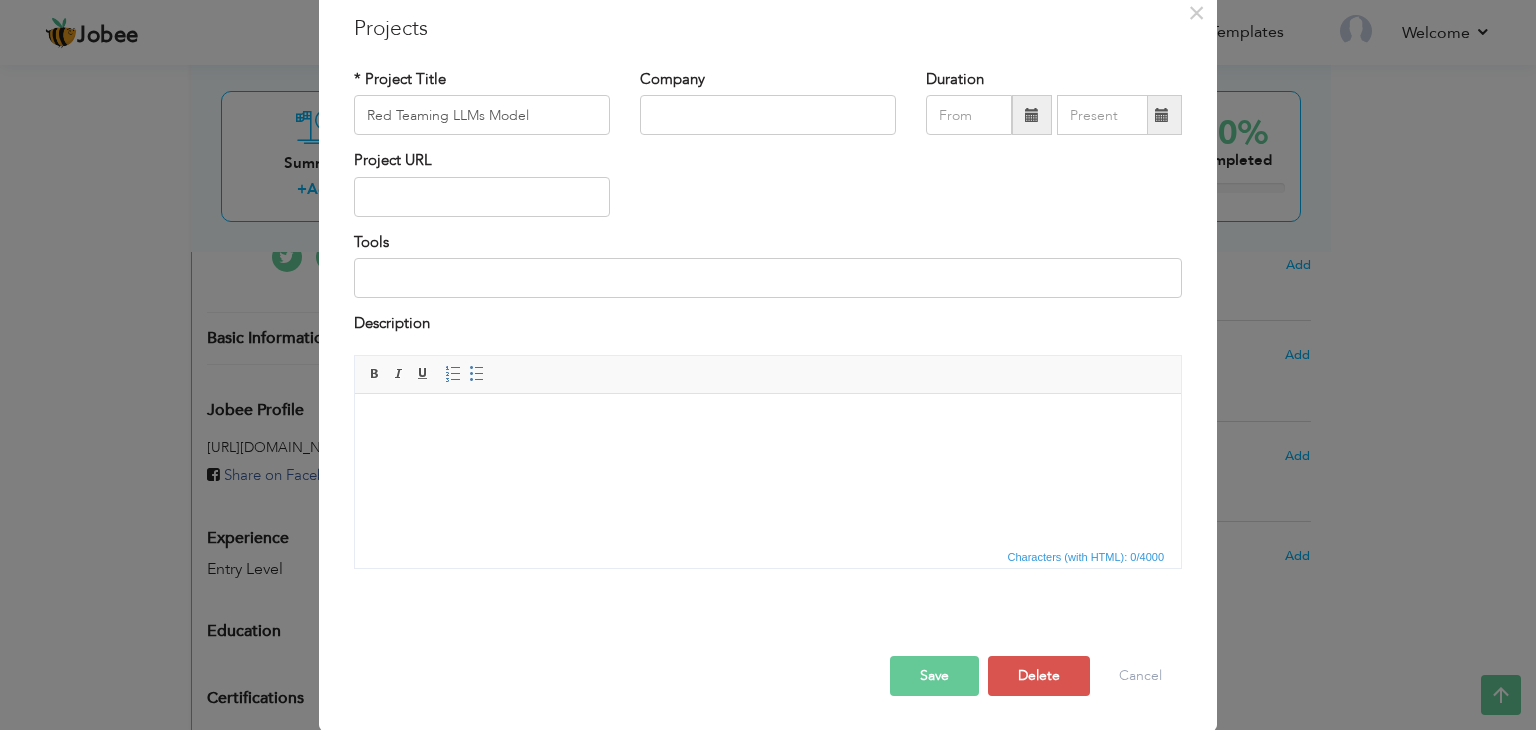 scroll, scrollTop: 0, scrollLeft: 0, axis: both 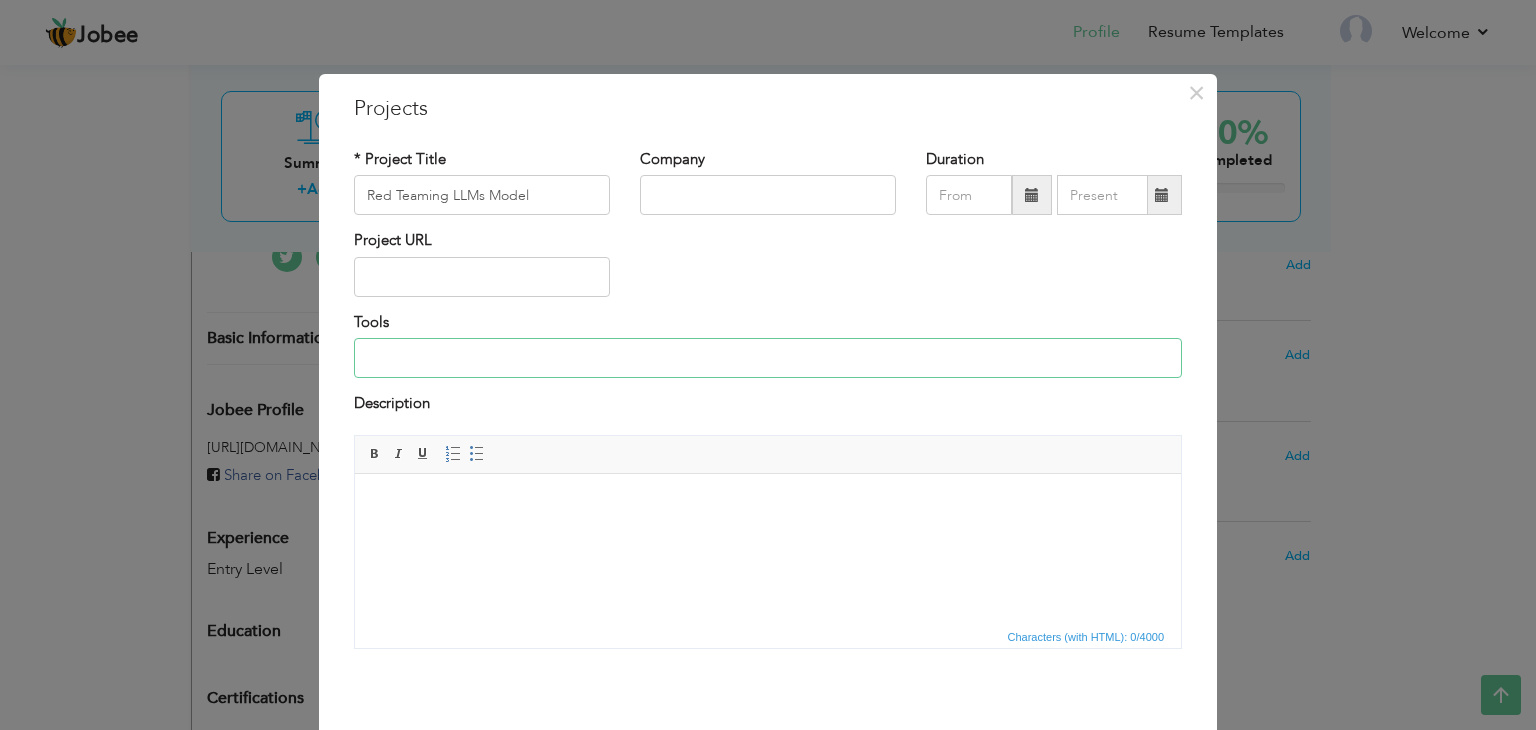 click at bounding box center (768, 358) 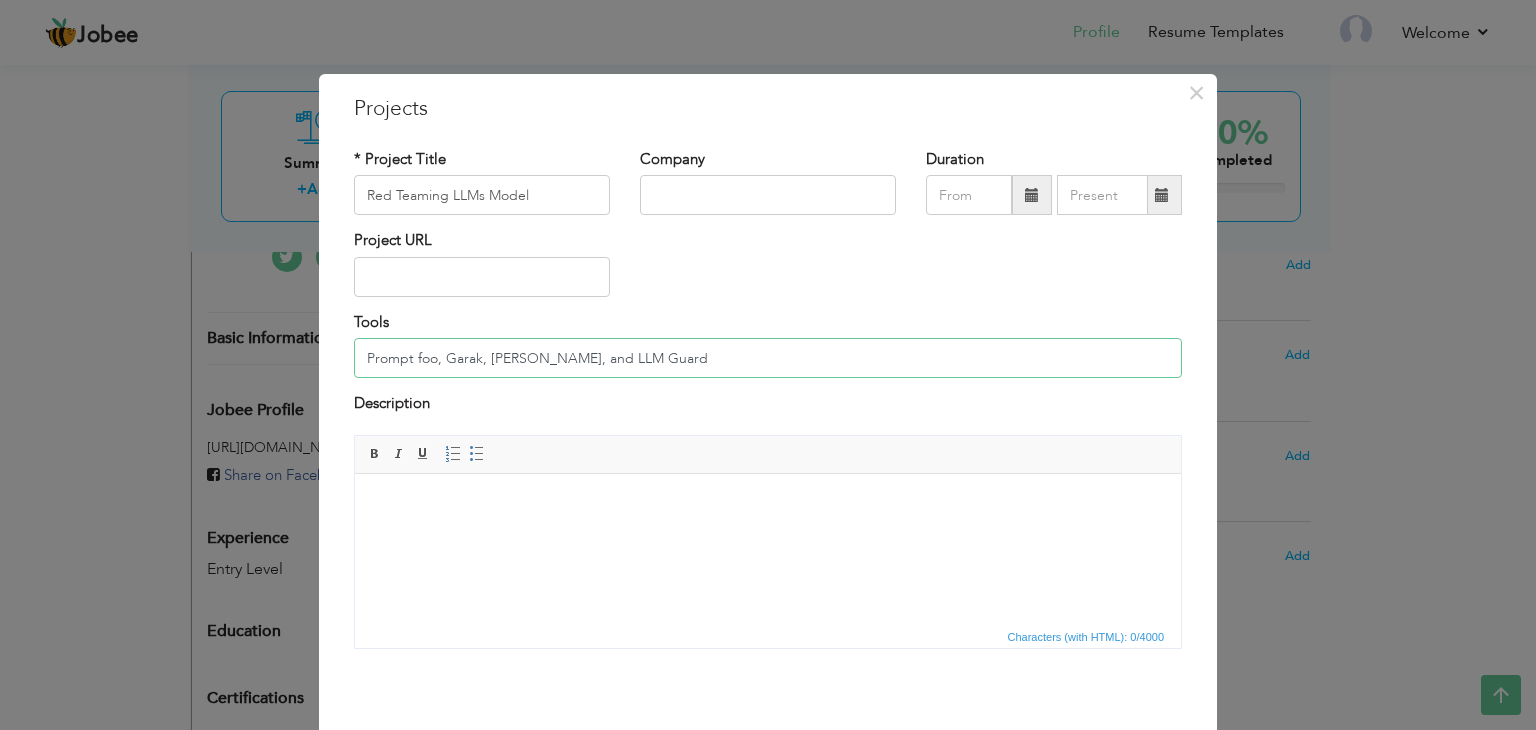 click on "Prompt foo, Garak, Vigil, and LLM Guard" at bounding box center [768, 358] 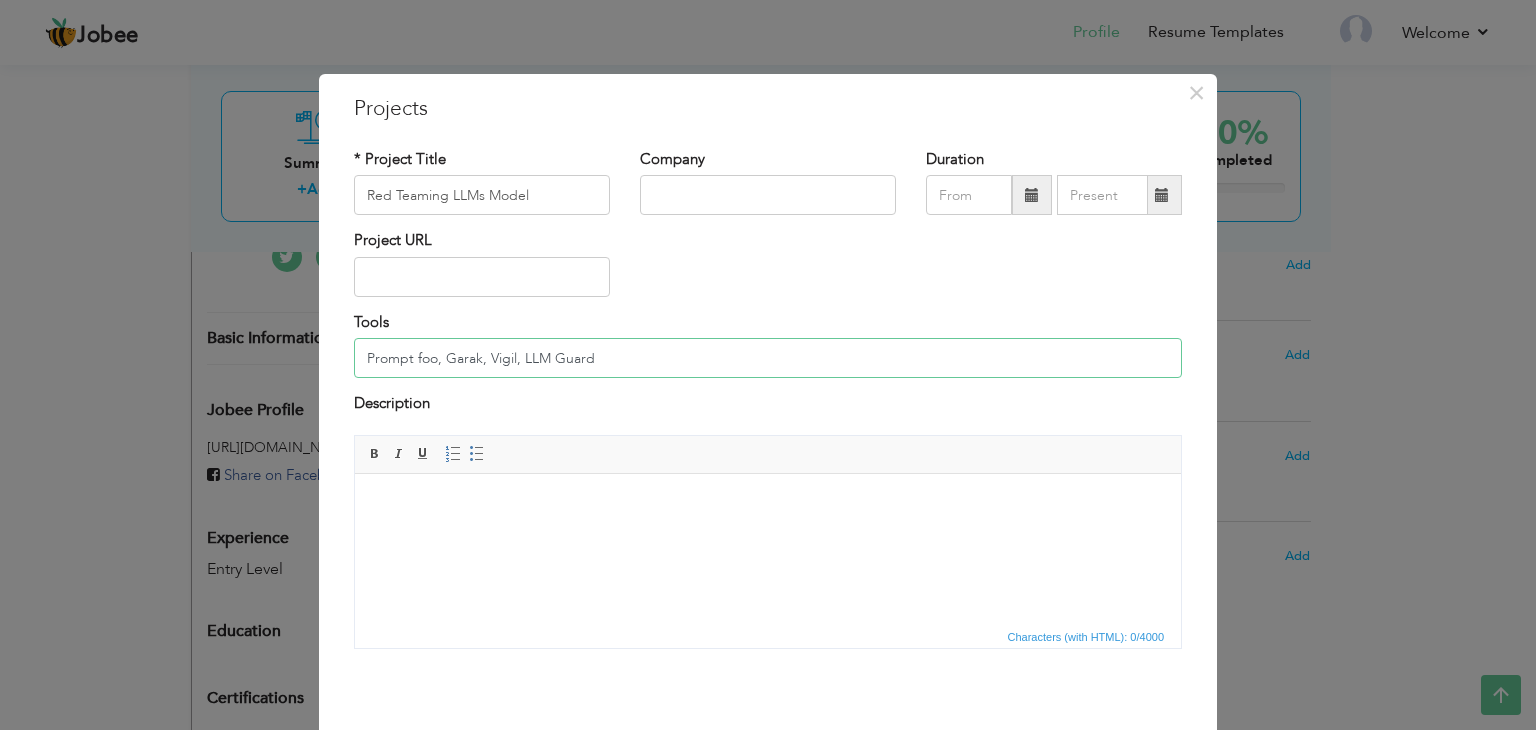 type on "Prompt foo, Garak, Vigil, LLM Guard" 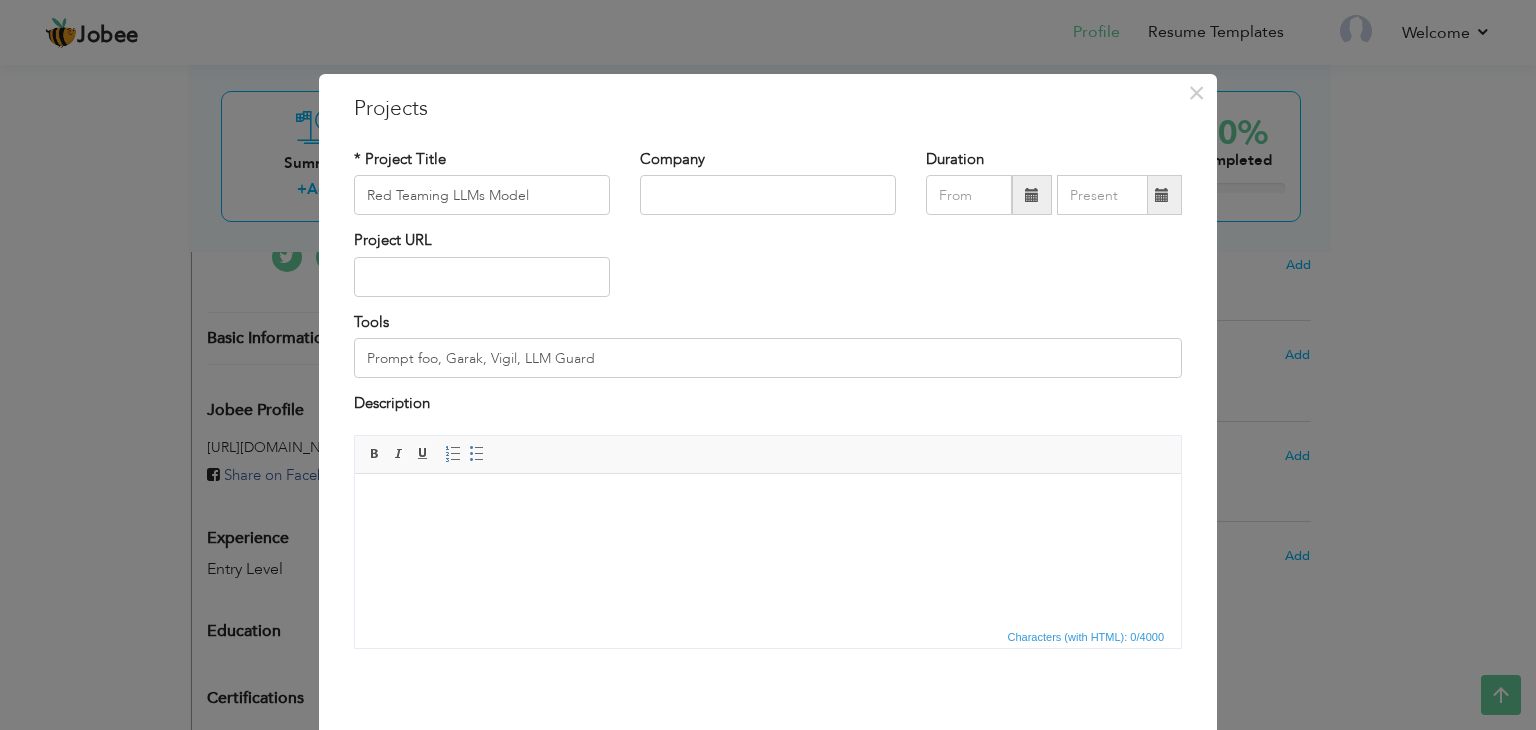 click at bounding box center (768, 503) 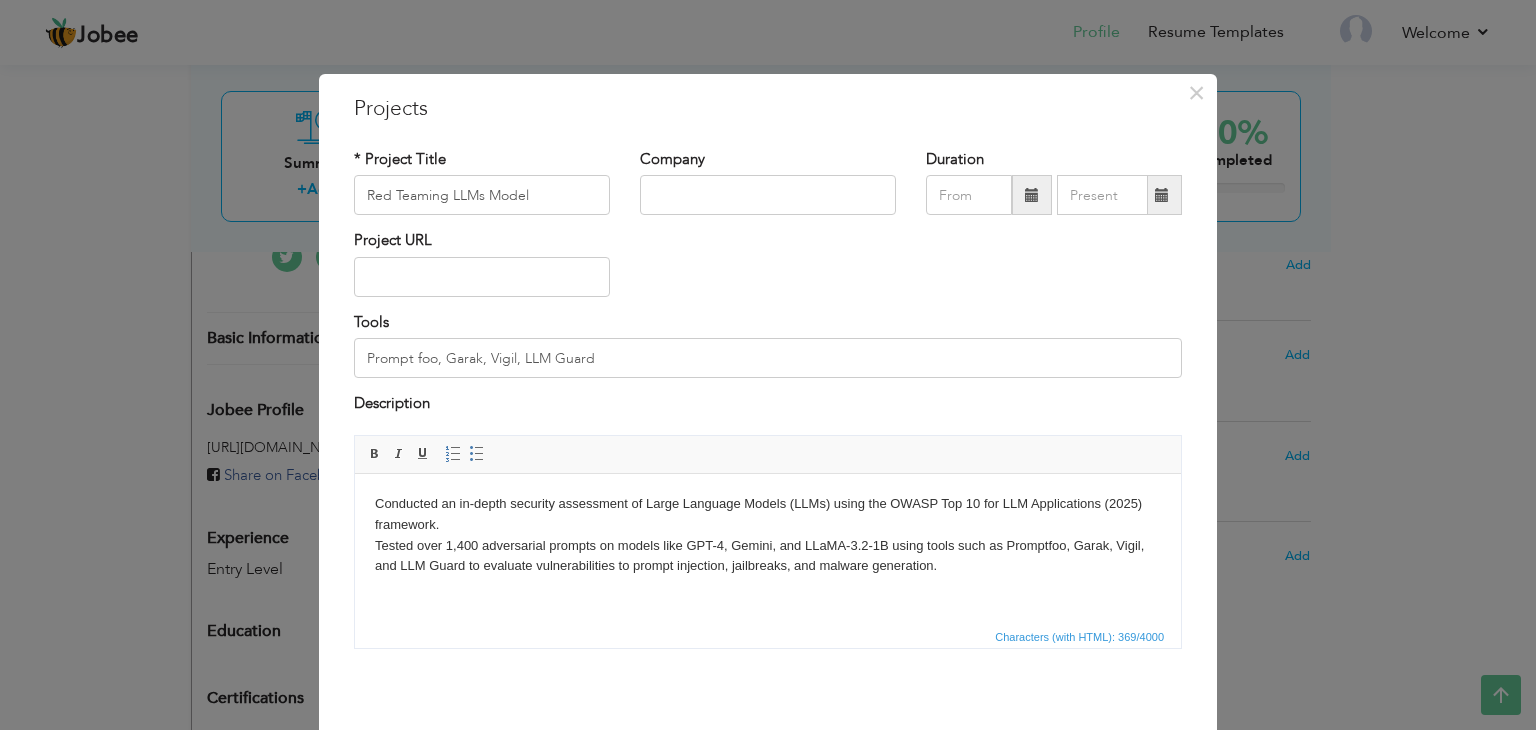 scroll, scrollTop: 80, scrollLeft: 0, axis: vertical 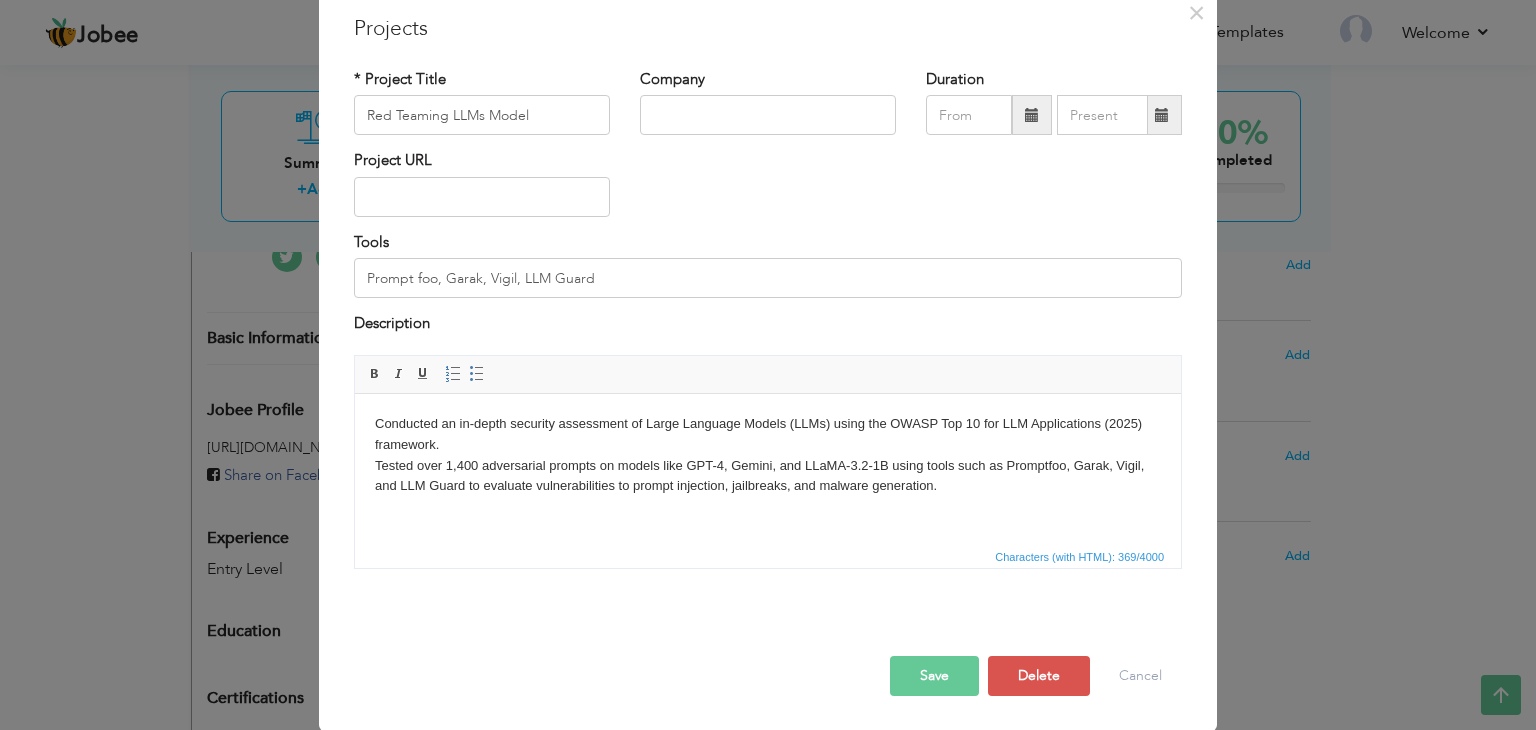 click on "Save" at bounding box center [934, 676] 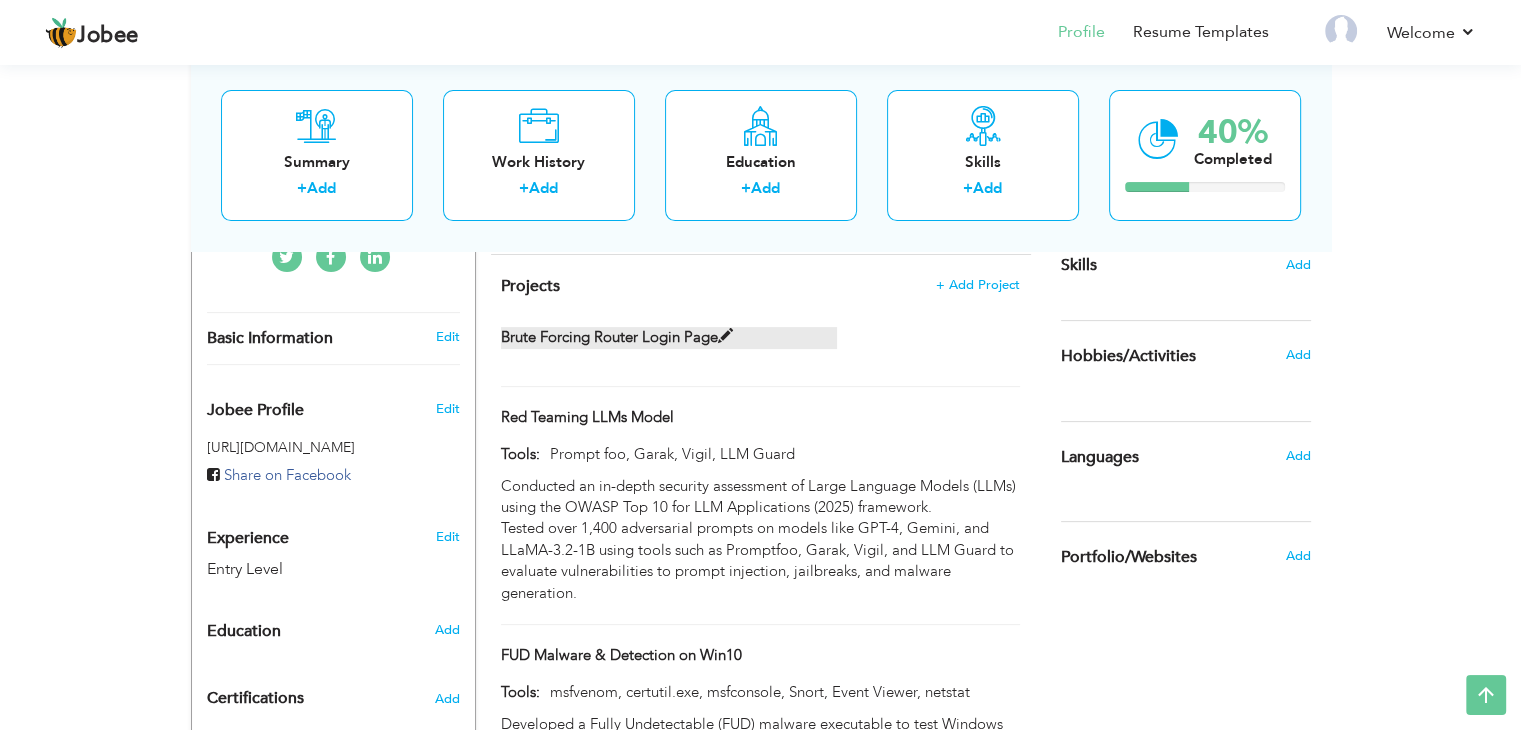 click at bounding box center (725, 336) 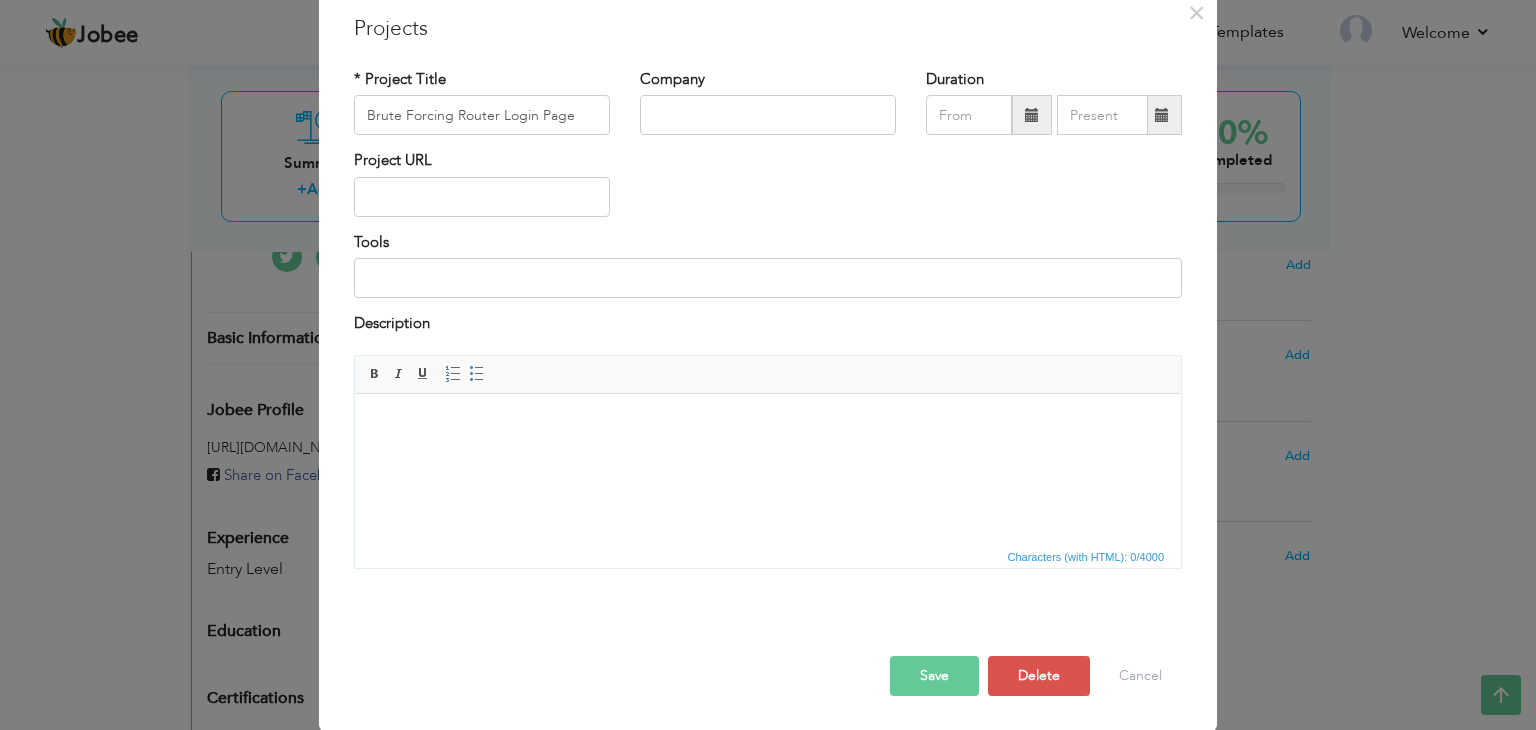 scroll, scrollTop: 0, scrollLeft: 0, axis: both 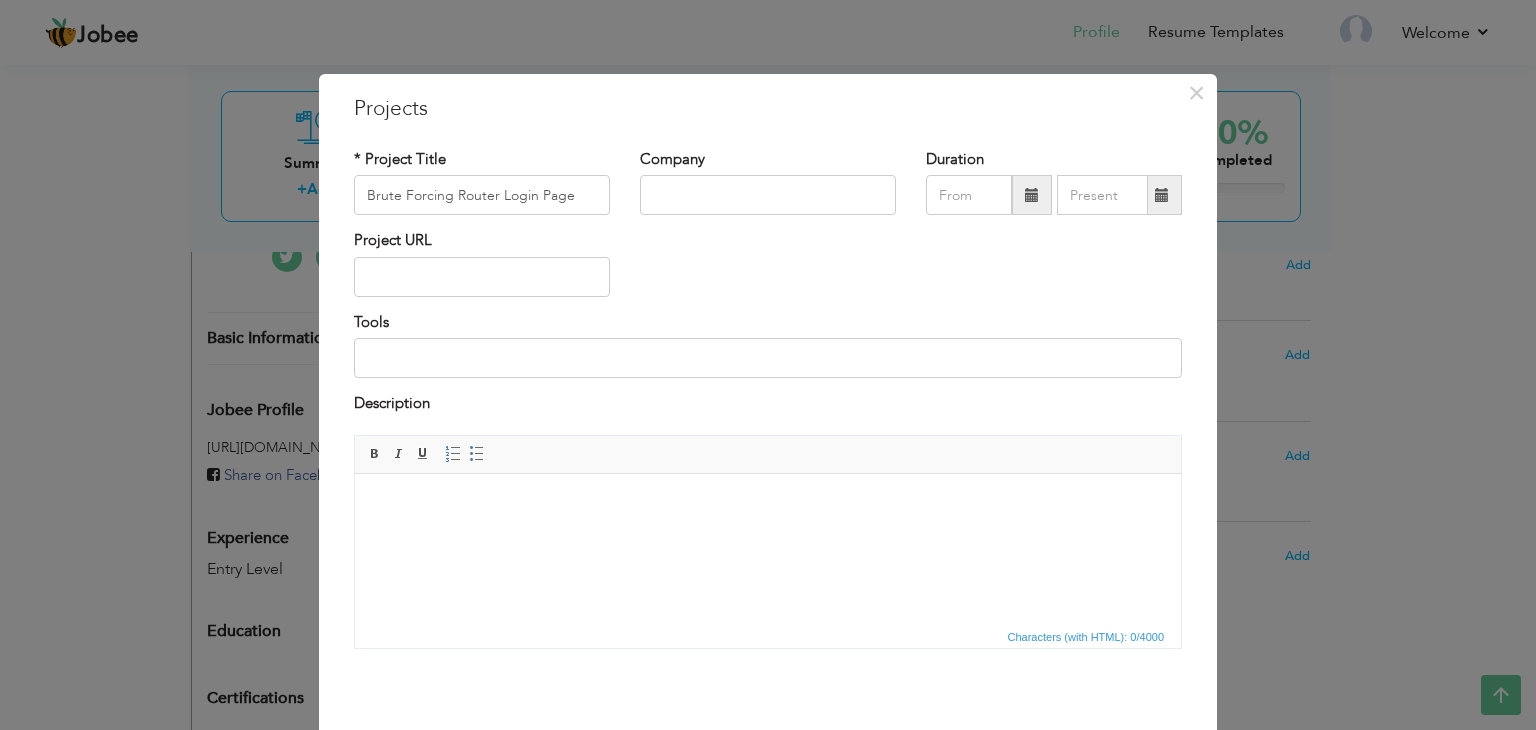 click at bounding box center (768, 503) 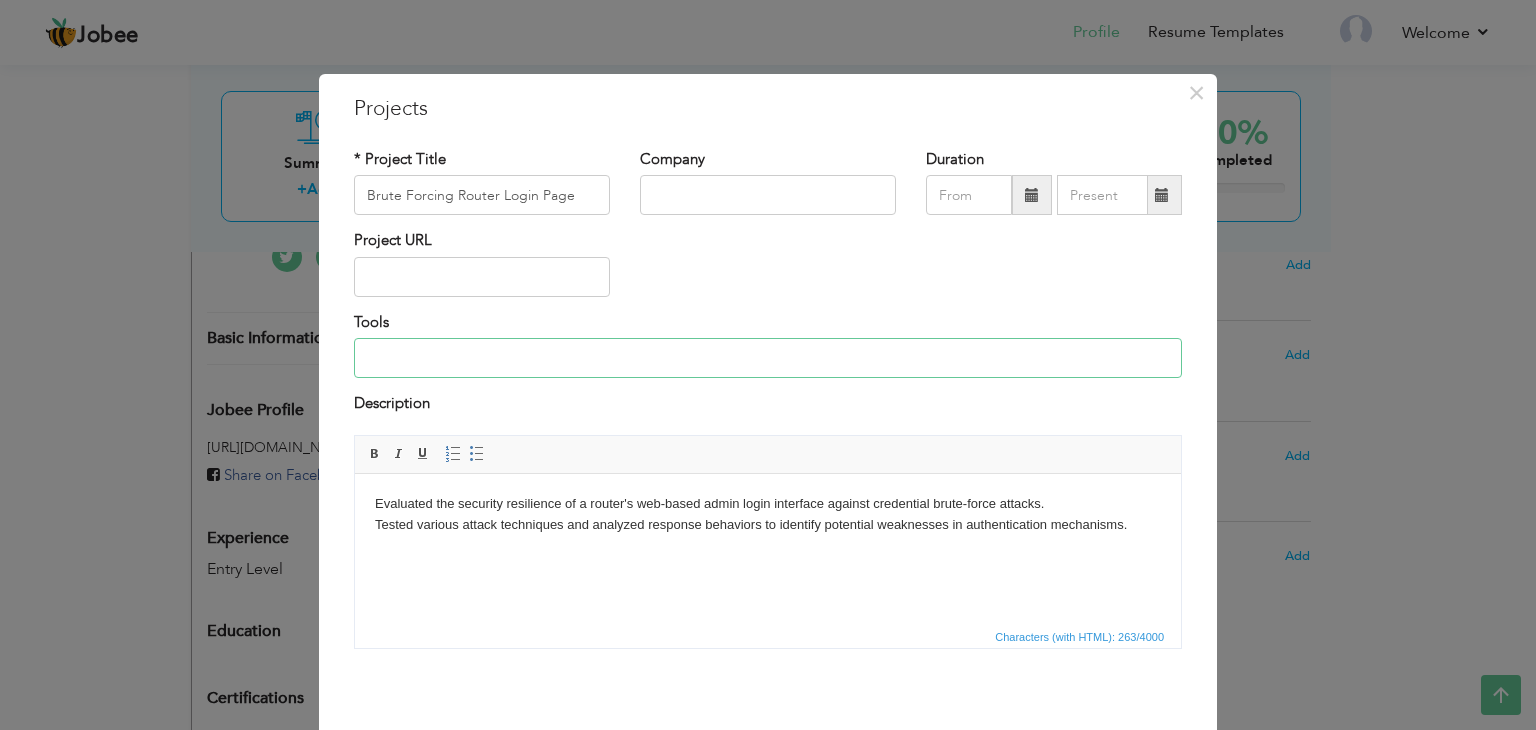 click at bounding box center [768, 358] 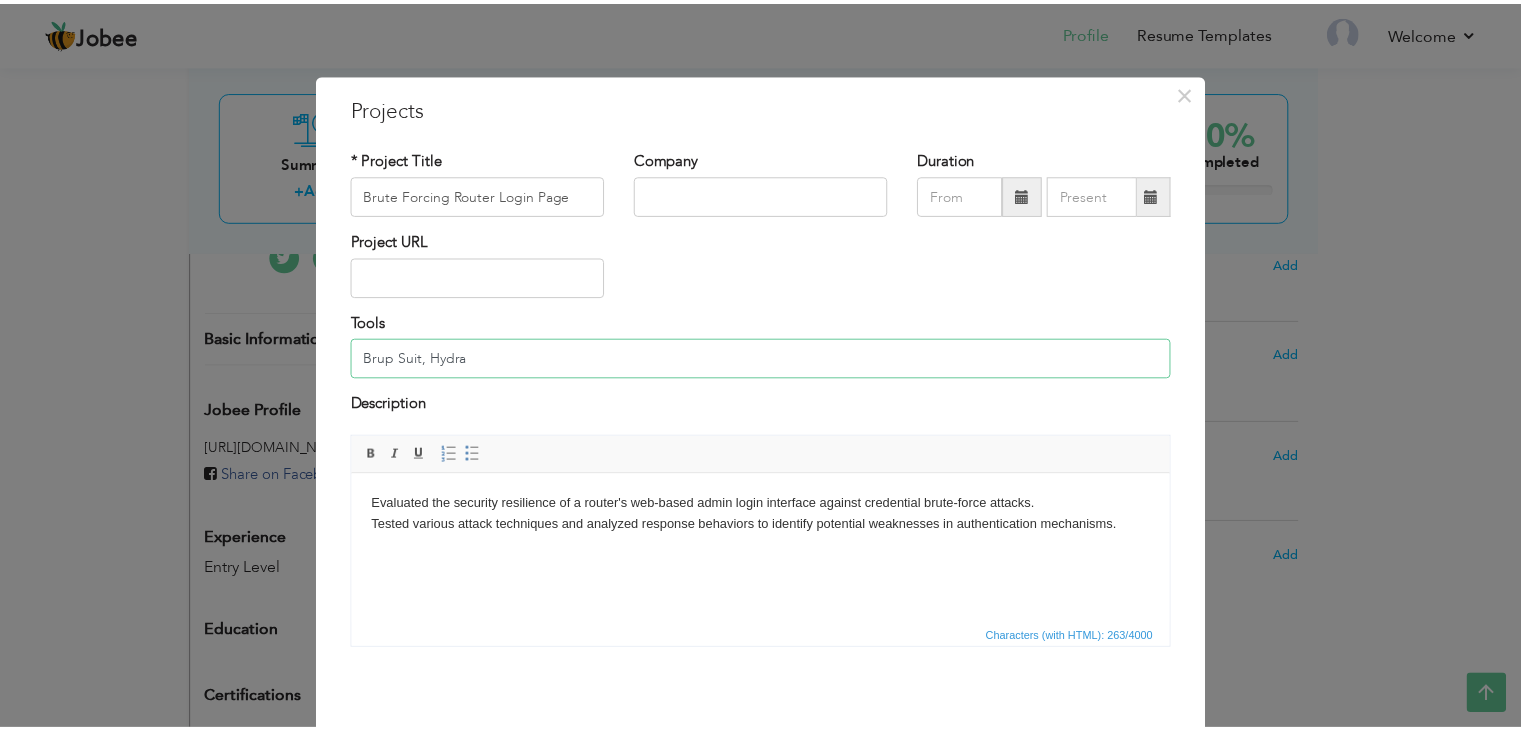 scroll, scrollTop: 80, scrollLeft: 0, axis: vertical 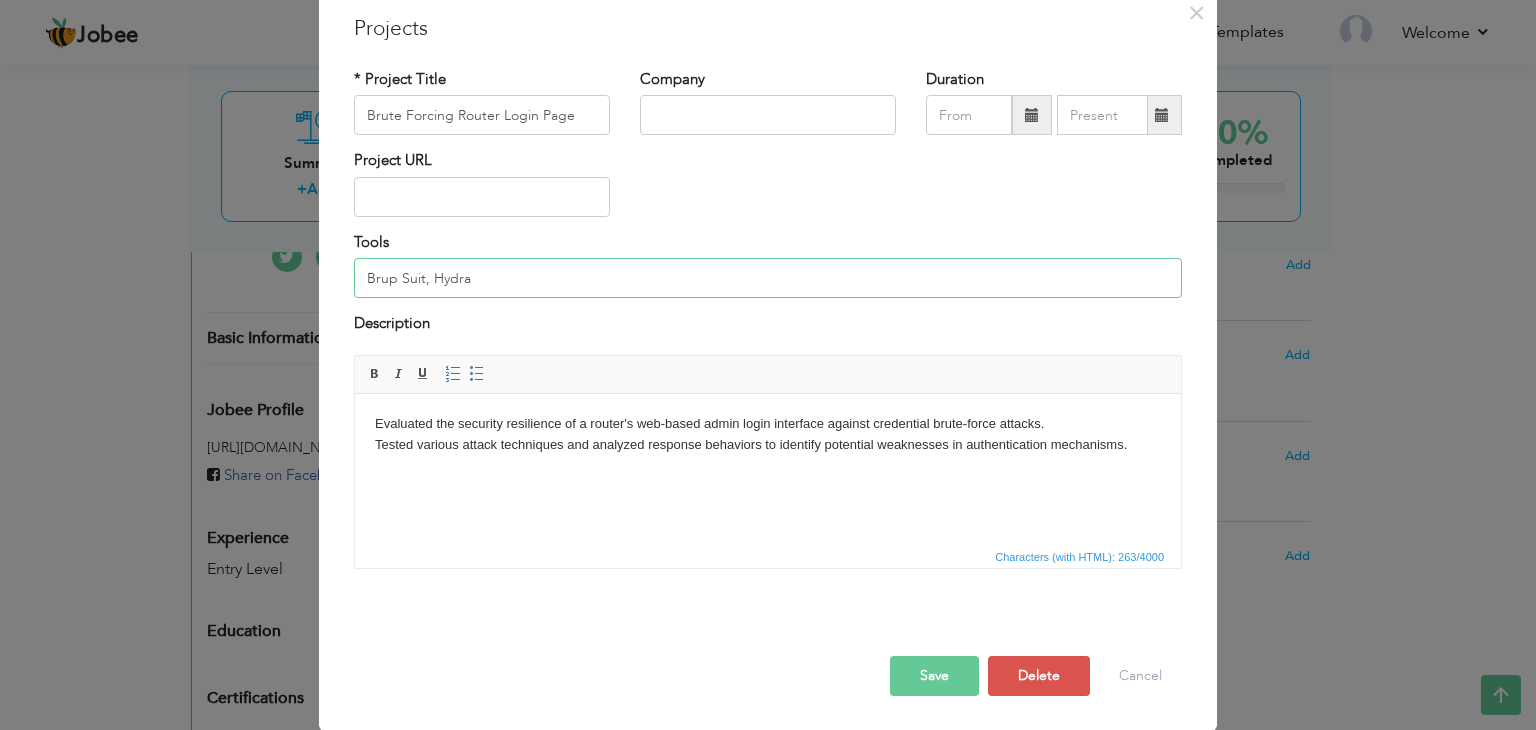 type on "Brup Suit, Hydra" 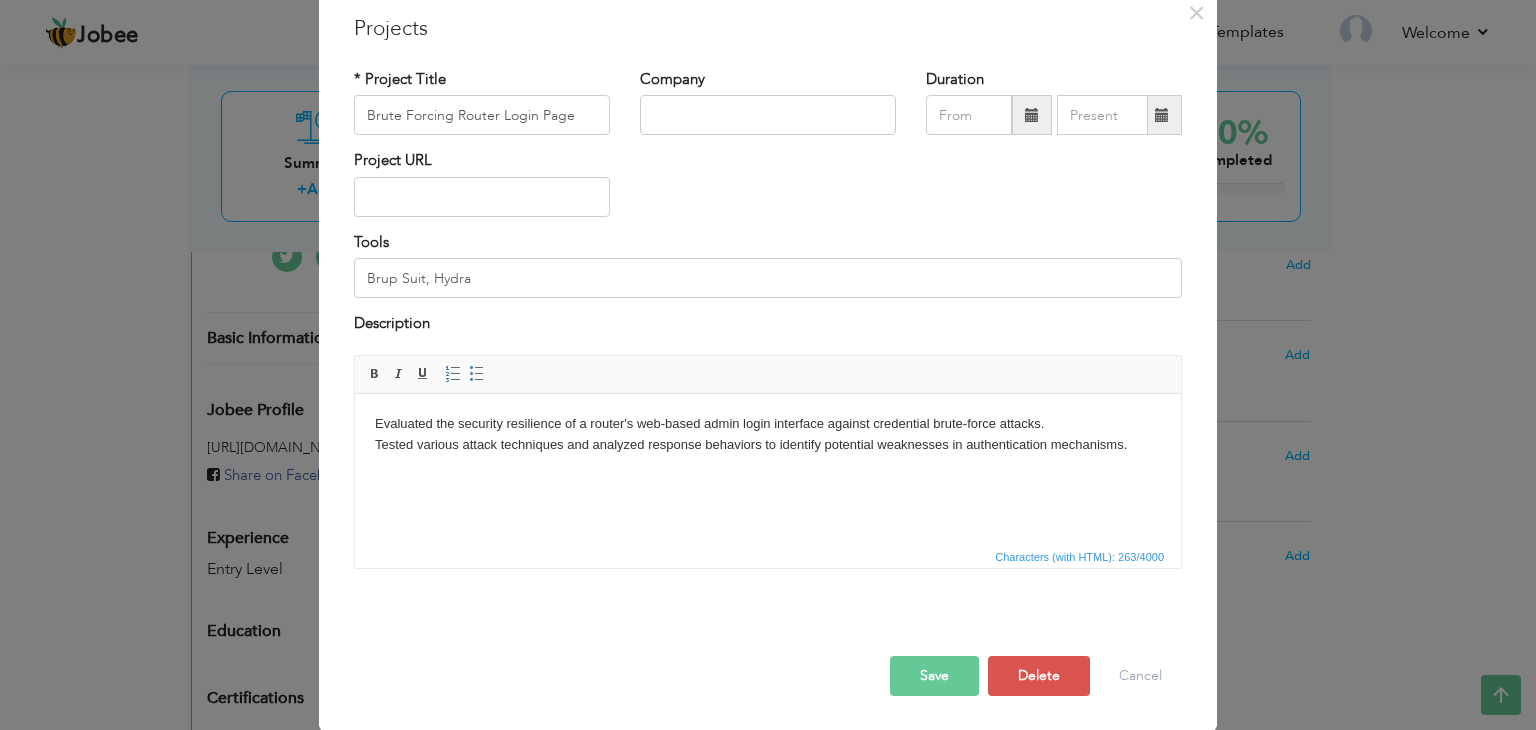 click on "Save" at bounding box center (934, 676) 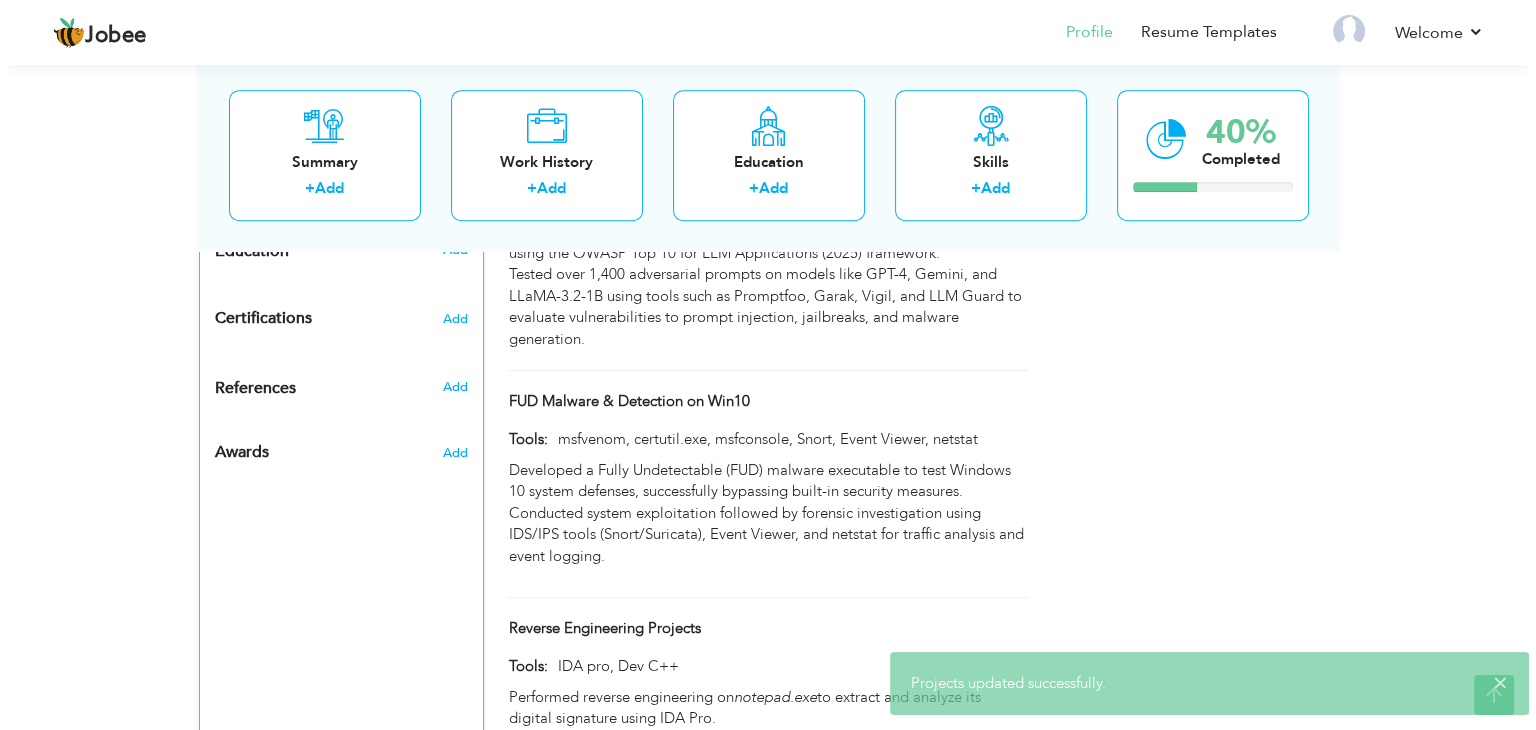 scroll, scrollTop: 884, scrollLeft: 0, axis: vertical 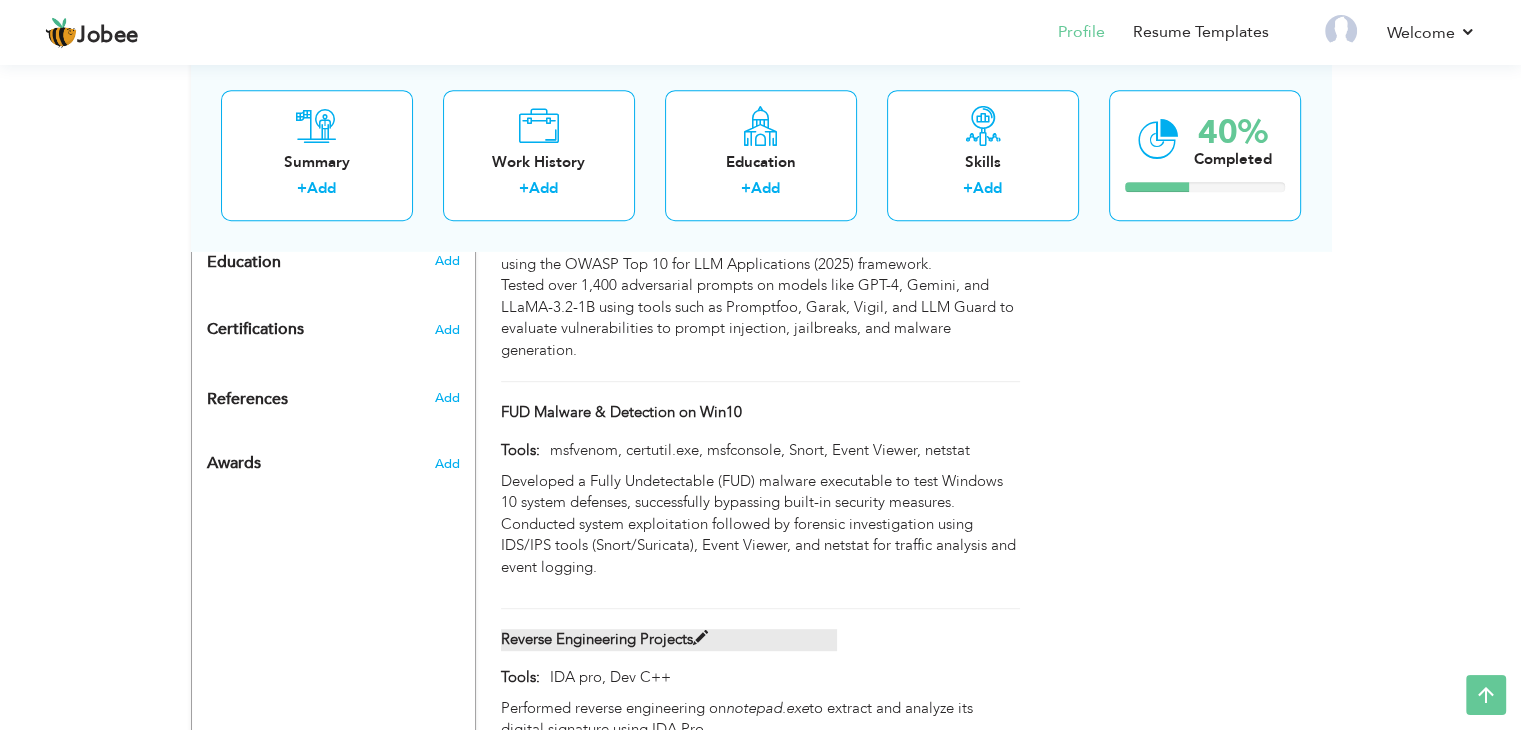 click at bounding box center [700, 638] 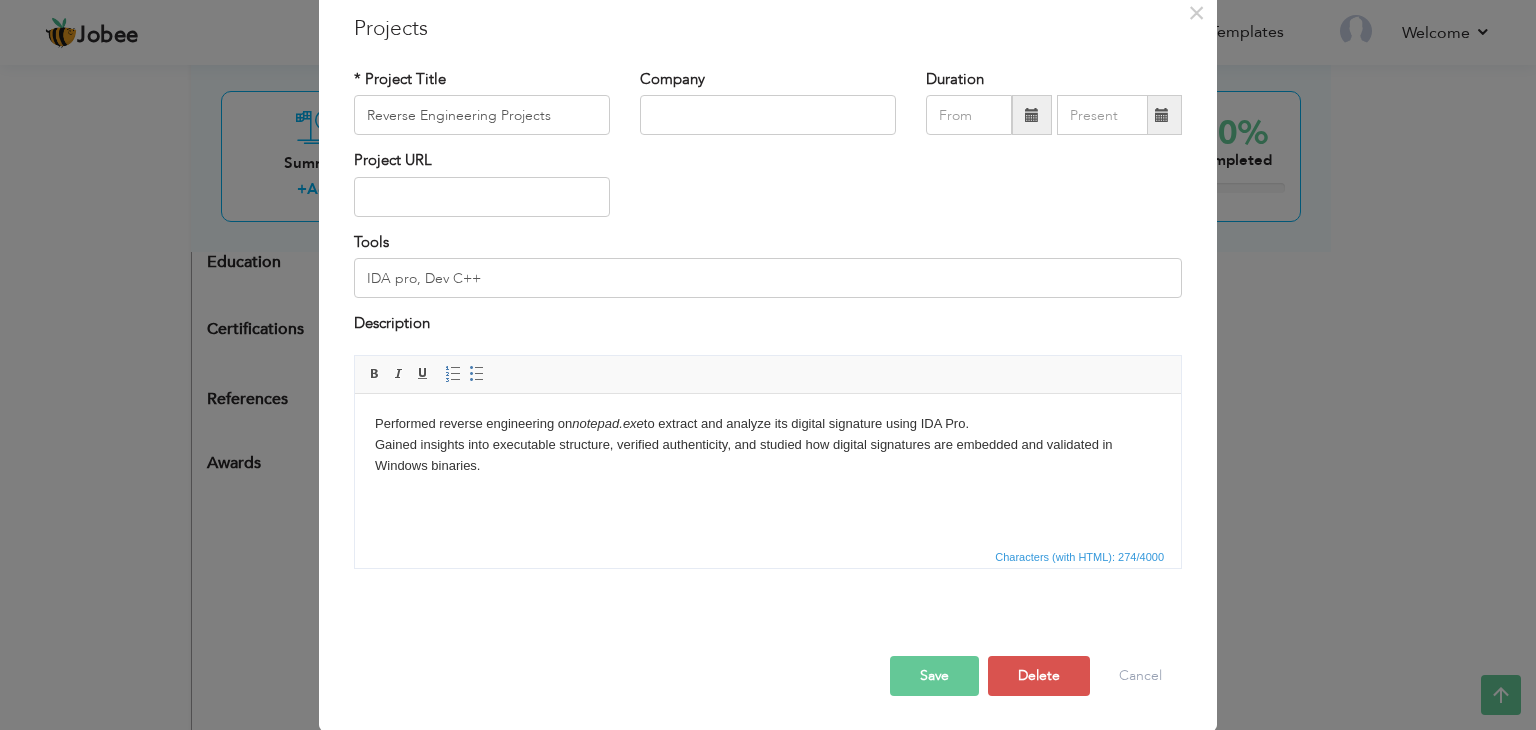 scroll, scrollTop: 0, scrollLeft: 0, axis: both 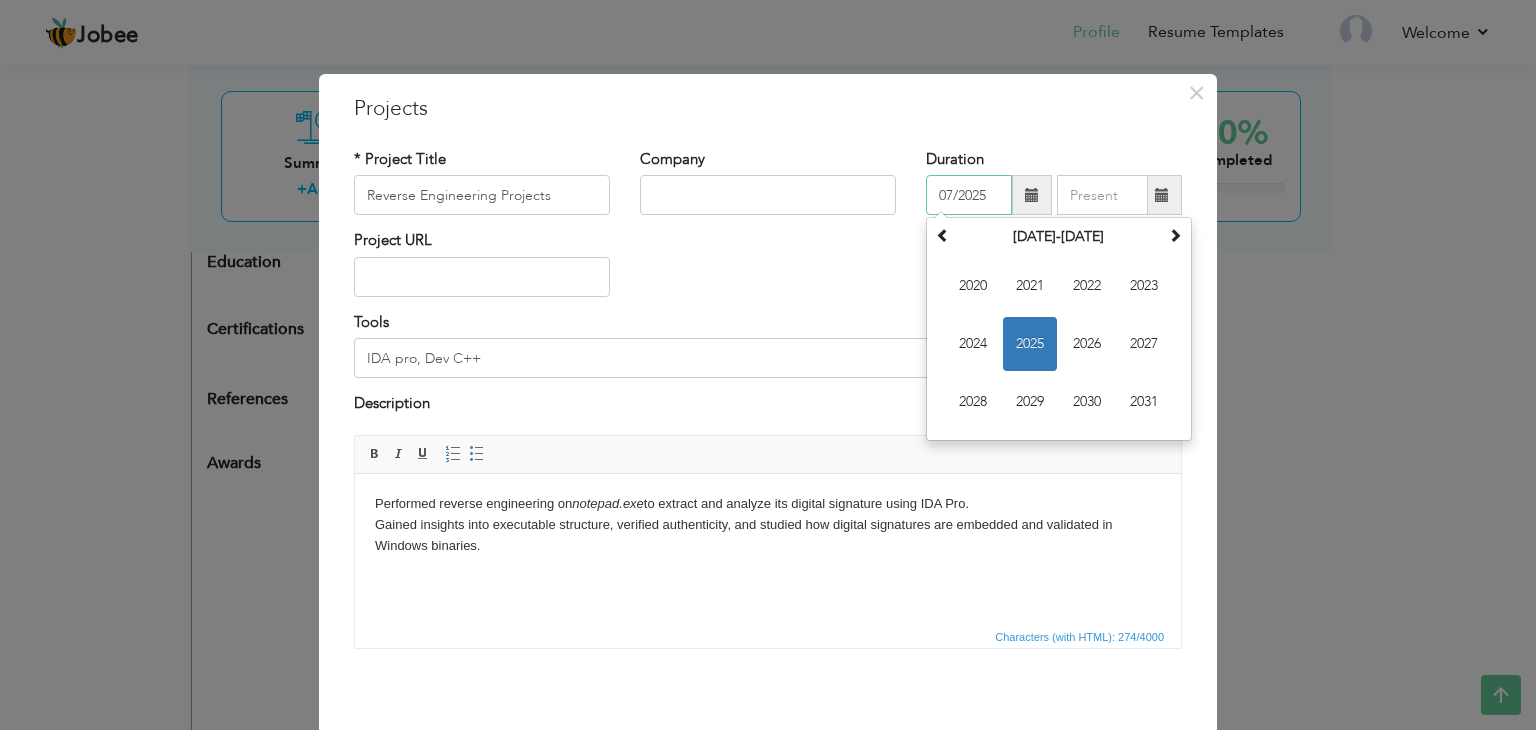 click on "07/2025" at bounding box center [969, 195] 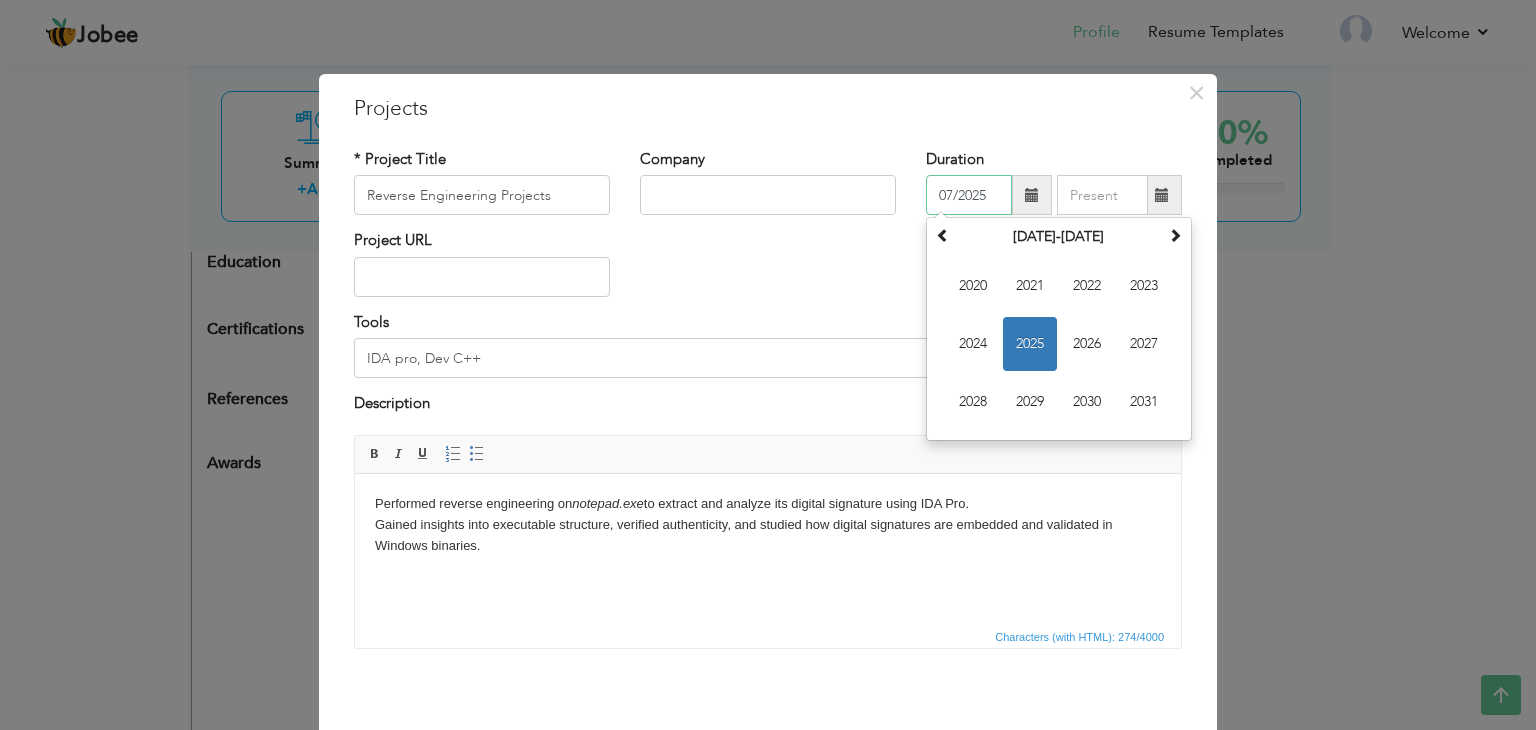 click on "07/2025" at bounding box center [969, 195] 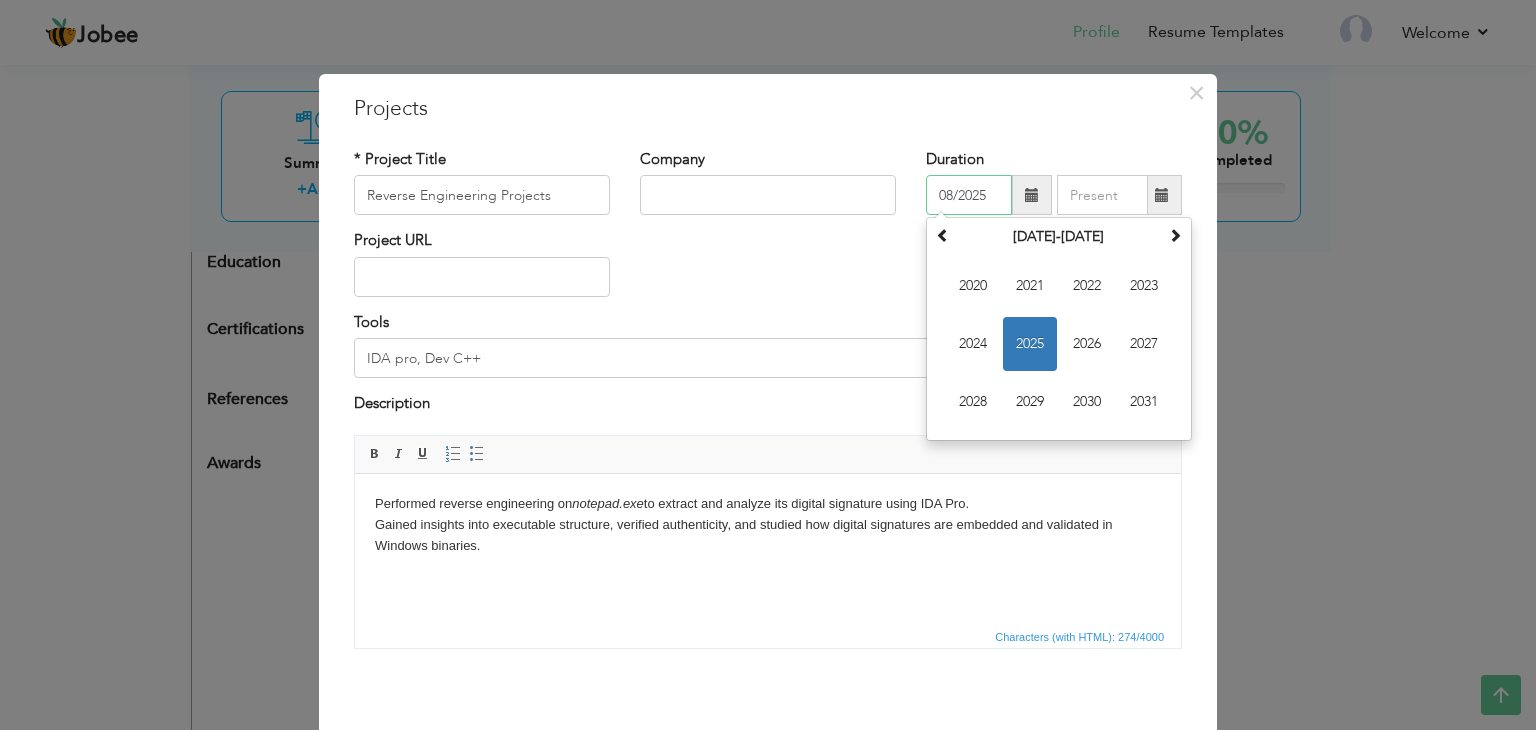 click on "08/2025" at bounding box center [969, 195] 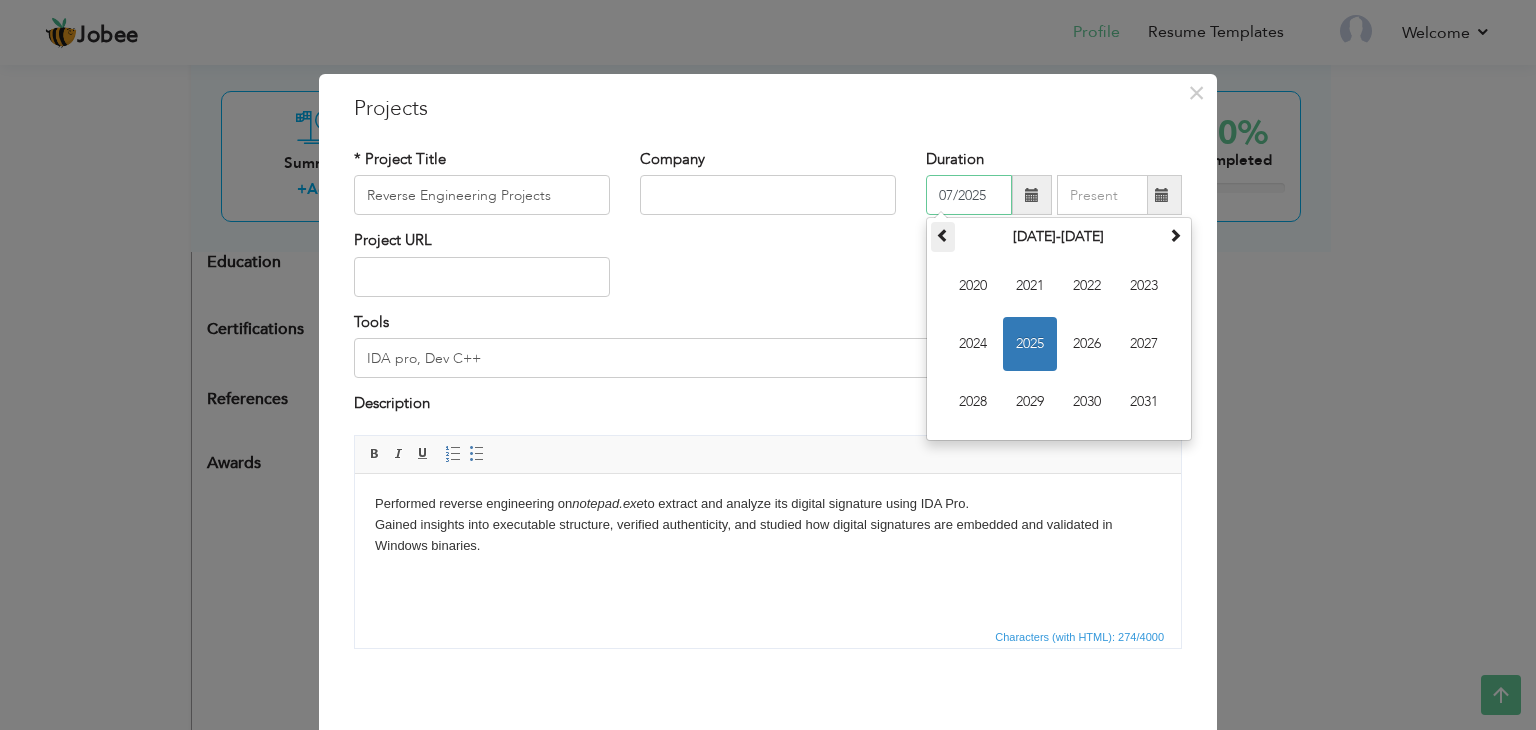 click at bounding box center (943, 235) 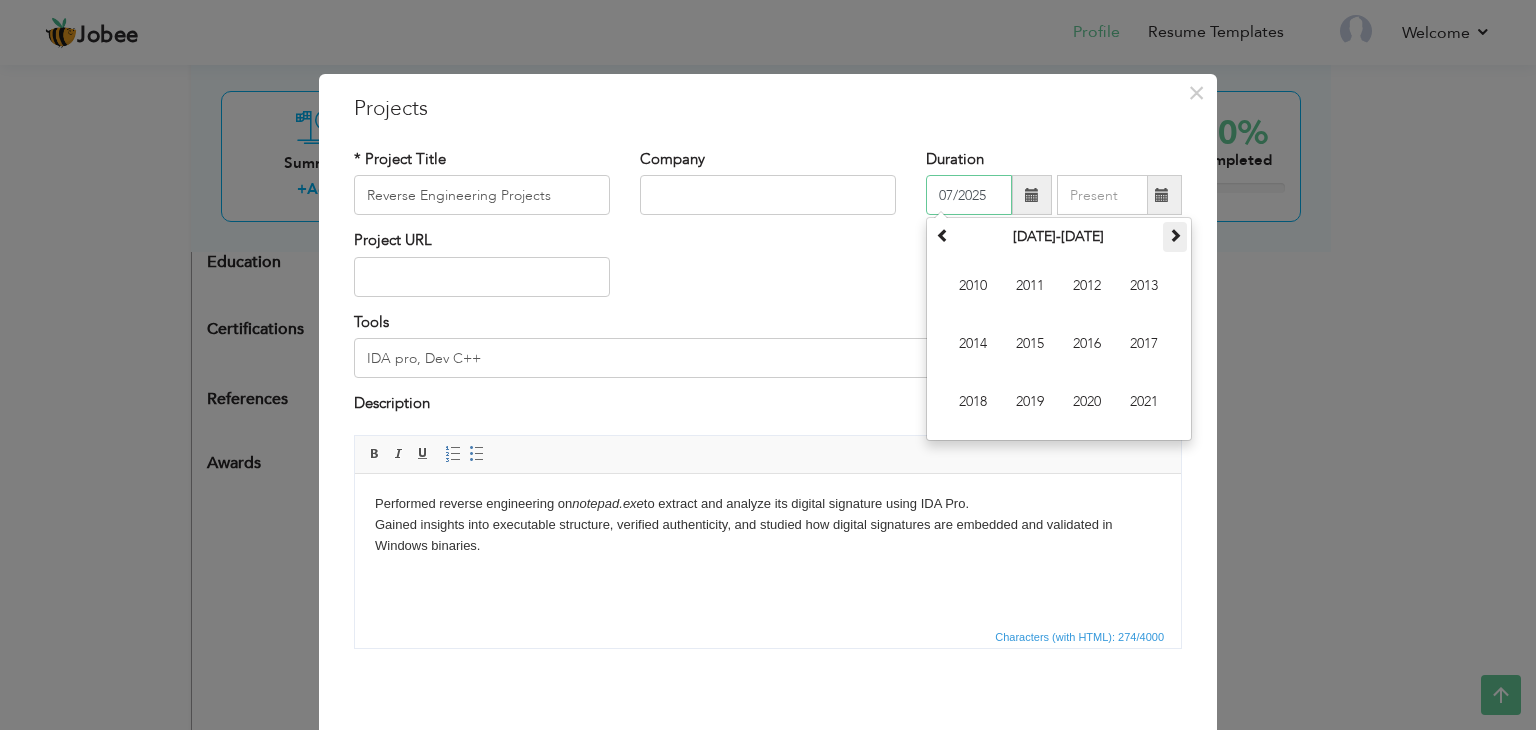 click at bounding box center (1175, 235) 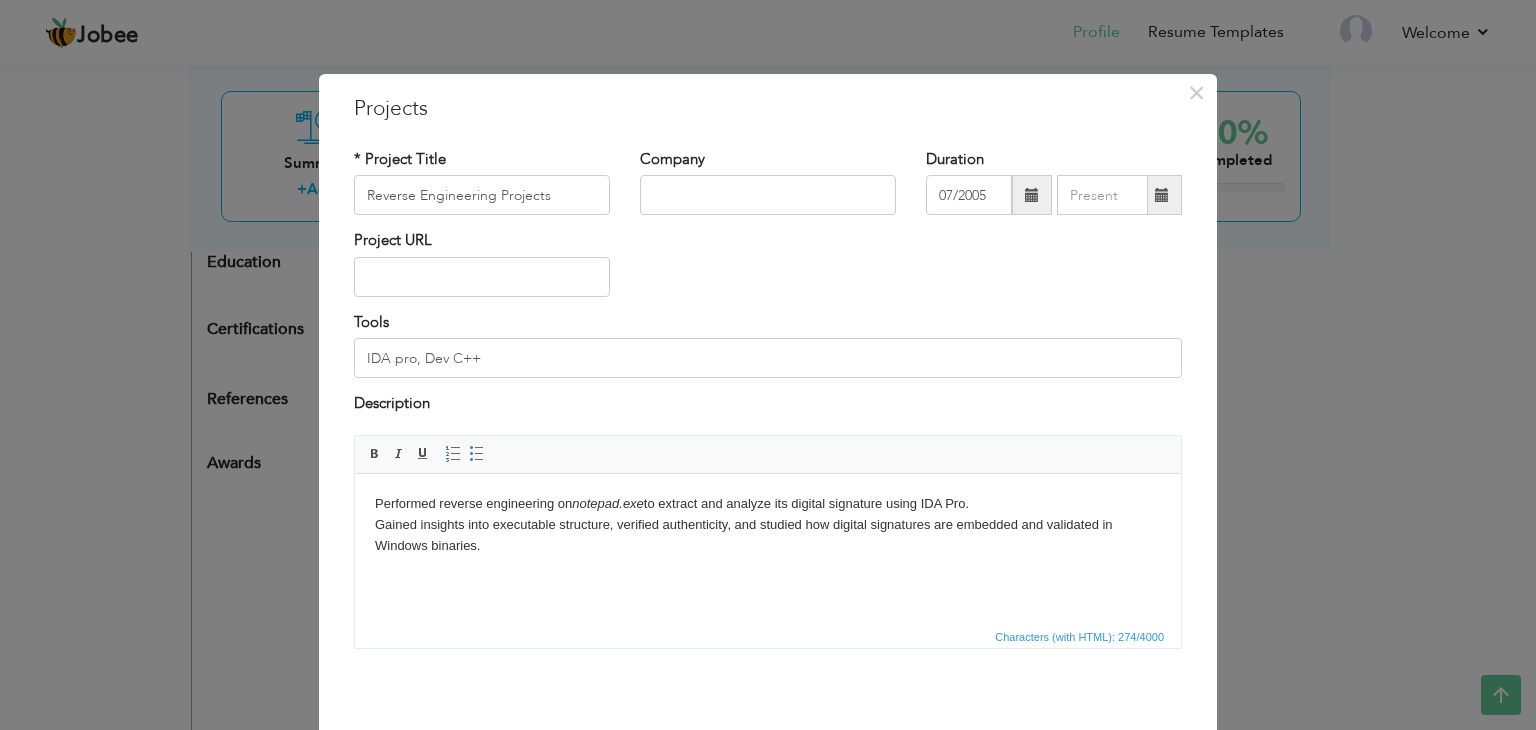 click on "×
Projects
* Project Title
Reverse Engineering Projects
Company
Duration 07/2005 Tools" at bounding box center [768, 442] 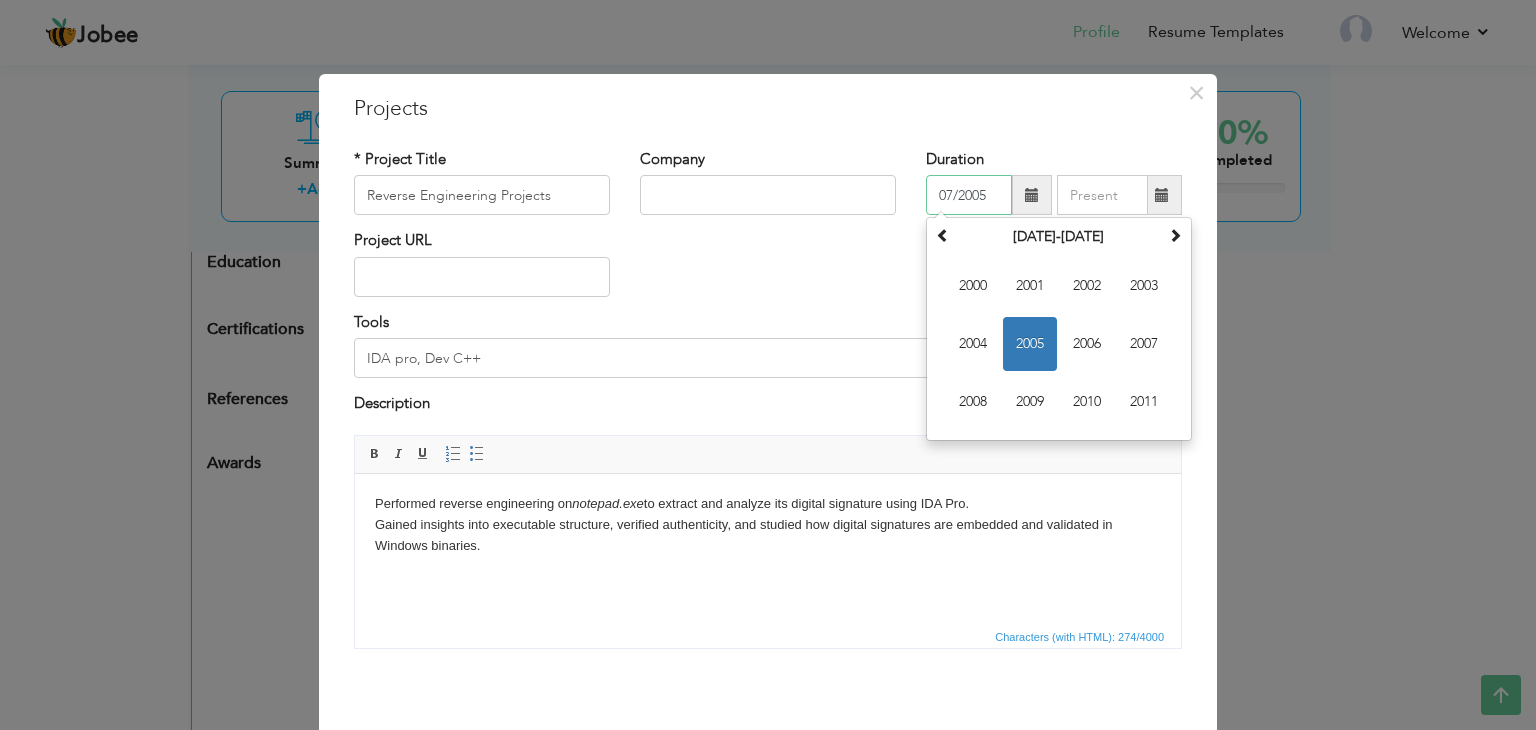 click on "07/2005" at bounding box center (969, 195) 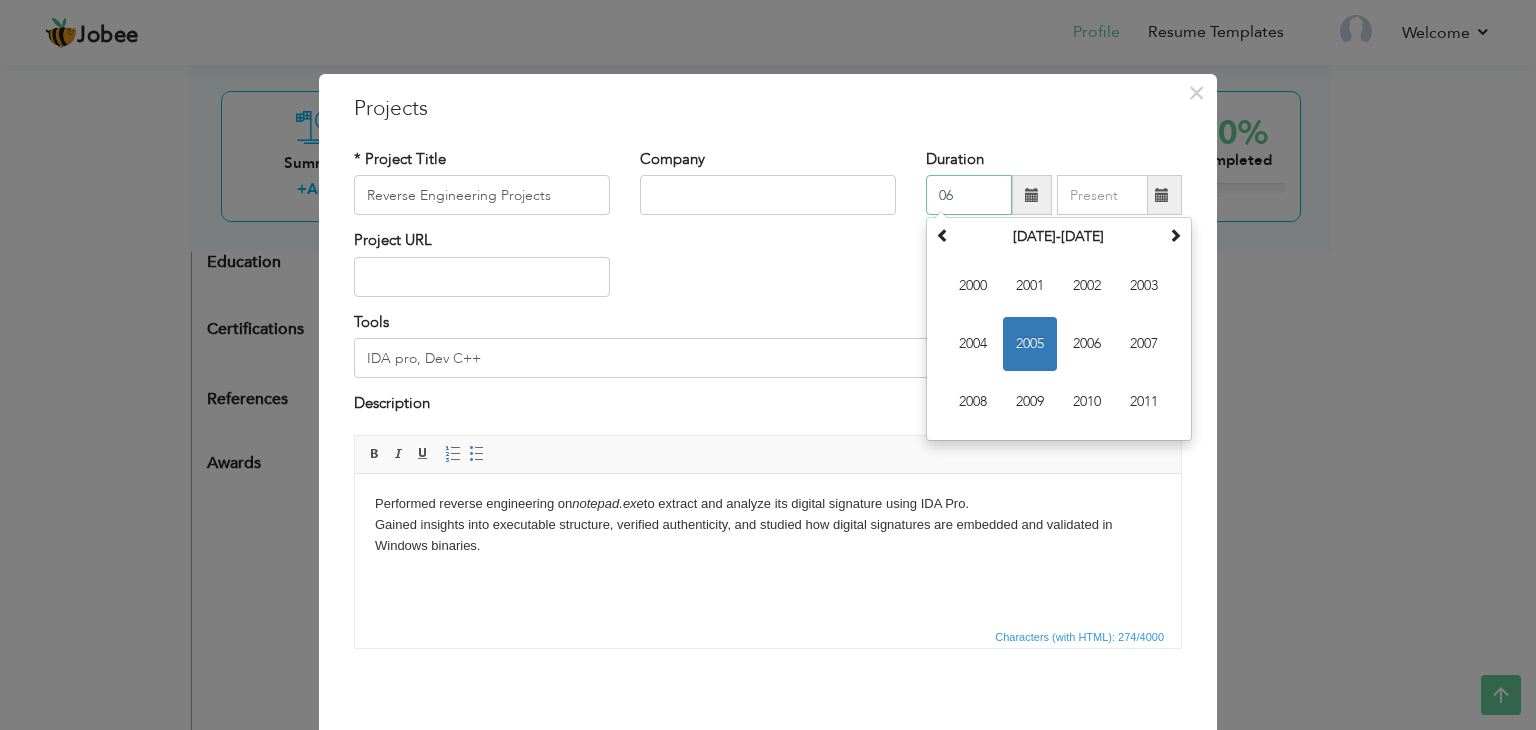 type on "0" 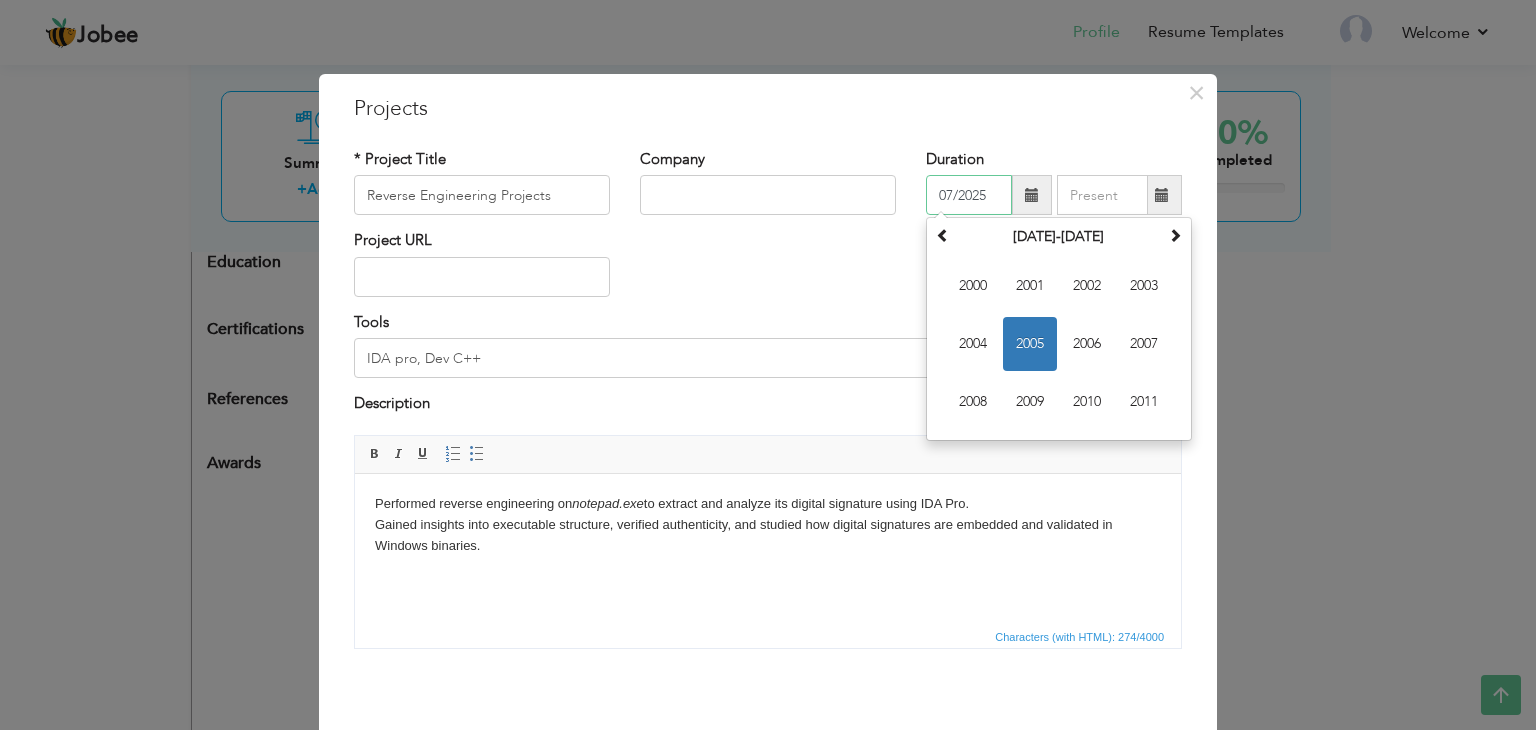 type on "07/2025" 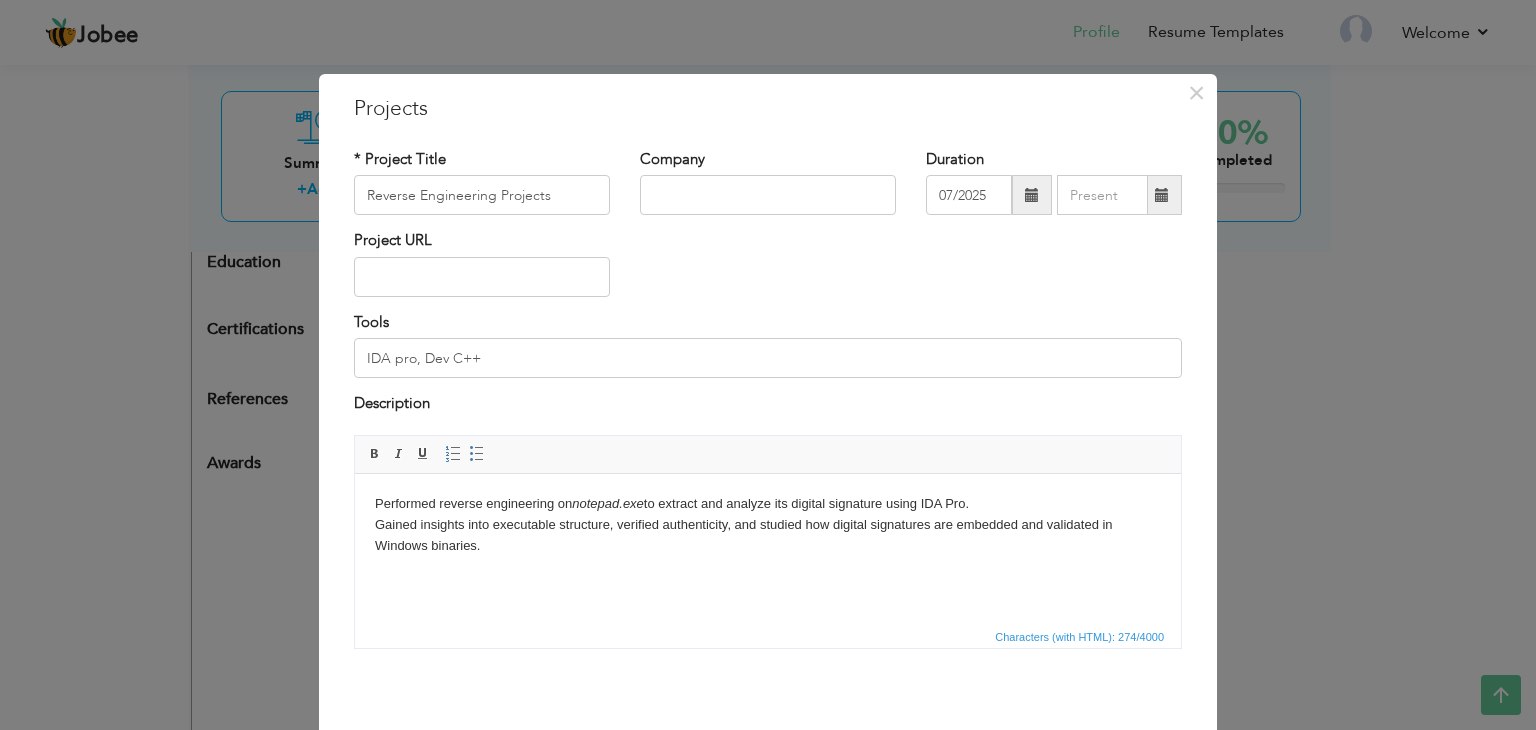 click on "Project URL" at bounding box center [768, 270] 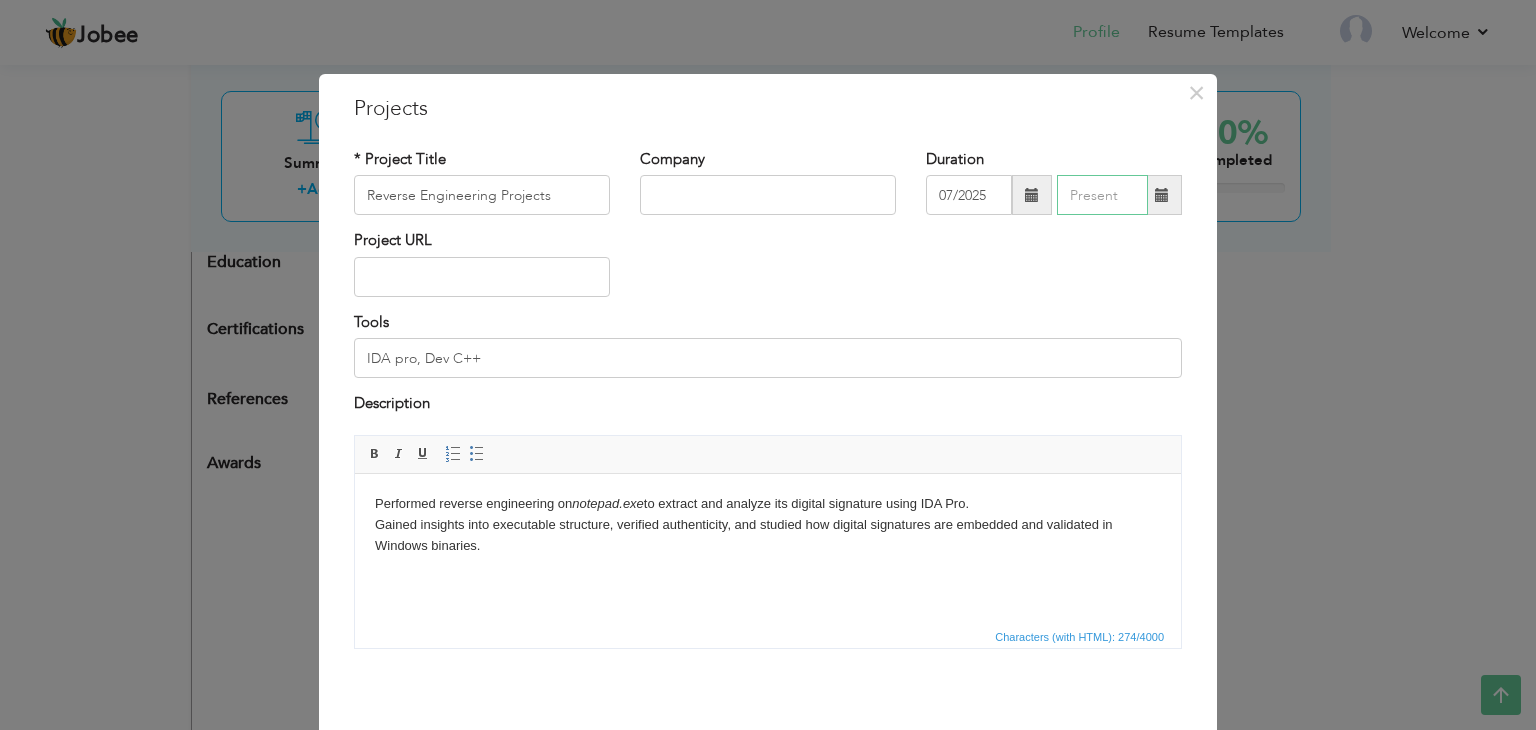 type on "07/2025" 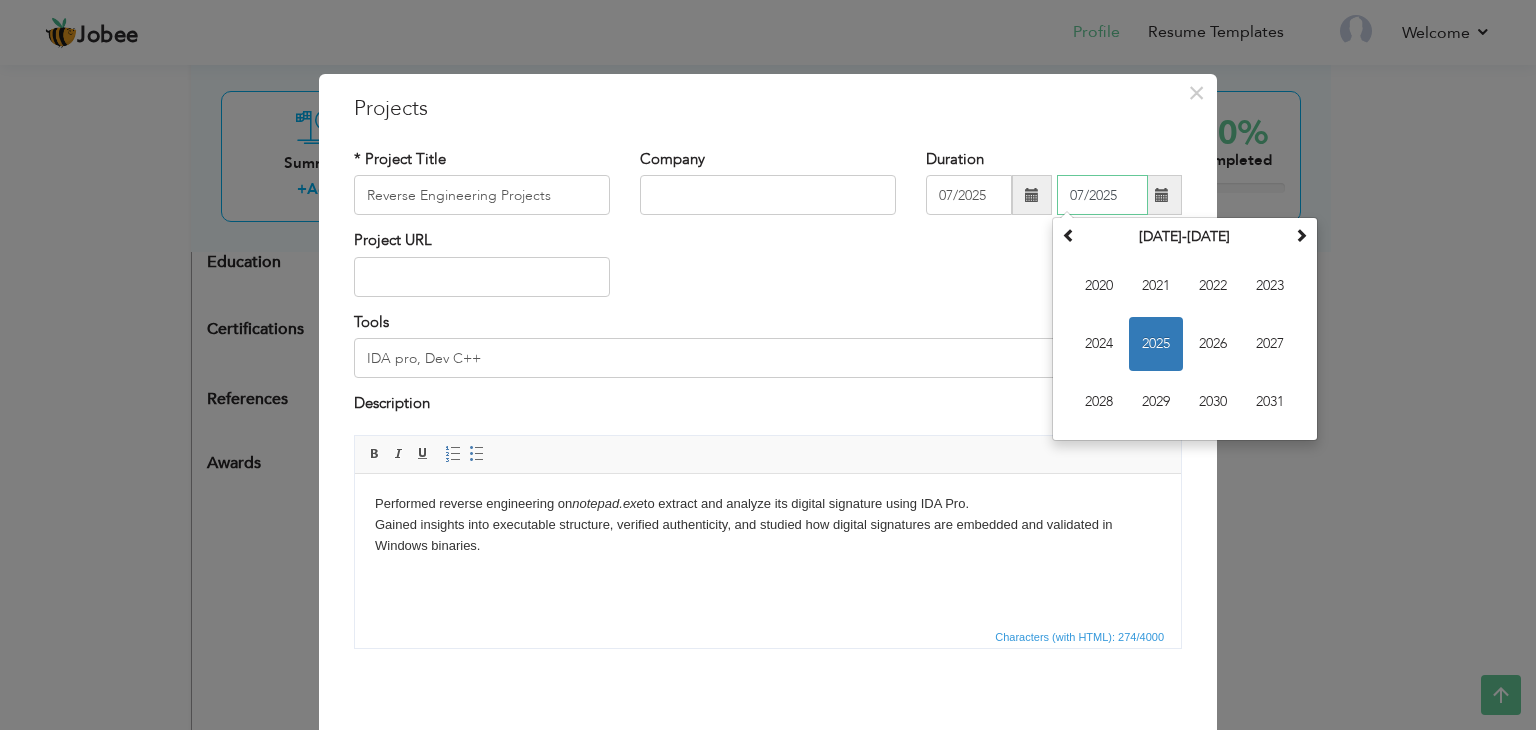 click on "07/2025" at bounding box center [1102, 195] 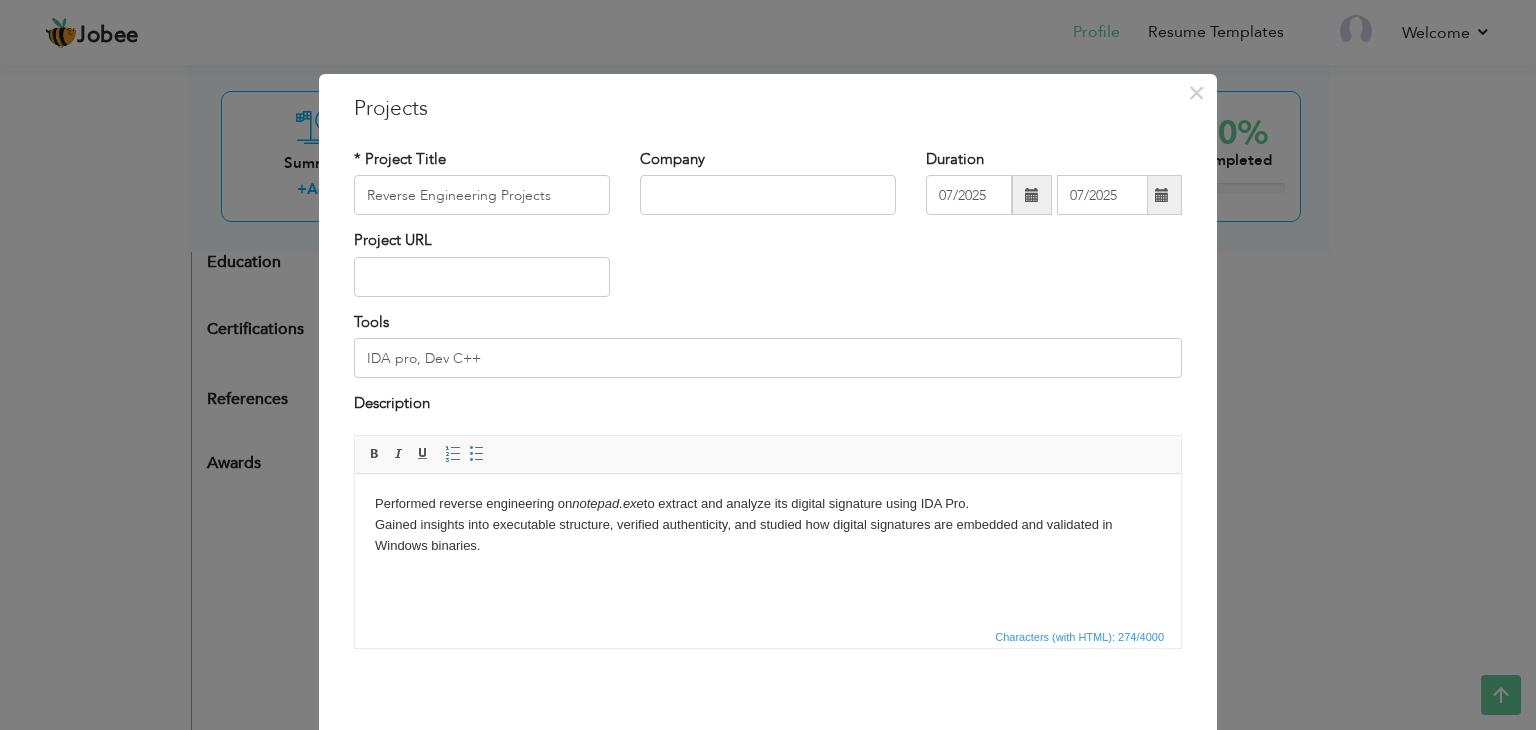 click on "Project URL" at bounding box center (768, 270) 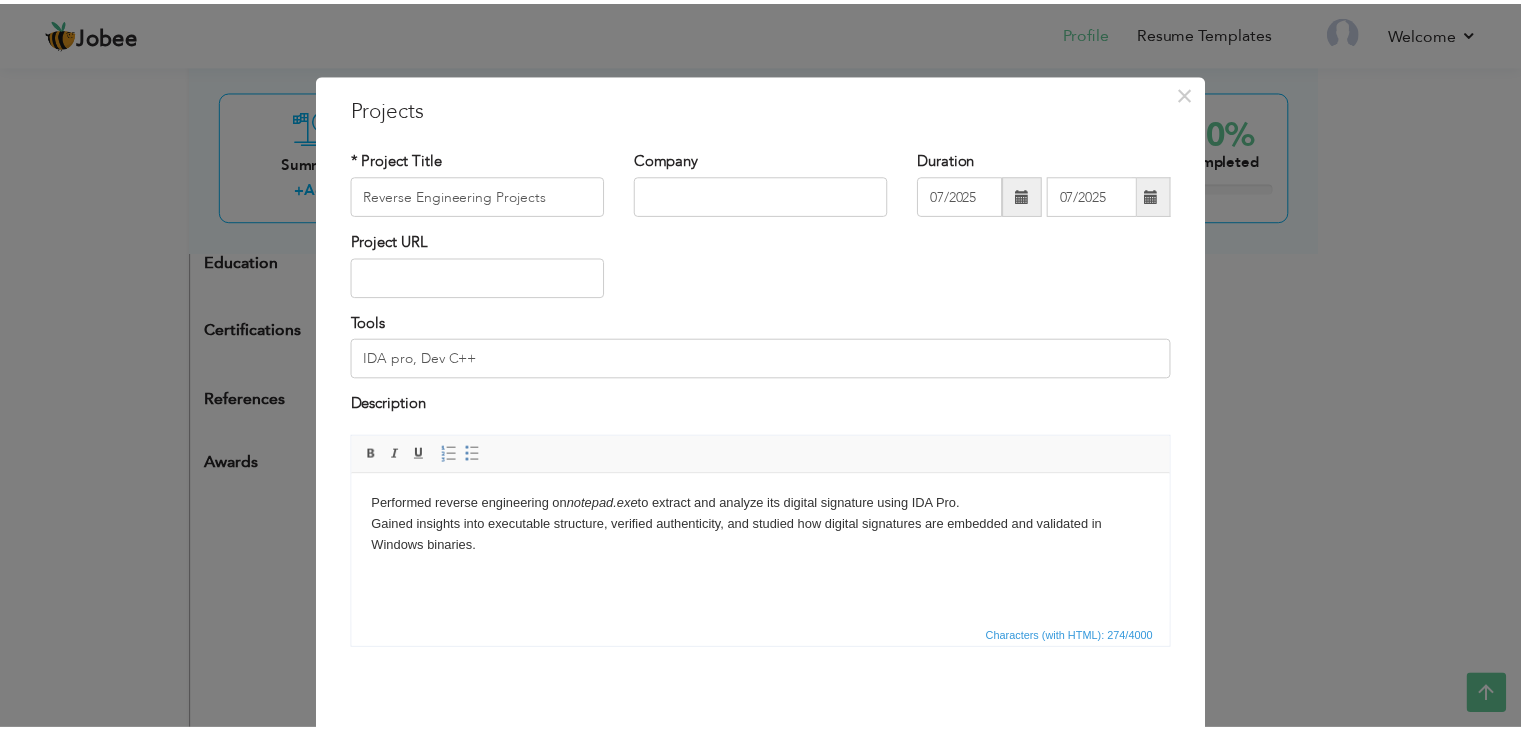 scroll, scrollTop: 80, scrollLeft: 0, axis: vertical 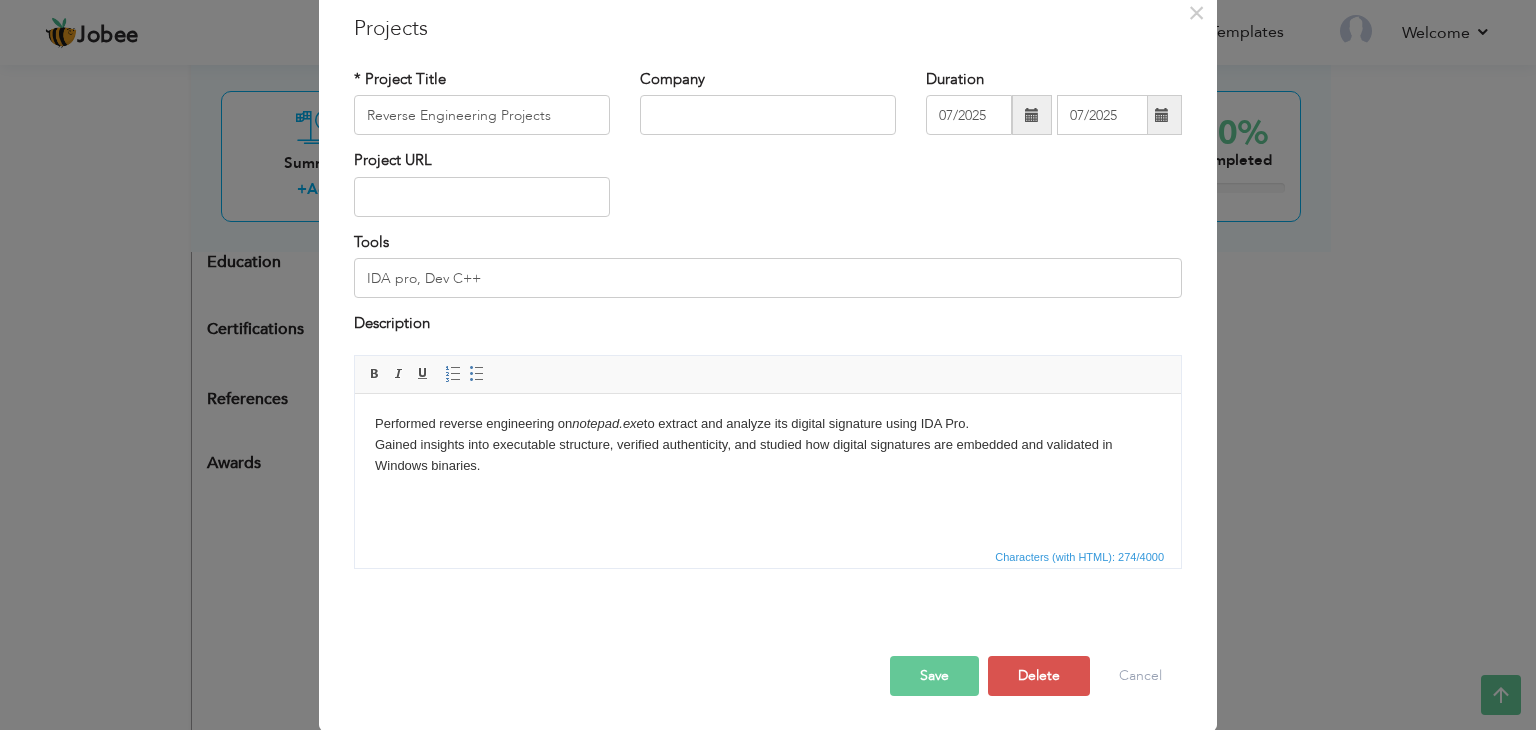 click on "Save" at bounding box center [934, 676] 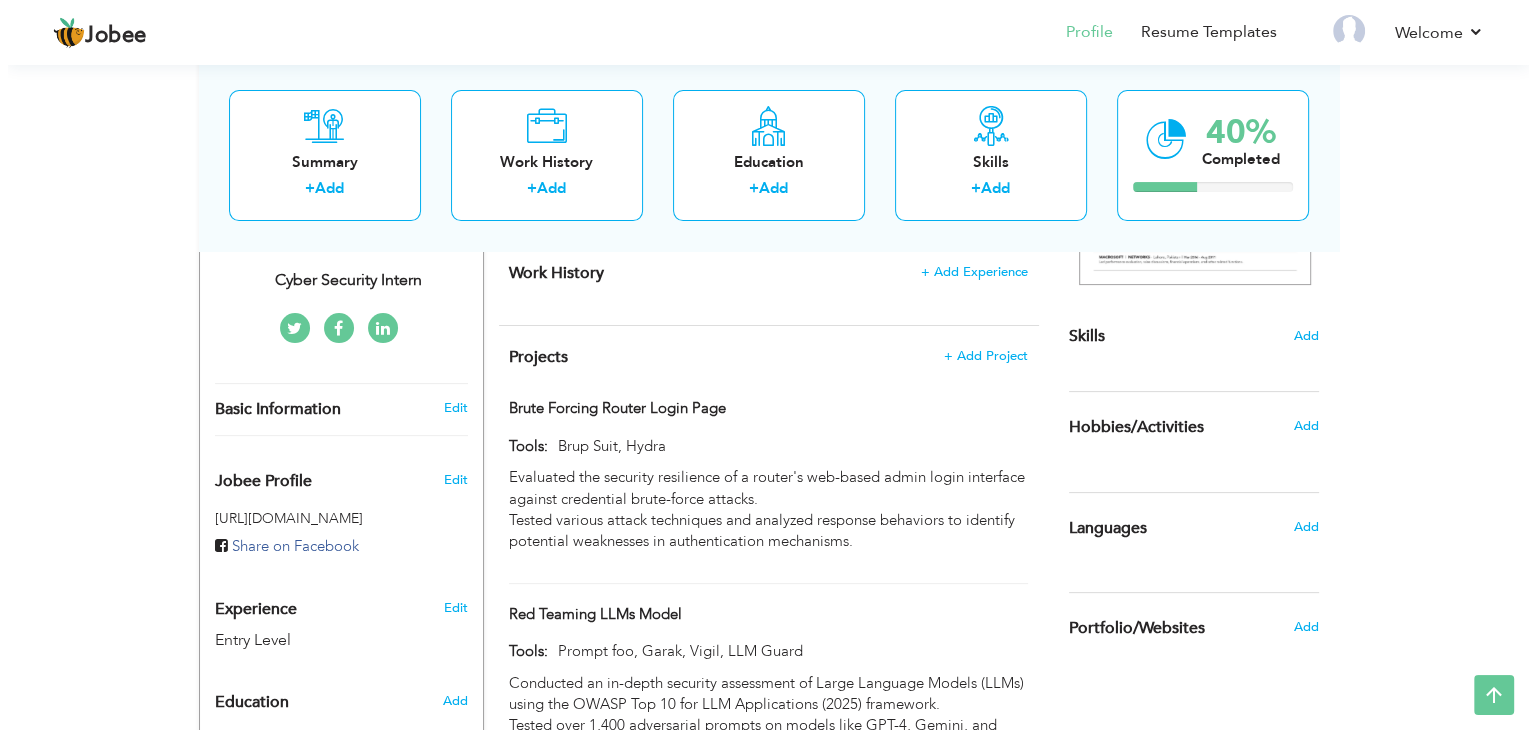 scroll, scrollTop: 443, scrollLeft: 0, axis: vertical 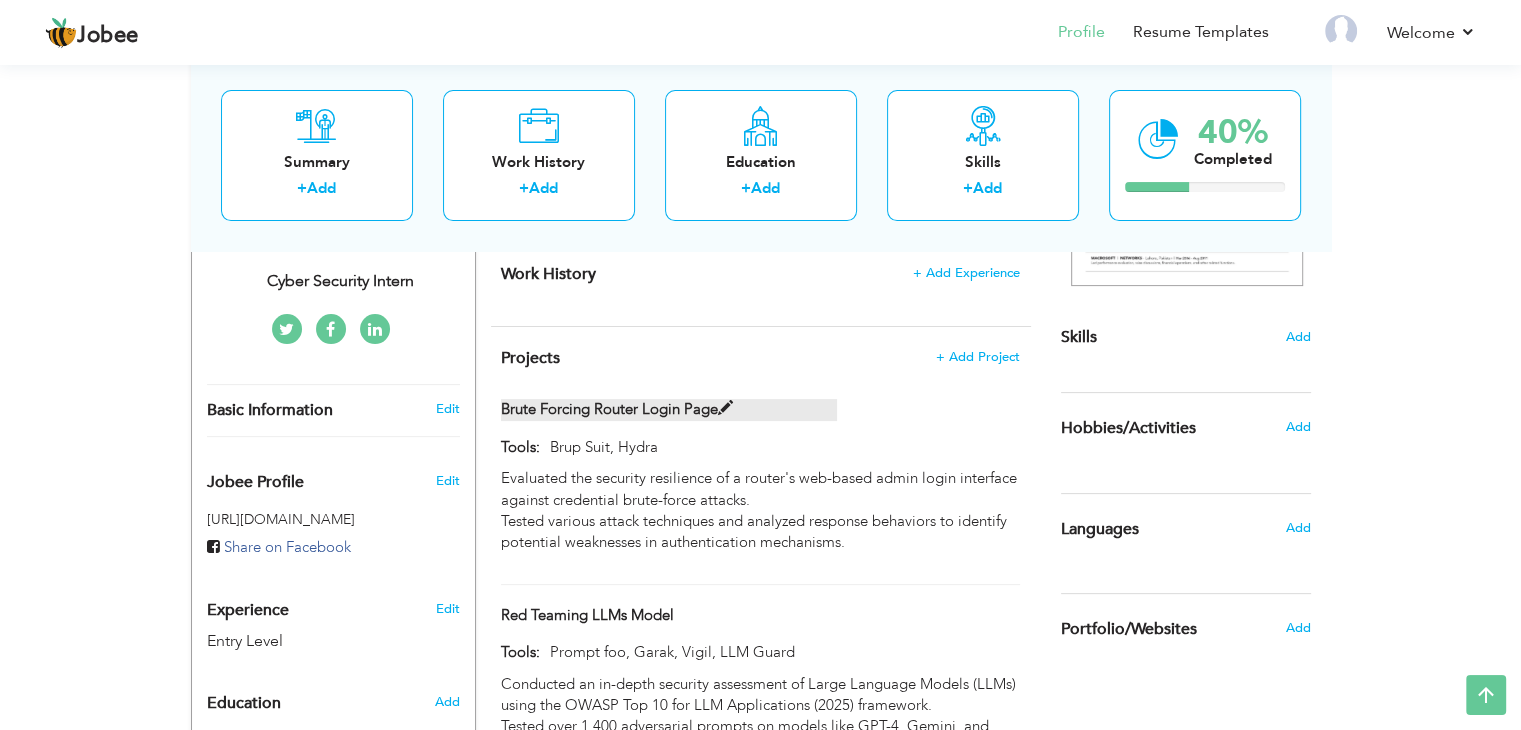 click at bounding box center (725, 408) 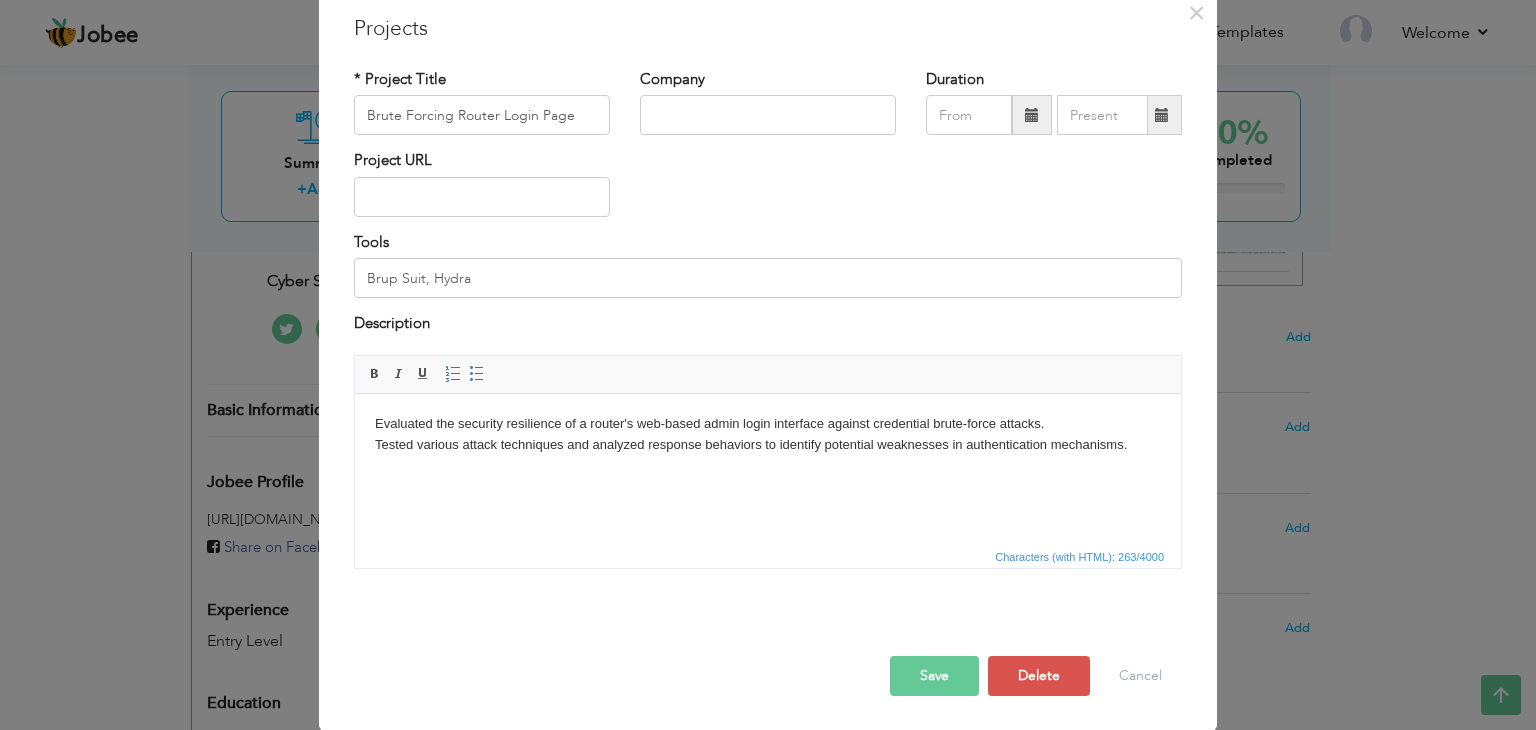 scroll, scrollTop: 0, scrollLeft: 0, axis: both 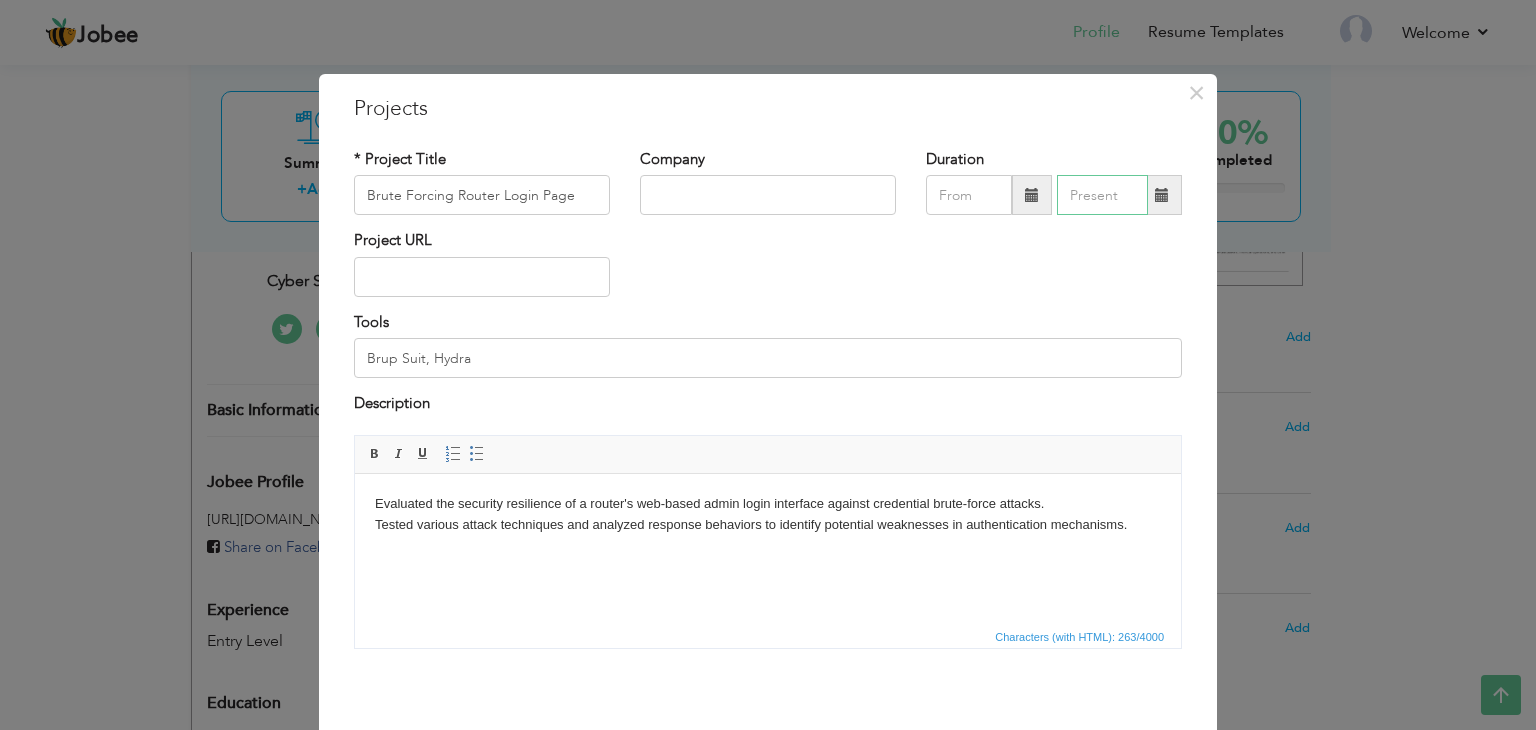 click at bounding box center (1102, 195) 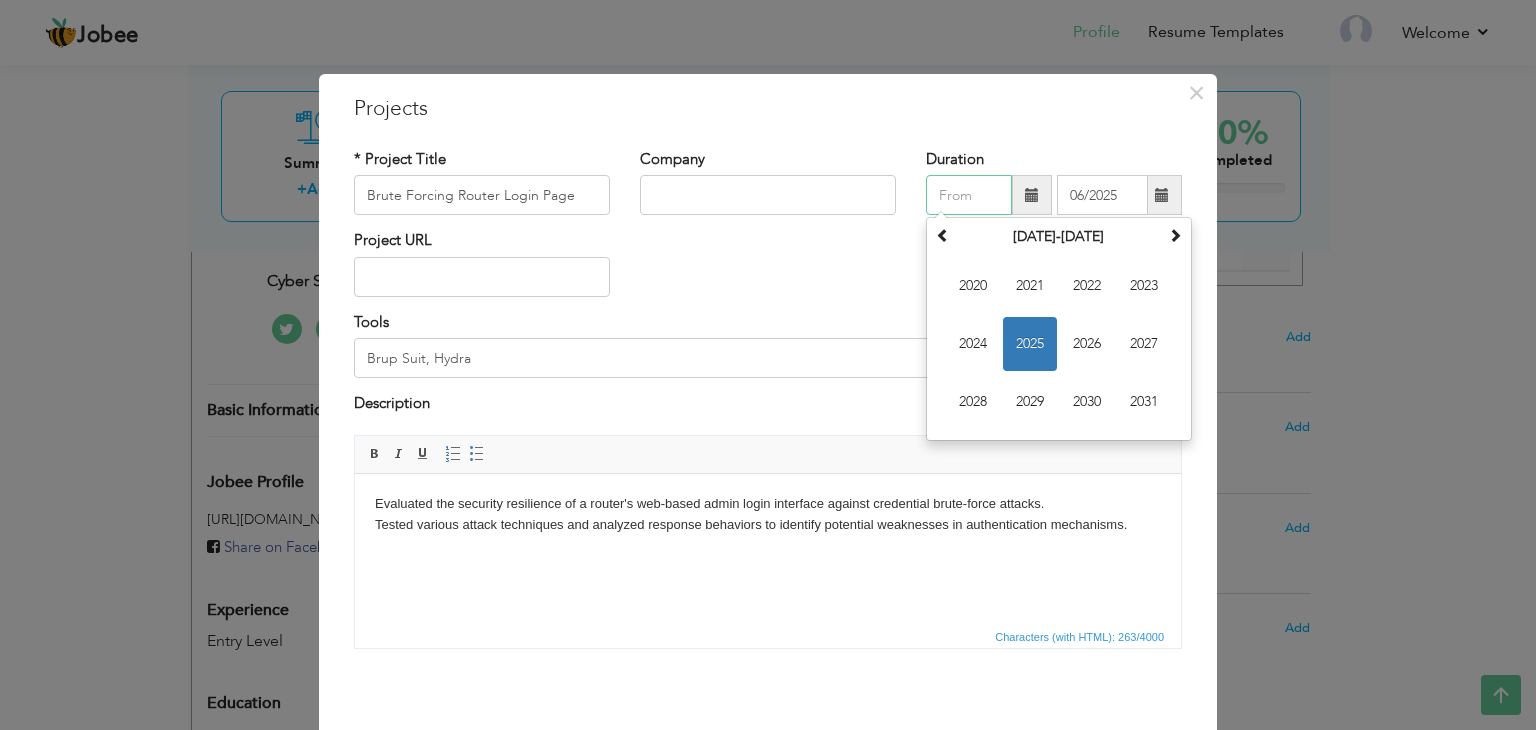 click at bounding box center [969, 195] 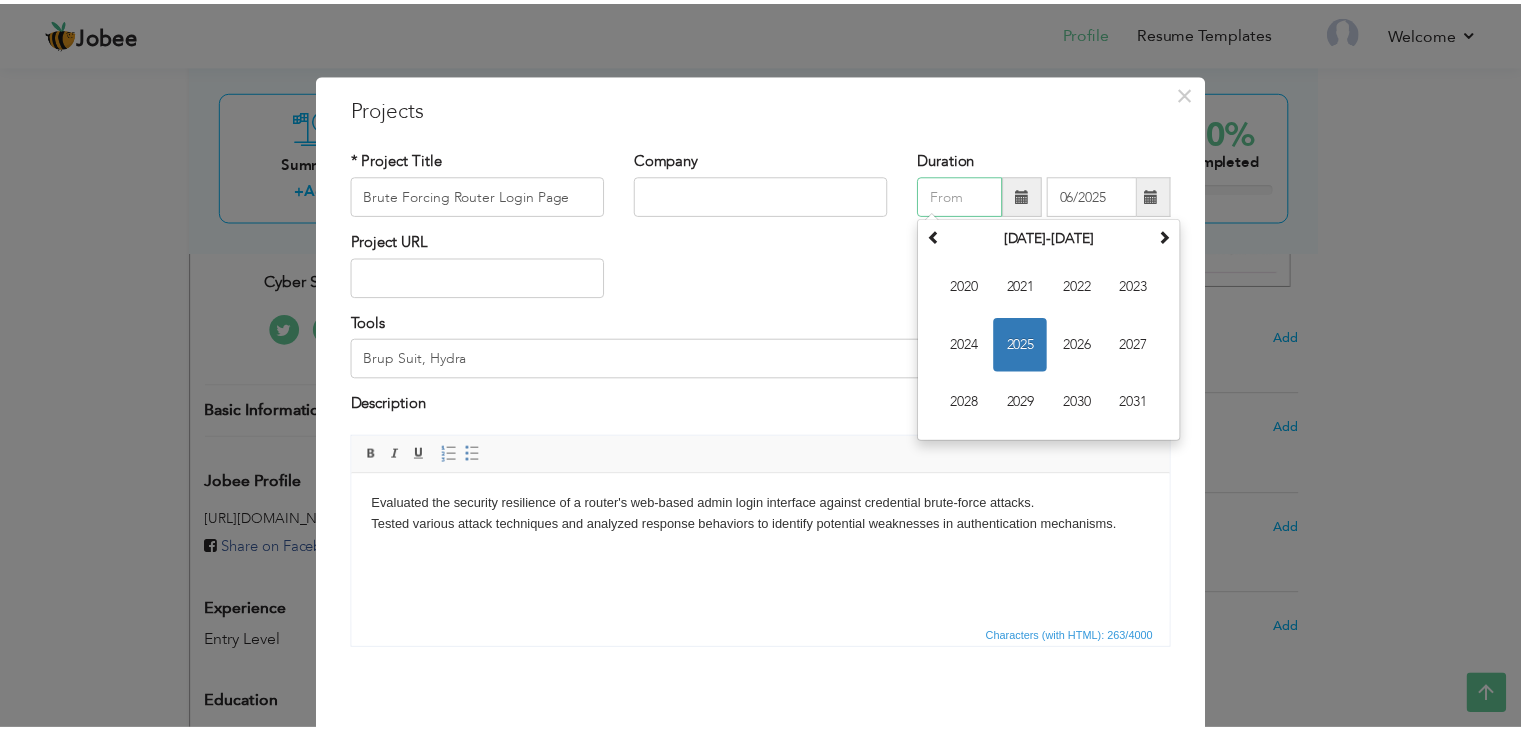 scroll, scrollTop: 80, scrollLeft: 0, axis: vertical 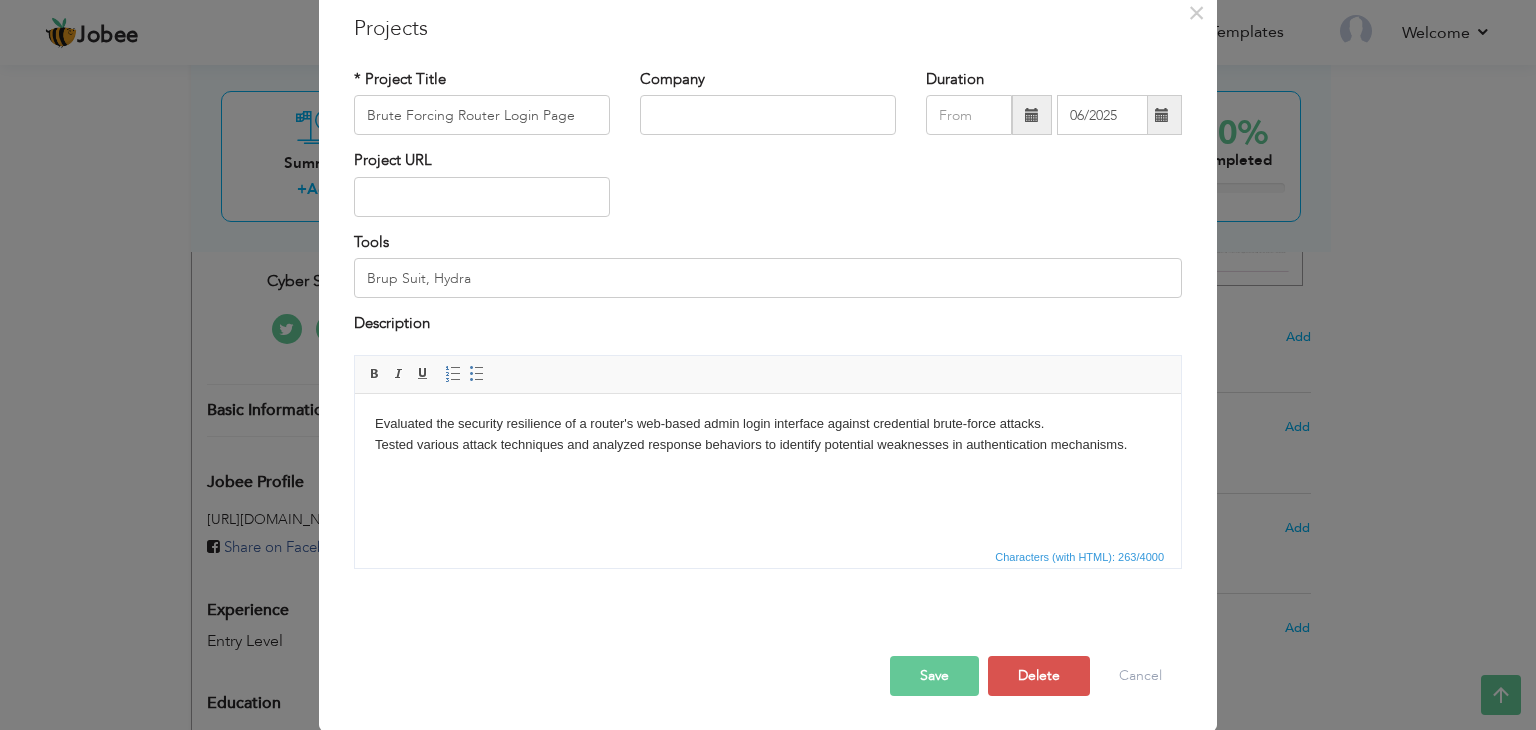 click on "Save" at bounding box center [934, 676] 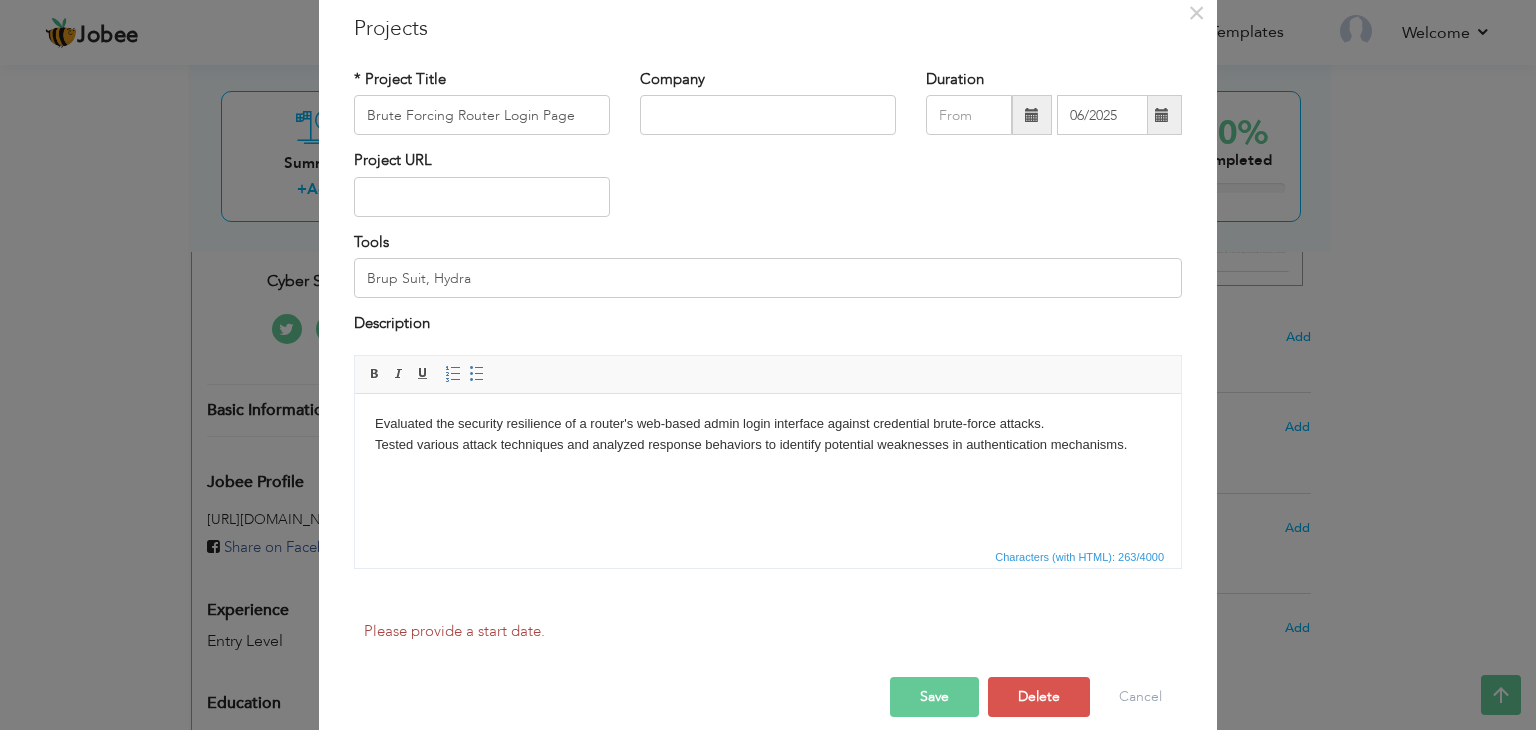 click on "Save" at bounding box center [934, 697] 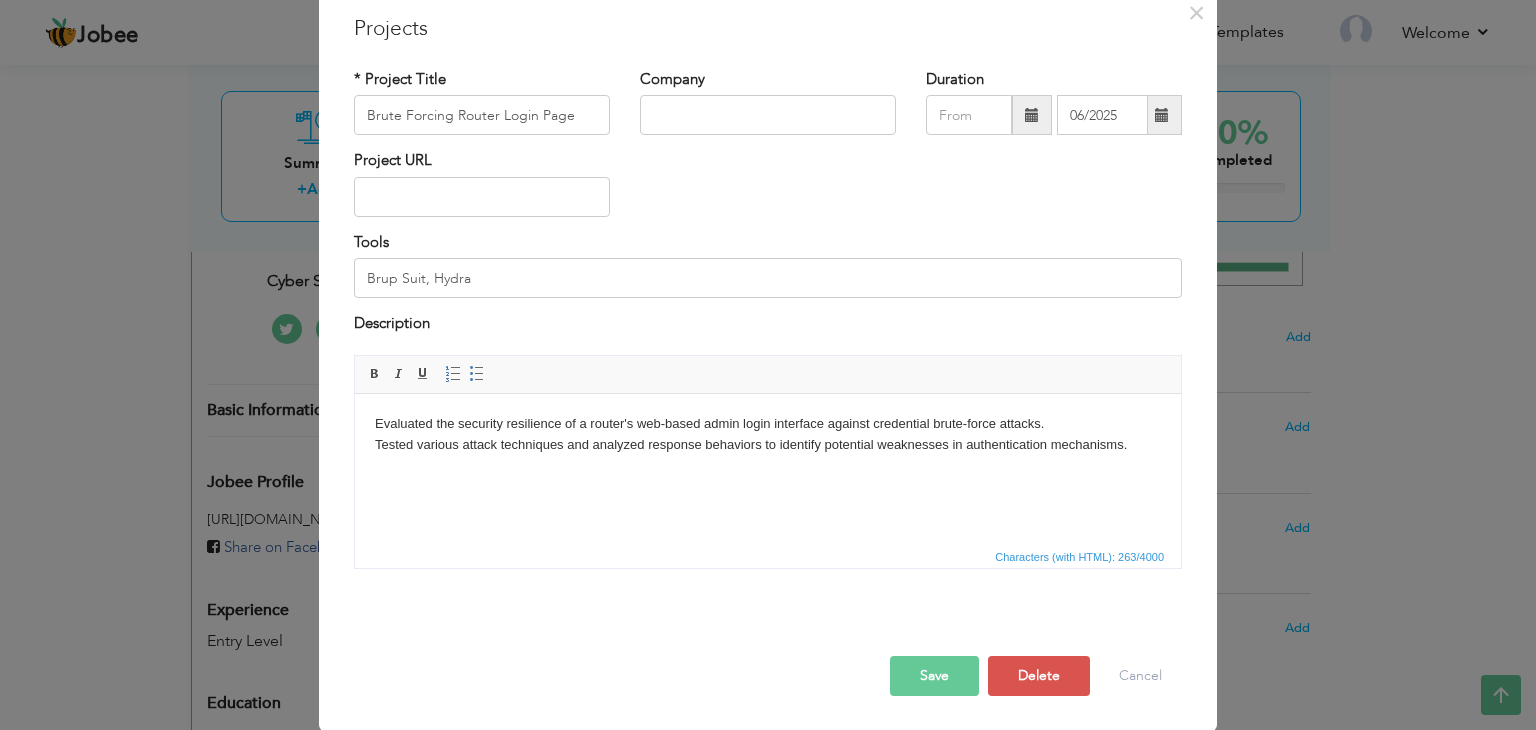 click on "Save" at bounding box center (934, 676) 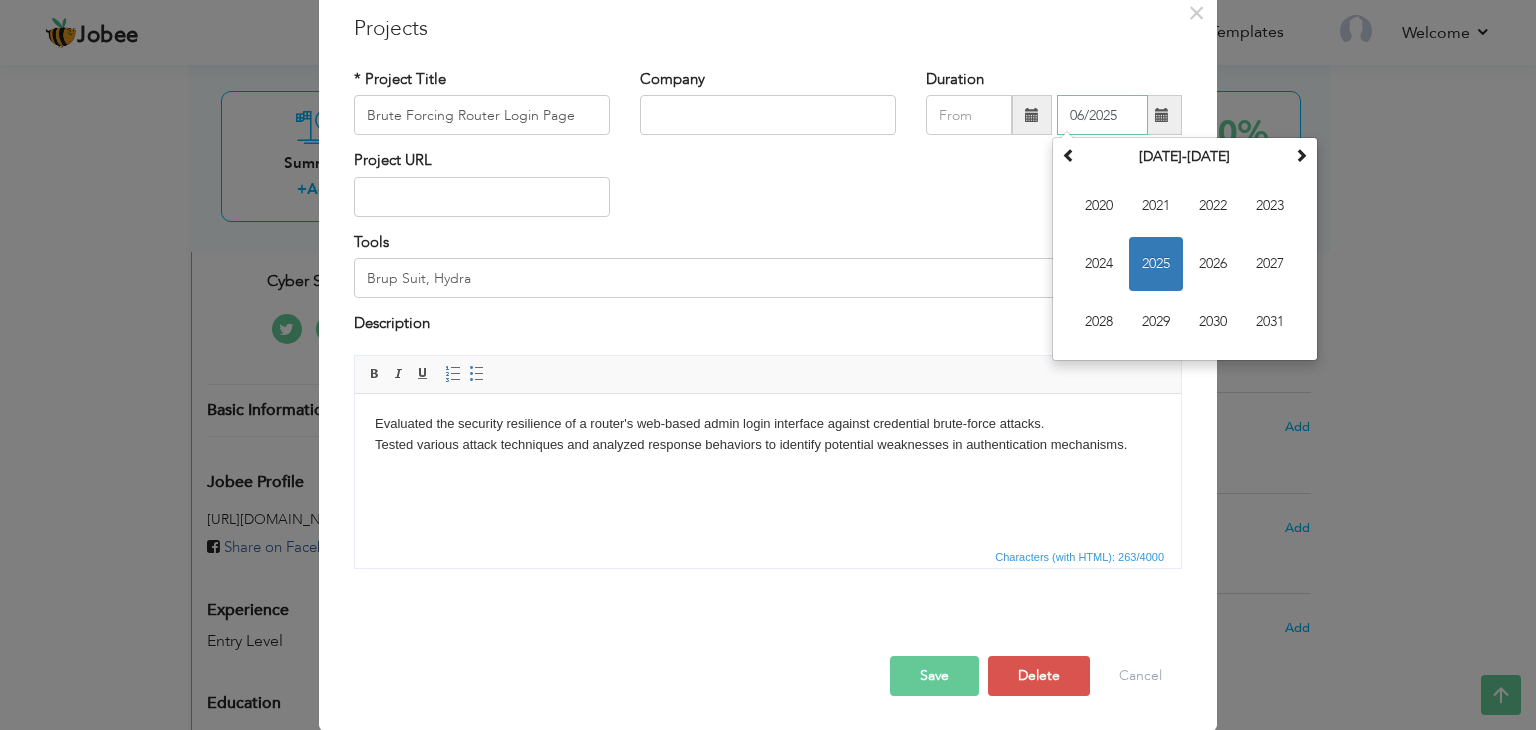 click on "06/2025" at bounding box center (1102, 115) 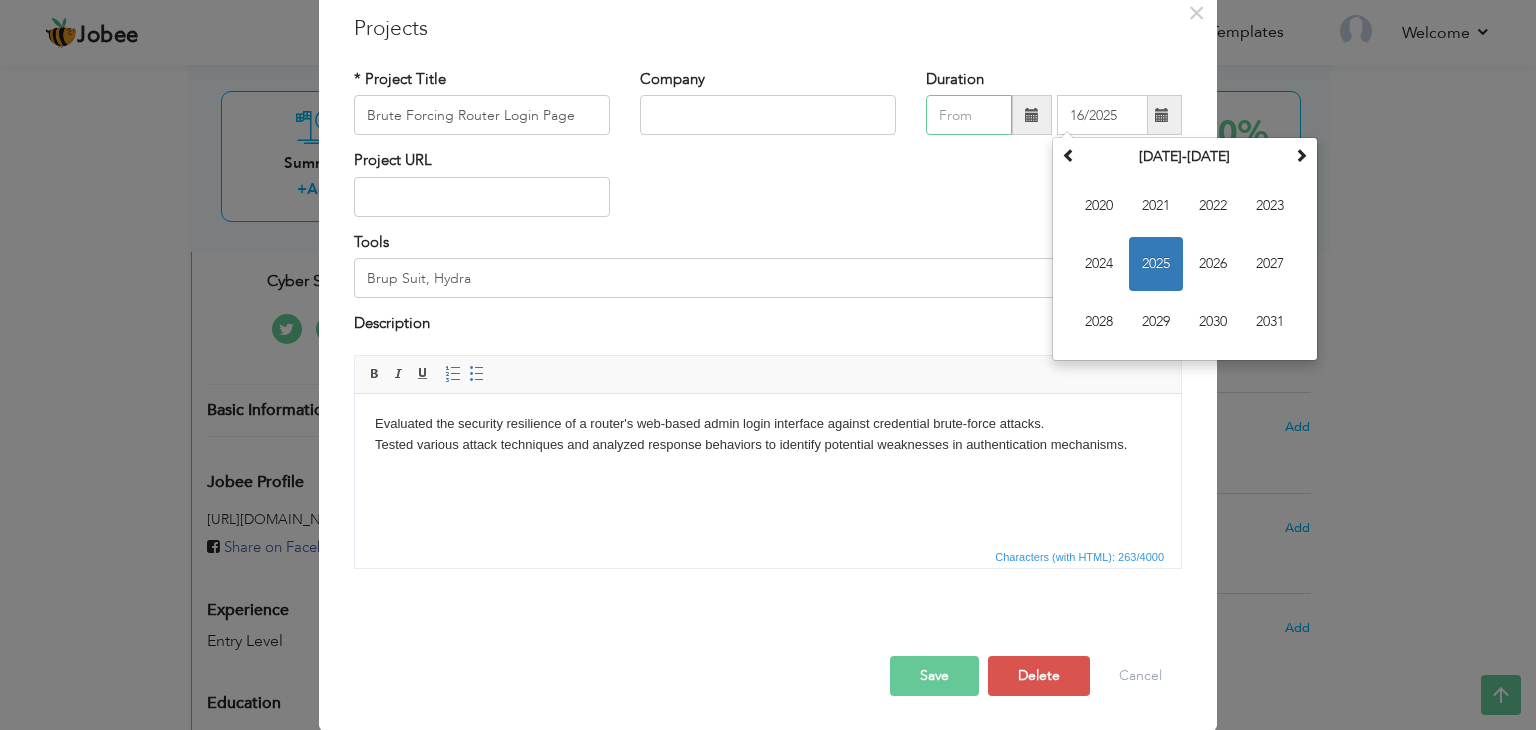 type on "06/2025" 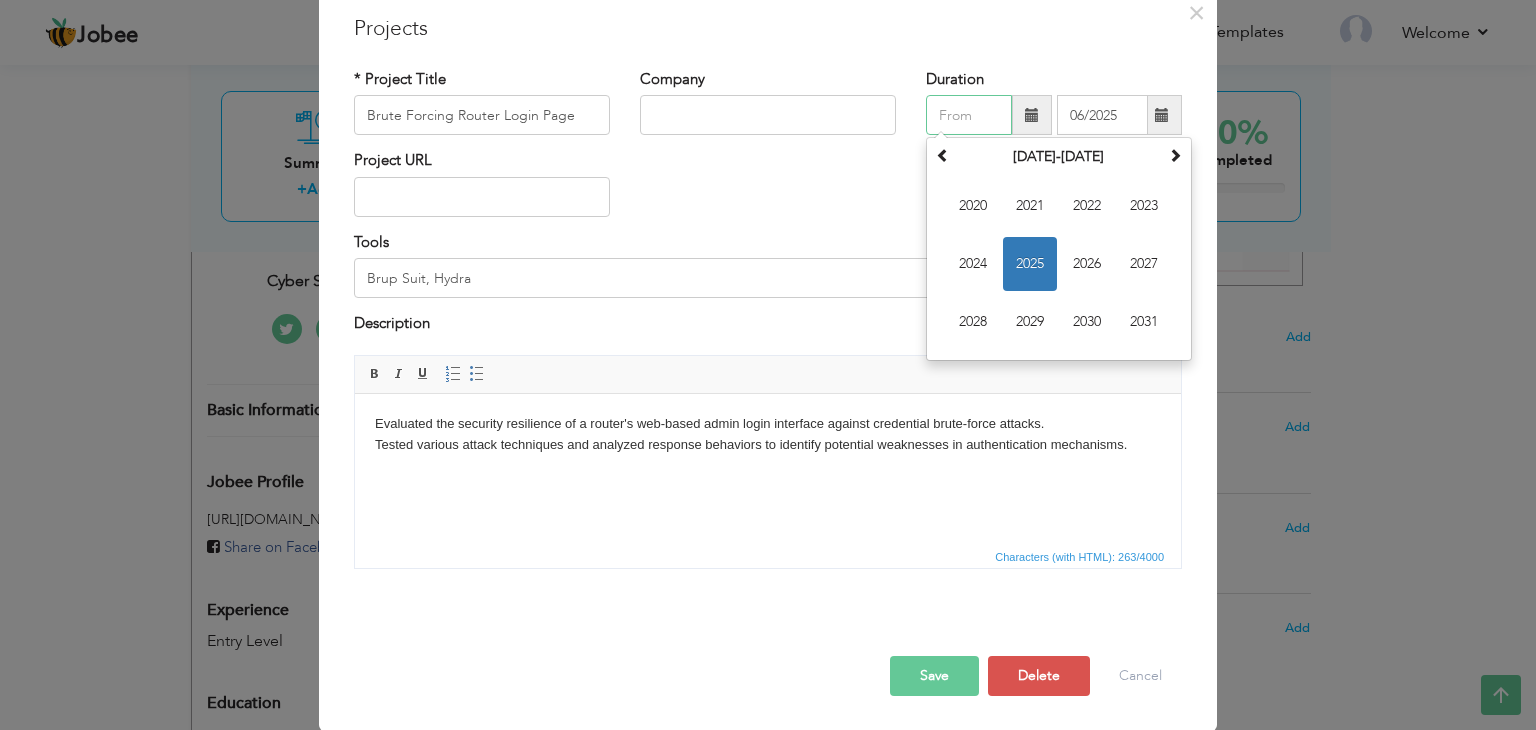 click at bounding box center [969, 115] 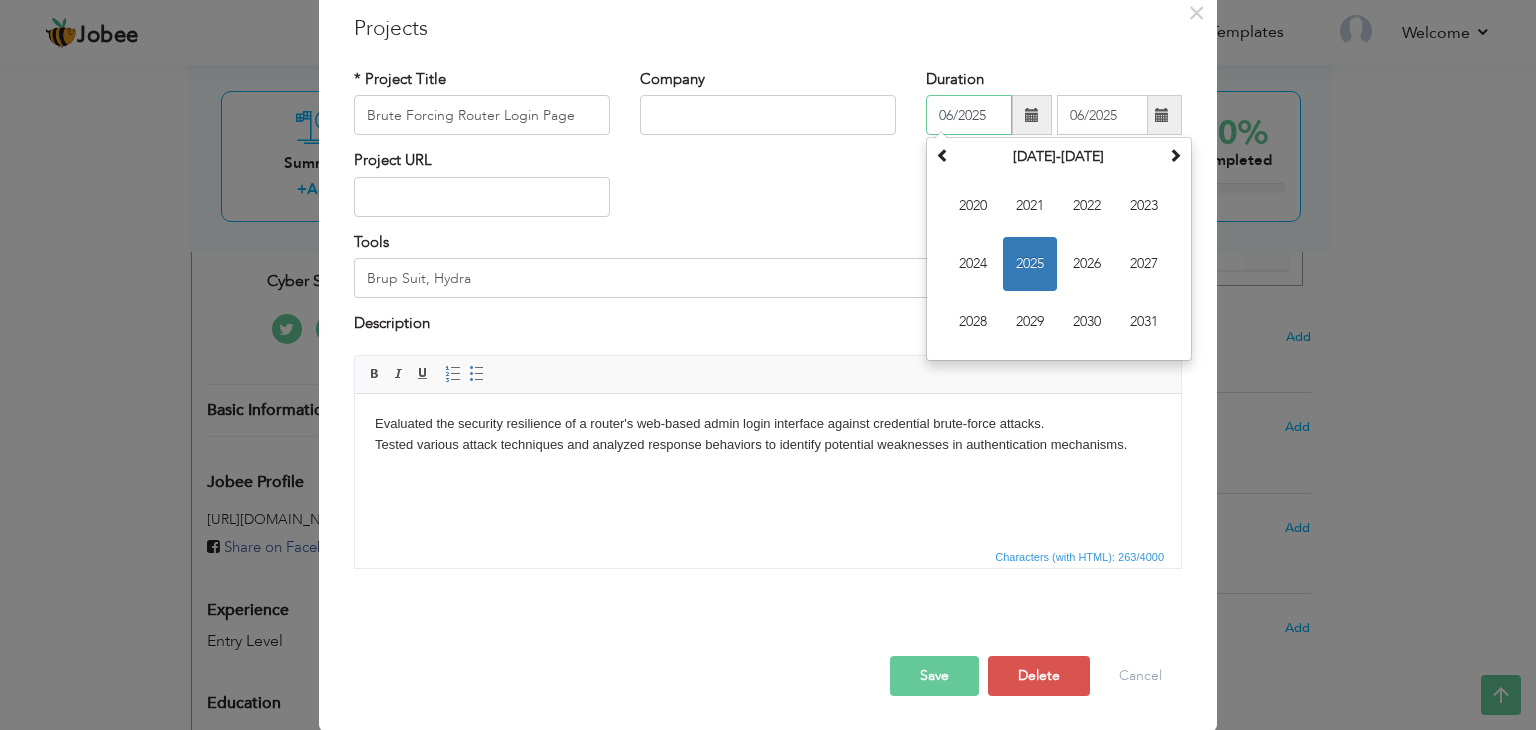 type on "06/2025" 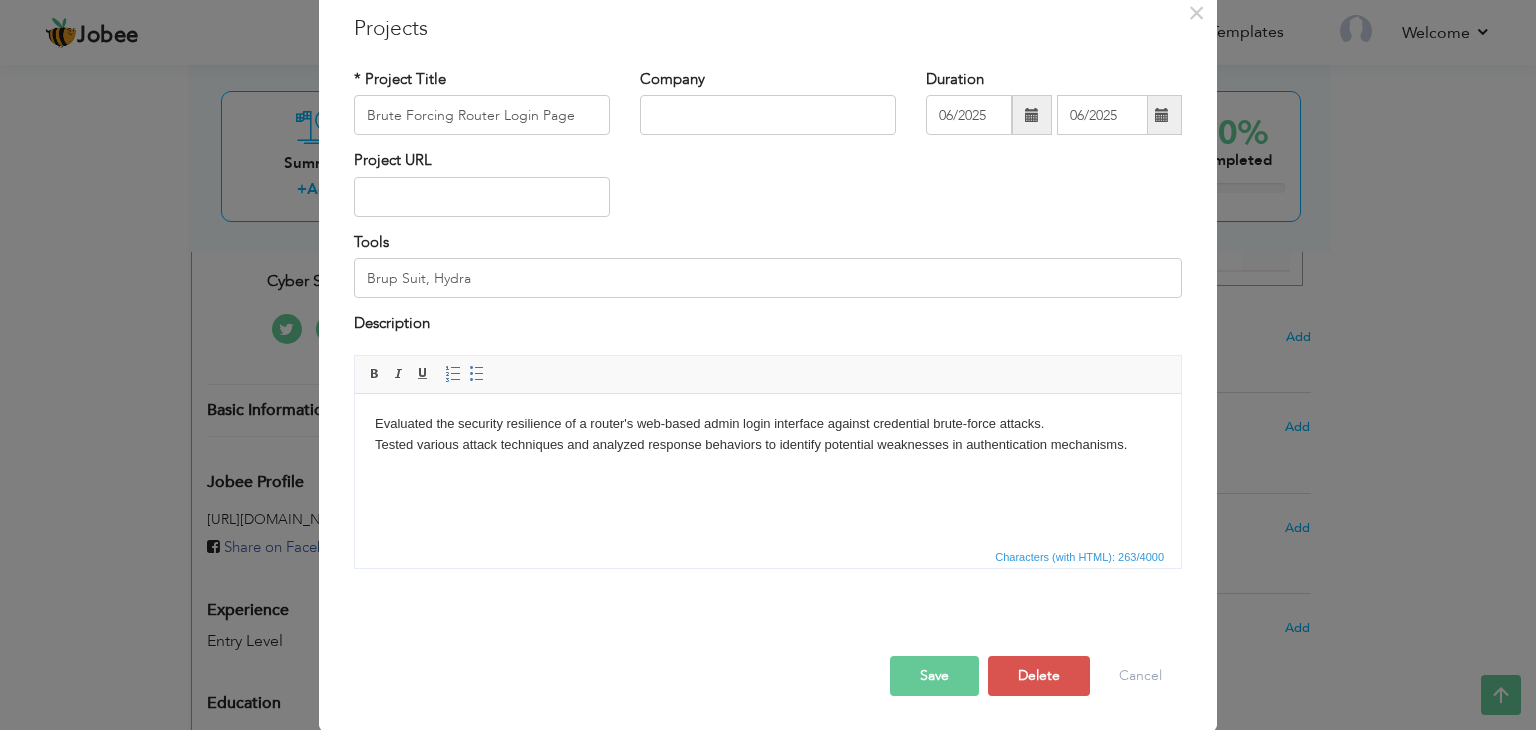 click on "Project URL" at bounding box center (768, 190) 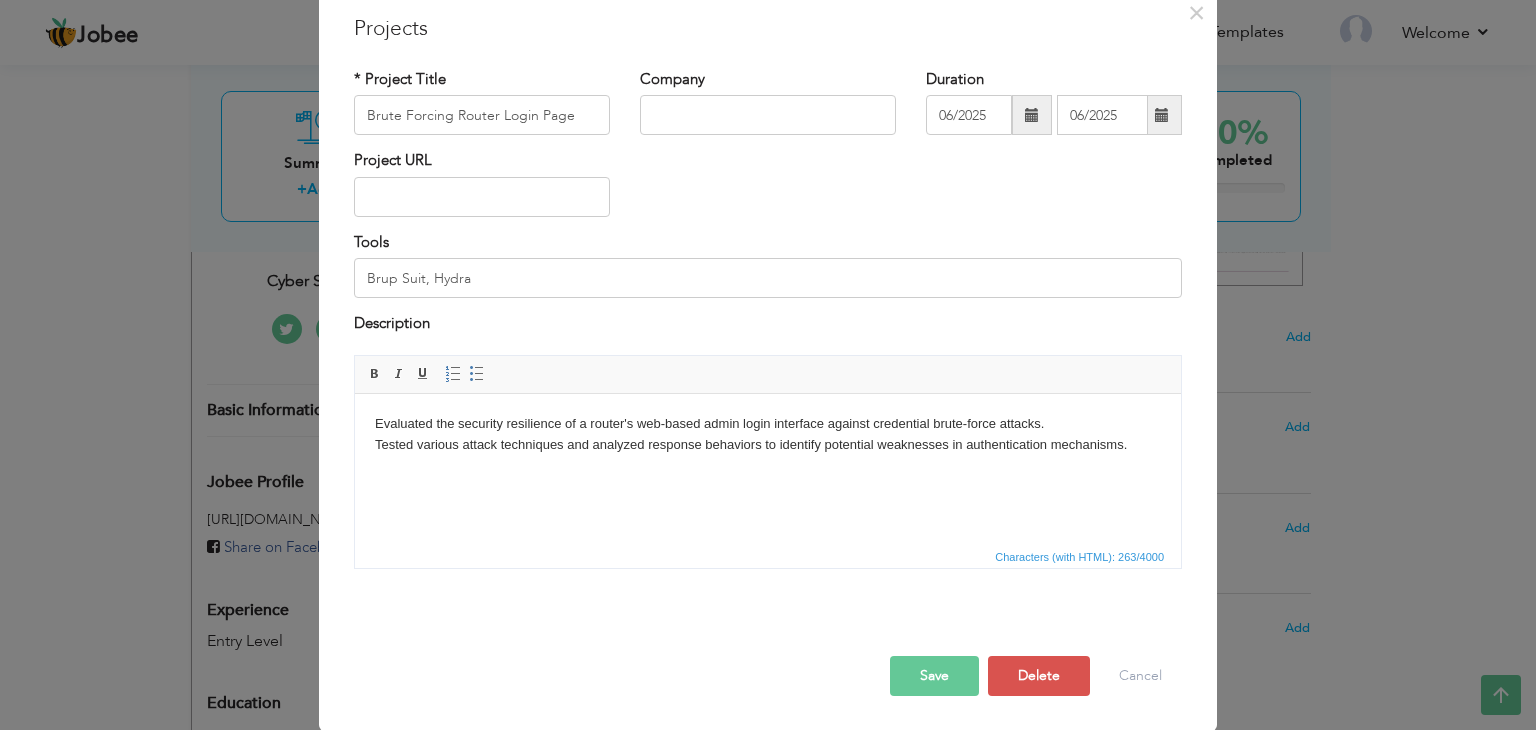click on "Save" at bounding box center (934, 676) 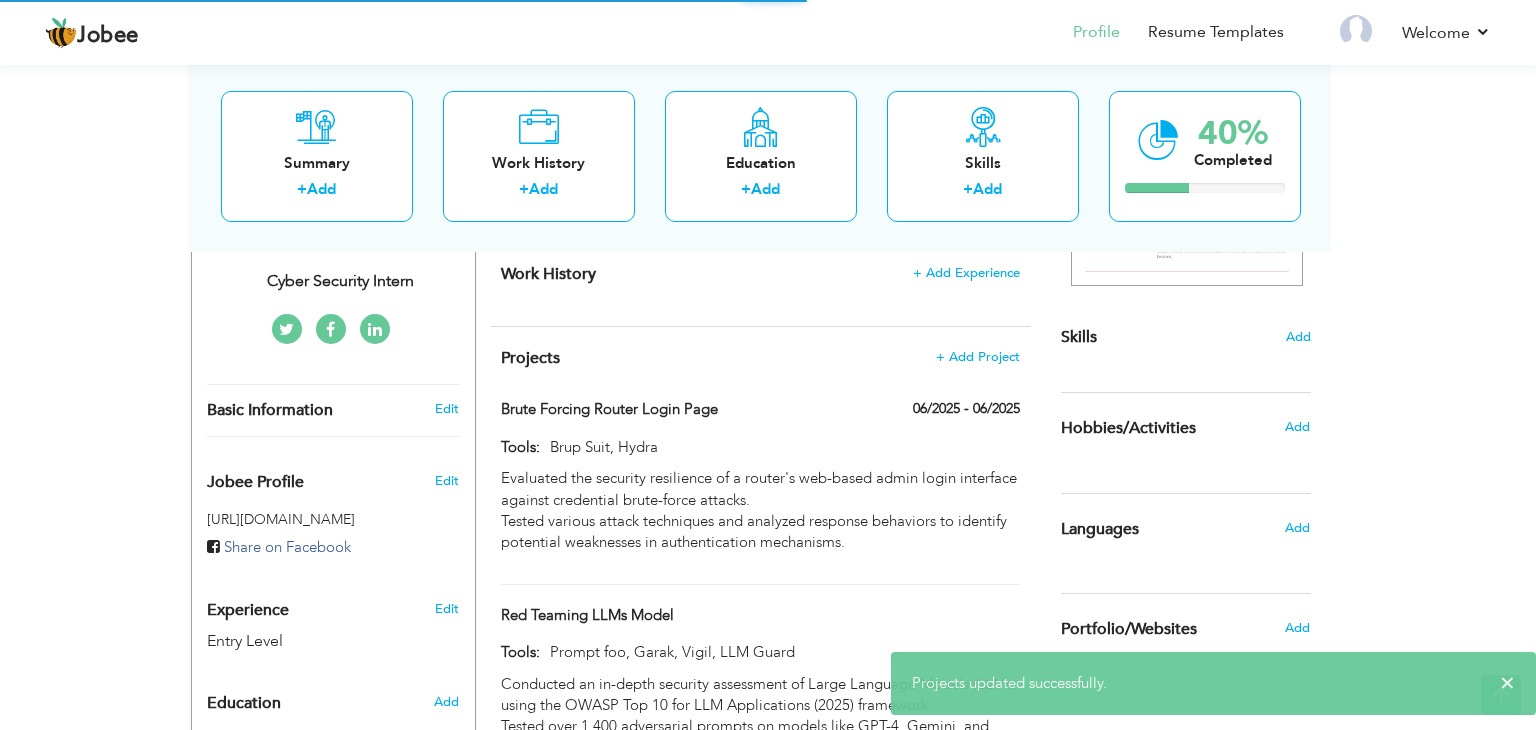 click on "Projects updated successfully." at bounding box center (1009, 683) 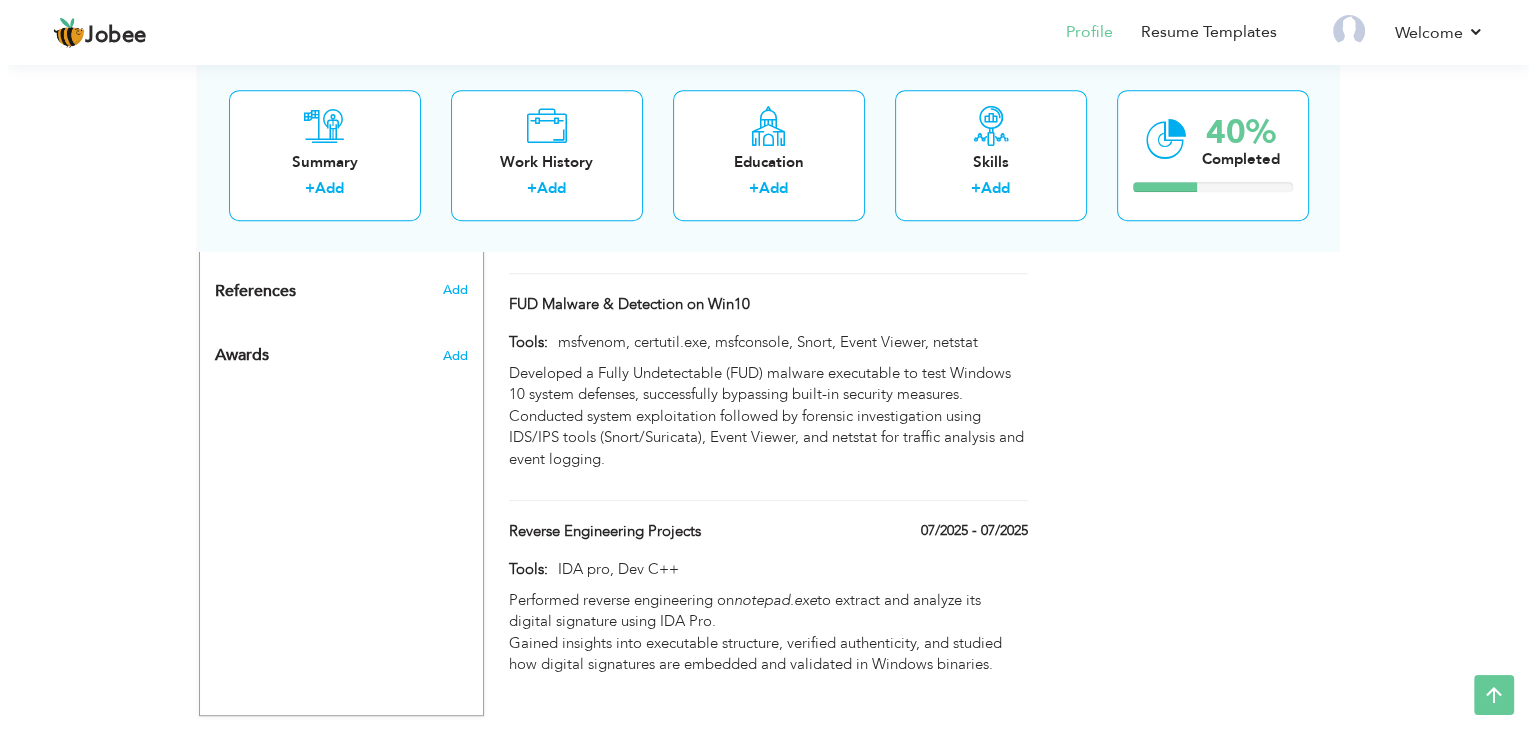 scroll, scrollTop: 991, scrollLeft: 0, axis: vertical 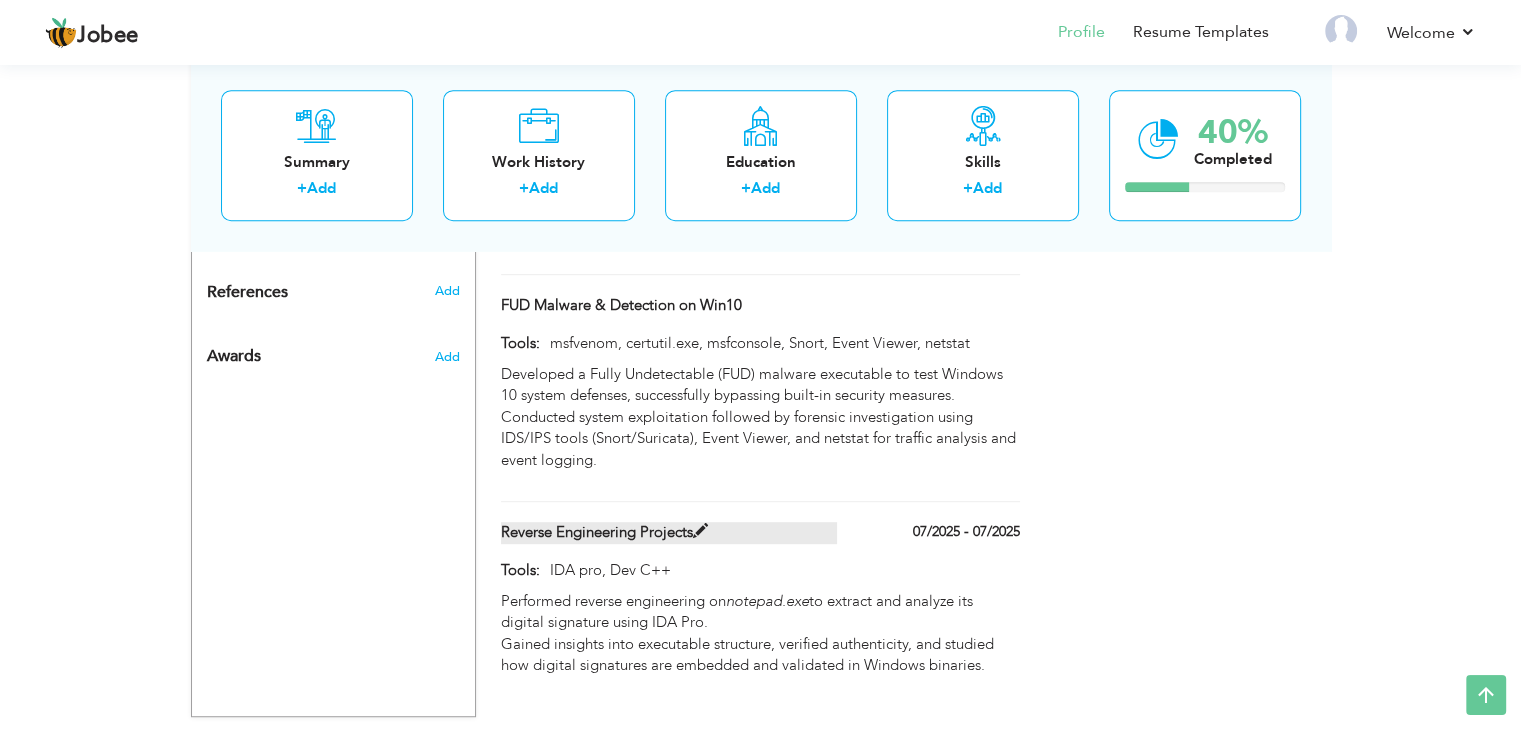 click at bounding box center (700, 531) 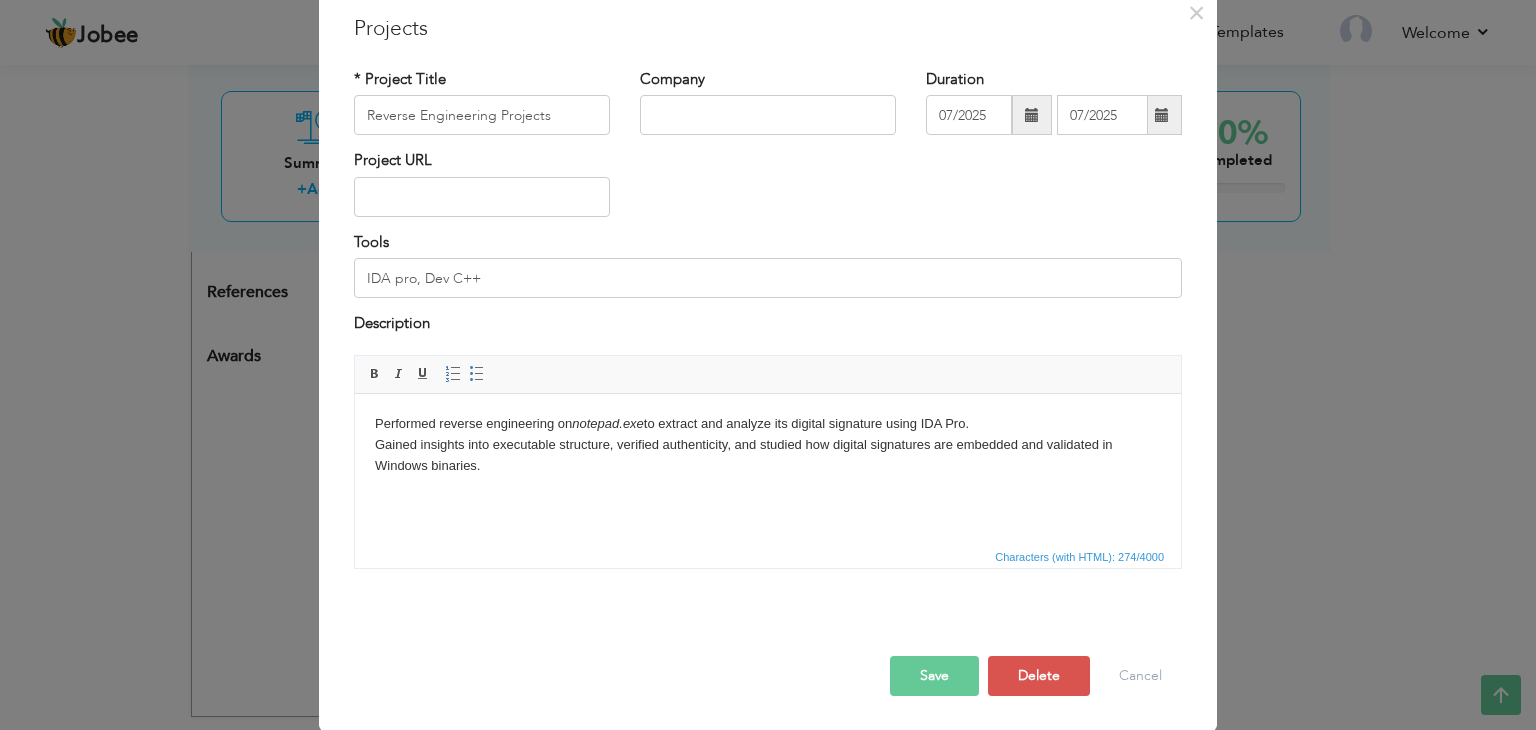 scroll, scrollTop: 0, scrollLeft: 0, axis: both 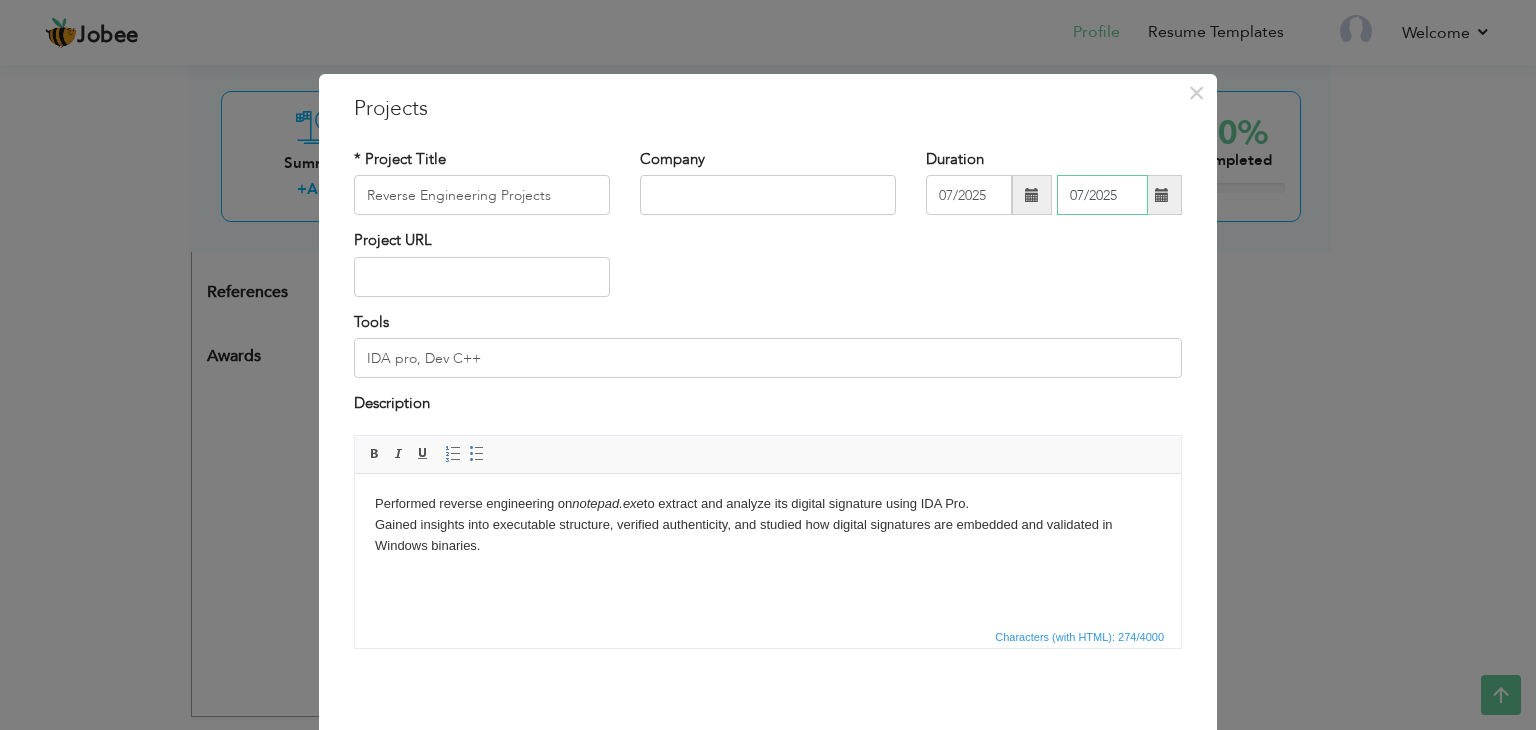 click on "07/2025" at bounding box center (1102, 195) 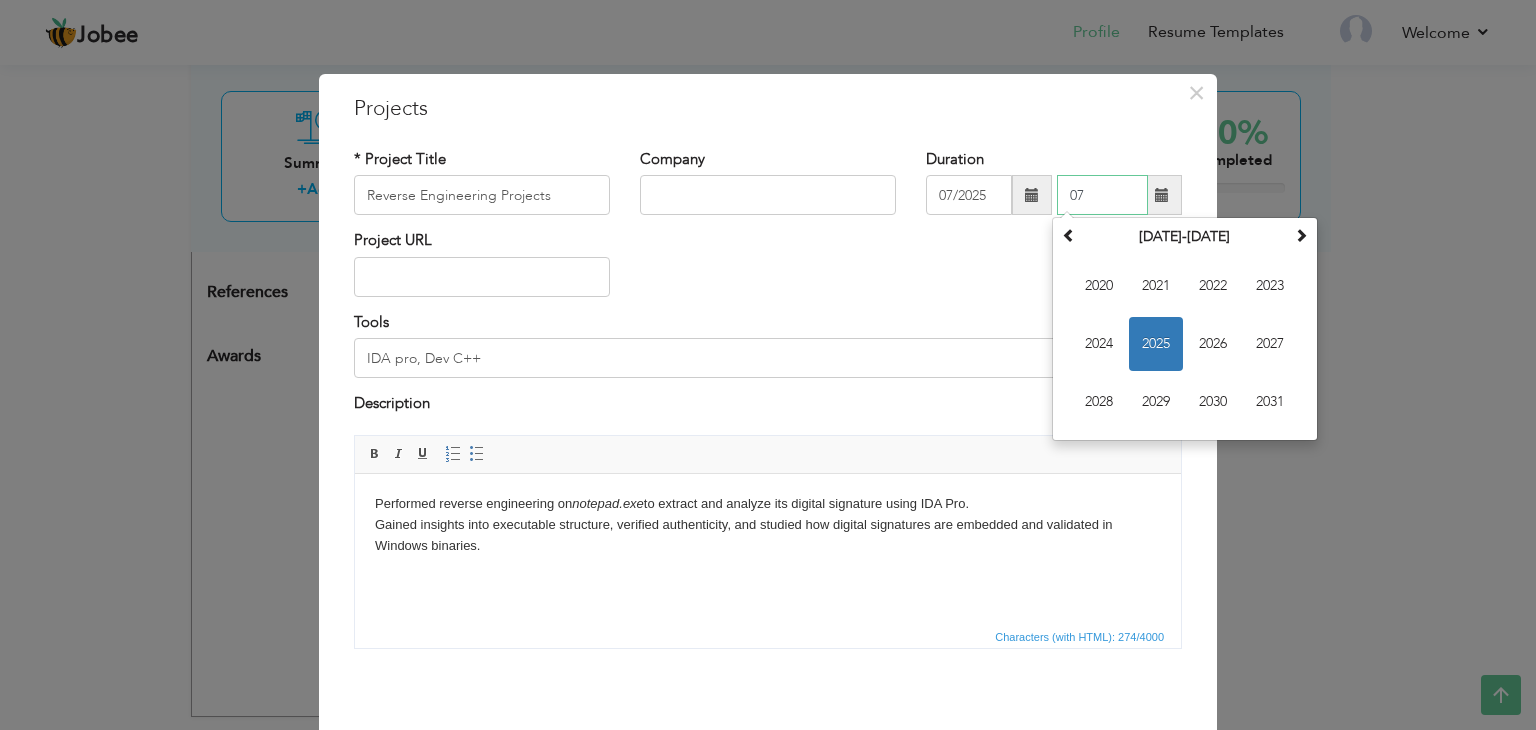 type on "0" 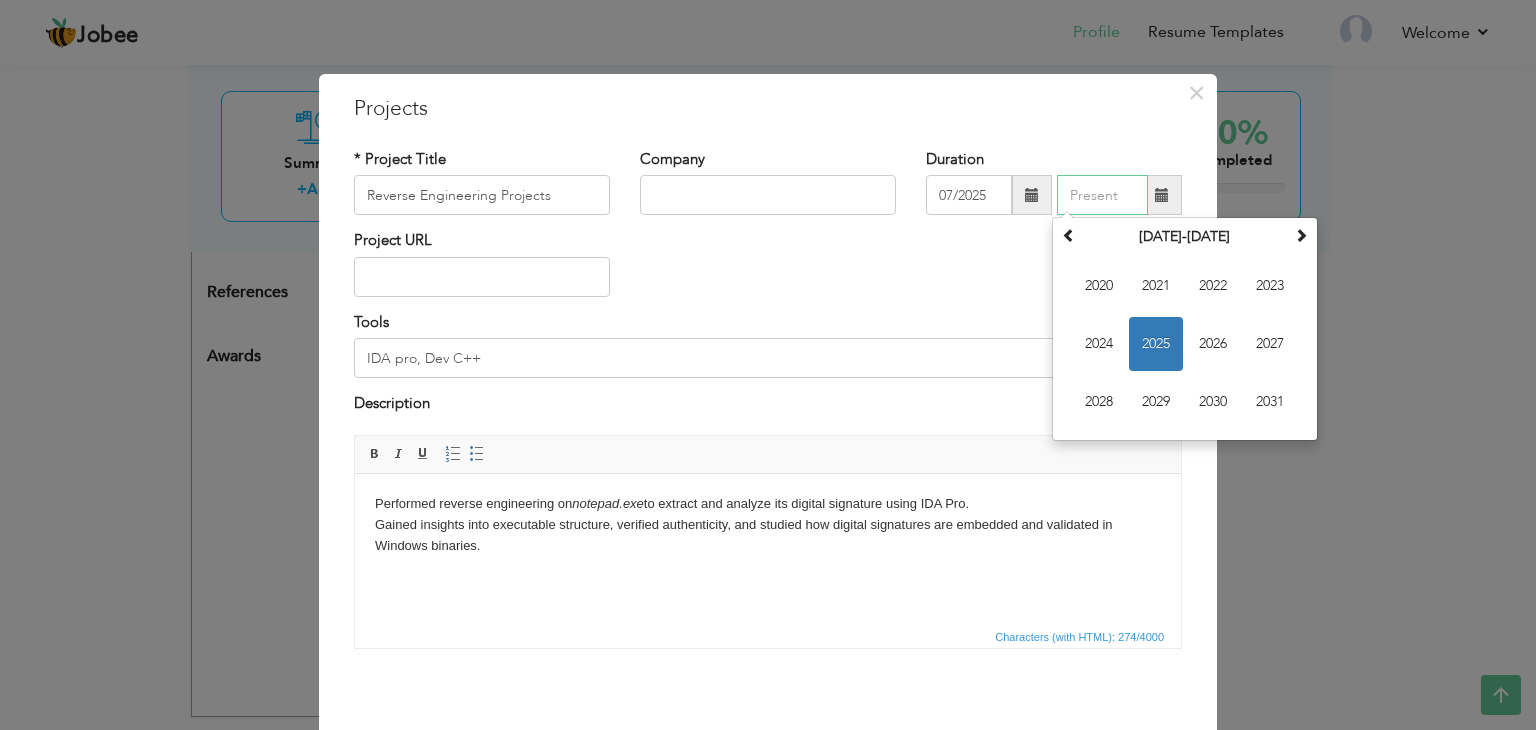 type 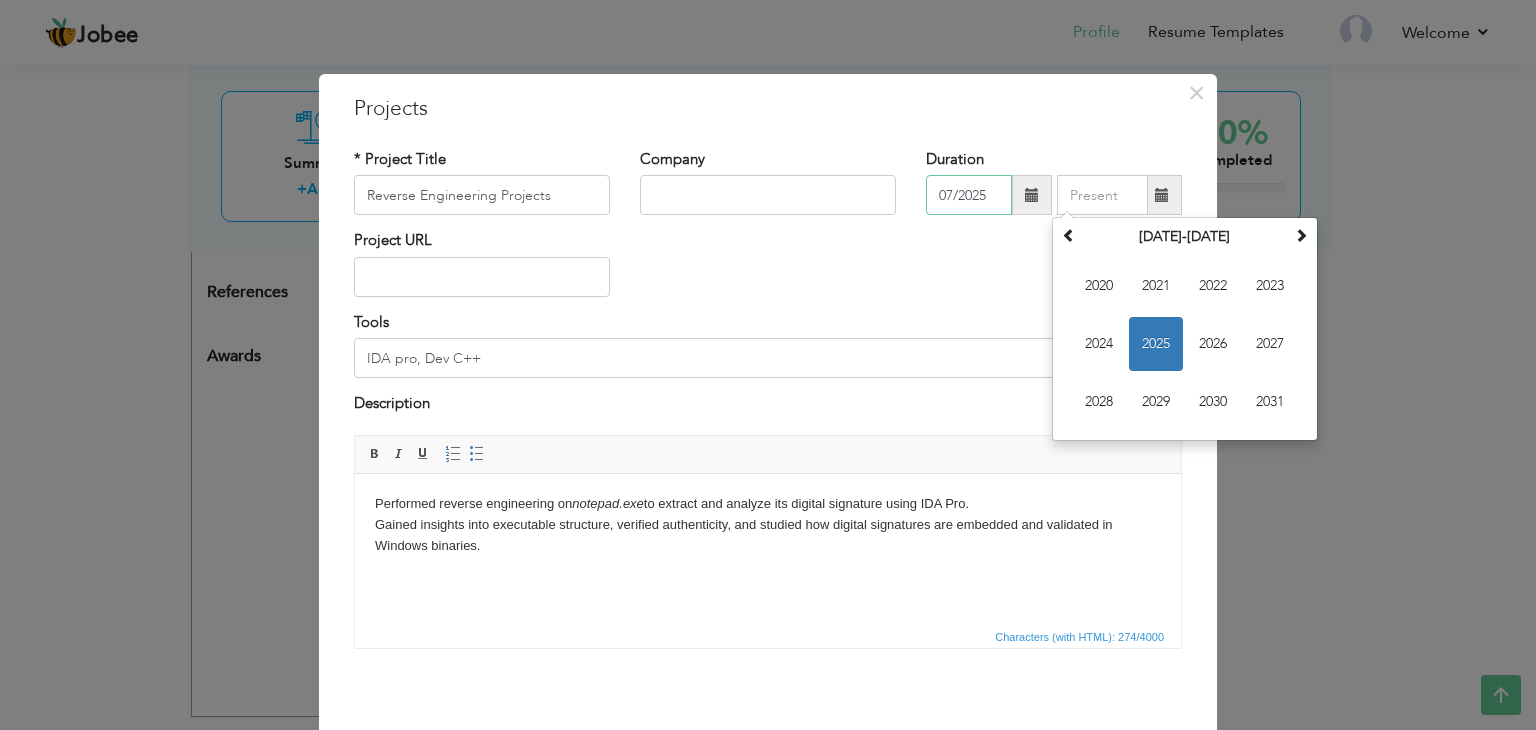 click on "07/2025" at bounding box center (969, 195) 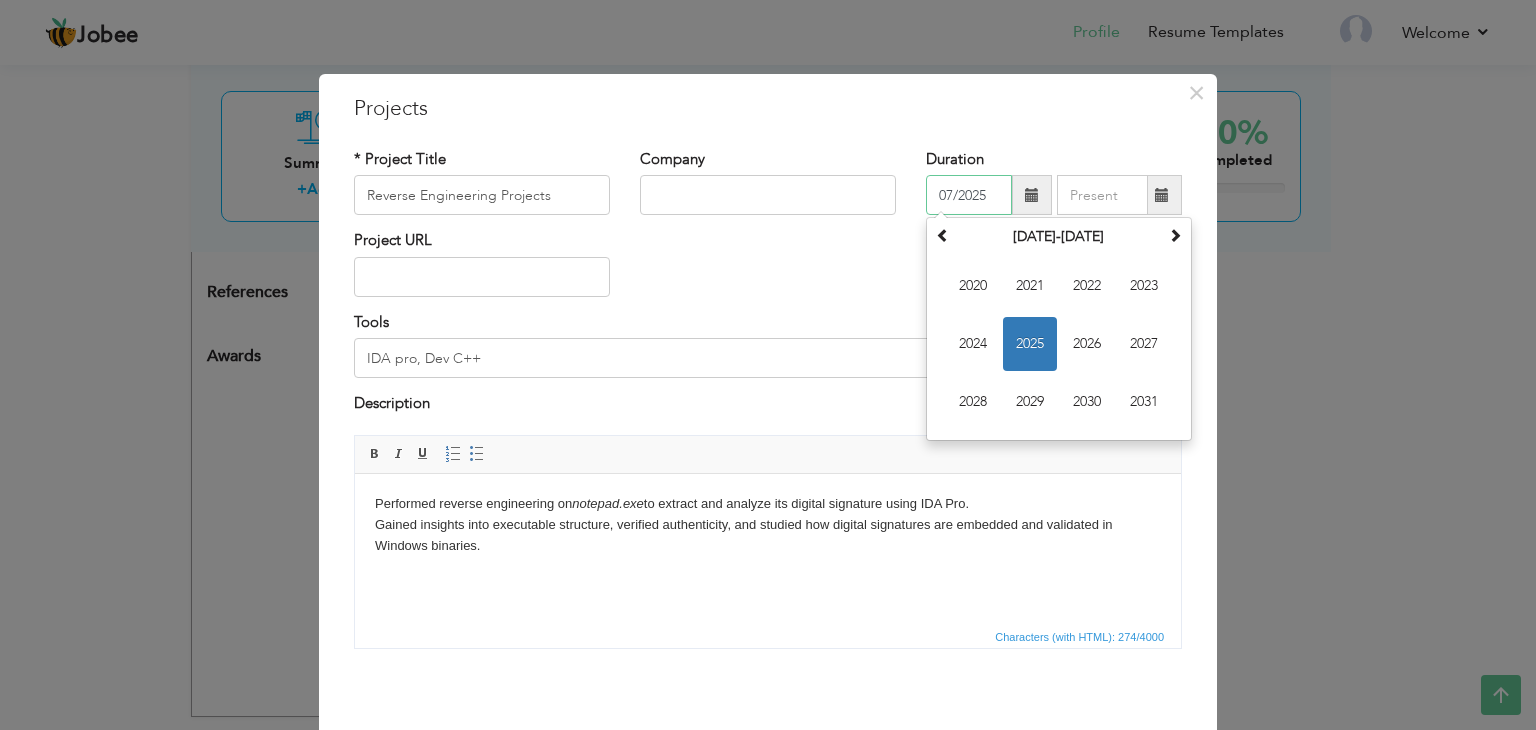 click on "07/2025" at bounding box center (969, 195) 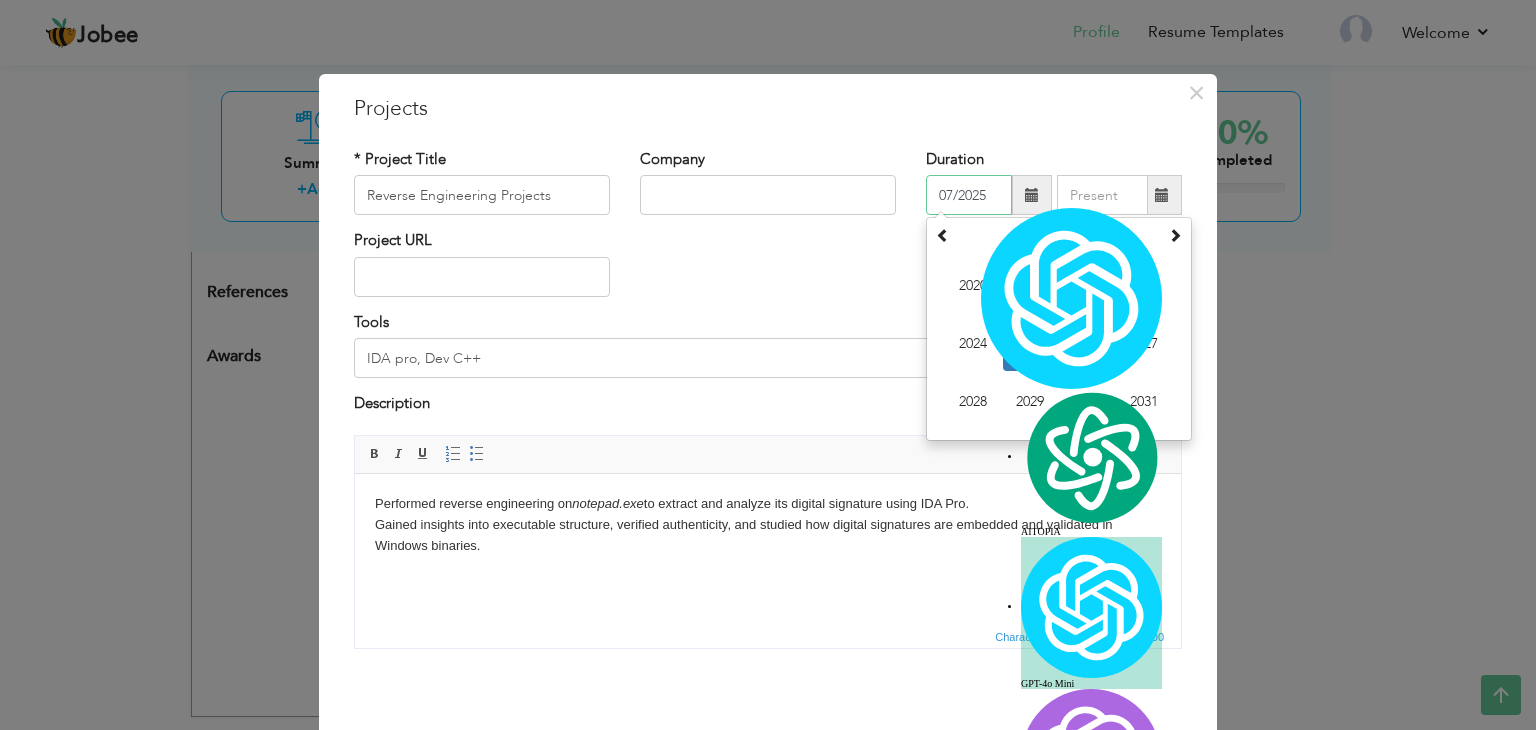 click on "07/2025" at bounding box center (969, 195) 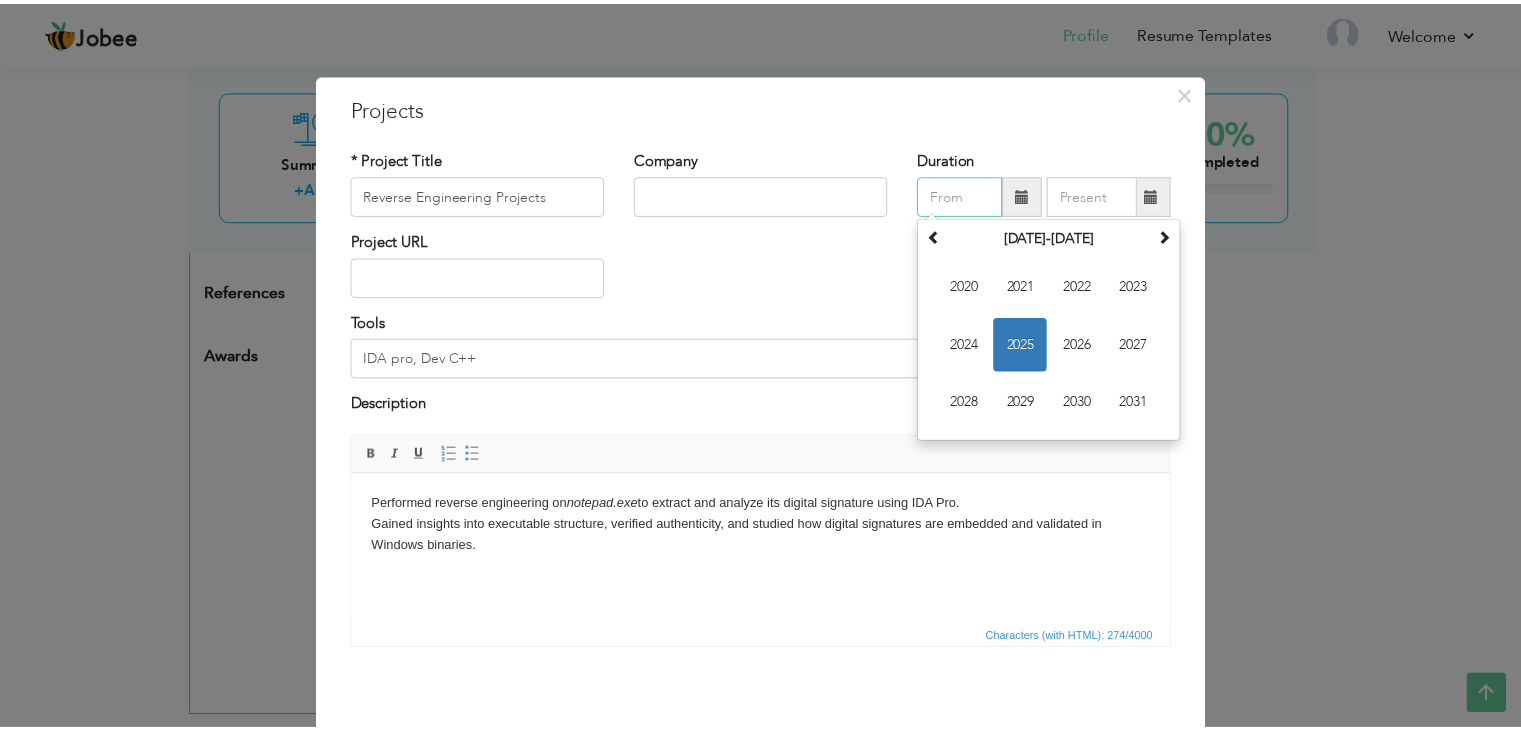 scroll, scrollTop: 80, scrollLeft: 0, axis: vertical 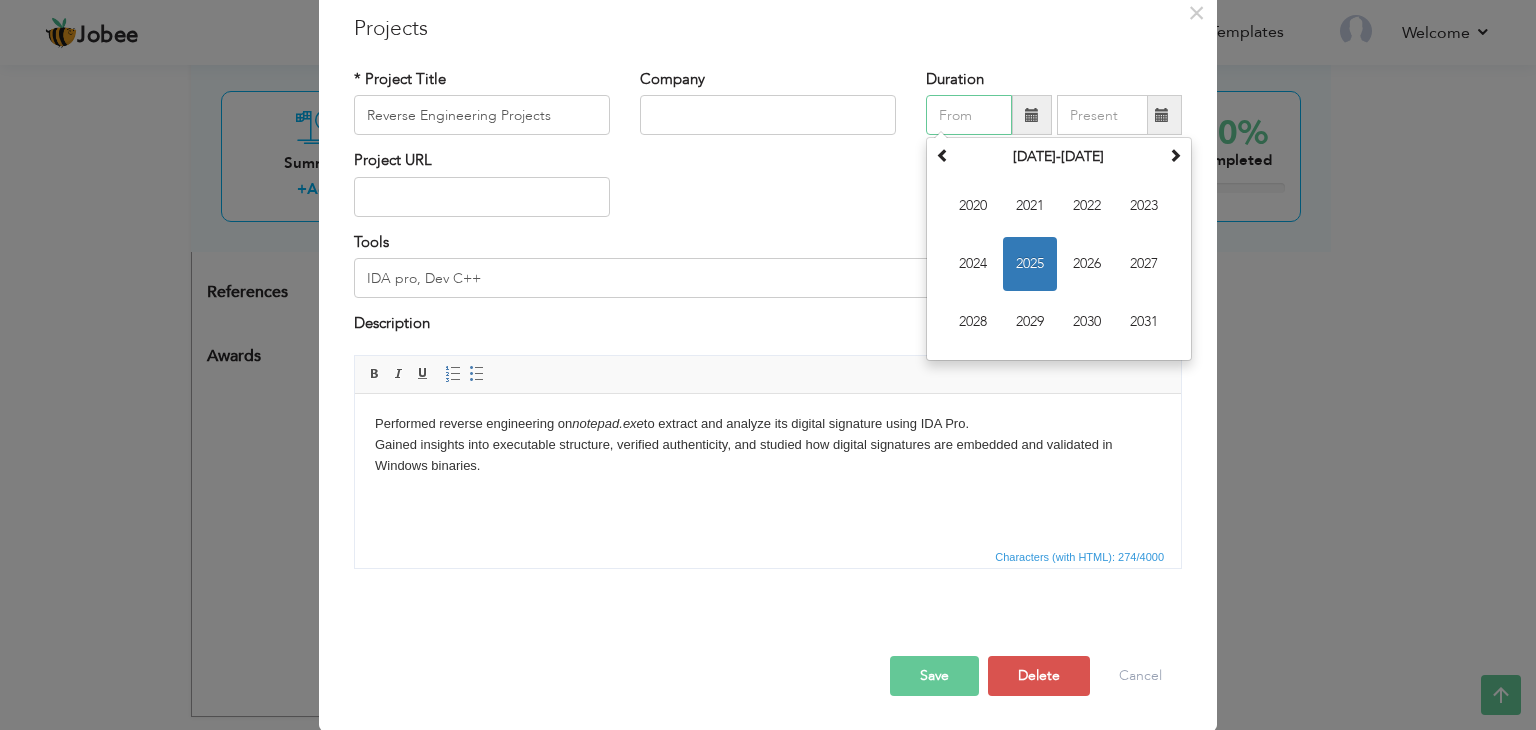 type 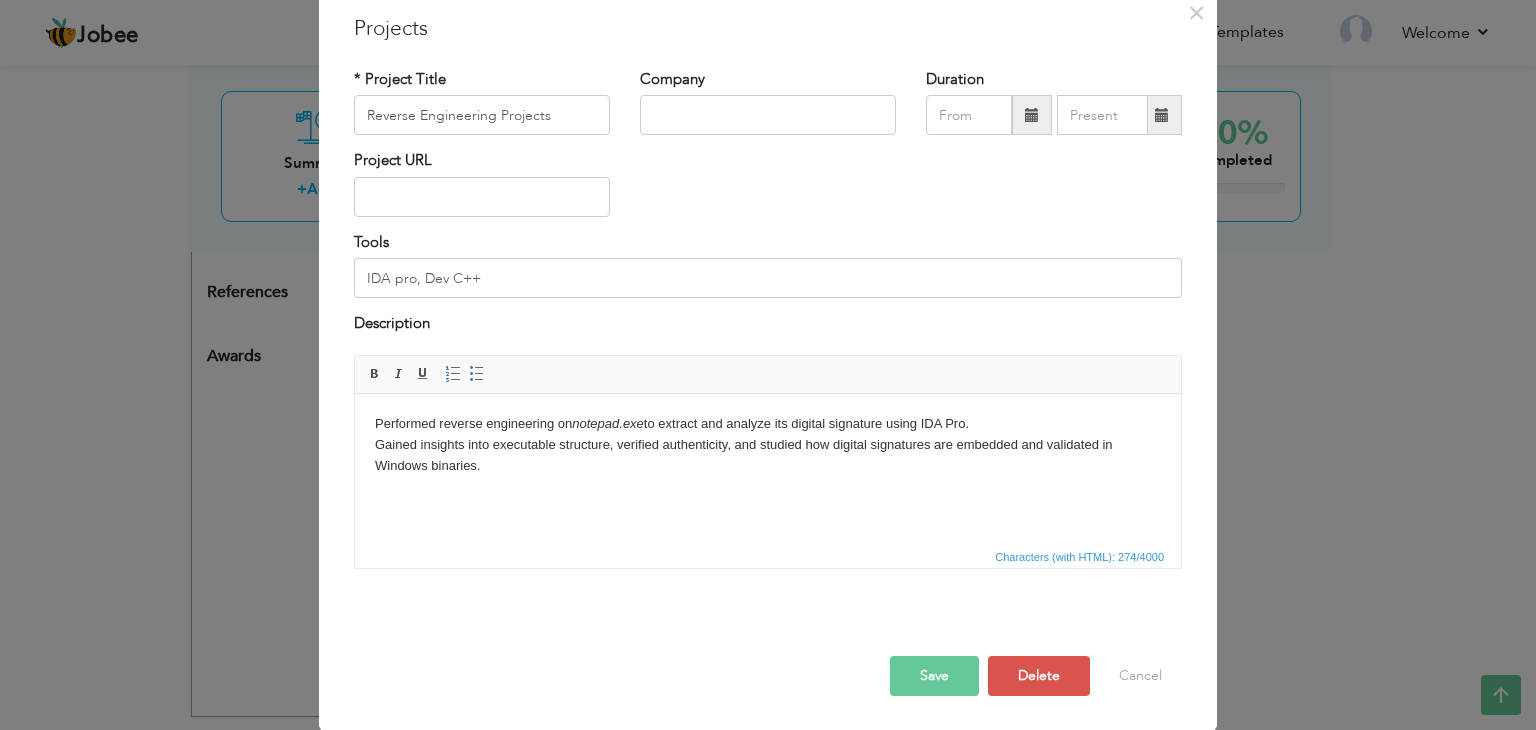 click on "Save" at bounding box center (934, 676) 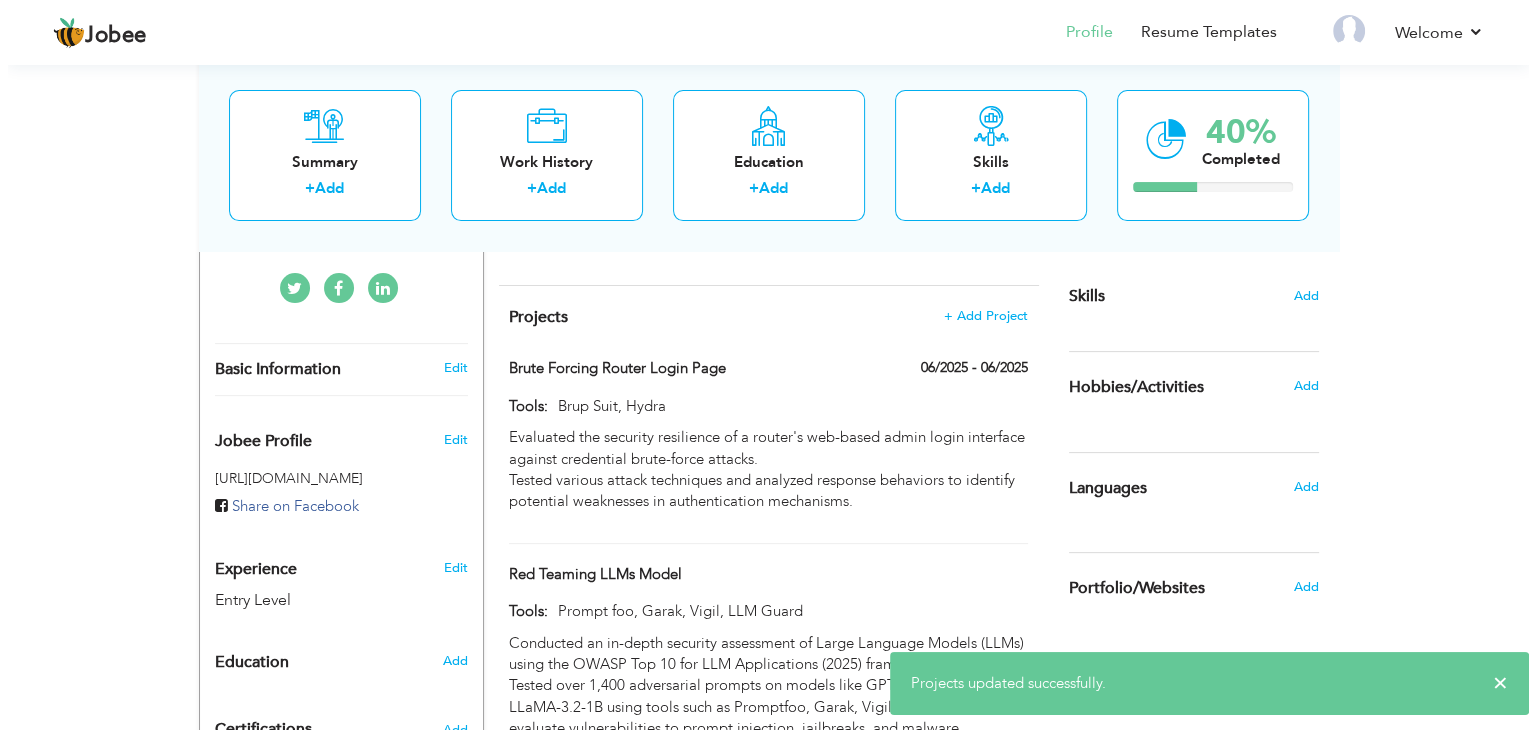 scroll, scrollTop: 480, scrollLeft: 0, axis: vertical 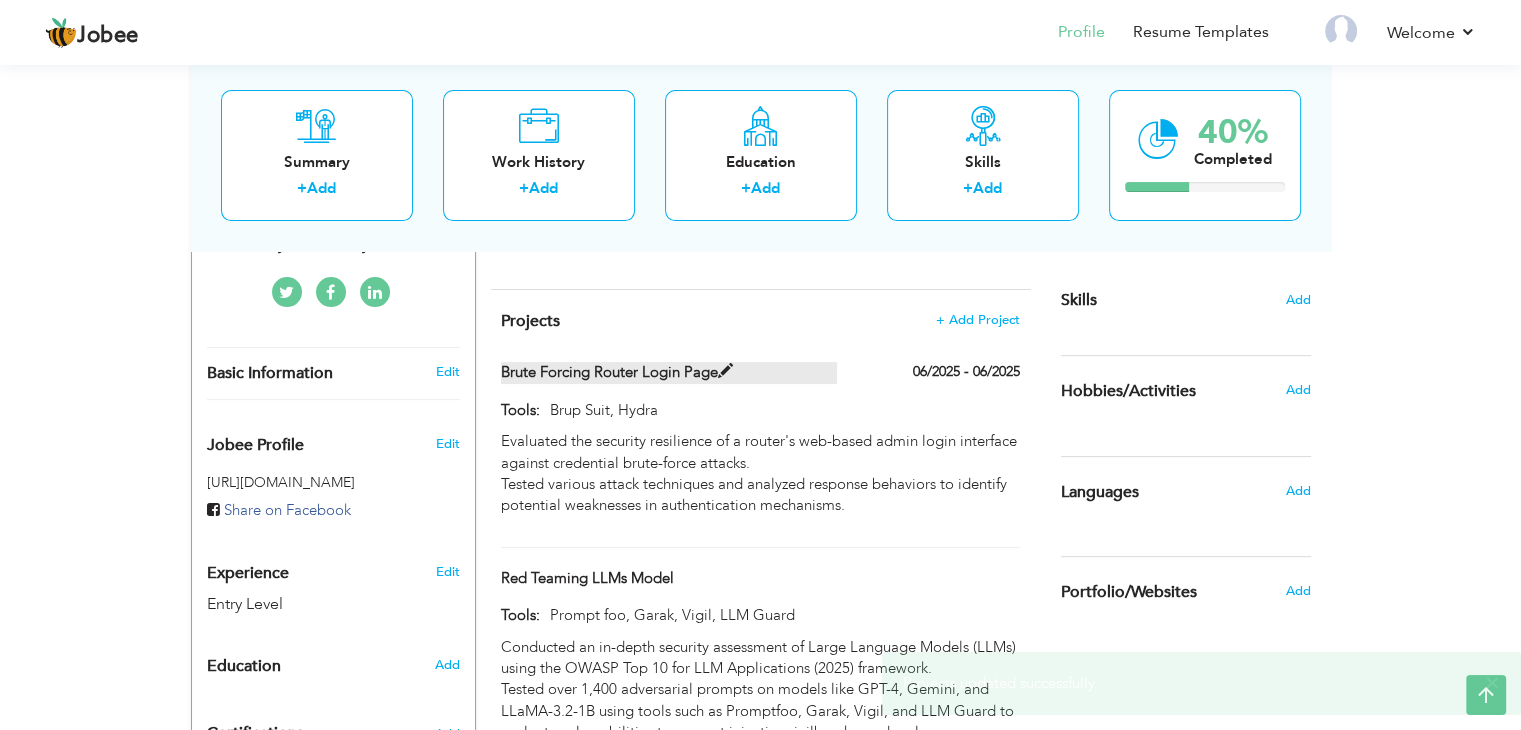 click at bounding box center [725, 371] 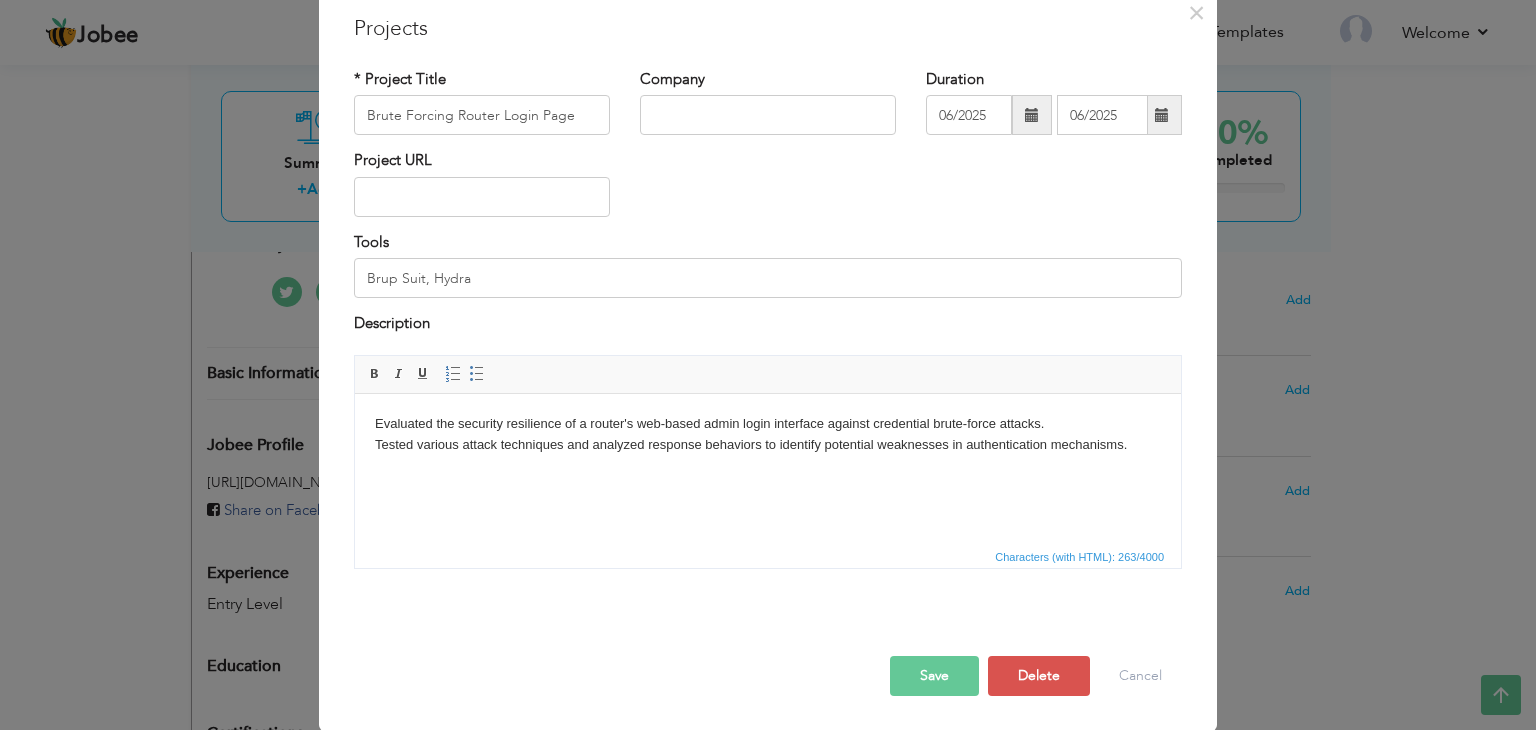 scroll, scrollTop: 0, scrollLeft: 0, axis: both 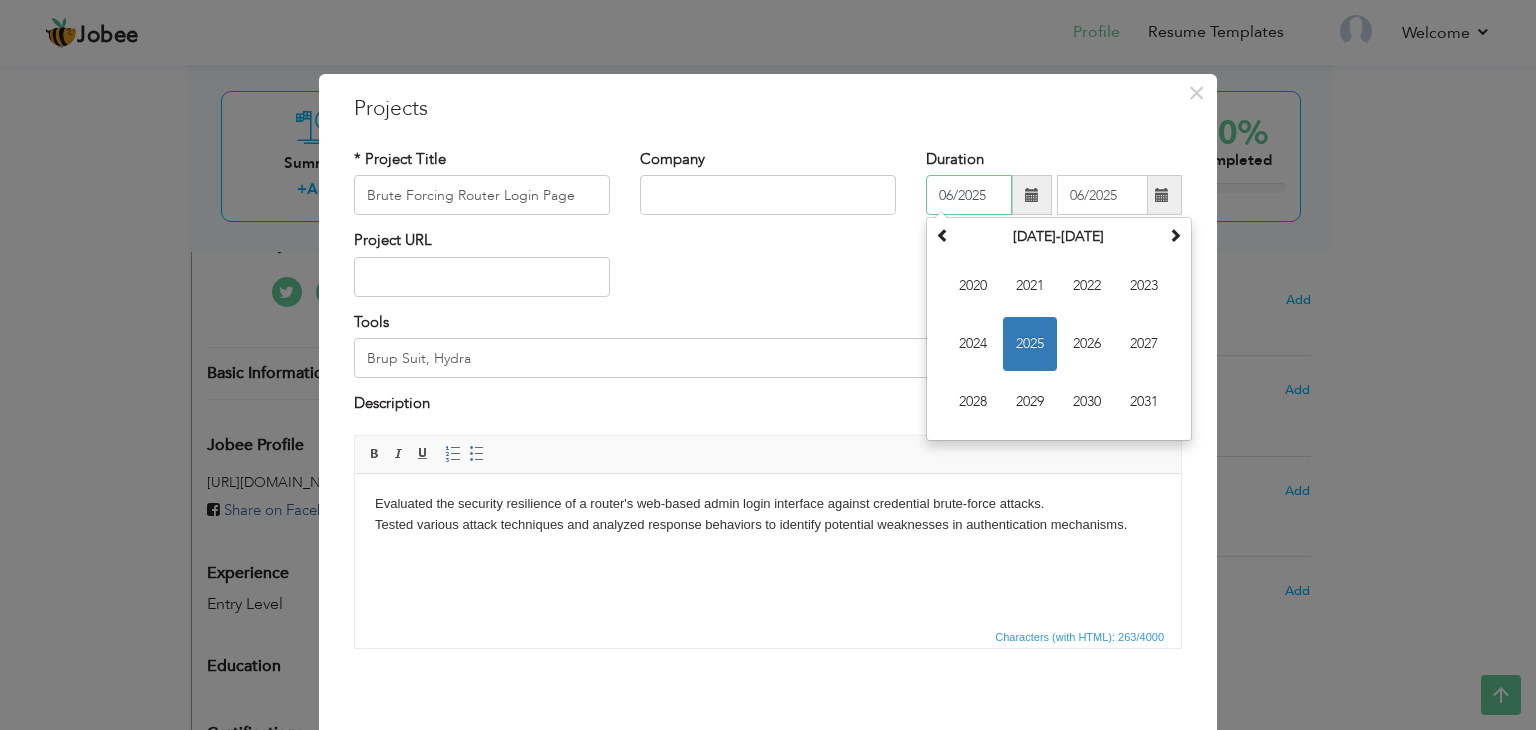 click on "06/2025" at bounding box center (969, 195) 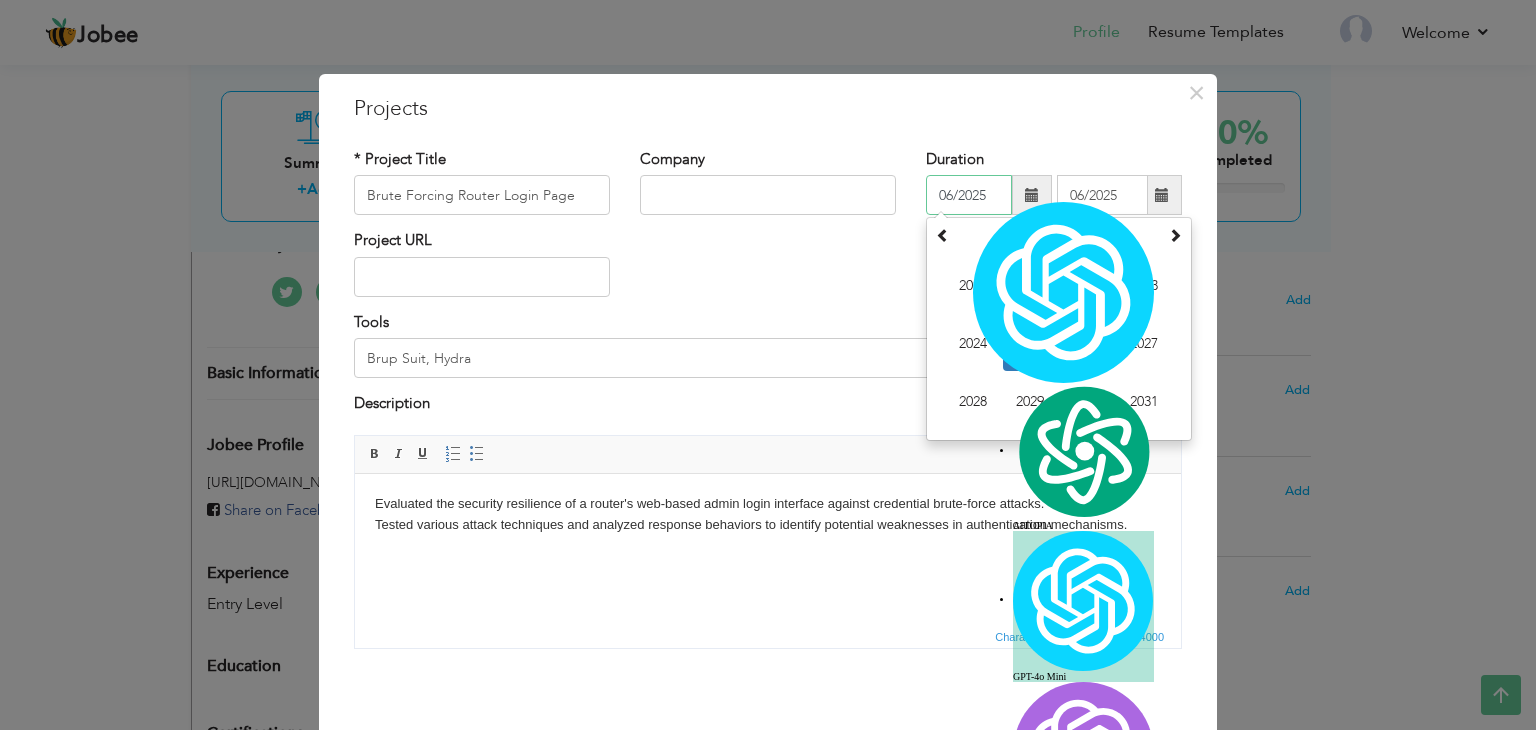 click on "06/2025" at bounding box center (969, 195) 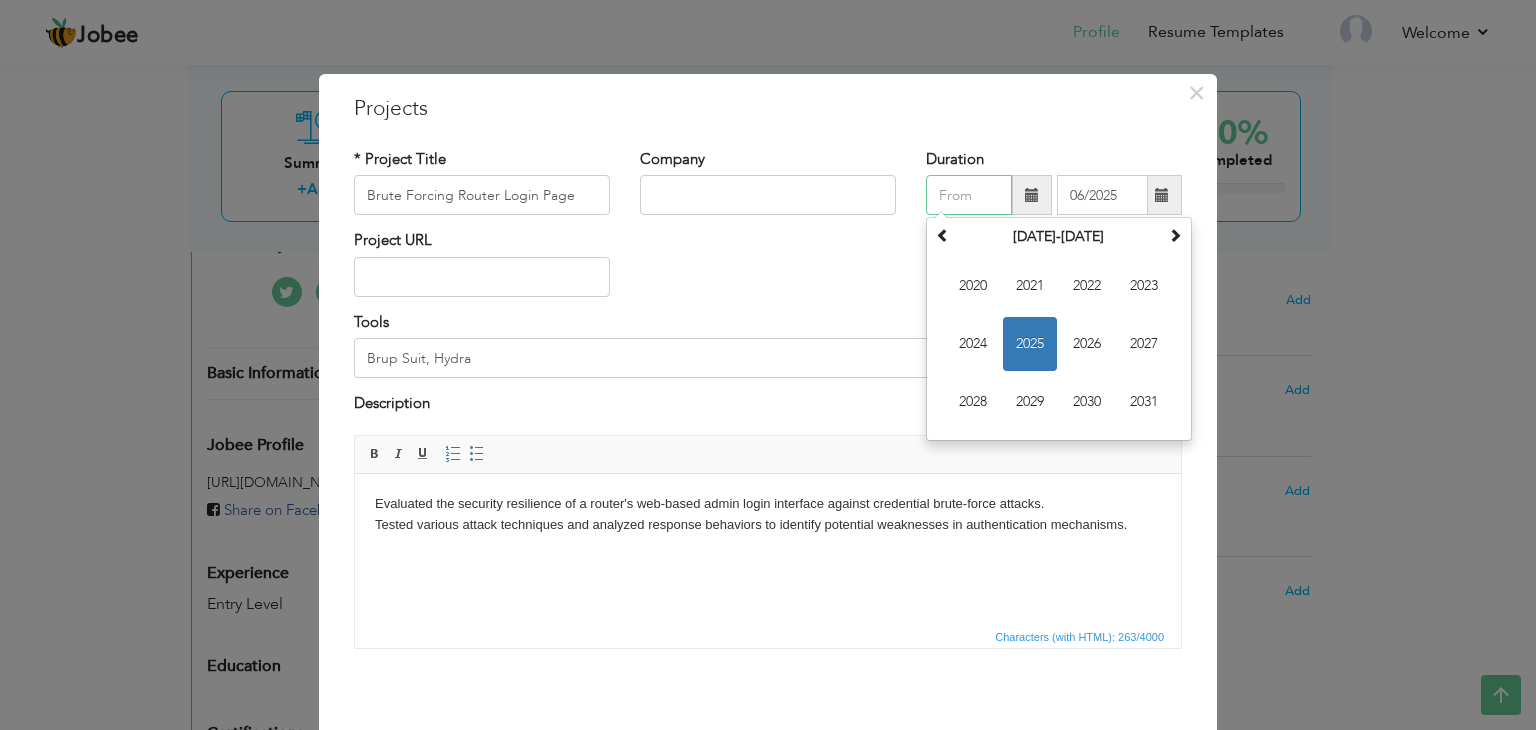 type 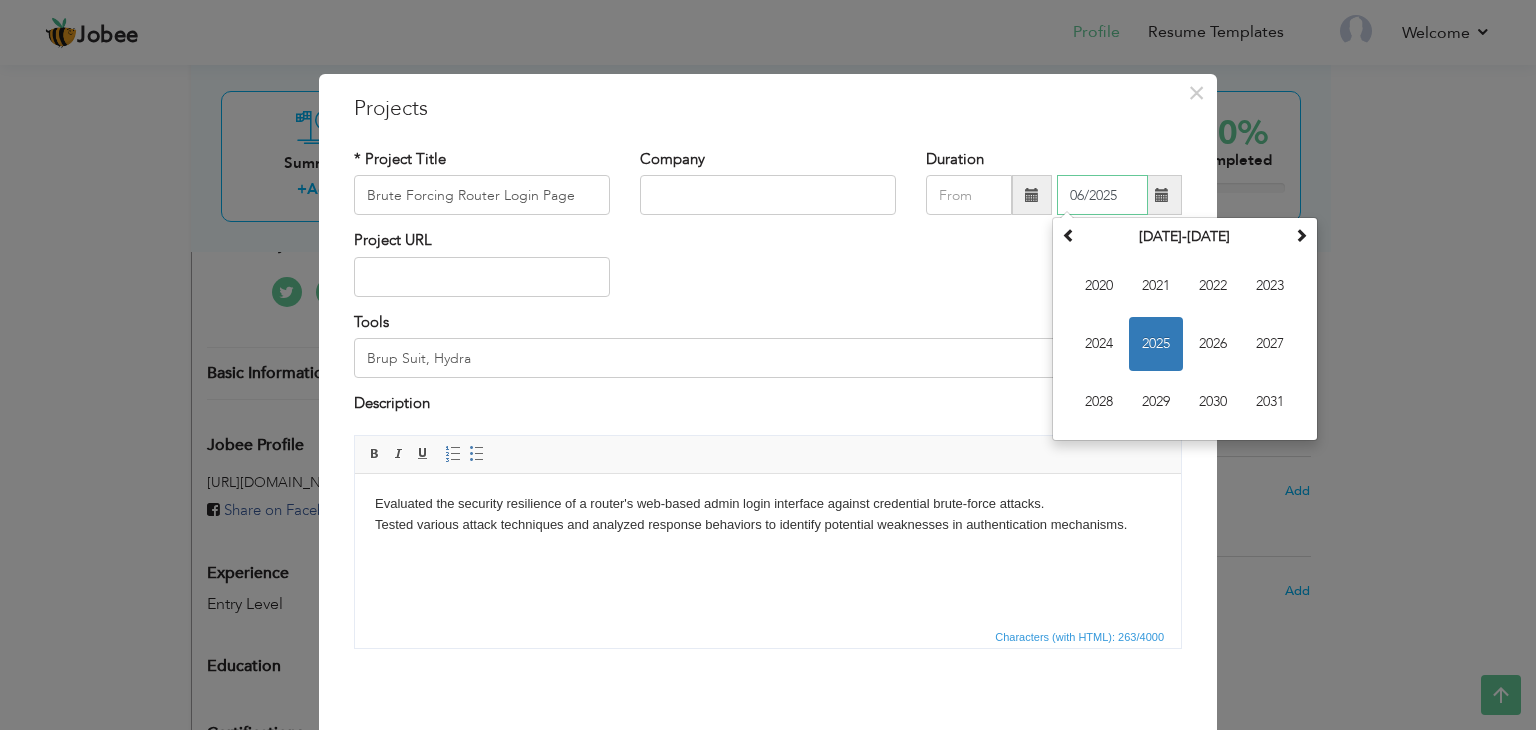 click on "06/2025" at bounding box center (1102, 195) 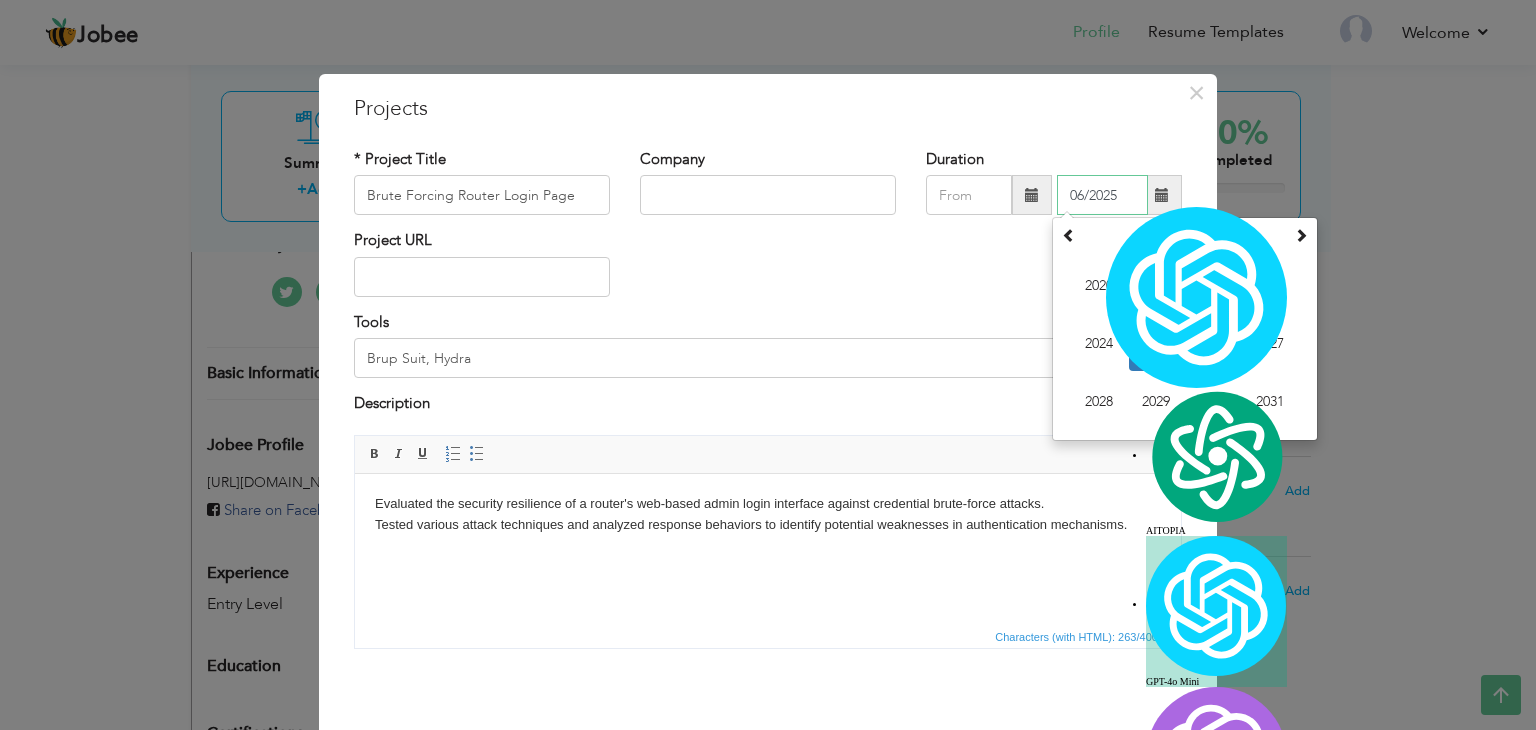 click on "06/2025" at bounding box center [1102, 195] 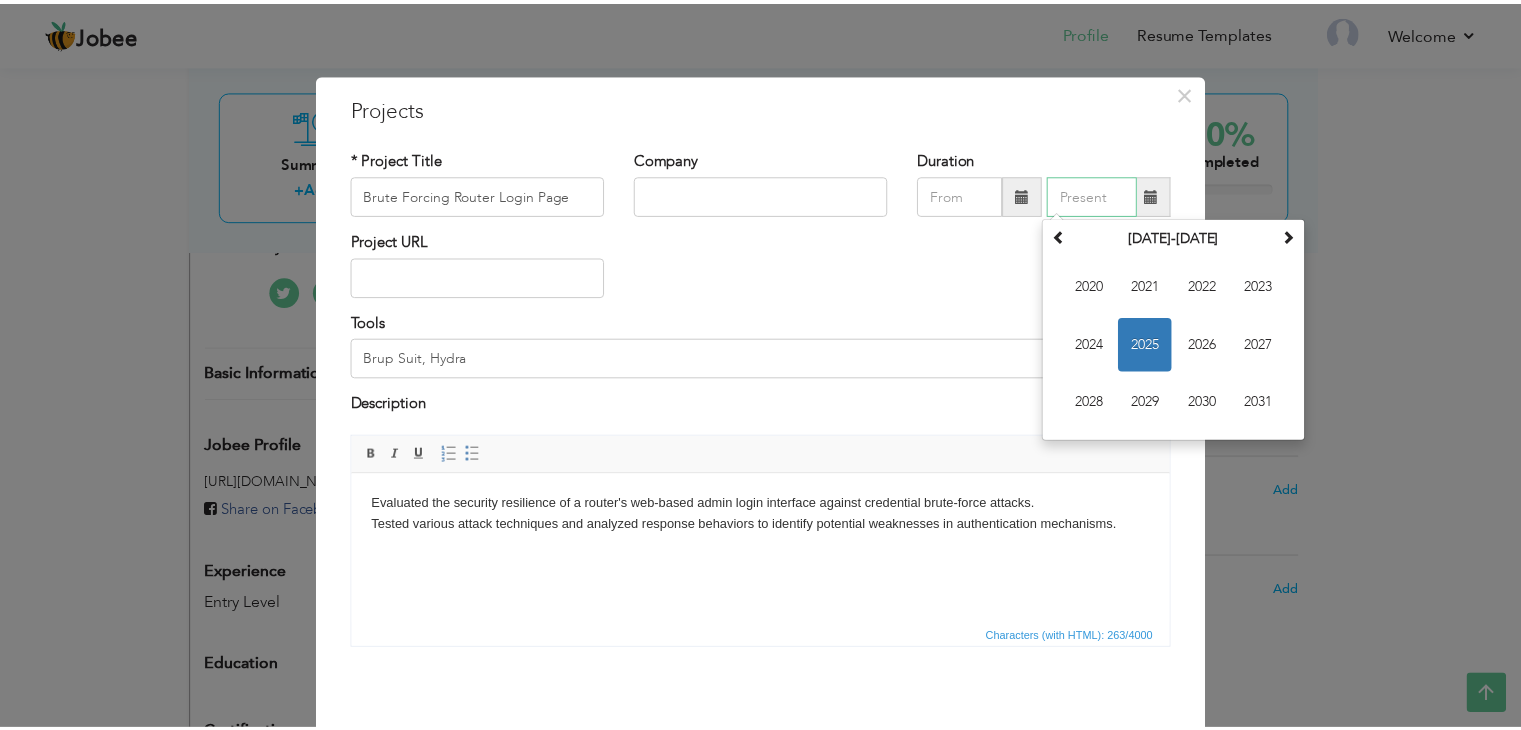 scroll, scrollTop: 80, scrollLeft: 0, axis: vertical 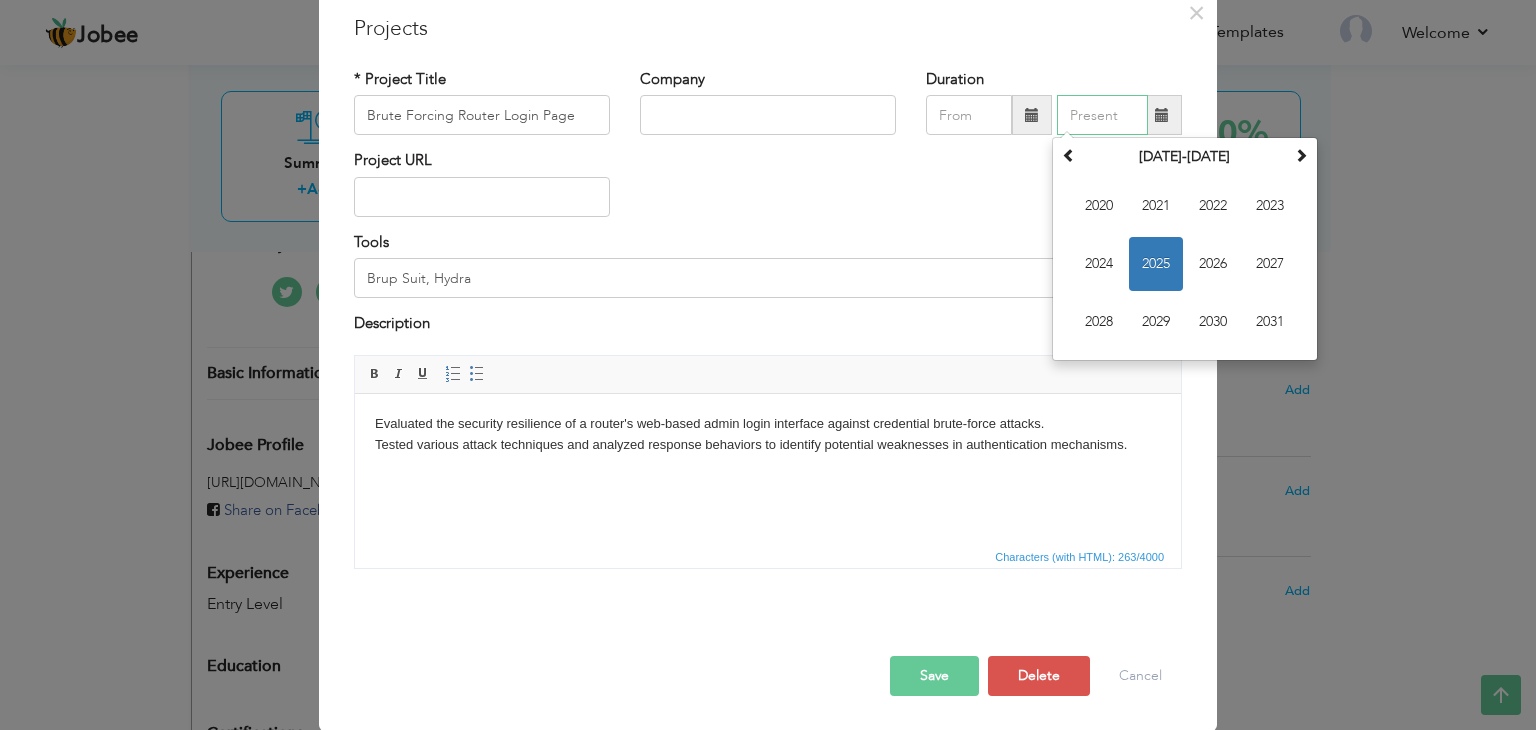 type 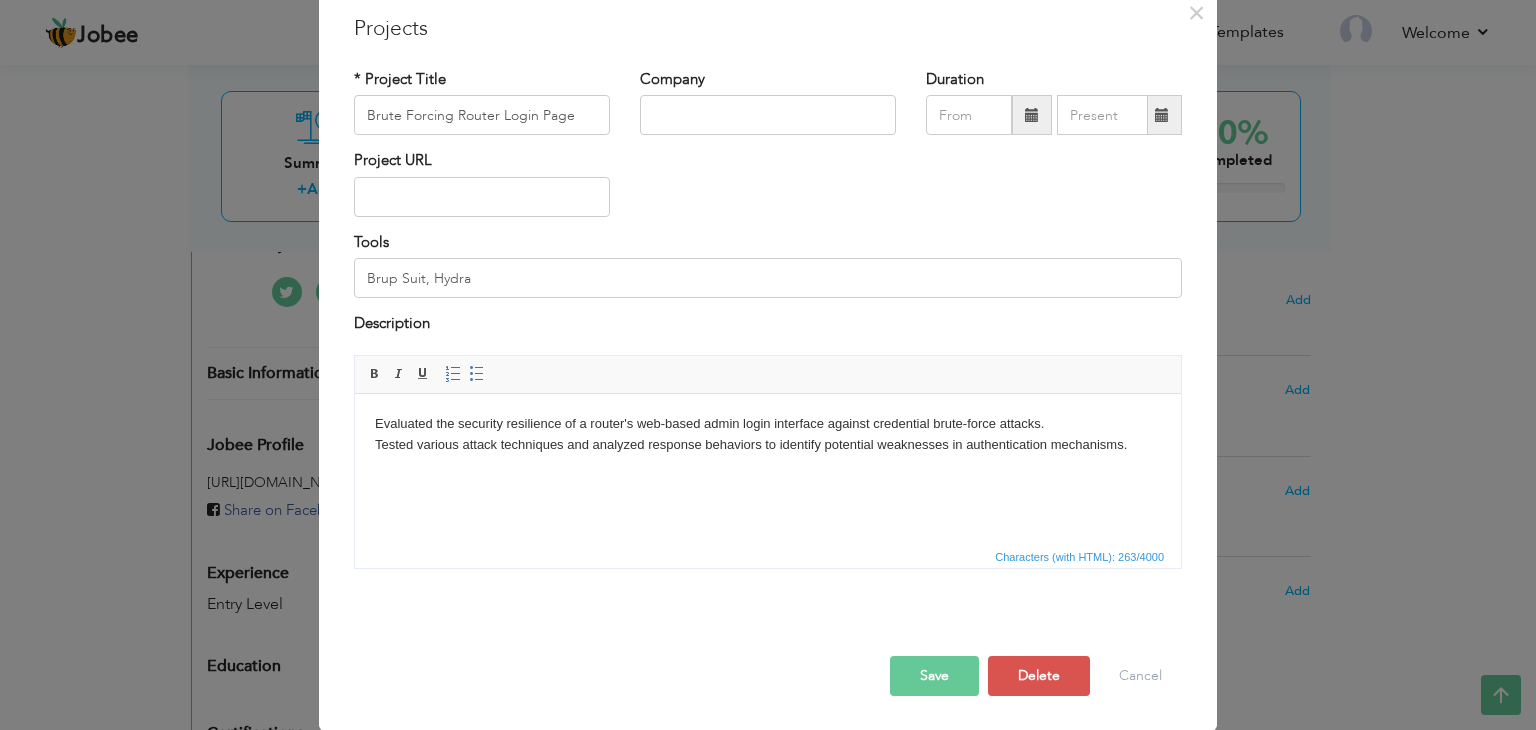 click on "Save" at bounding box center [934, 676] 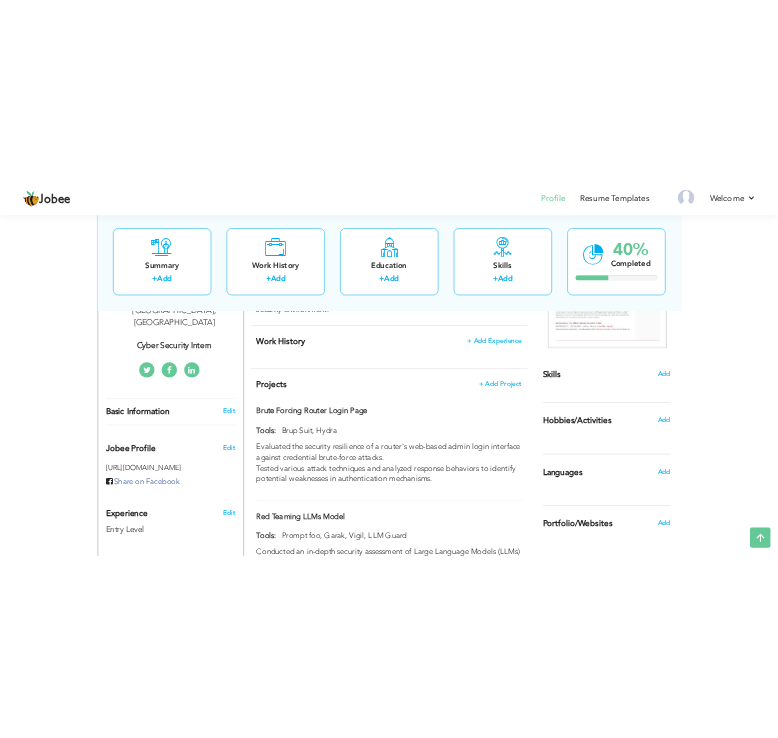 scroll, scrollTop: 405, scrollLeft: 0, axis: vertical 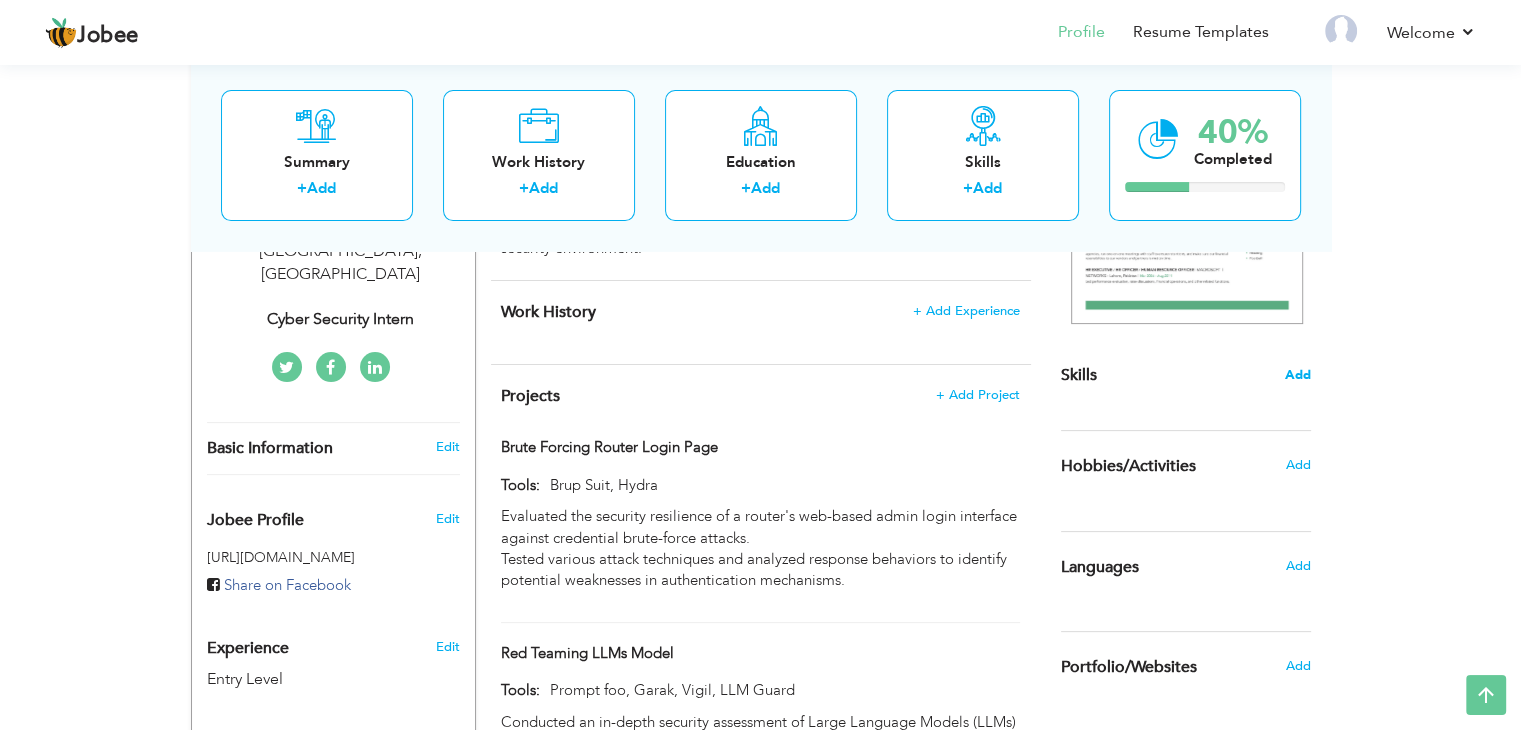 click on "Add" at bounding box center [1298, 375] 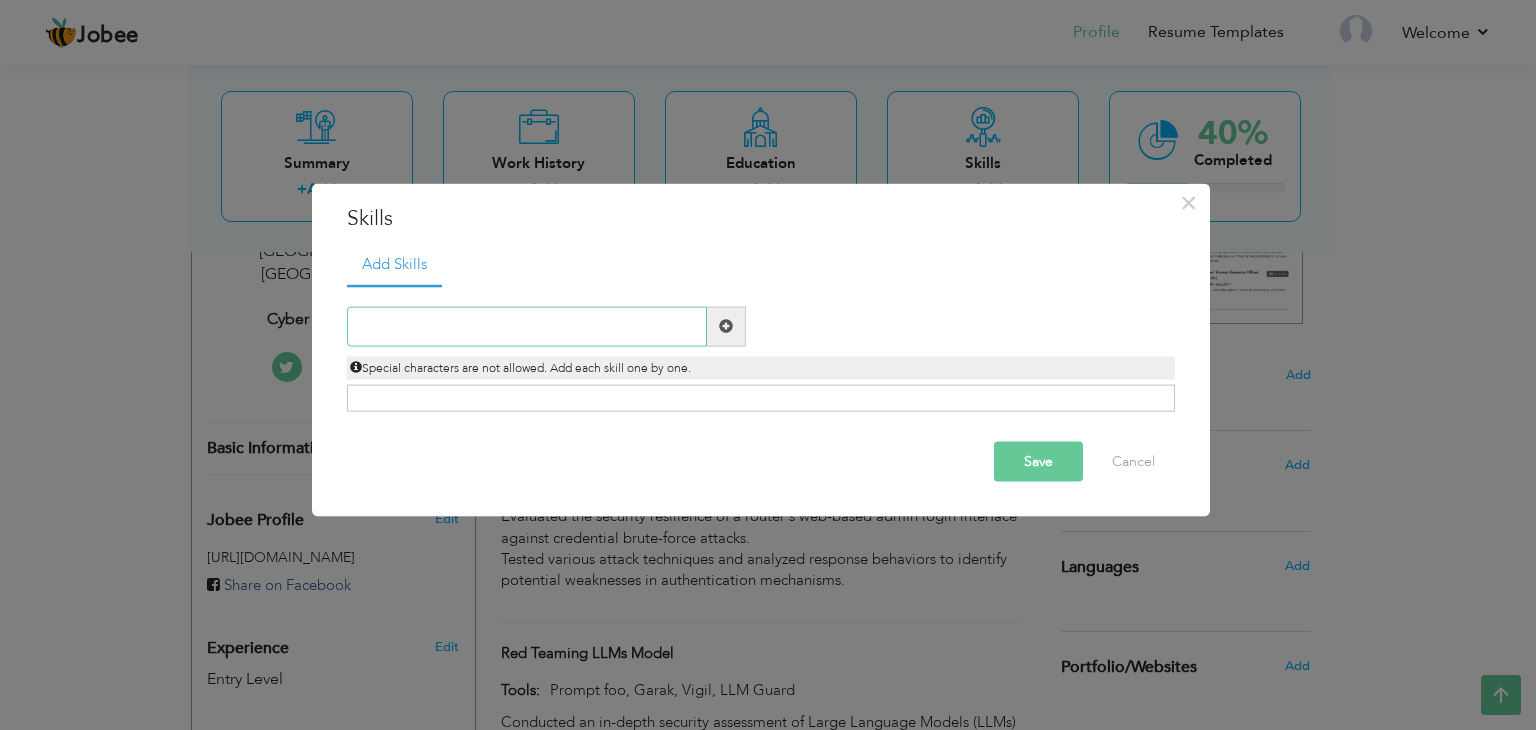 click at bounding box center (527, 326) 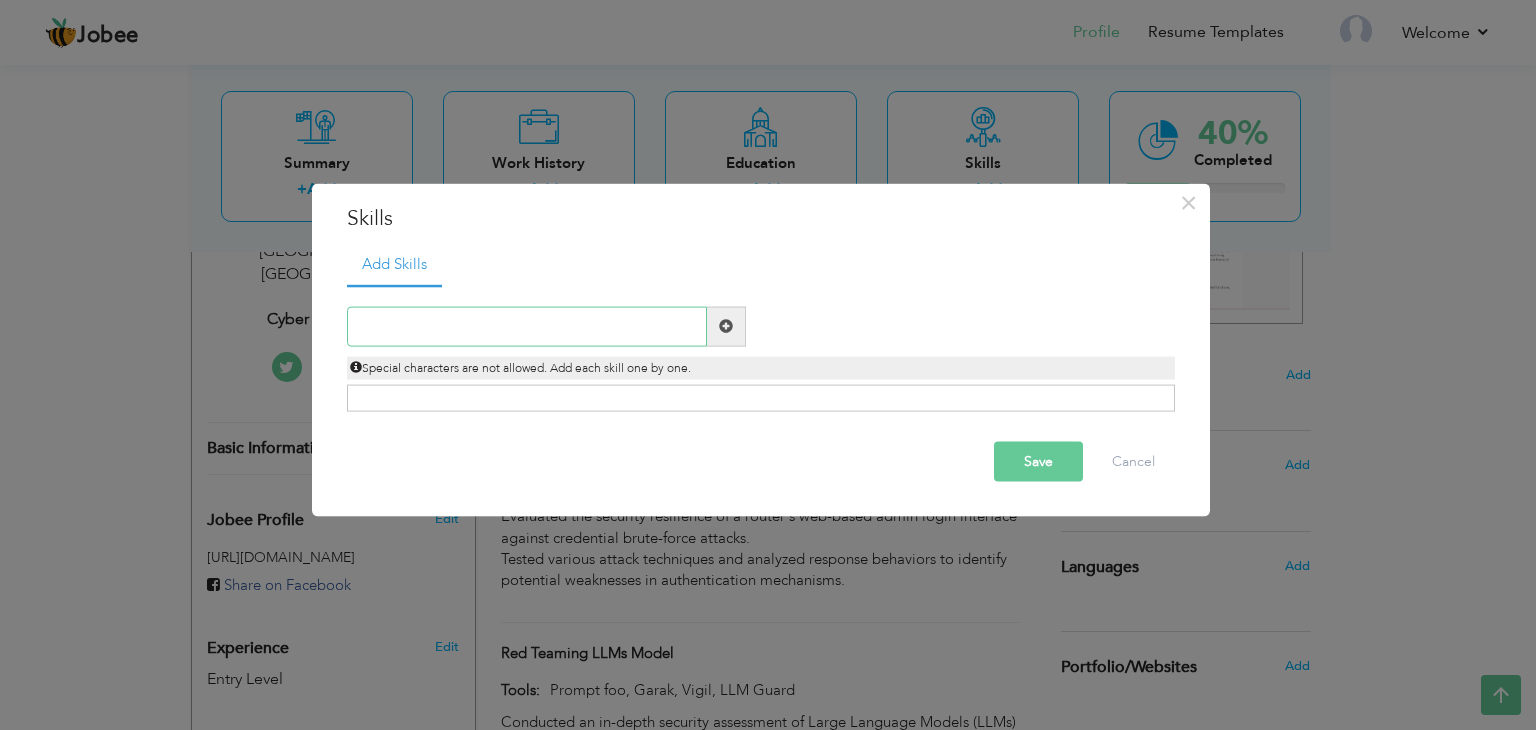 click at bounding box center (527, 326) 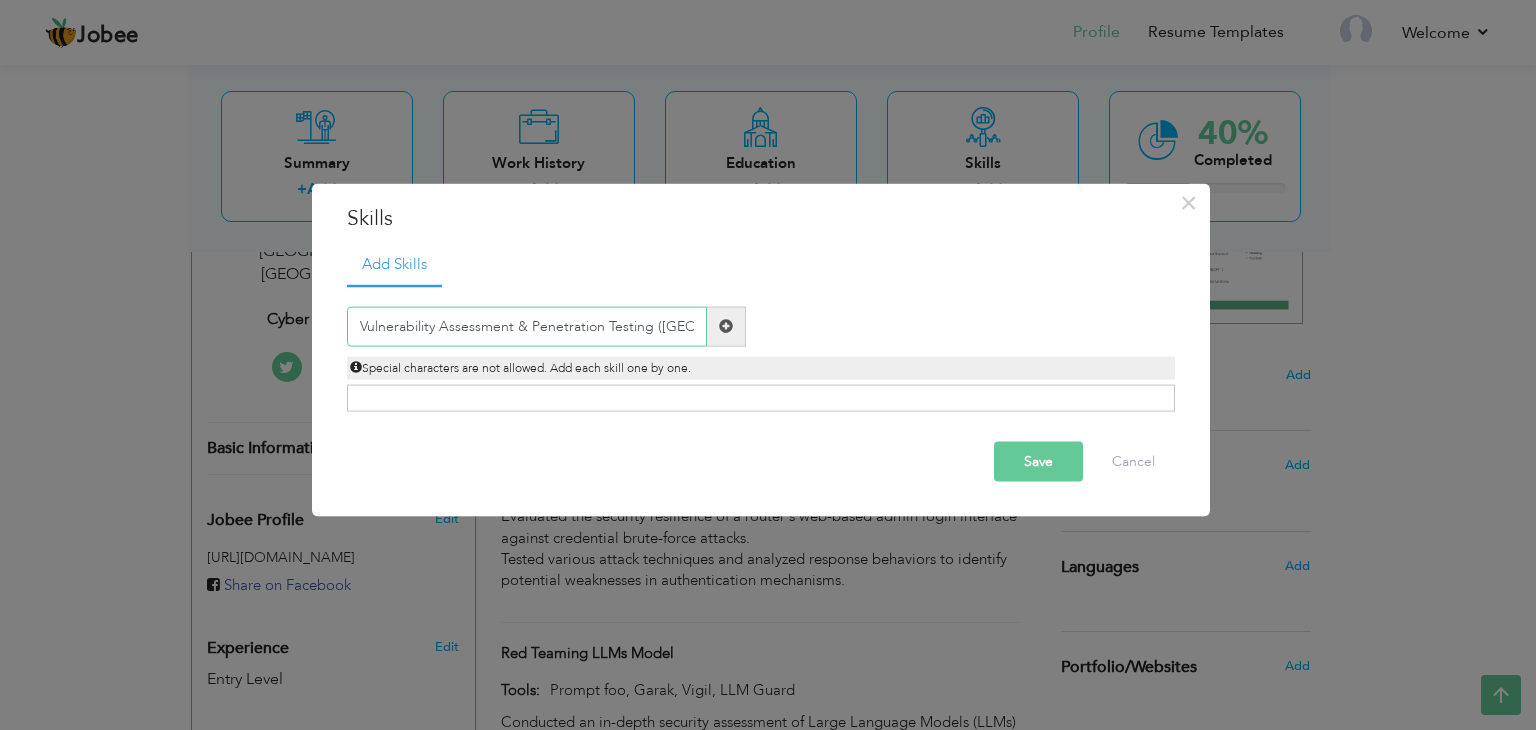 click on "Vulnerability Assessment & Penetration Testing (VA" at bounding box center (527, 326) 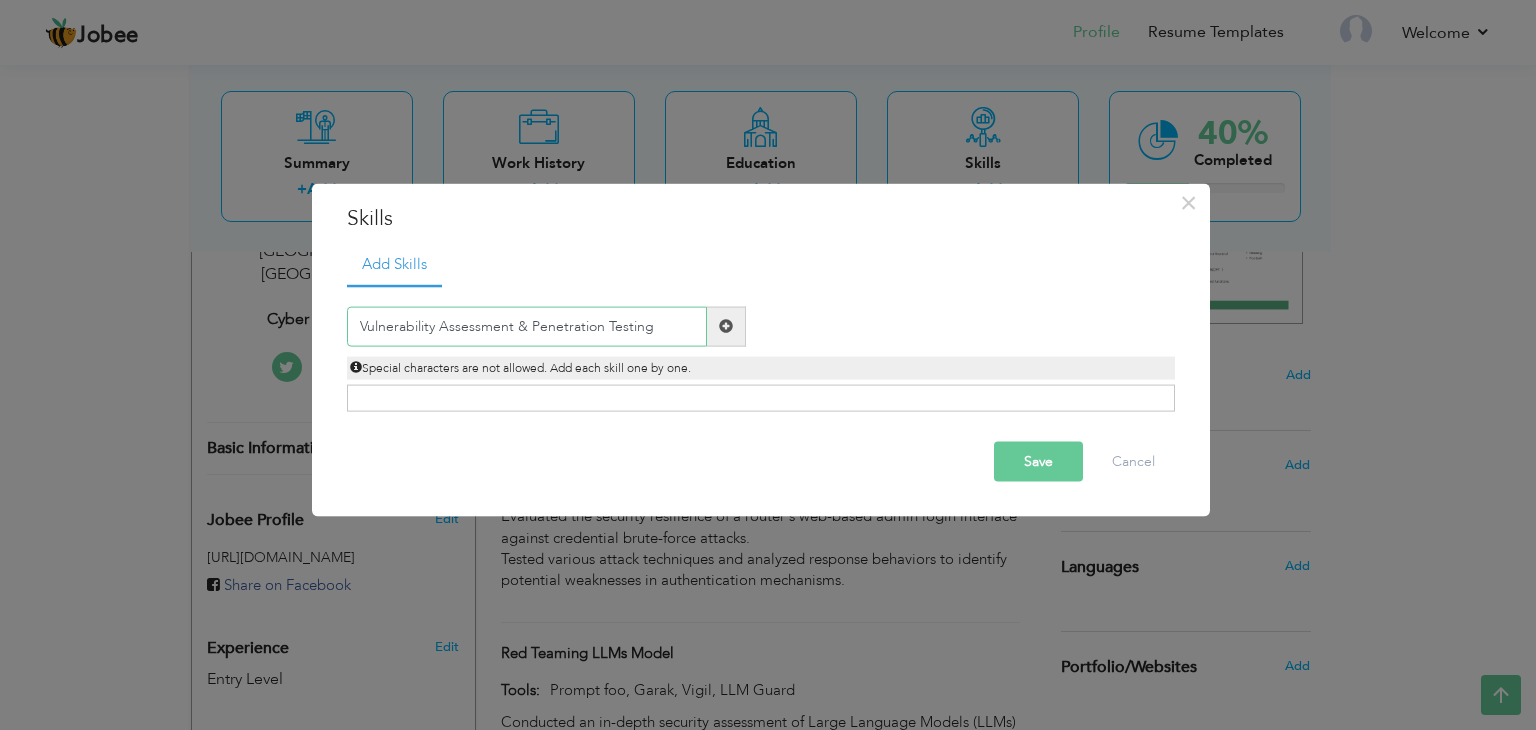 type on "Vulnerability Assessment & Penetration Testing" 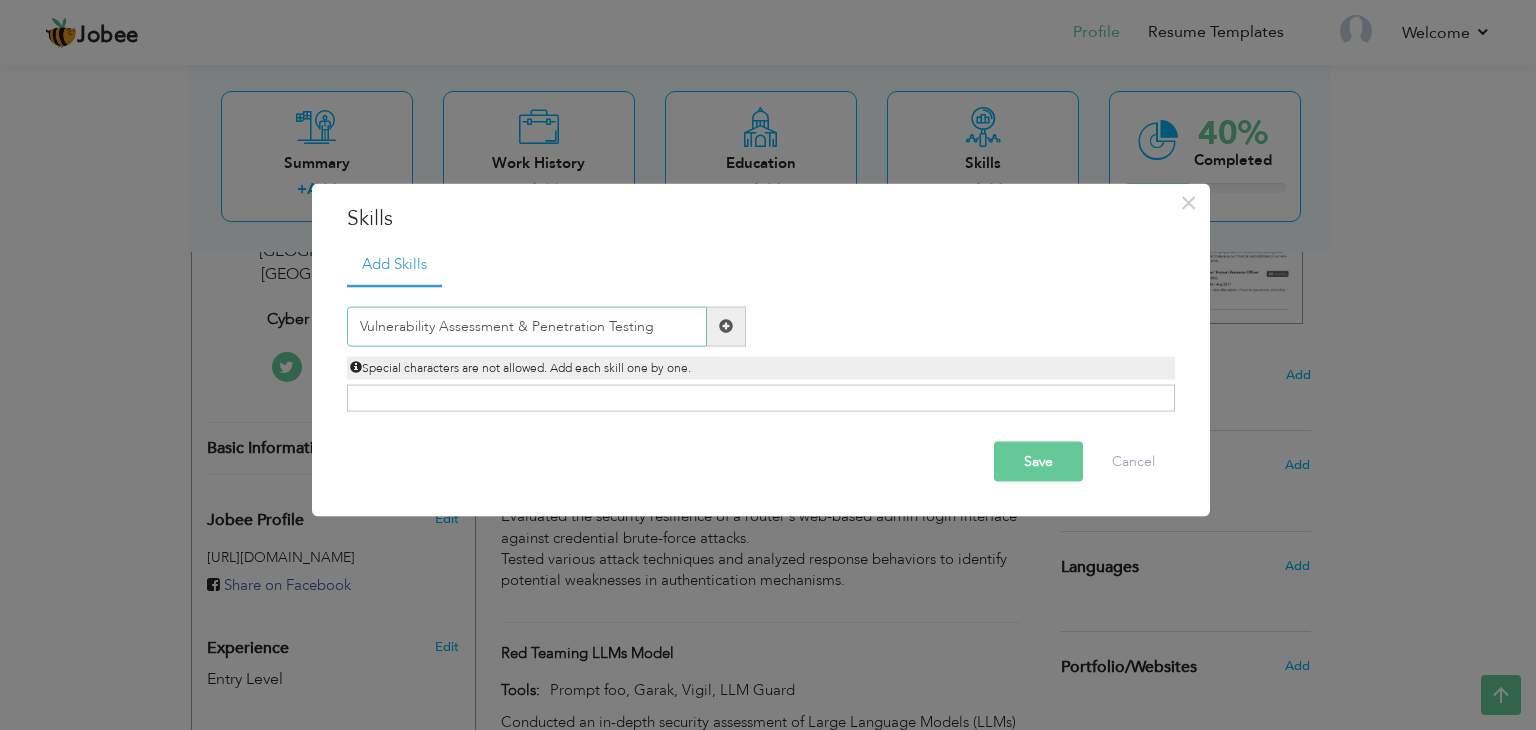 click on "Vulnerability Assessment & Penetration Testing" at bounding box center [527, 326] 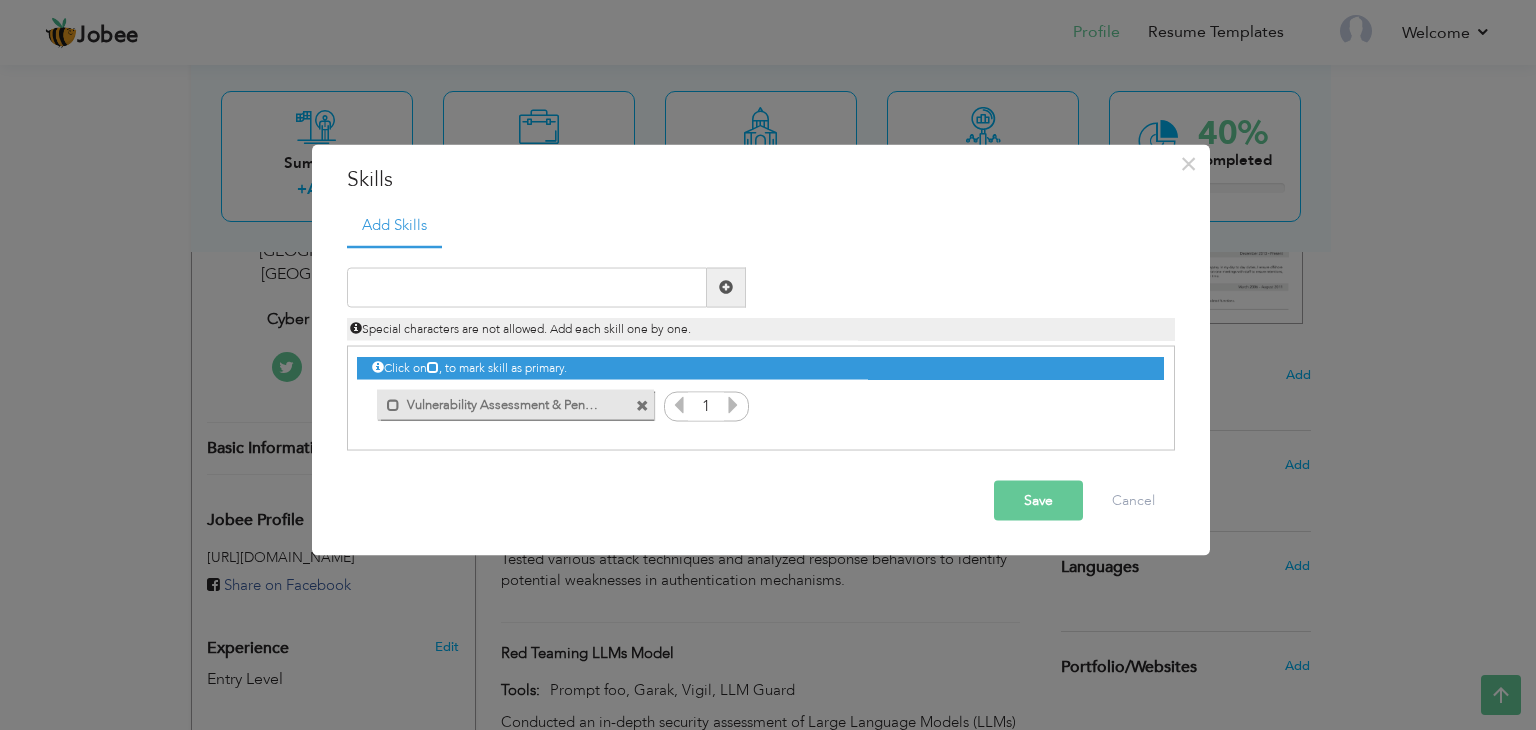 click at bounding box center (733, 404) 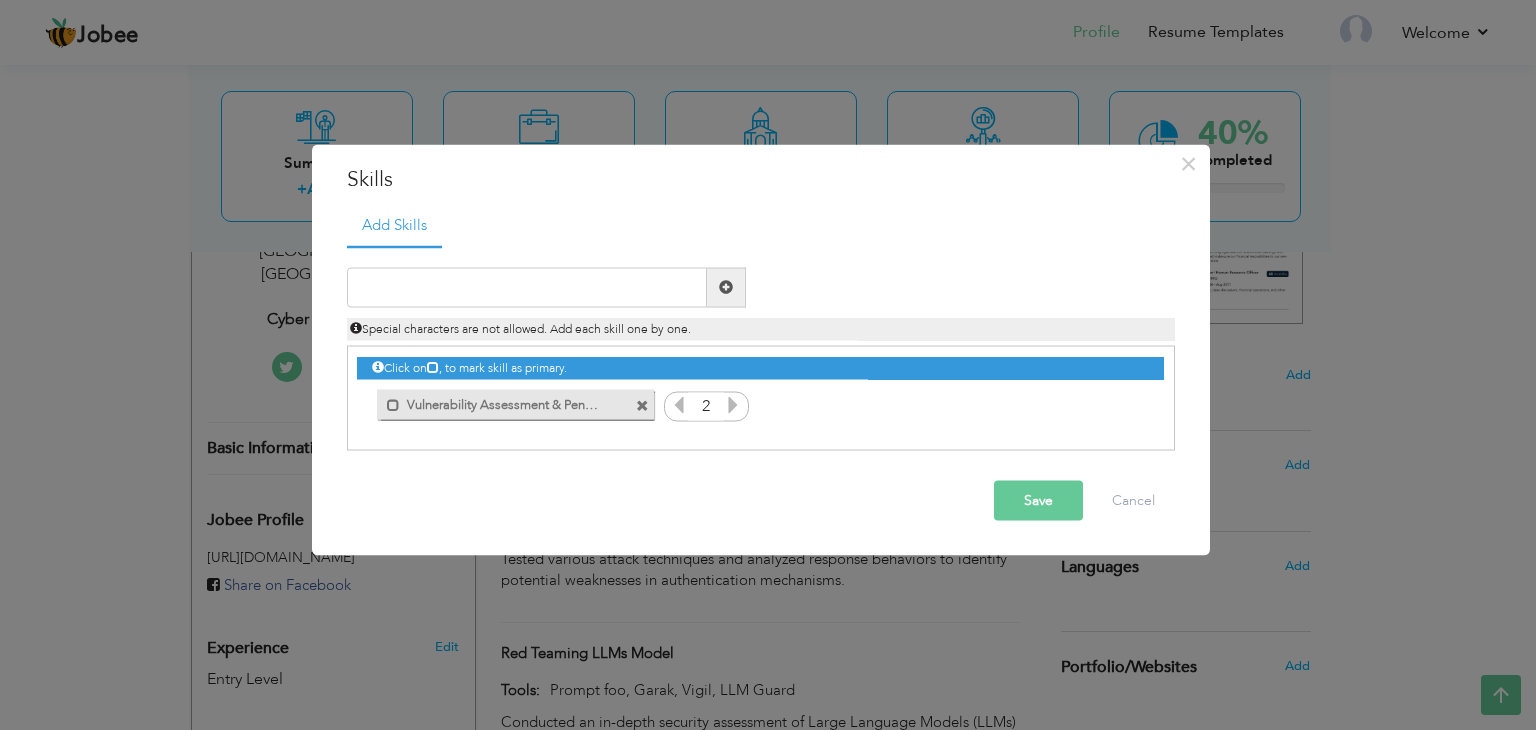 click at bounding box center [642, 406] 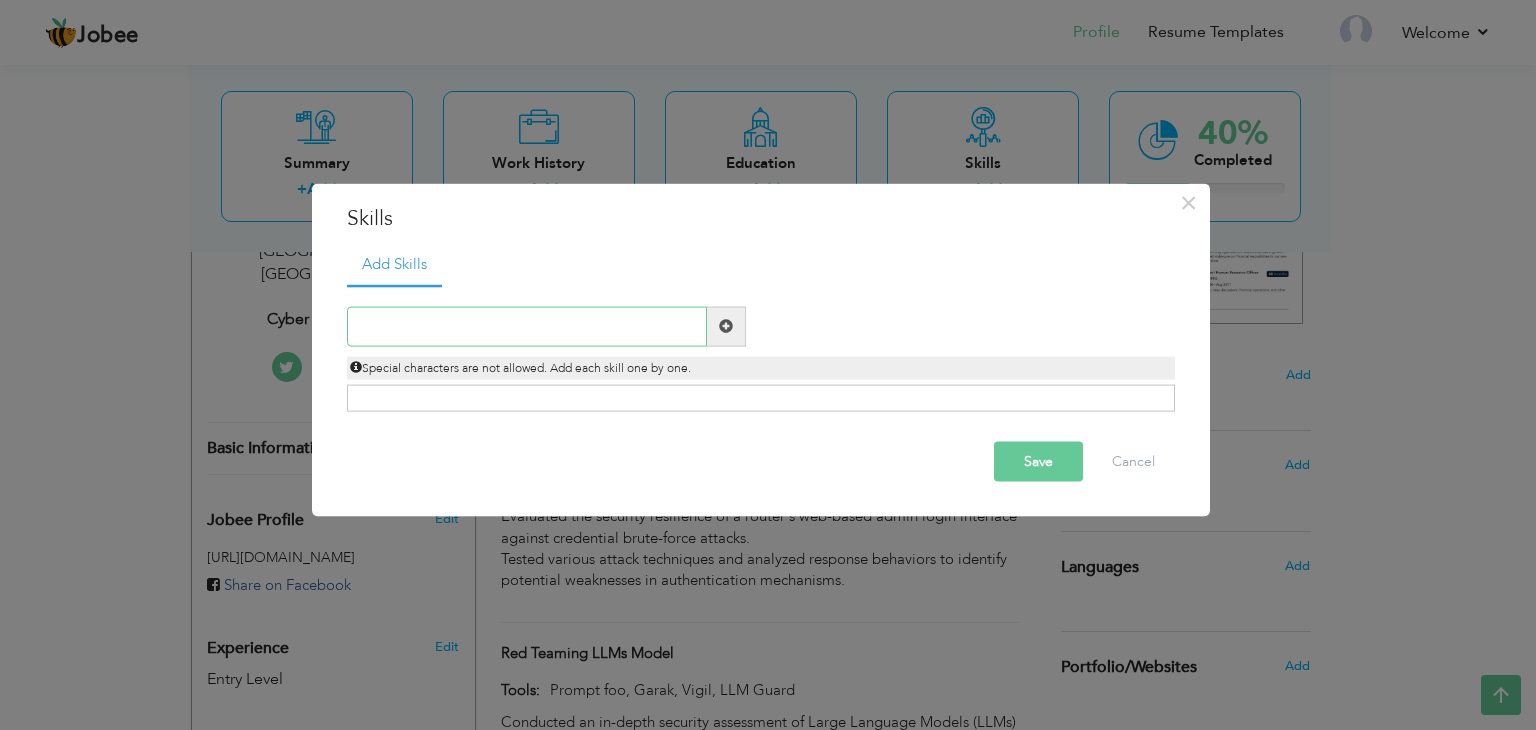 click at bounding box center (527, 326) 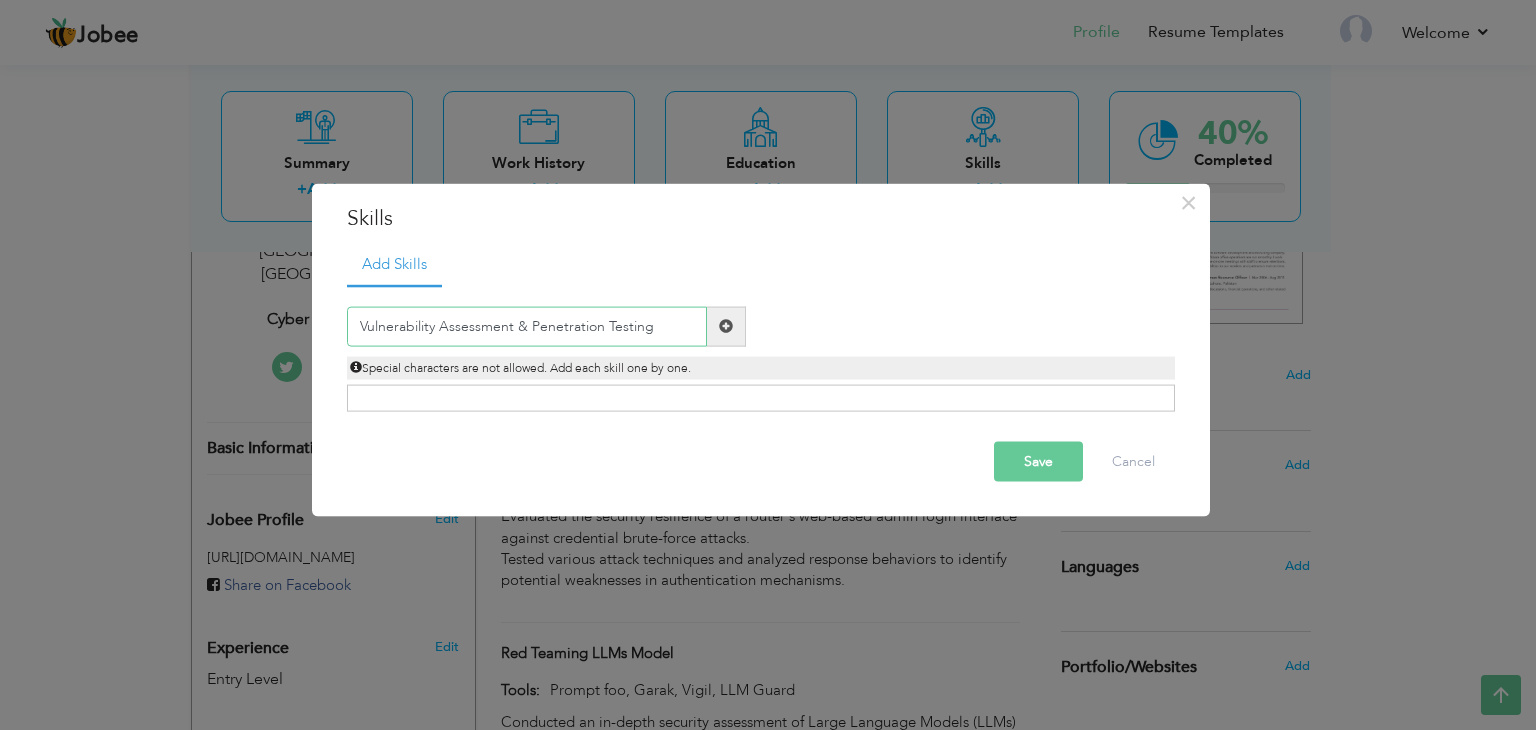 drag, startPoint x: 656, startPoint y: 329, endPoint x: 526, endPoint y: 324, distance: 130.09612 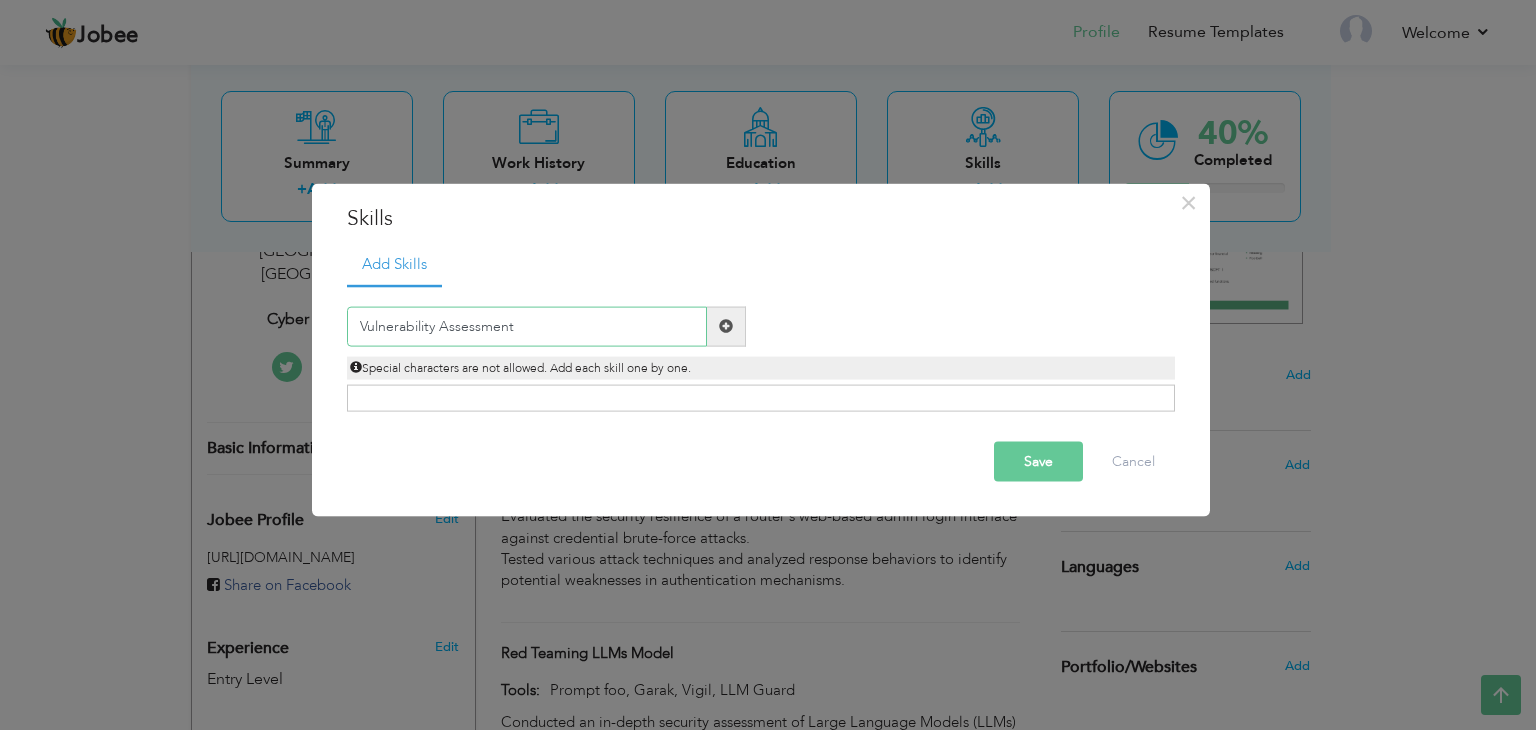 type on "Vulnerability Assessment" 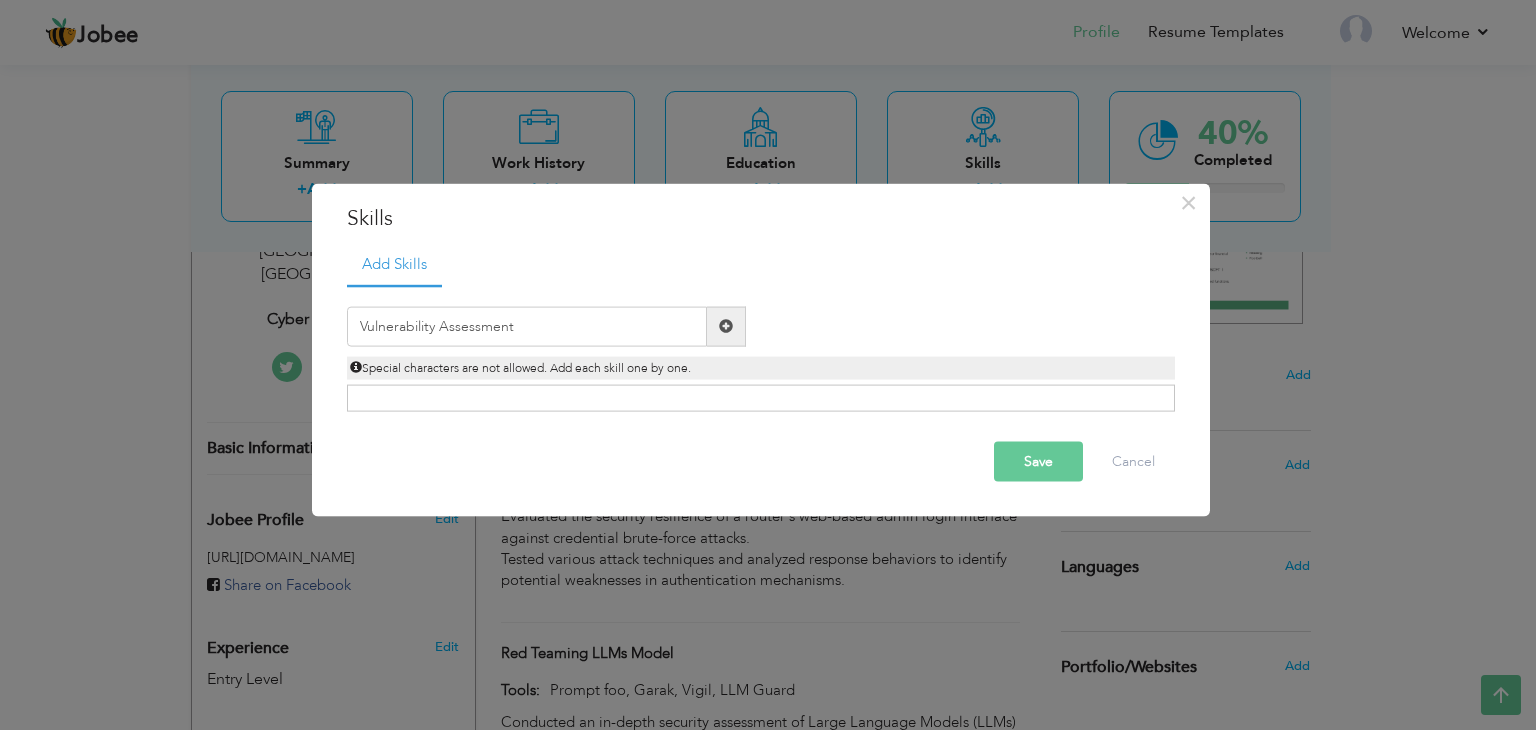 click at bounding box center (726, 326) 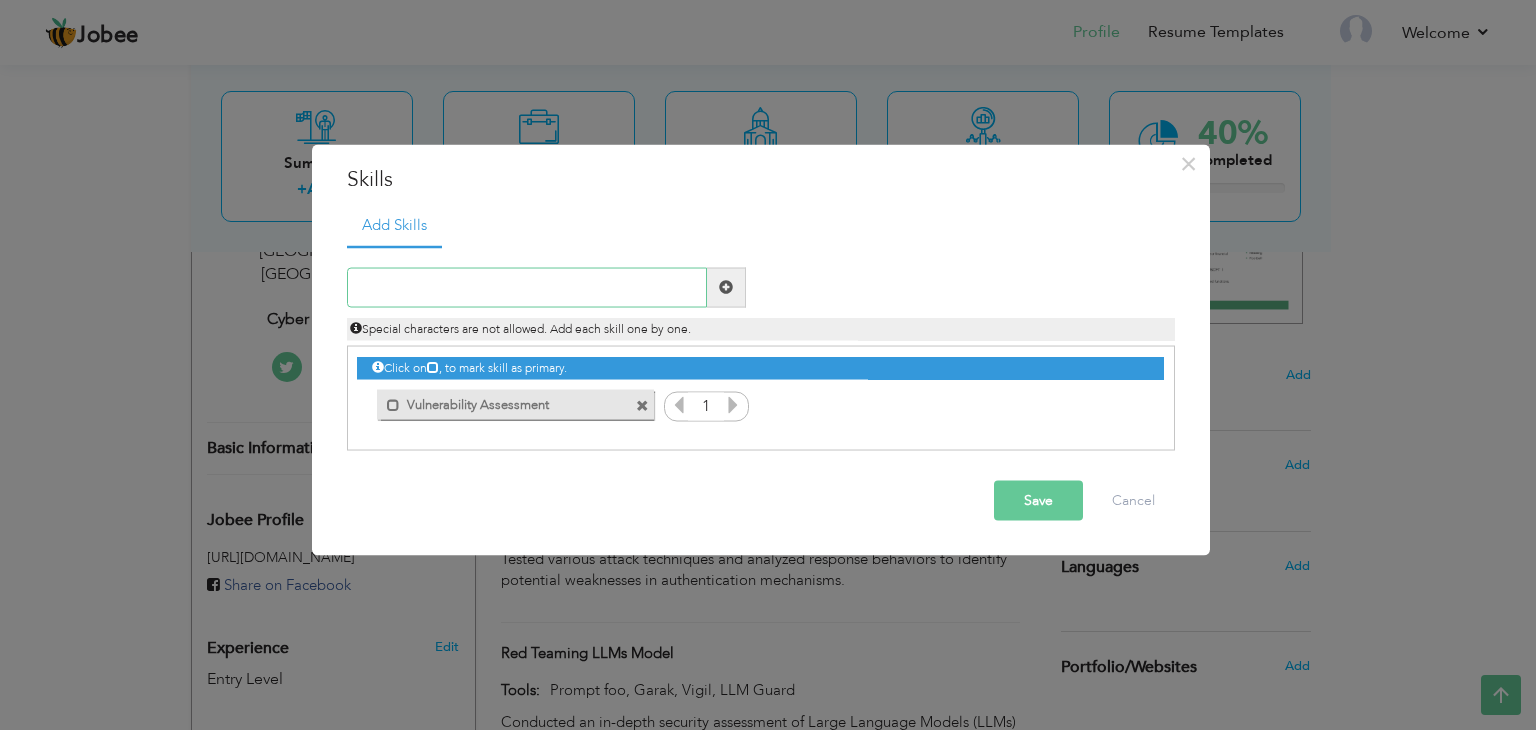 click at bounding box center (527, 287) 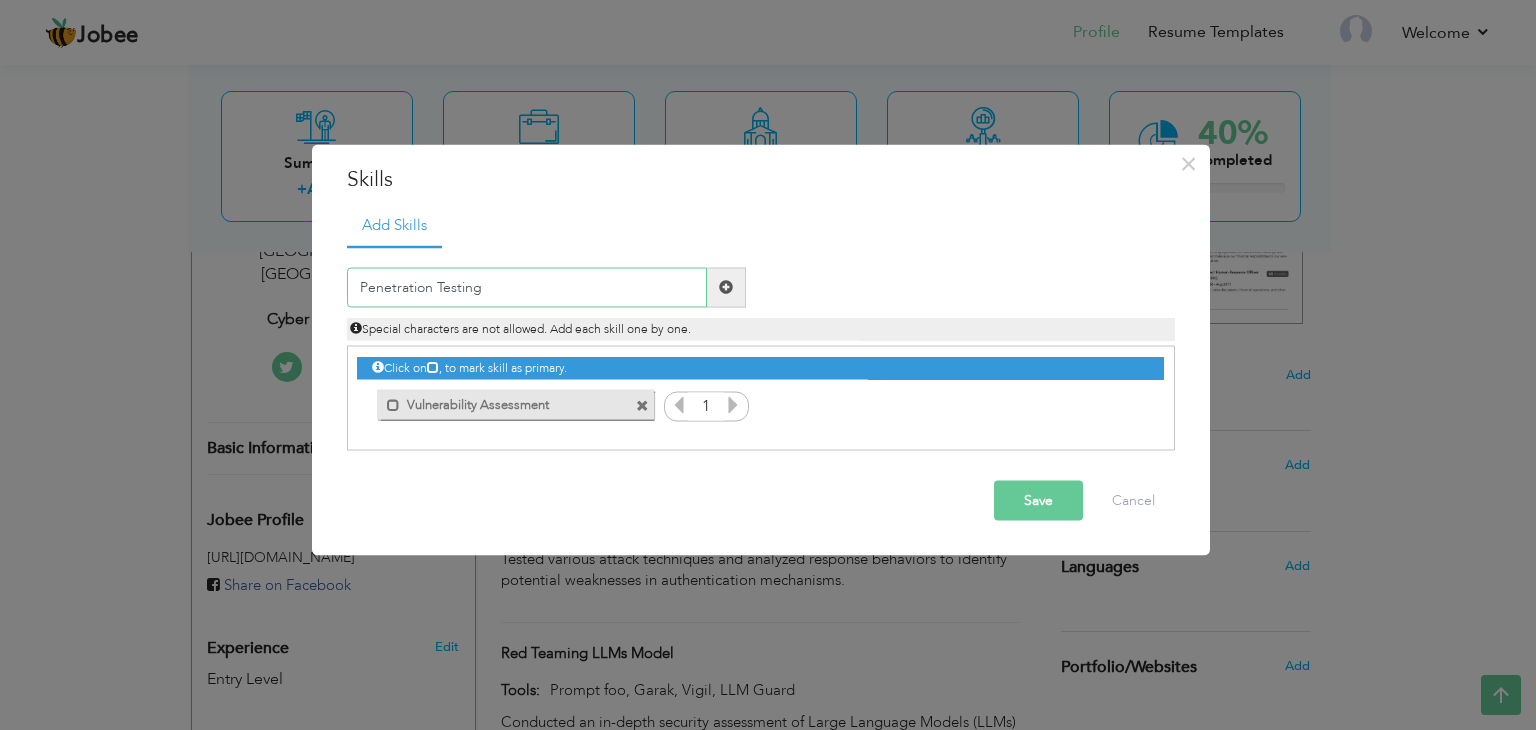 type on "Penetration Testing" 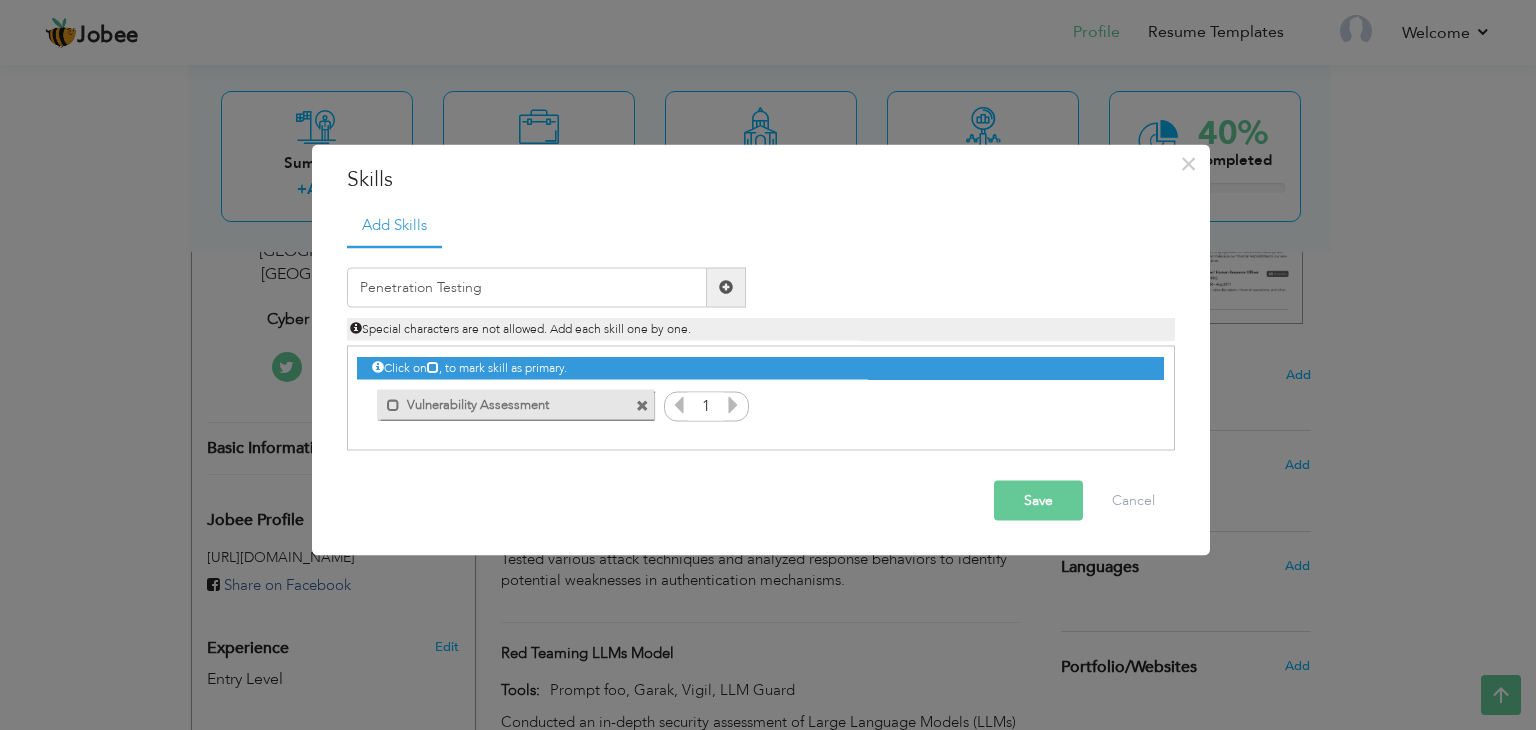 click at bounding box center (726, 287) 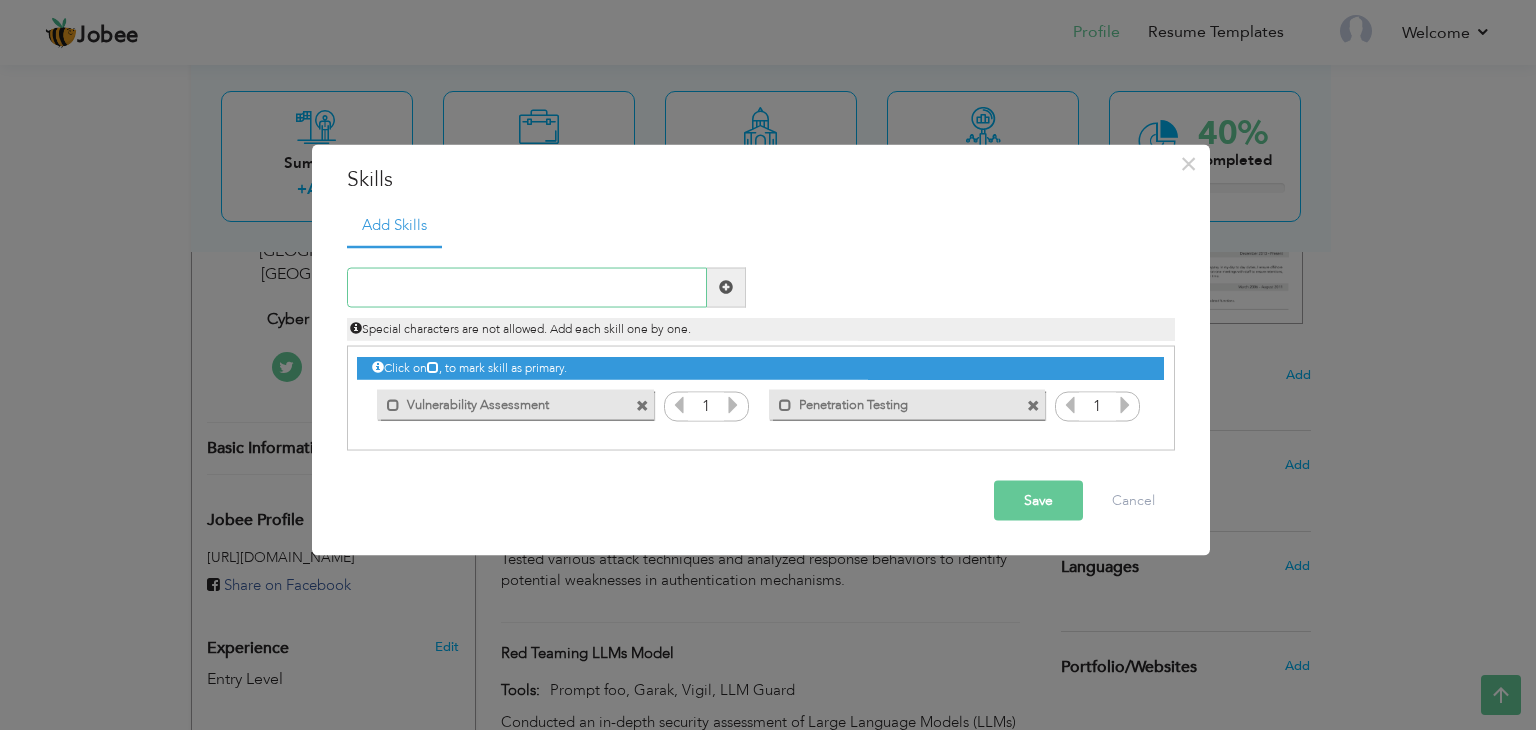 click at bounding box center (527, 287) 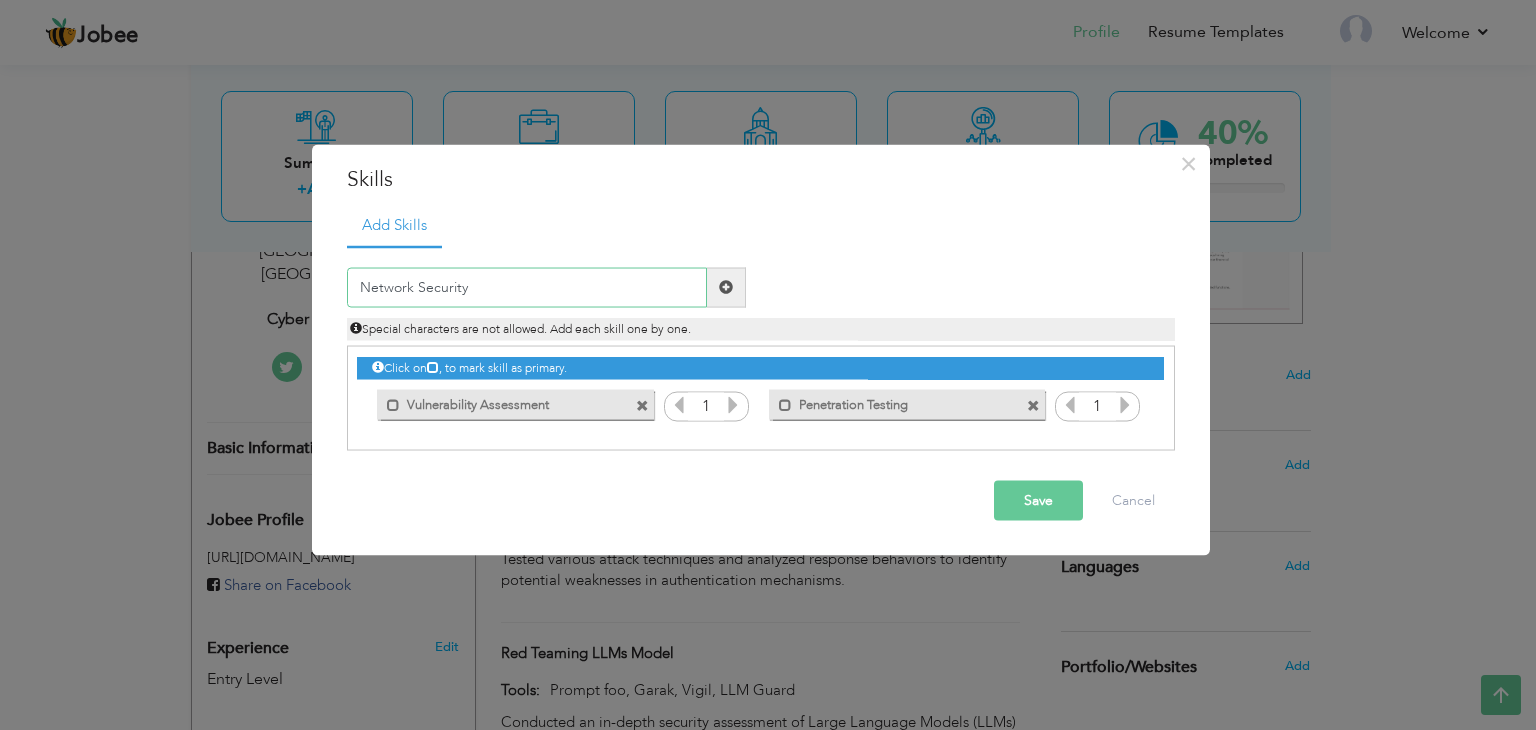 type on "Network Security" 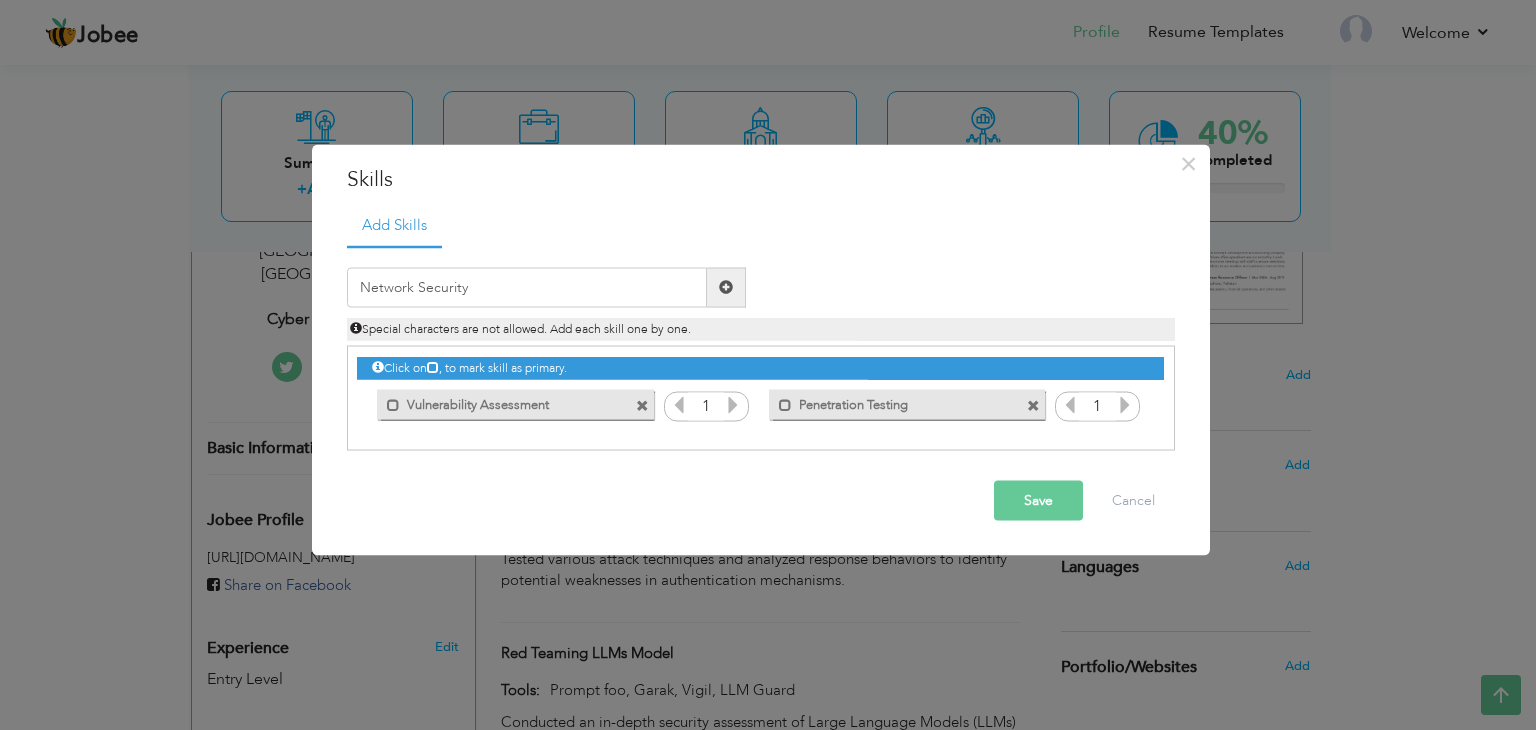 click at bounding box center (726, 287) 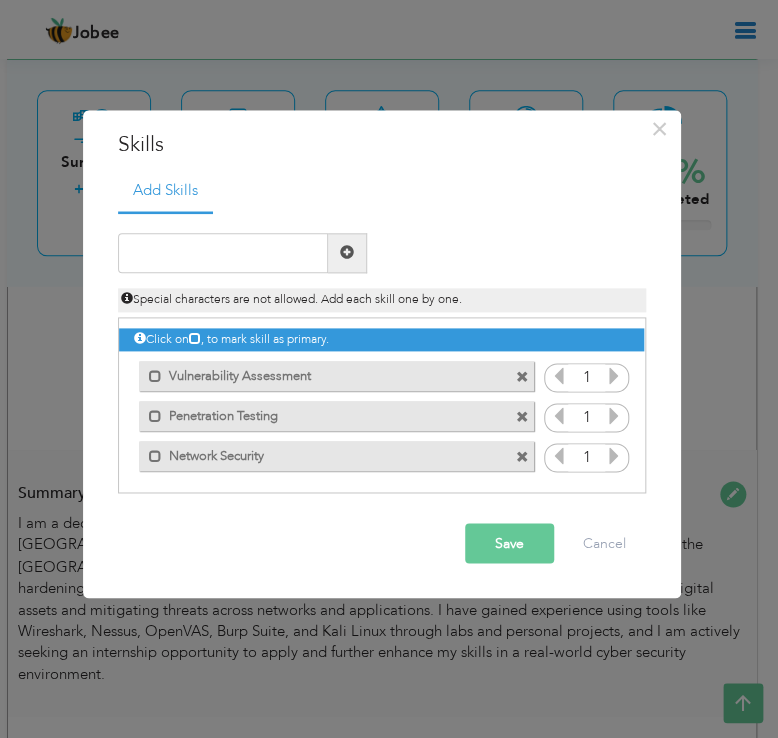 scroll, scrollTop: 3054, scrollLeft: 0, axis: vertical 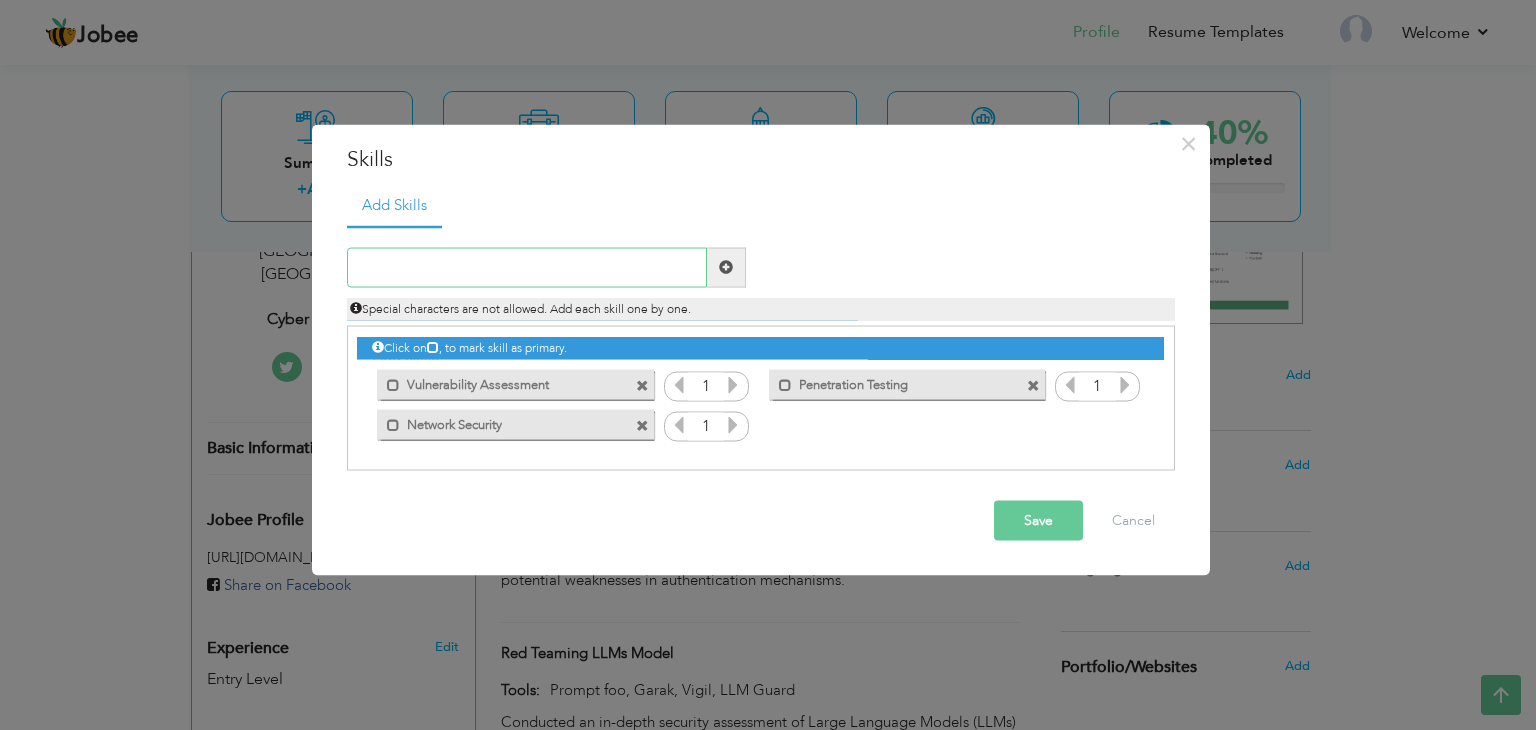 click at bounding box center (527, 267) 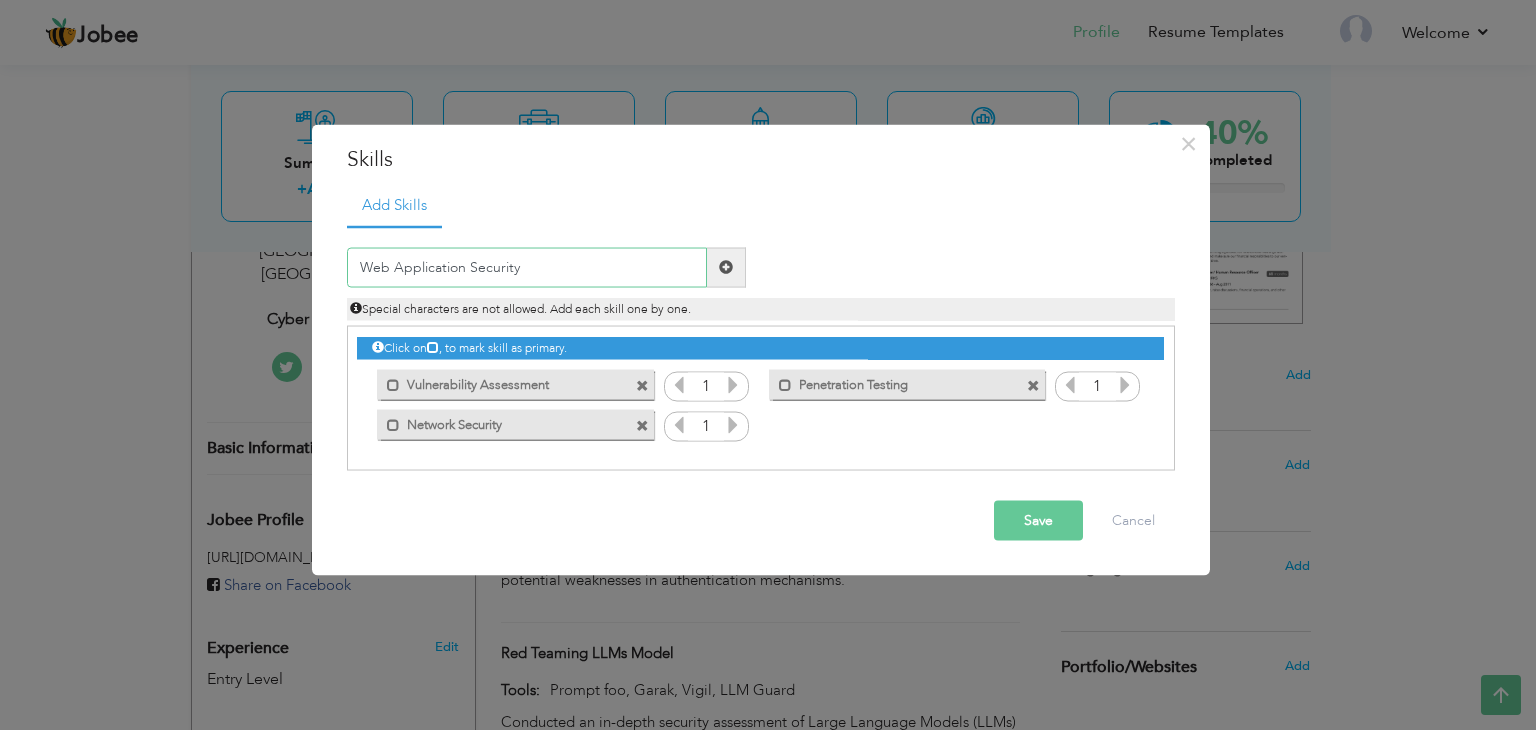 type on "Web Application Security" 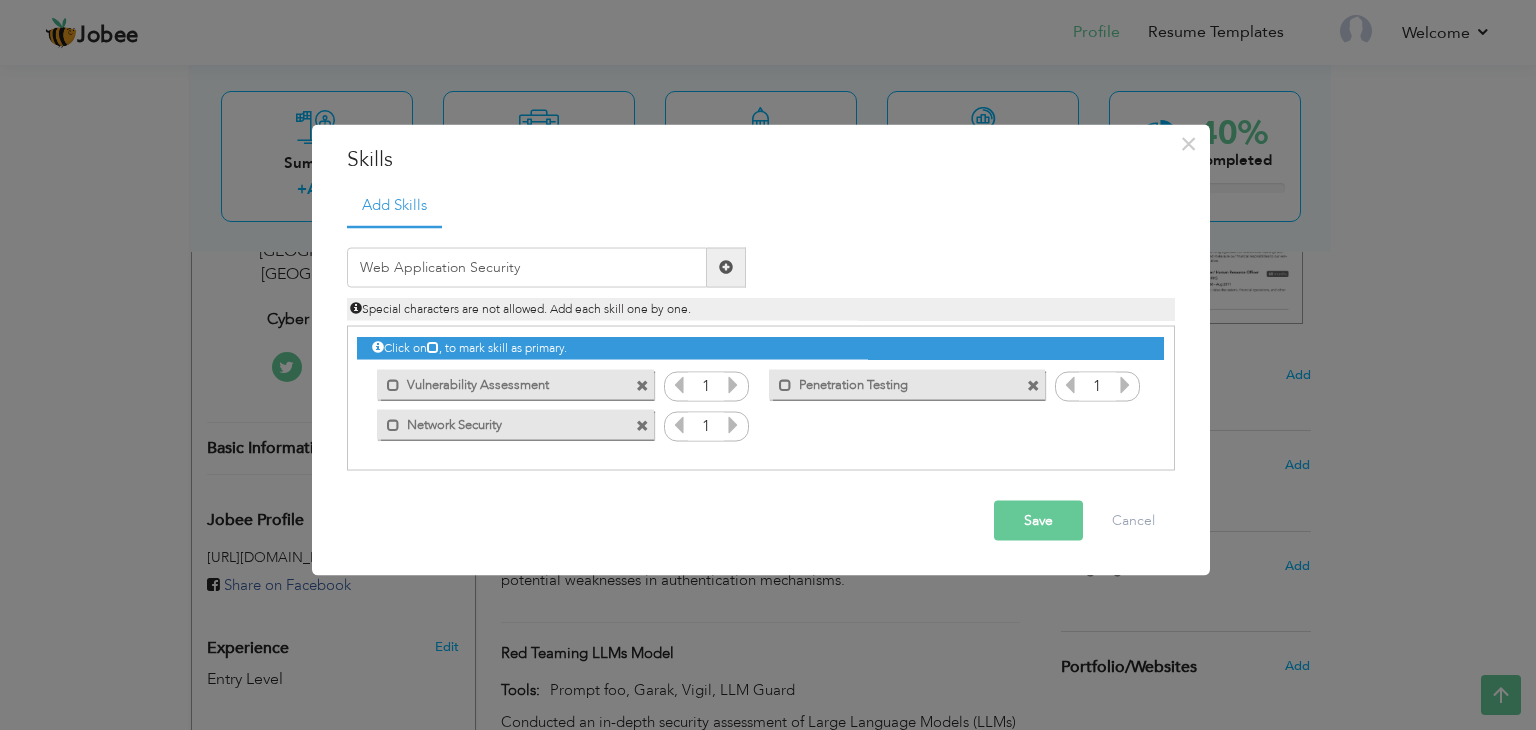 click at bounding box center [726, 267] 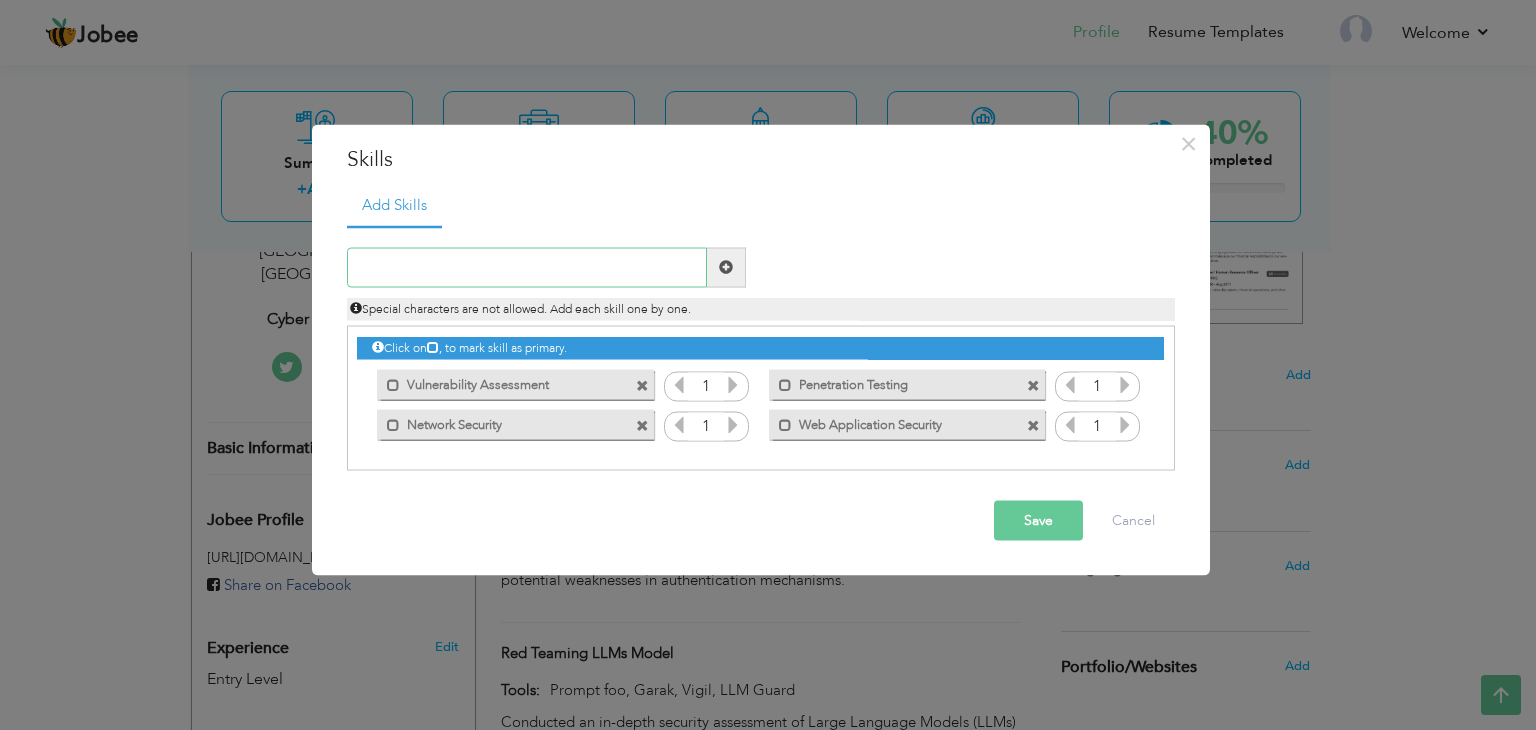 click at bounding box center [527, 267] 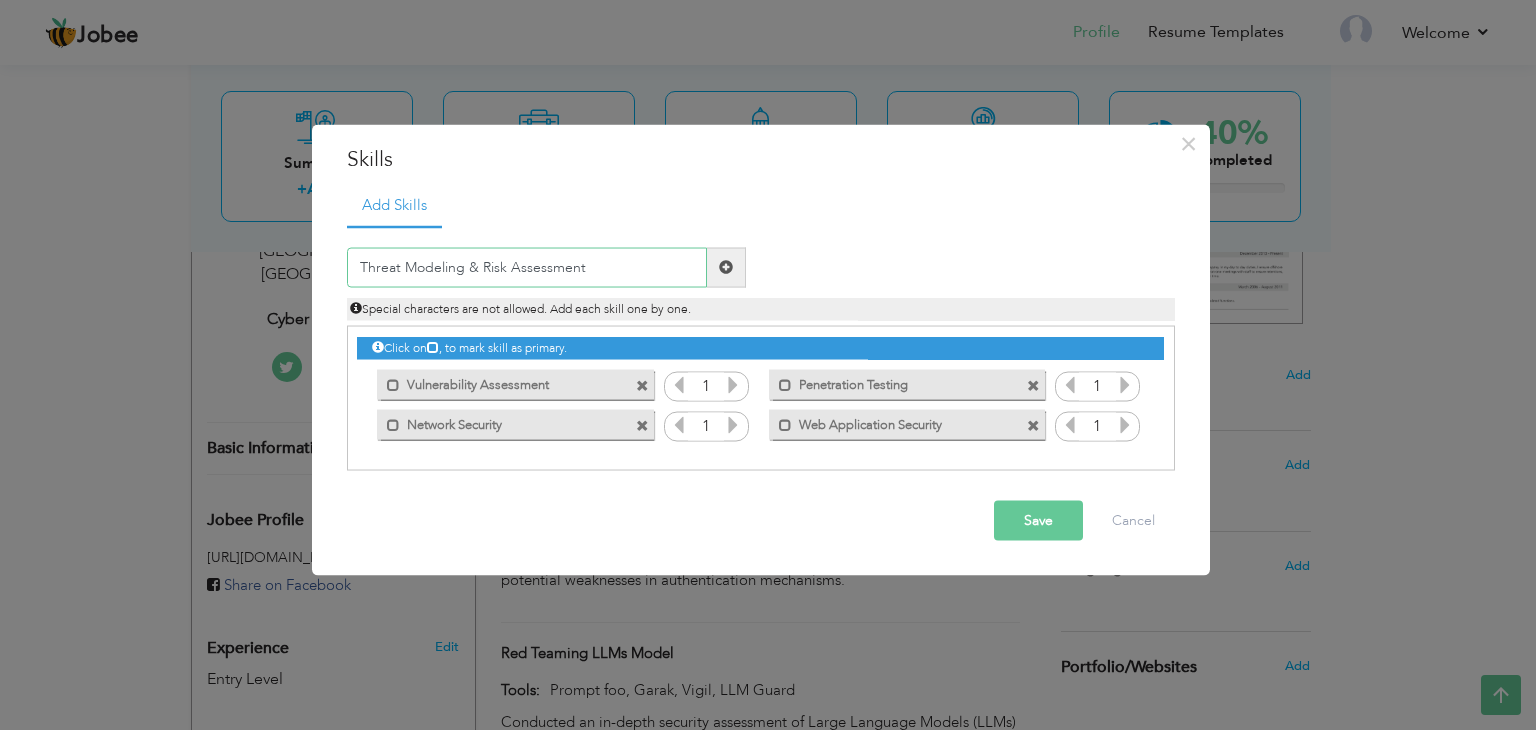 type on "Threat Modeling & Risk Assessment" 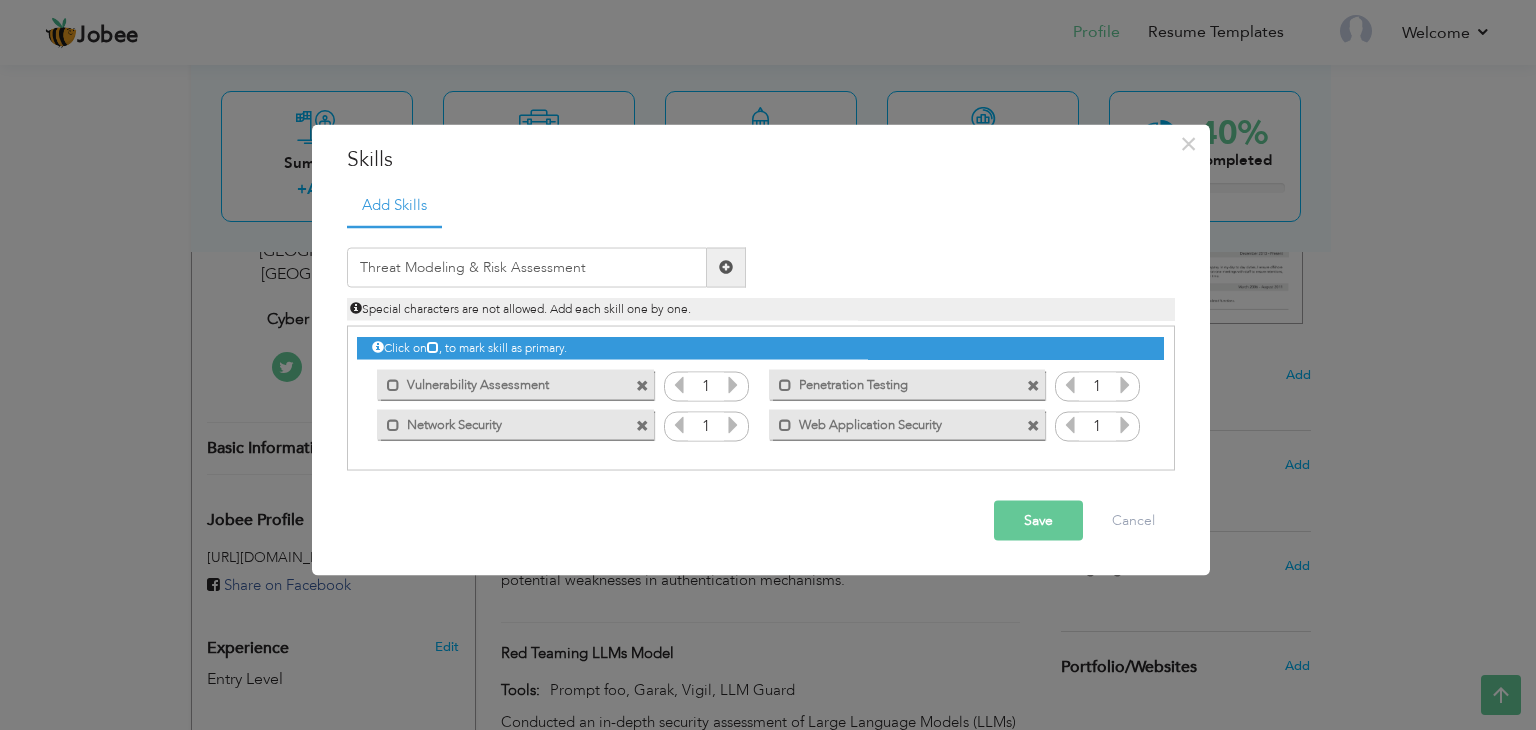 click at bounding box center [726, 267] 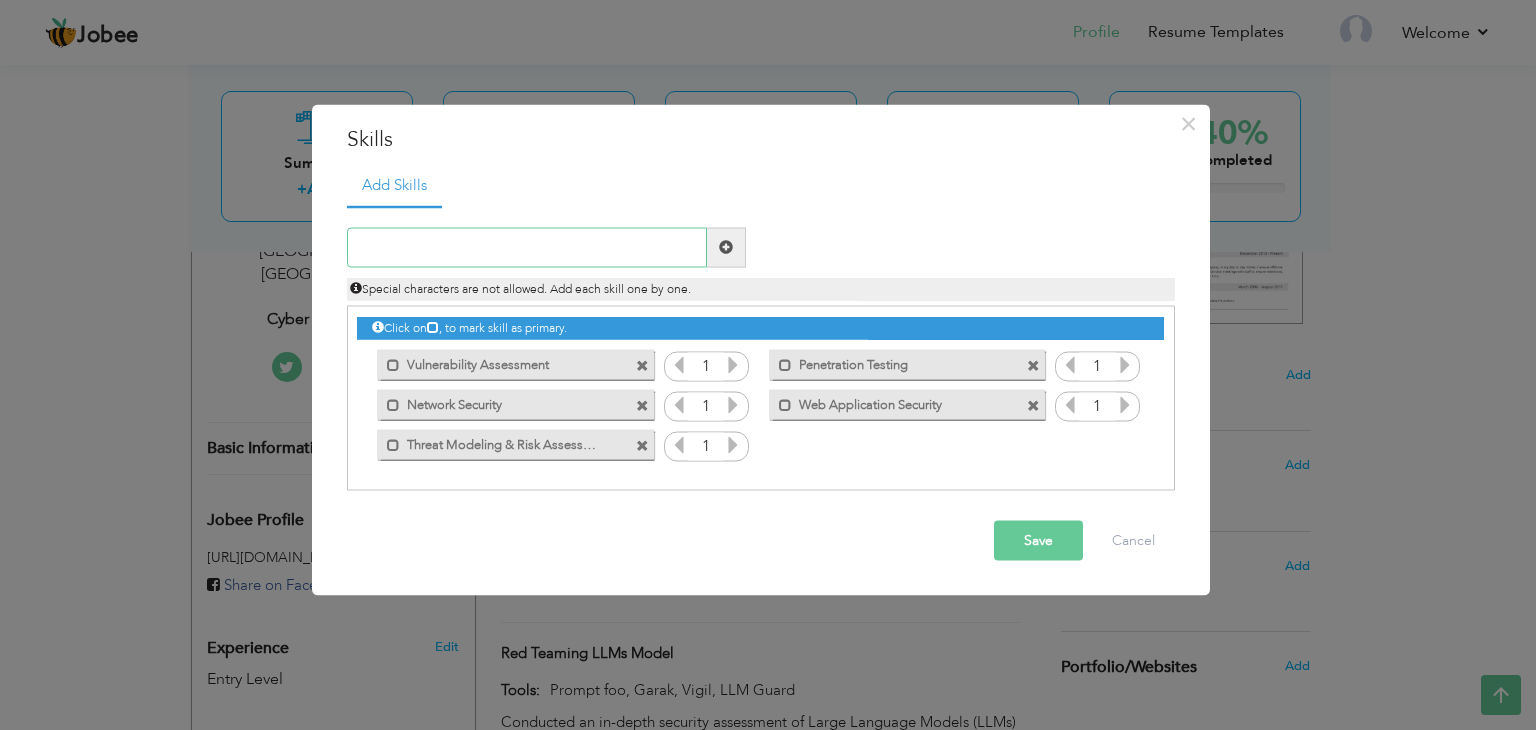 click at bounding box center [527, 247] 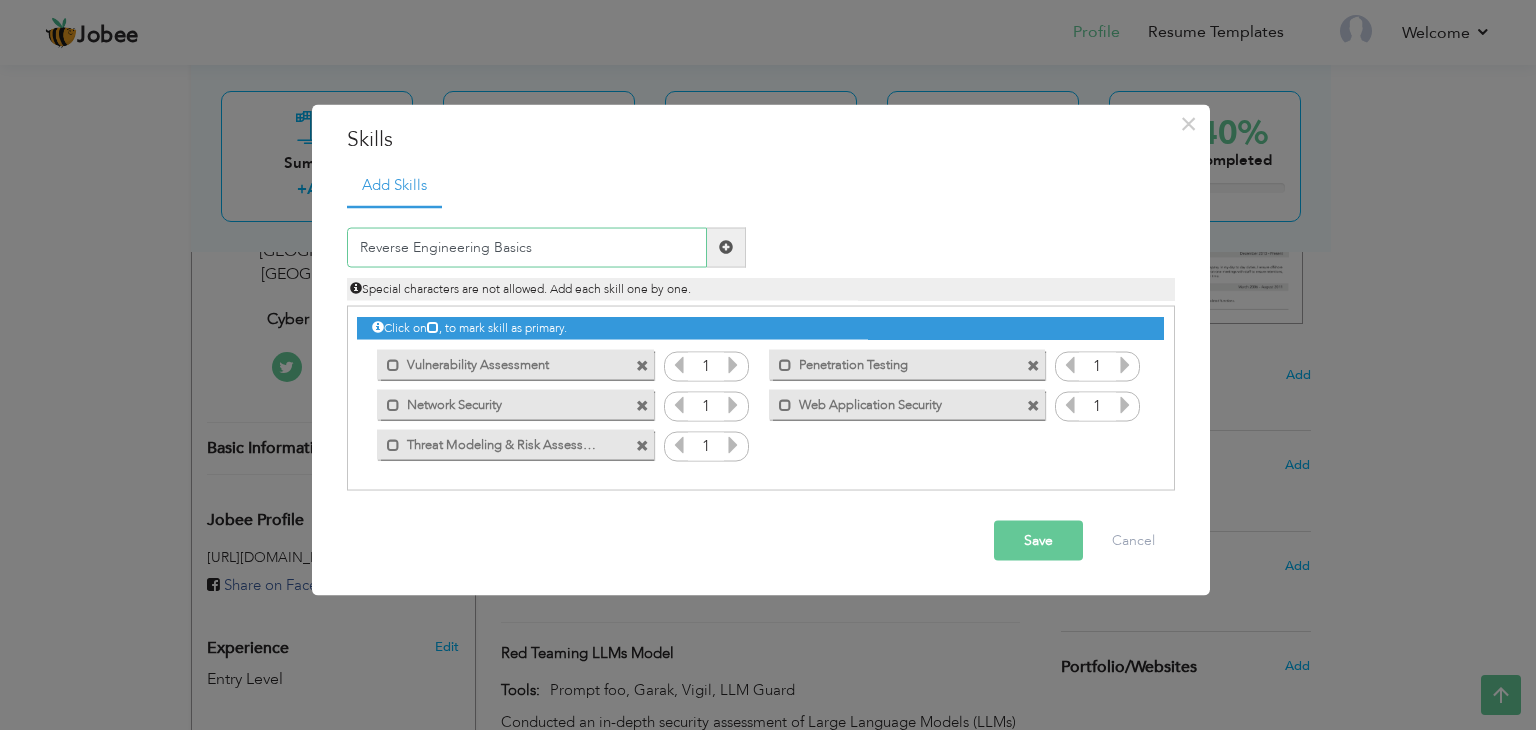 type on "Reverse Engineering Basics" 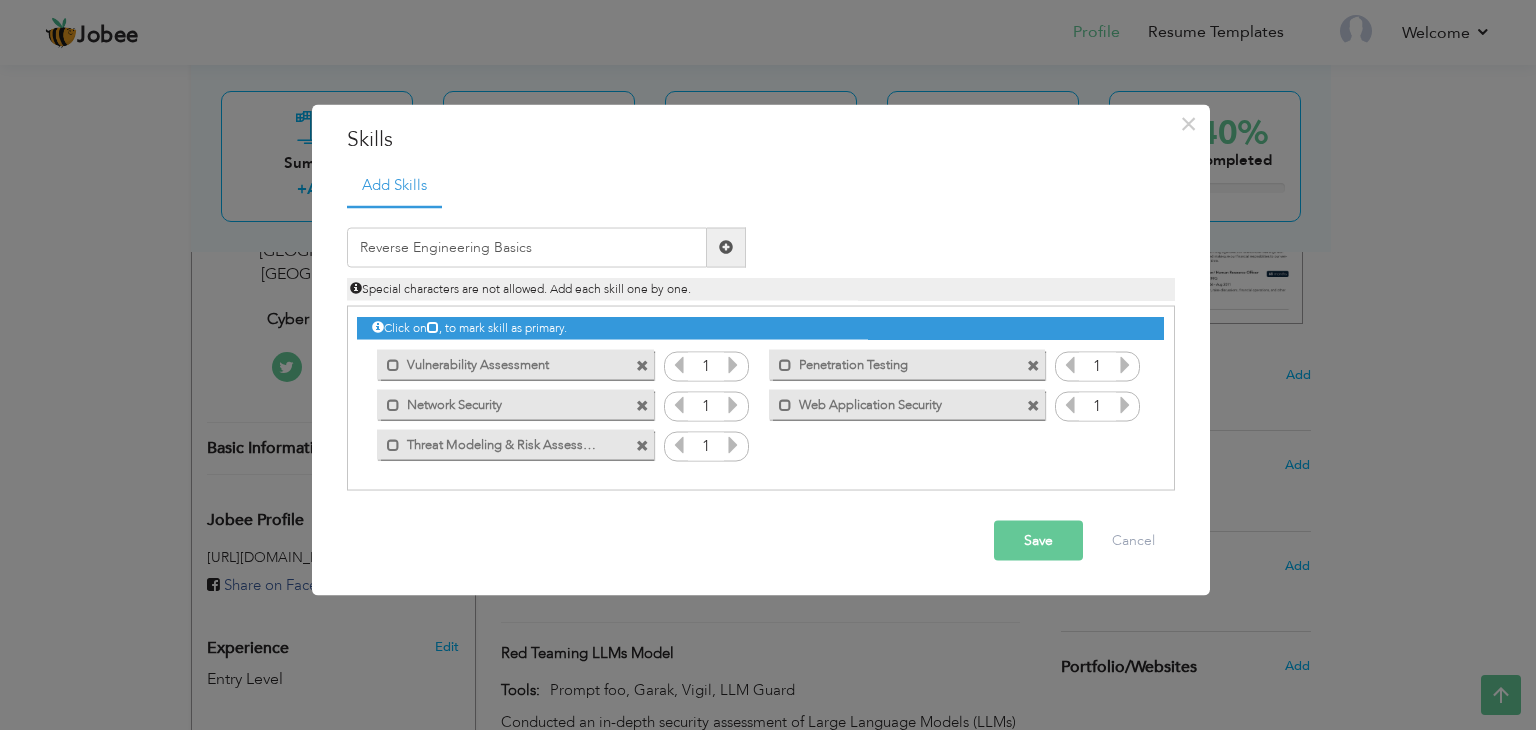 click at bounding box center [726, 247] 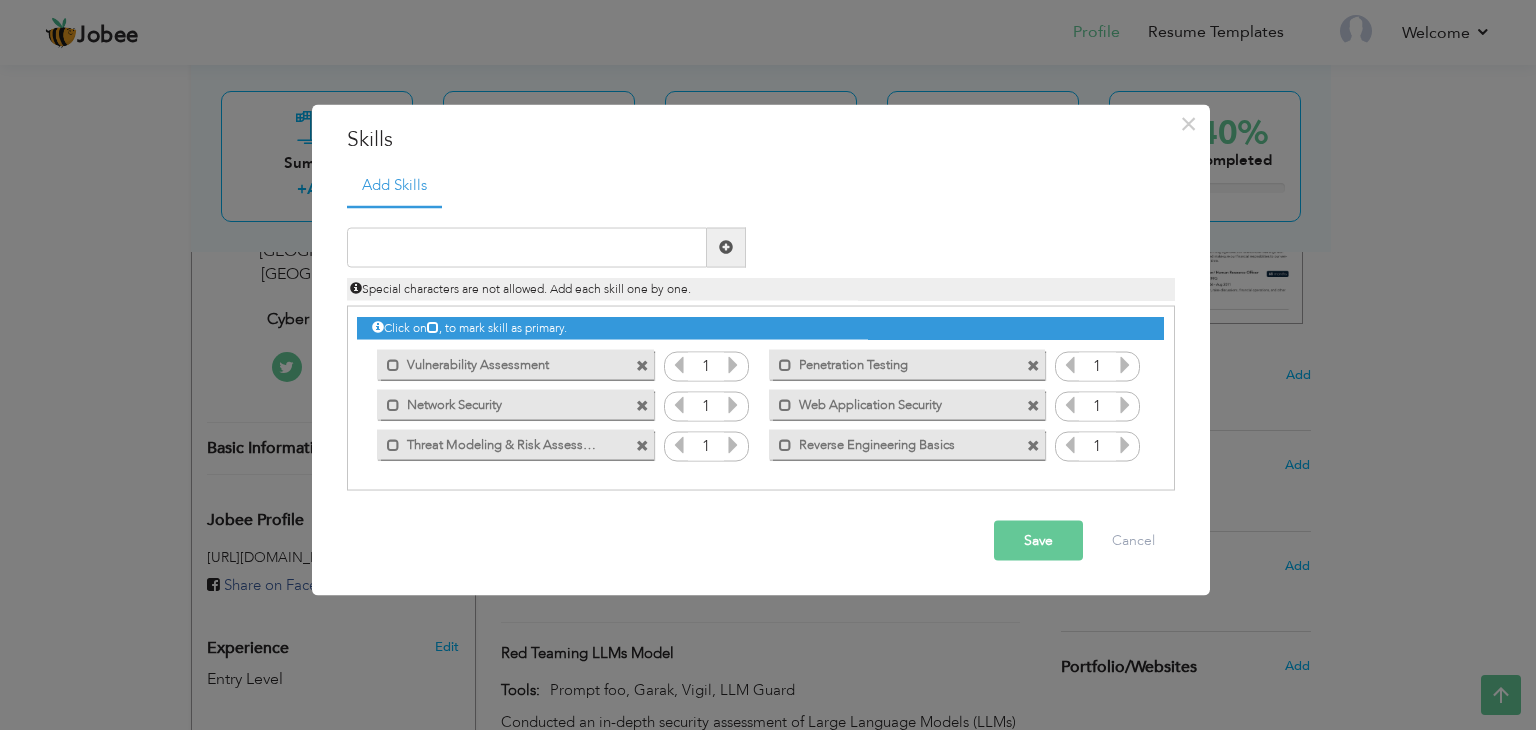 click at bounding box center (733, 364) 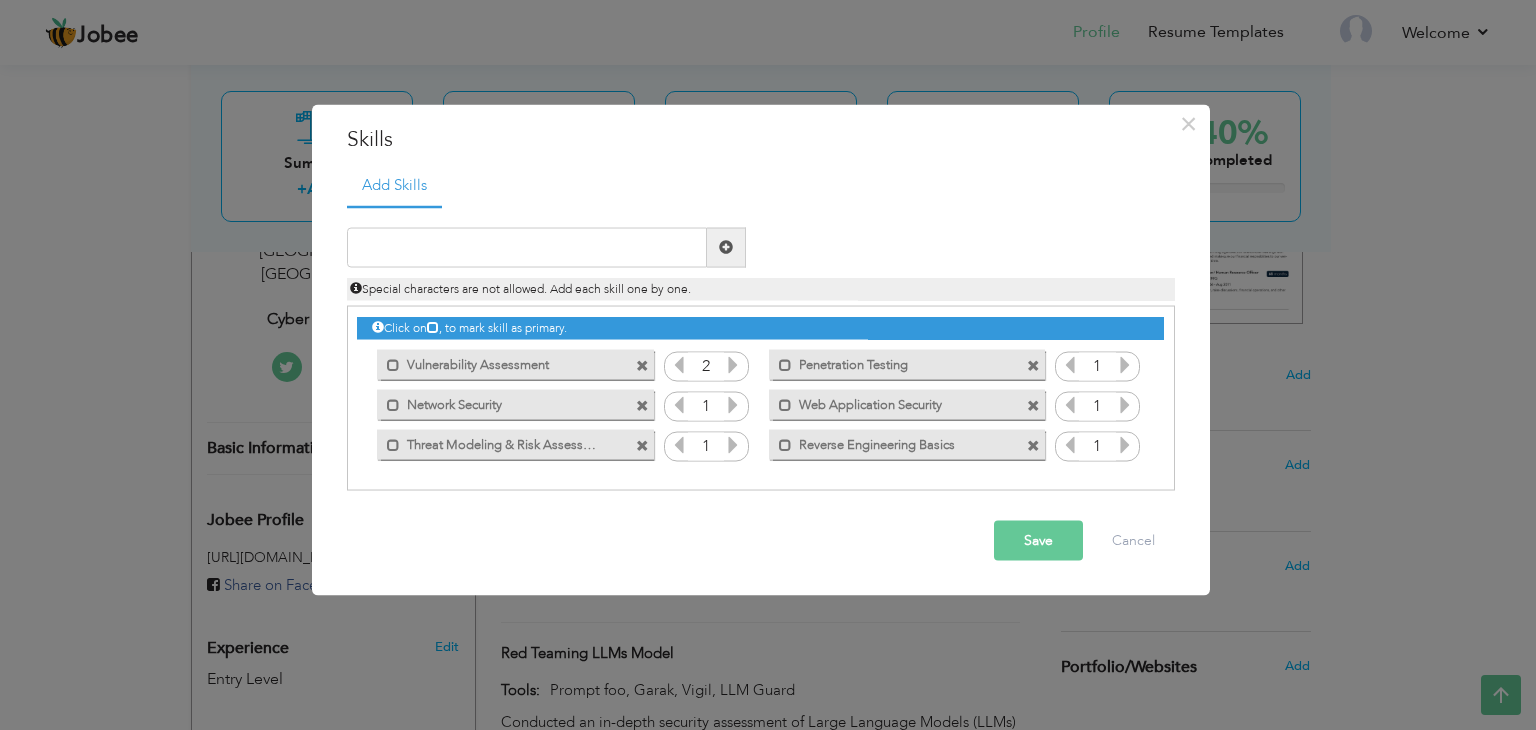 click at bounding box center (679, 364) 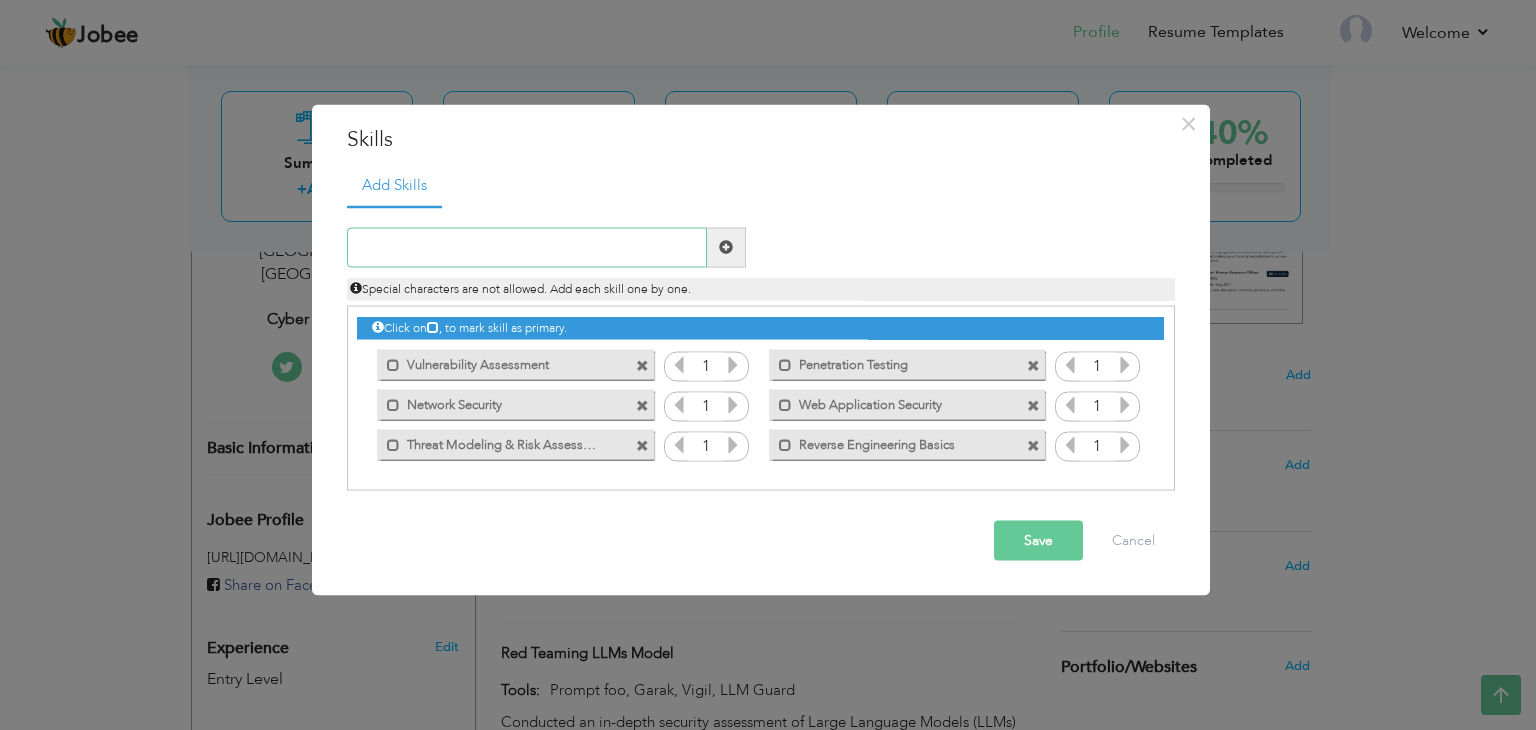 click at bounding box center [527, 247] 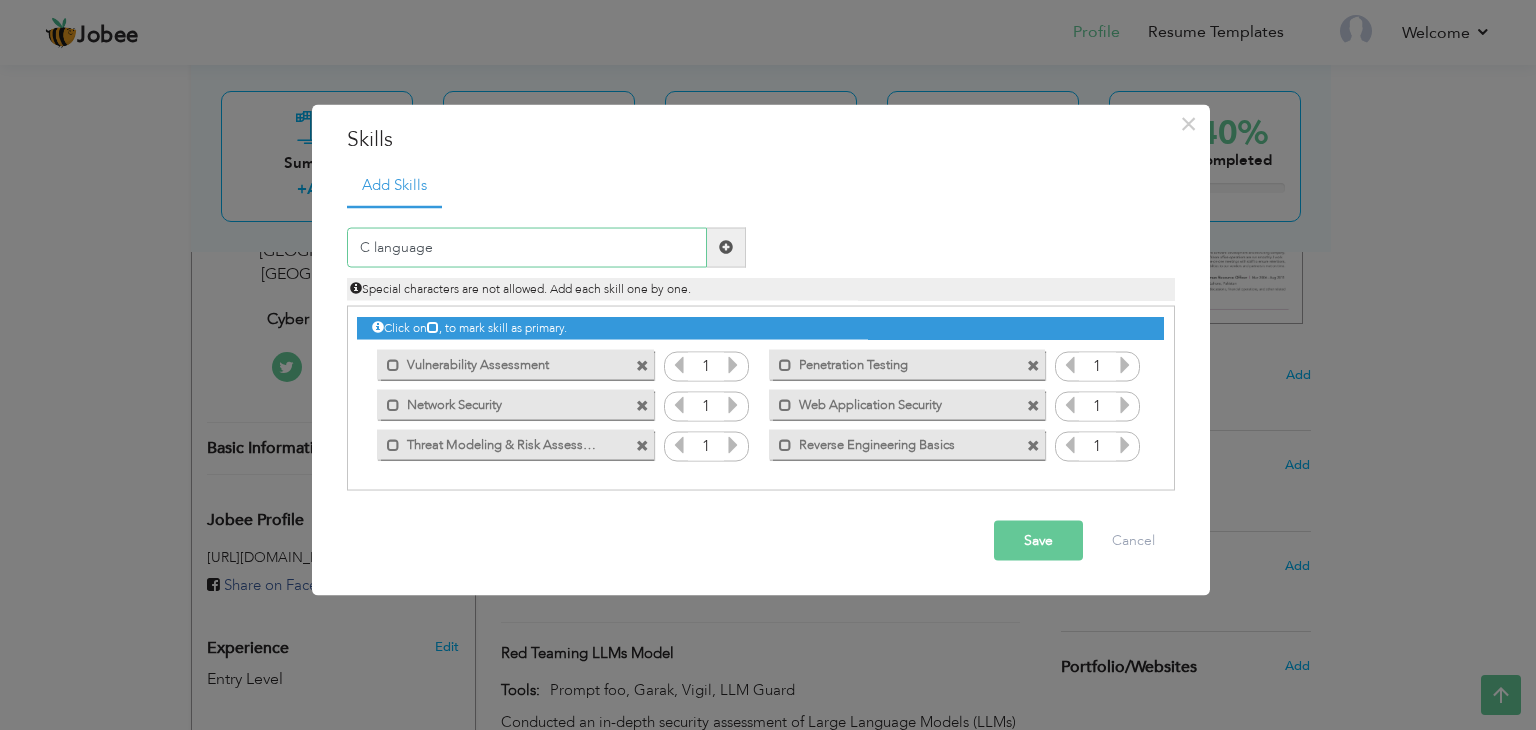 type on "C language" 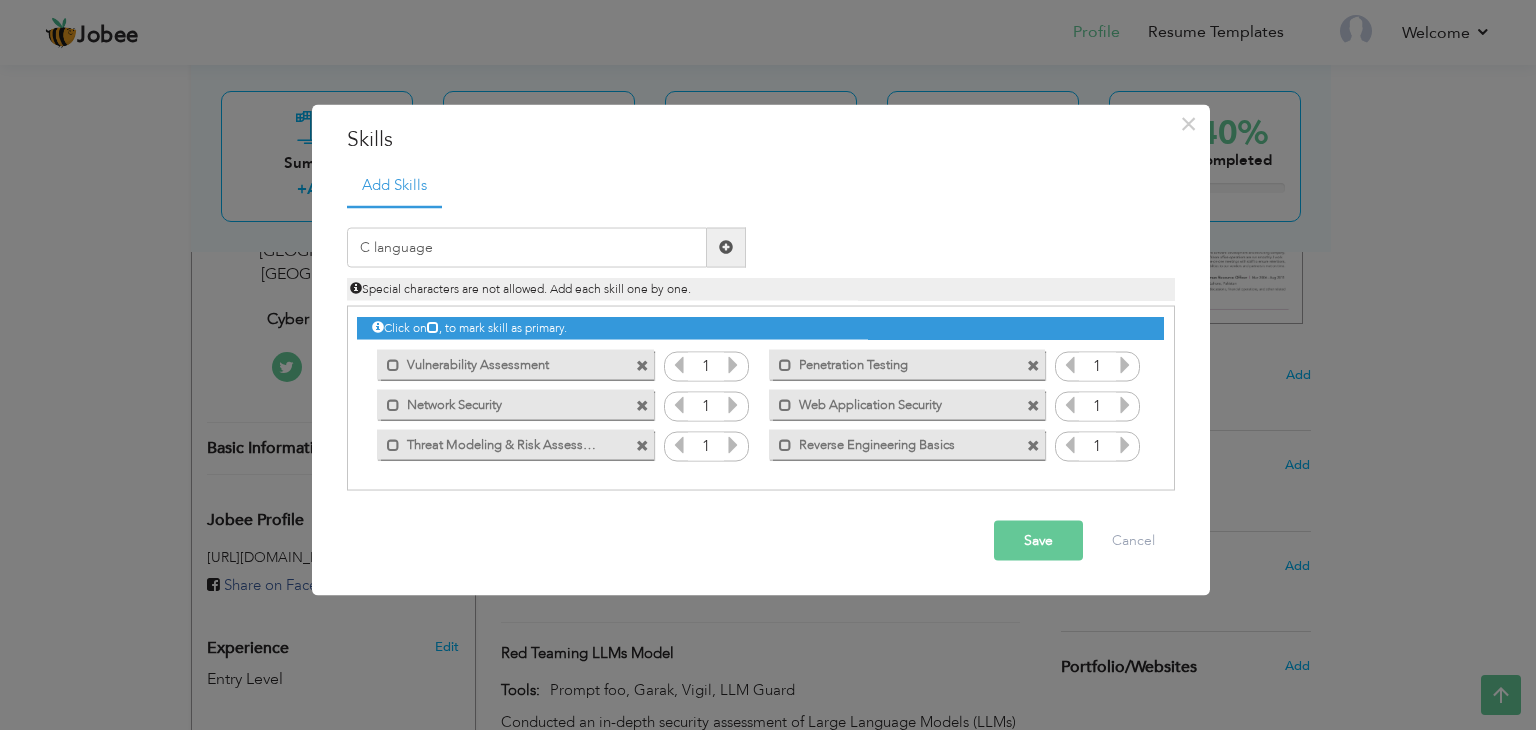 click at bounding box center (726, 247) 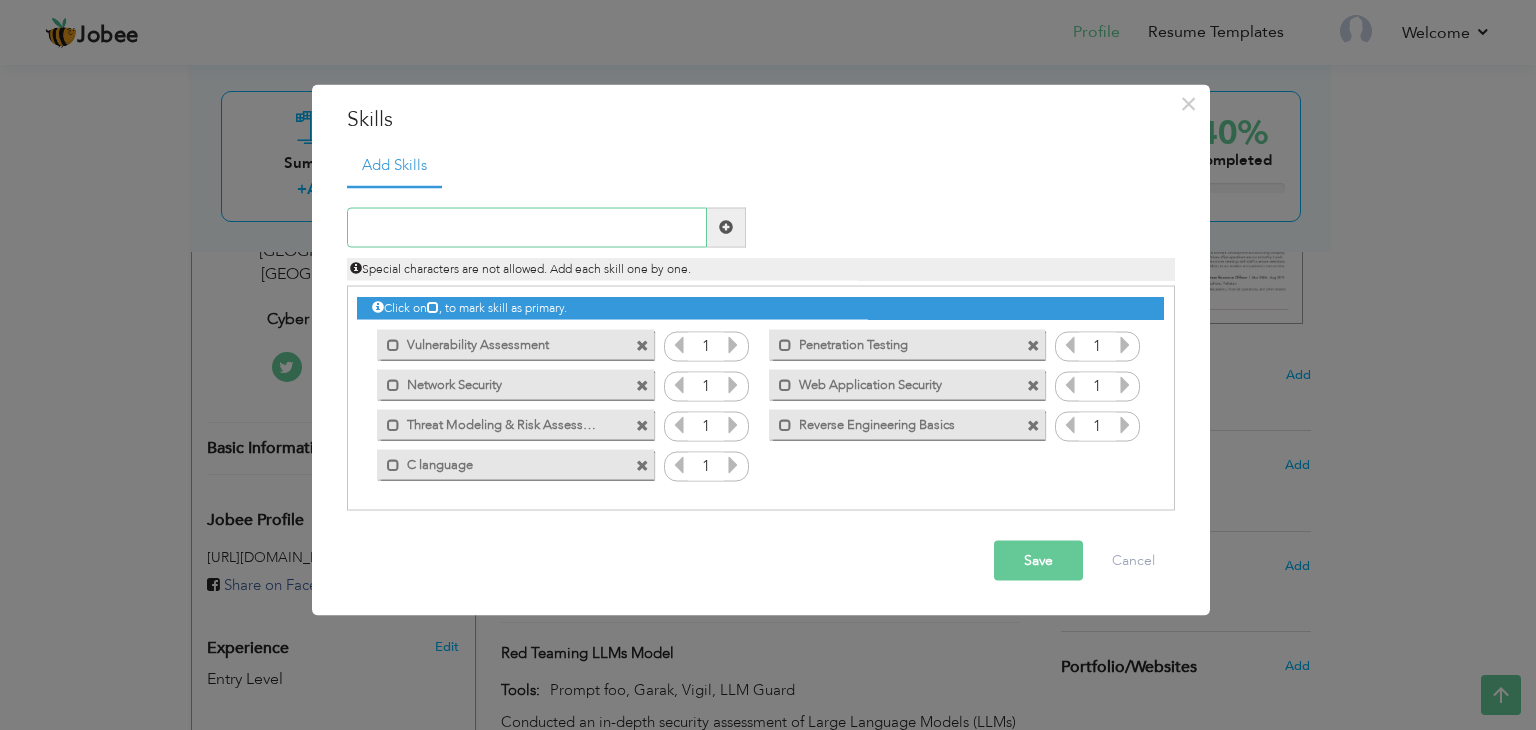 click at bounding box center [527, 227] 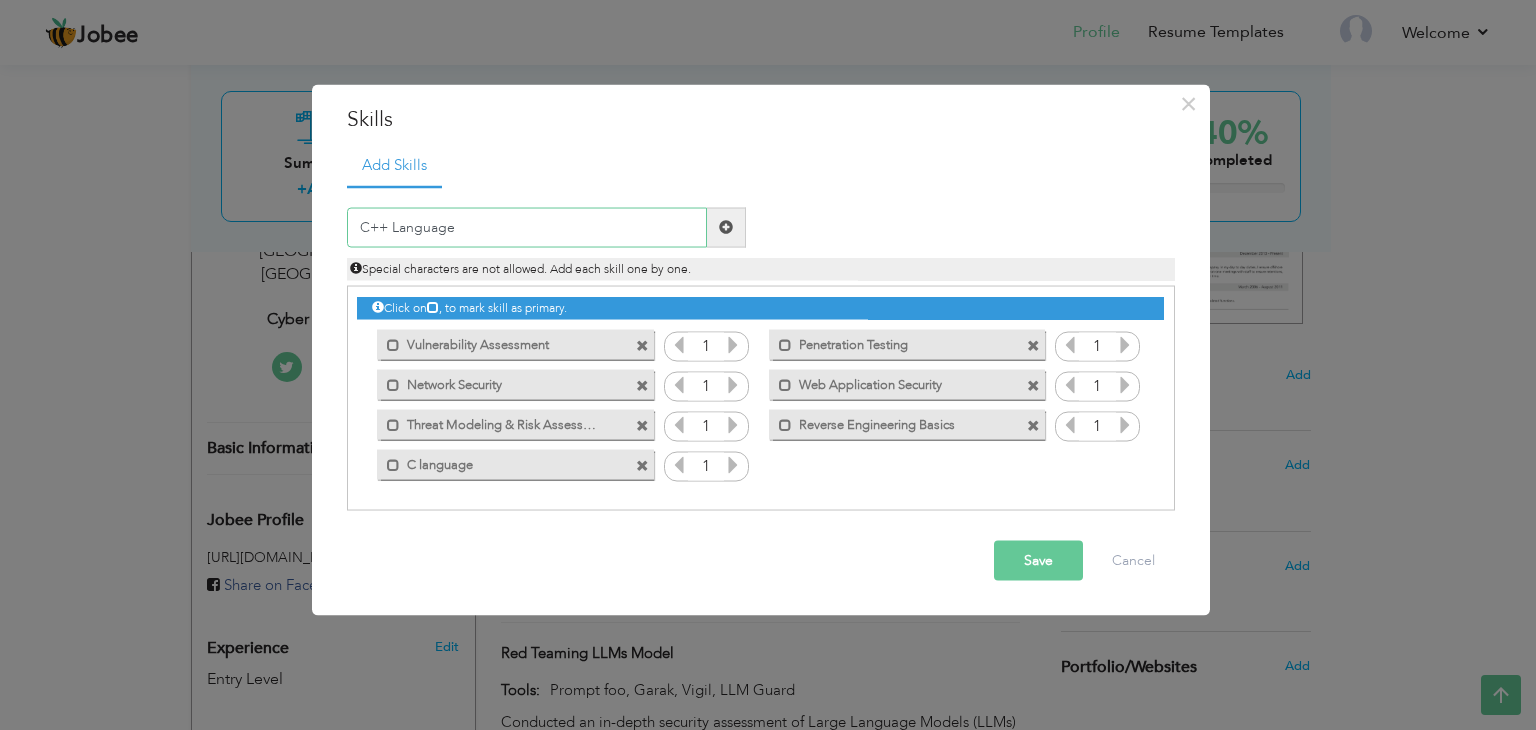 type on "C++ Language" 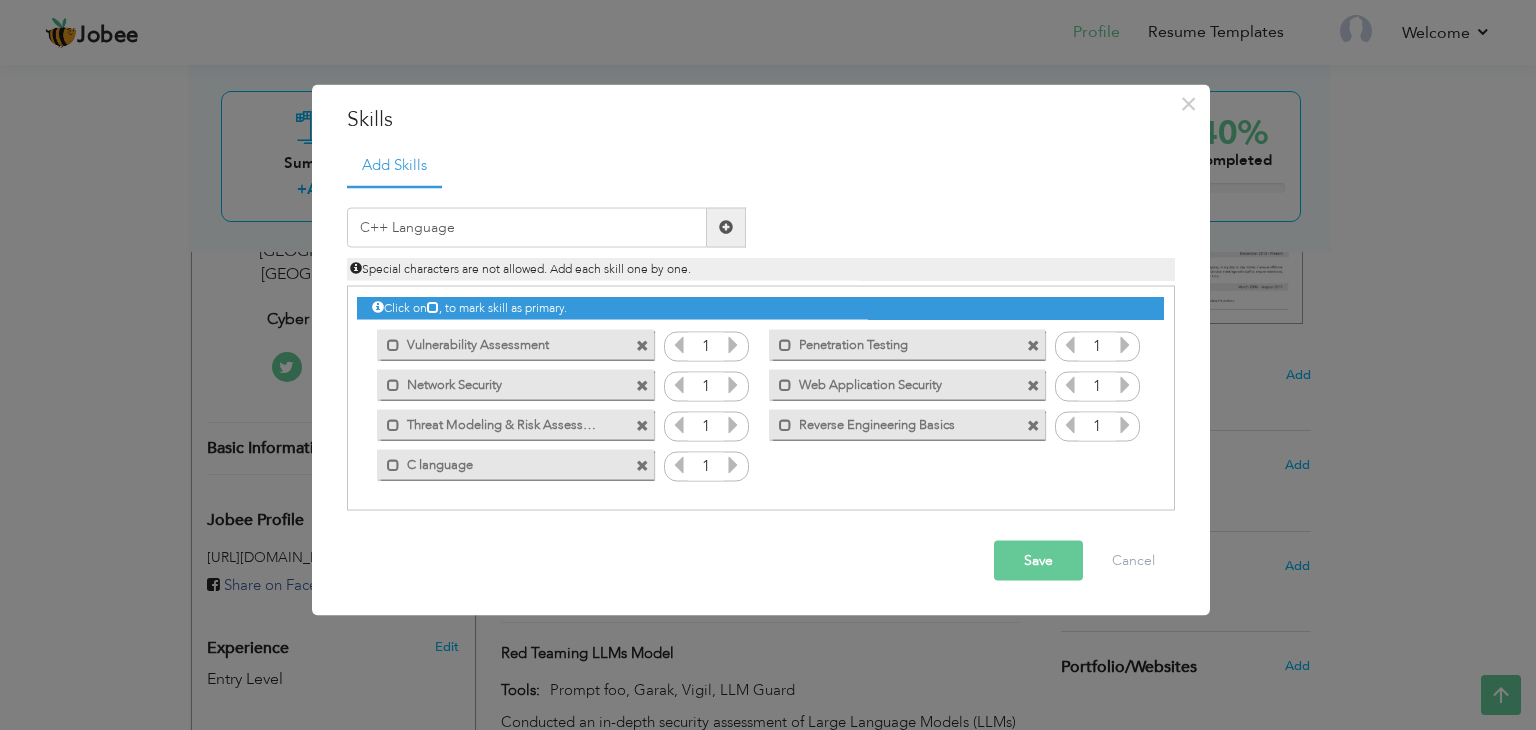 click at bounding box center (726, 227) 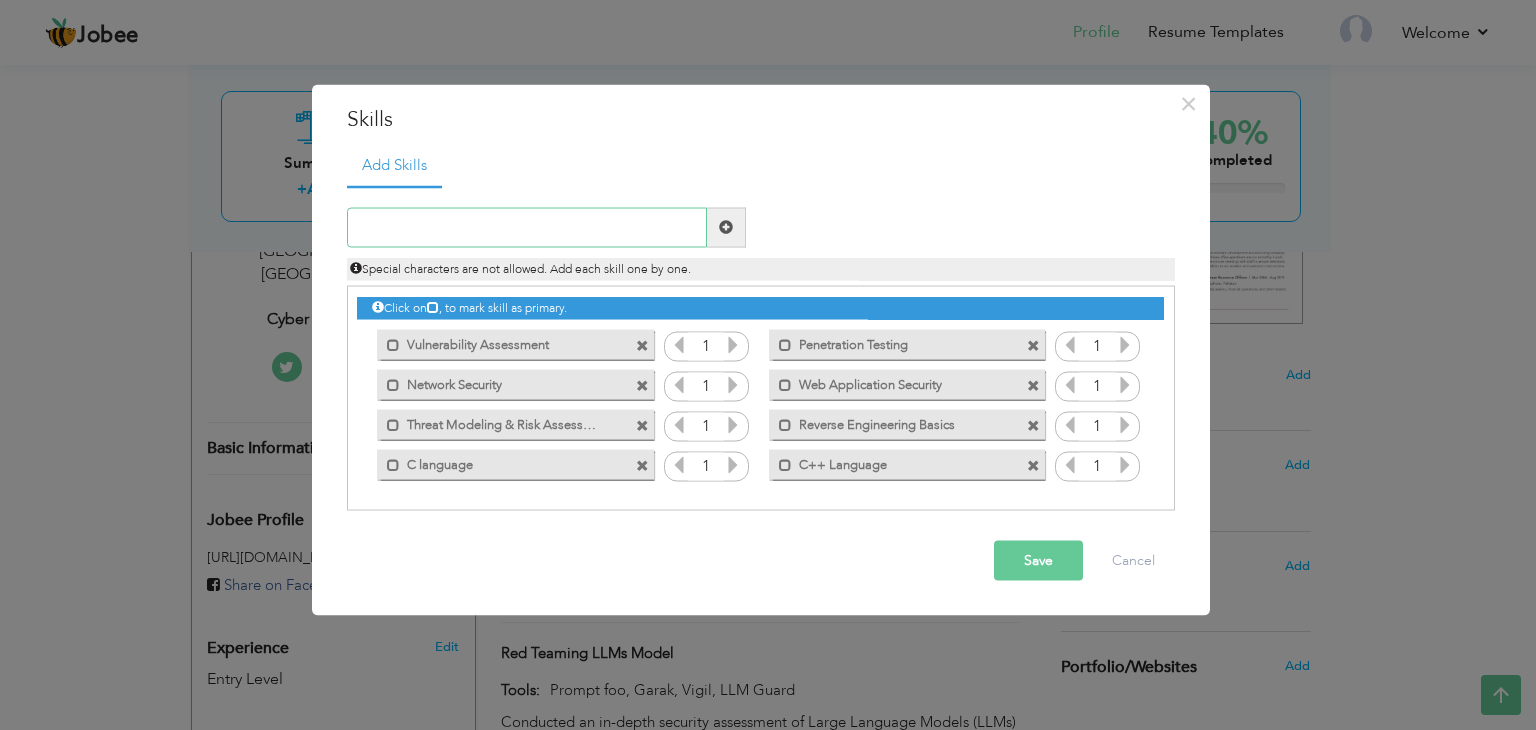 click at bounding box center (527, 227) 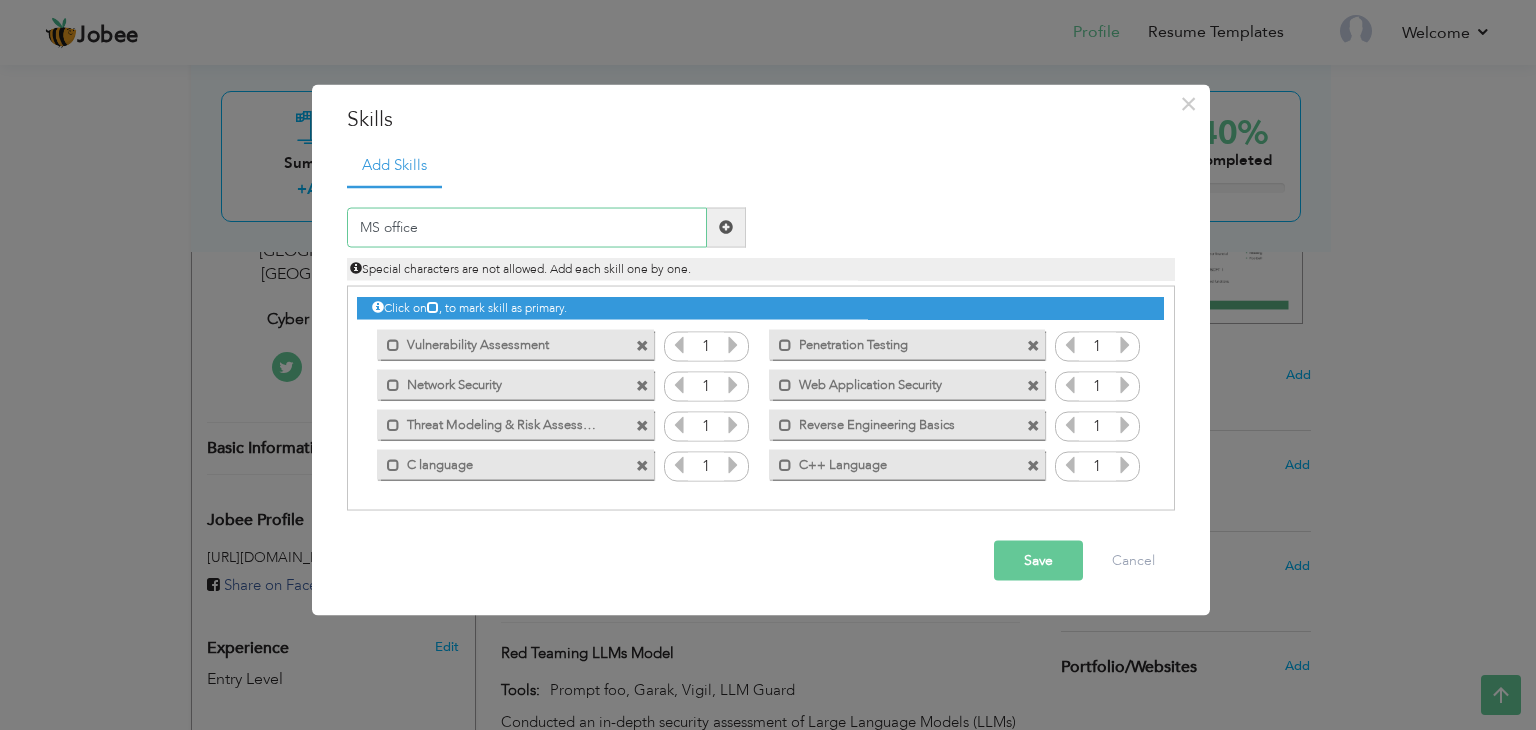 type on "MS office" 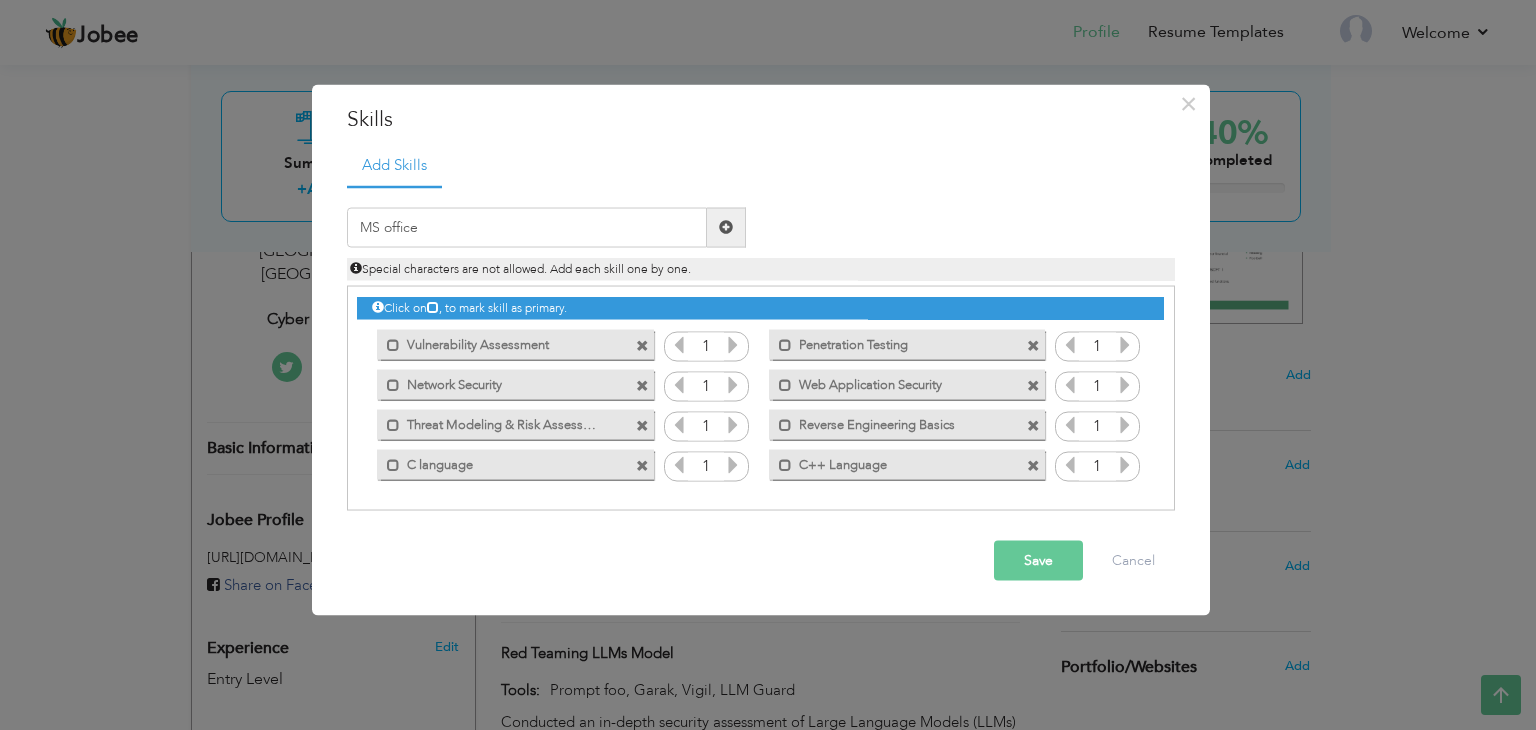click at bounding box center (726, 227) 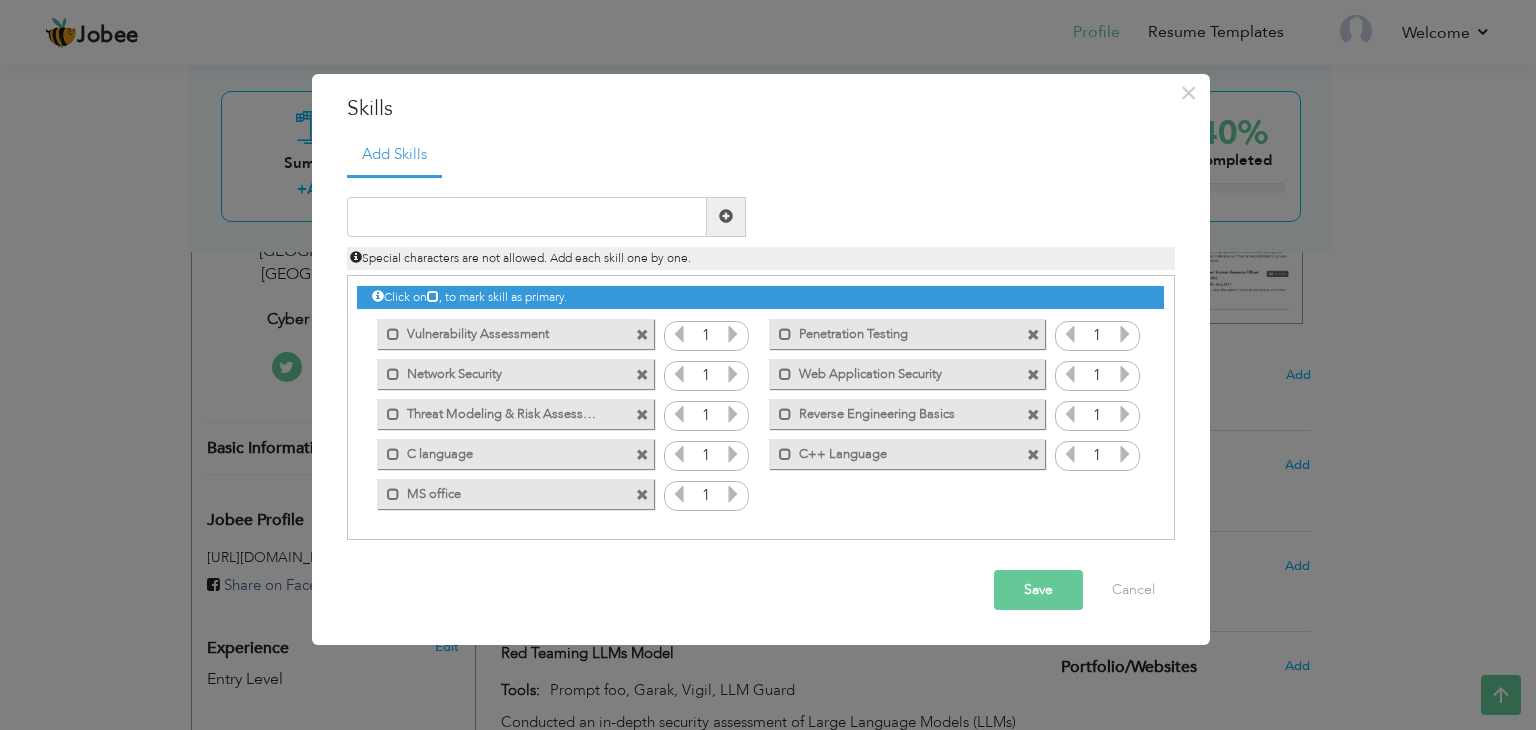 click on "MS office" at bounding box center (501, 491) 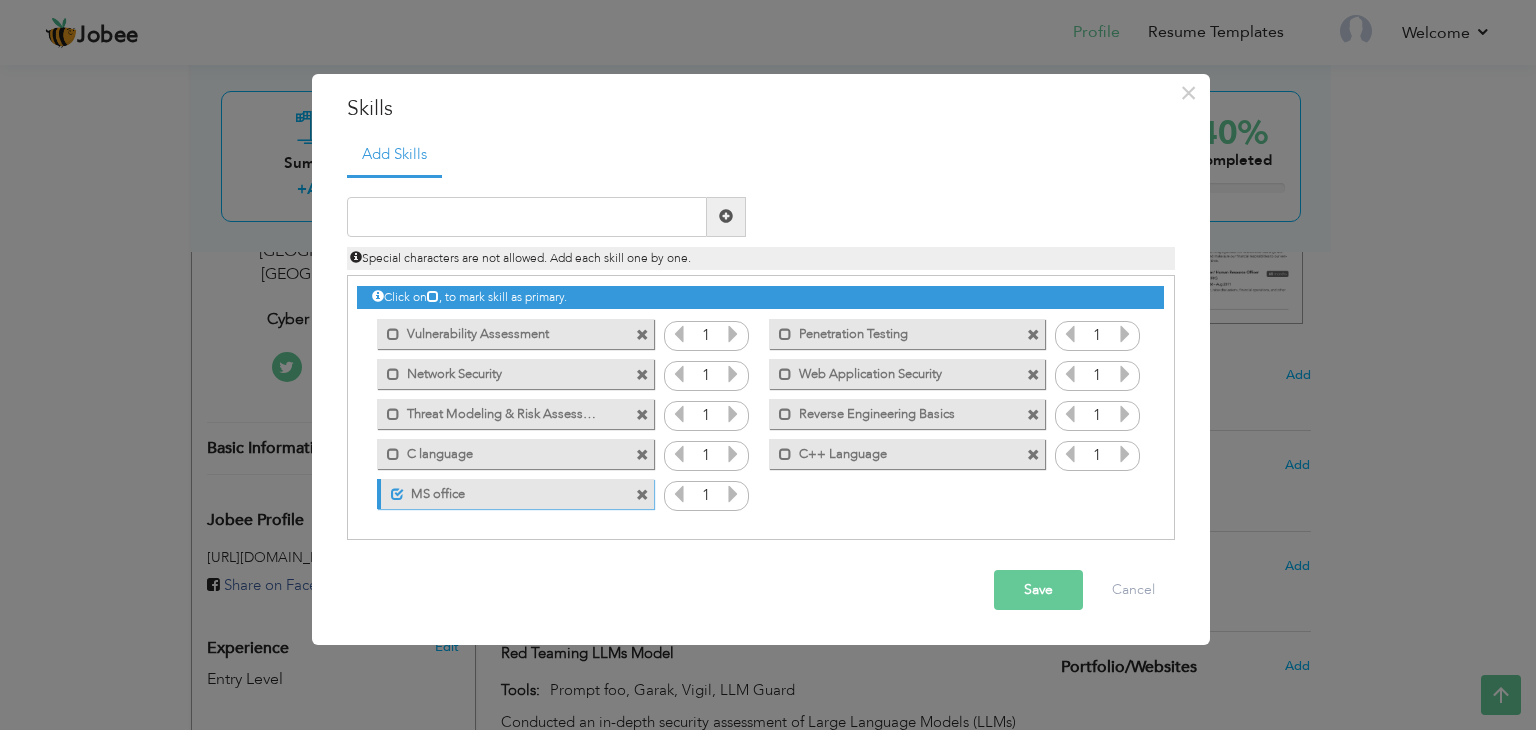 click on "MS office" at bounding box center (503, 491) 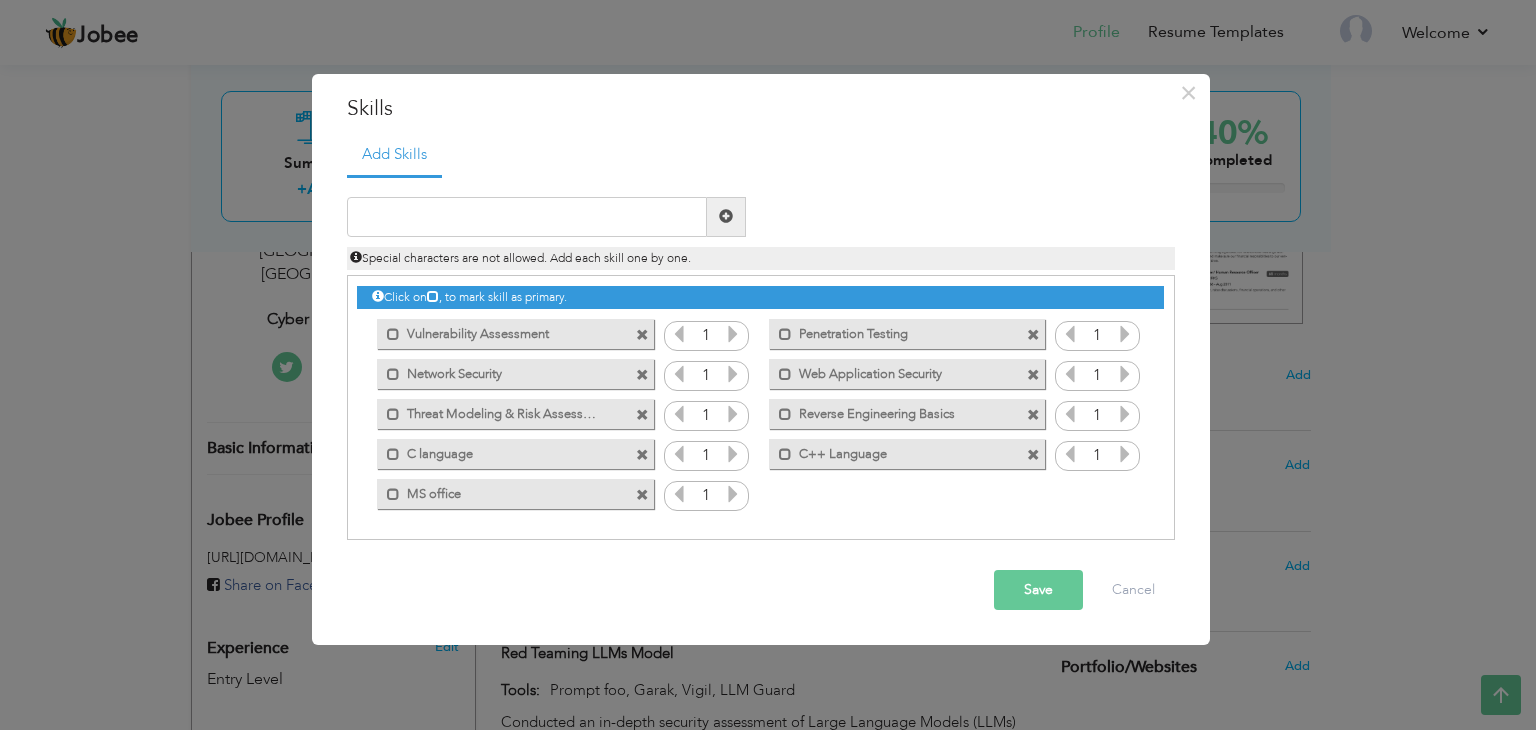 click at bounding box center [642, 495] 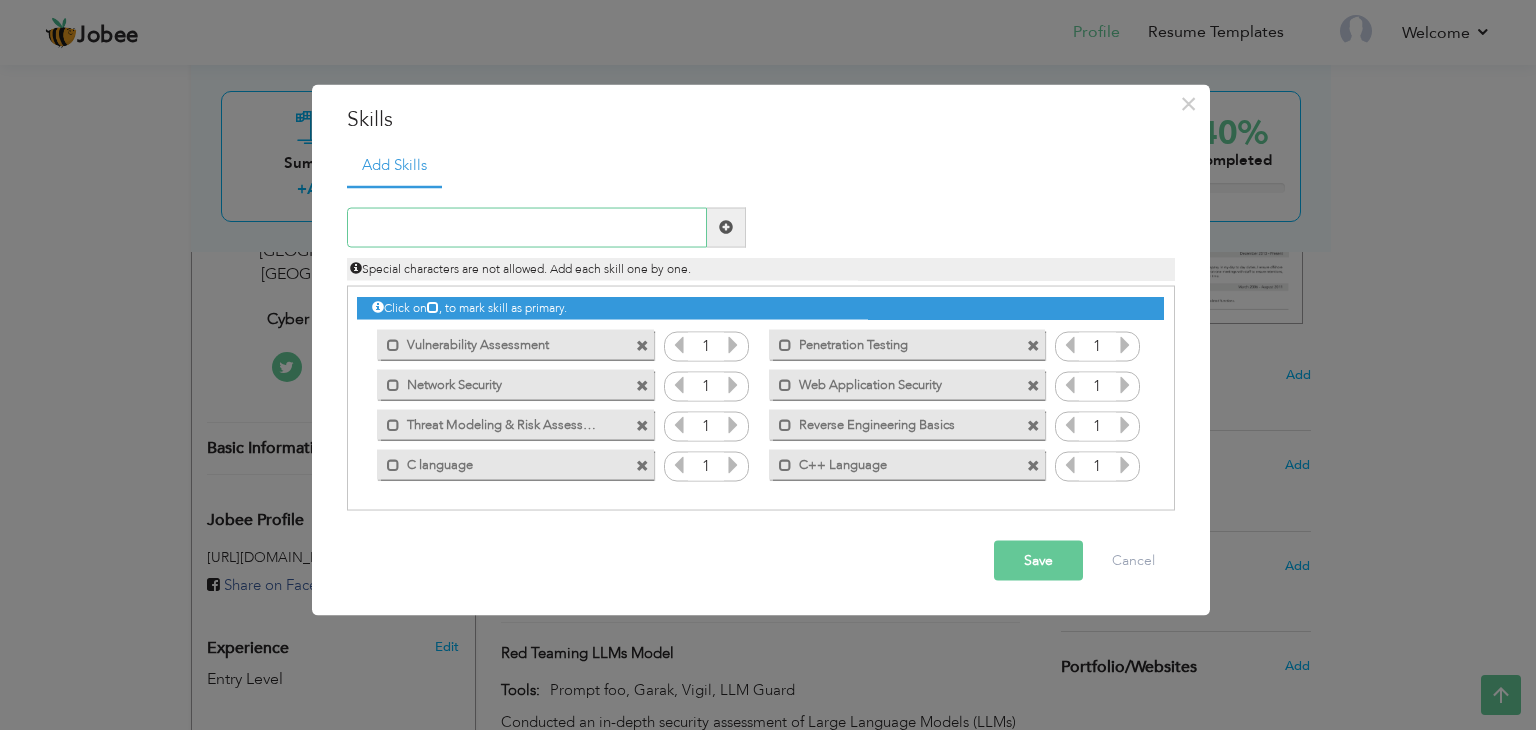 click at bounding box center (527, 227) 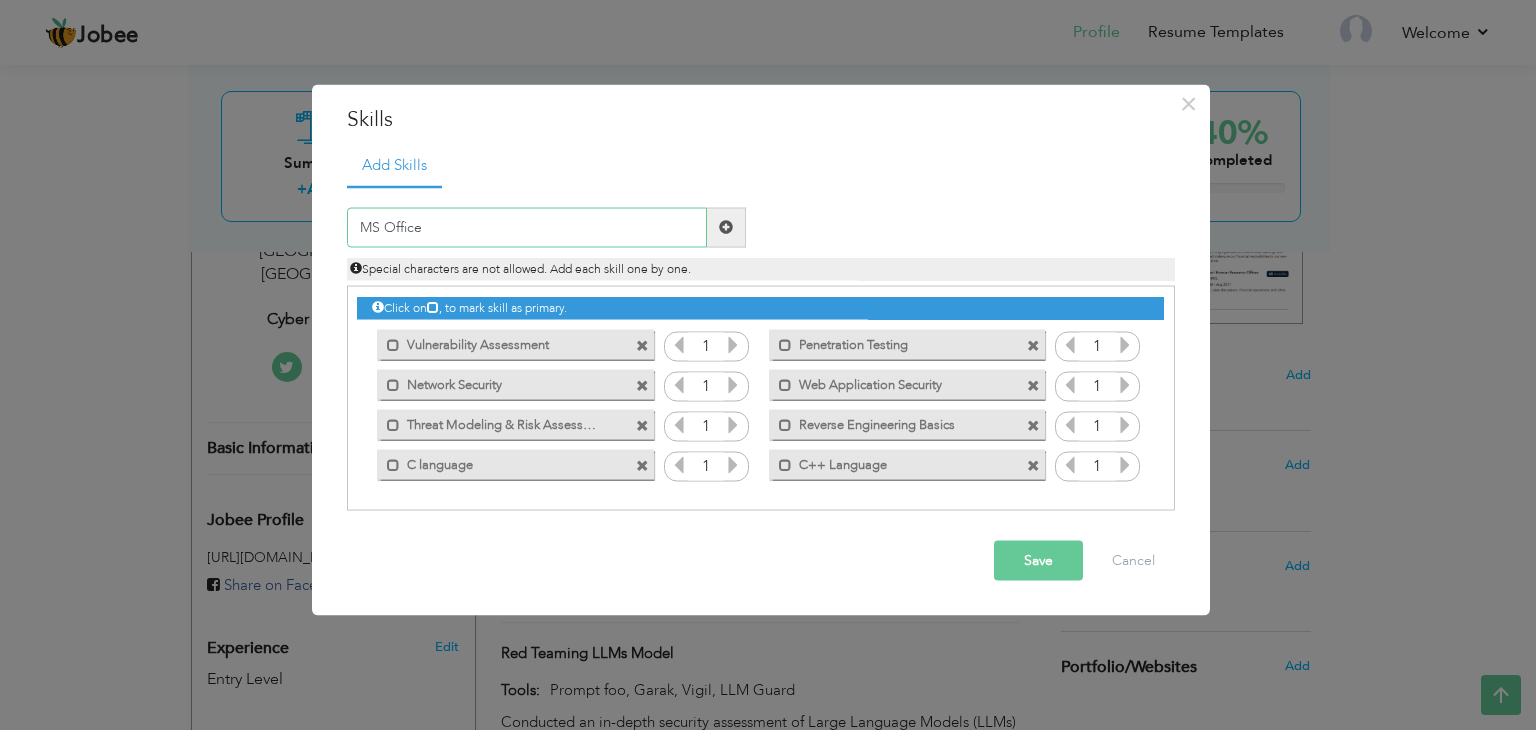 type on "MS Office" 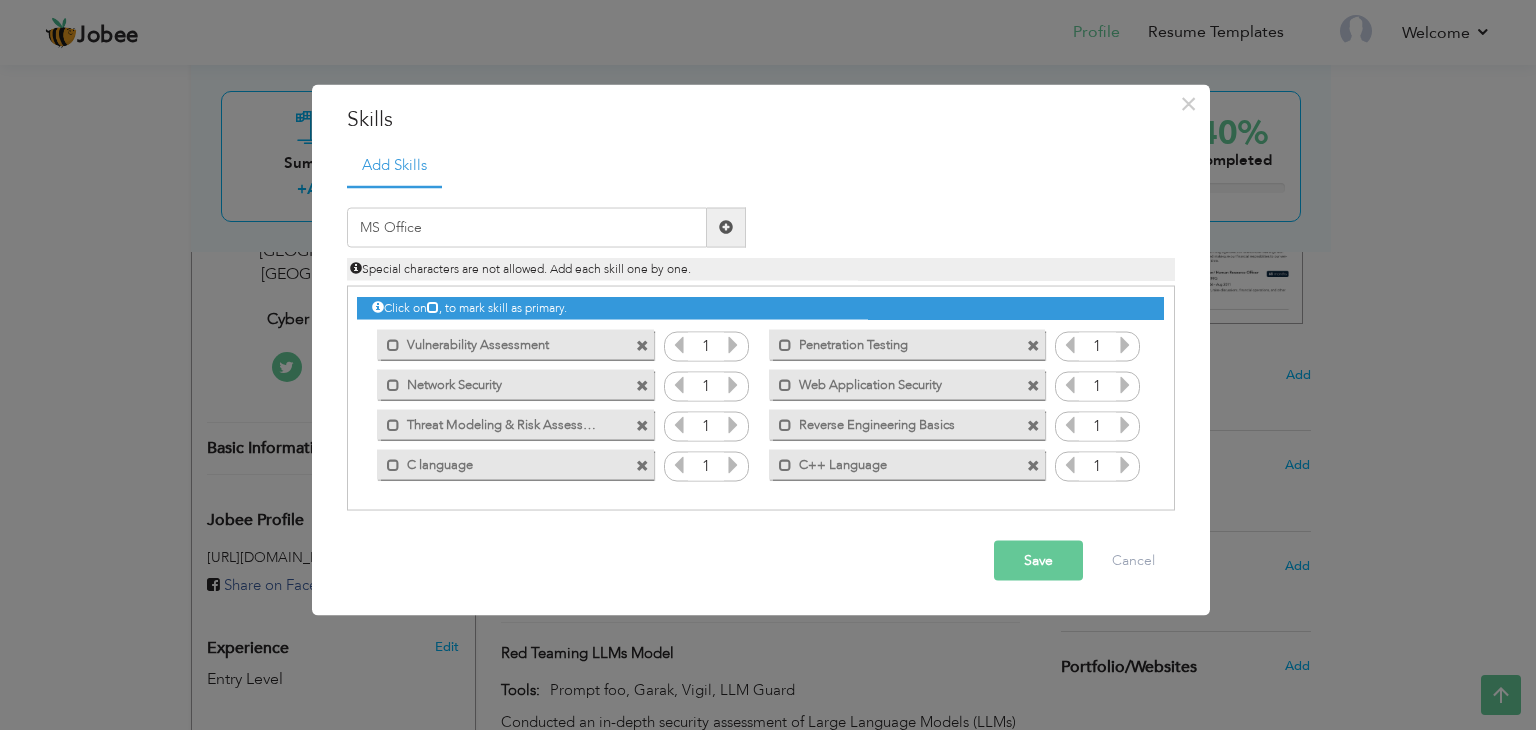 click at bounding box center (726, 227) 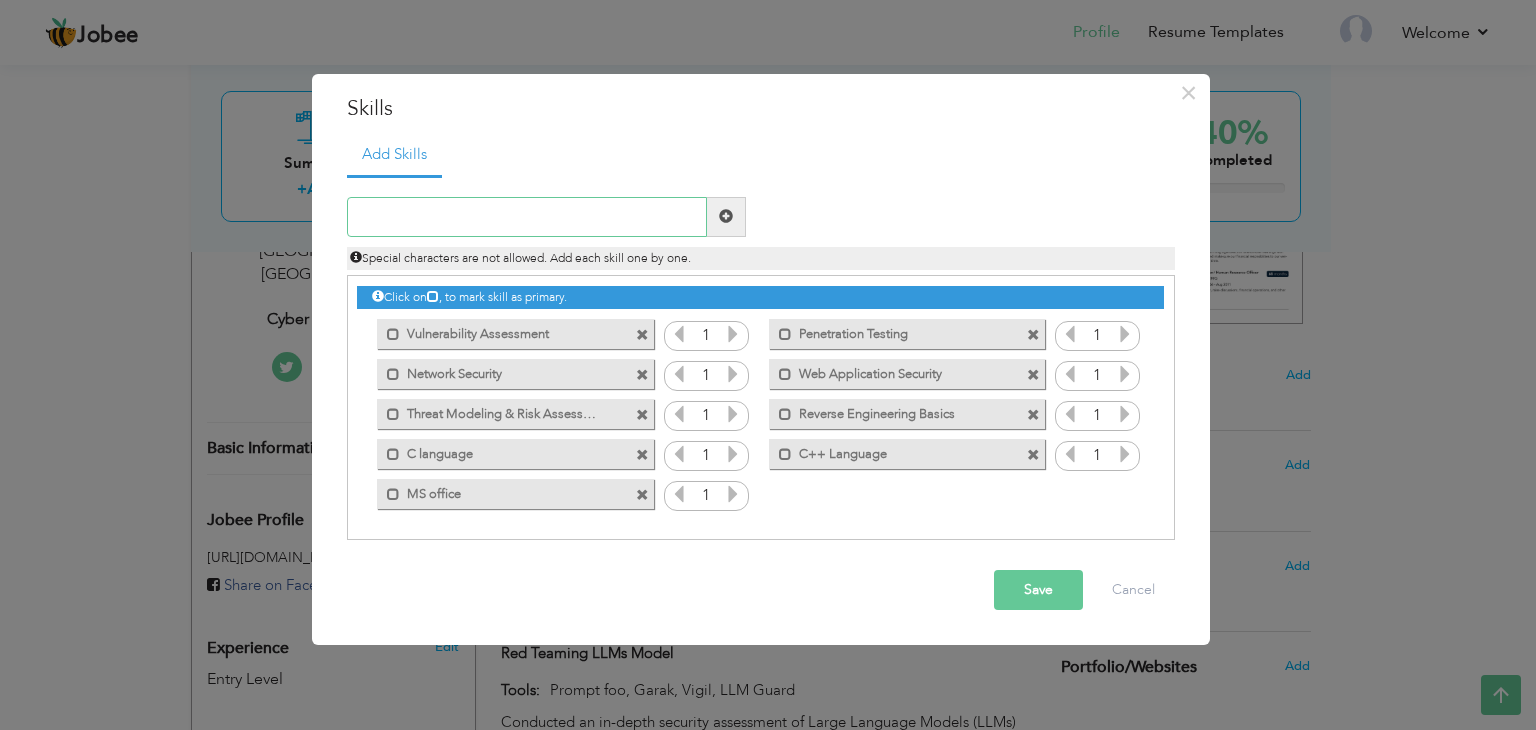click at bounding box center [527, 217] 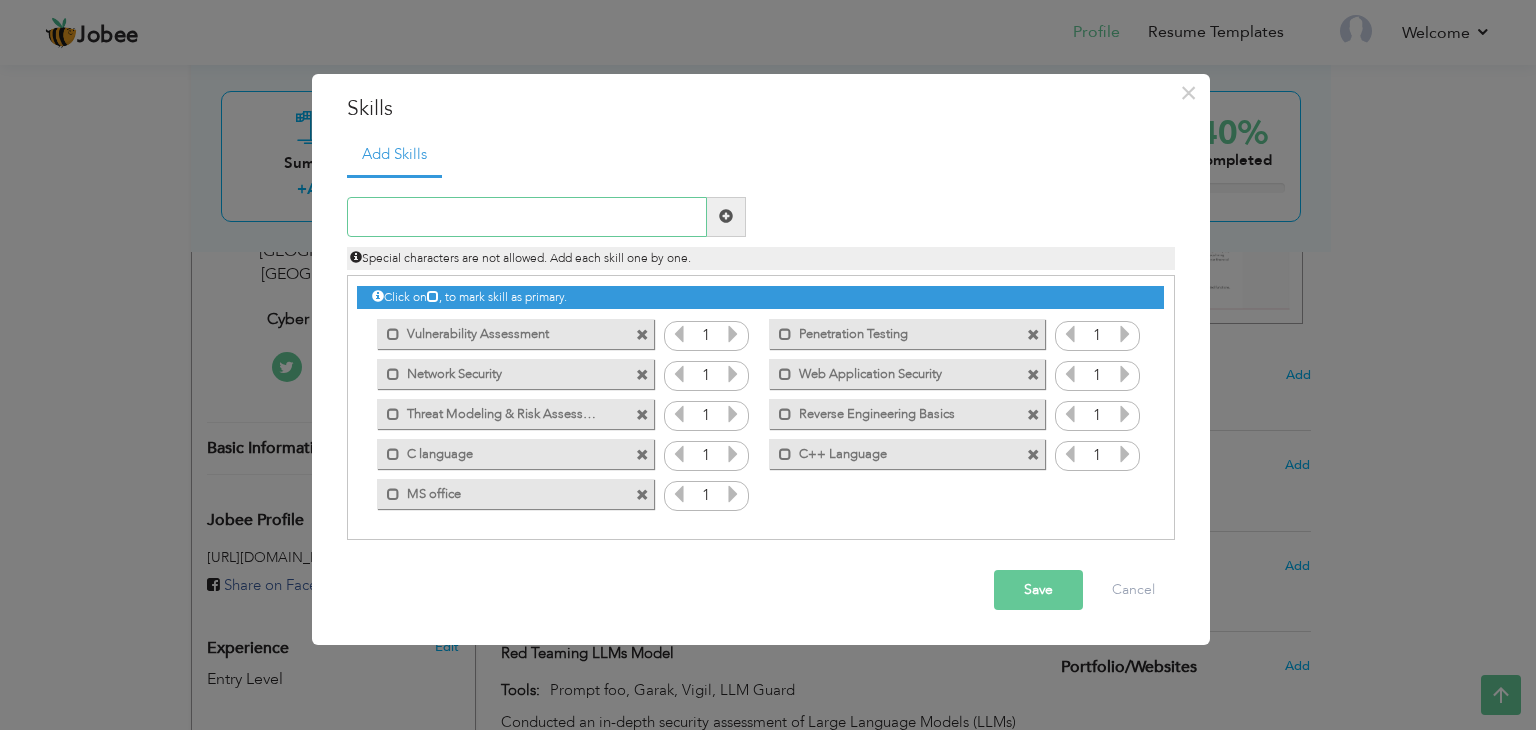 paste on "Microsoft SQL Server" 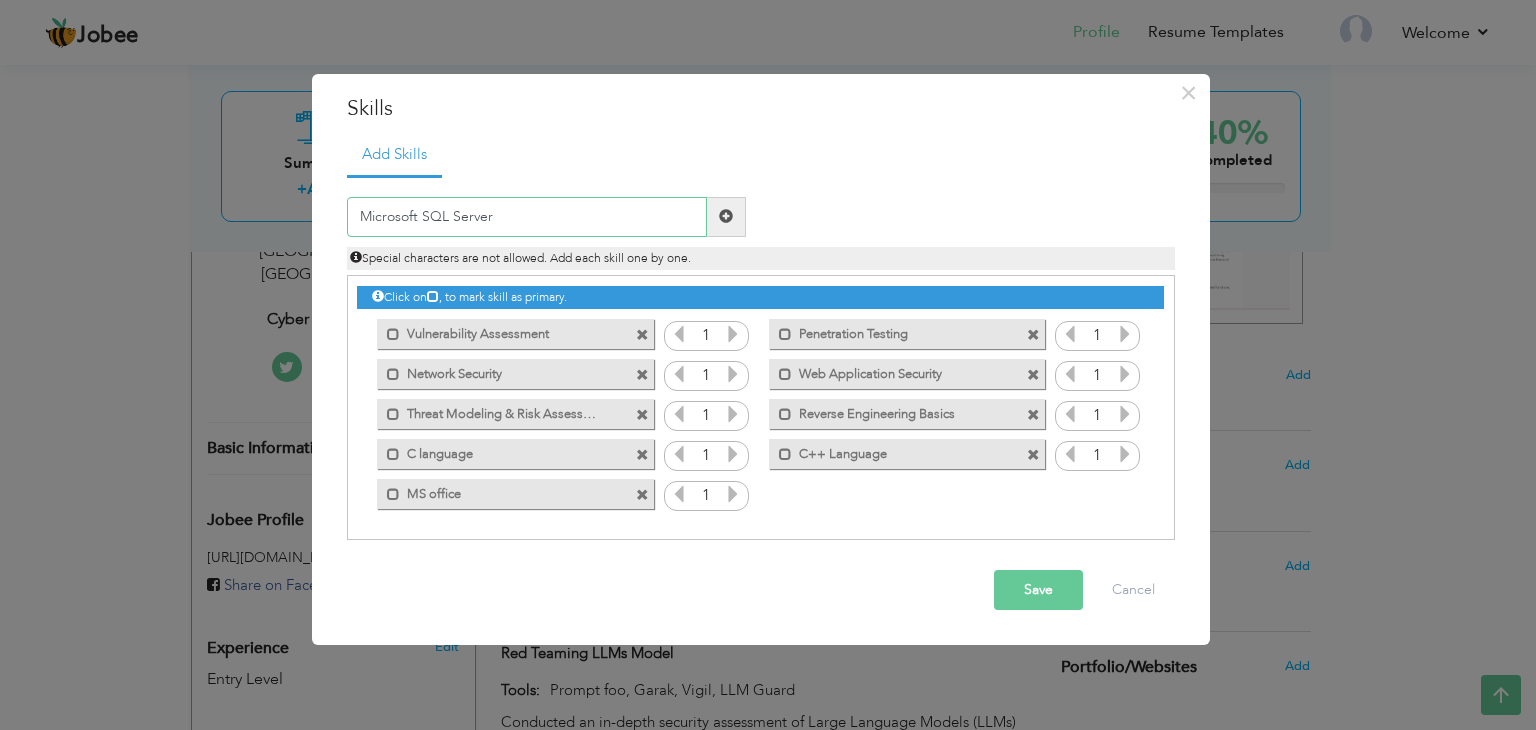 type on "Microsoft SQL Server" 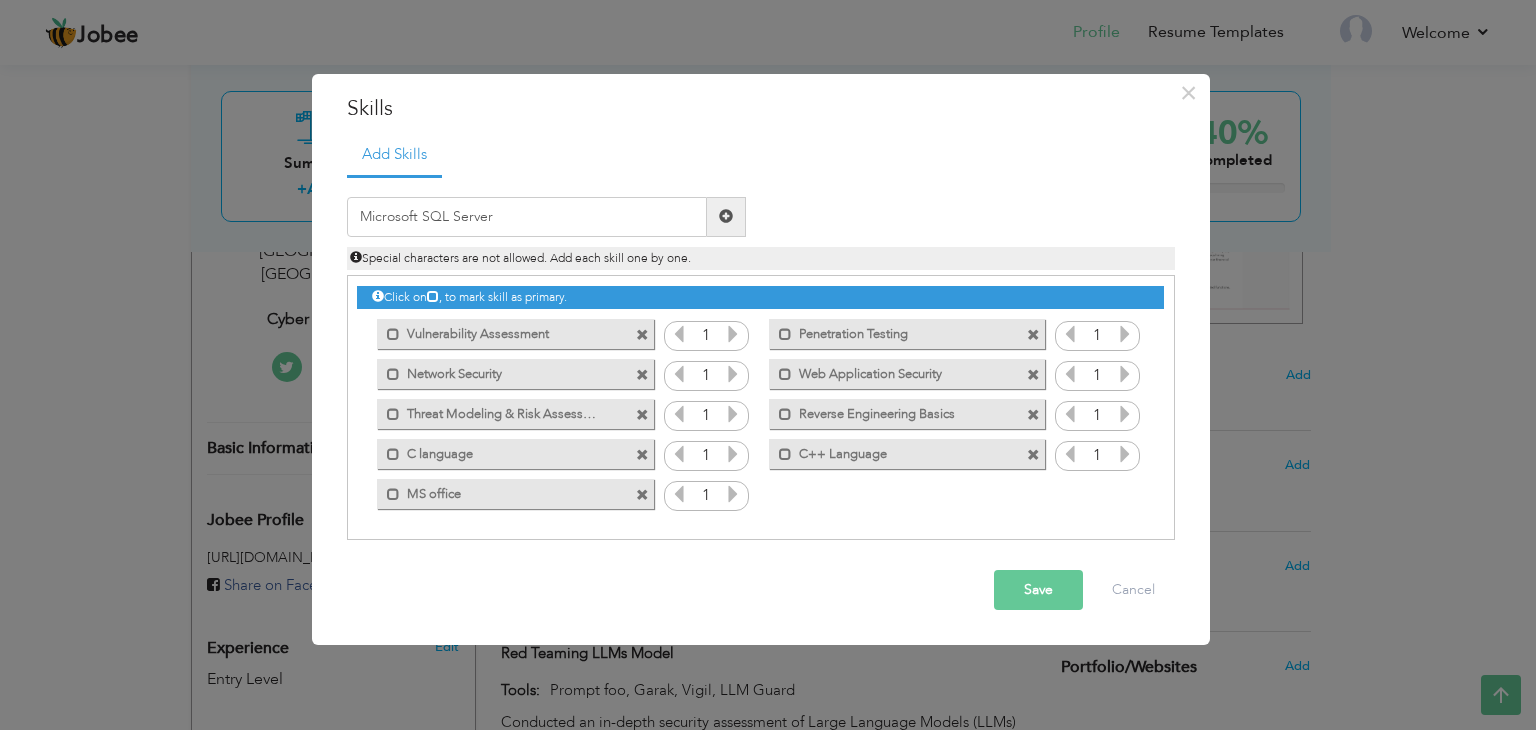 click at bounding box center [726, 216] 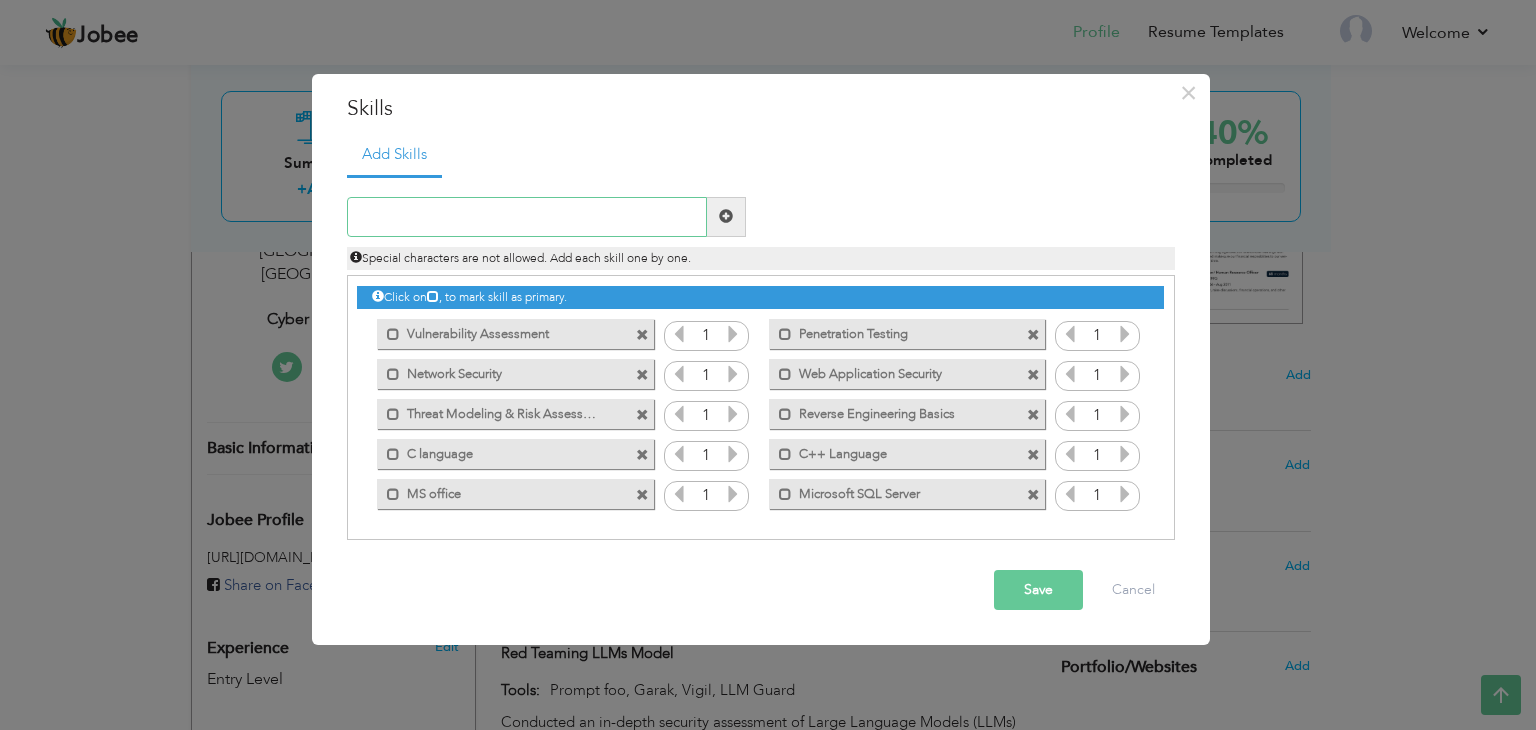 click at bounding box center (527, 217) 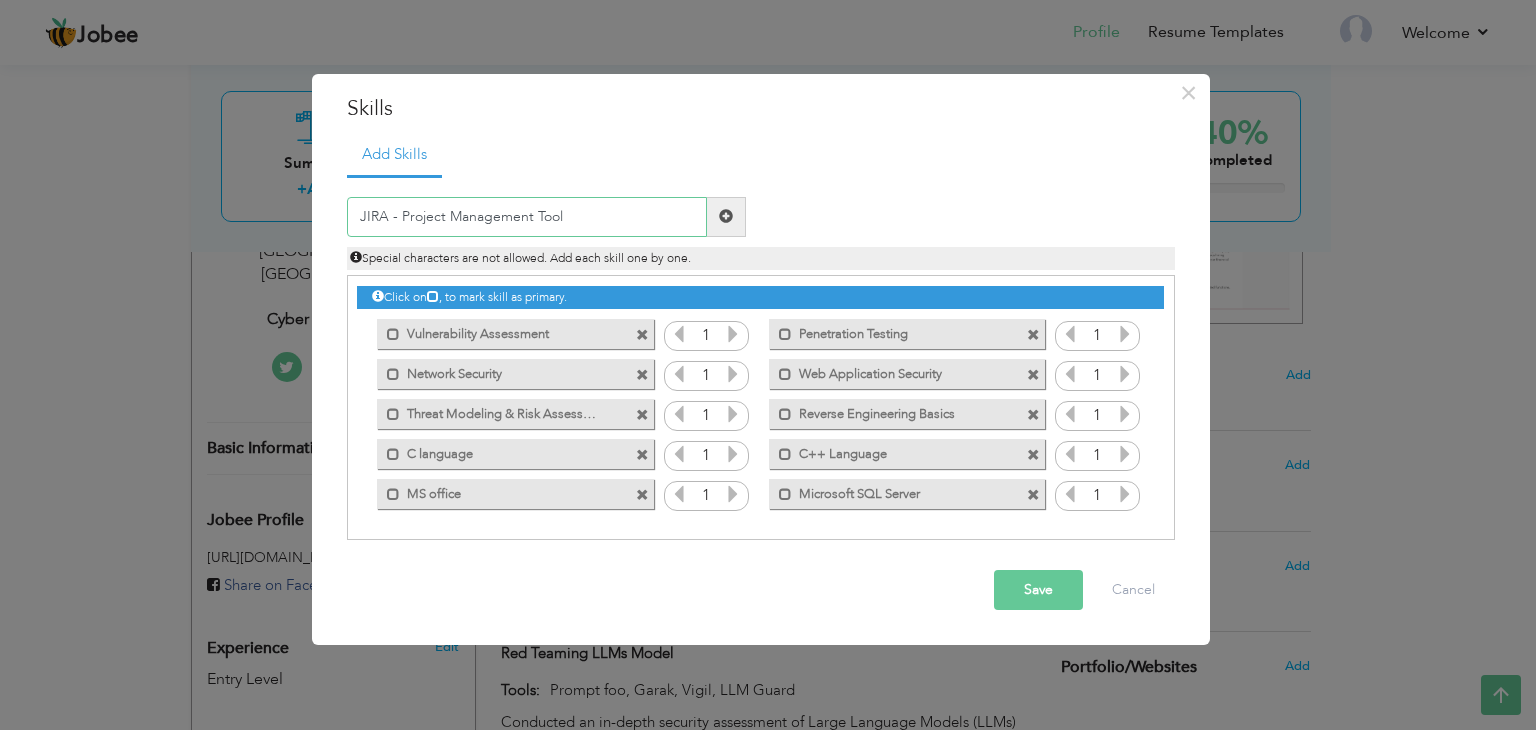 type on "JIRA - Project Management Tool" 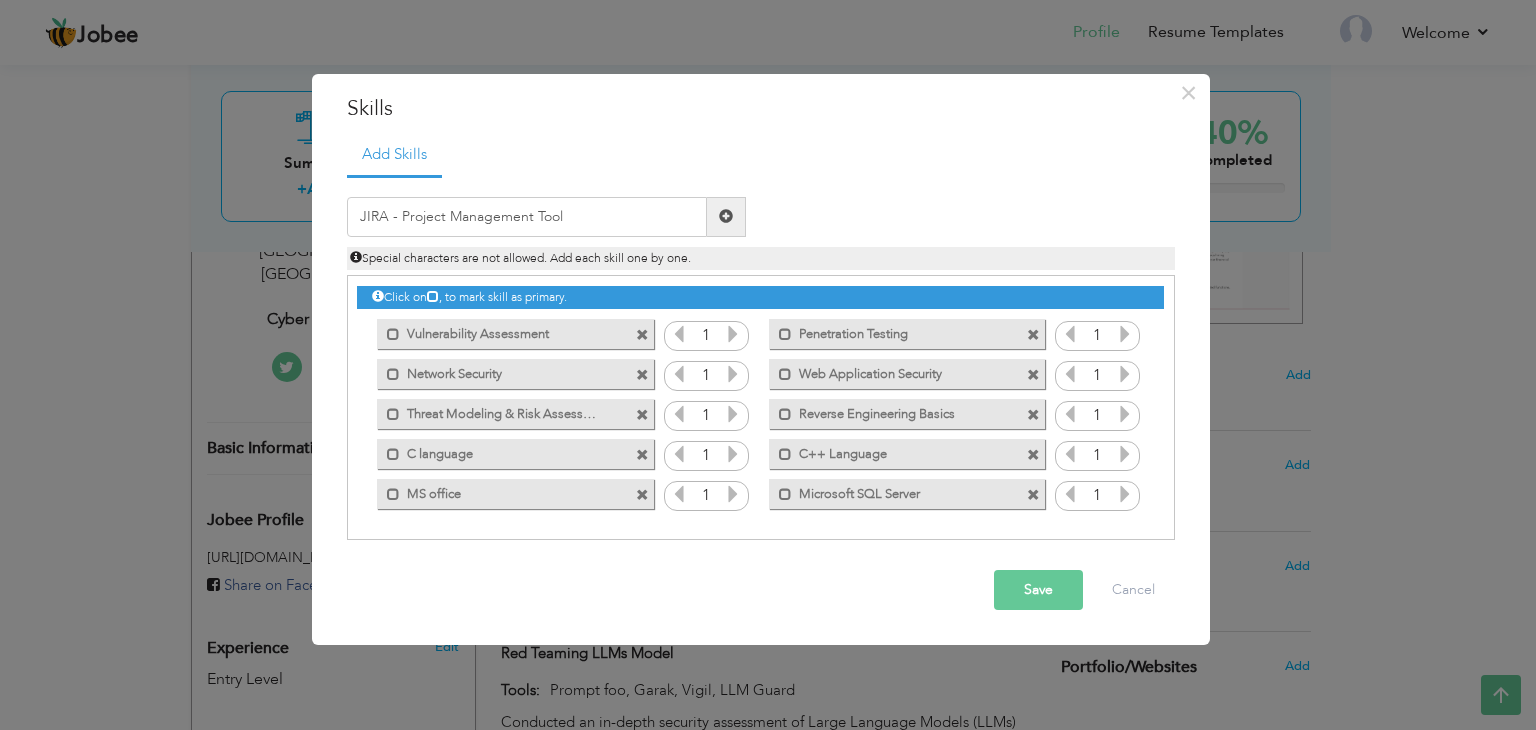 click at bounding box center (726, 216) 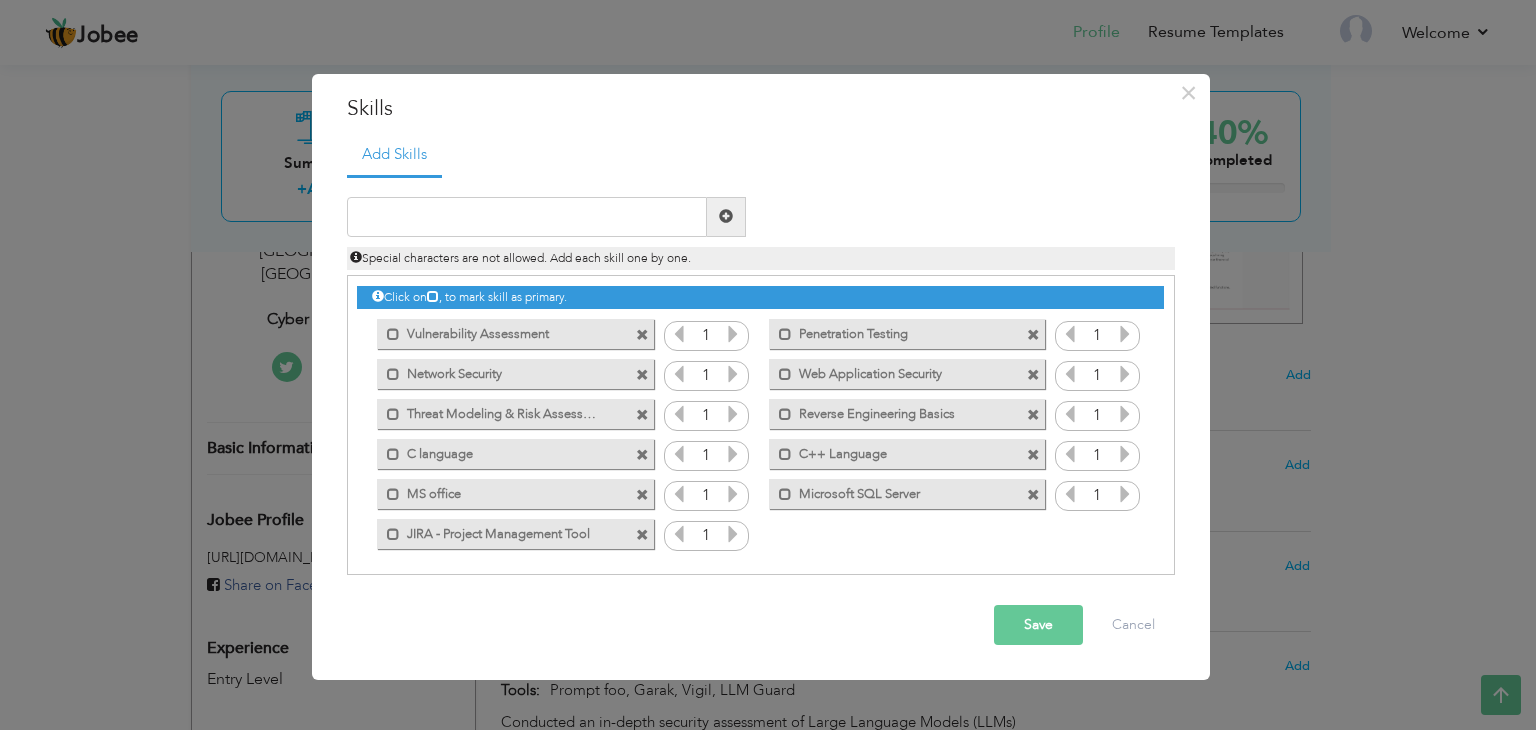 click on "Save" at bounding box center [1038, 625] 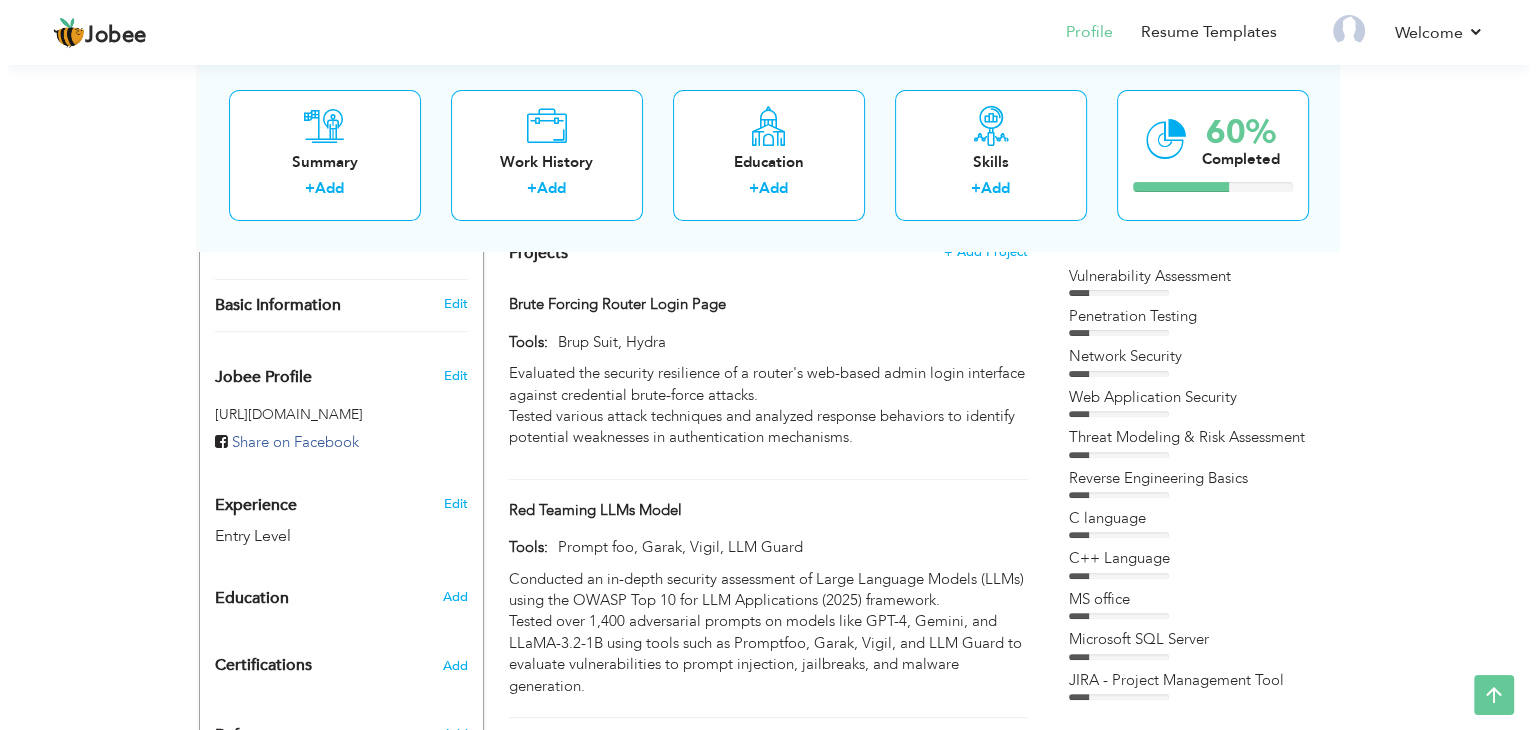 scroll, scrollTop: 557, scrollLeft: 0, axis: vertical 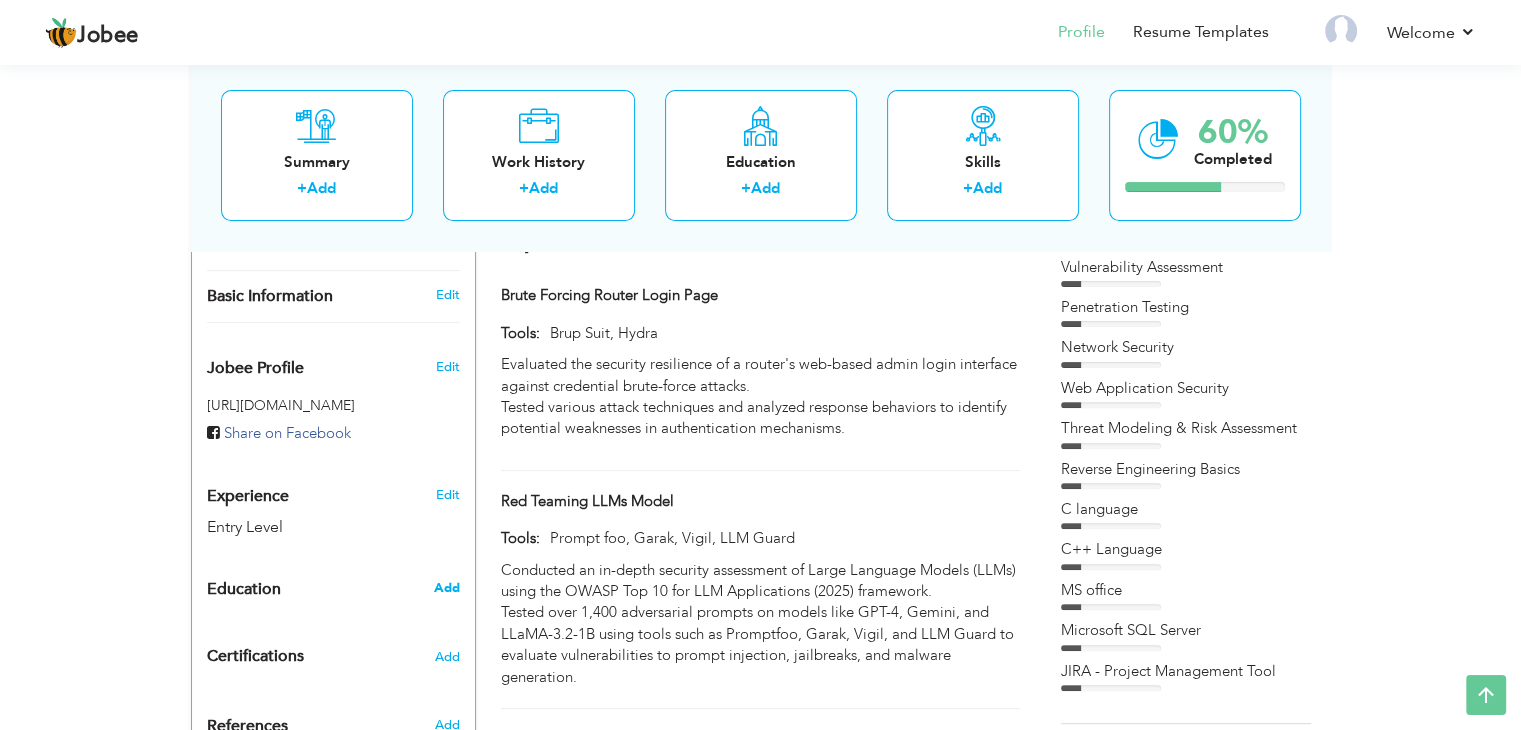 click on "Add" at bounding box center (446, 588) 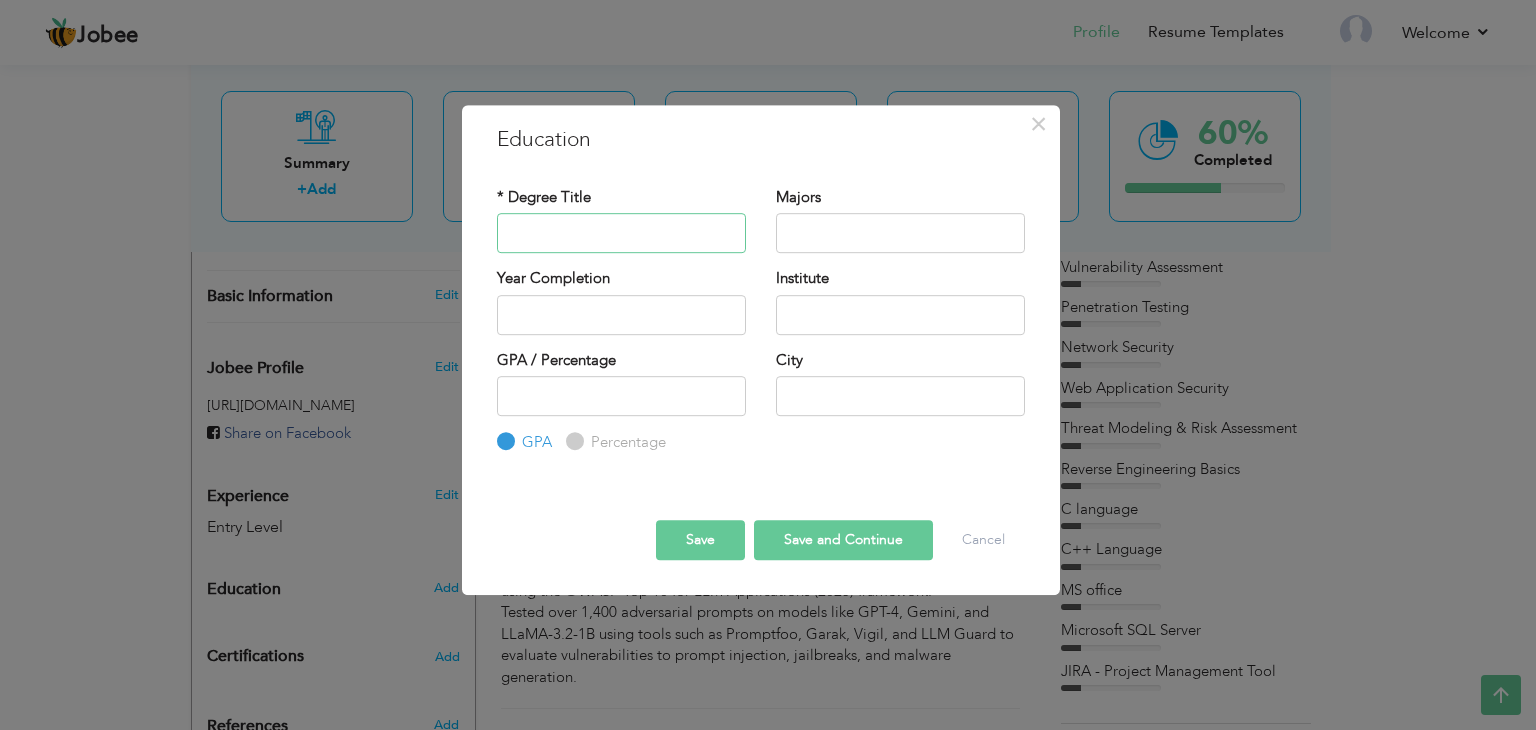 click at bounding box center (621, 233) 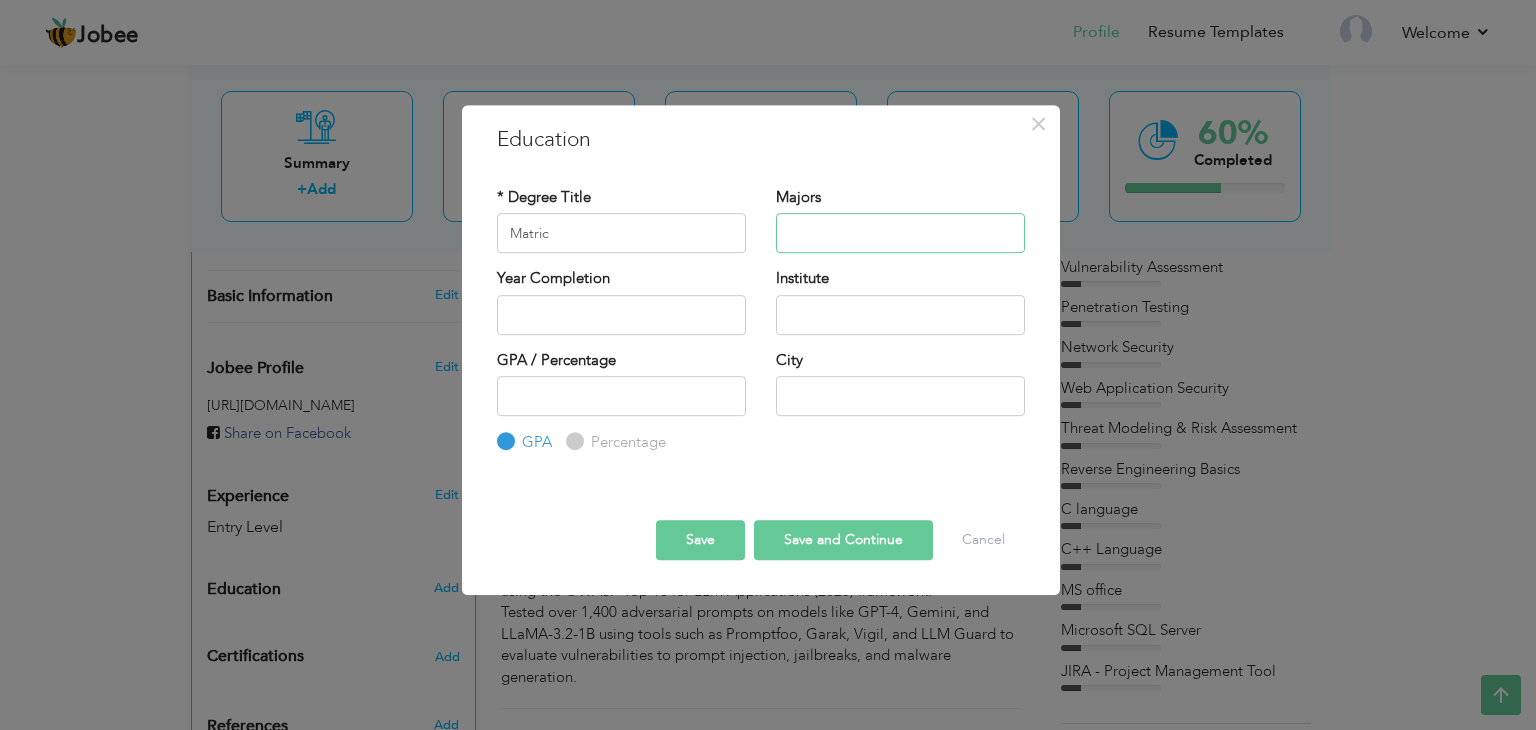 click at bounding box center (900, 233) 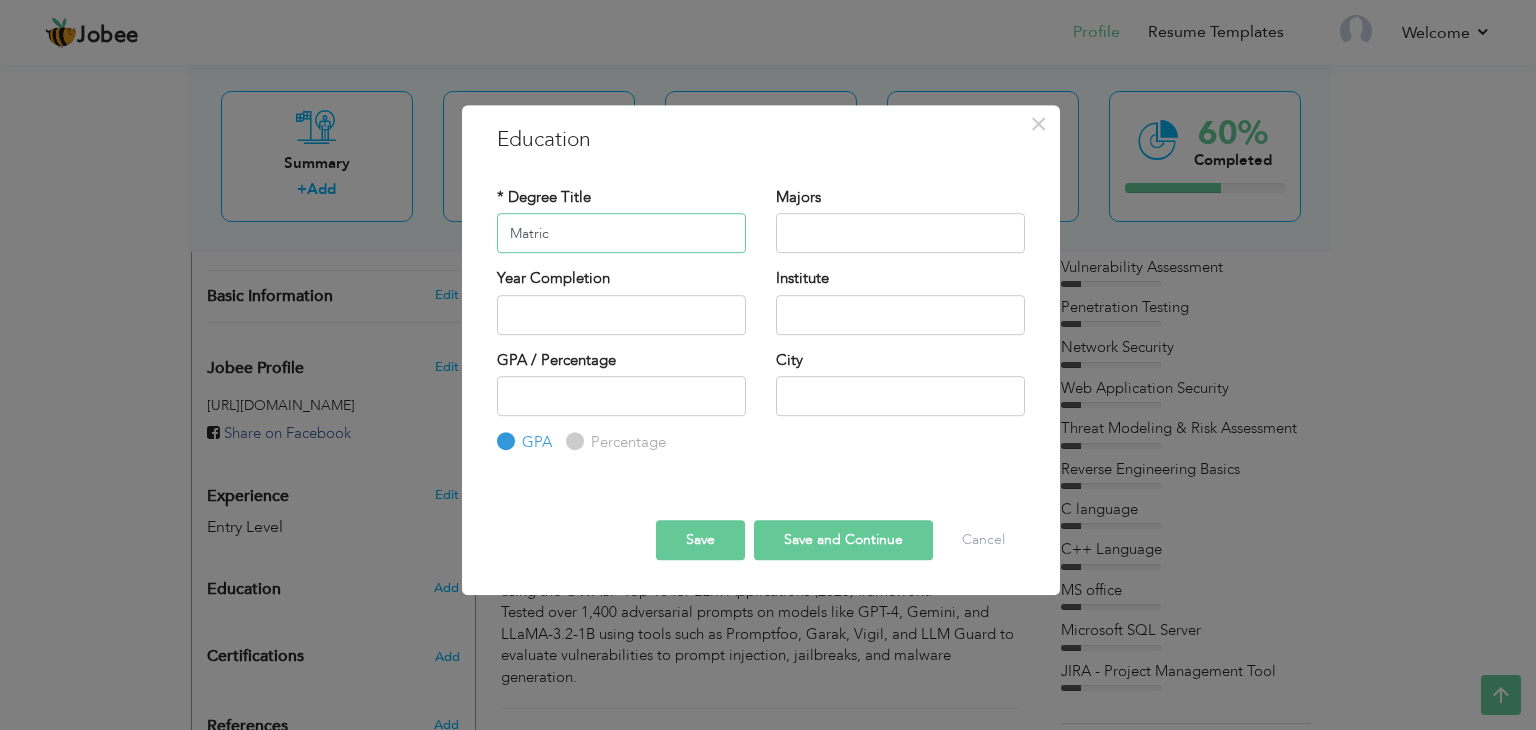 click on "Matric" at bounding box center [621, 233] 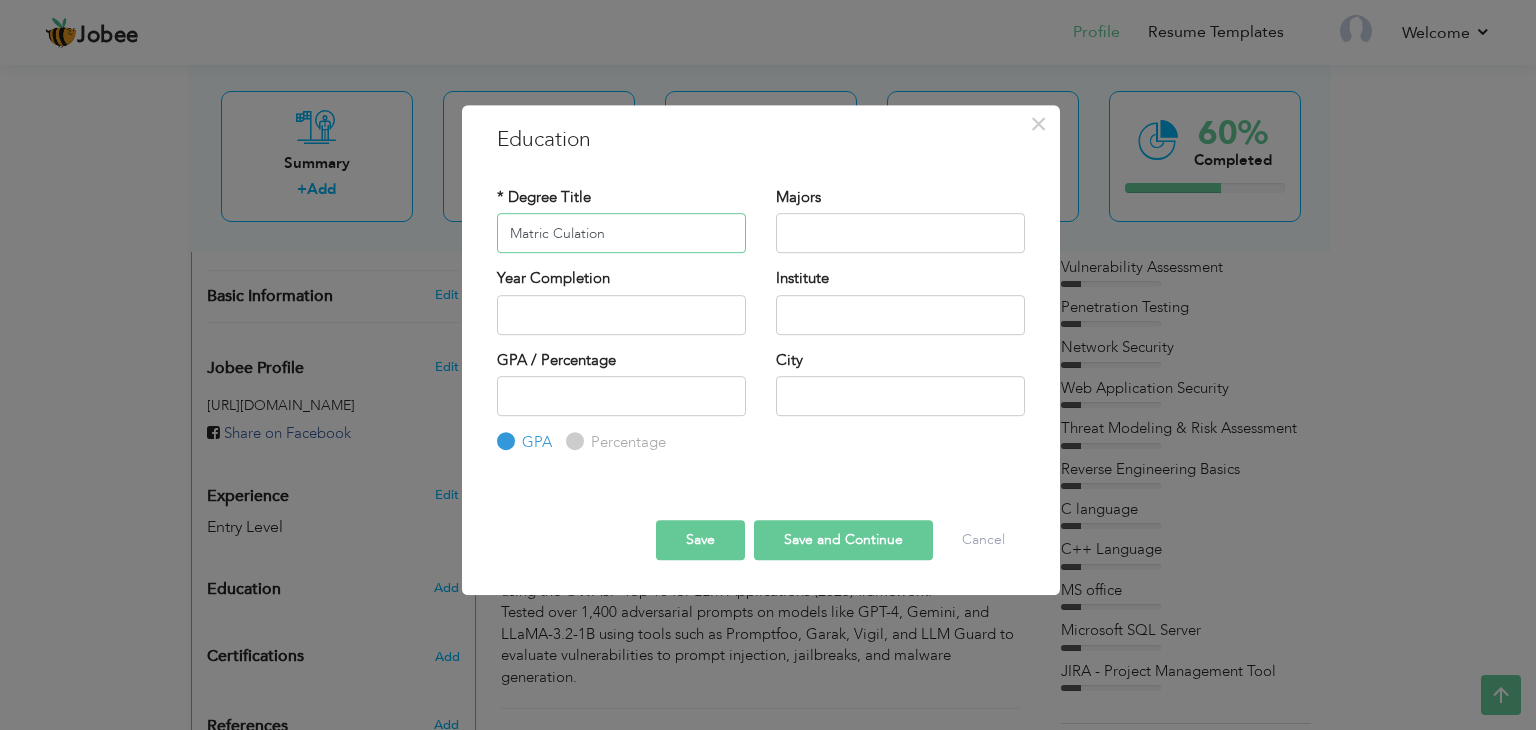 click on "Matric Culation" at bounding box center (621, 233) 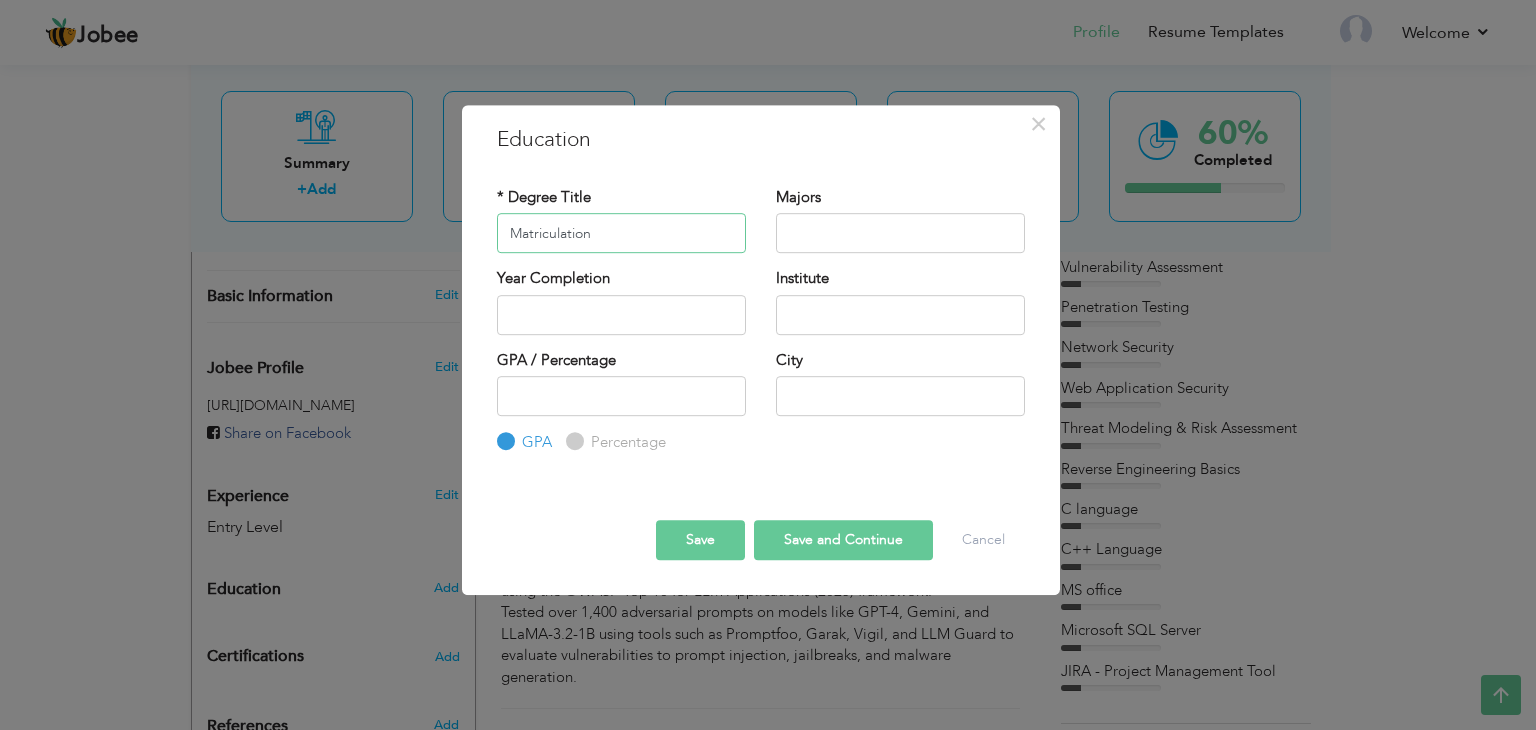 click on "Matriculation" at bounding box center (621, 233) 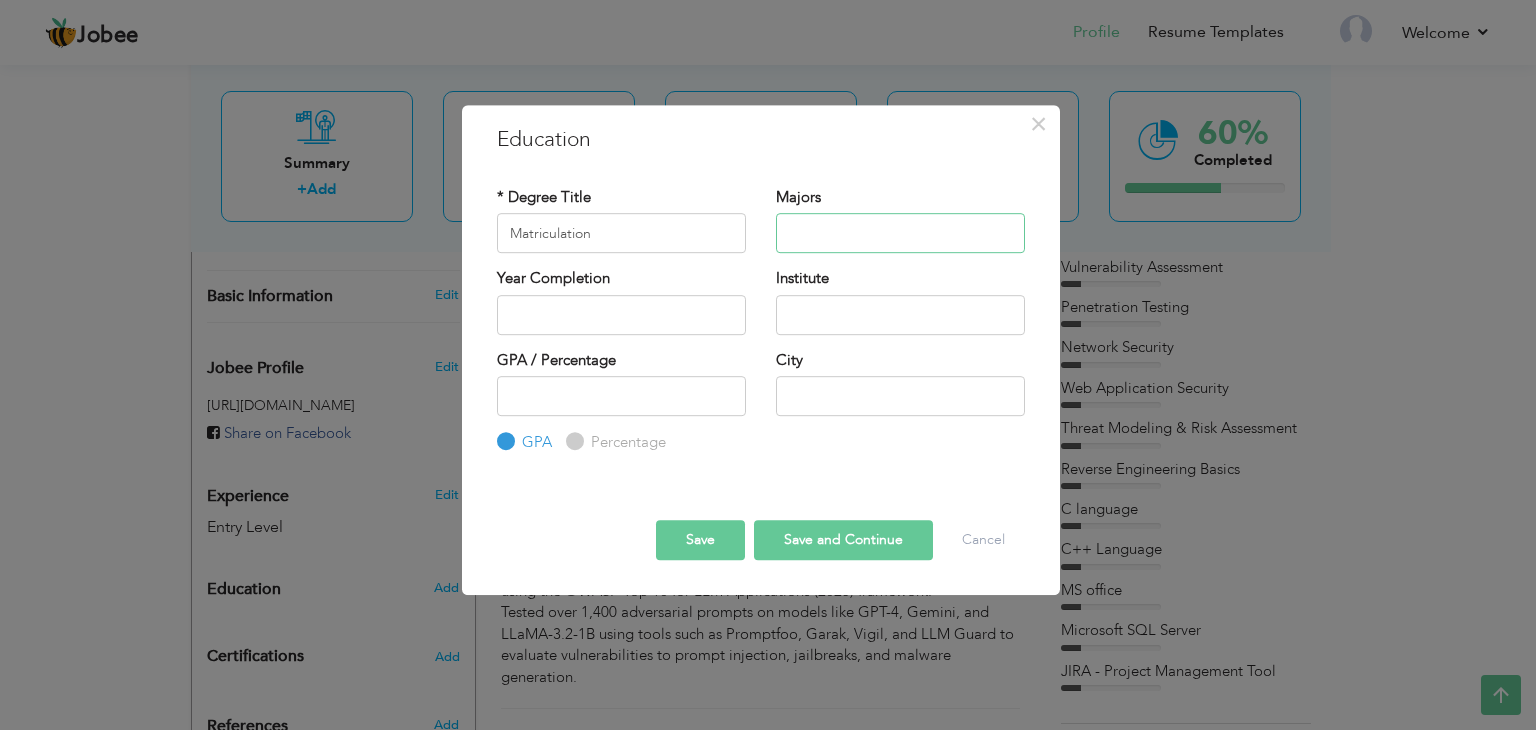 click at bounding box center (900, 233) 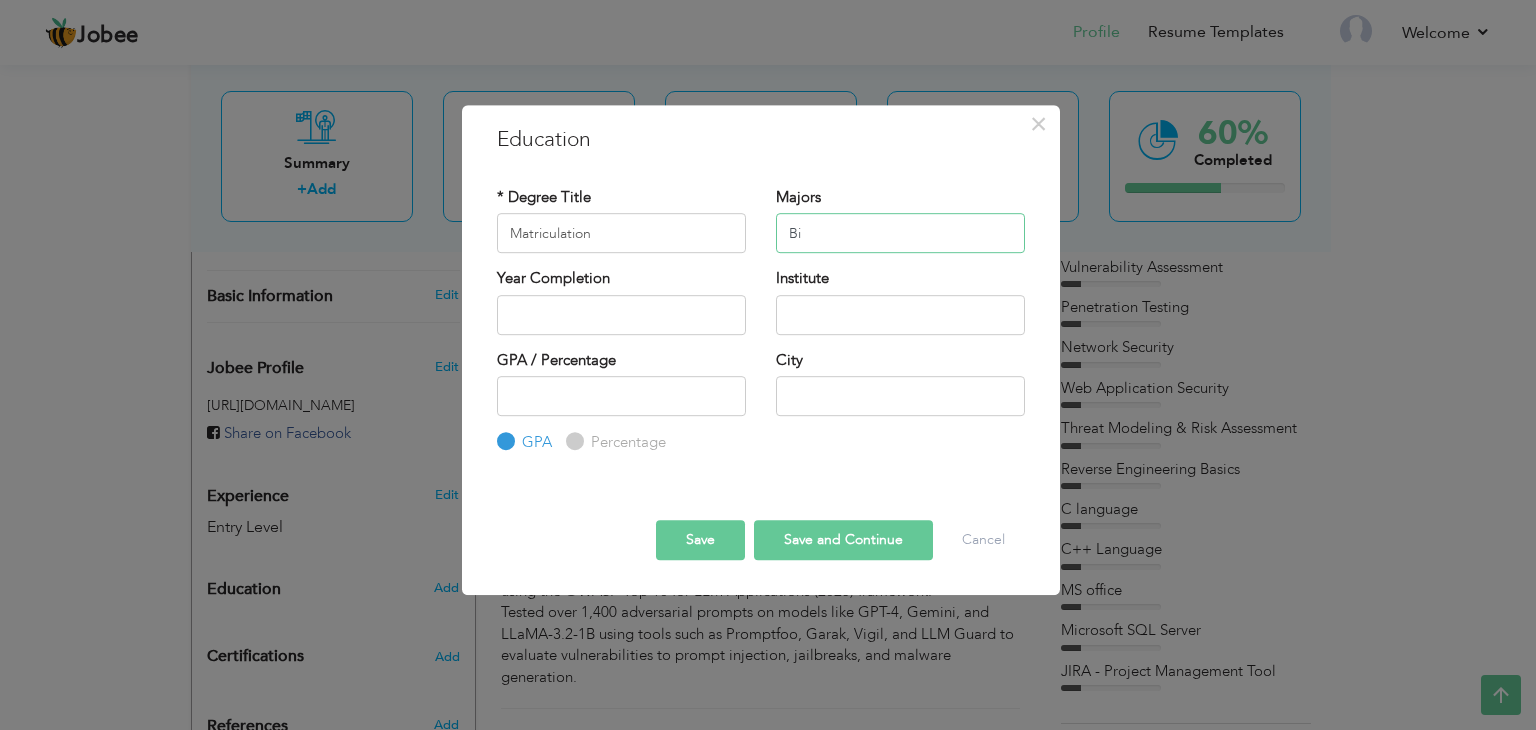 type on "B" 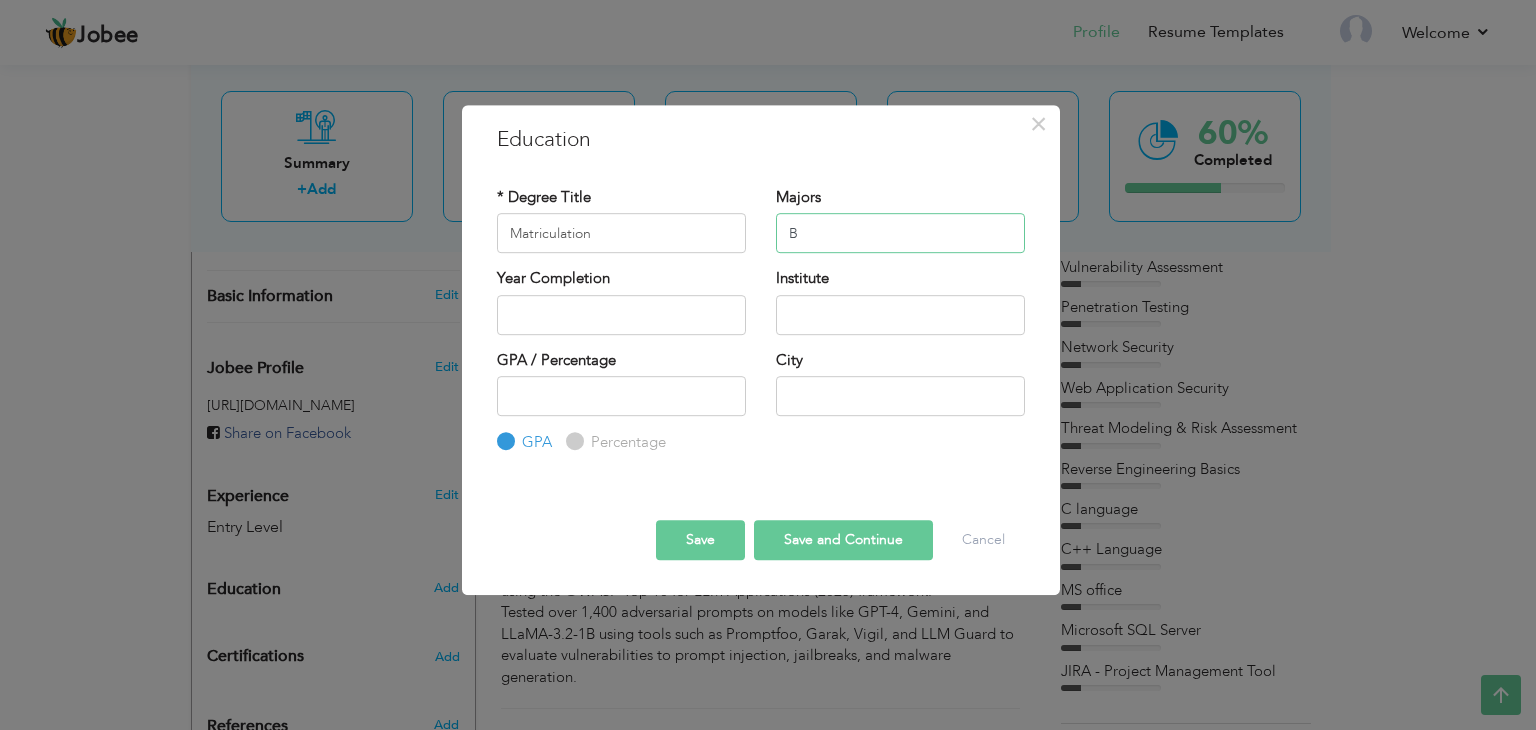 type 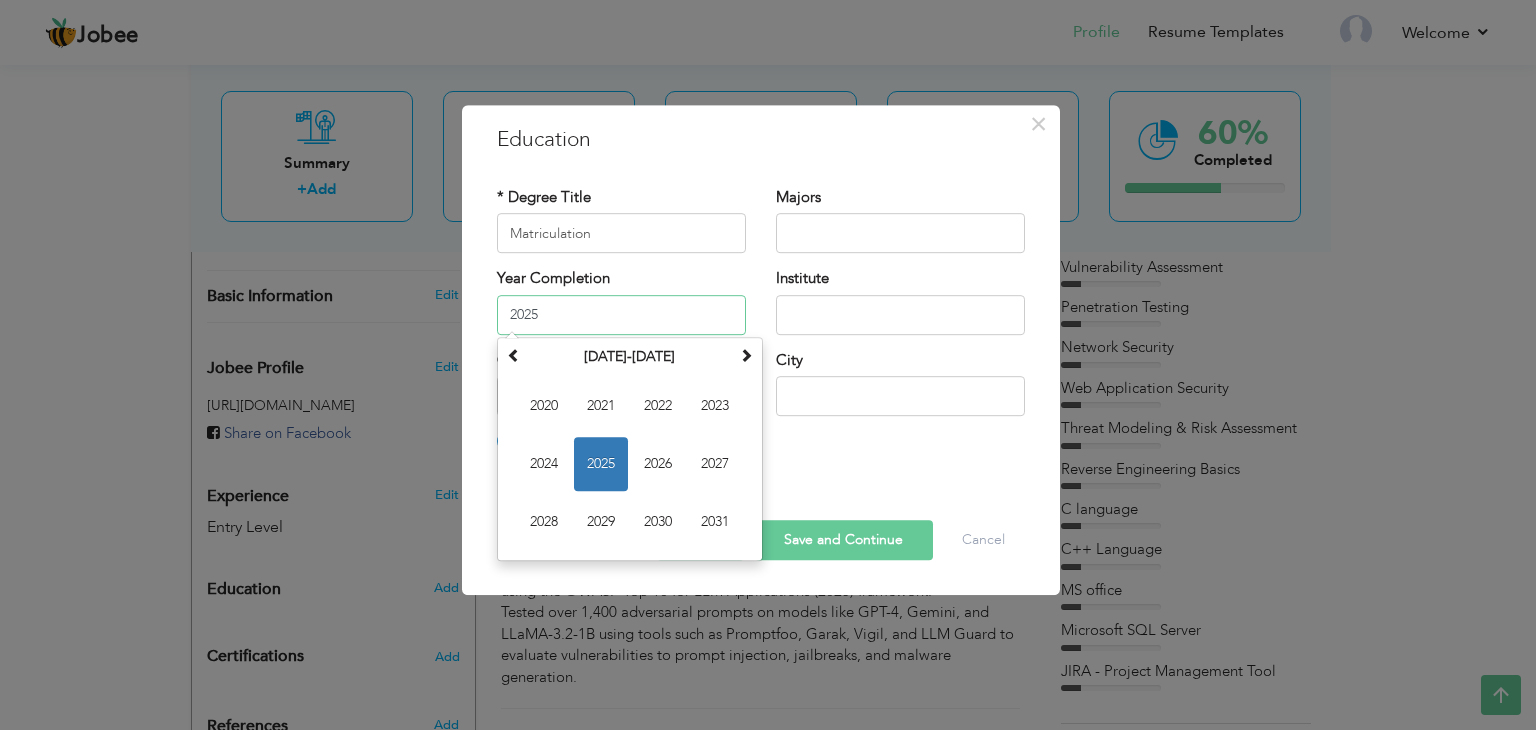 click on "2025" at bounding box center (621, 315) 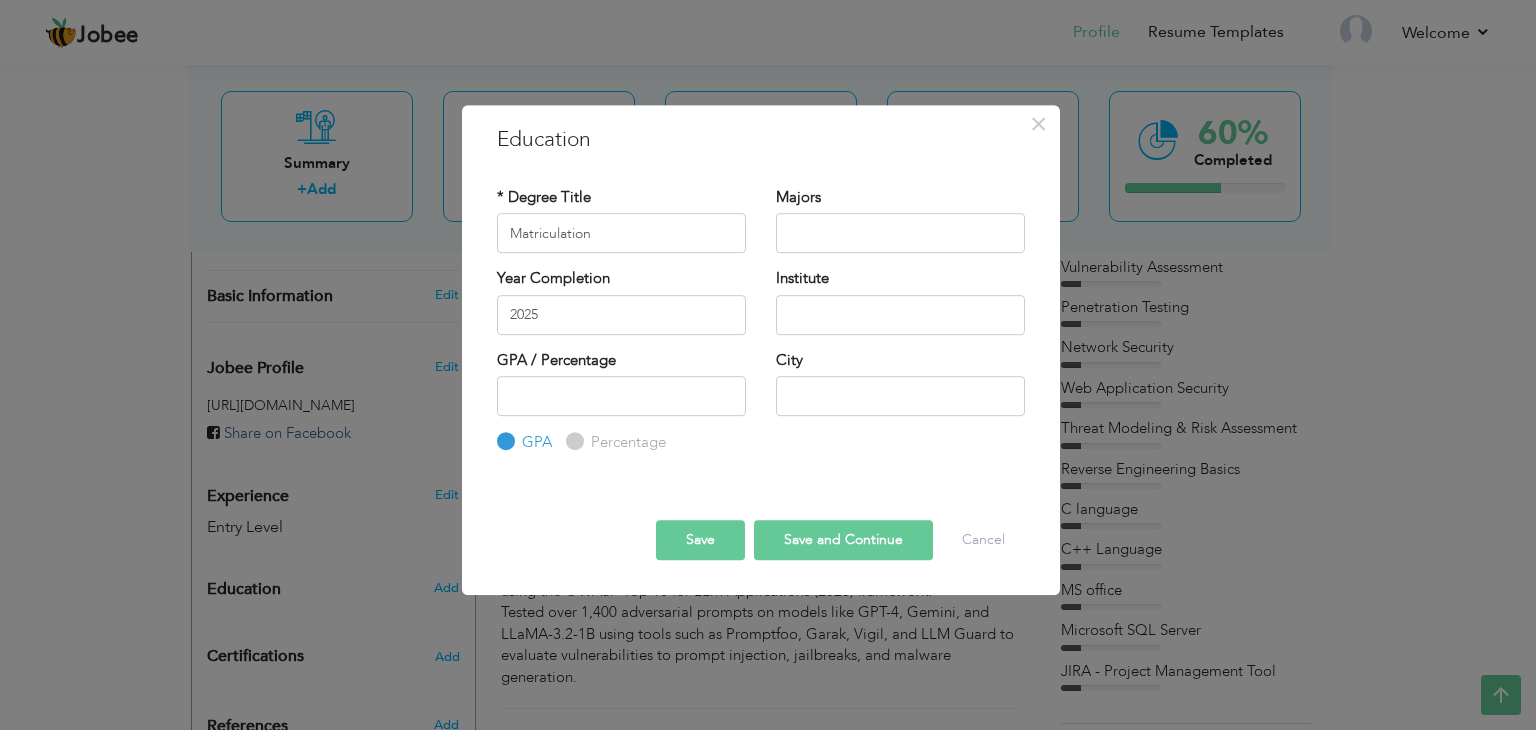 click on "* Degree Title
Matriculation" at bounding box center (621, 227) 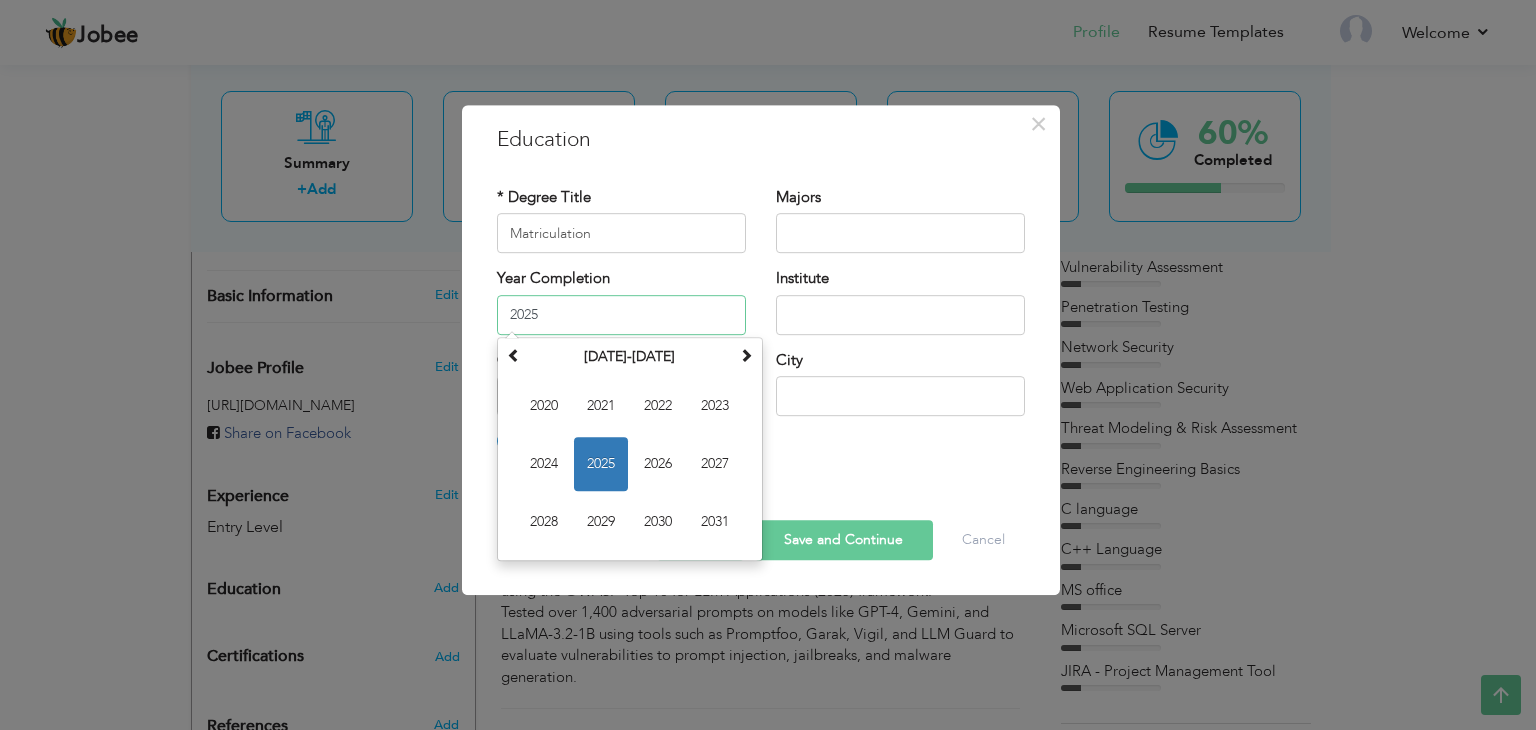 click on "2025" at bounding box center [621, 315] 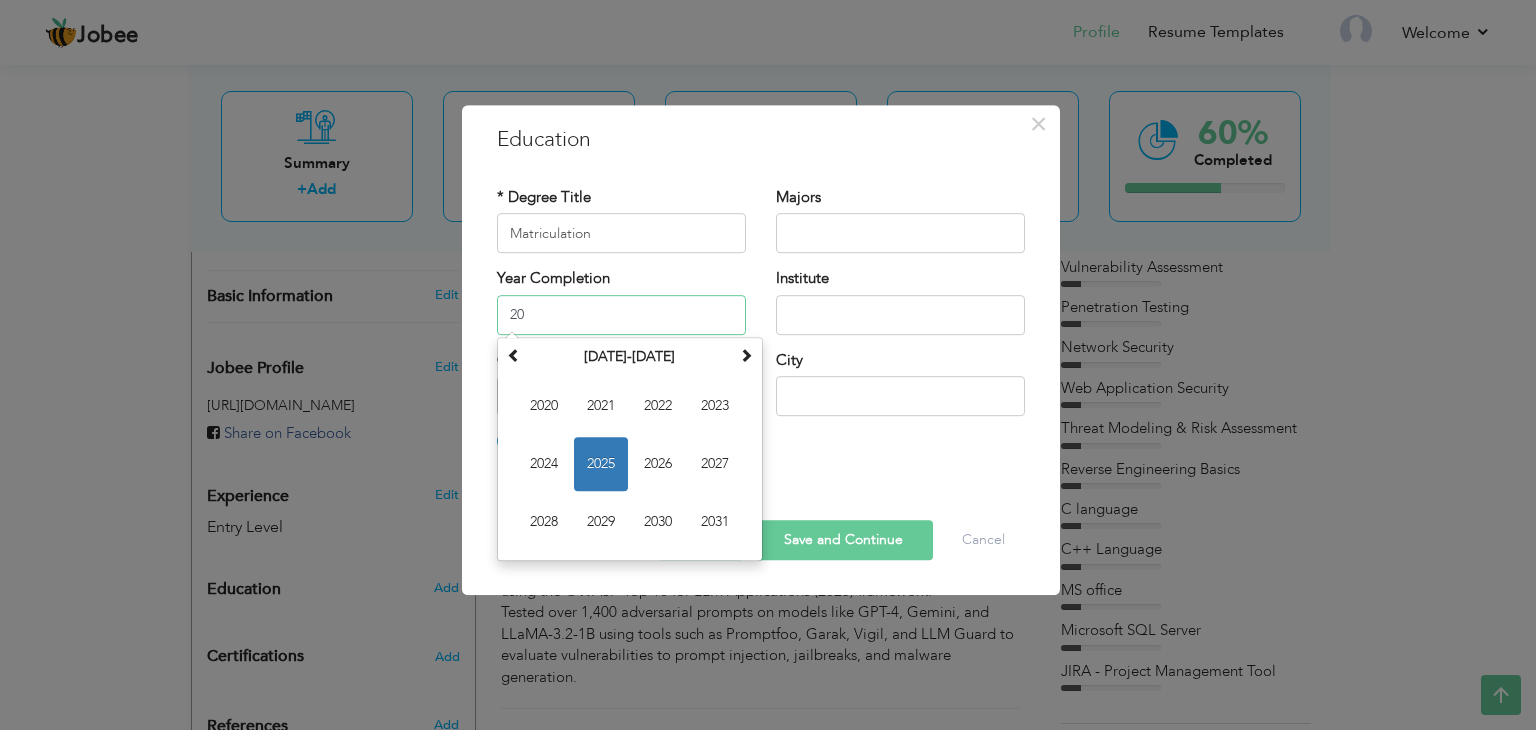 type on "2" 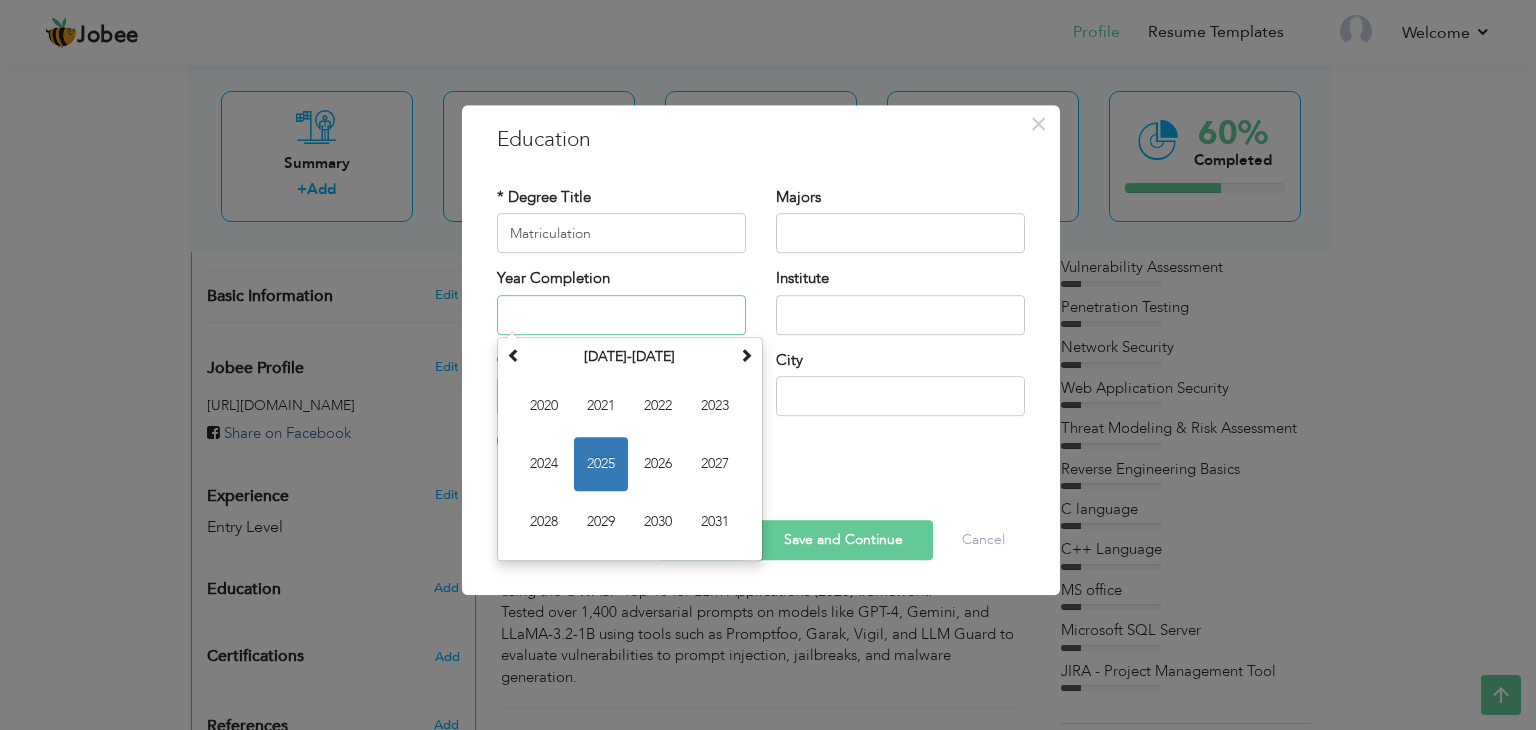 type 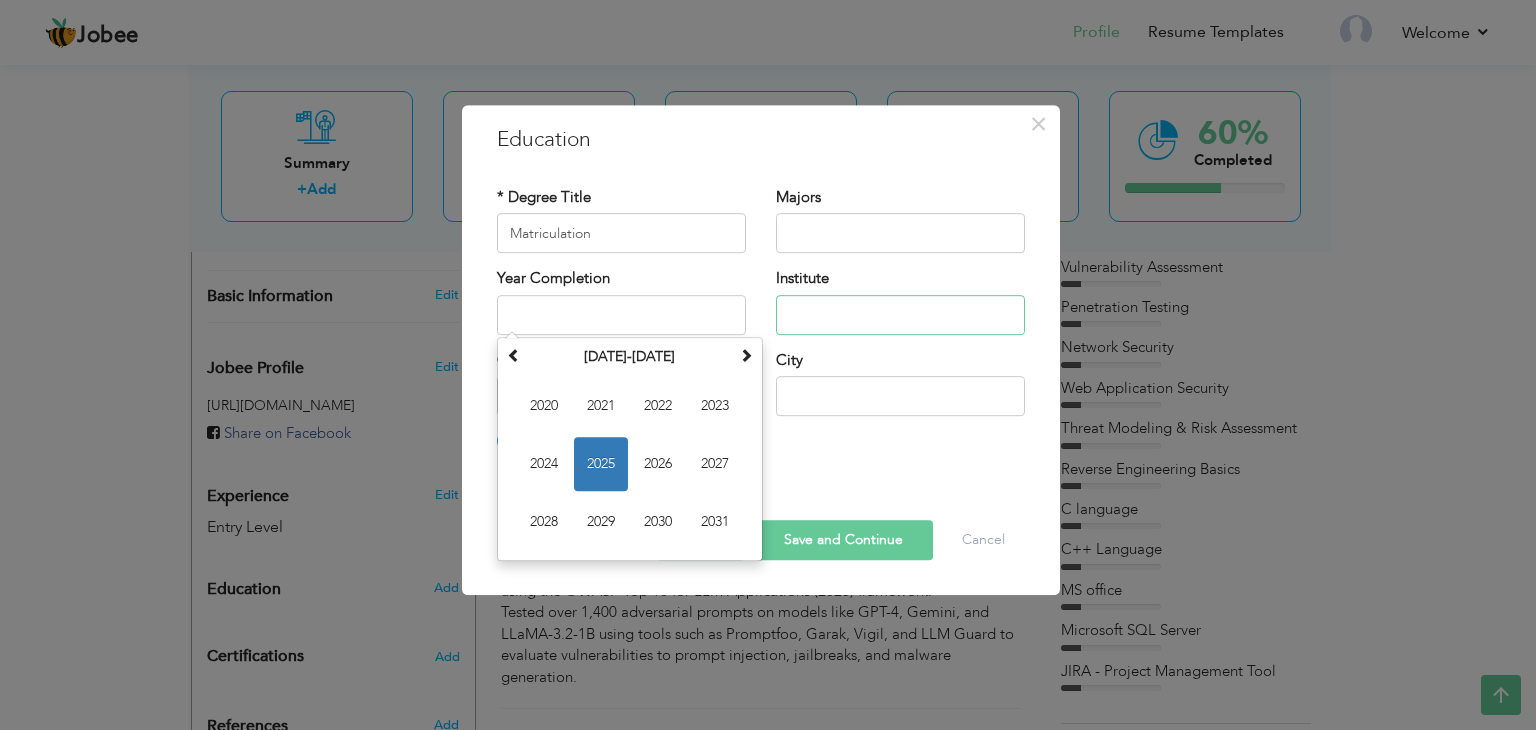 click at bounding box center (900, 315) 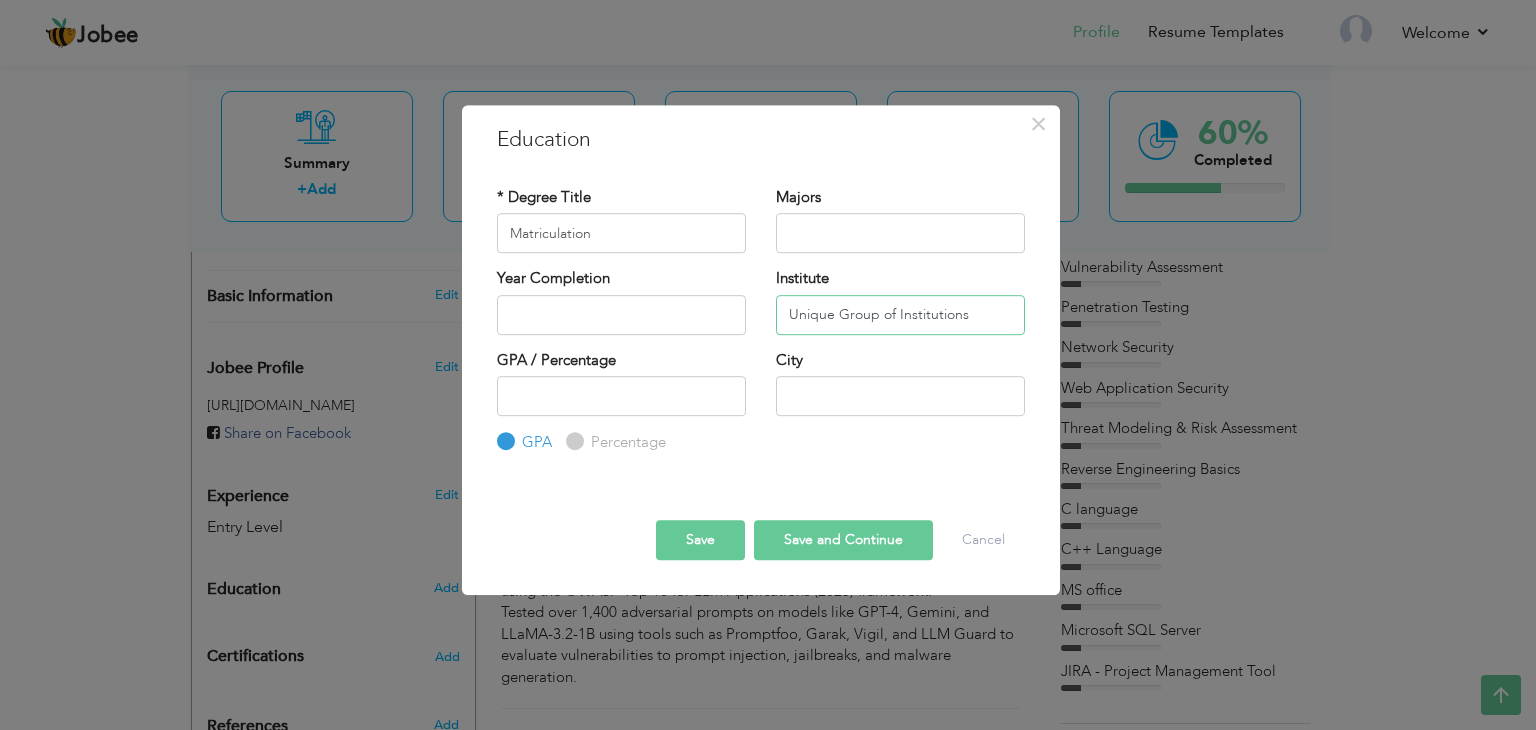 type on "Unique Group of Institutions" 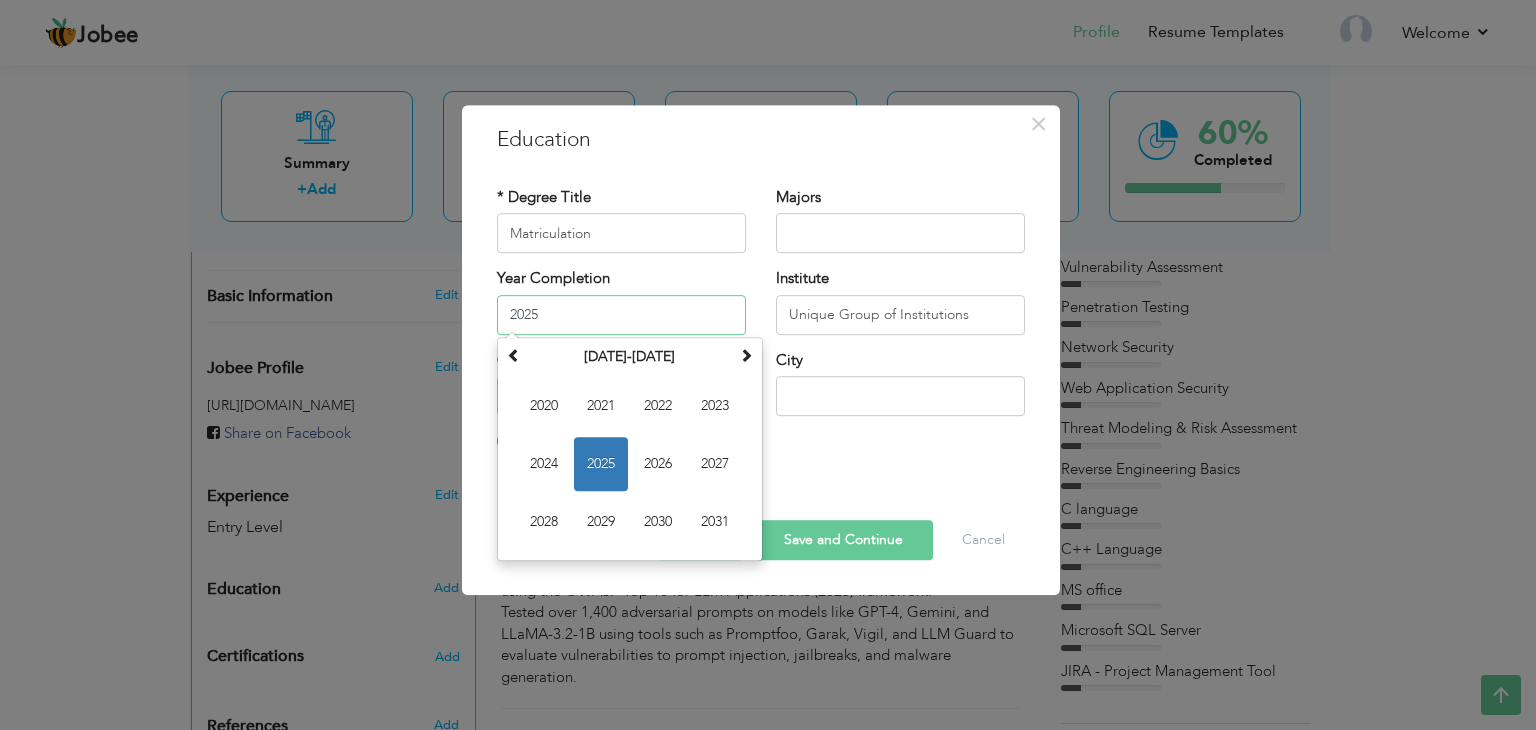 click on "2025" at bounding box center (621, 315) 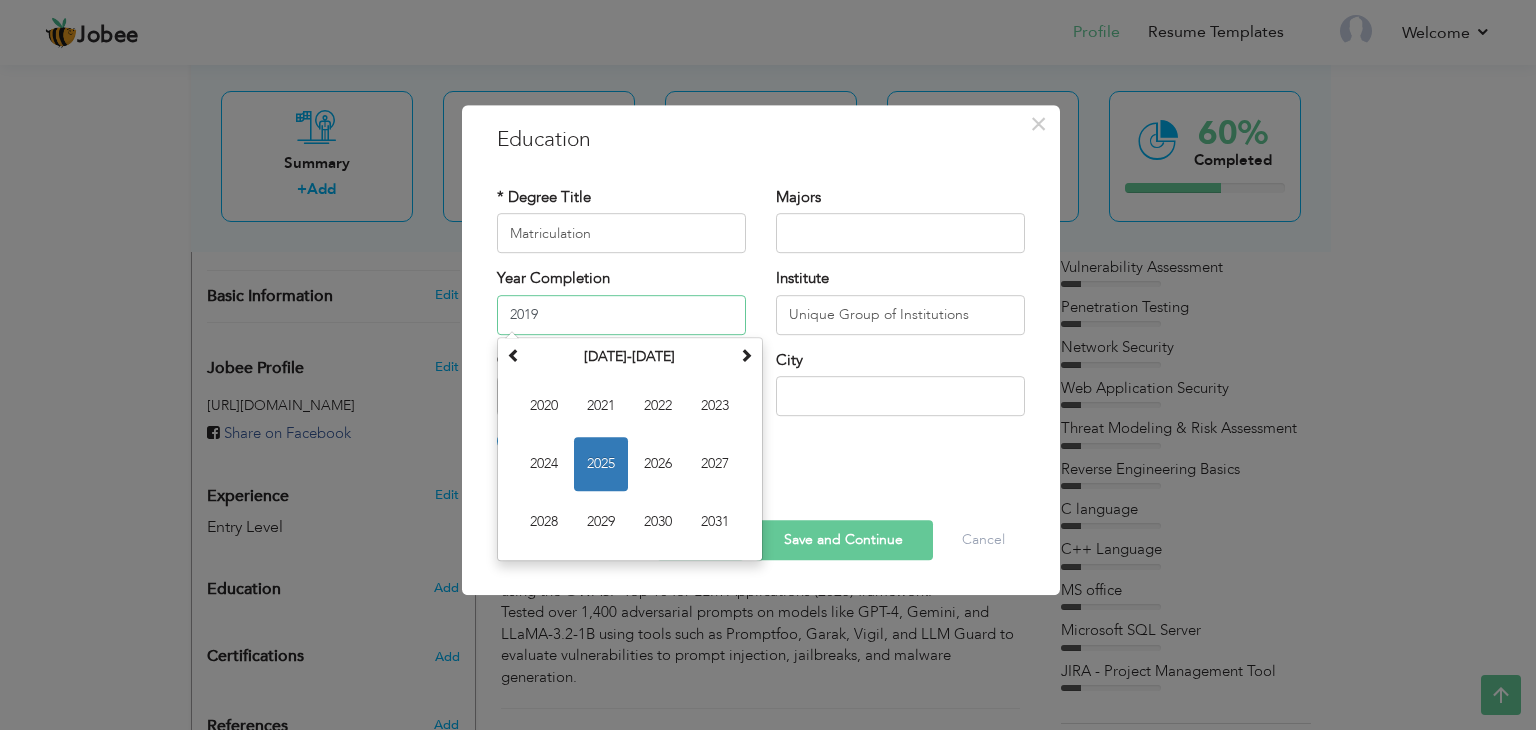 type on "2019" 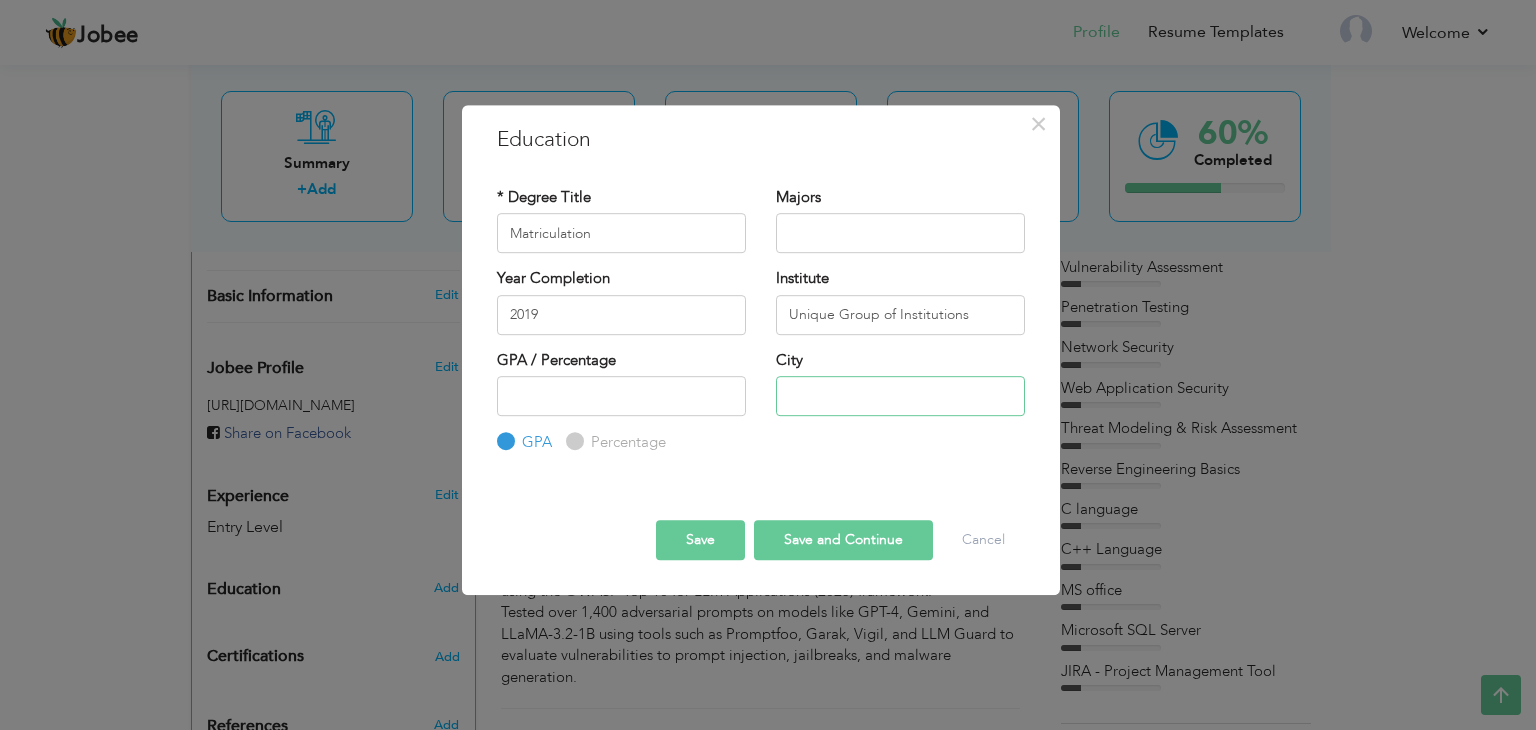 click at bounding box center [900, 396] 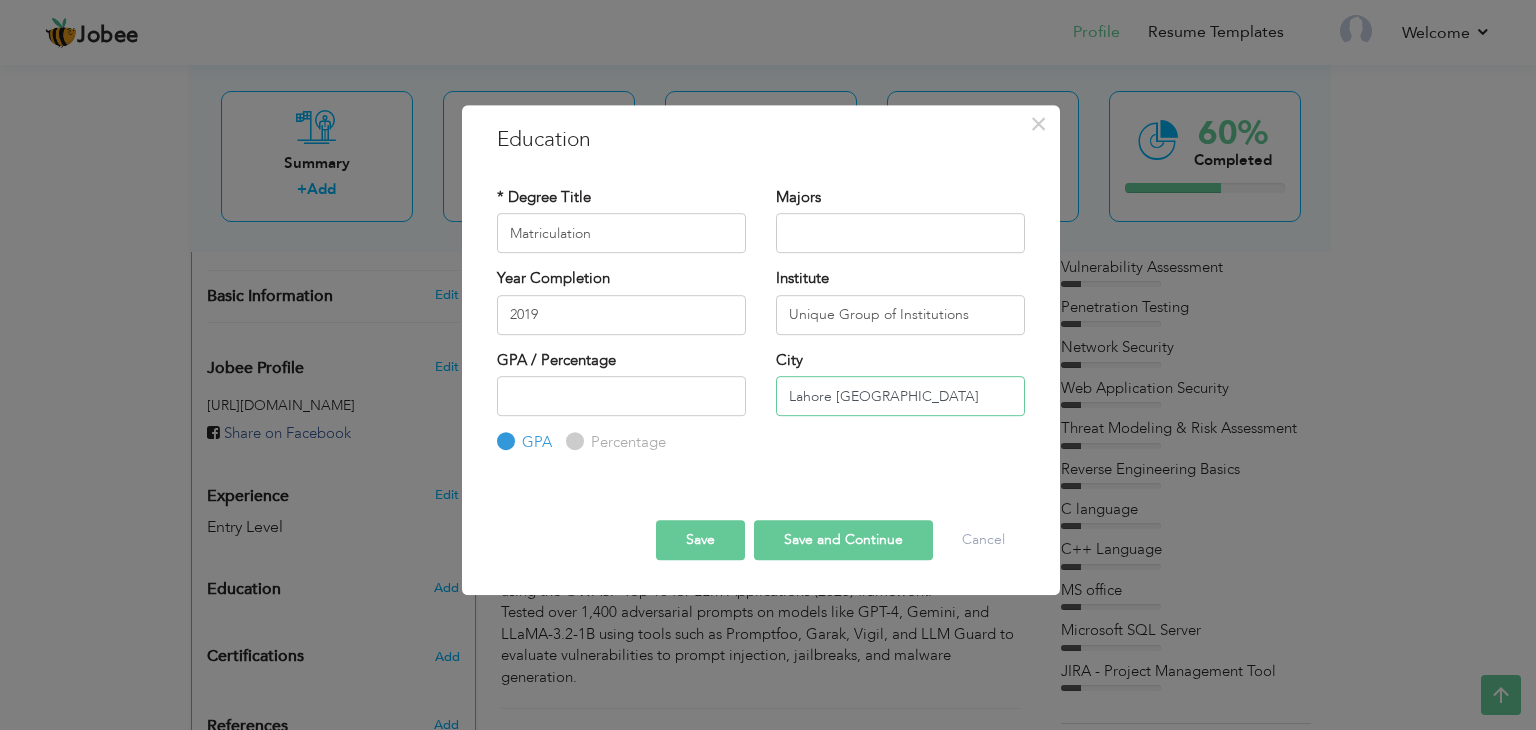 type on "Lahore [GEOGRAPHIC_DATA]" 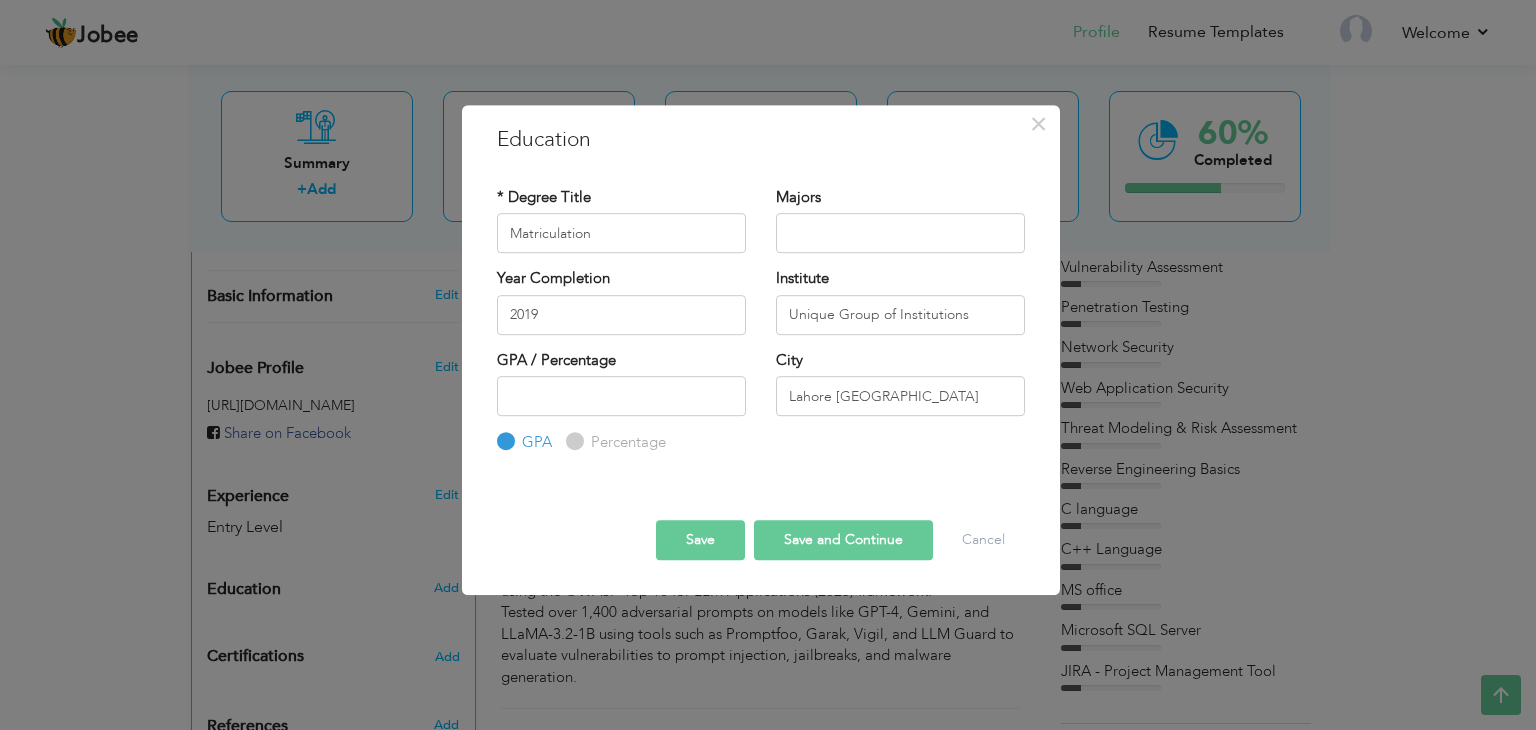 click on "Save and Continue" at bounding box center [843, 540] 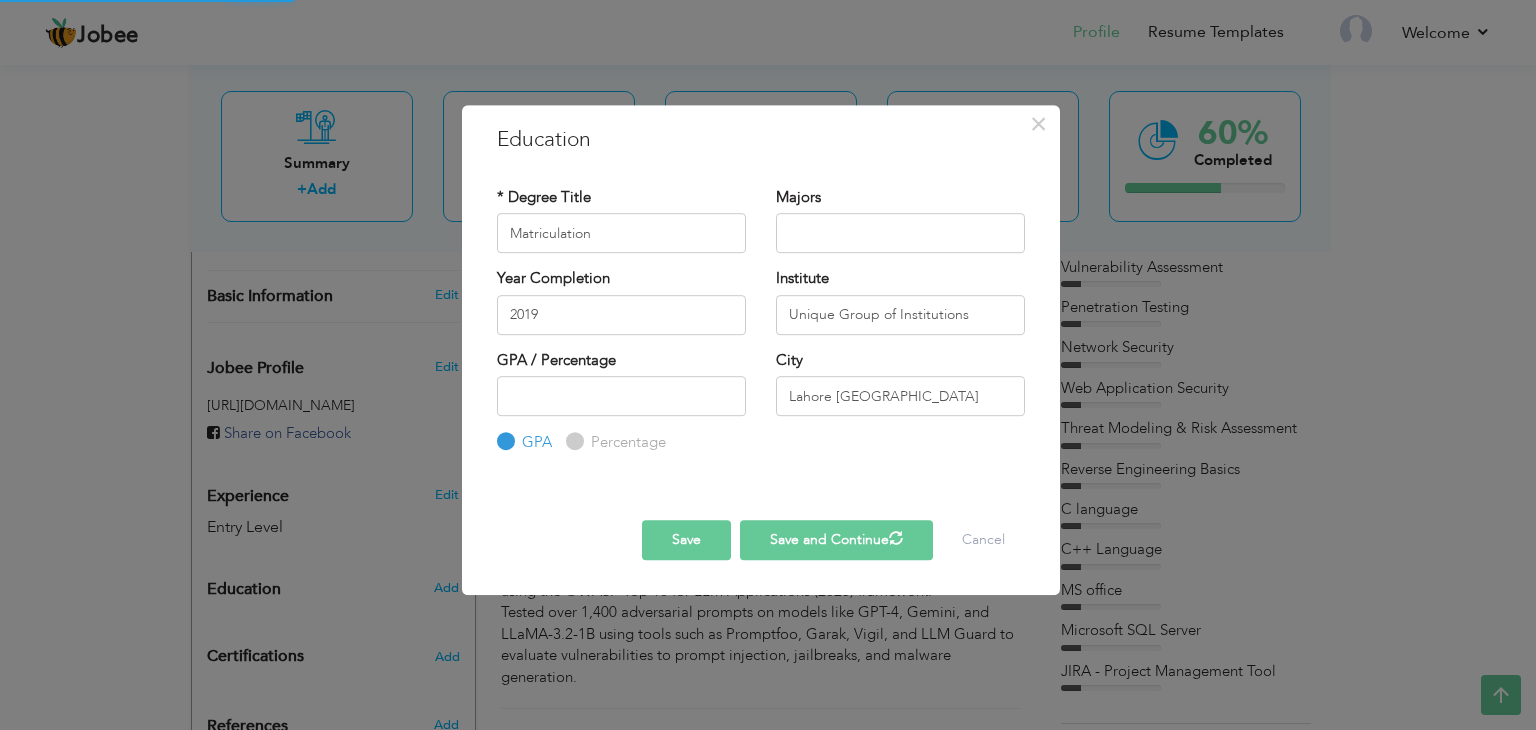 type 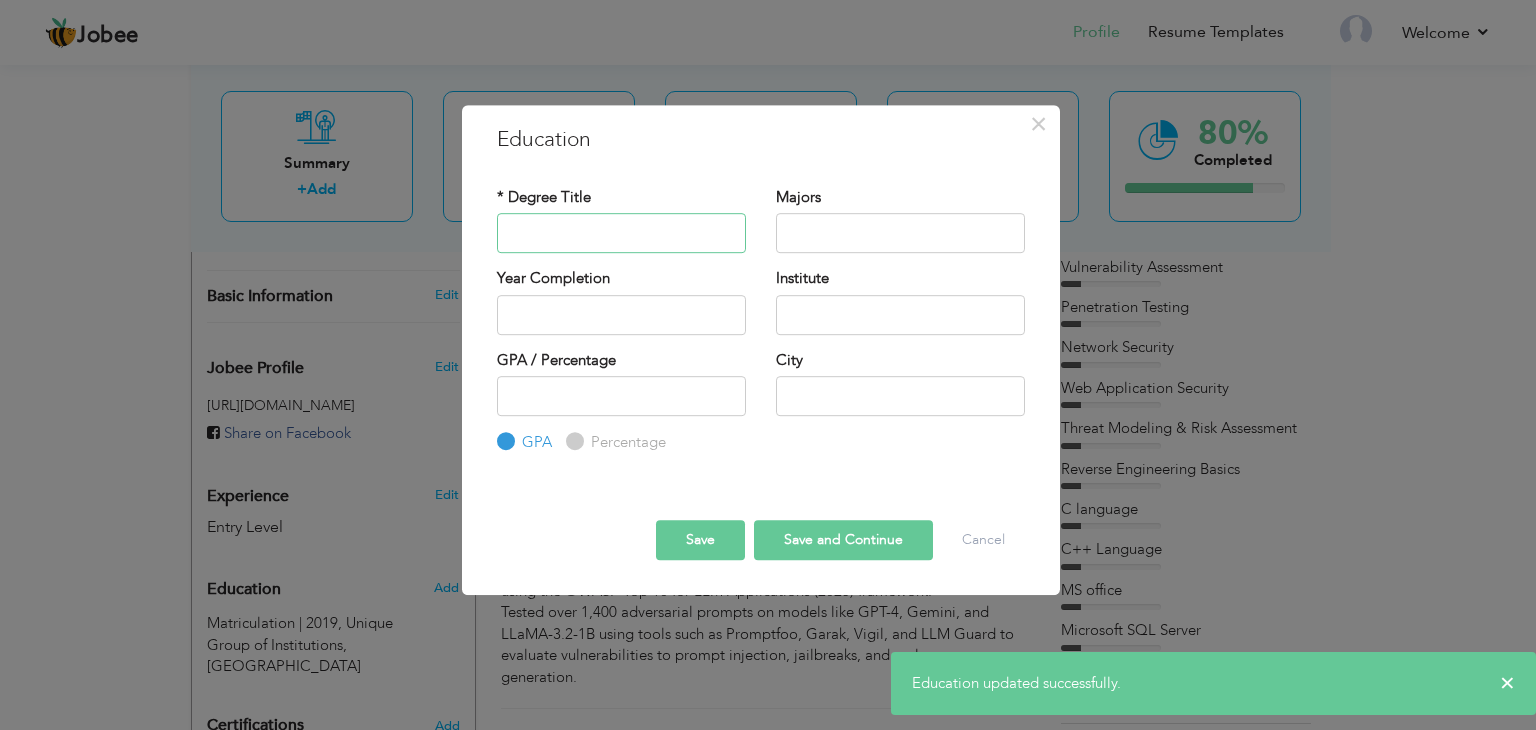 click at bounding box center [621, 233] 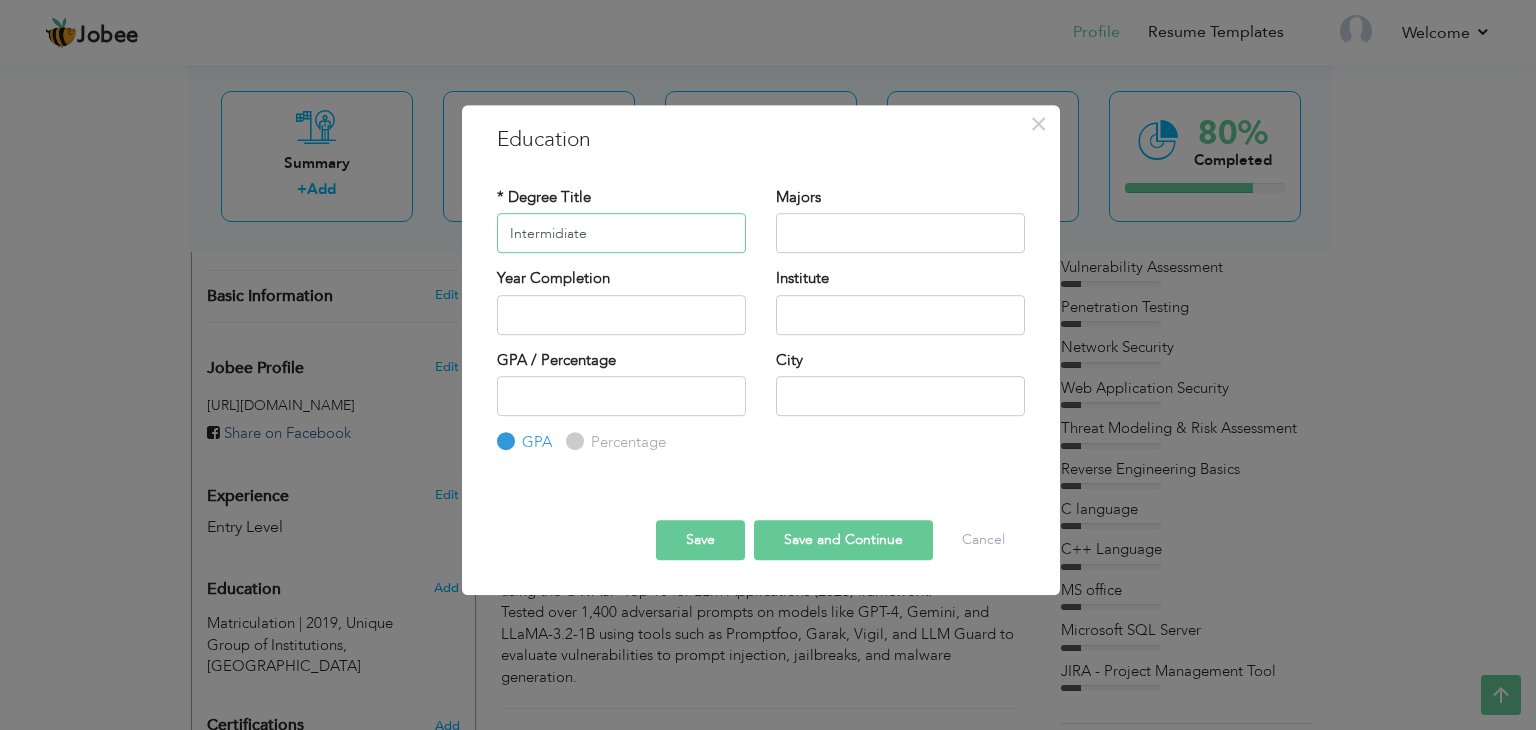 click on "Intermidiate" at bounding box center (621, 233) 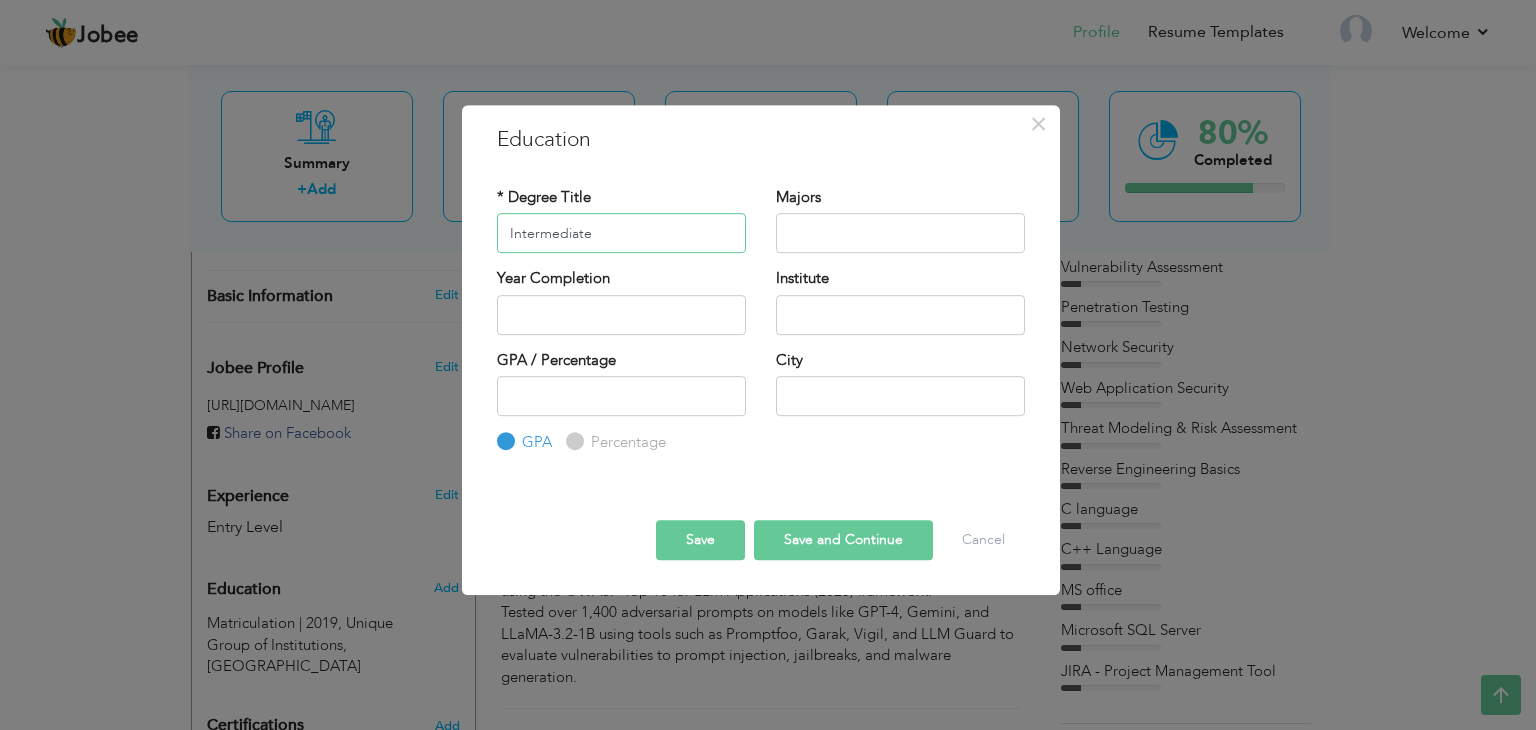 type on "Intermediate" 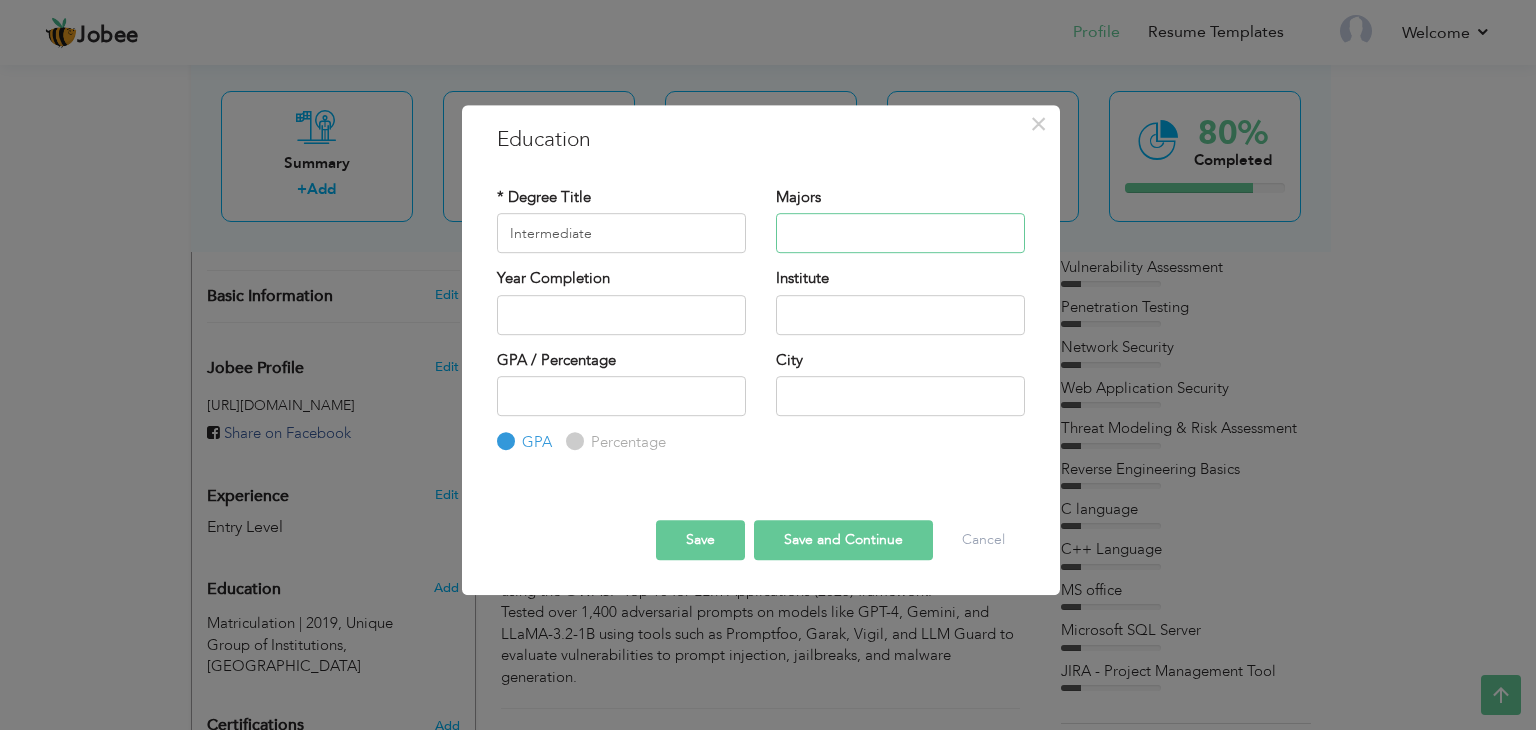 click at bounding box center [900, 233] 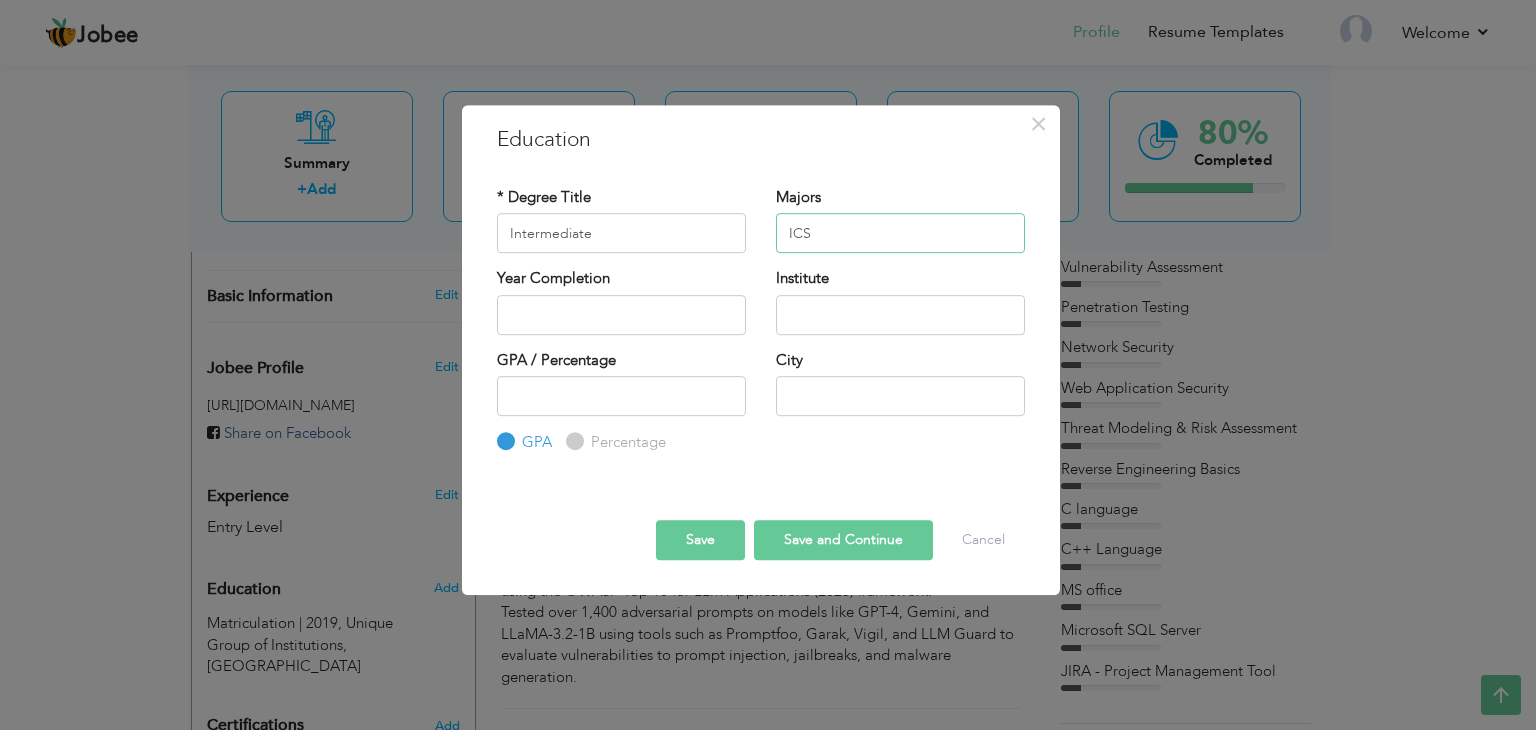 type on "ICS" 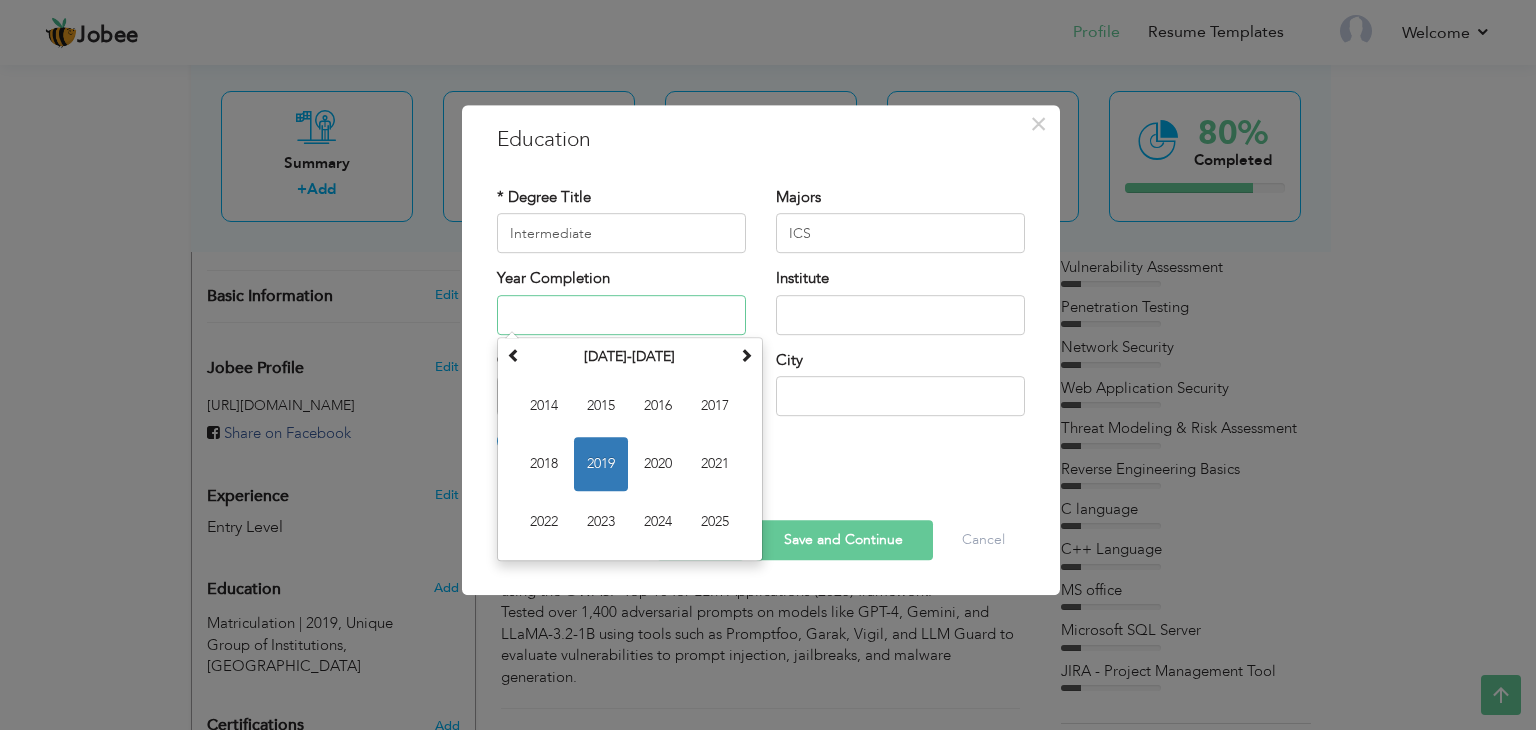 click at bounding box center (621, 315) 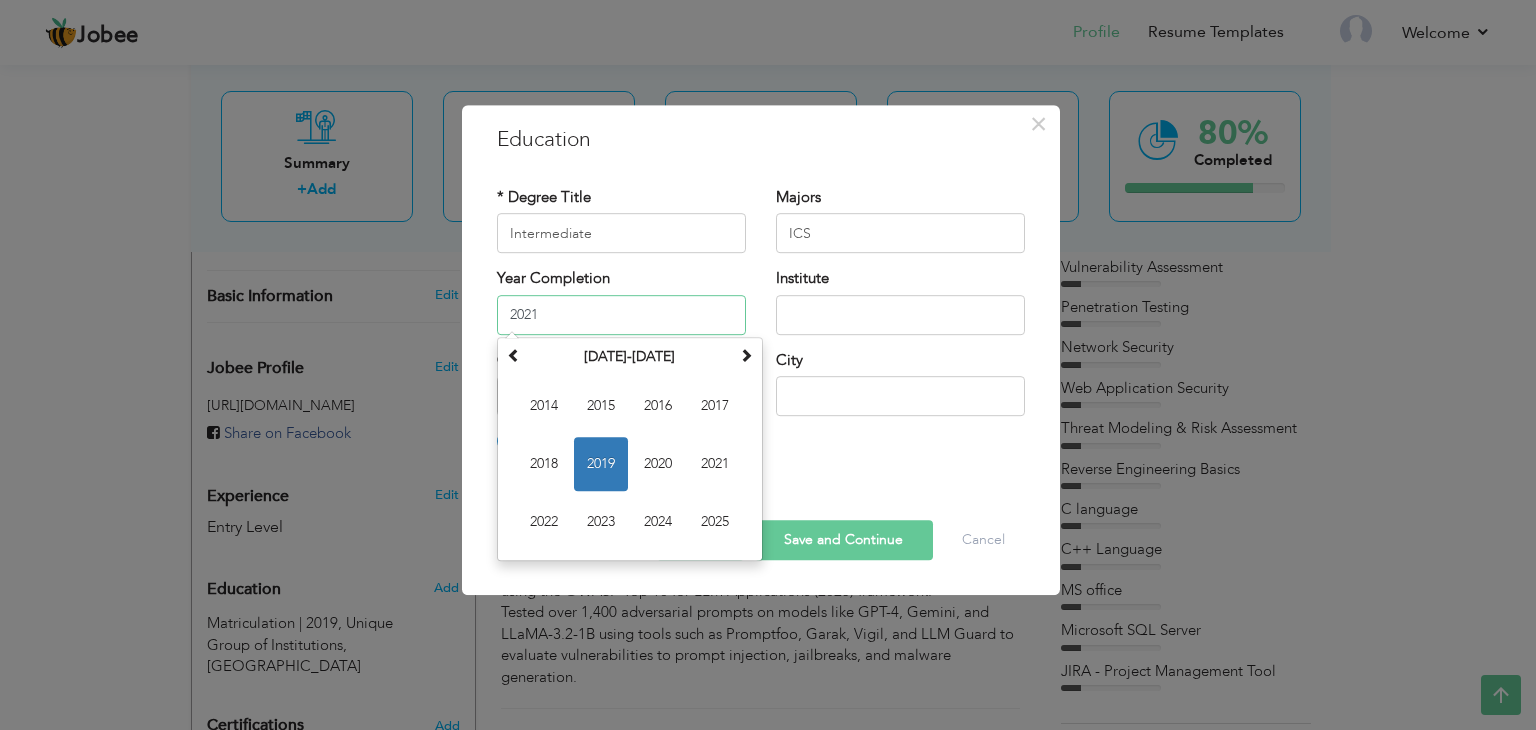 type on "2021" 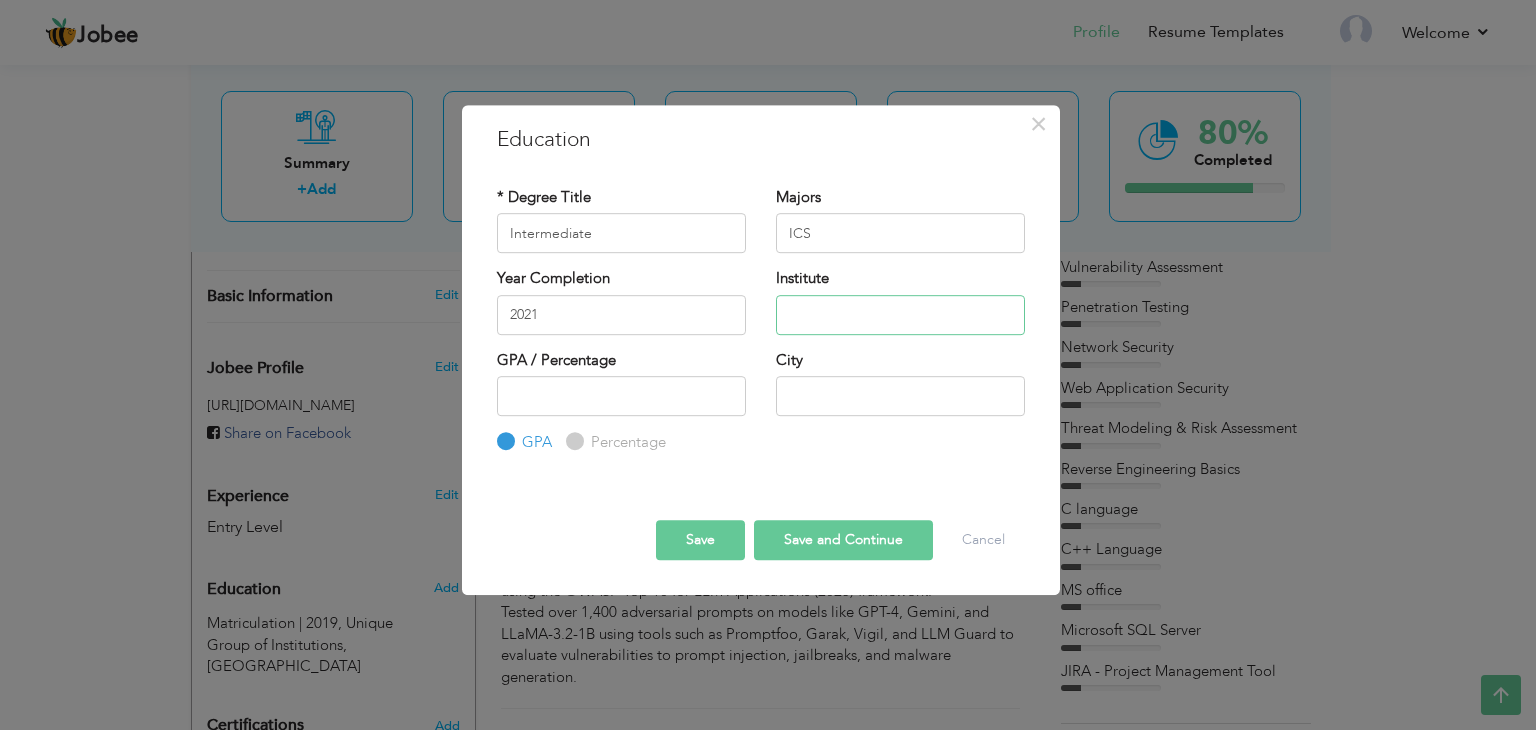 click at bounding box center (900, 315) 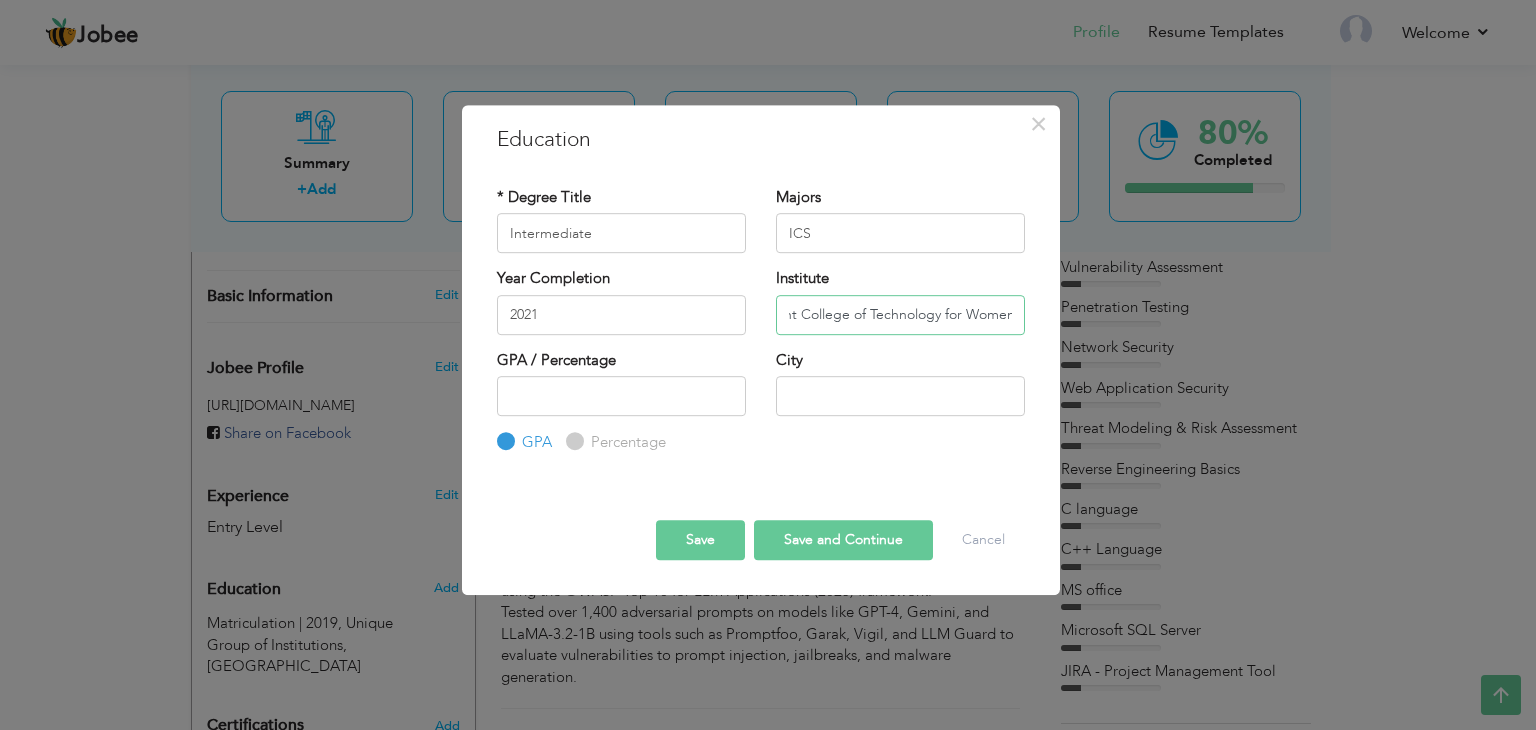 scroll, scrollTop: 0, scrollLeft: 0, axis: both 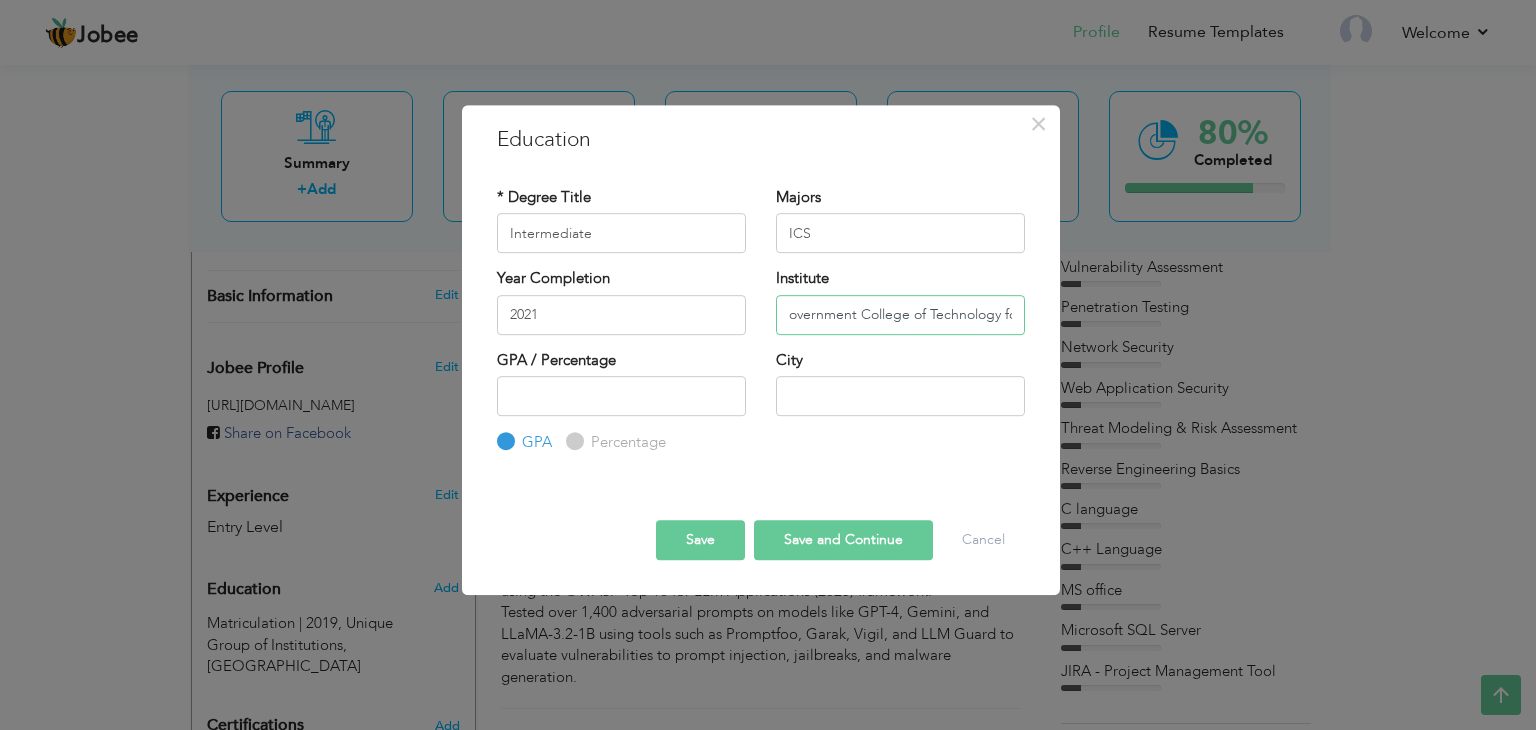 type on "overnment College of Technology for Women" 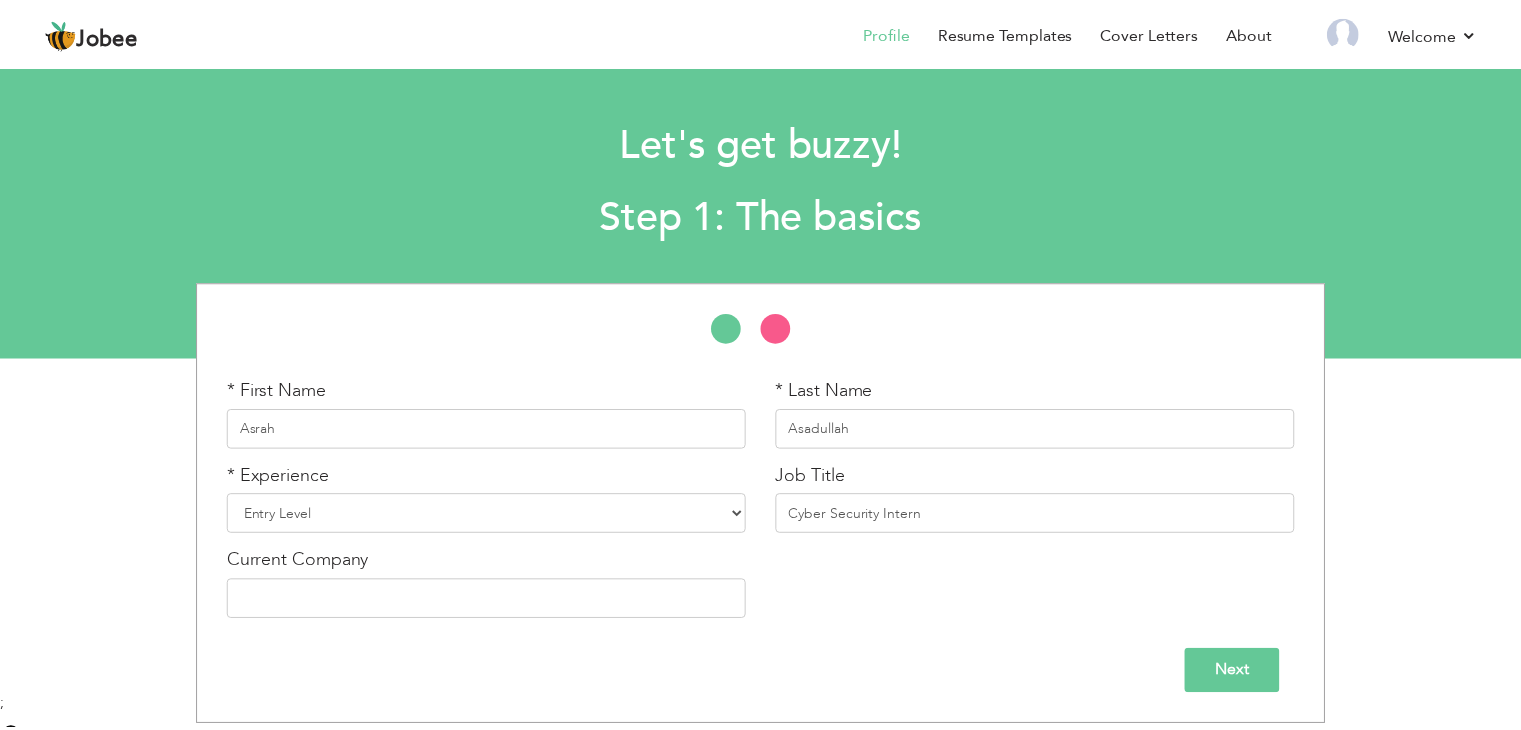 scroll, scrollTop: 0, scrollLeft: 0, axis: both 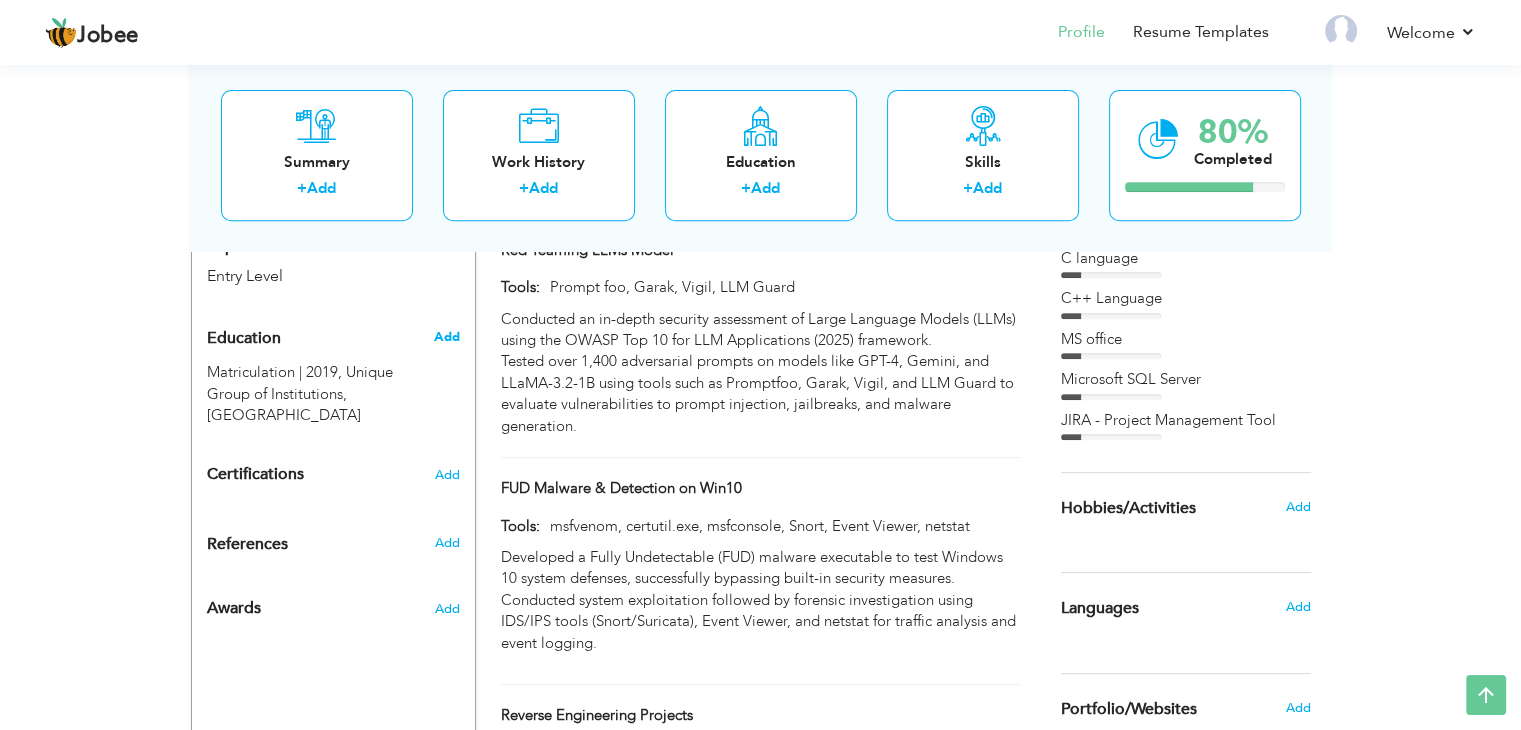 click on "Add" at bounding box center [446, 337] 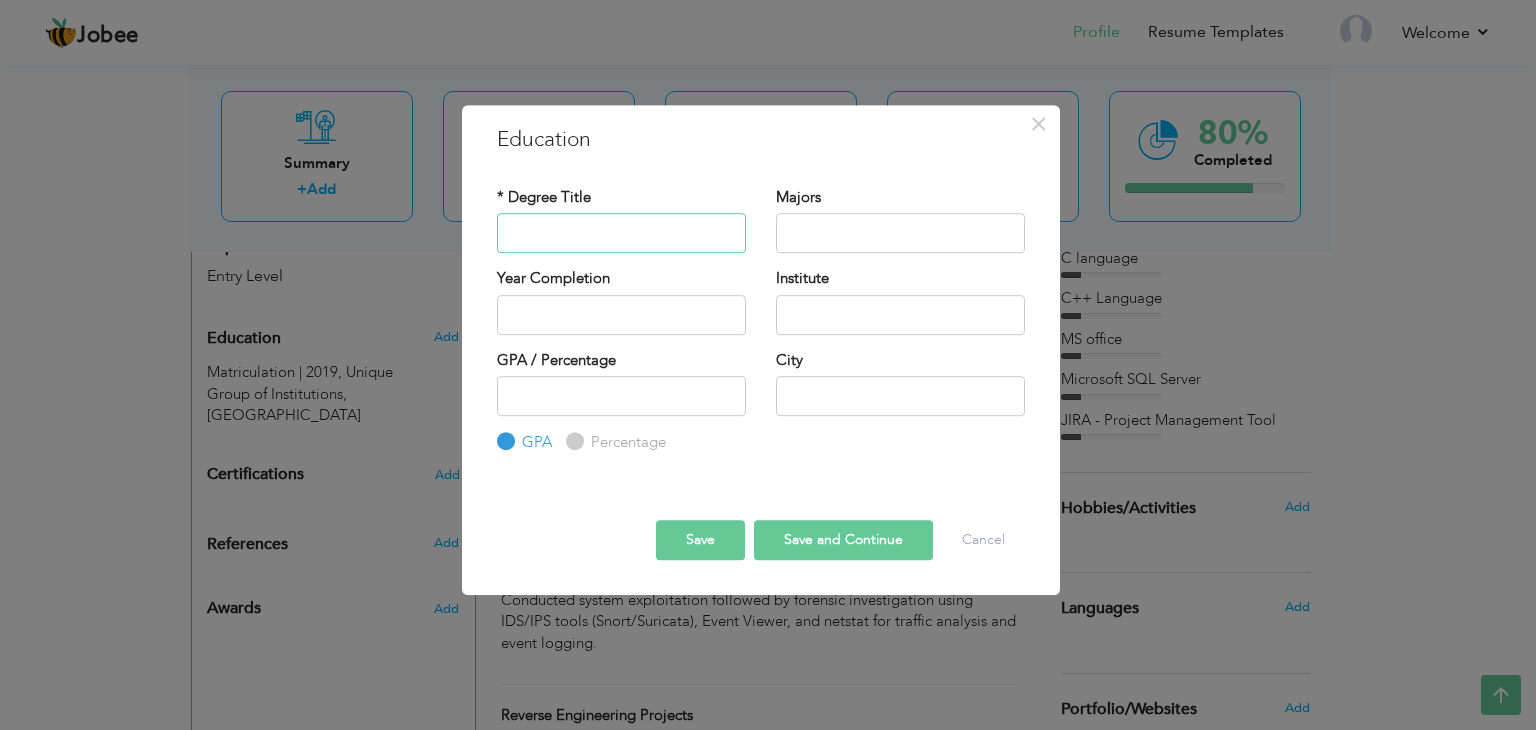 click at bounding box center [621, 233] 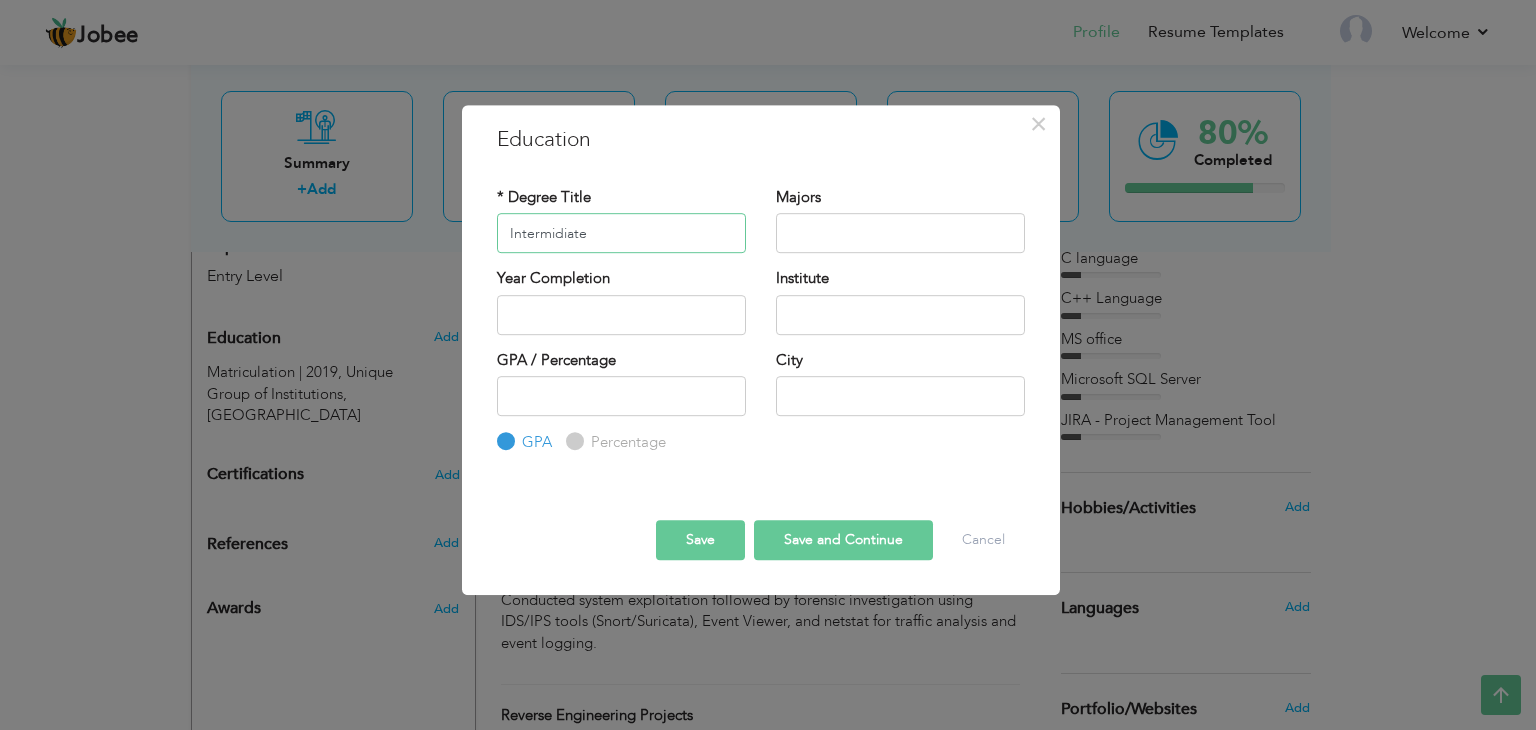 type on "Intermidiate" 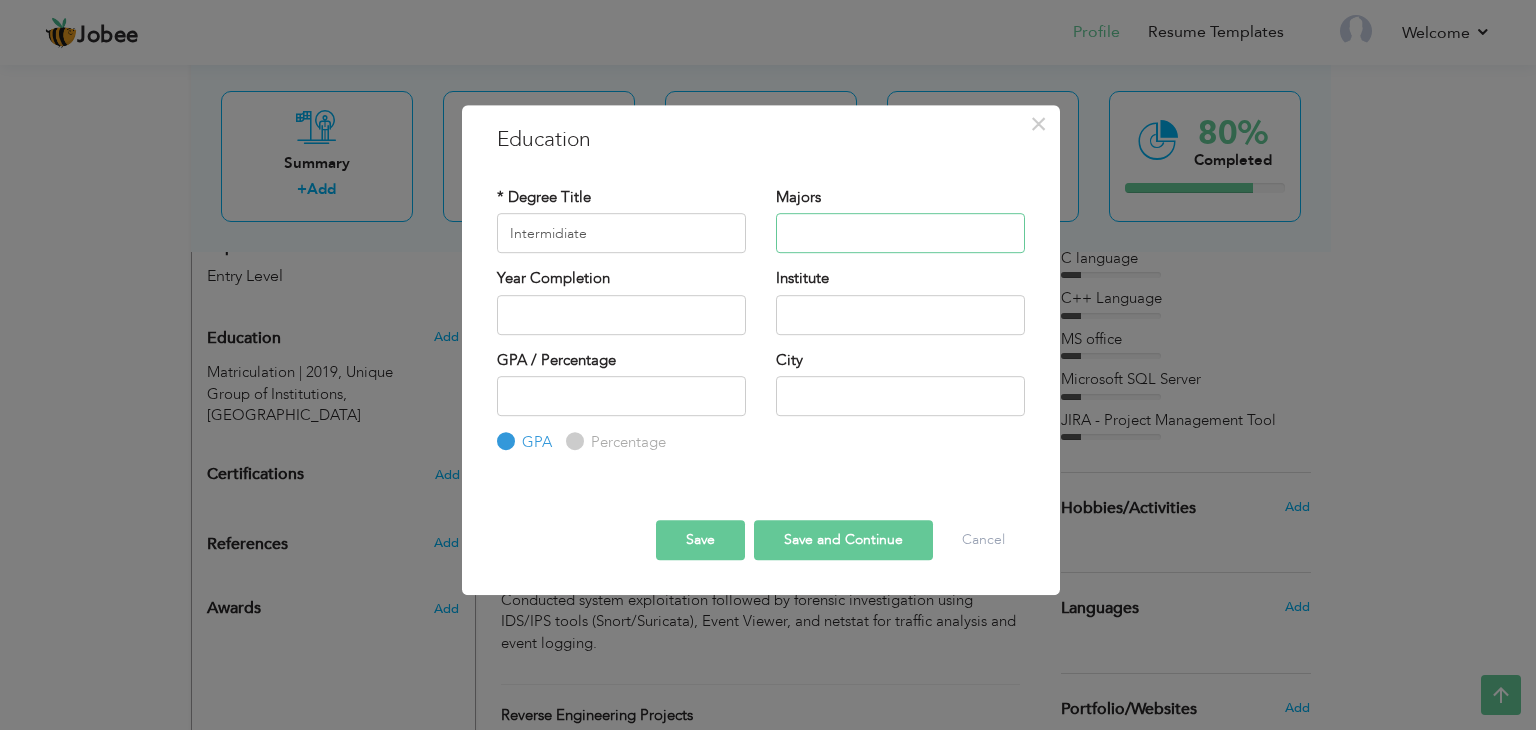 click at bounding box center [900, 233] 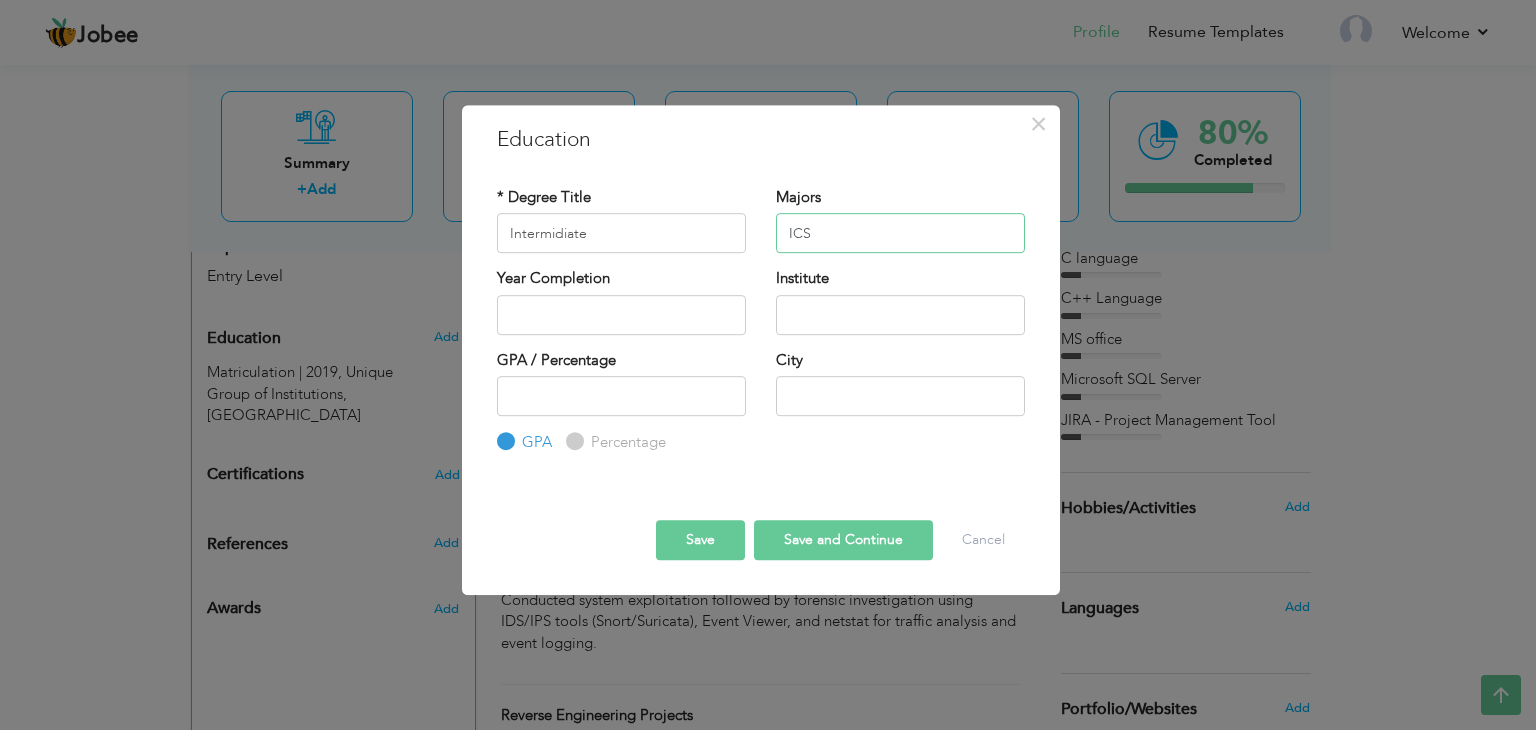 type on "ICS" 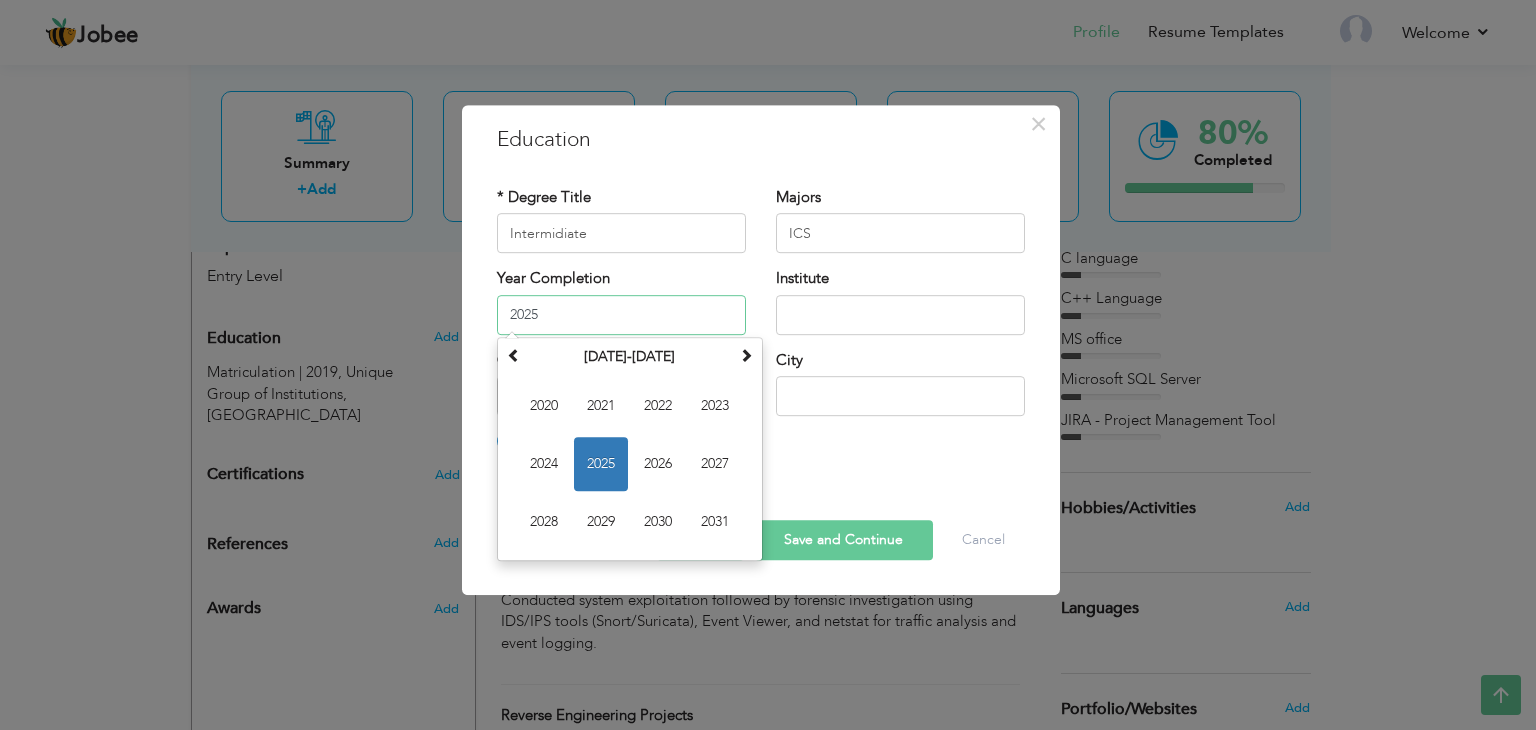 click on "2025" at bounding box center [621, 315] 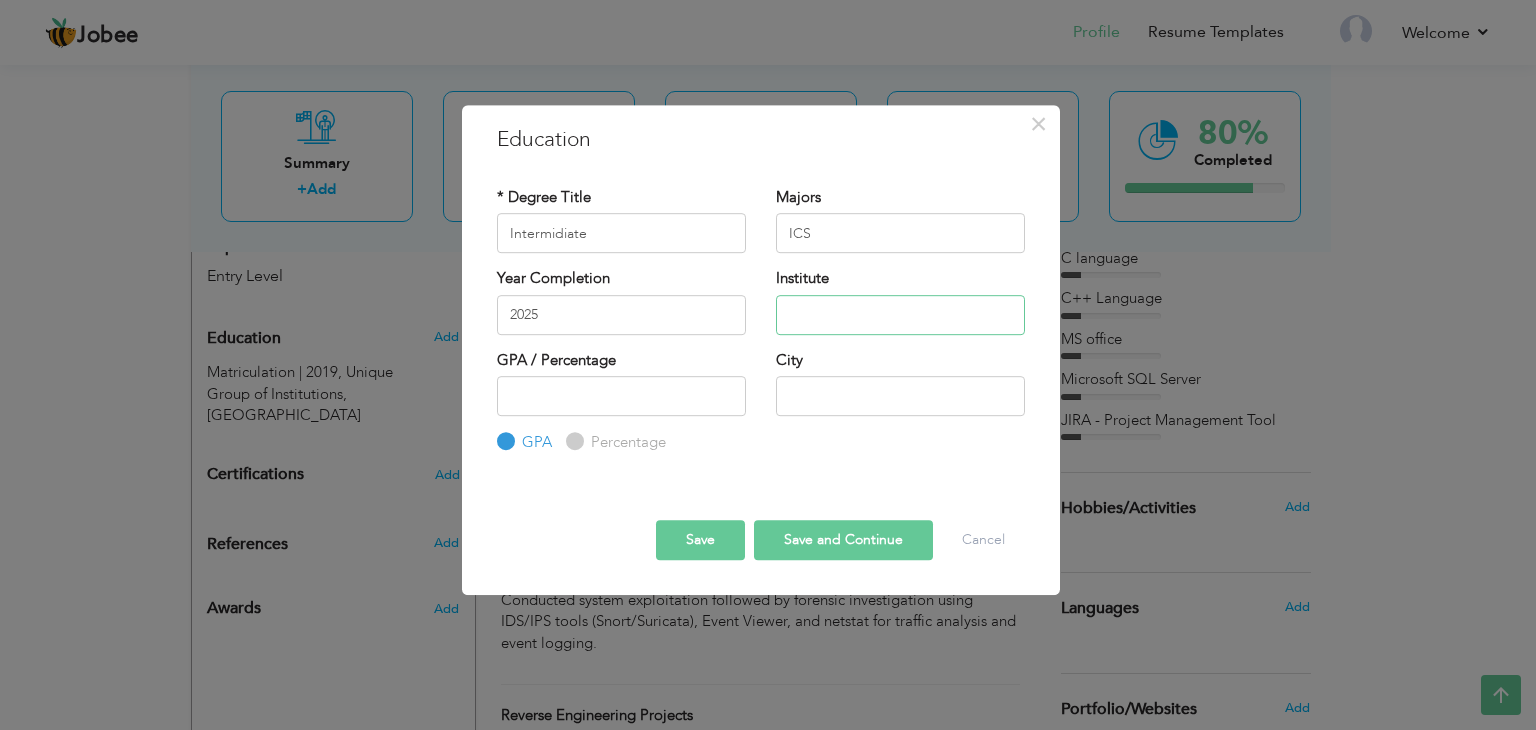 click at bounding box center (900, 315) 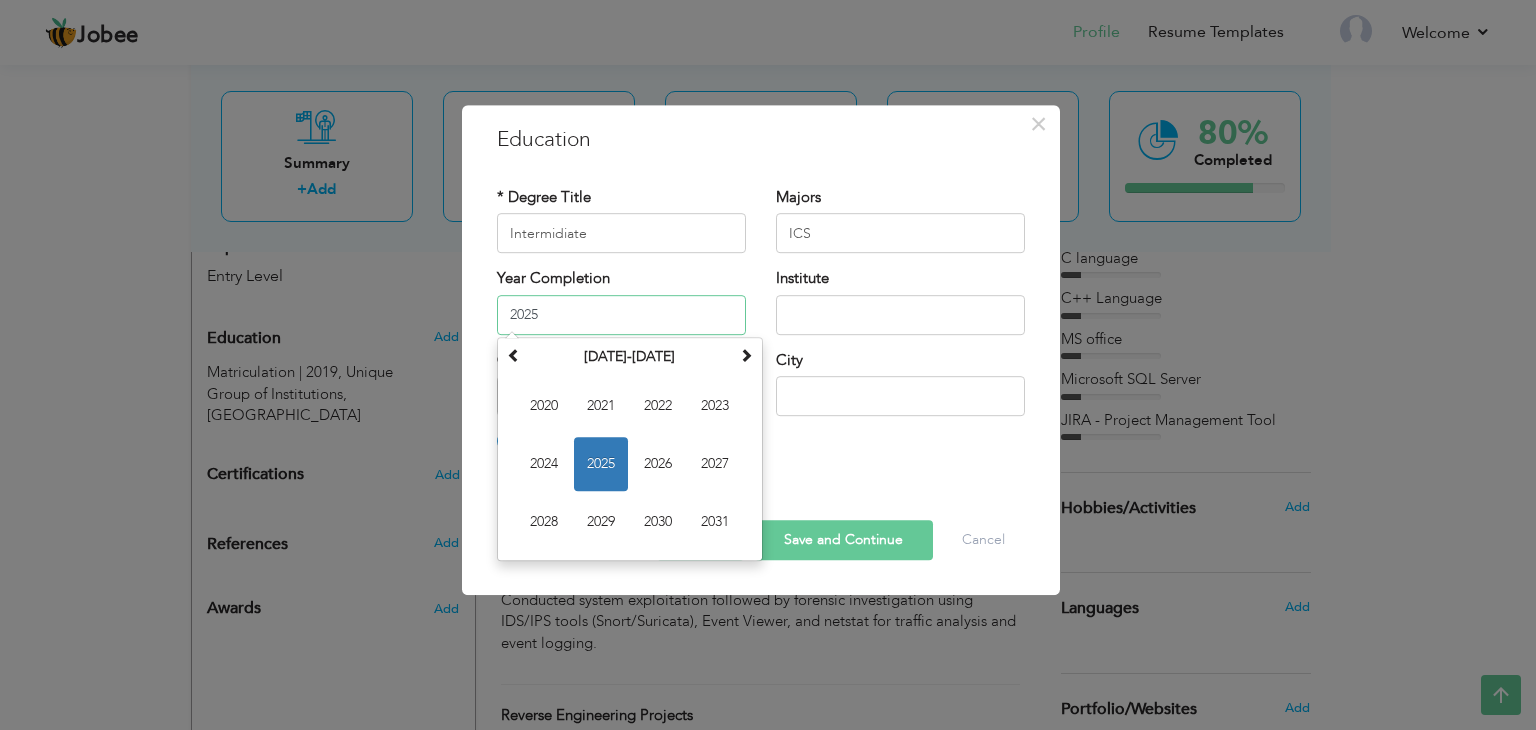click on "2025" at bounding box center [621, 315] 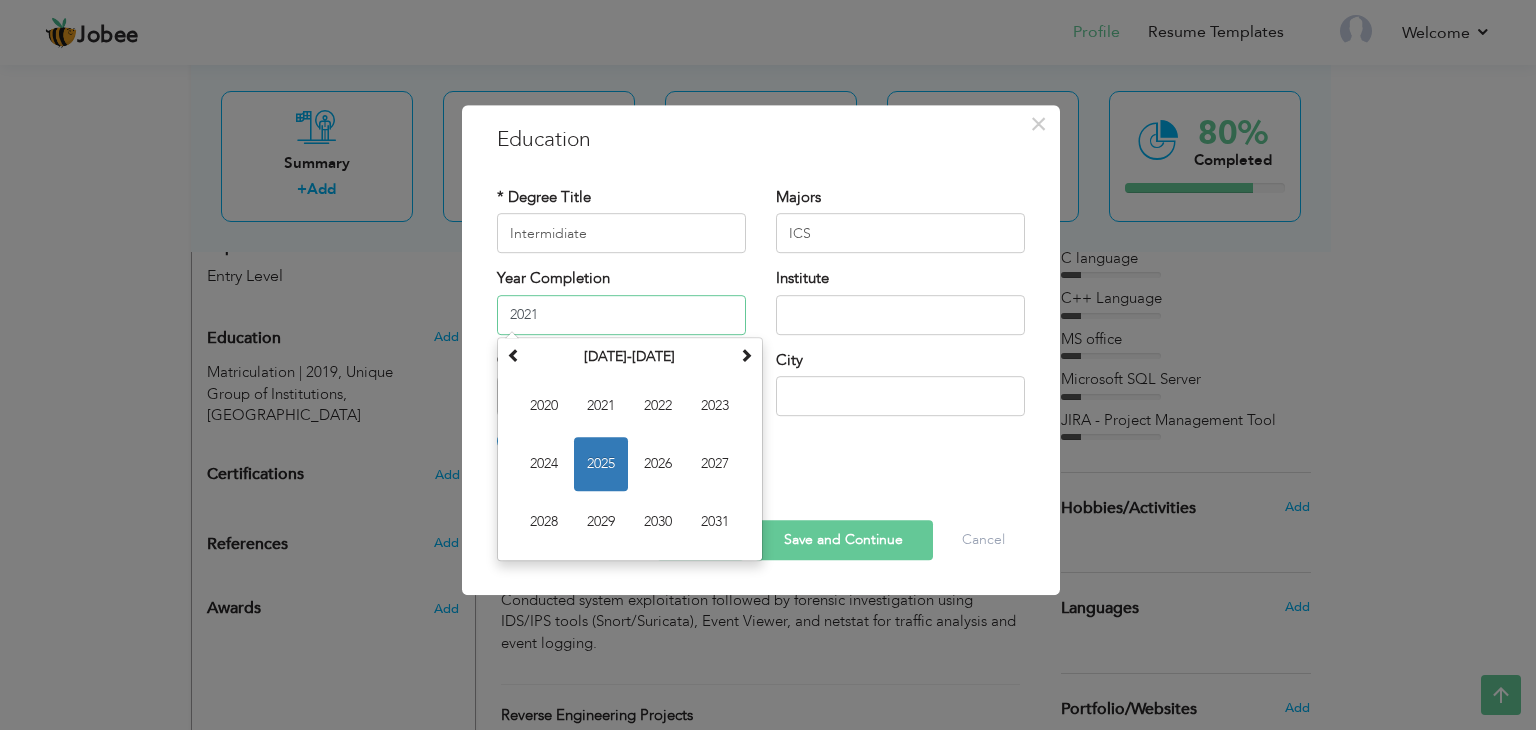 type on "2021" 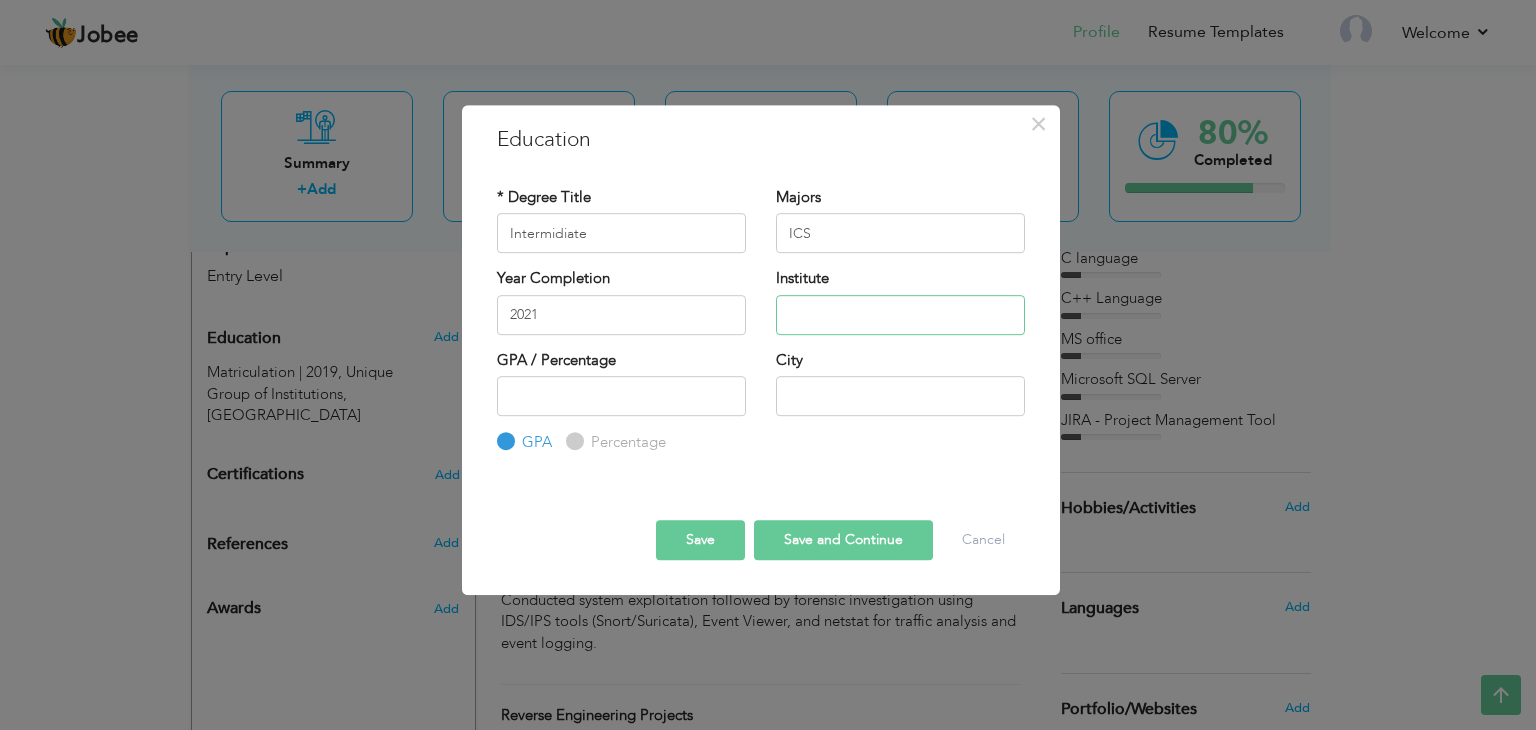 click at bounding box center [900, 315] 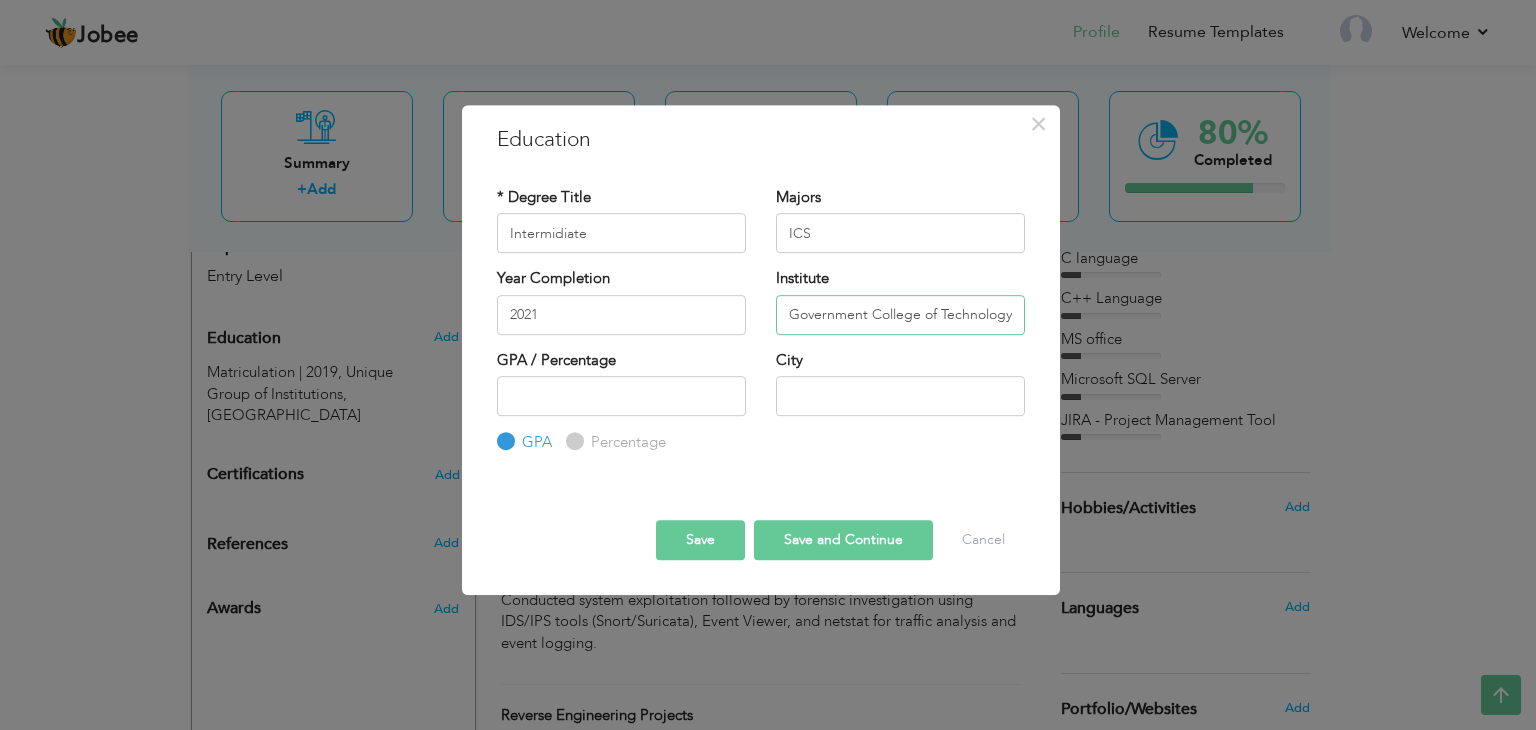 scroll, scrollTop: 0, scrollLeft: 0, axis: both 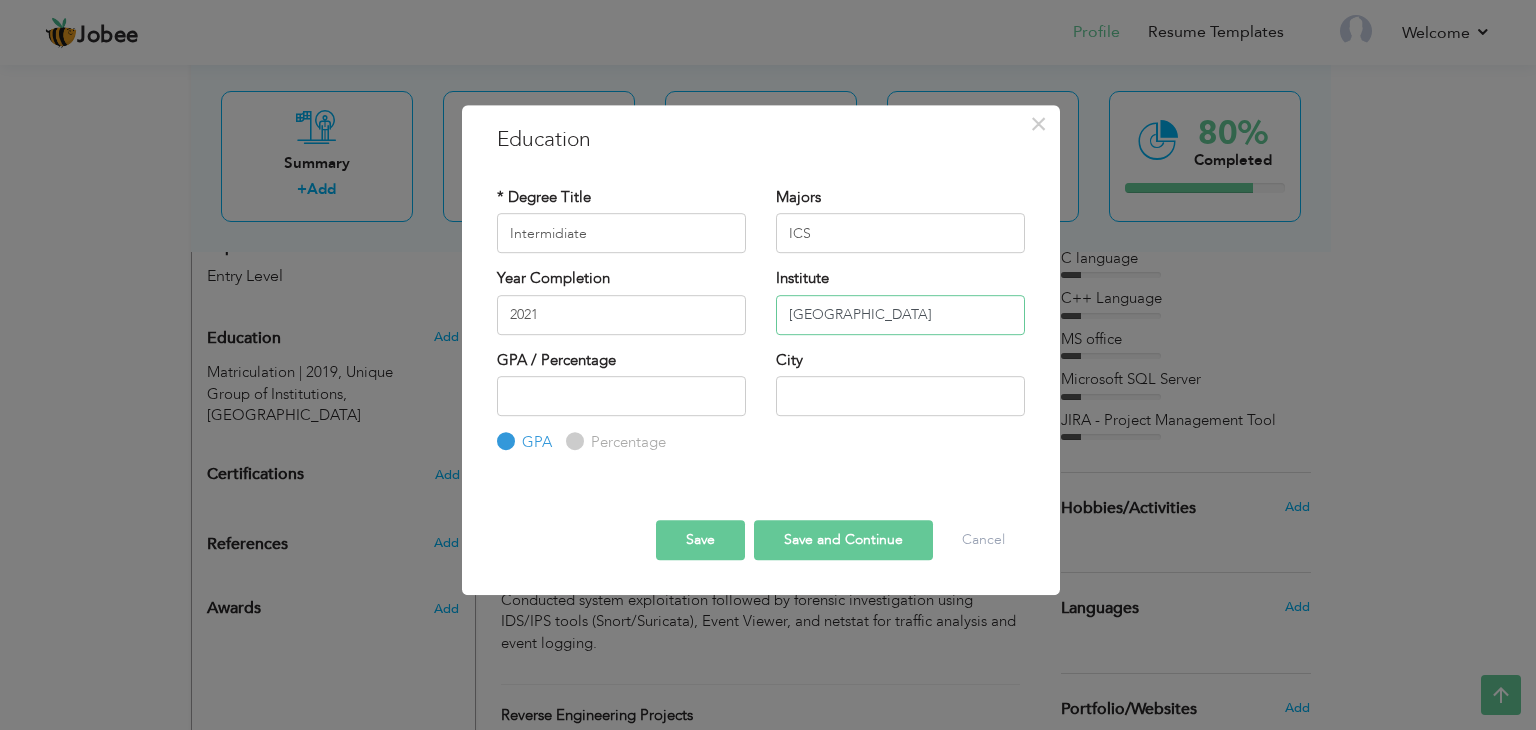 type on "[GEOGRAPHIC_DATA]" 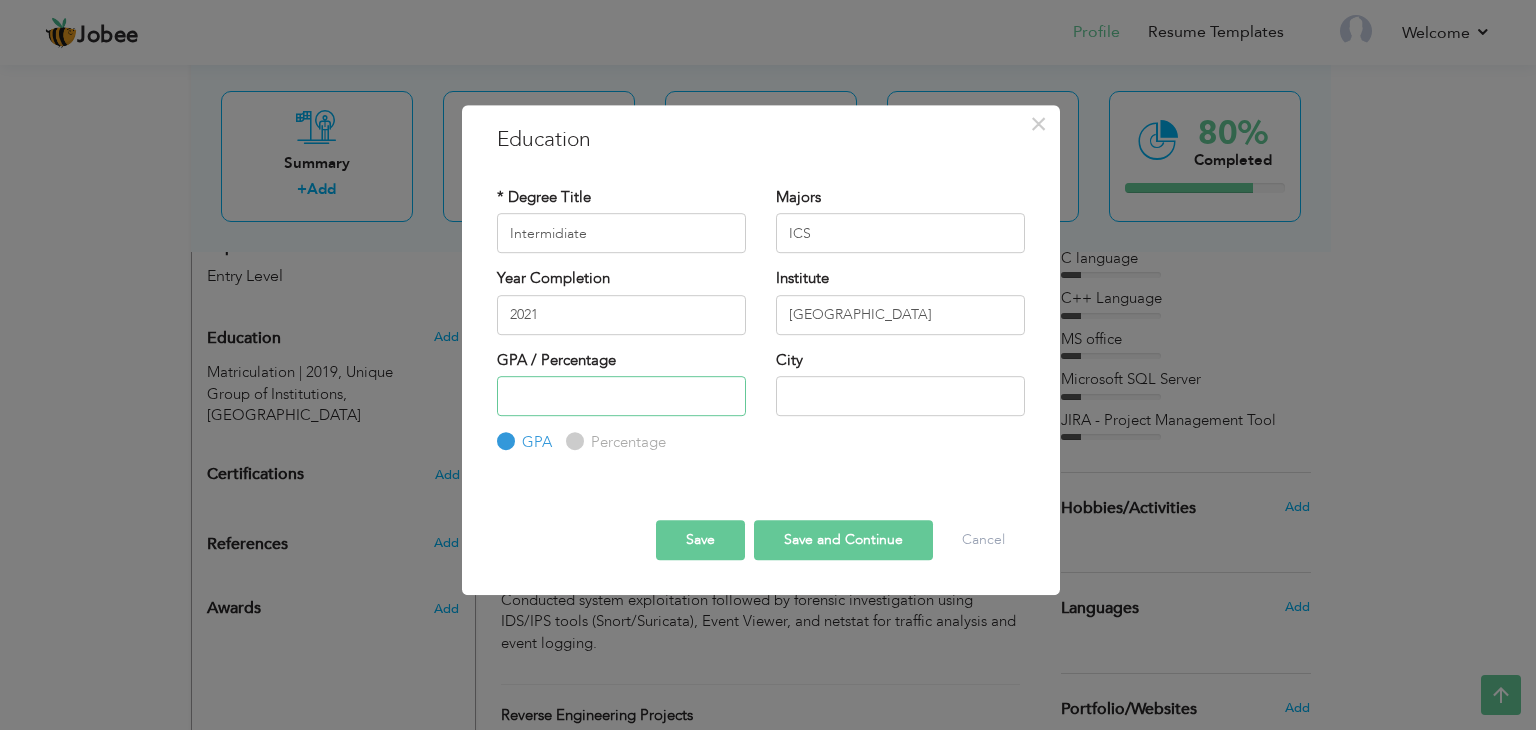 click at bounding box center (621, 396) 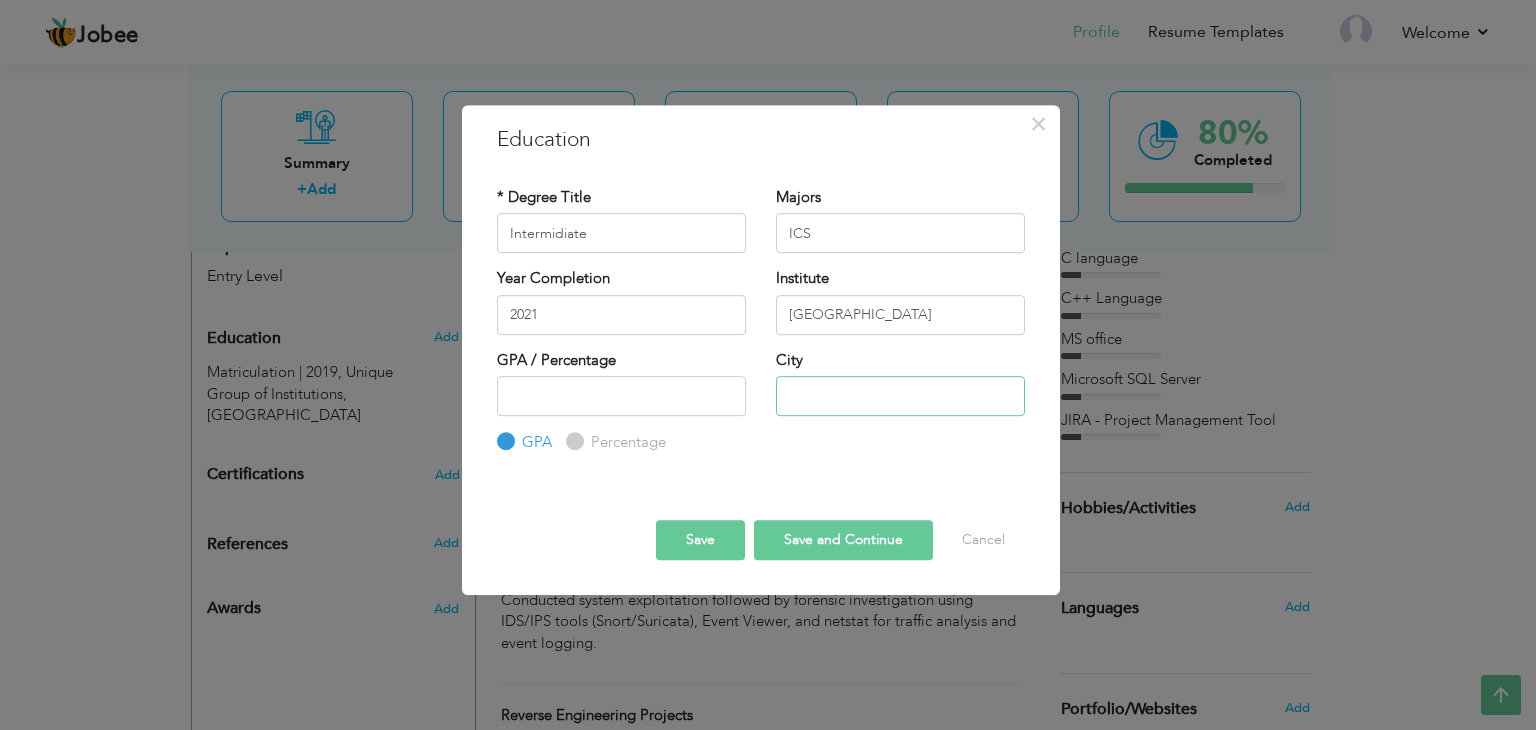 click at bounding box center (900, 396) 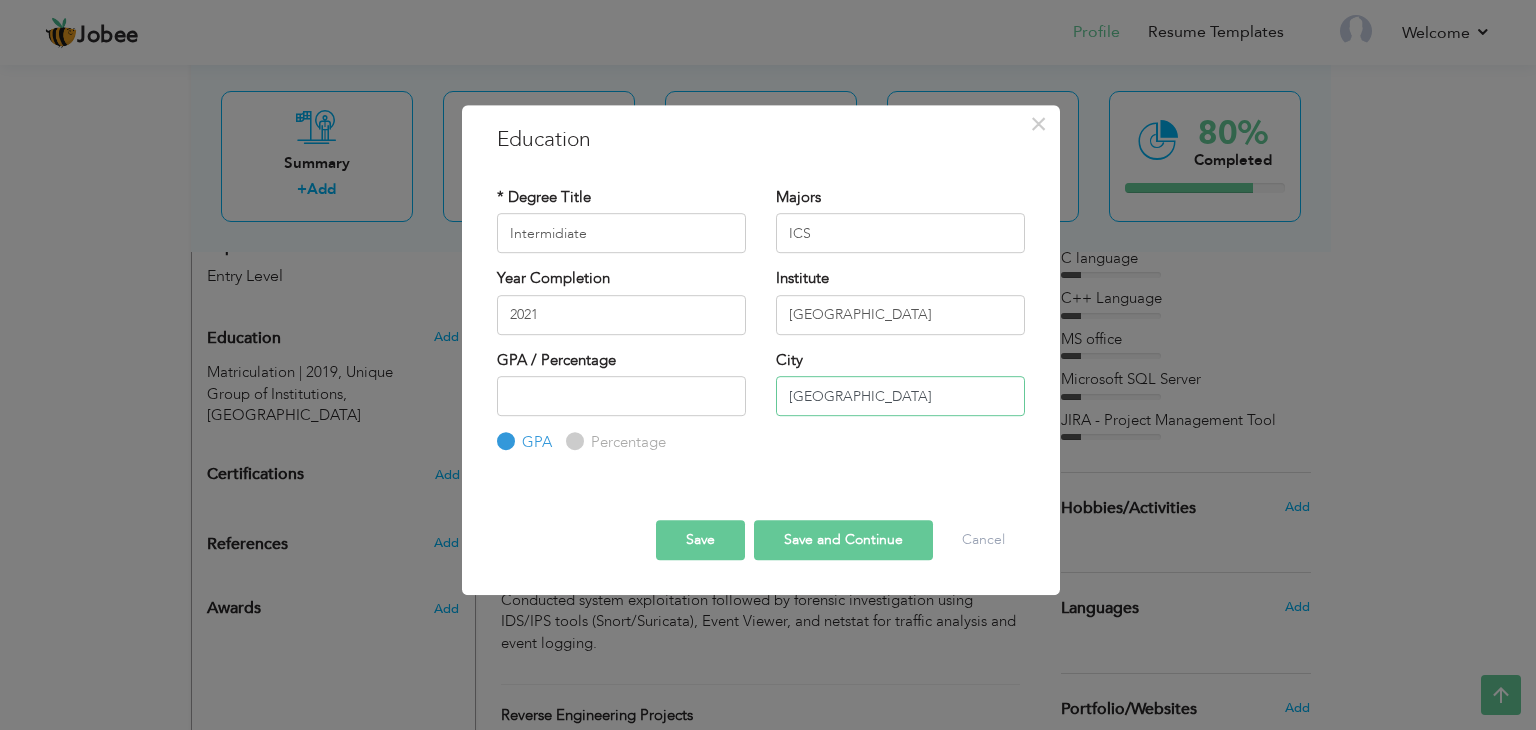 type on "[GEOGRAPHIC_DATA]" 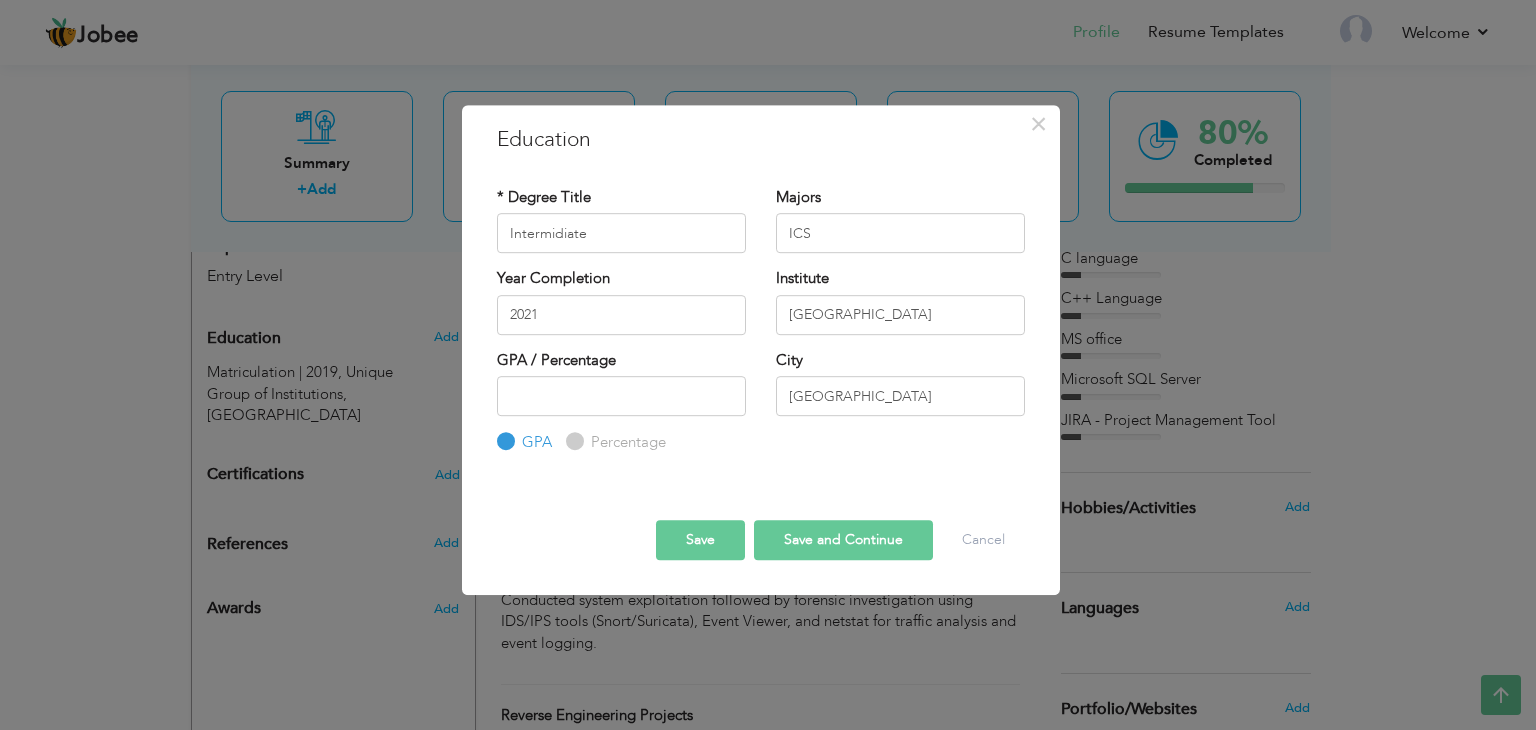 click on "Save and Continue" at bounding box center [843, 540] 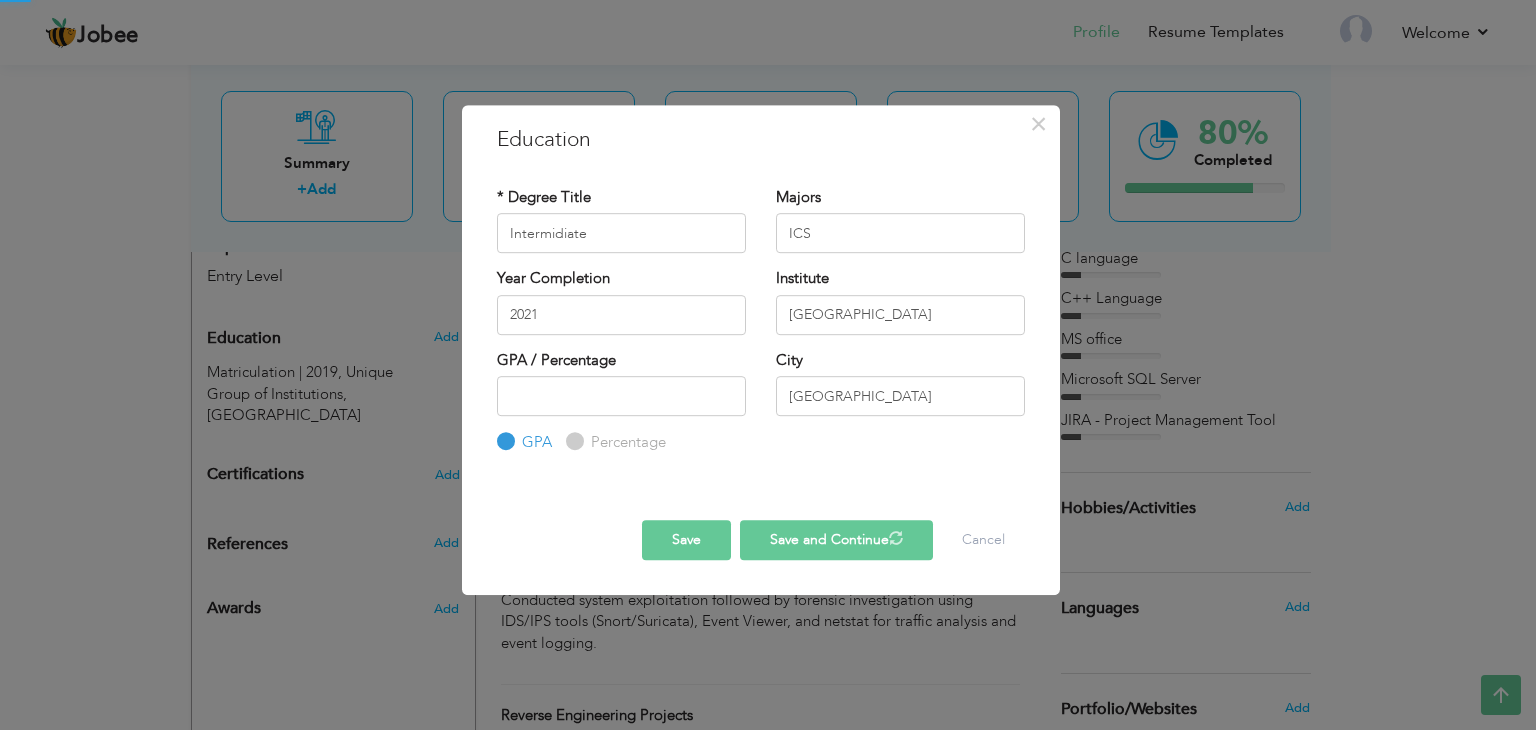 type 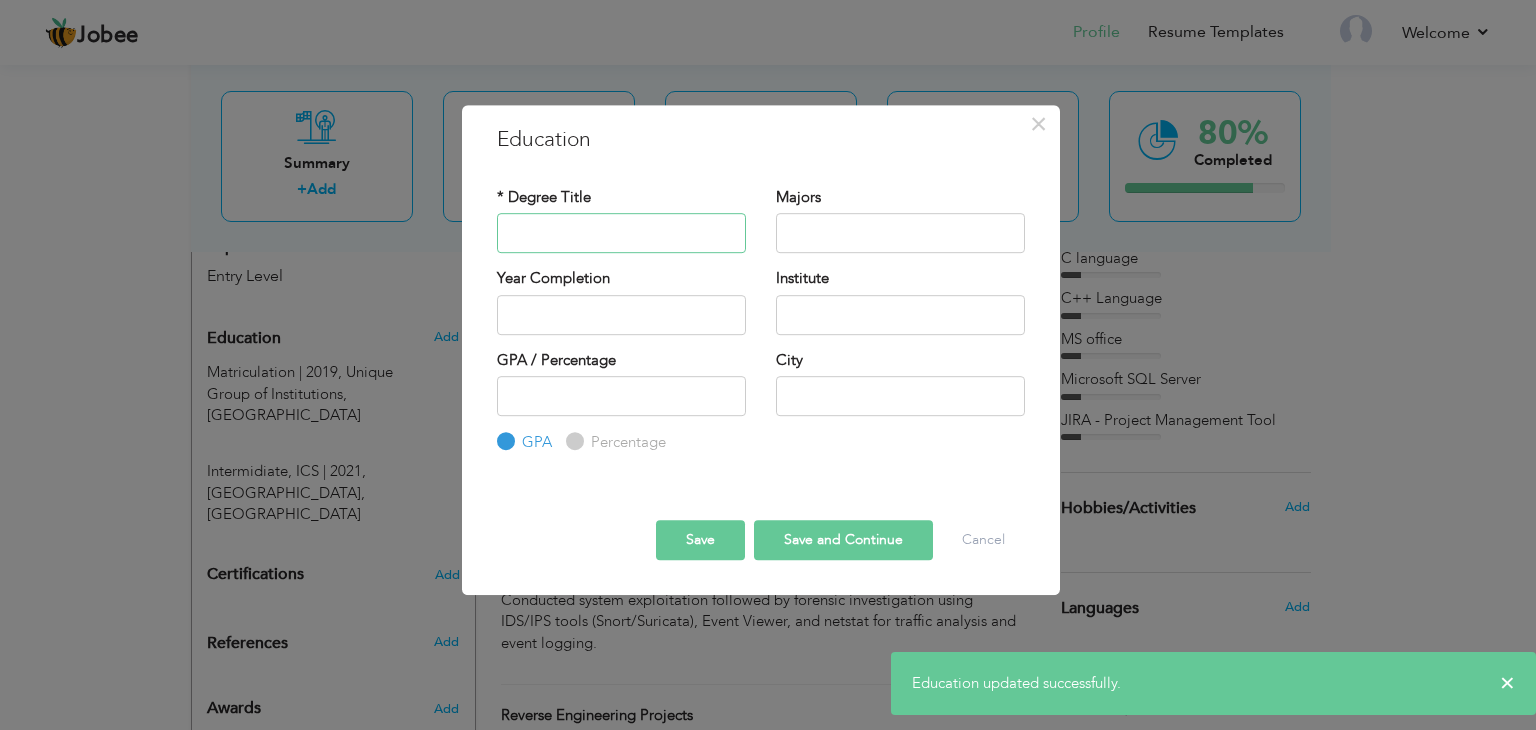 click at bounding box center (621, 233) 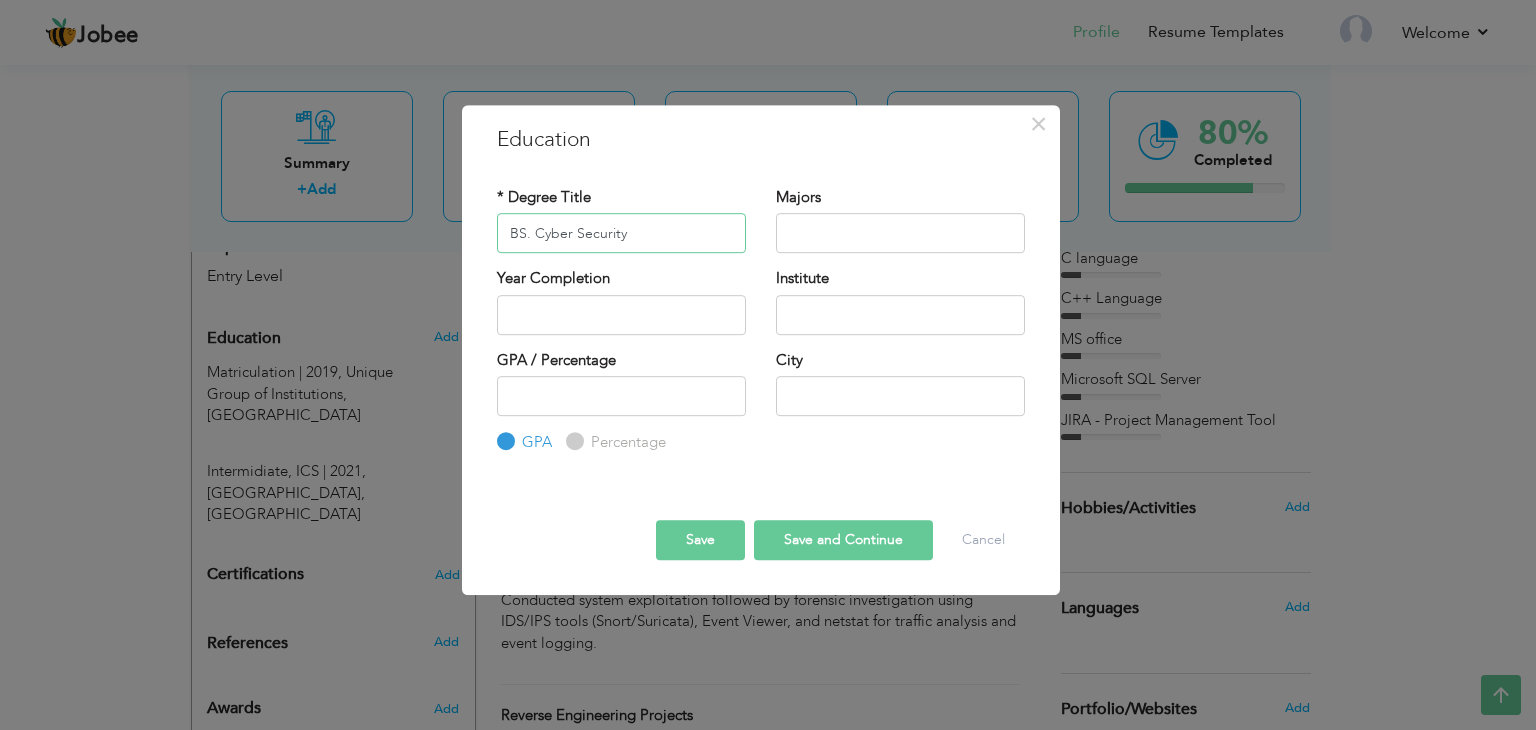 type on "BS. Cyber Security" 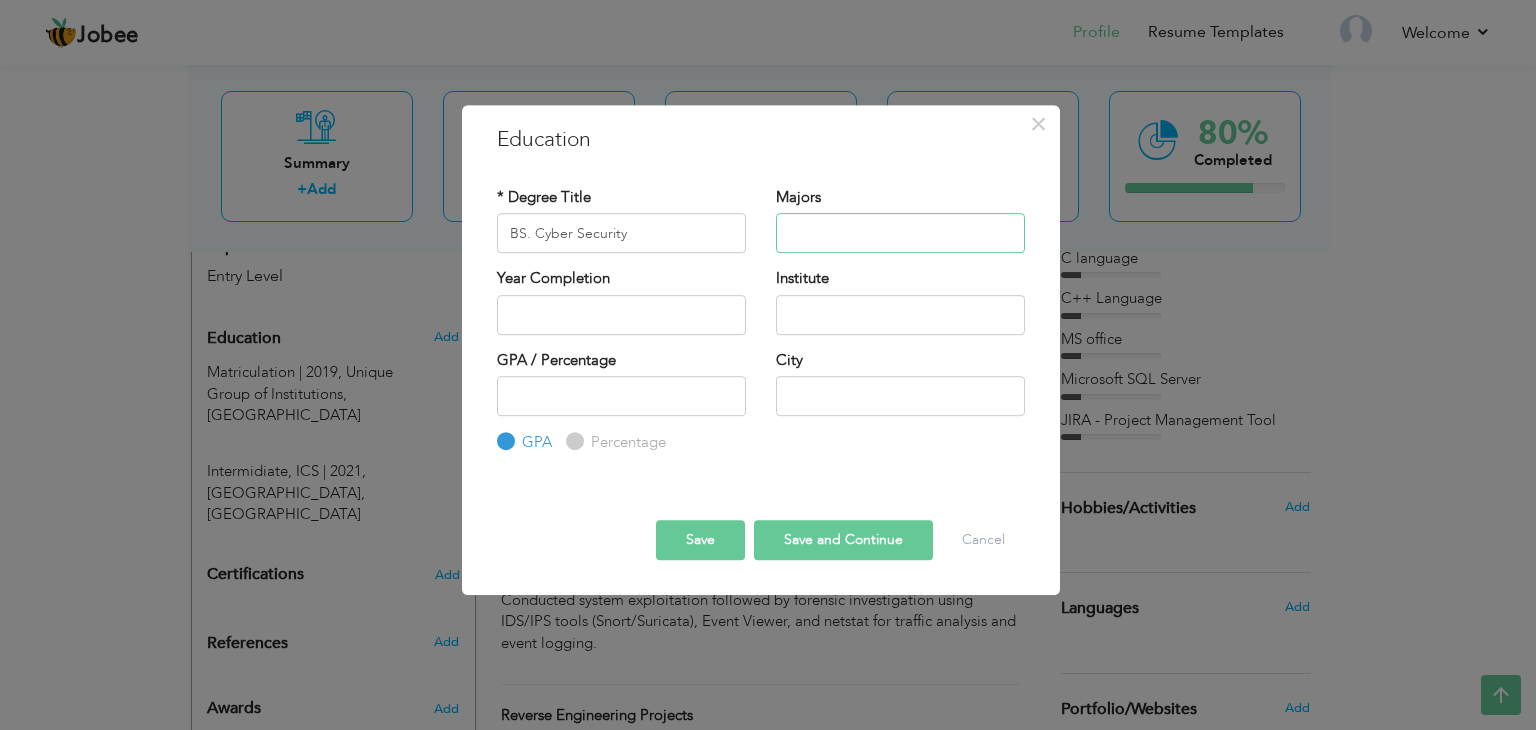 click at bounding box center (900, 233) 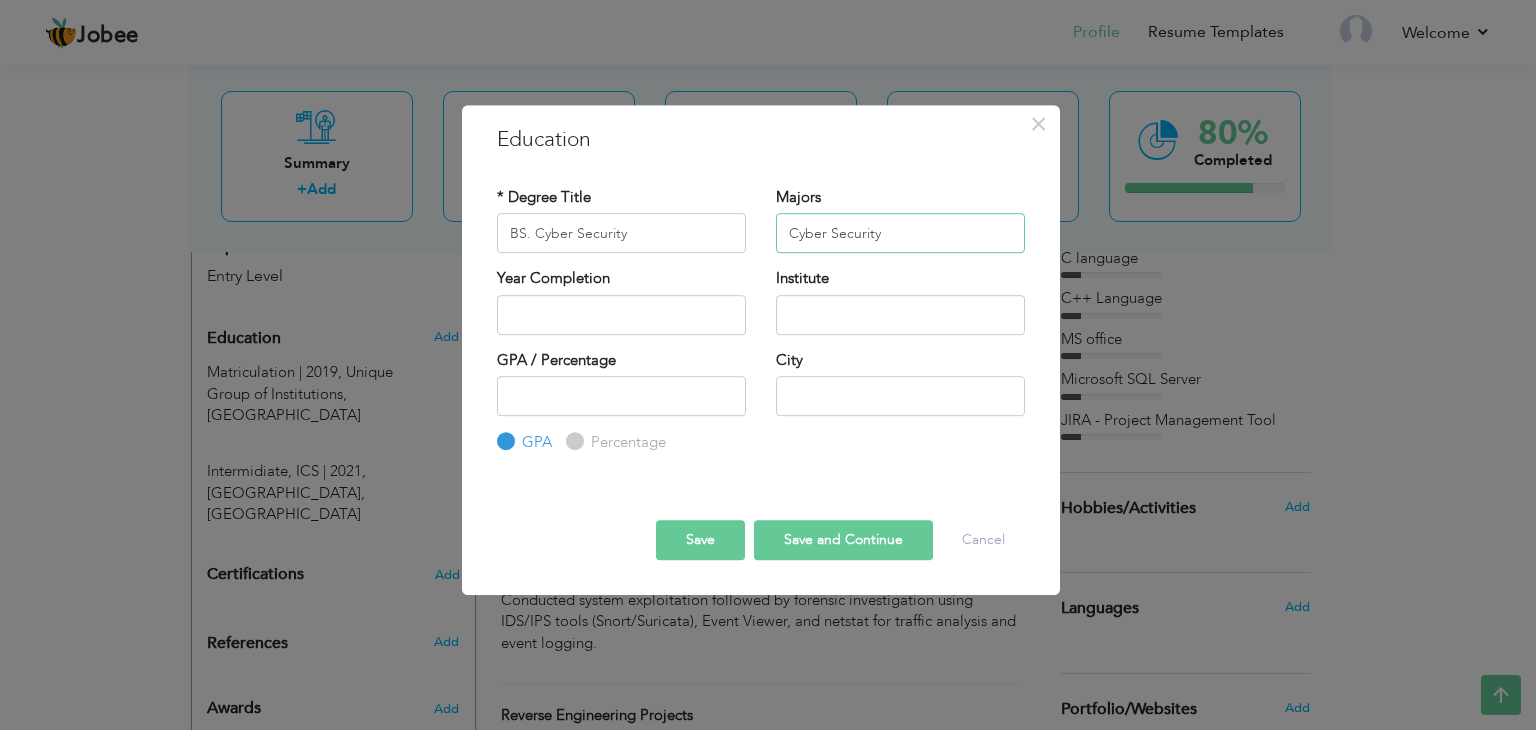 type on "Cyber Security" 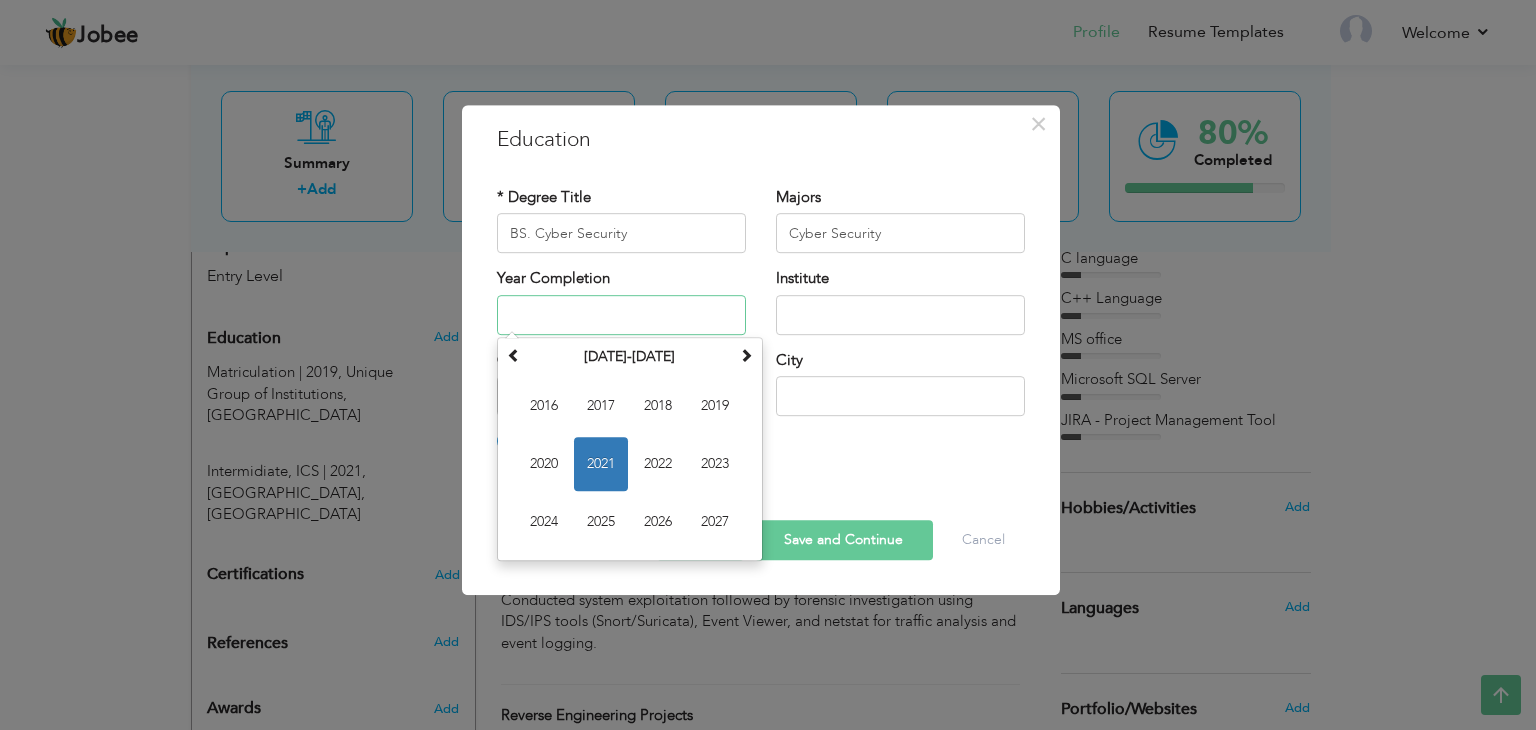 click at bounding box center [621, 315] 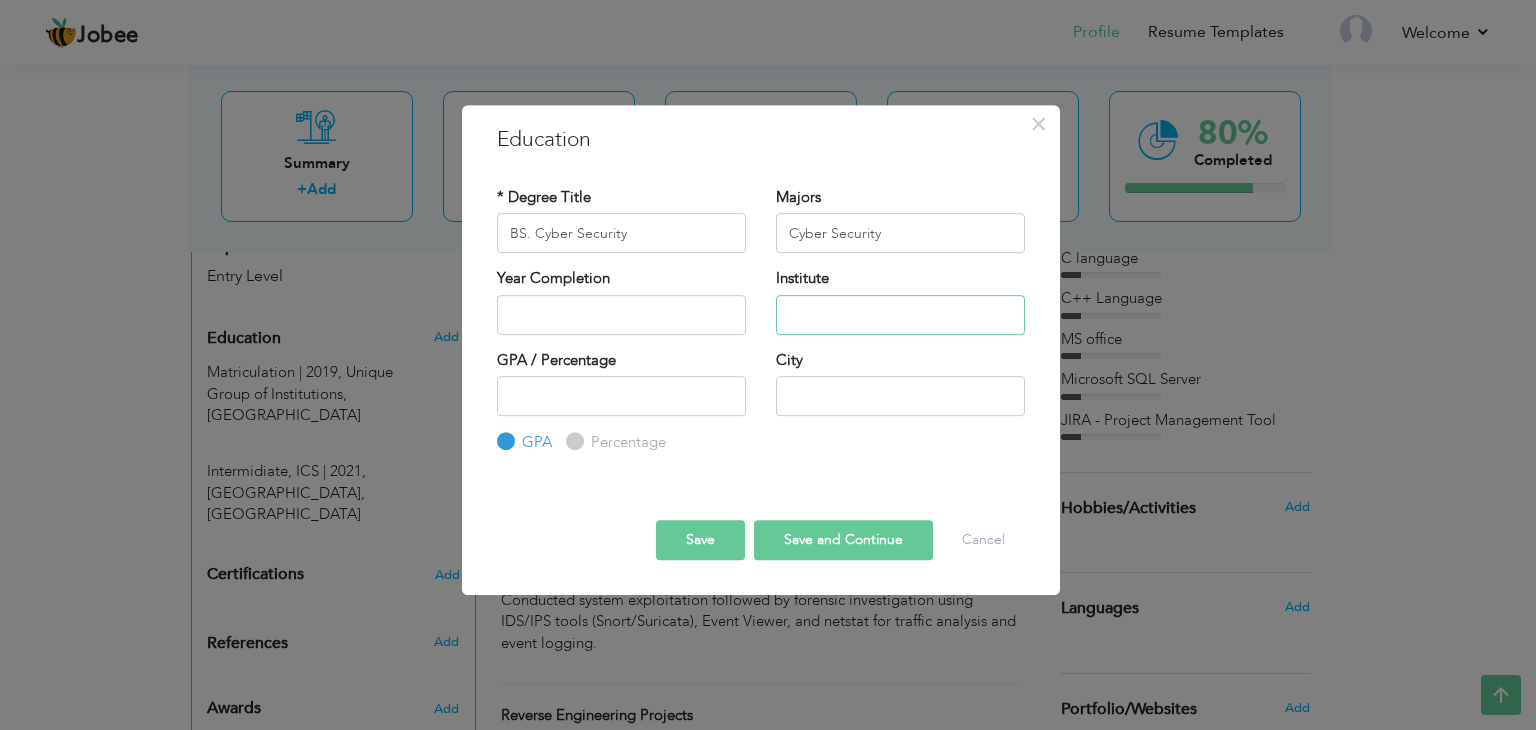 click at bounding box center (900, 315) 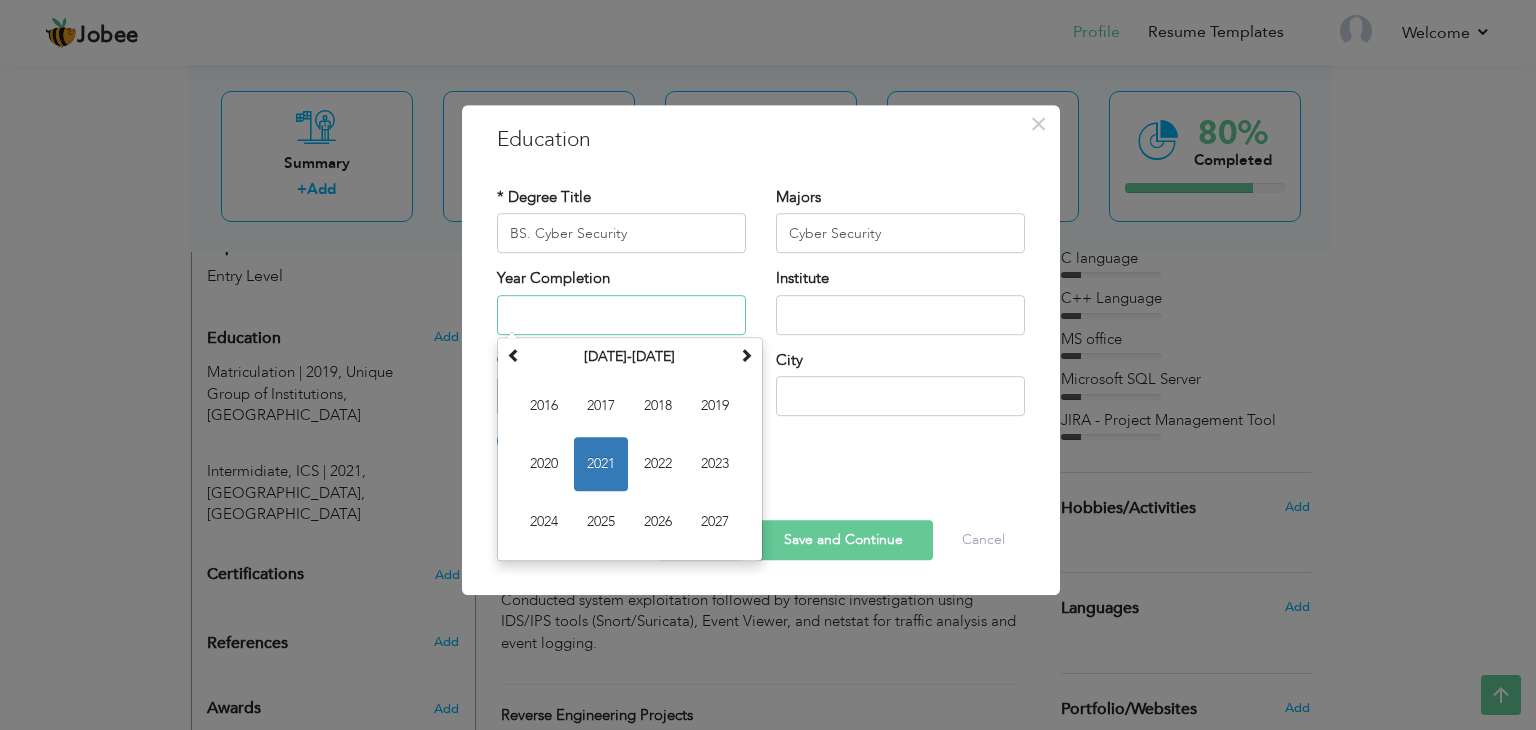 click at bounding box center (621, 315) 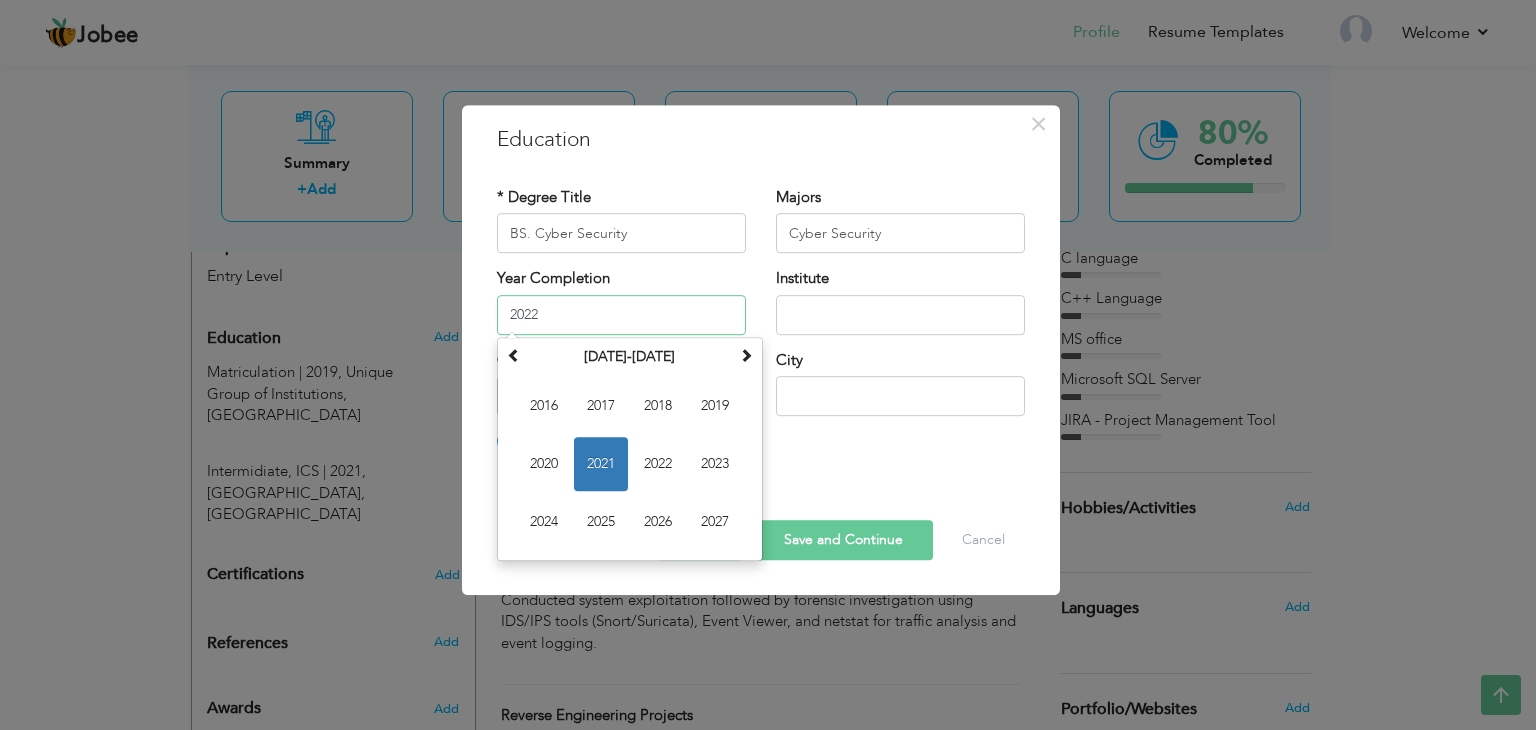 type on "2022" 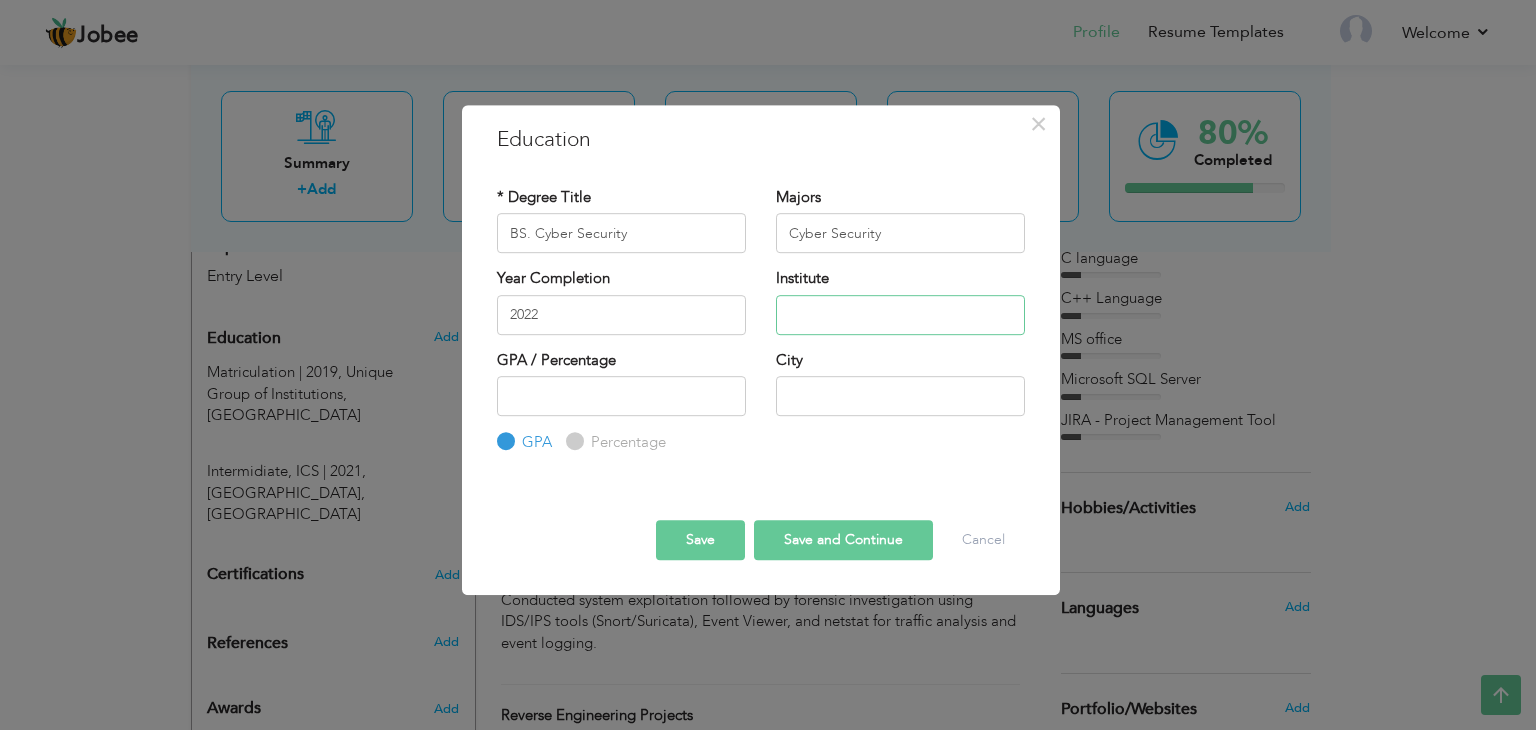 click at bounding box center [900, 315] 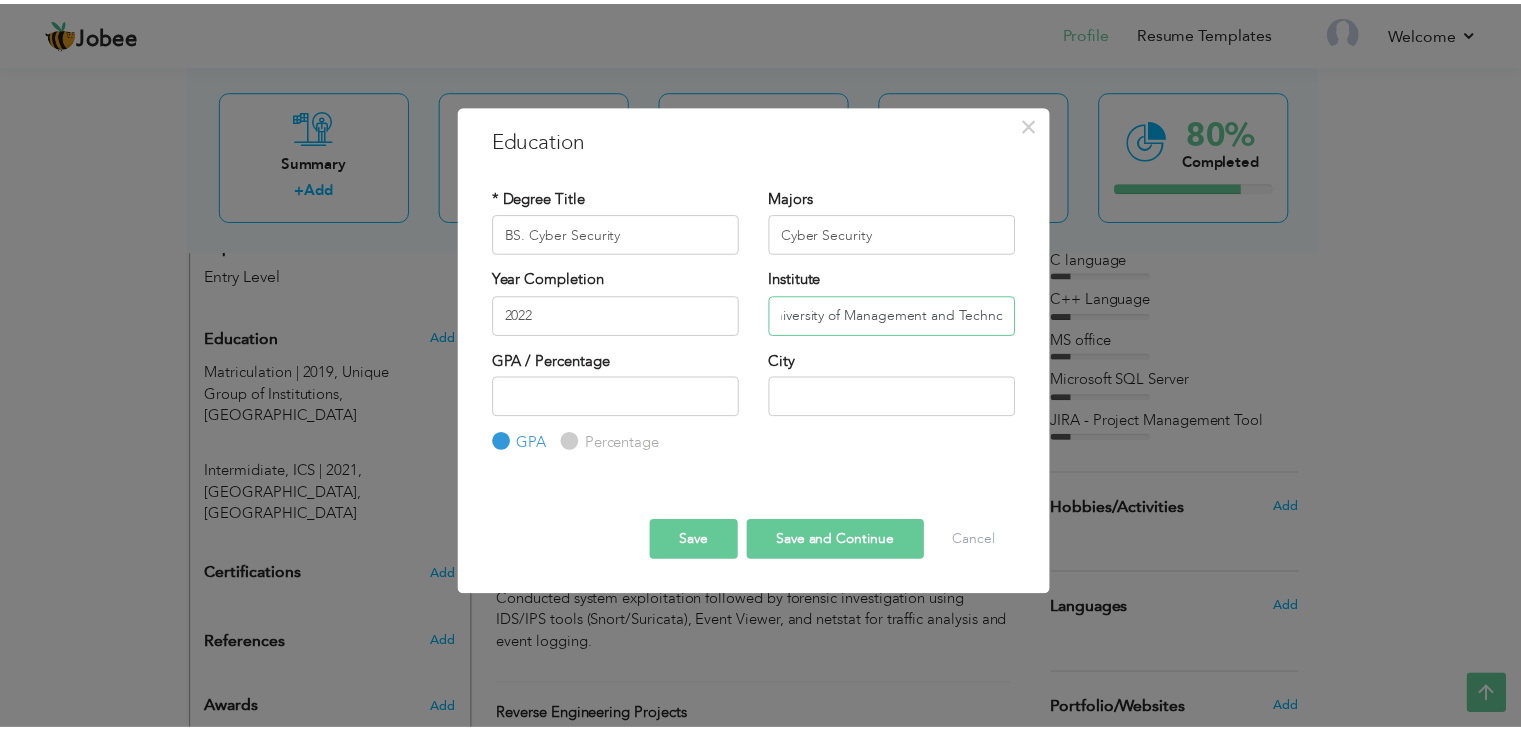 scroll, scrollTop: 0, scrollLeft: 0, axis: both 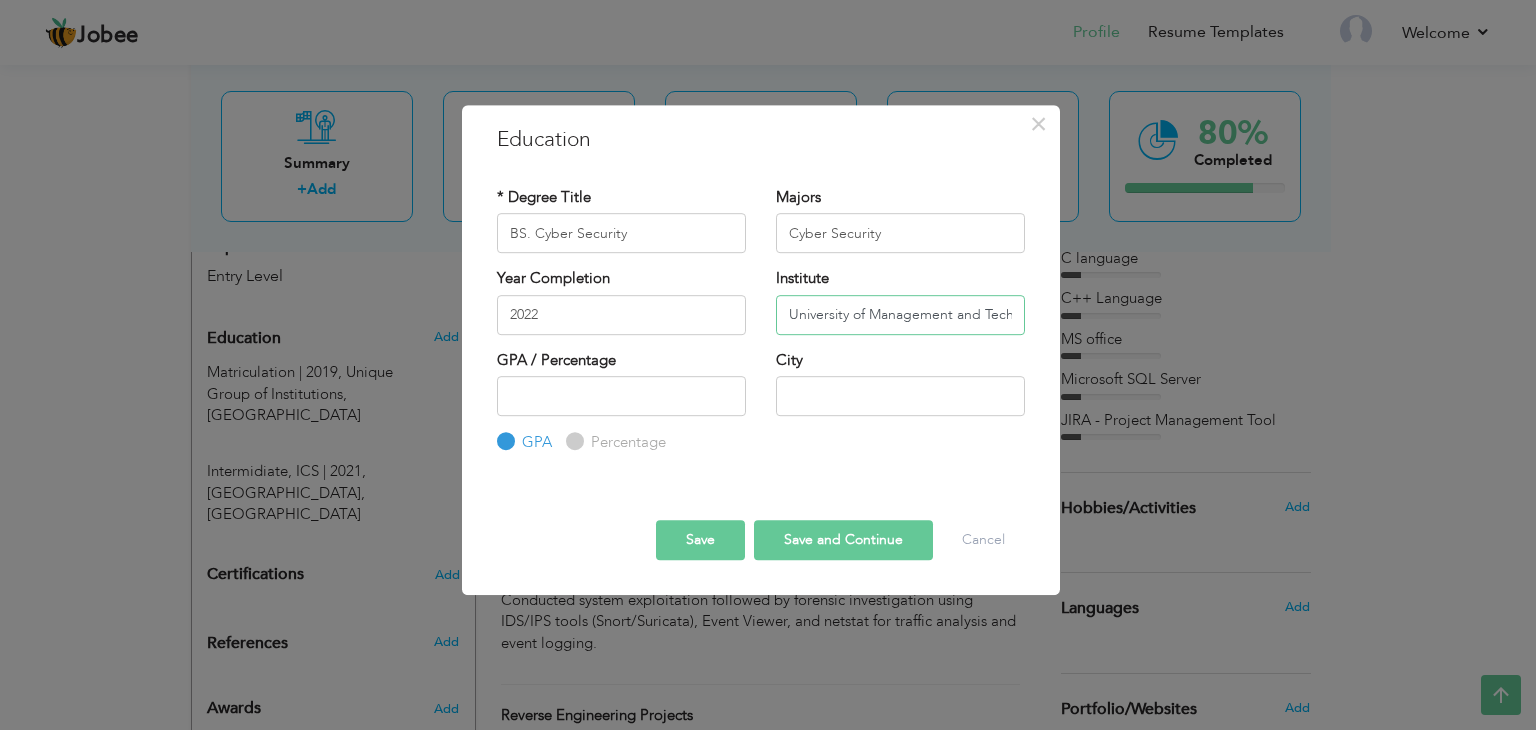 type on "University of Management and Technology" 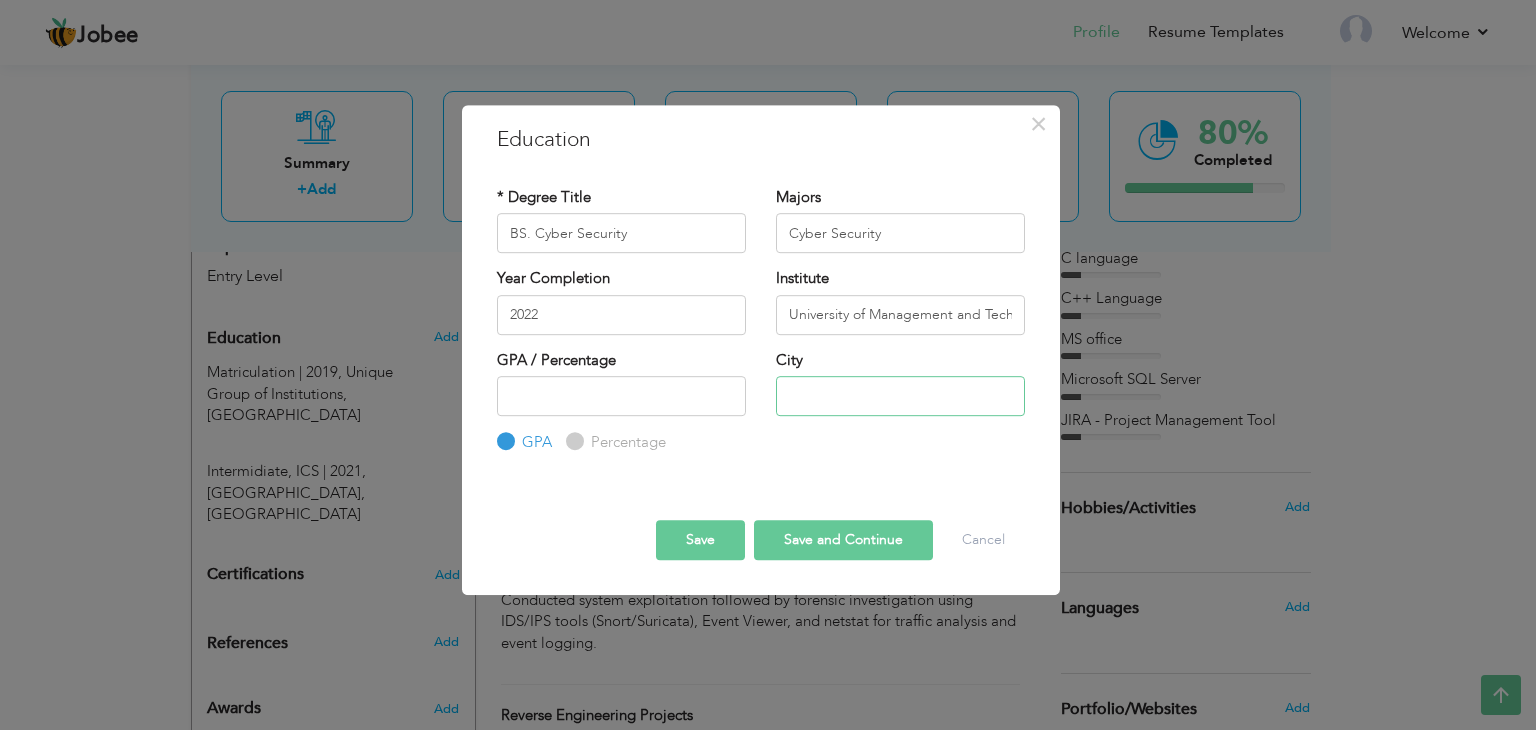click at bounding box center [900, 396] 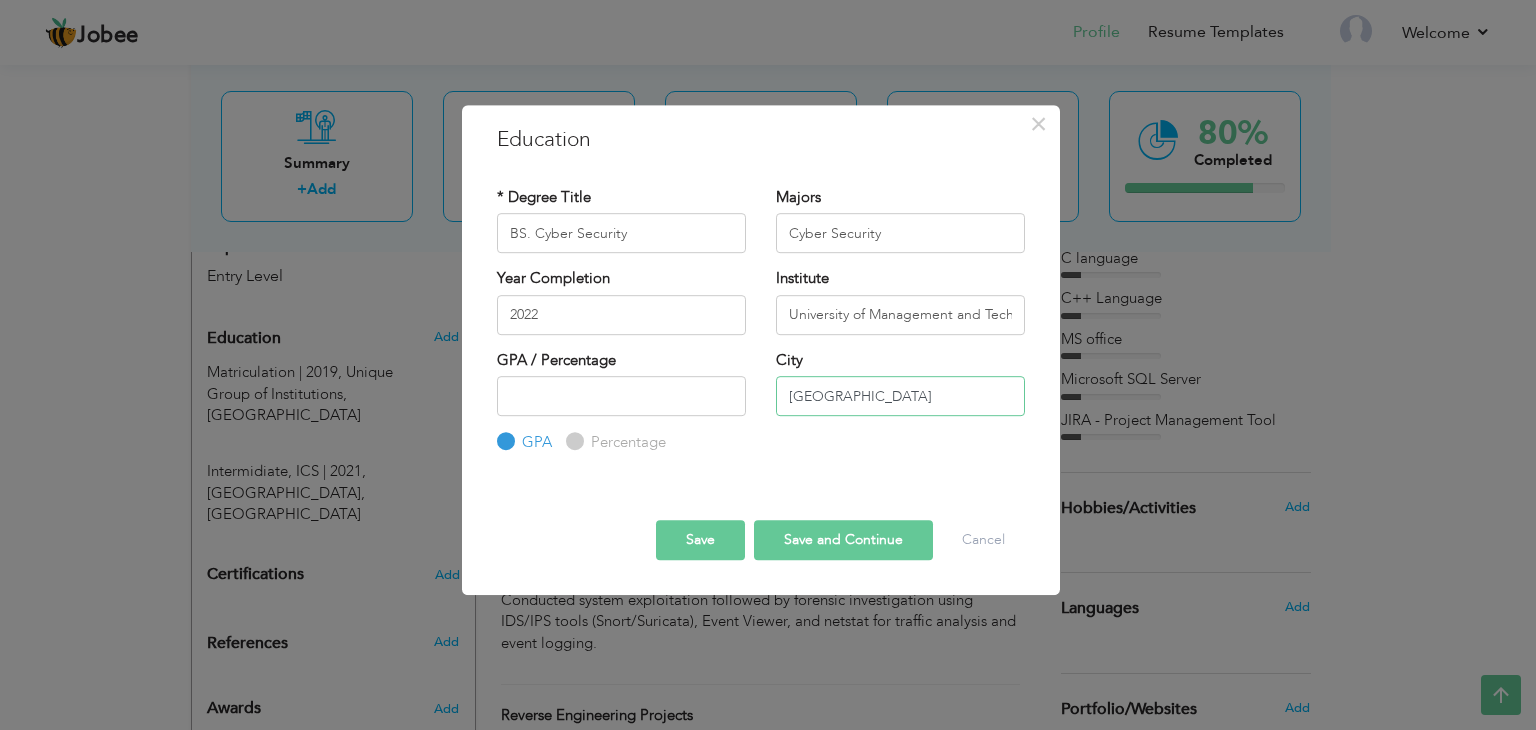 type on "[GEOGRAPHIC_DATA]" 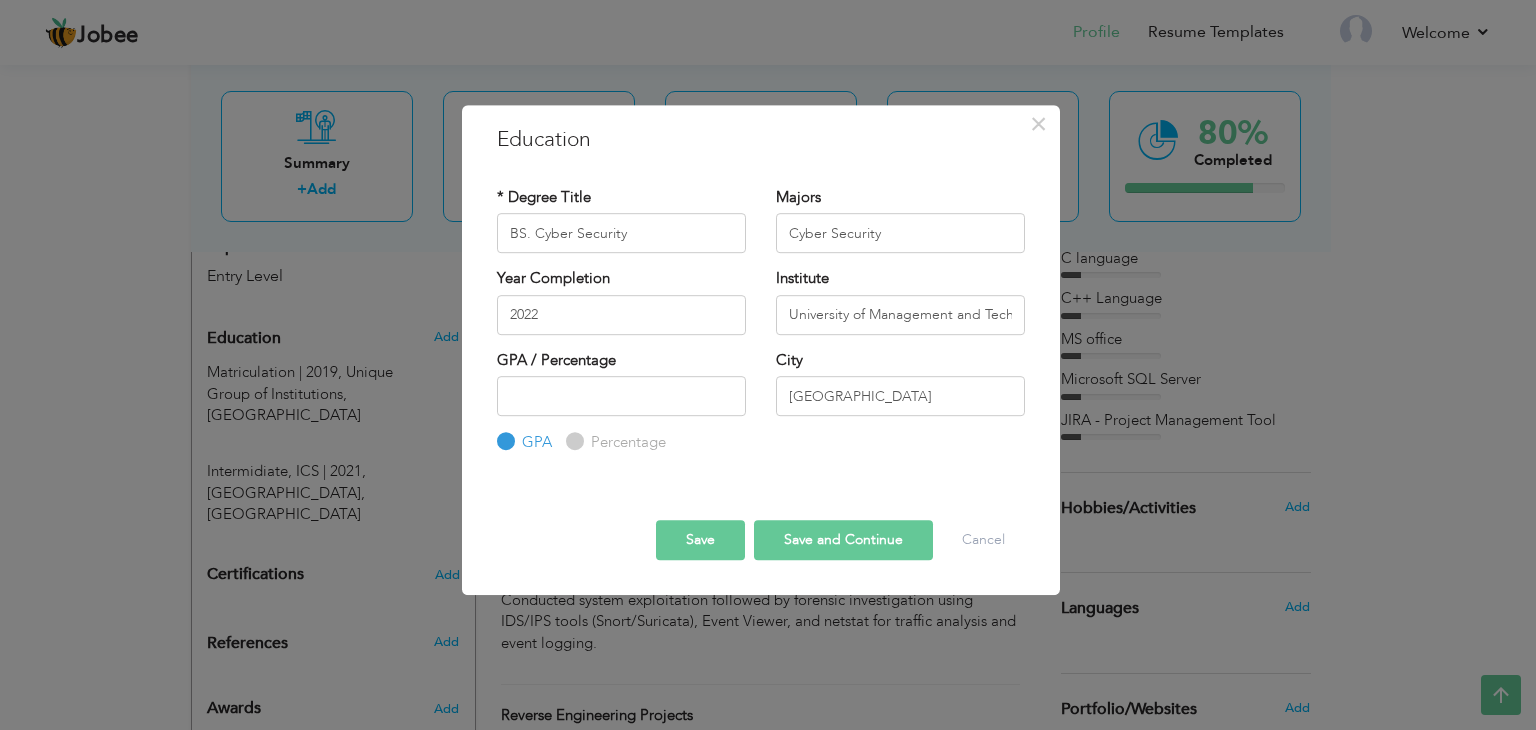 click on "Save" at bounding box center [700, 540] 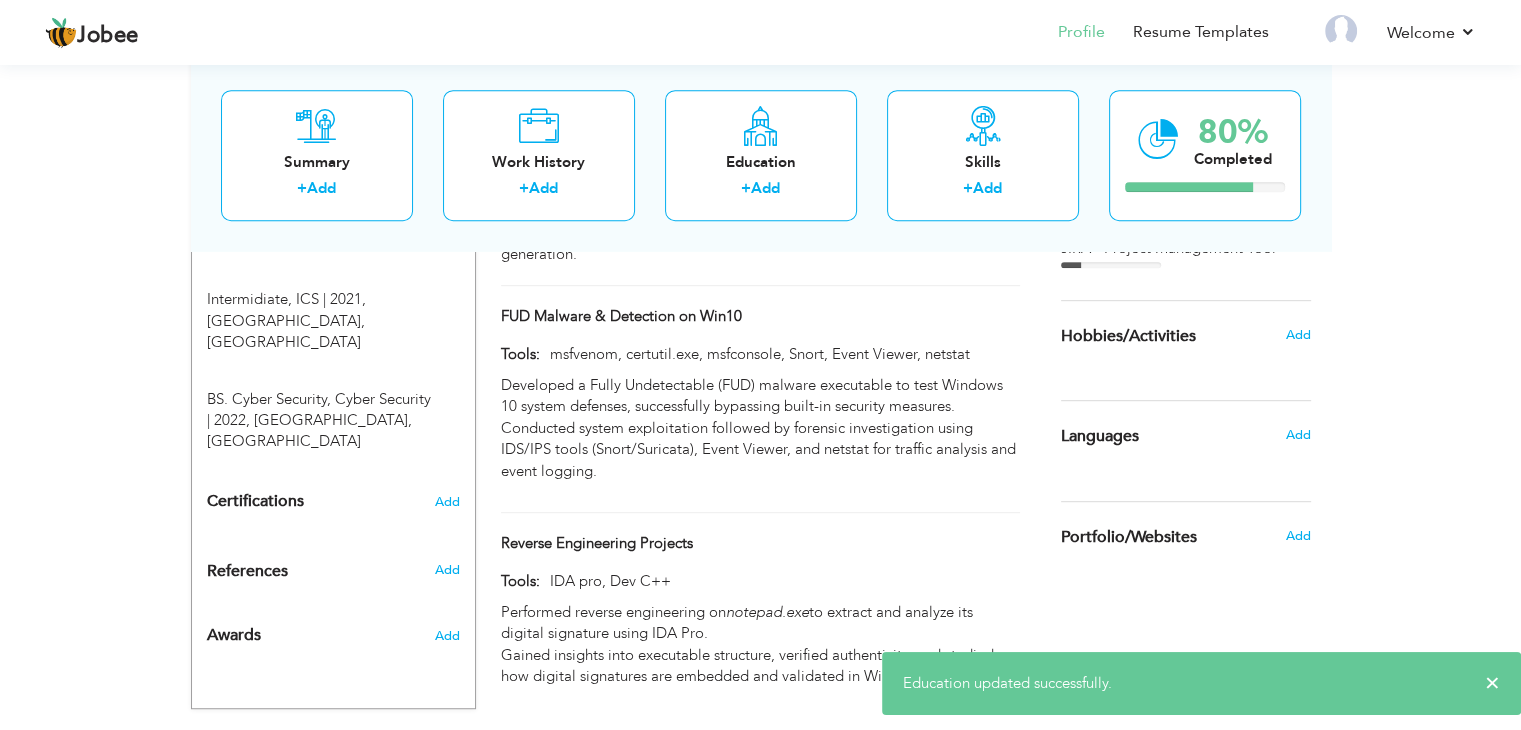 scroll, scrollTop: 990, scrollLeft: 0, axis: vertical 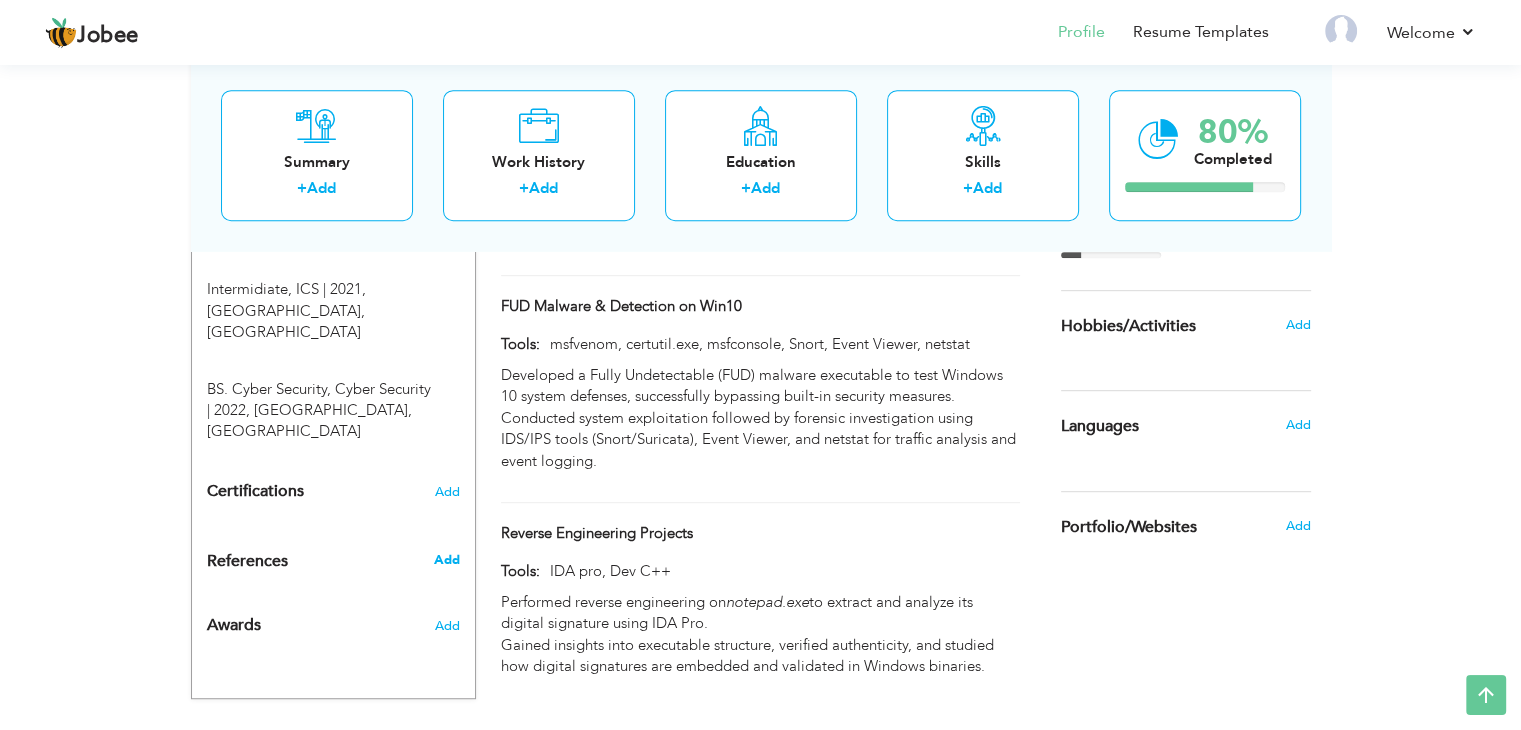 click on "Add" at bounding box center [446, 560] 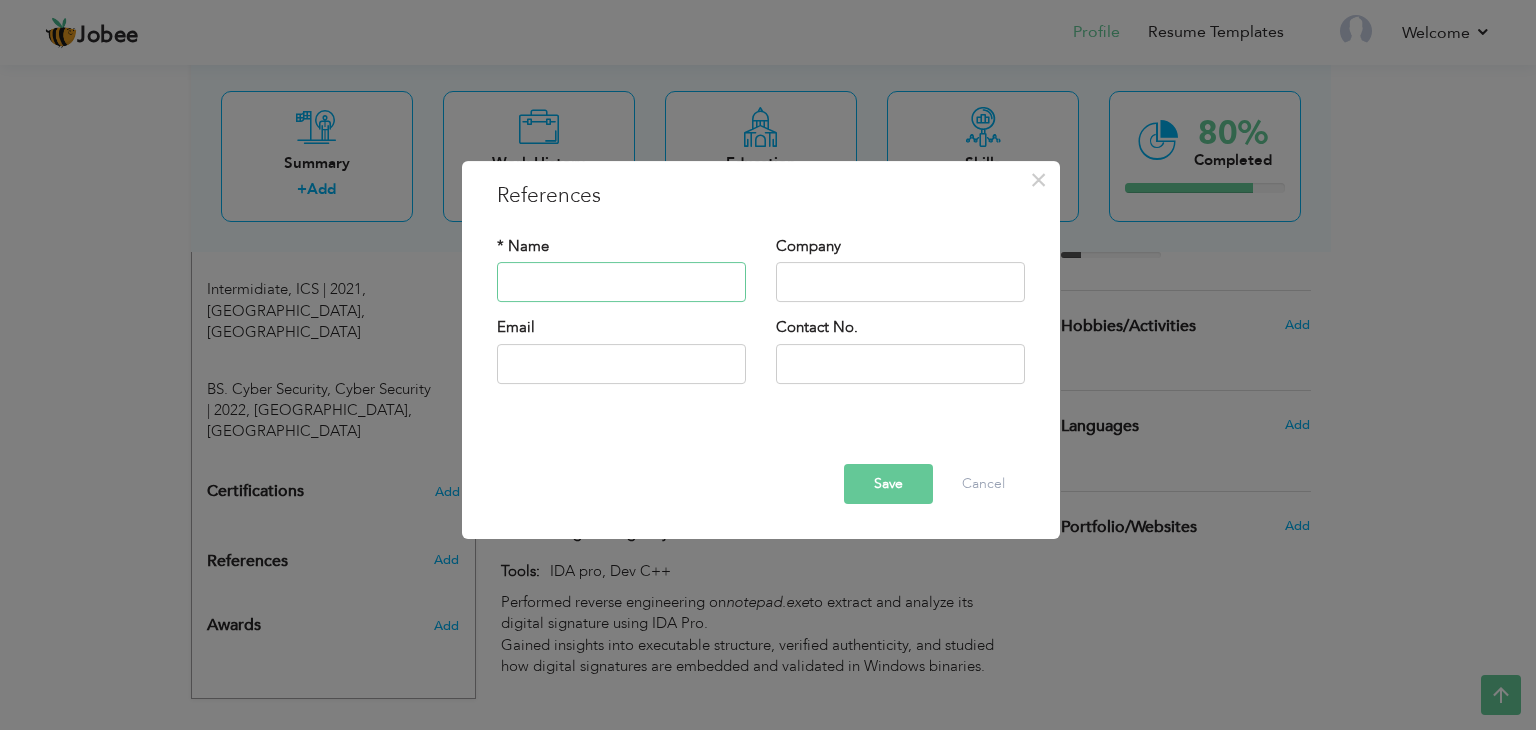 click at bounding box center (621, 283) 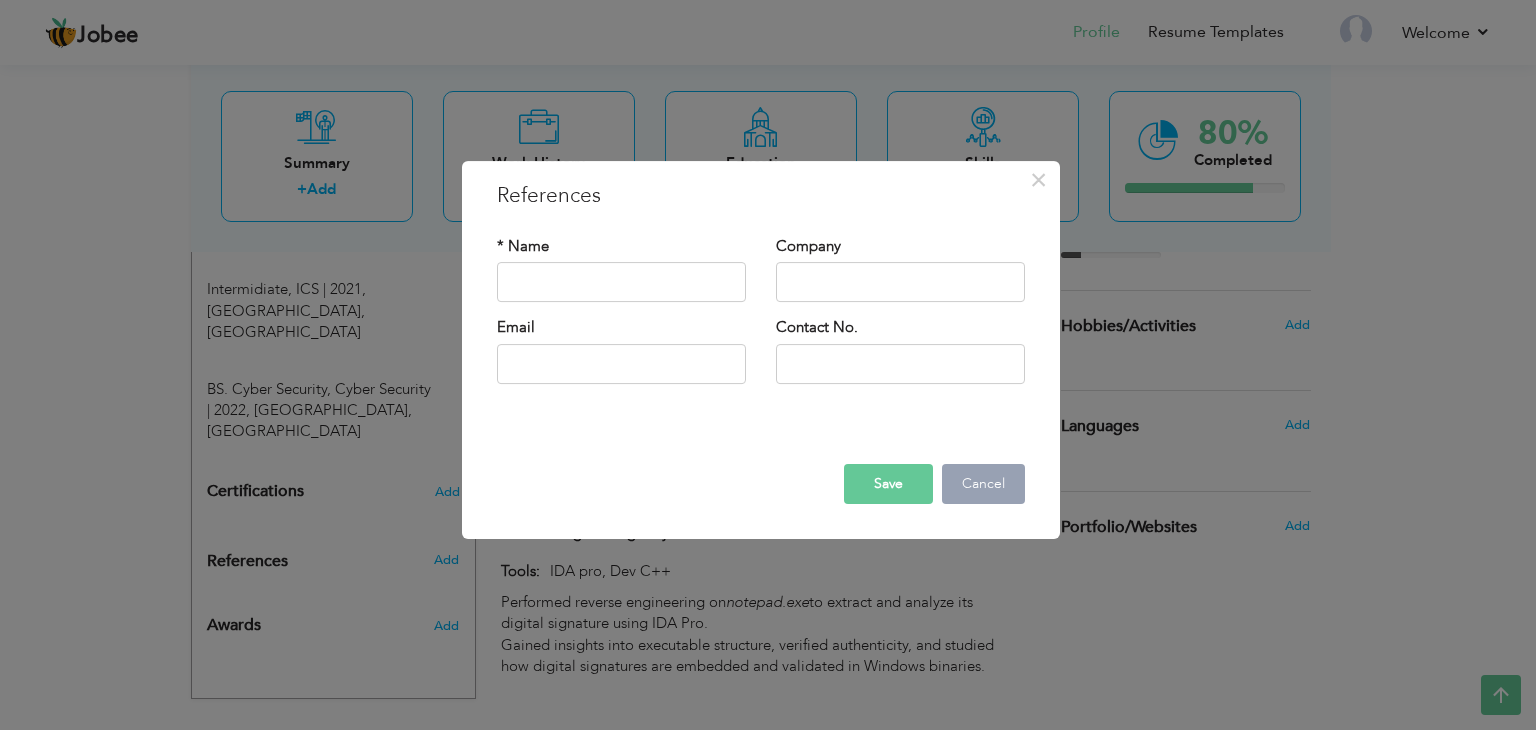 click on "Cancel" at bounding box center (983, 484) 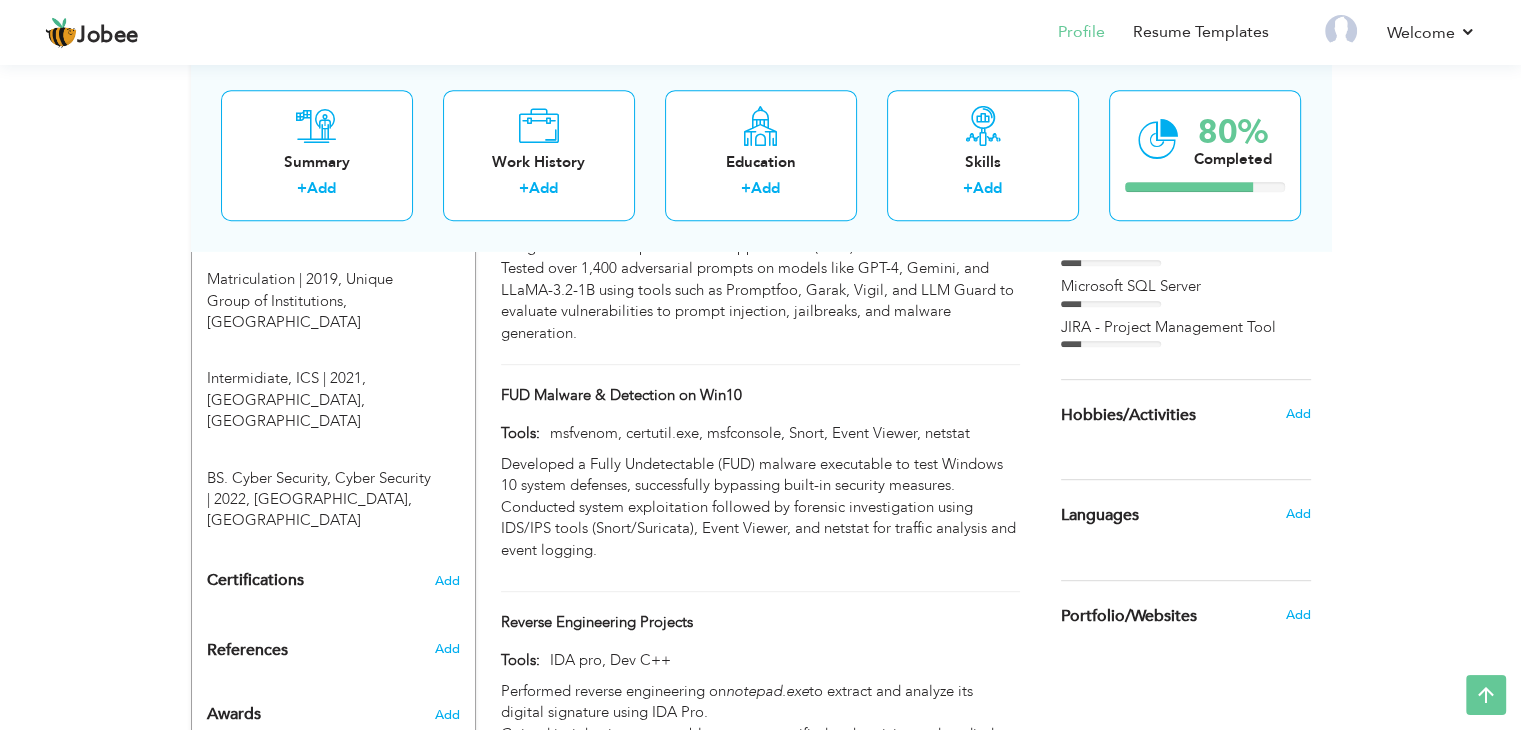 scroll, scrollTop: 896, scrollLeft: 0, axis: vertical 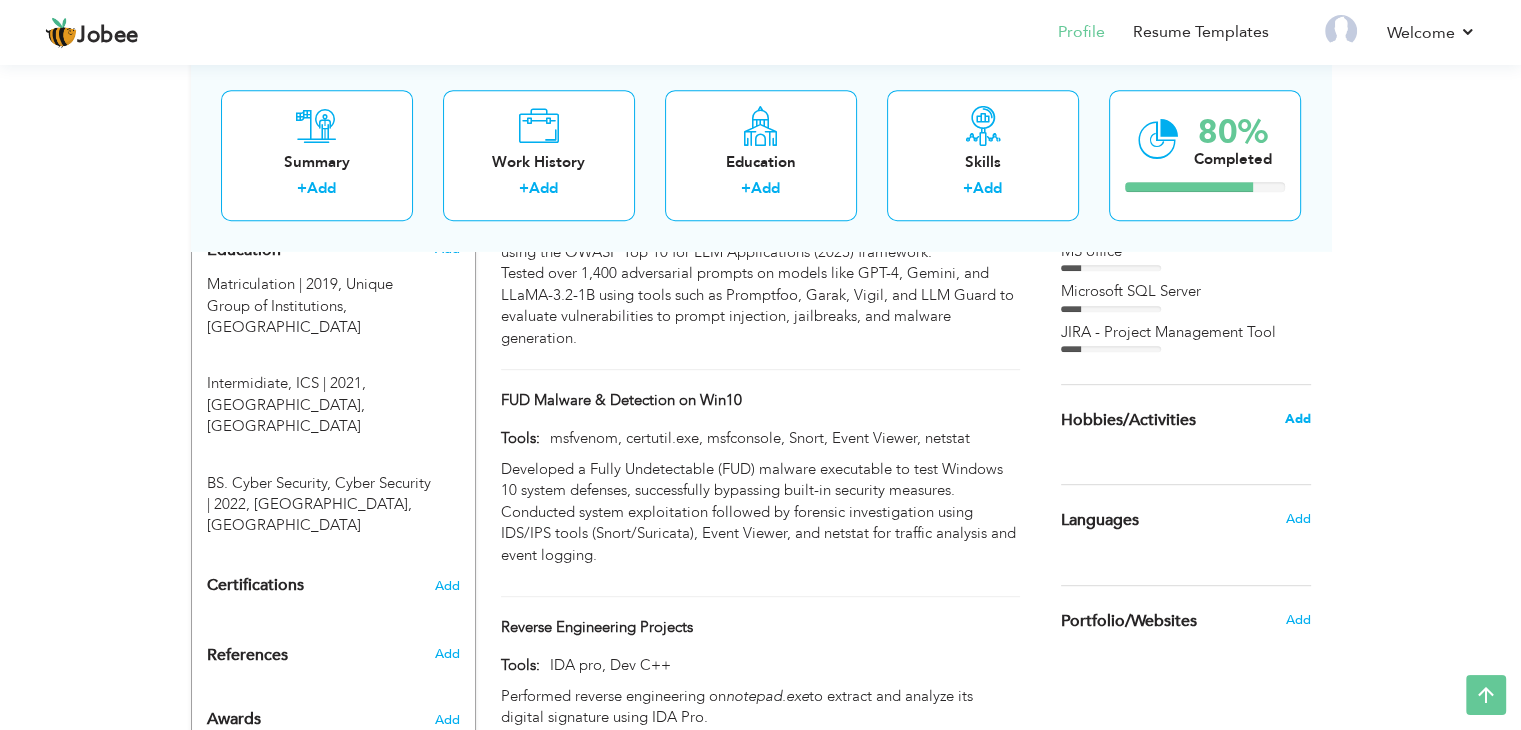 click on "Add" at bounding box center (1297, 419) 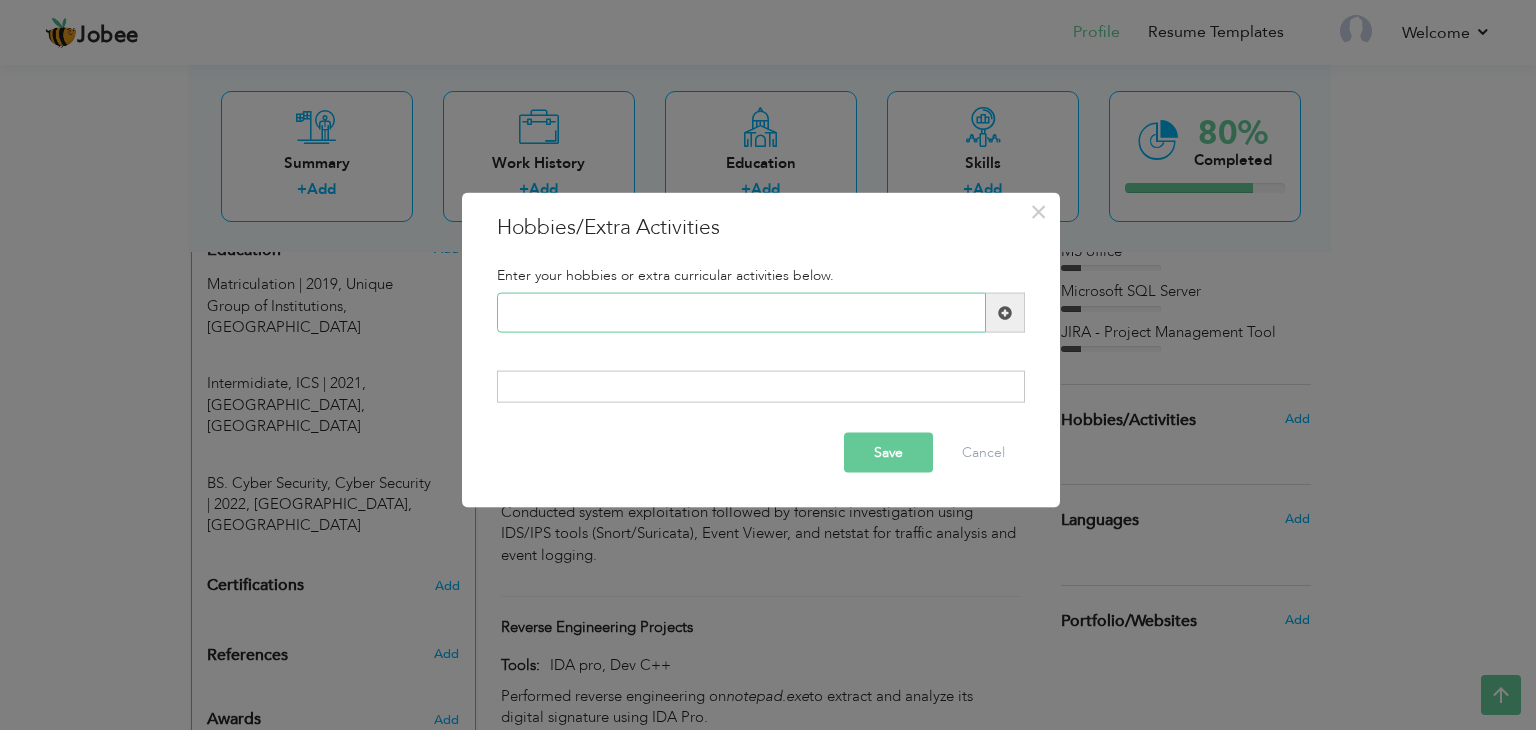 click at bounding box center (741, 313) 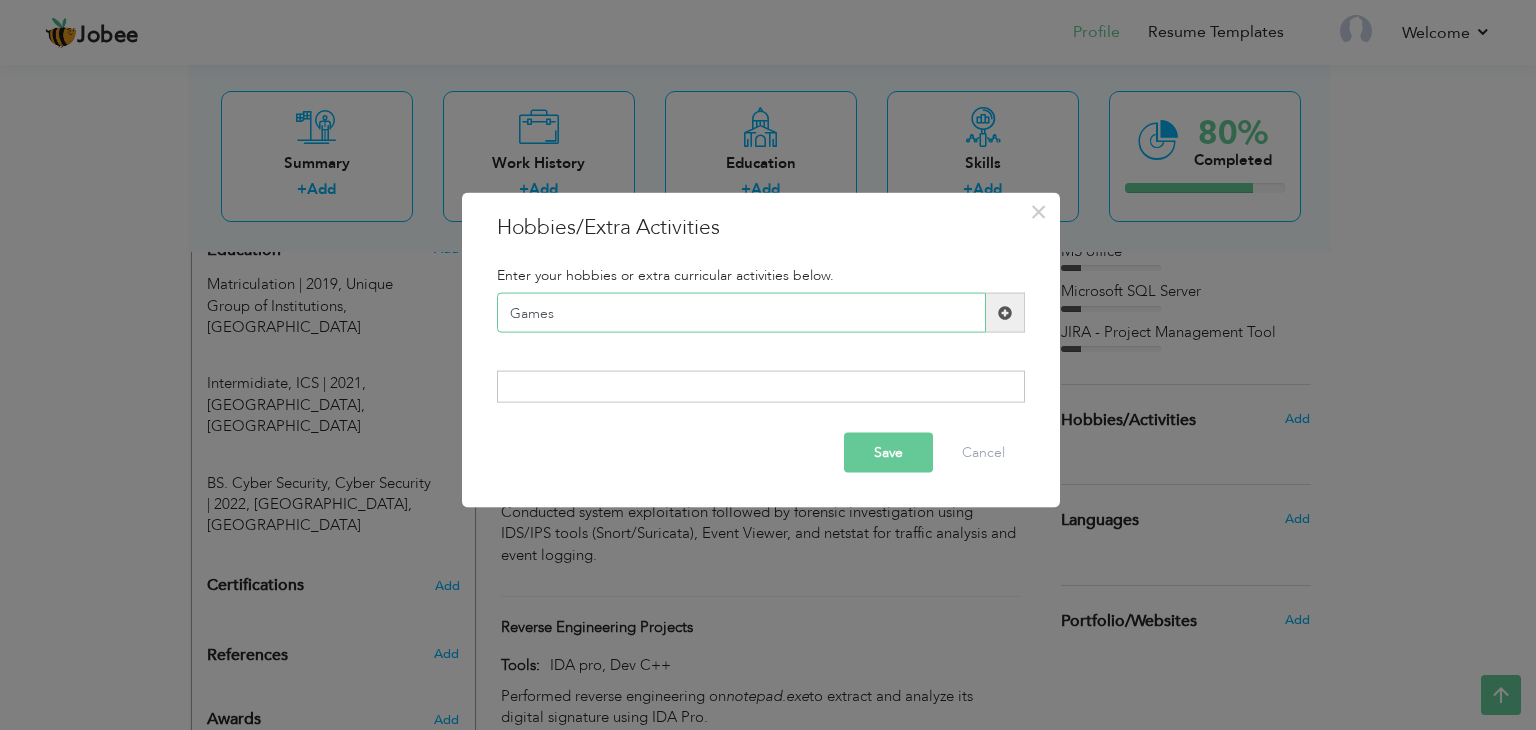 type on "Games" 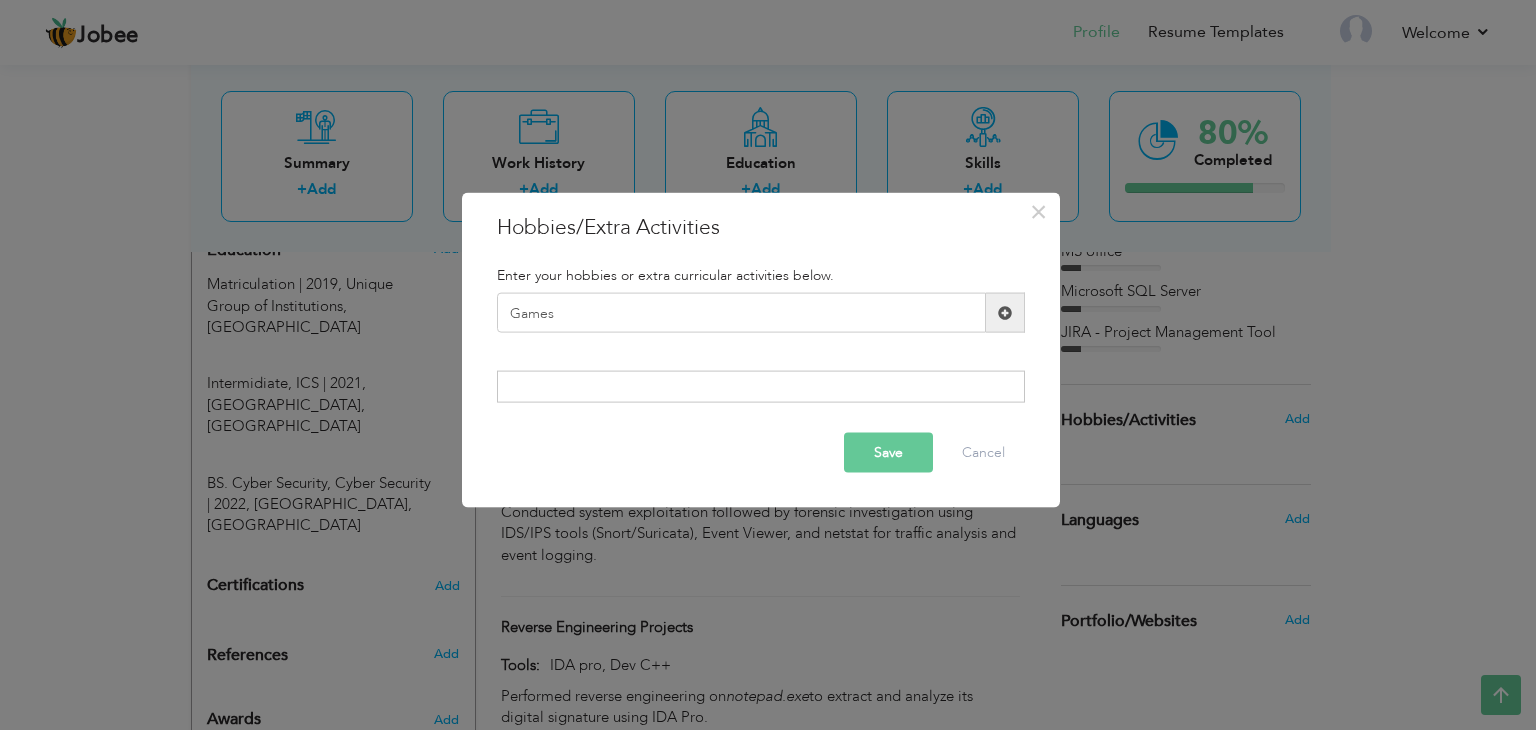 click at bounding box center [1005, 312] 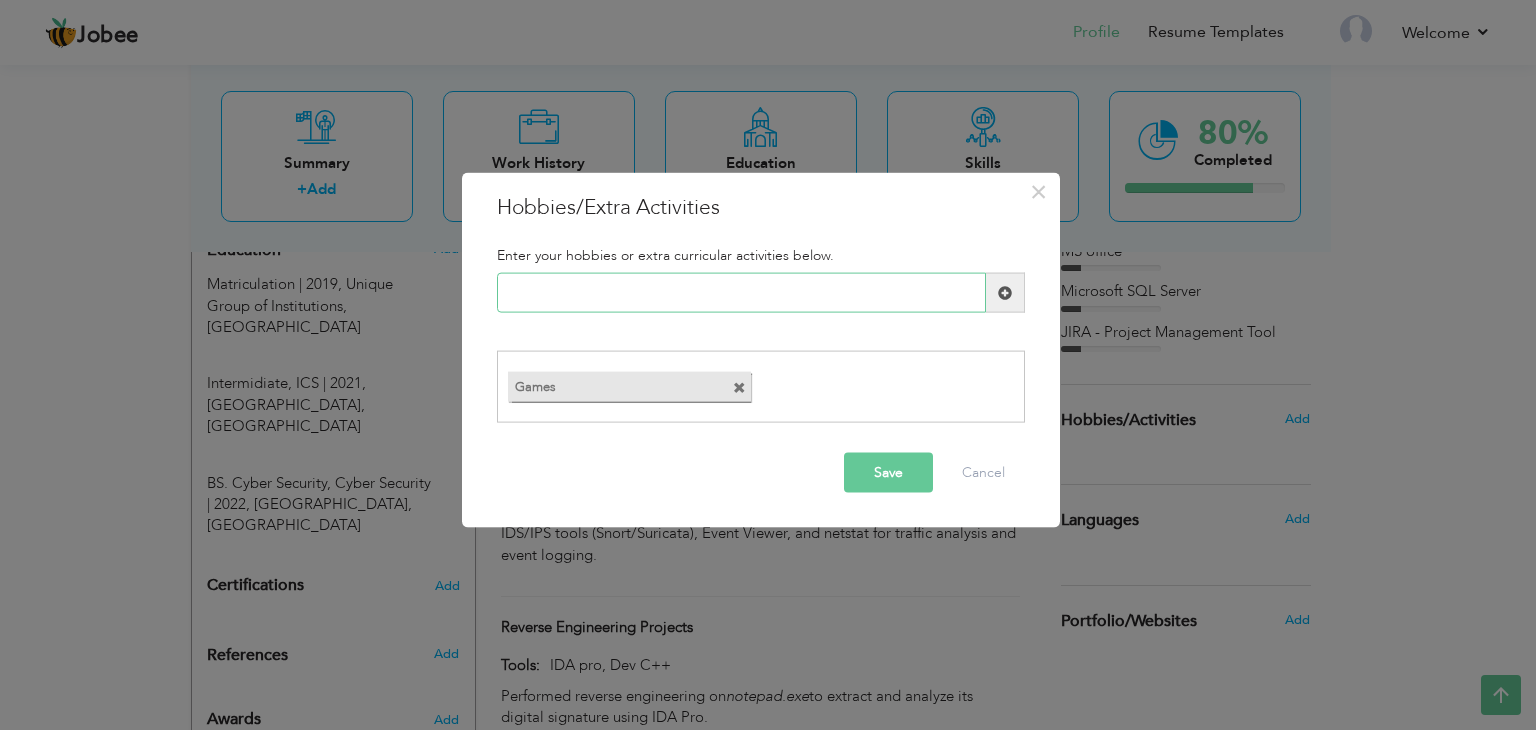 click at bounding box center [741, 293] 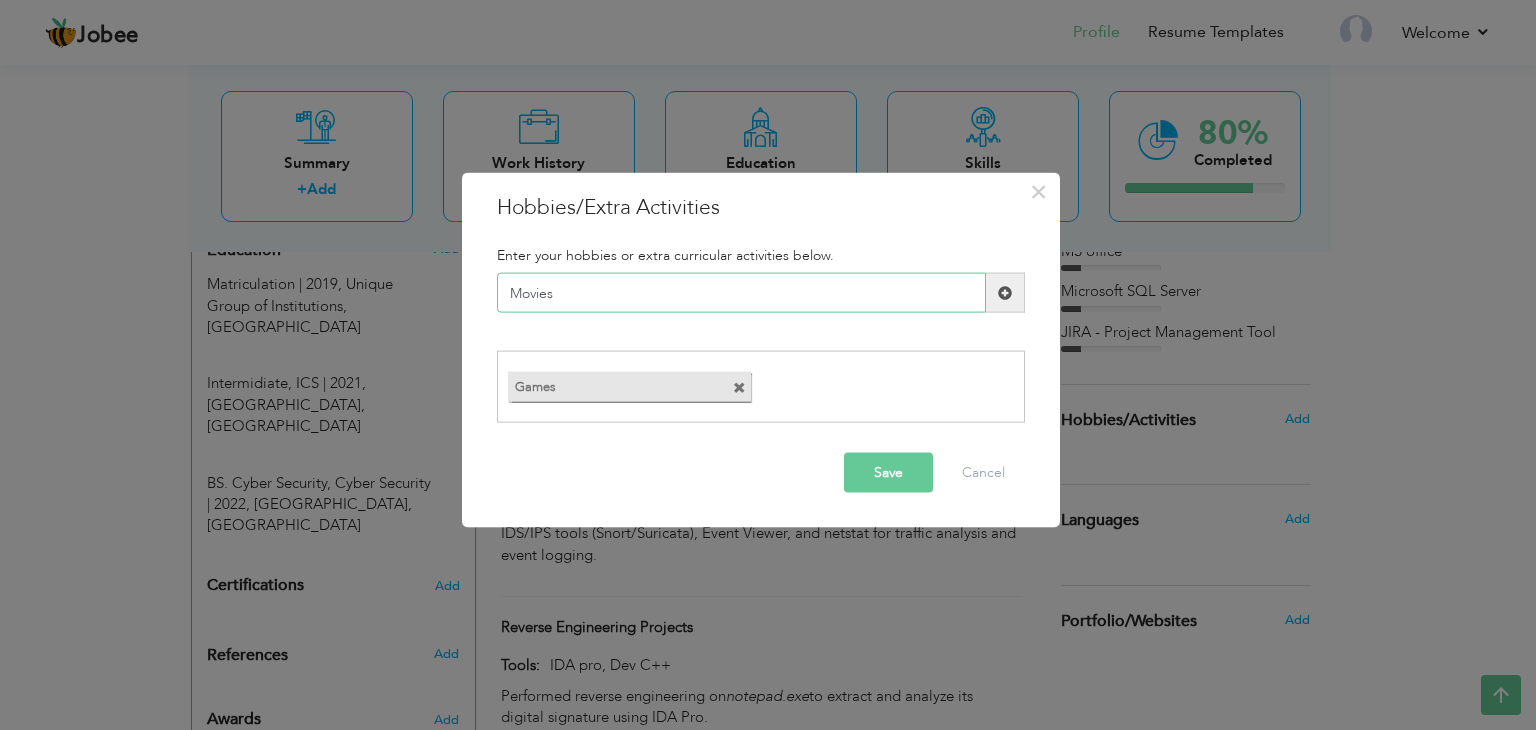 type on "Movies" 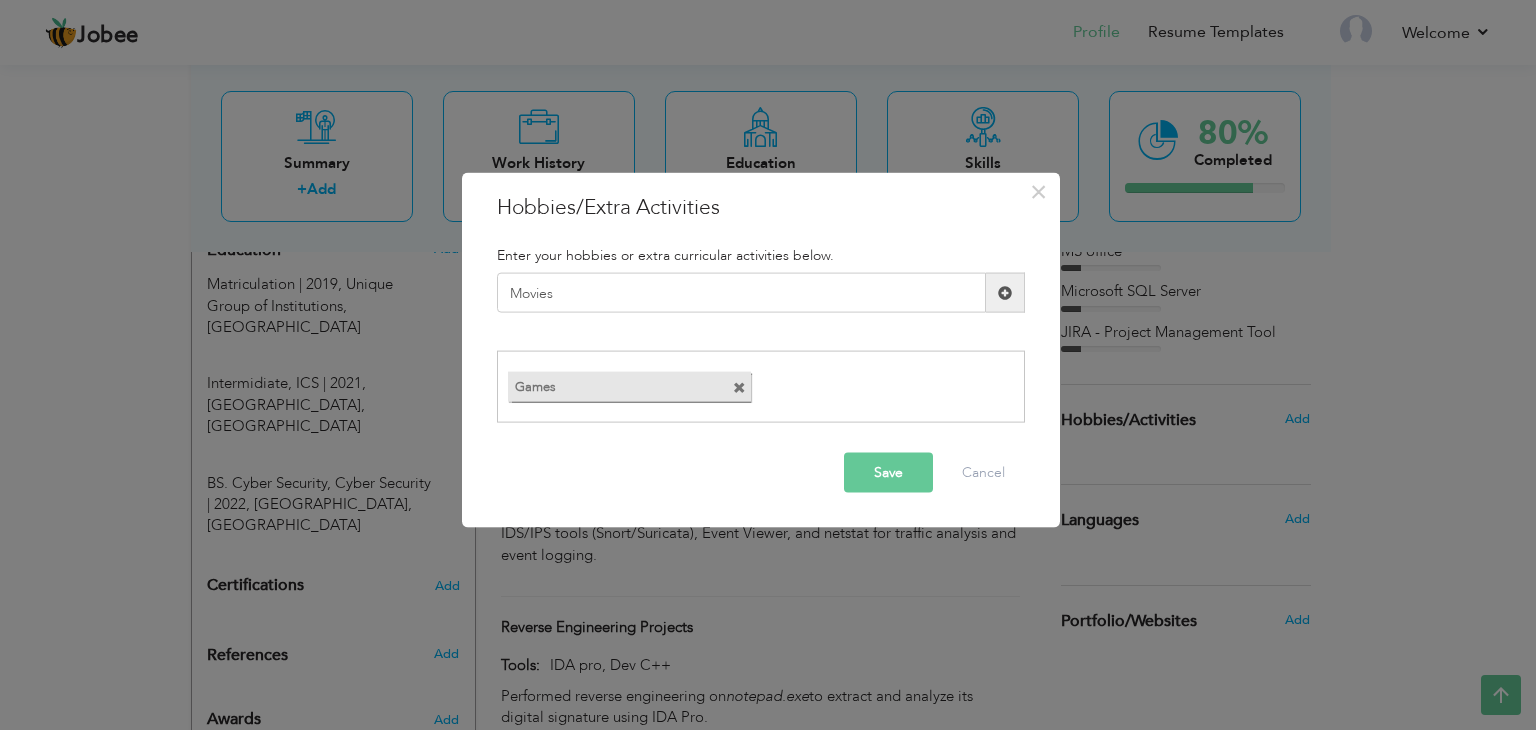 click at bounding box center (1005, 292) 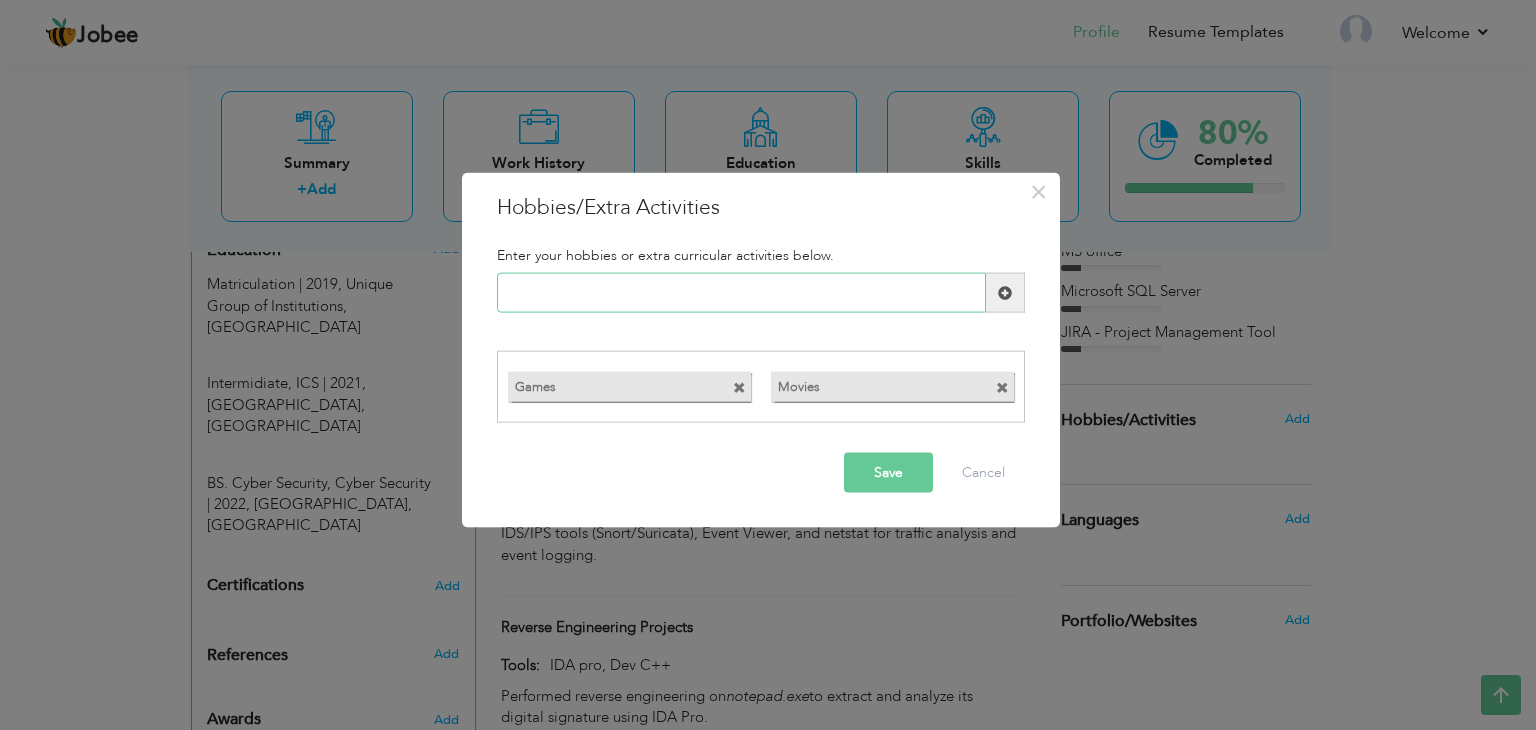 click at bounding box center [741, 293] 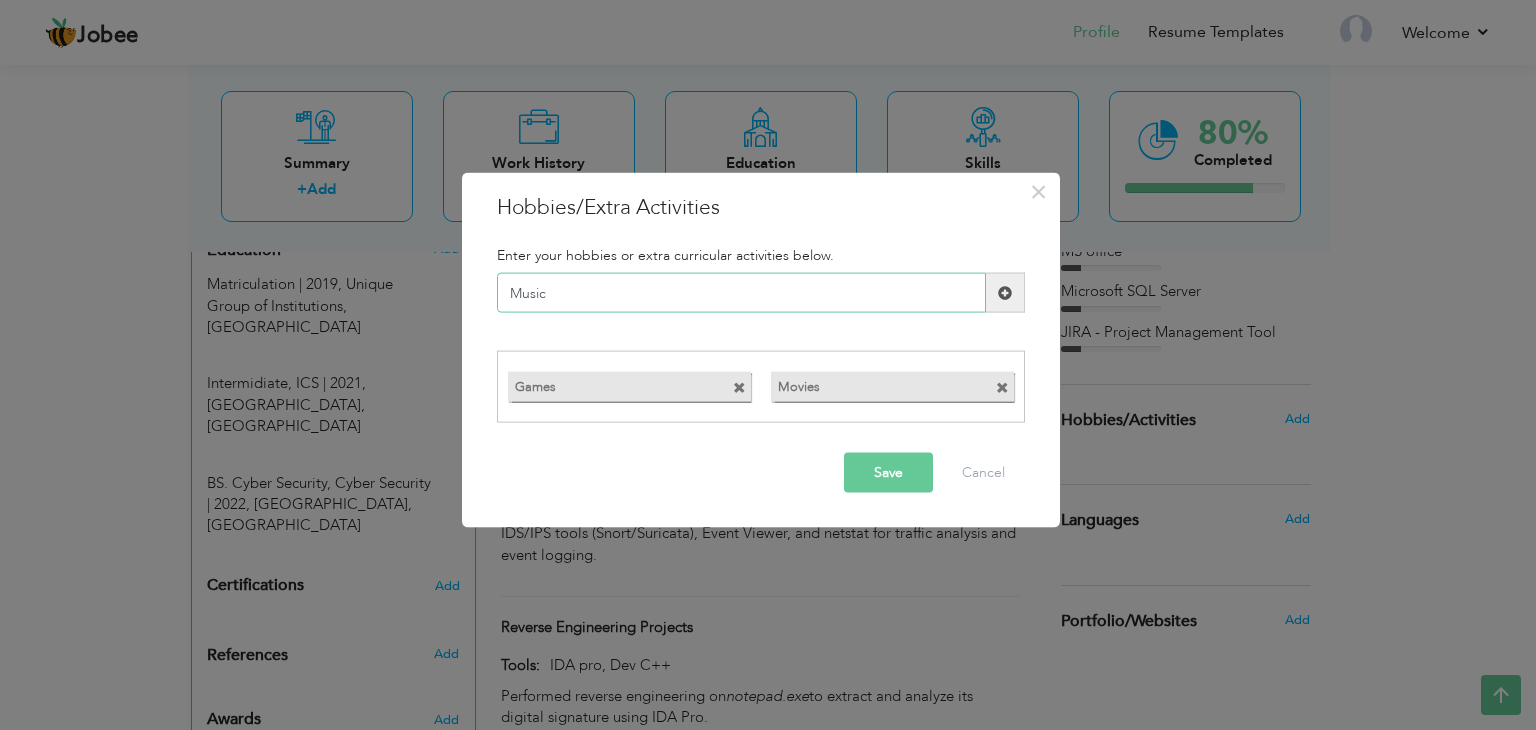 type on "Music" 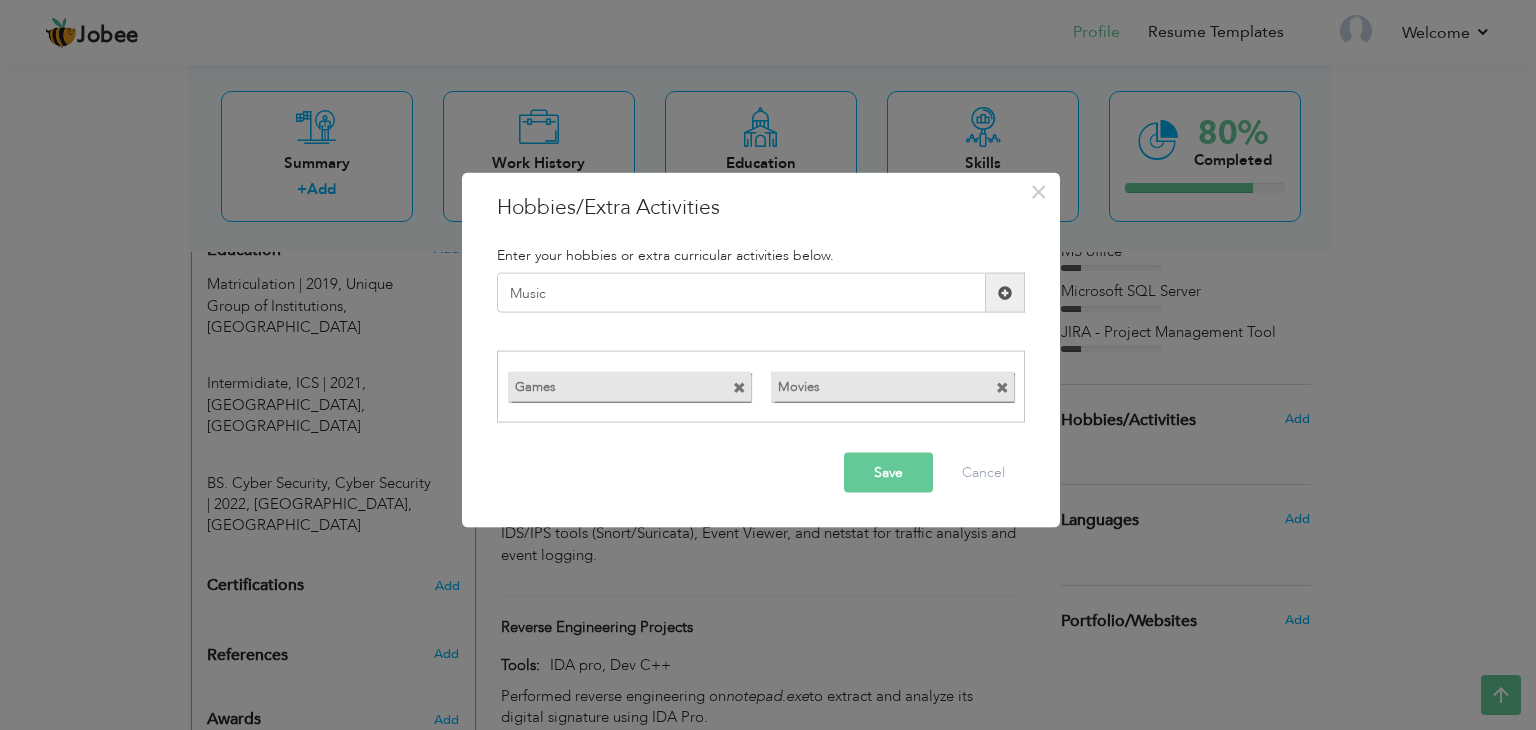 click at bounding box center (1005, 293) 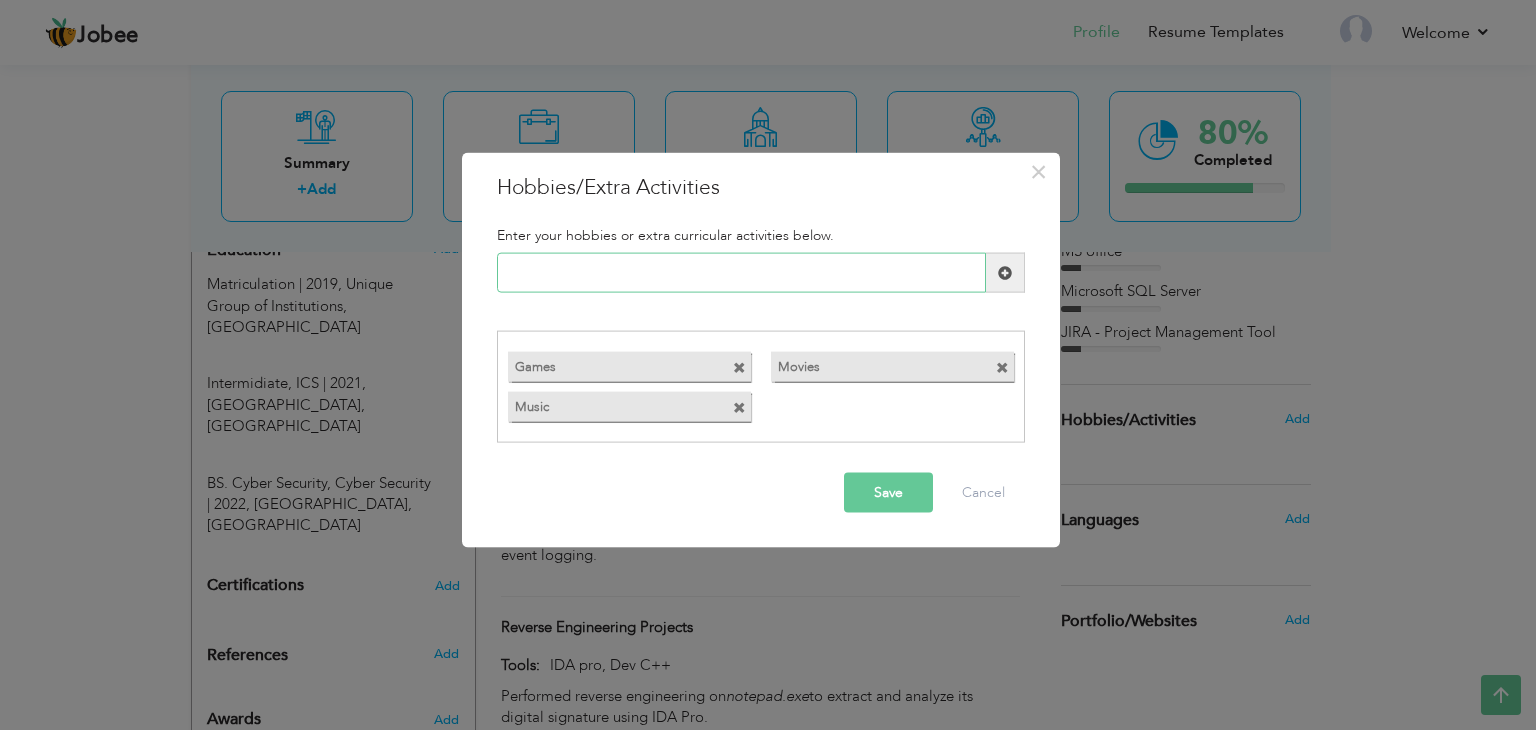 click at bounding box center [741, 273] 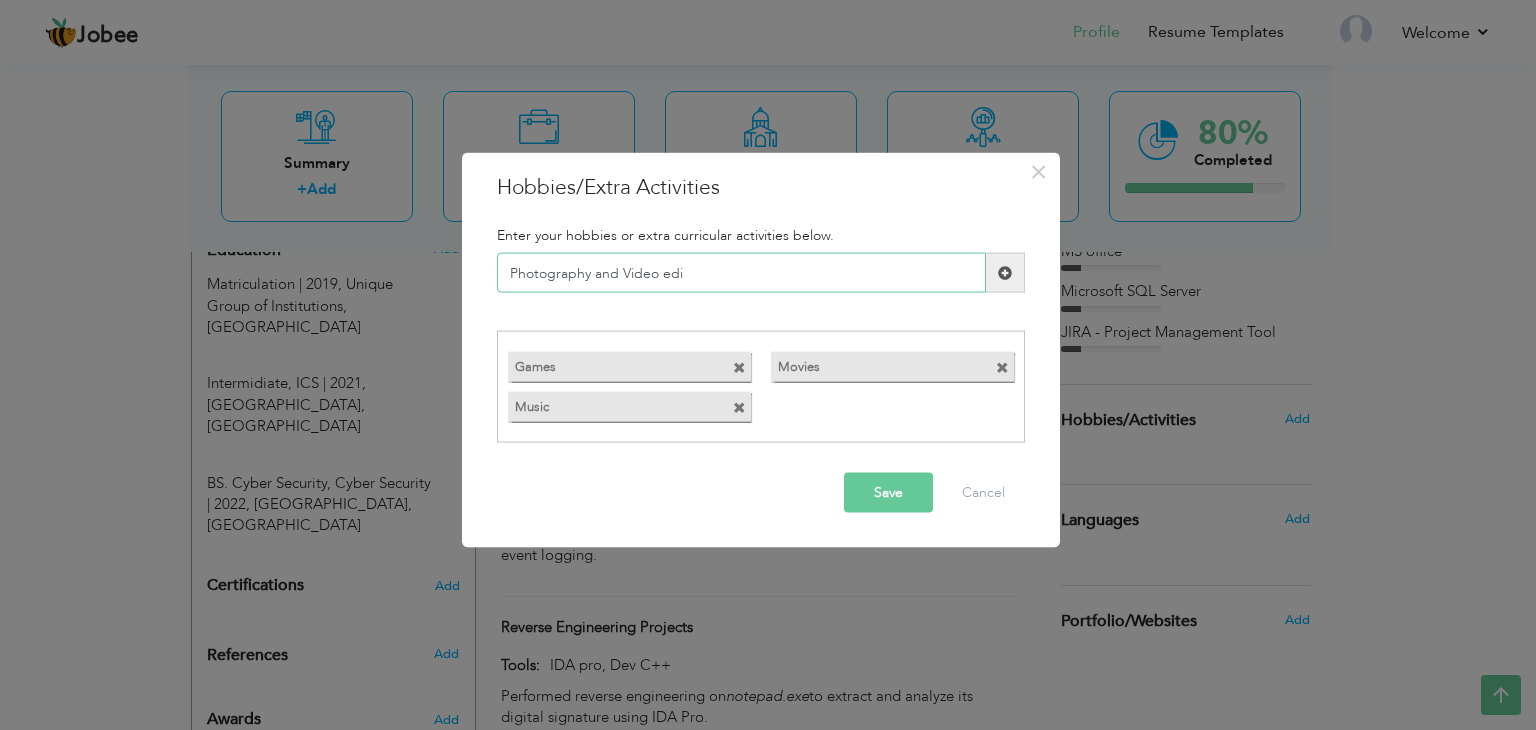 click on "Photography and Video edi" at bounding box center [741, 273] 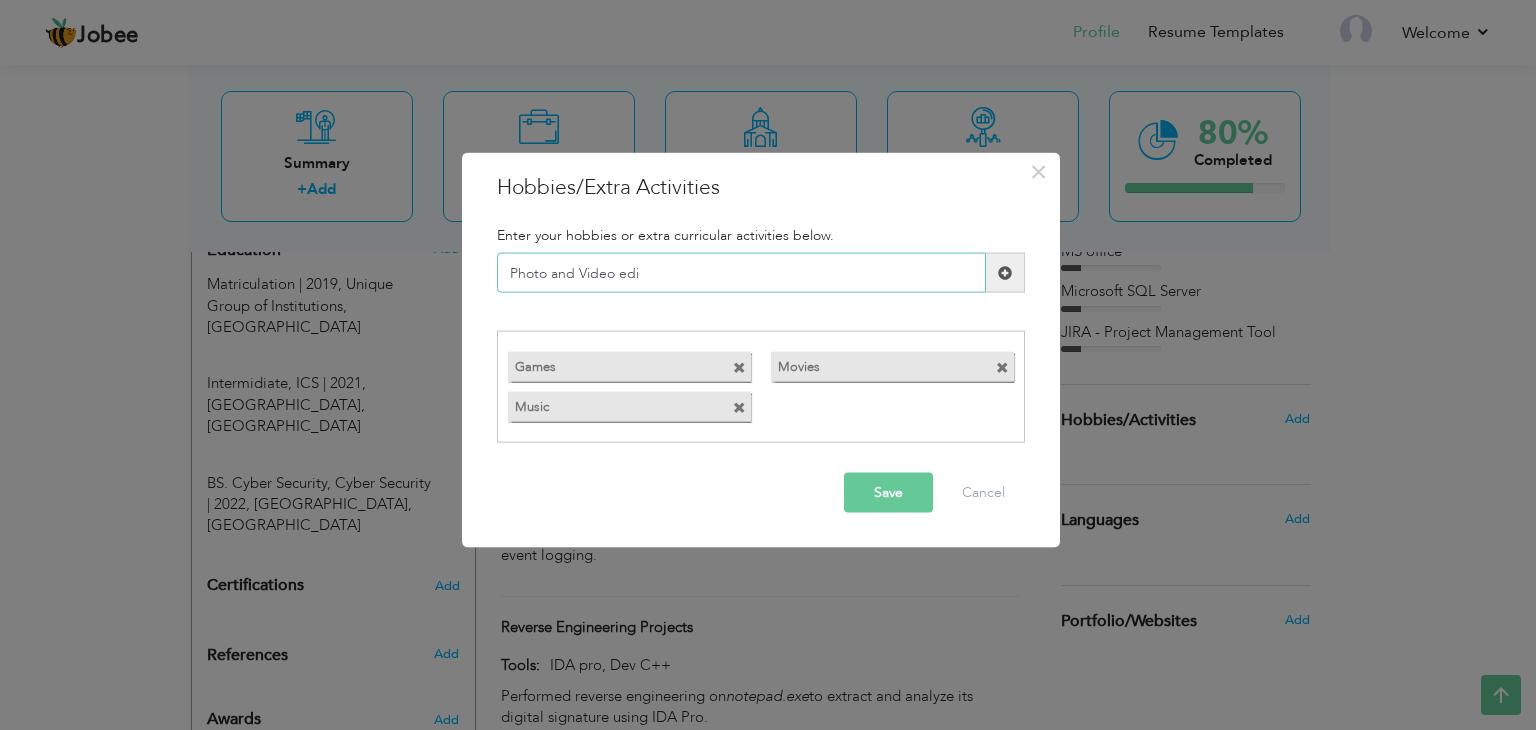 click on "Photo and Video edi" at bounding box center [741, 273] 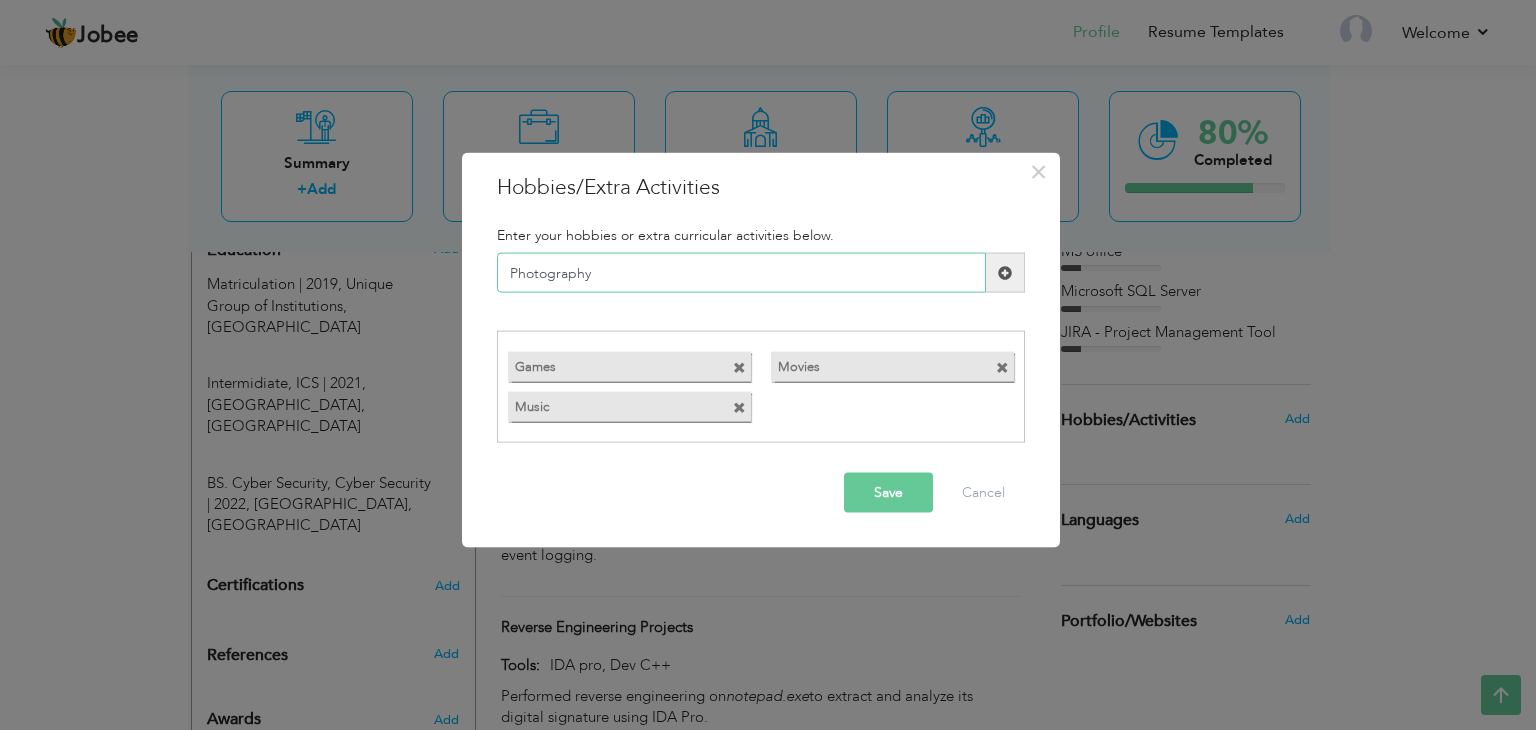 type on "Photography" 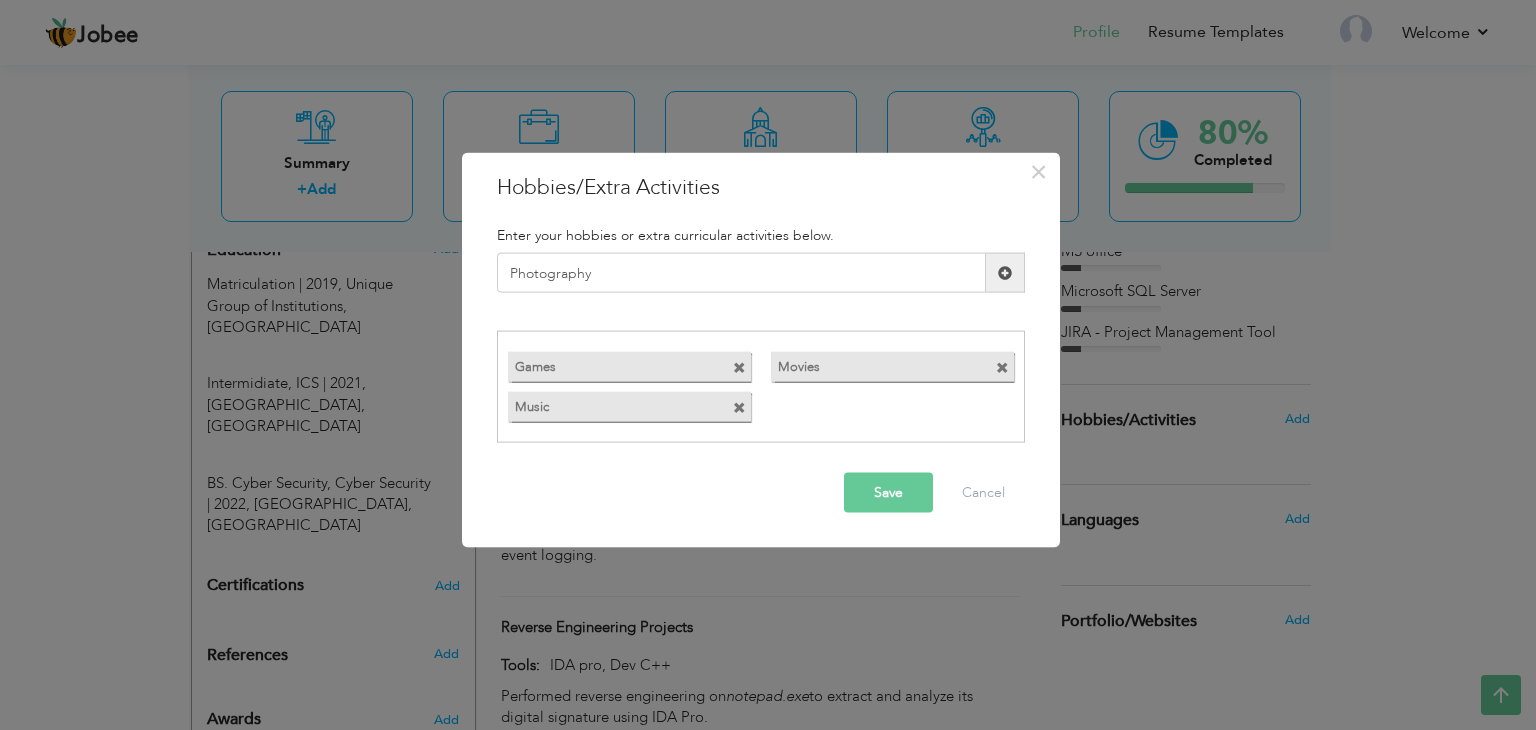 click at bounding box center (1005, 272) 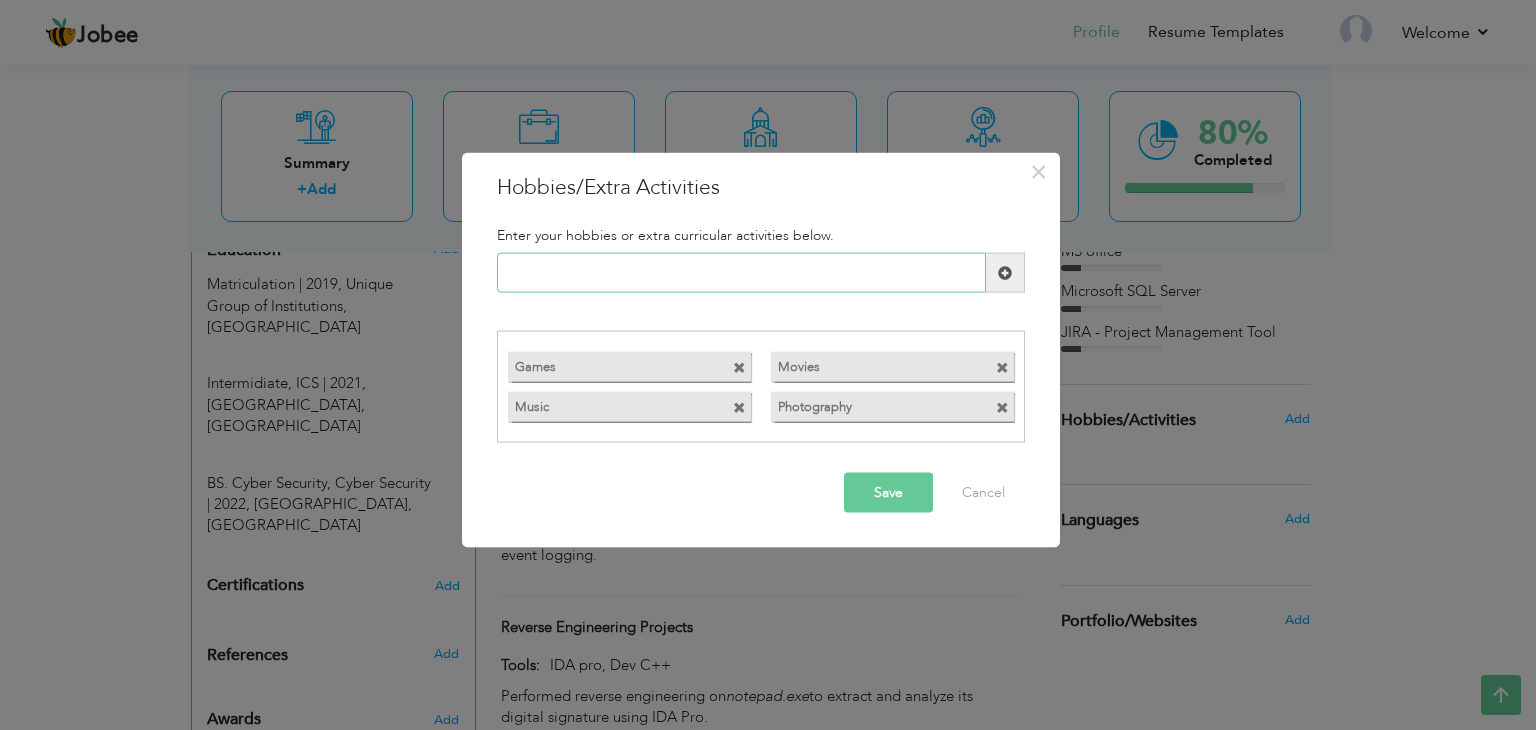 click at bounding box center [741, 273] 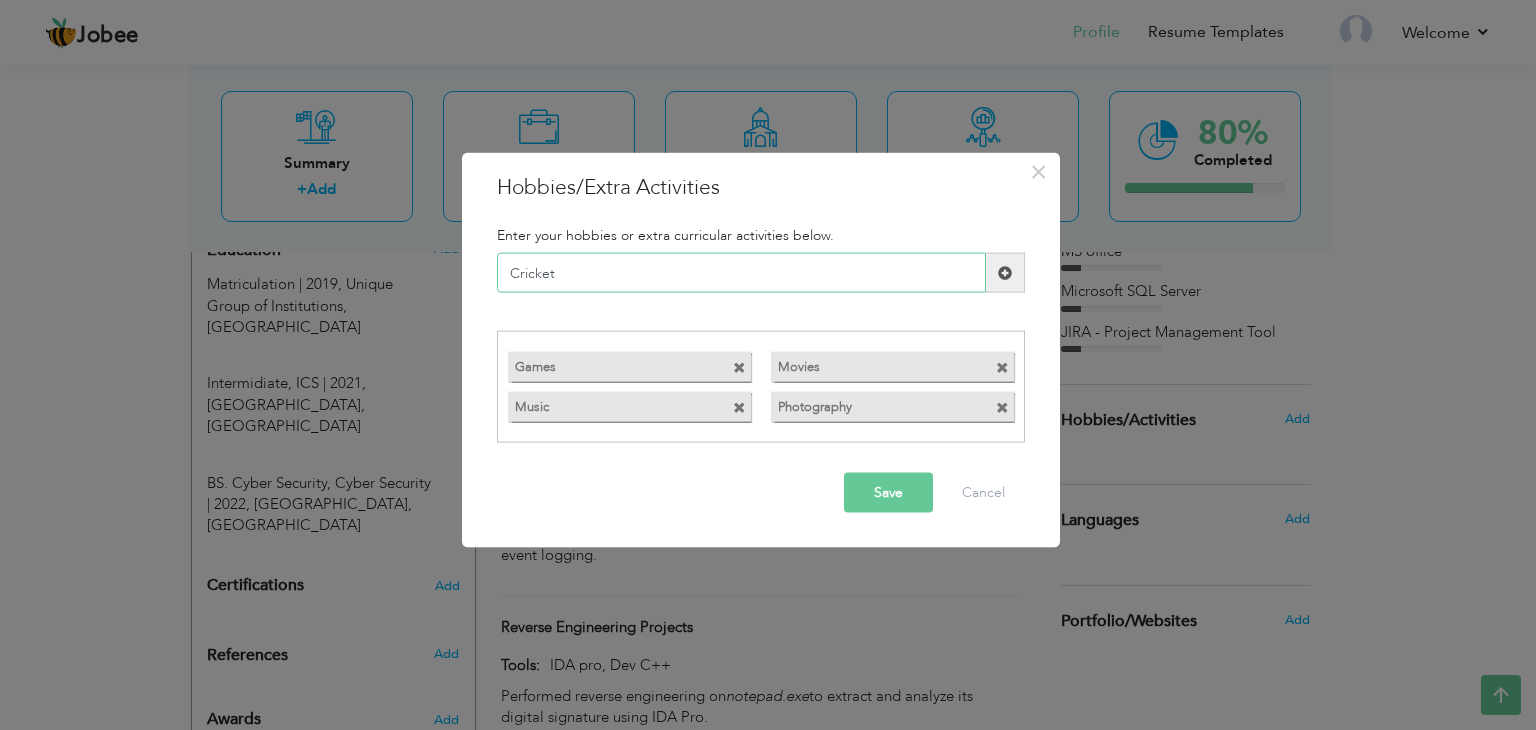 type on "Cricket" 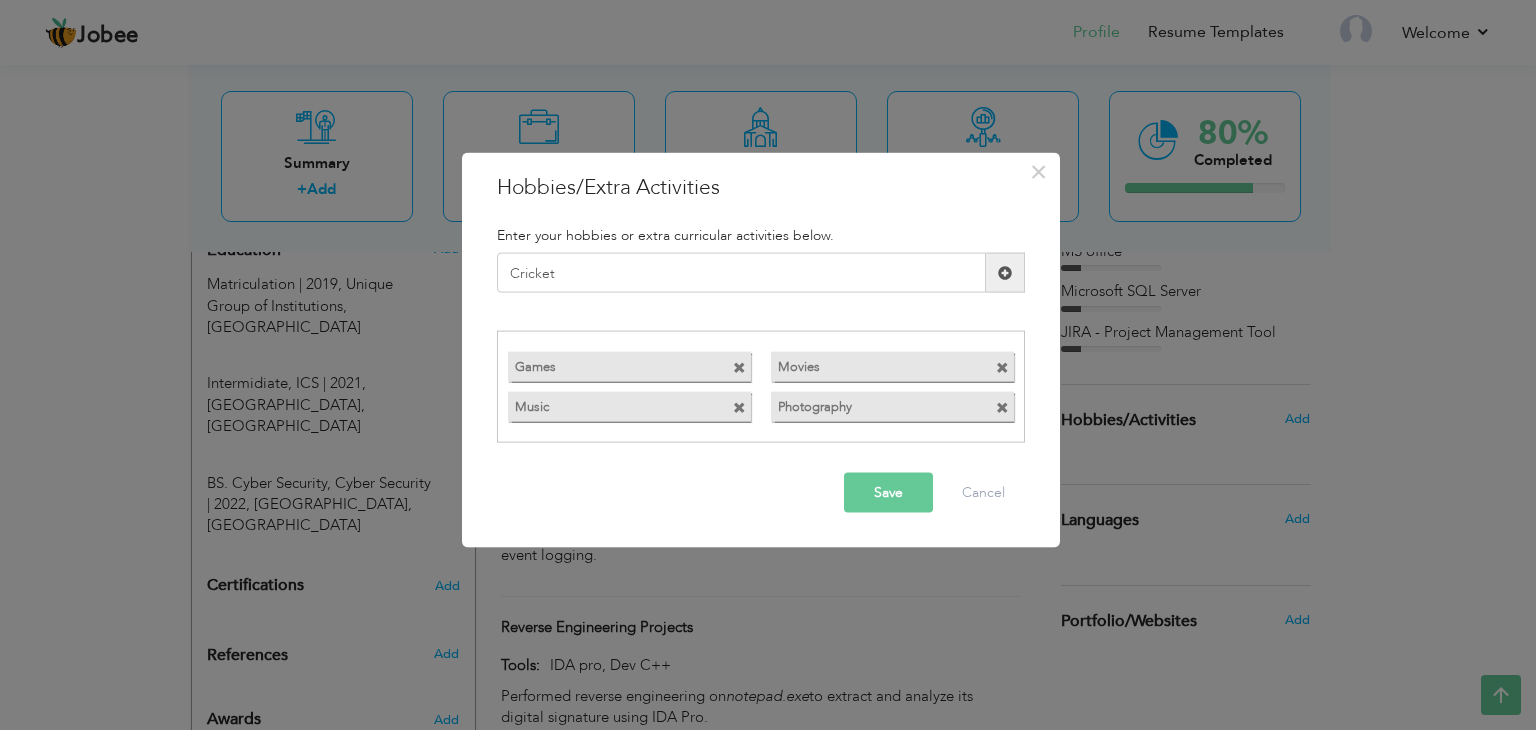 click at bounding box center [1005, 272] 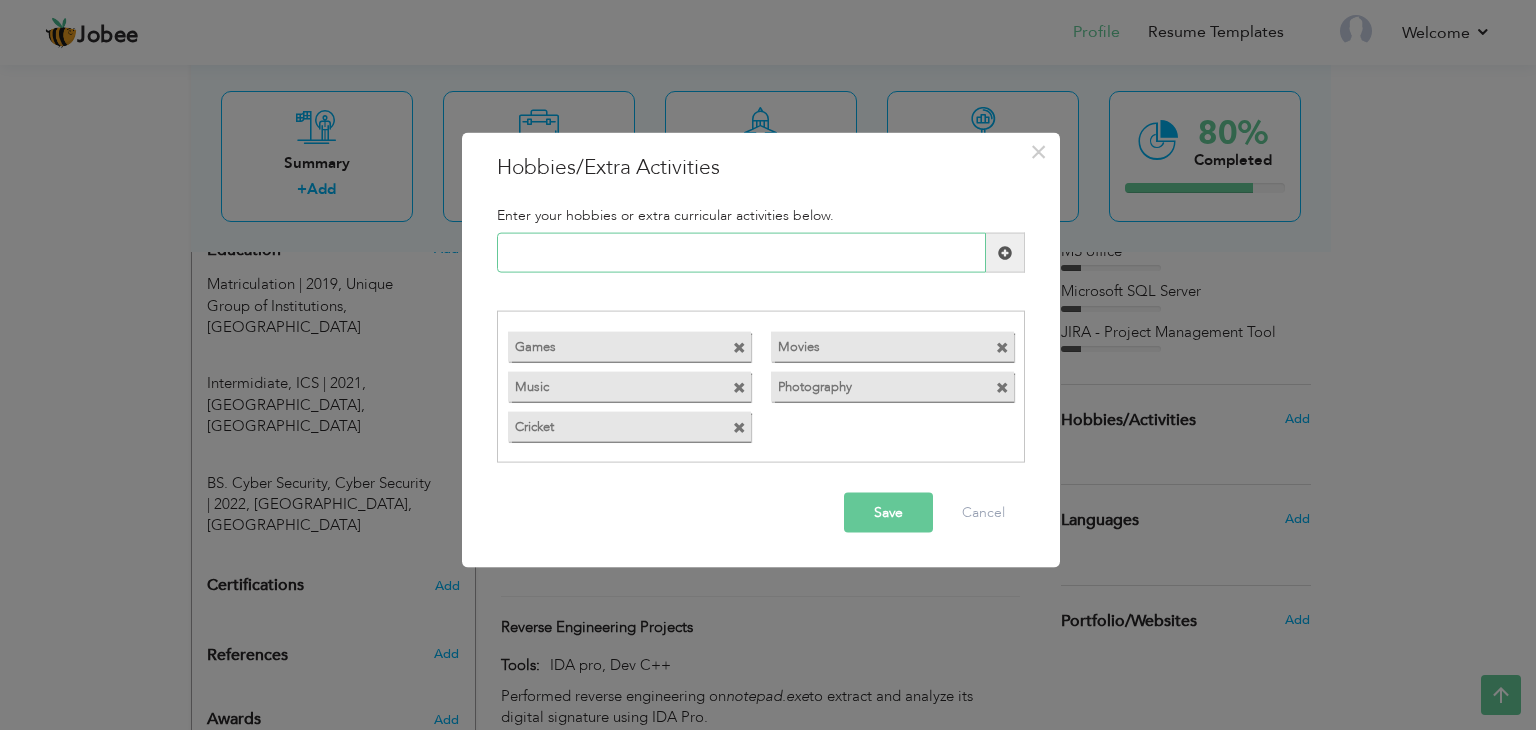 click at bounding box center (741, 253) 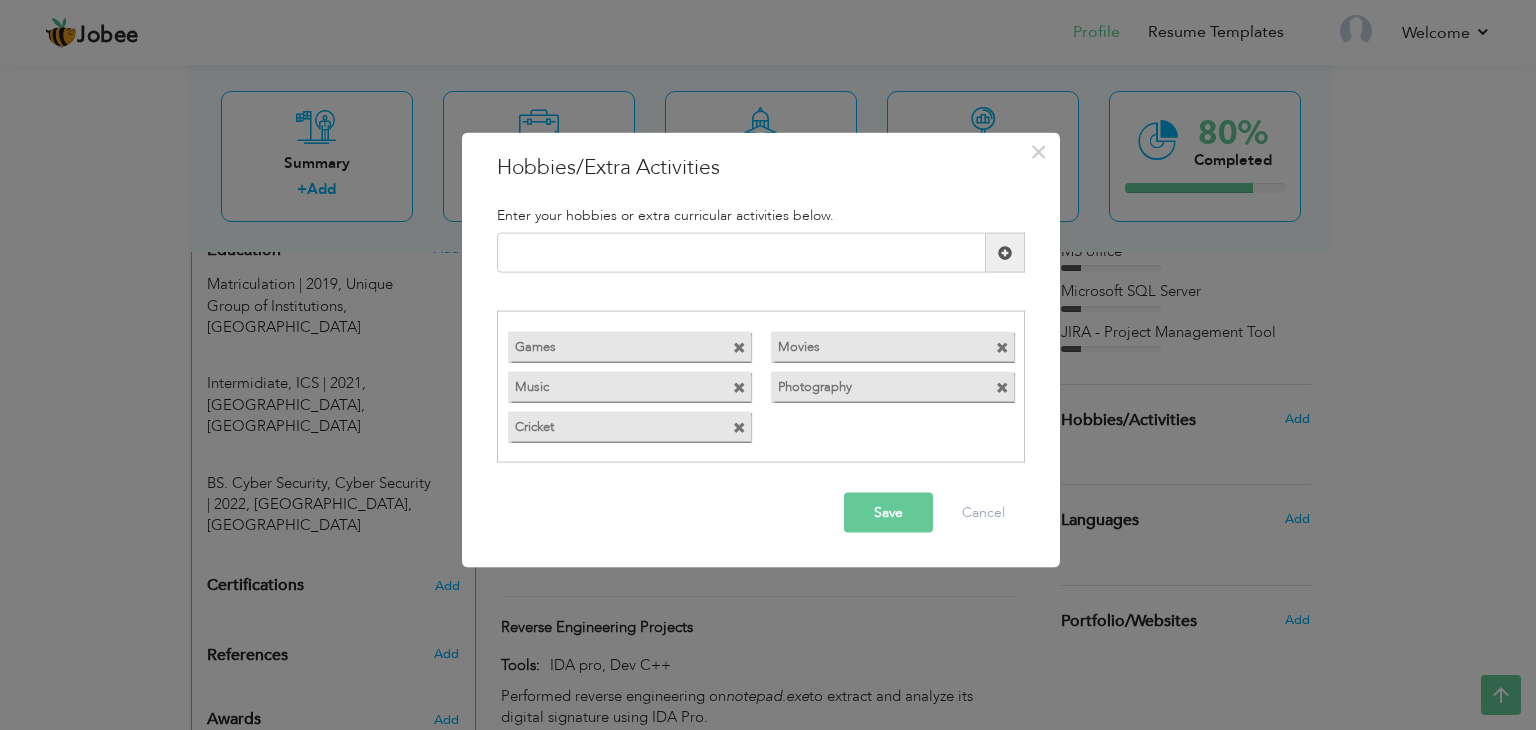 click on "Save" at bounding box center (888, 512) 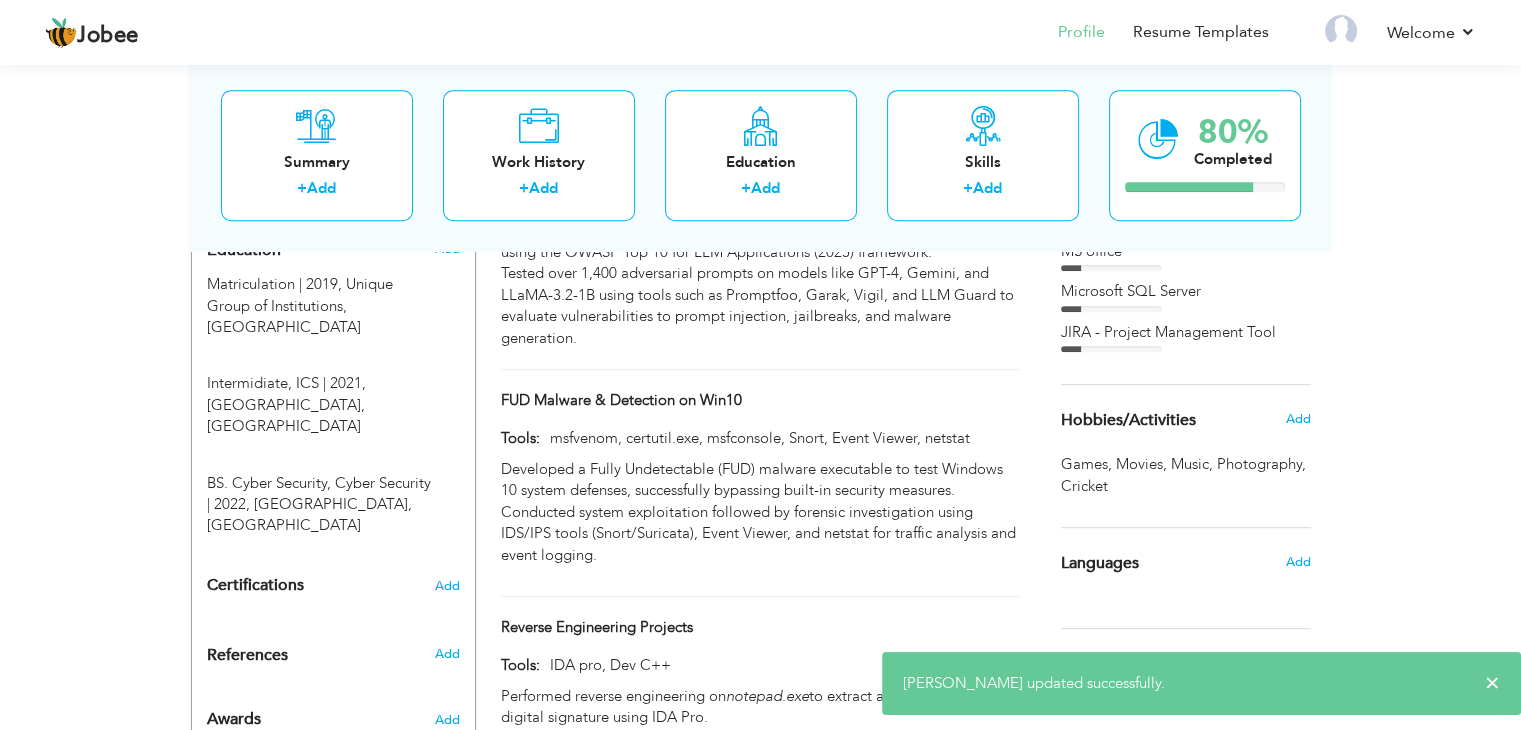 scroll, scrollTop: 1013, scrollLeft: 0, axis: vertical 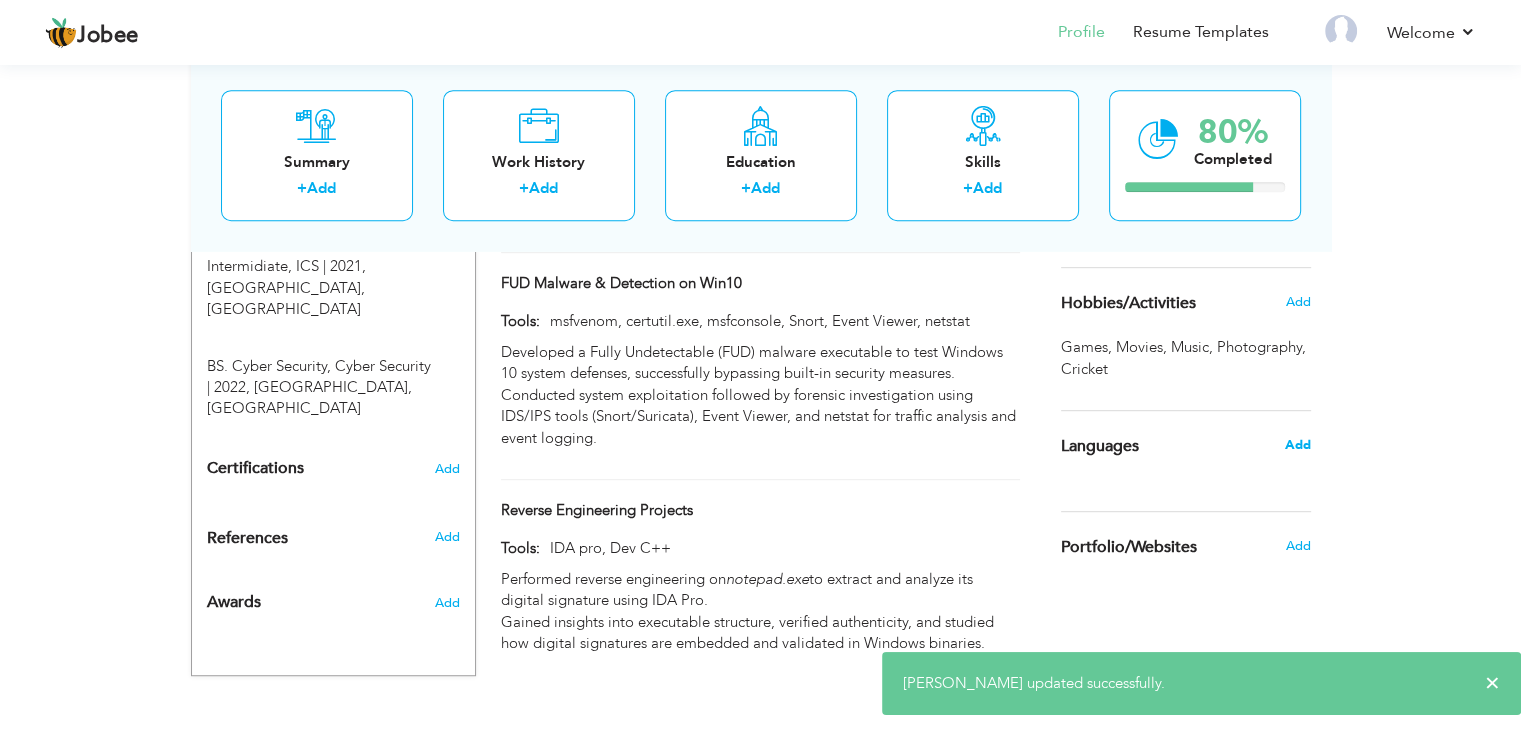 click on "Add" at bounding box center [1297, 445] 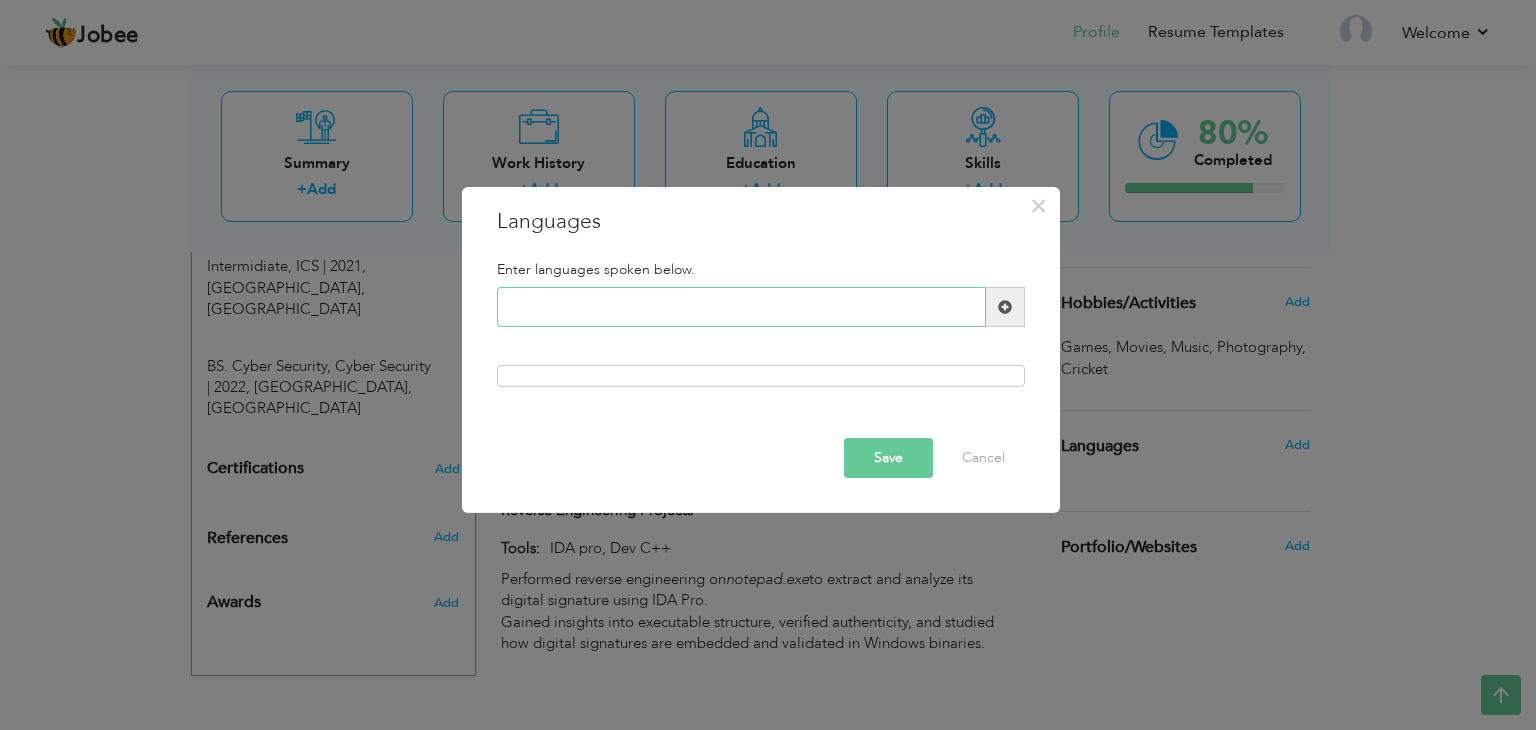 click at bounding box center [741, 307] 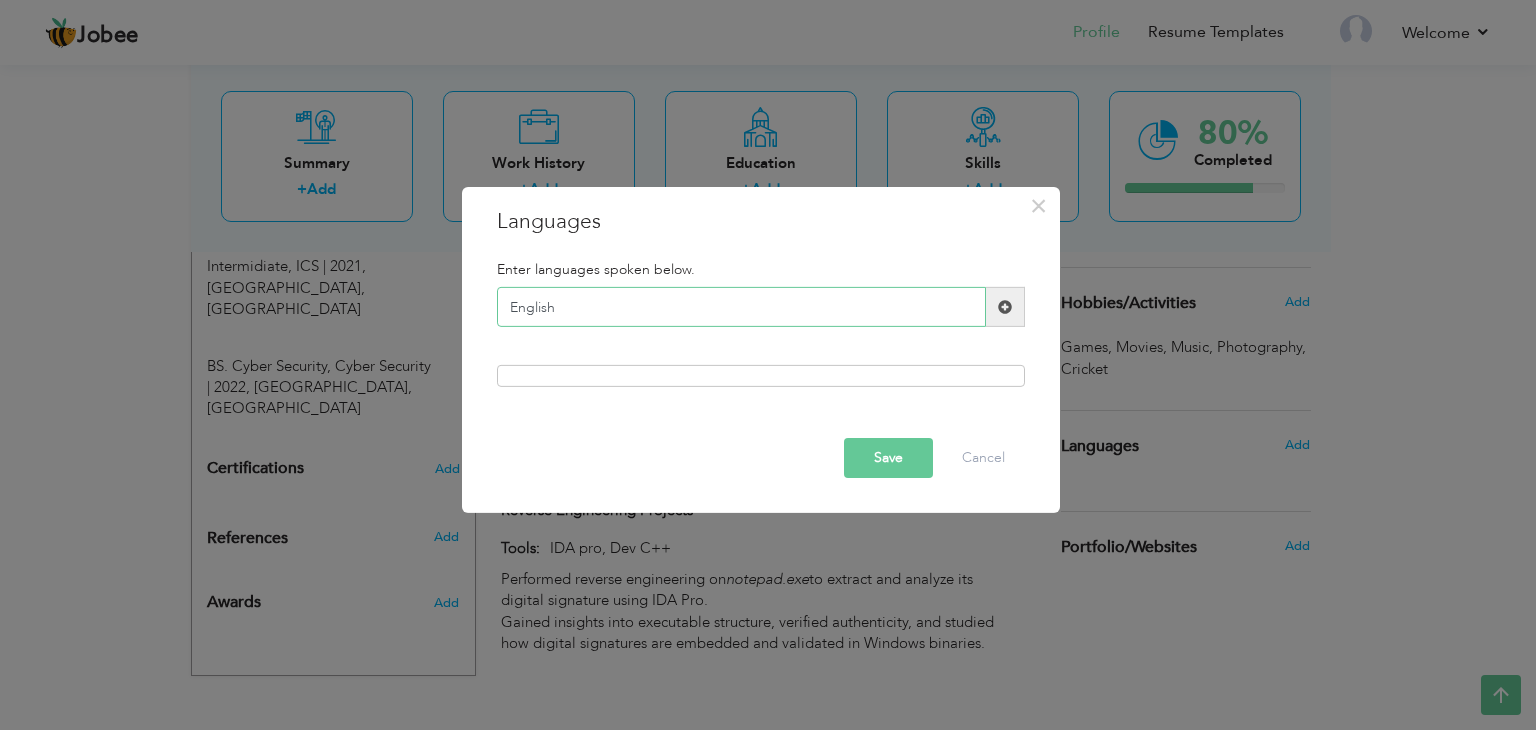 type on "English" 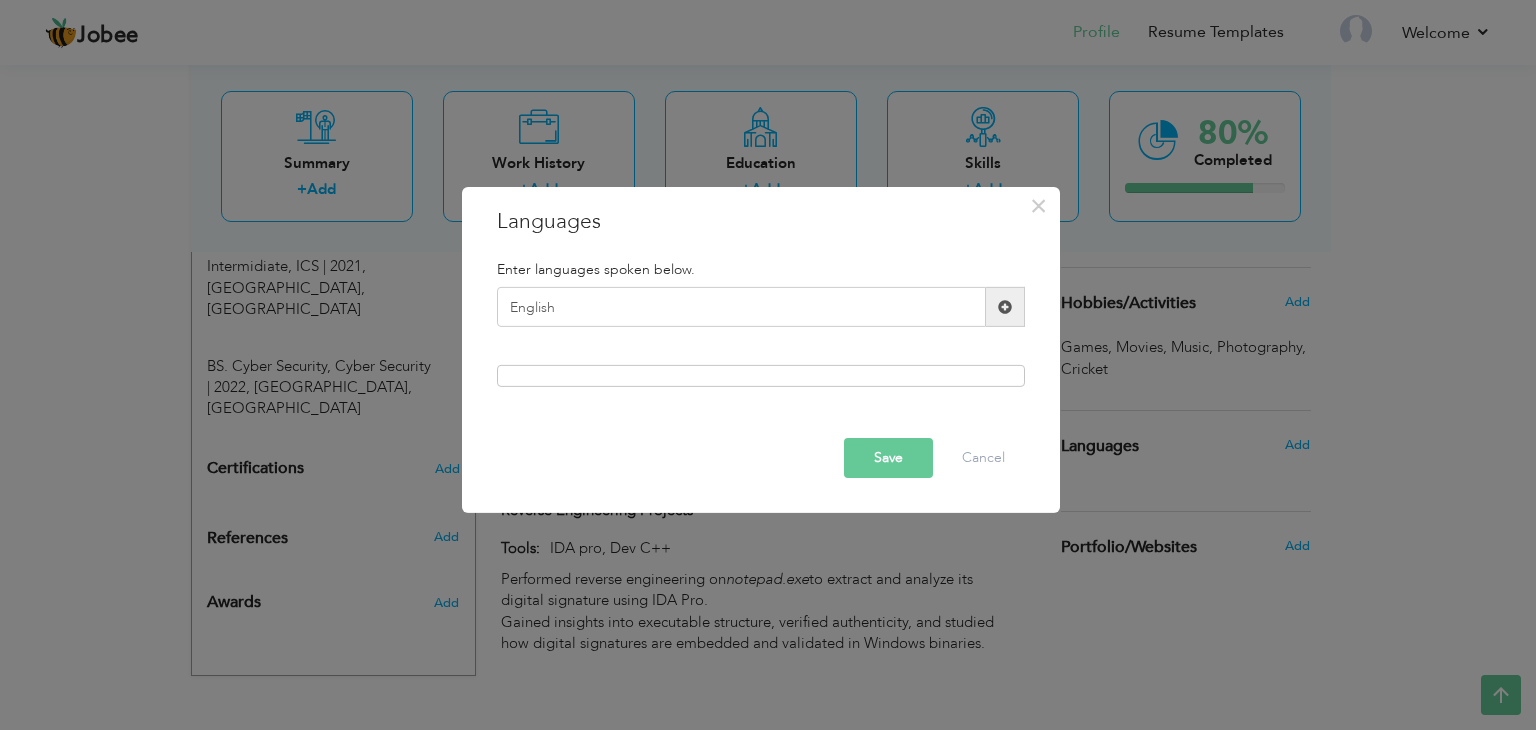 click at bounding box center [1005, 307] 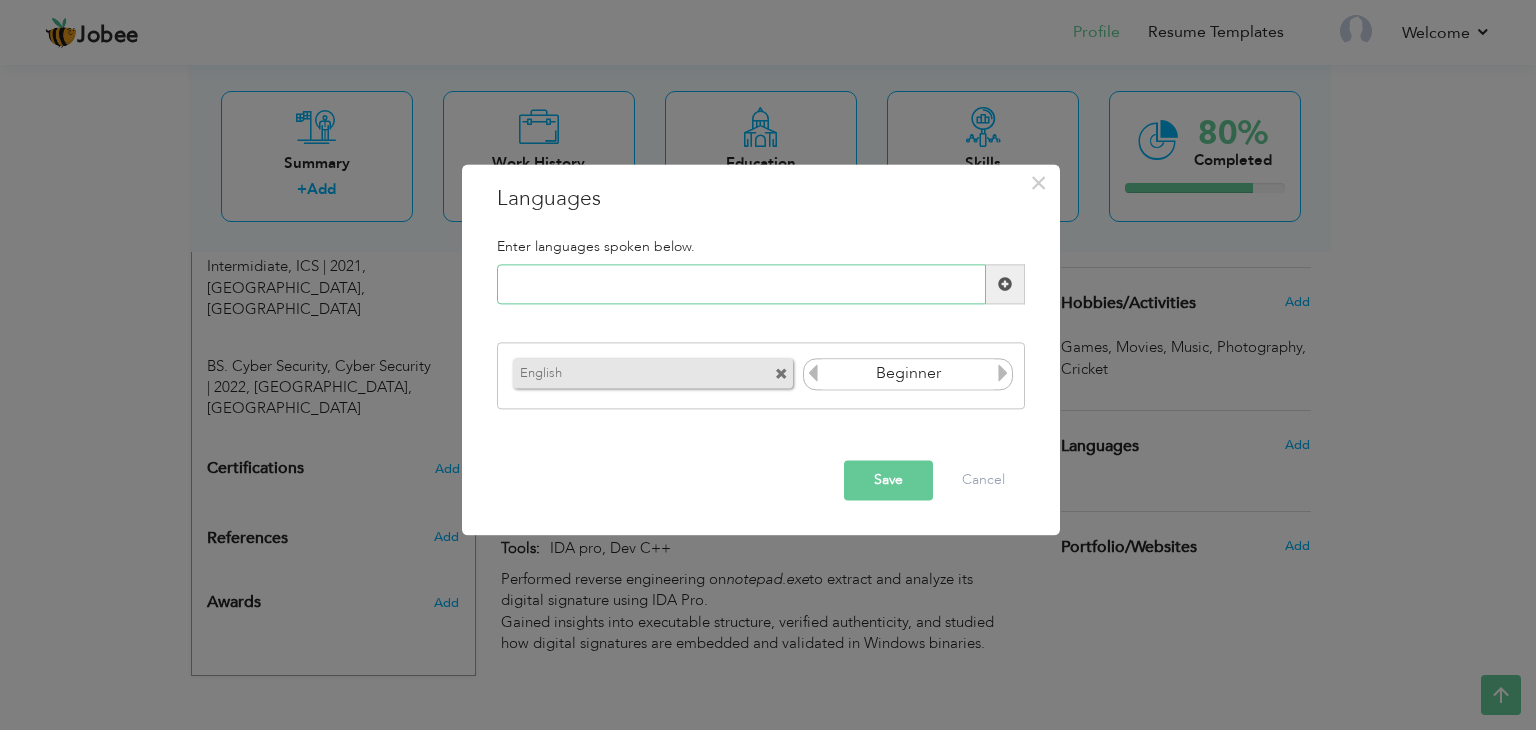 click at bounding box center (741, 285) 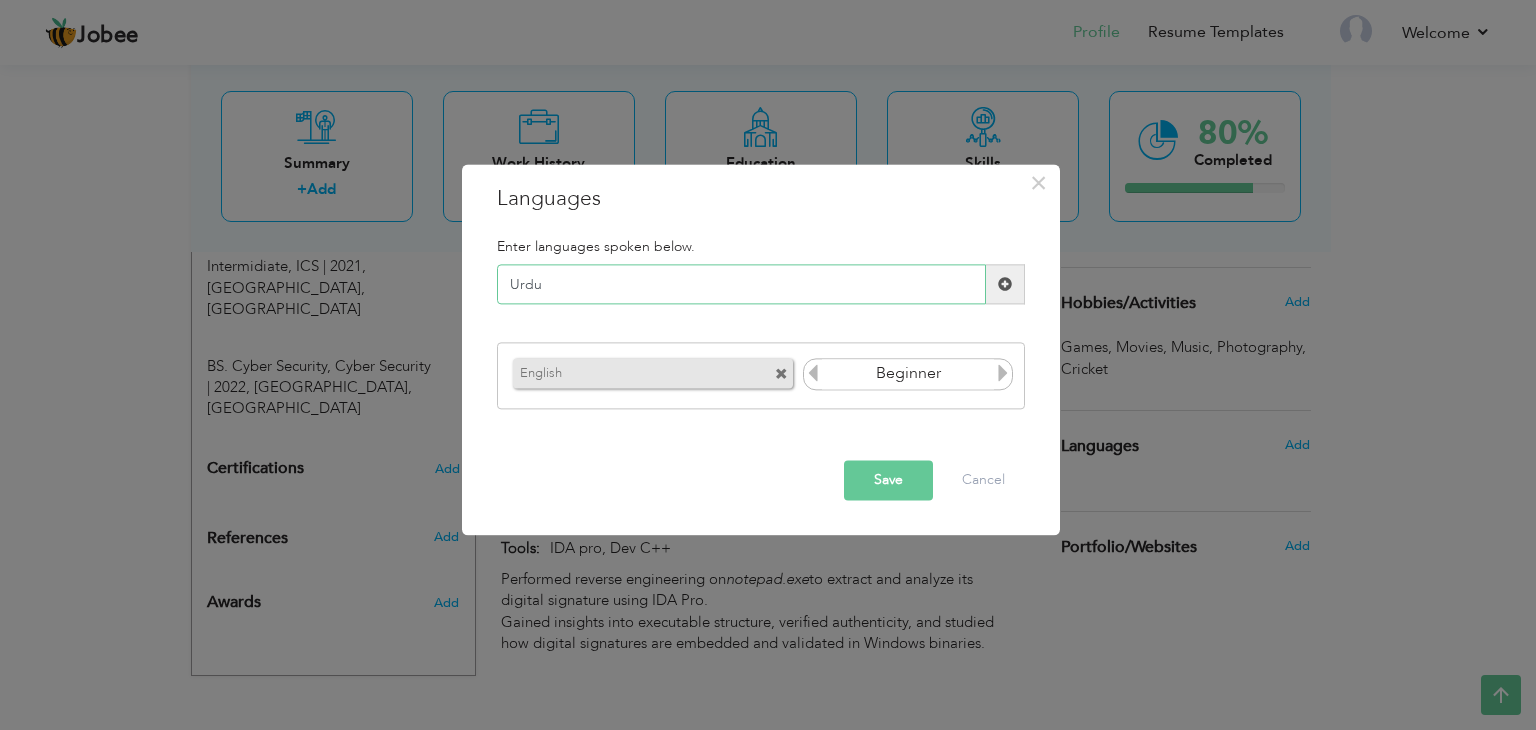 type on "Urdu" 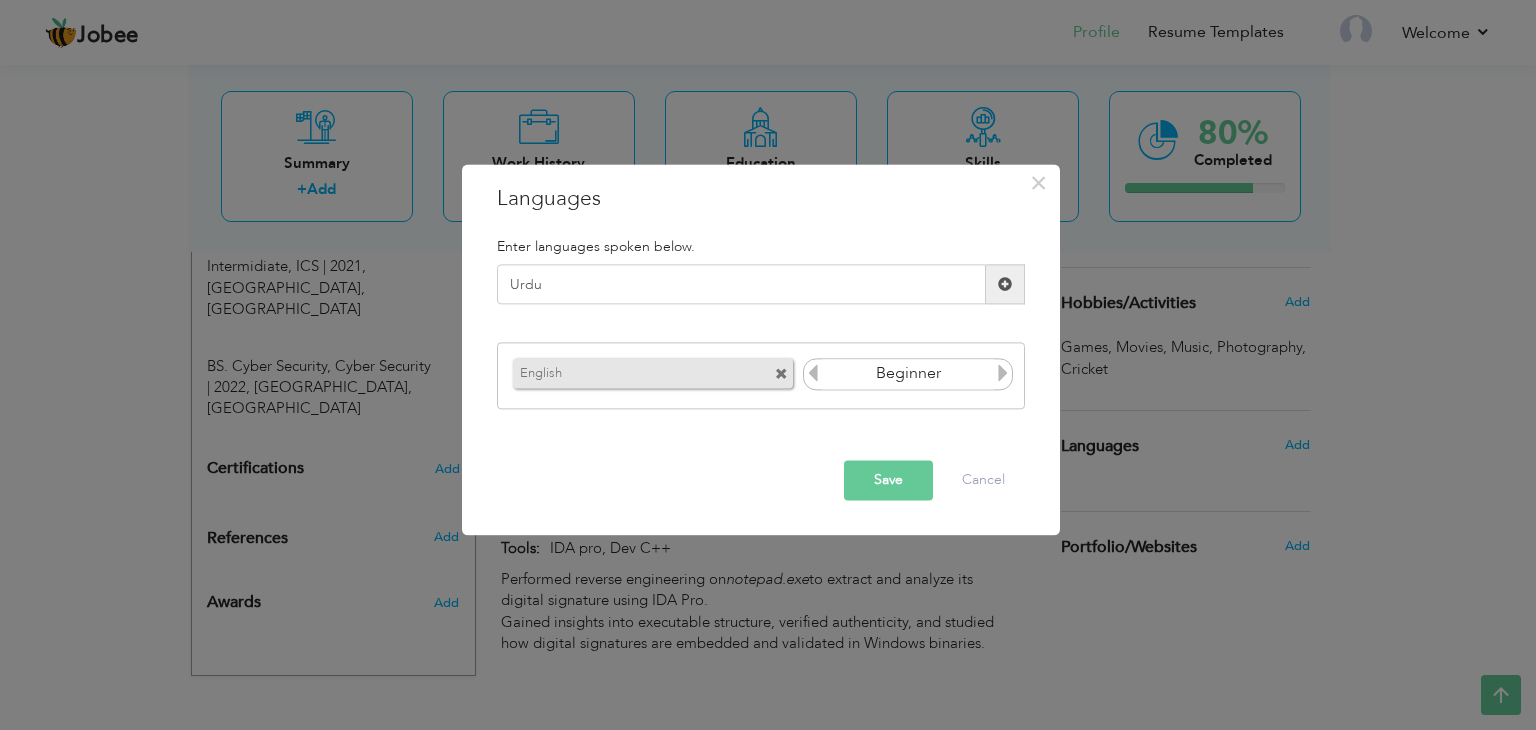 click at bounding box center [1005, 284] 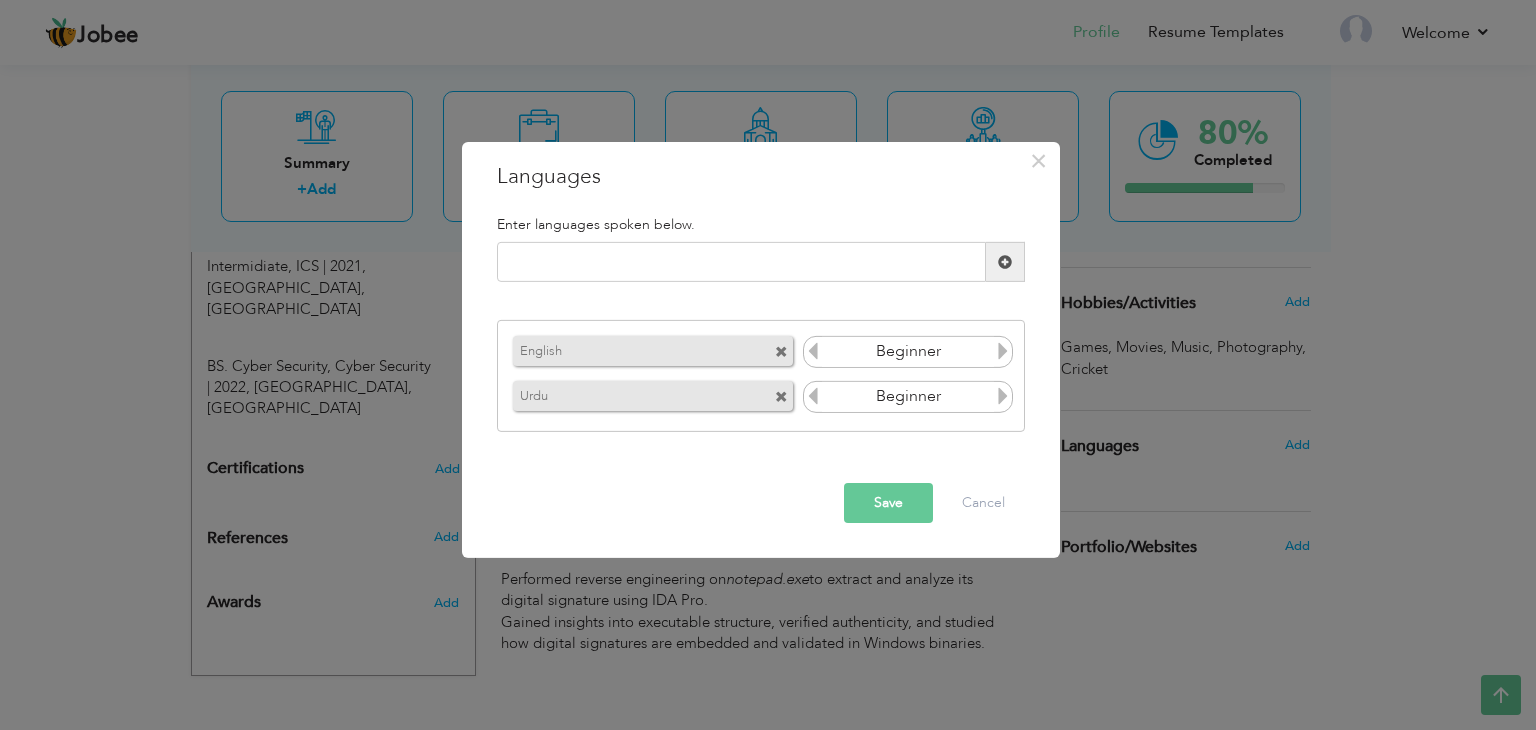 click on "Save" at bounding box center [888, 503] 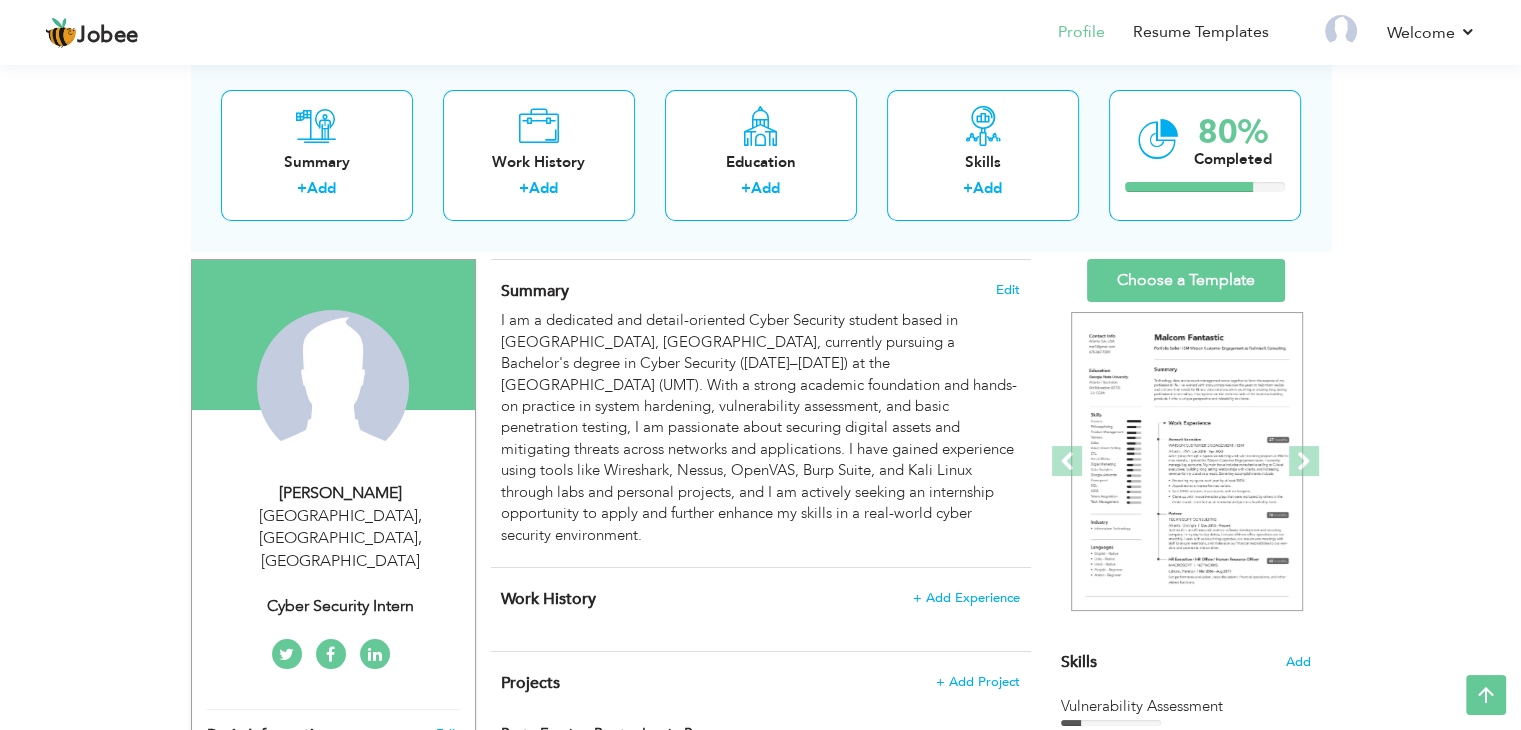 scroll, scrollTop: 110, scrollLeft: 0, axis: vertical 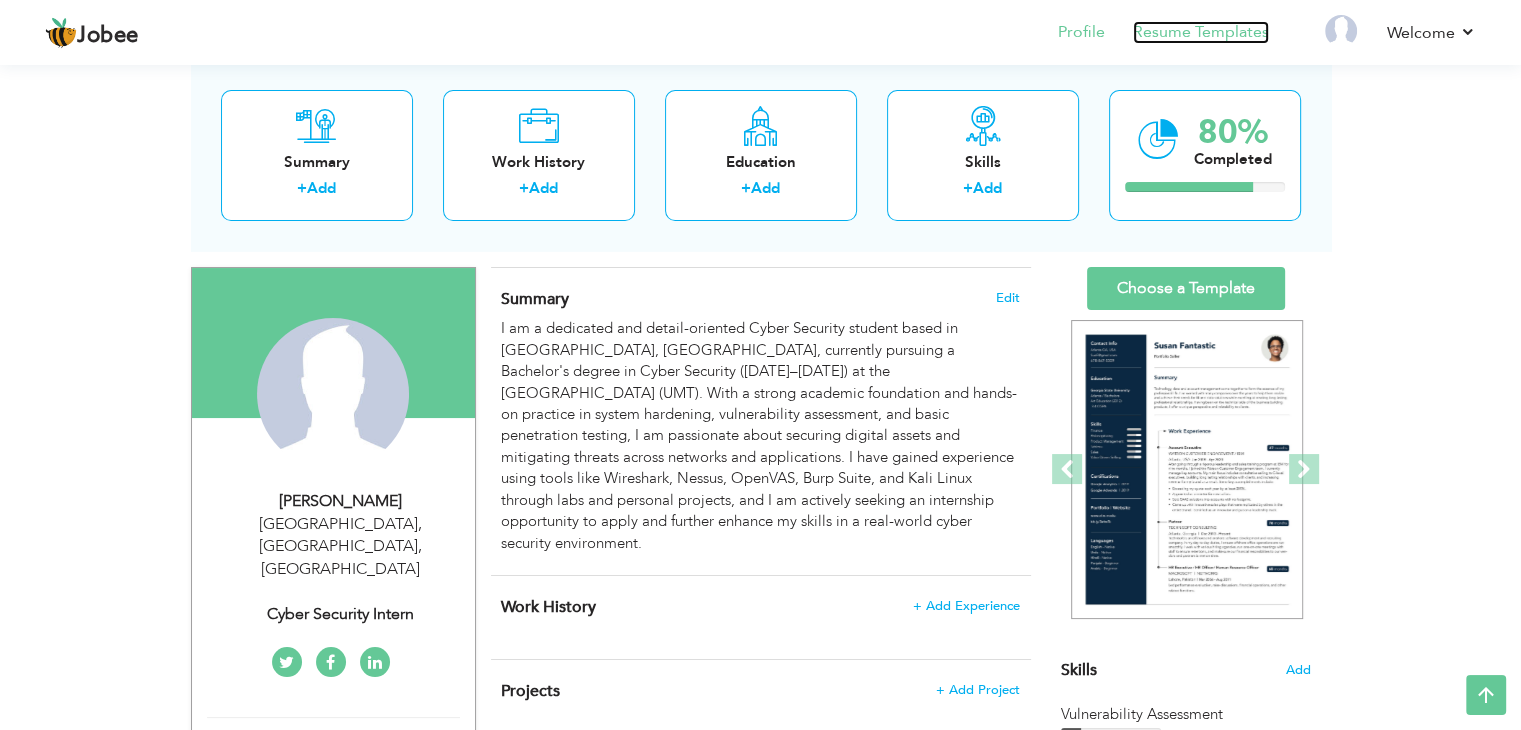 click on "Resume Templates" at bounding box center (1201, 32) 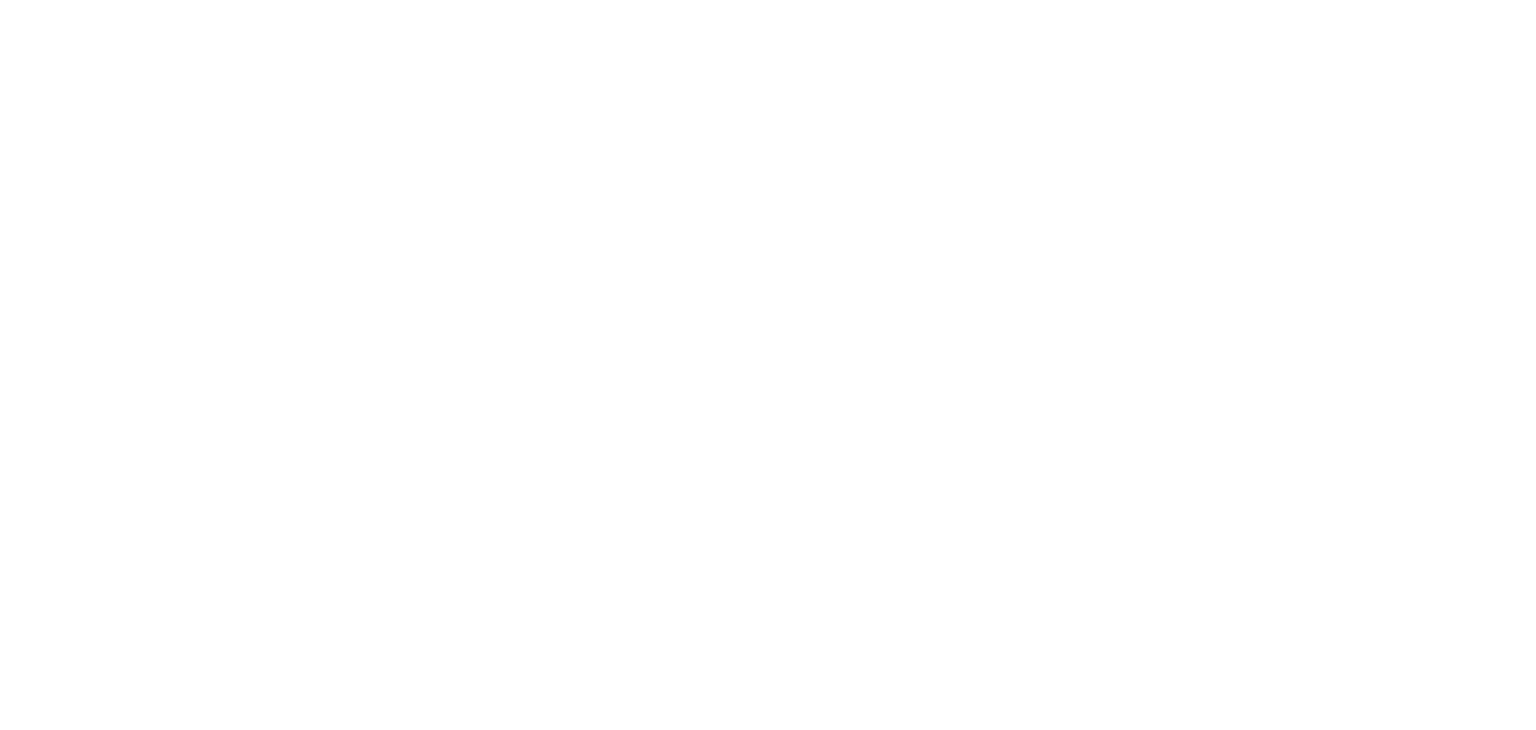 scroll, scrollTop: 0, scrollLeft: 0, axis: both 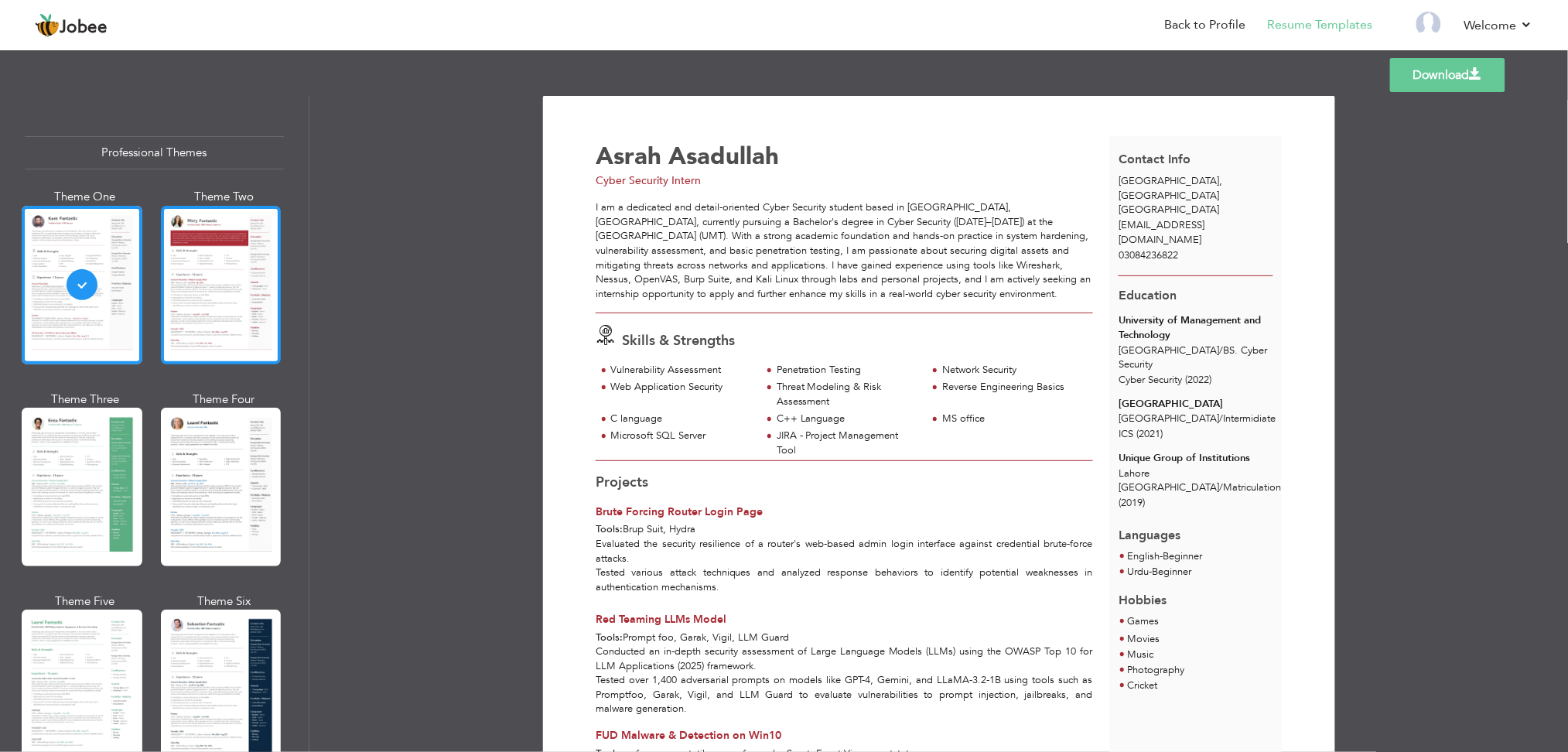 click at bounding box center (221, 285) 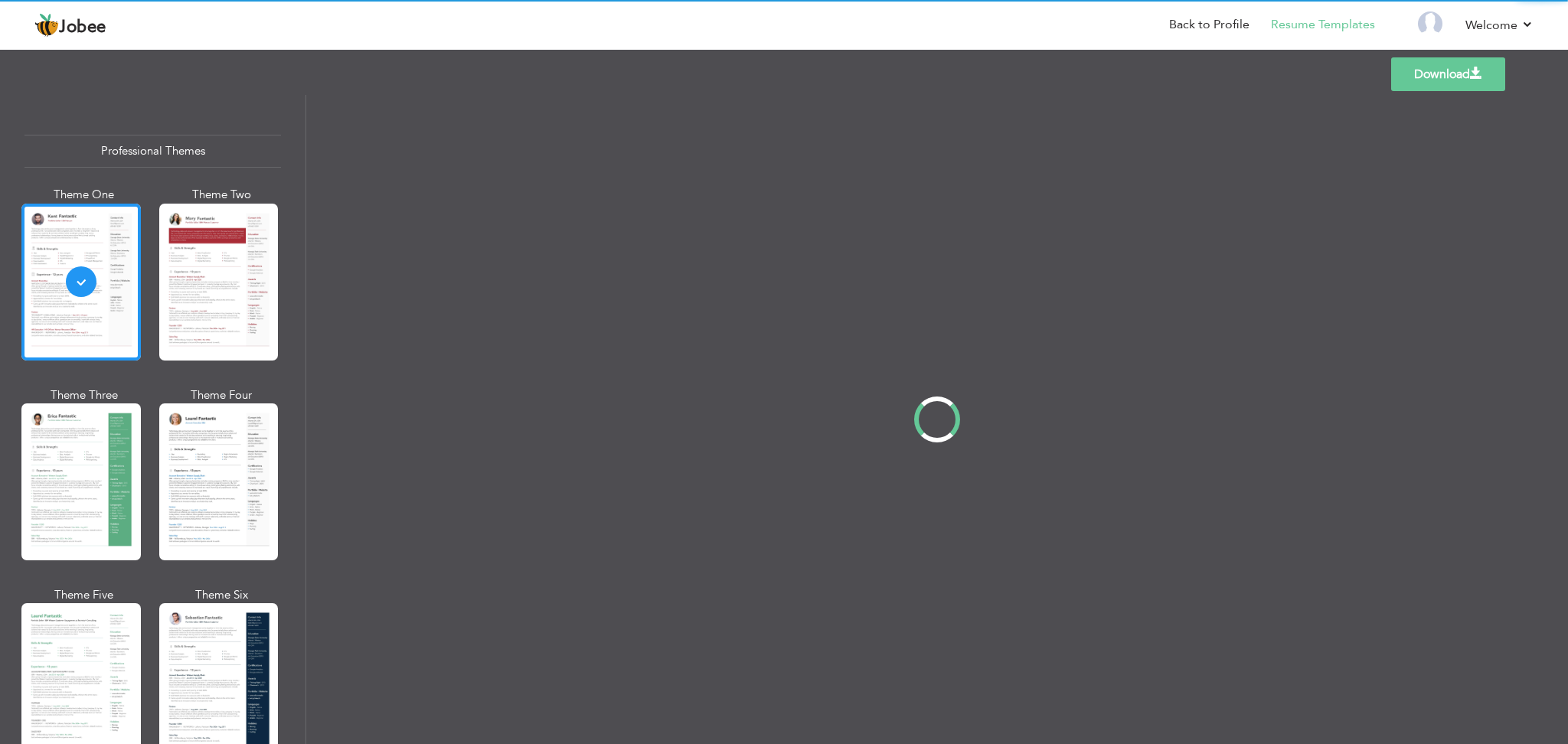 scroll, scrollTop: 0, scrollLeft: 0, axis: both 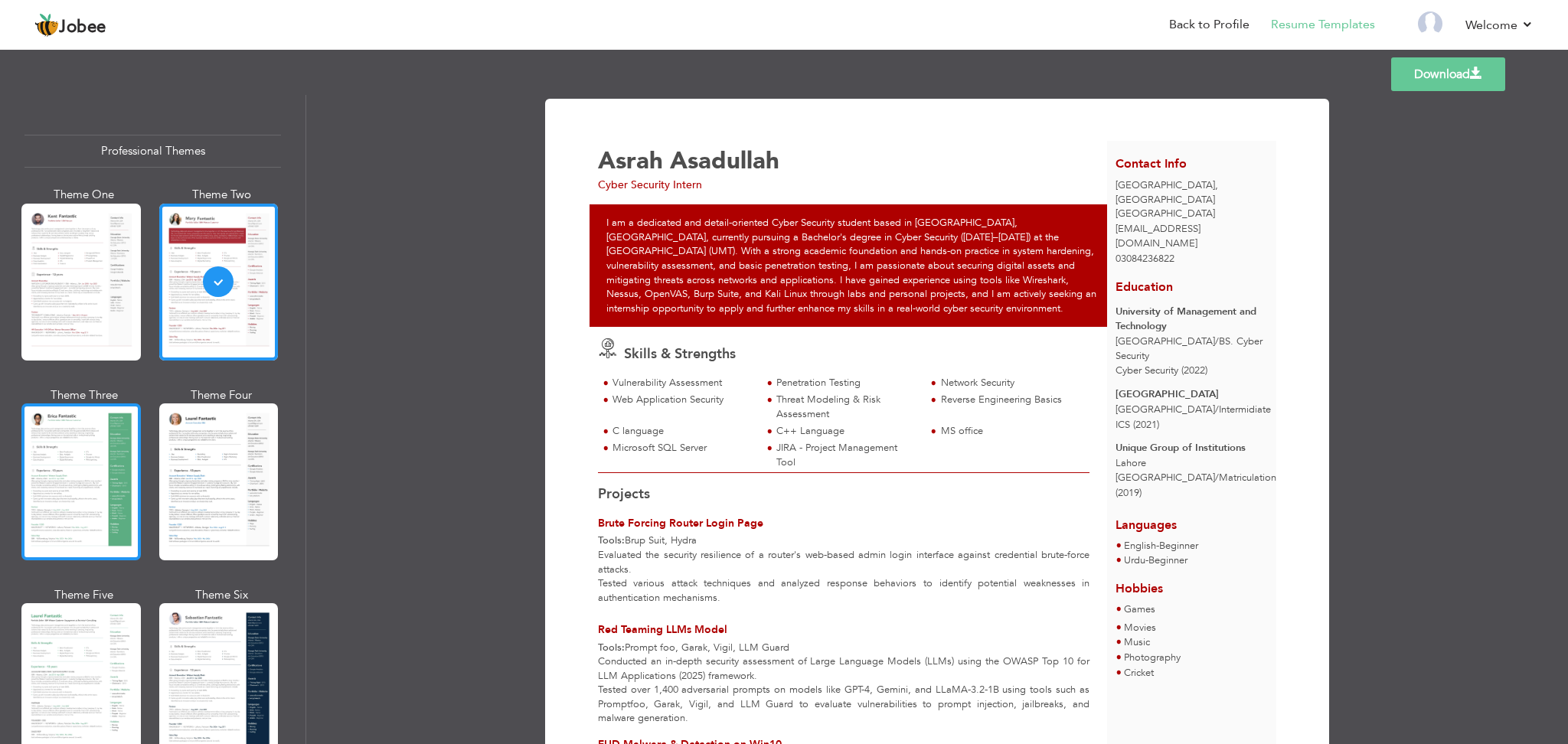 click at bounding box center [81, 481] 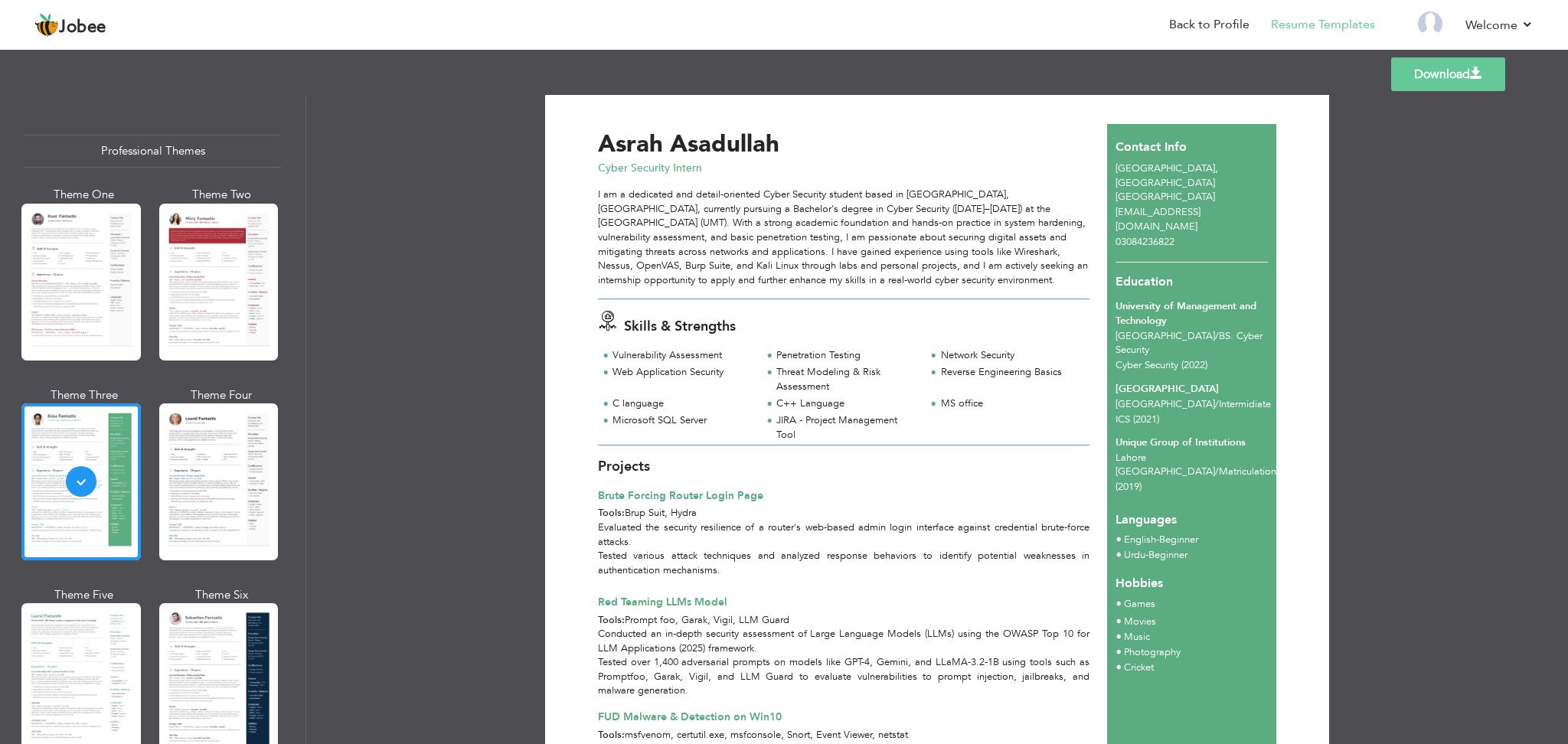 scroll, scrollTop: 0, scrollLeft: 0, axis: both 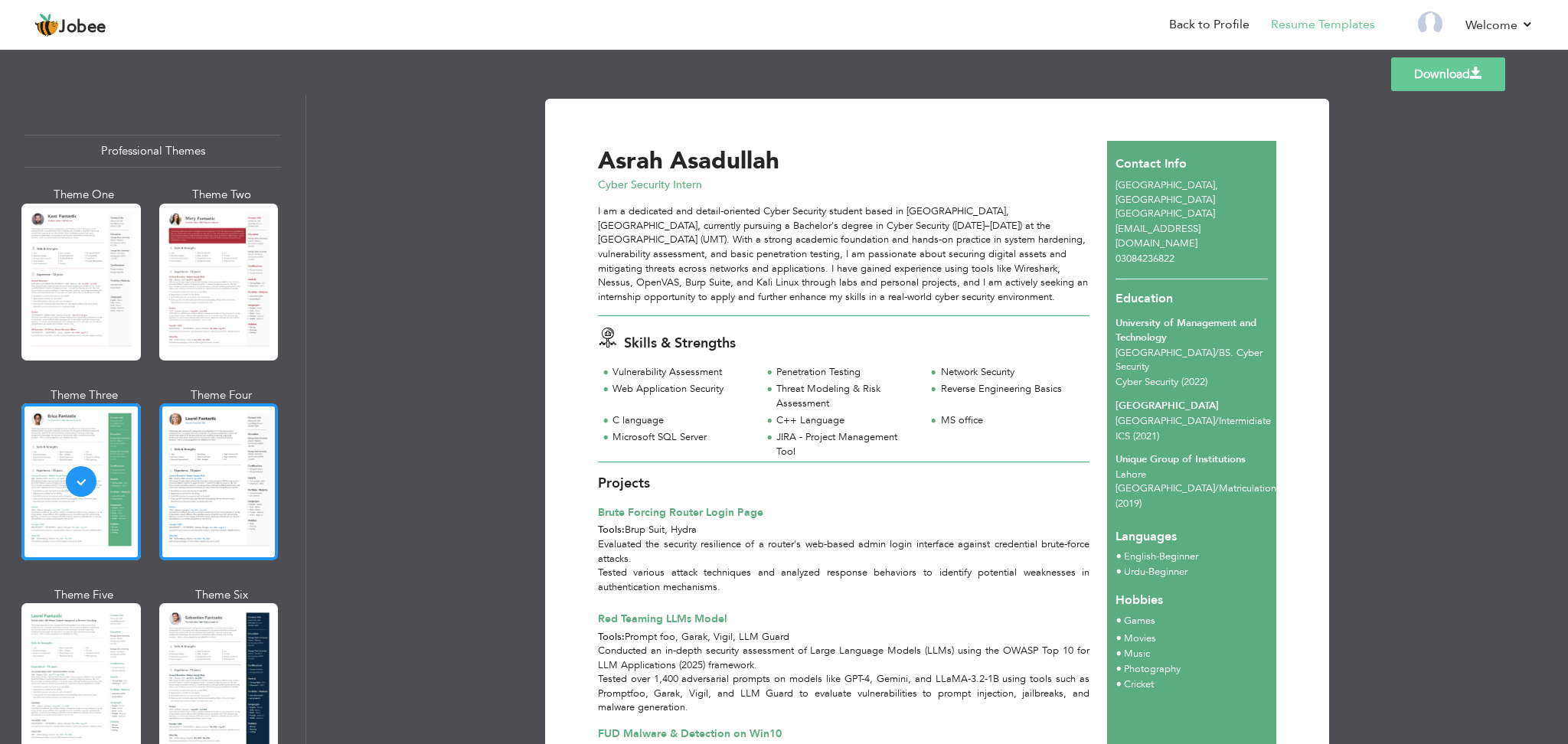 click at bounding box center [219, 481] 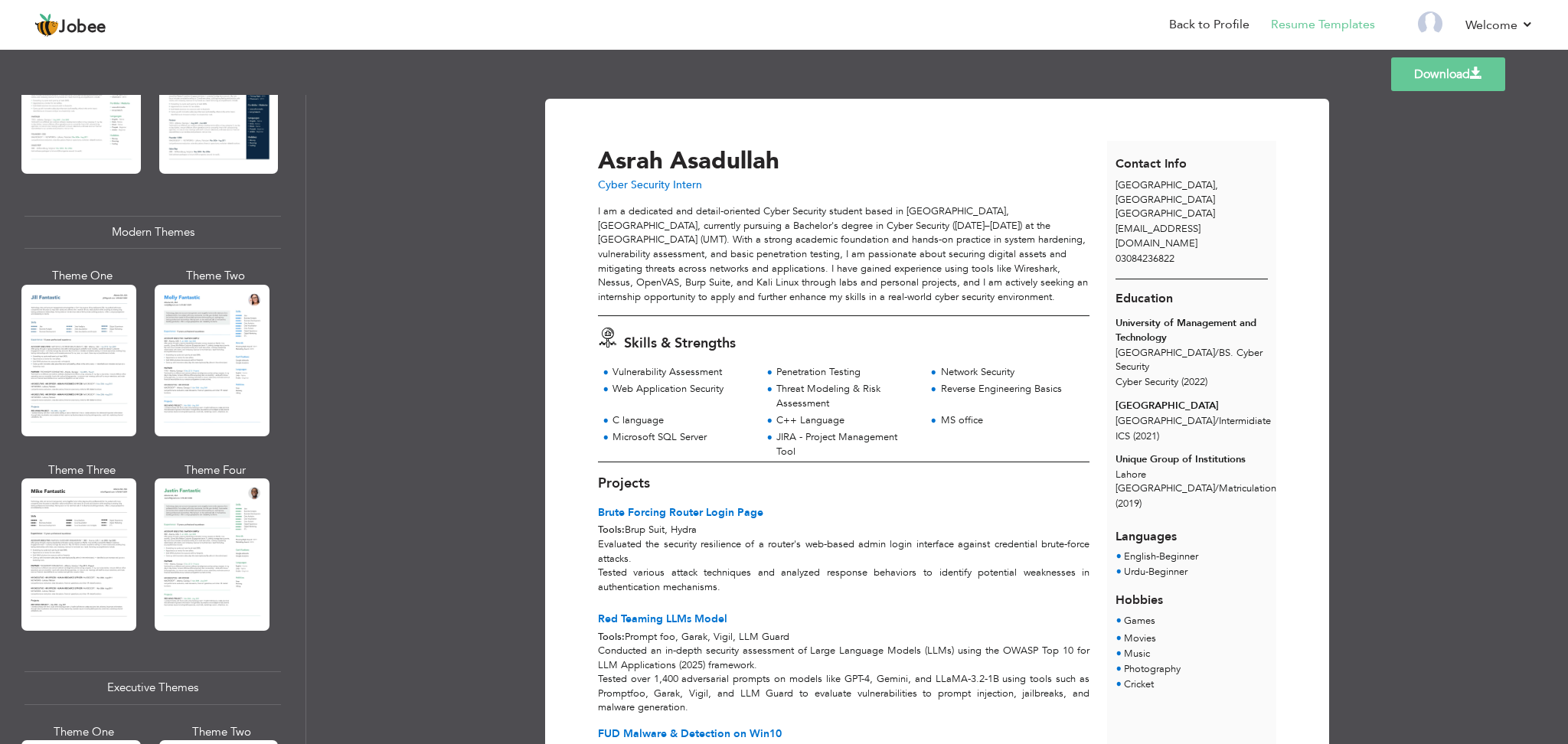 scroll, scrollTop: 588, scrollLeft: 0, axis: vertical 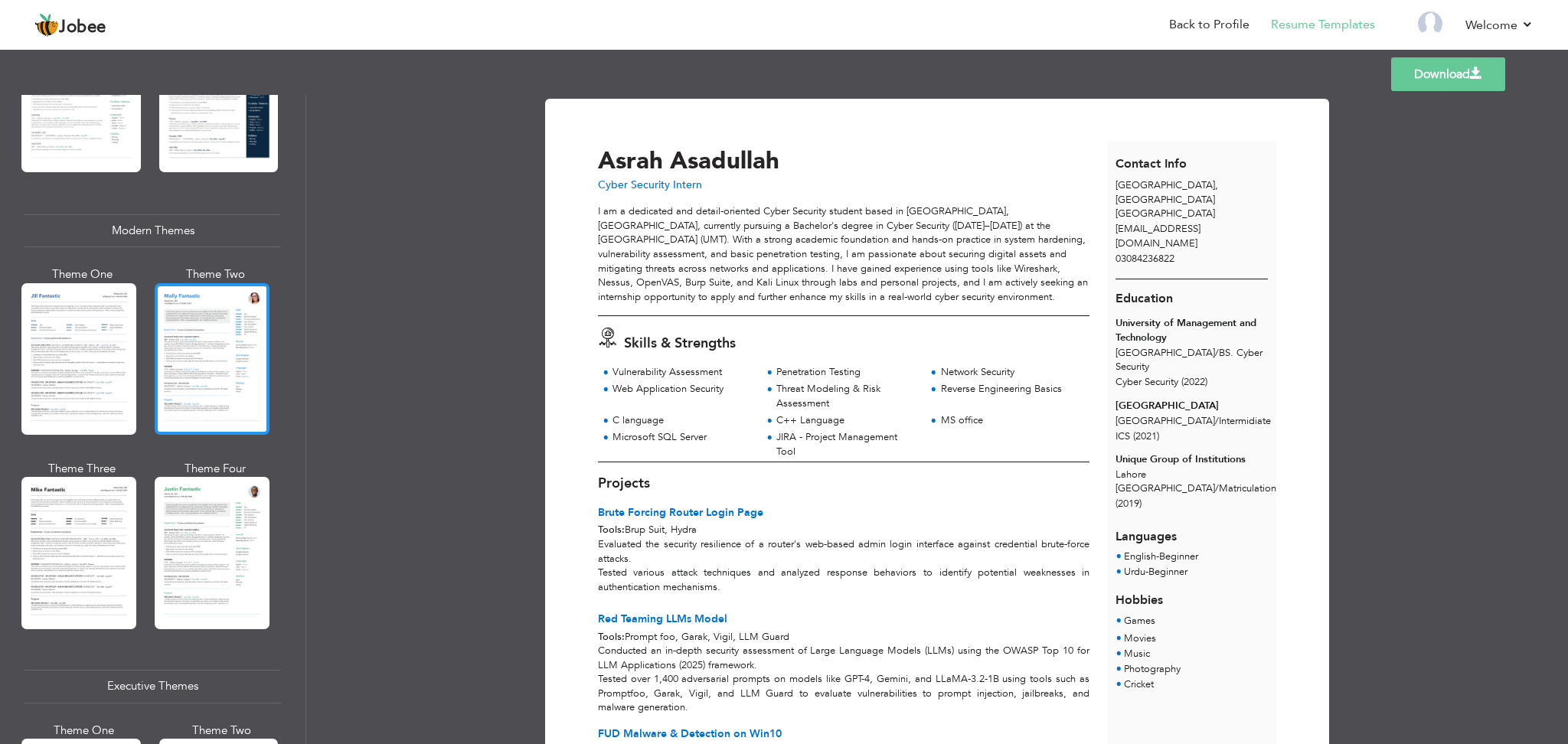 click at bounding box center (212, 359) 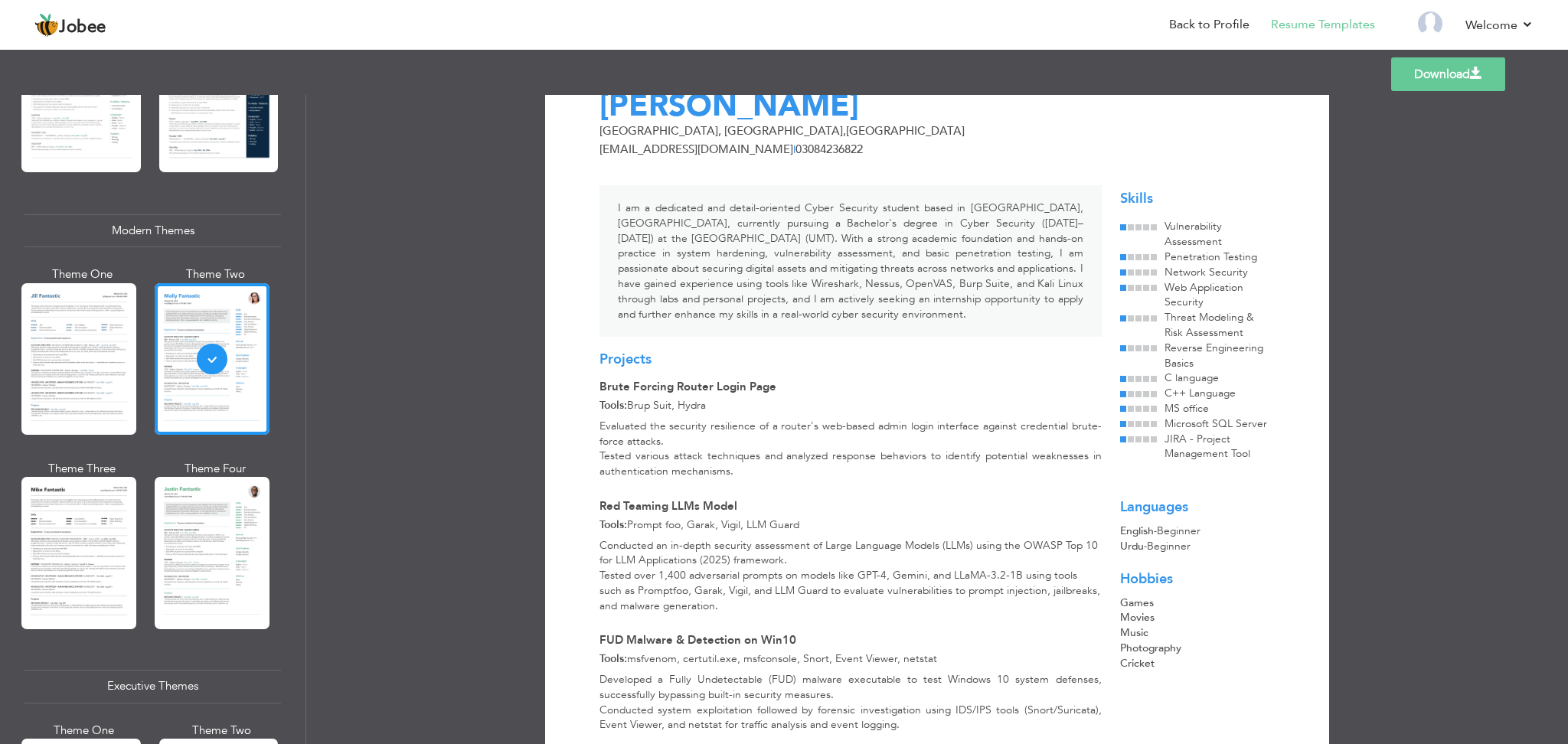 scroll, scrollTop: 0, scrollLeft: 0, axis: both 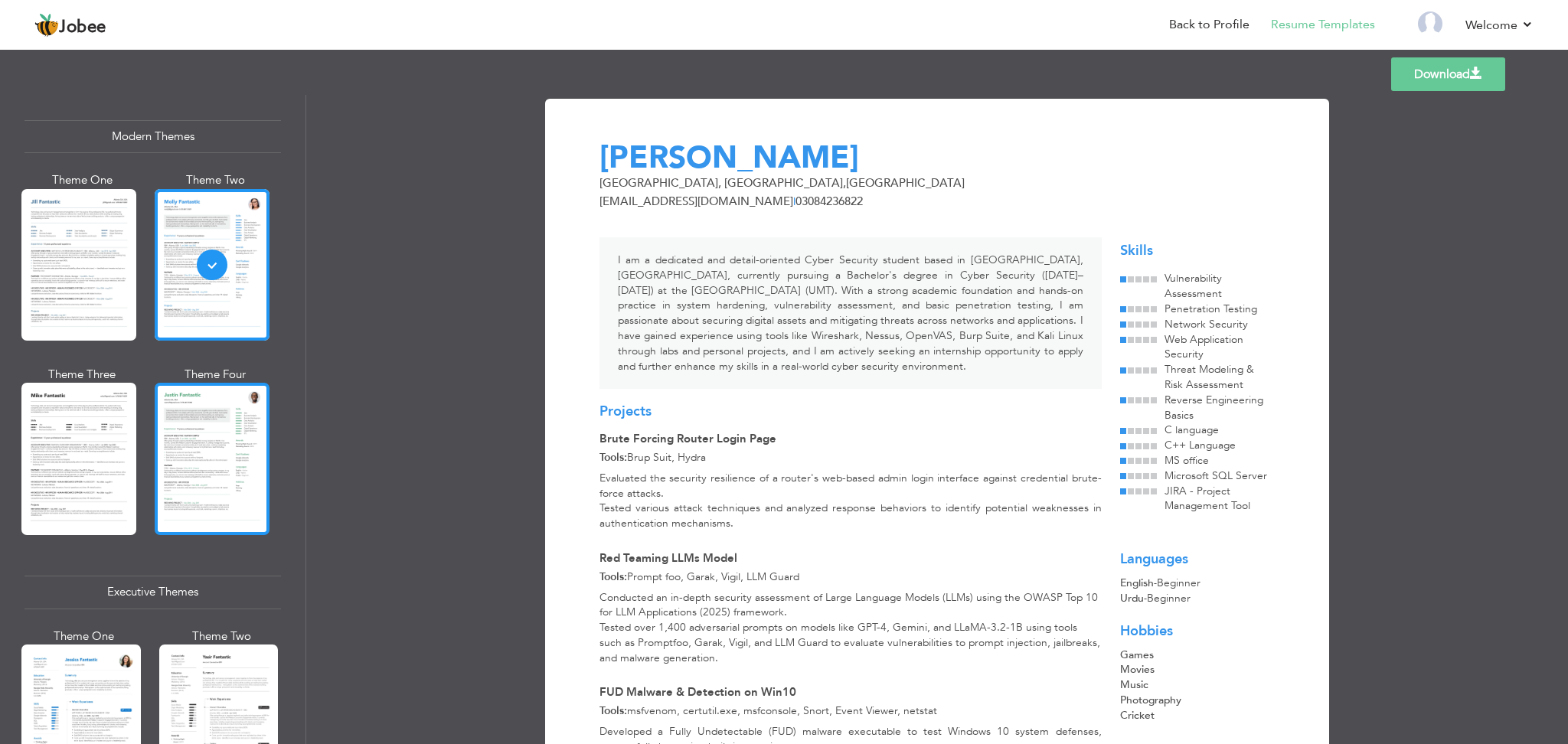 click at bounding box center (212, 458) 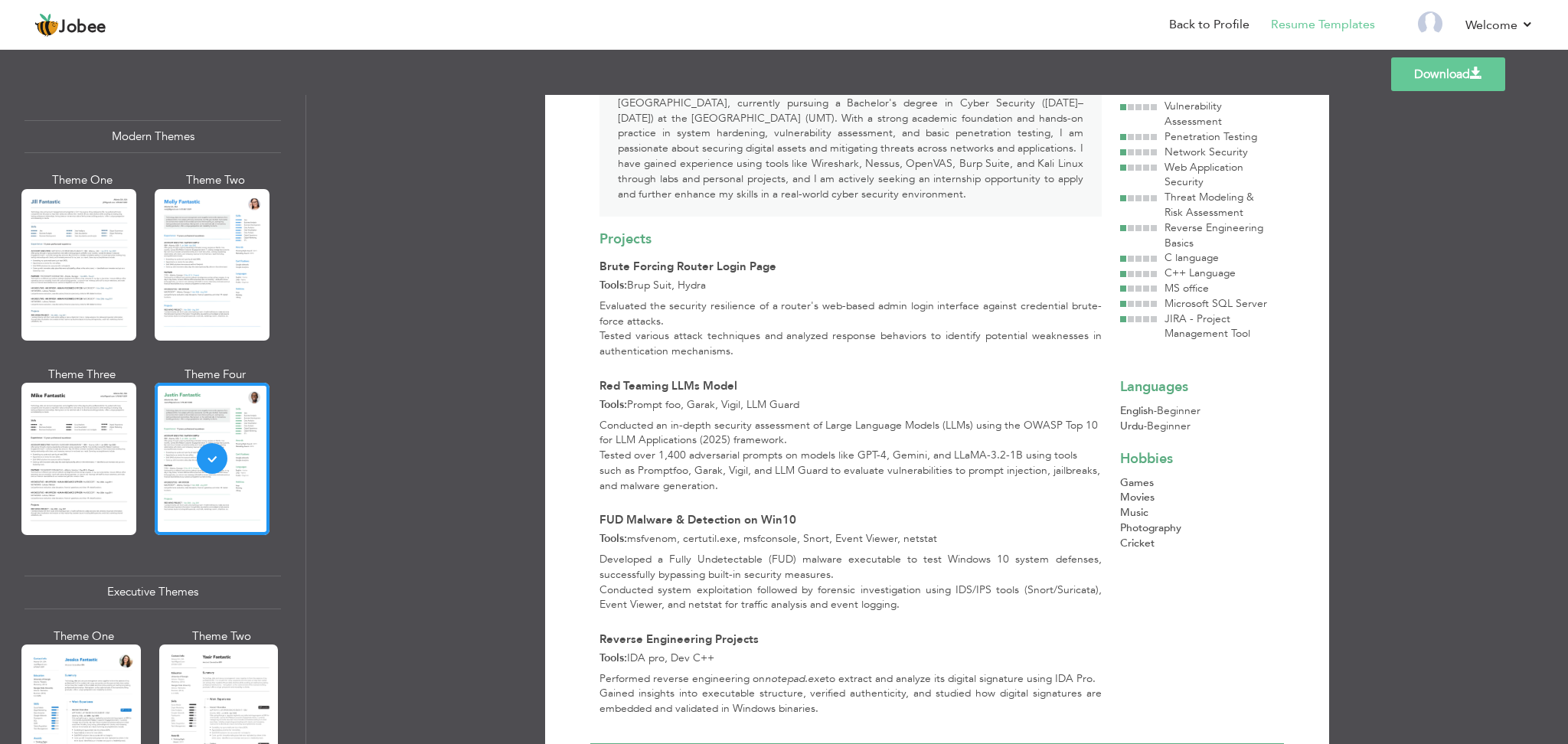 scroll, scrollTop: 152, scrollLeft: 0, axis: vertical 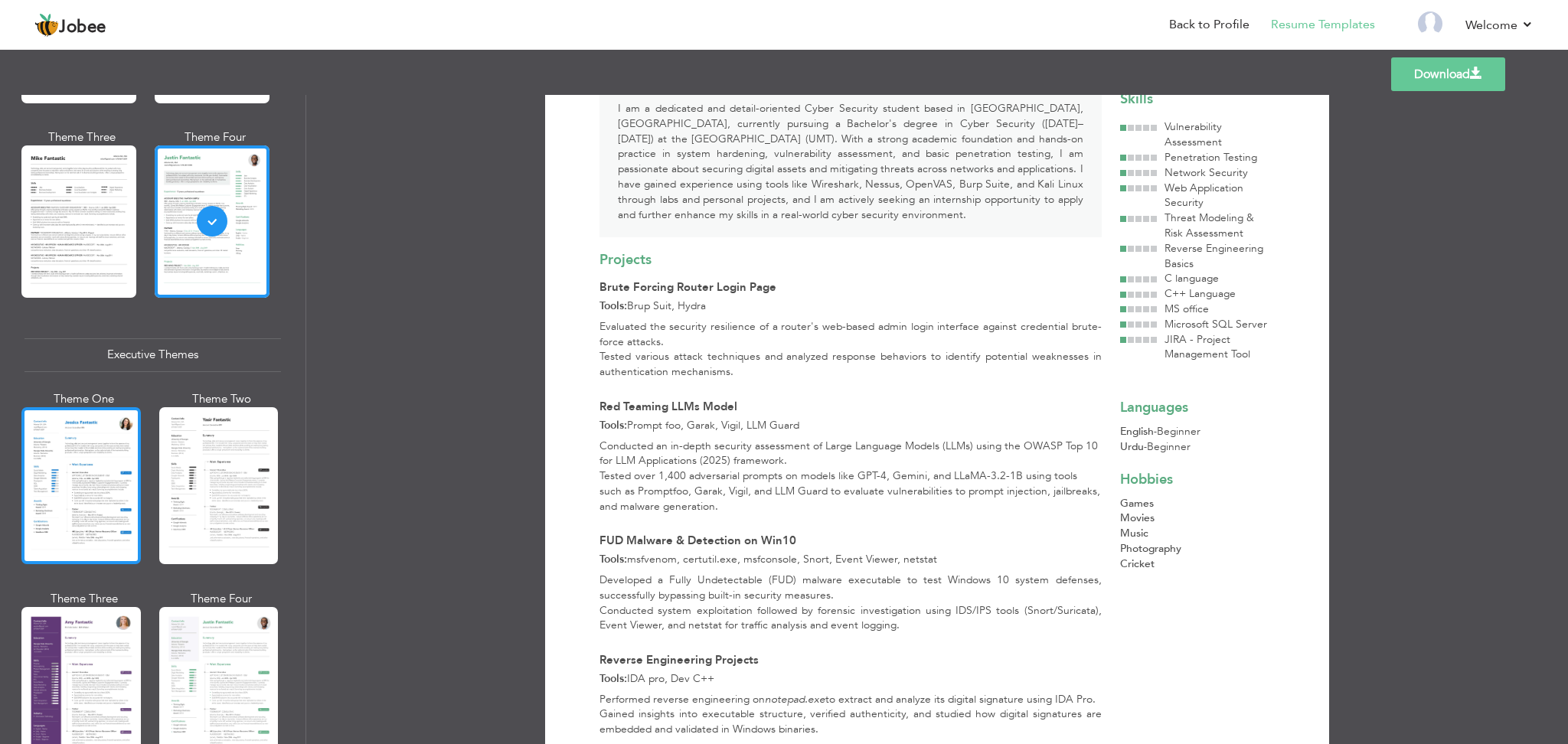click at bounding box center (81, 485) 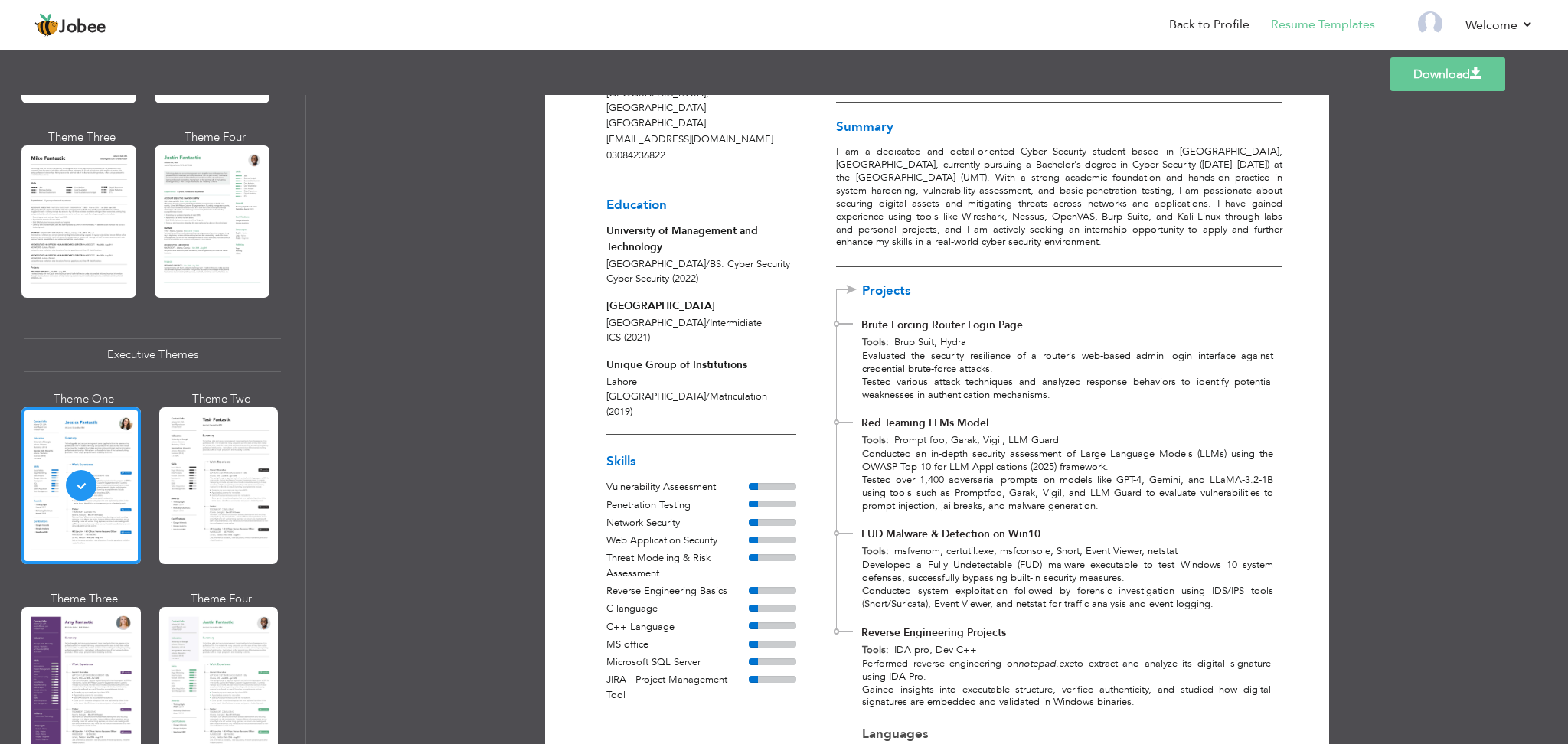 scroll, scrollTop: 95, scrollLeft: 0, axis: vertical 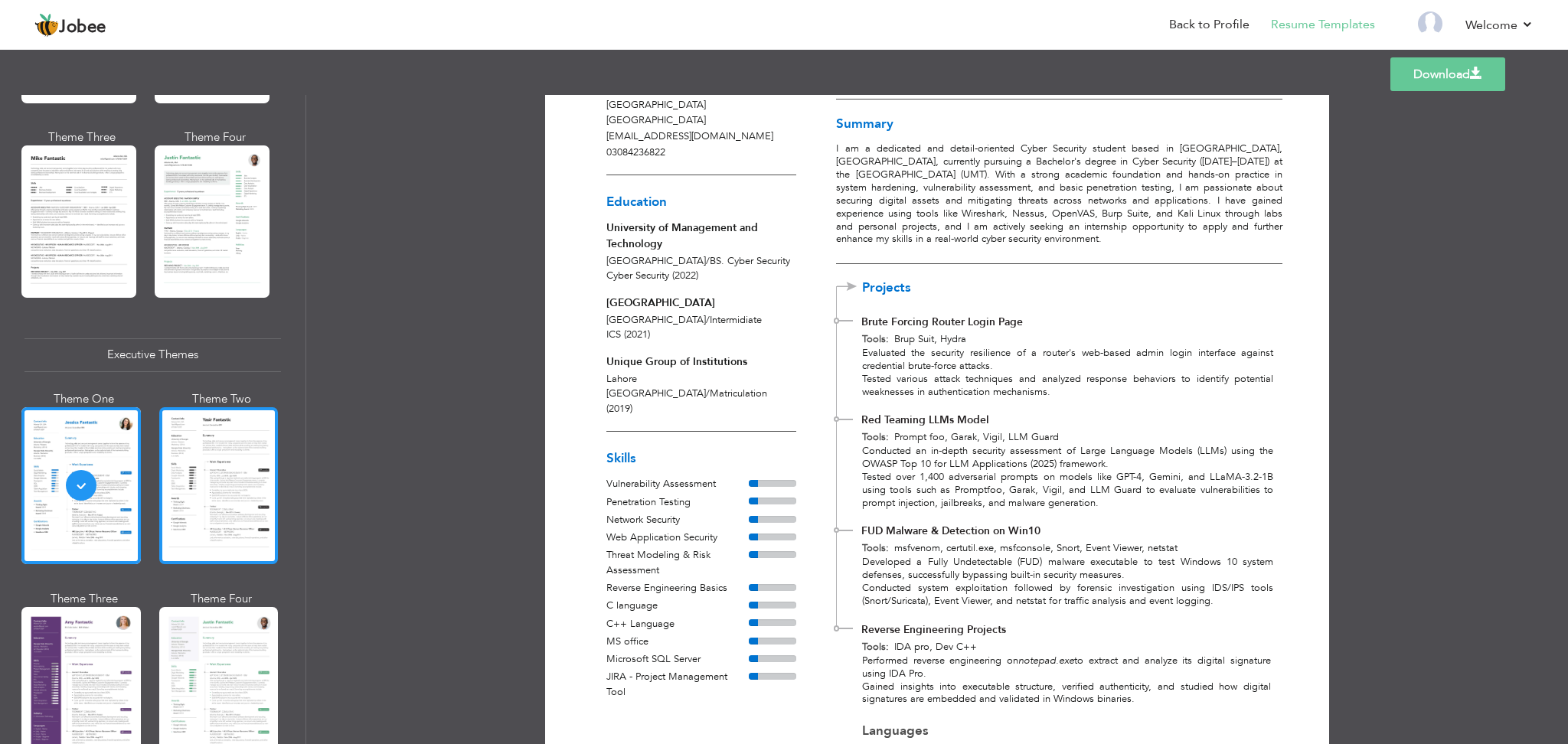 click at bounding box center [219, 485] 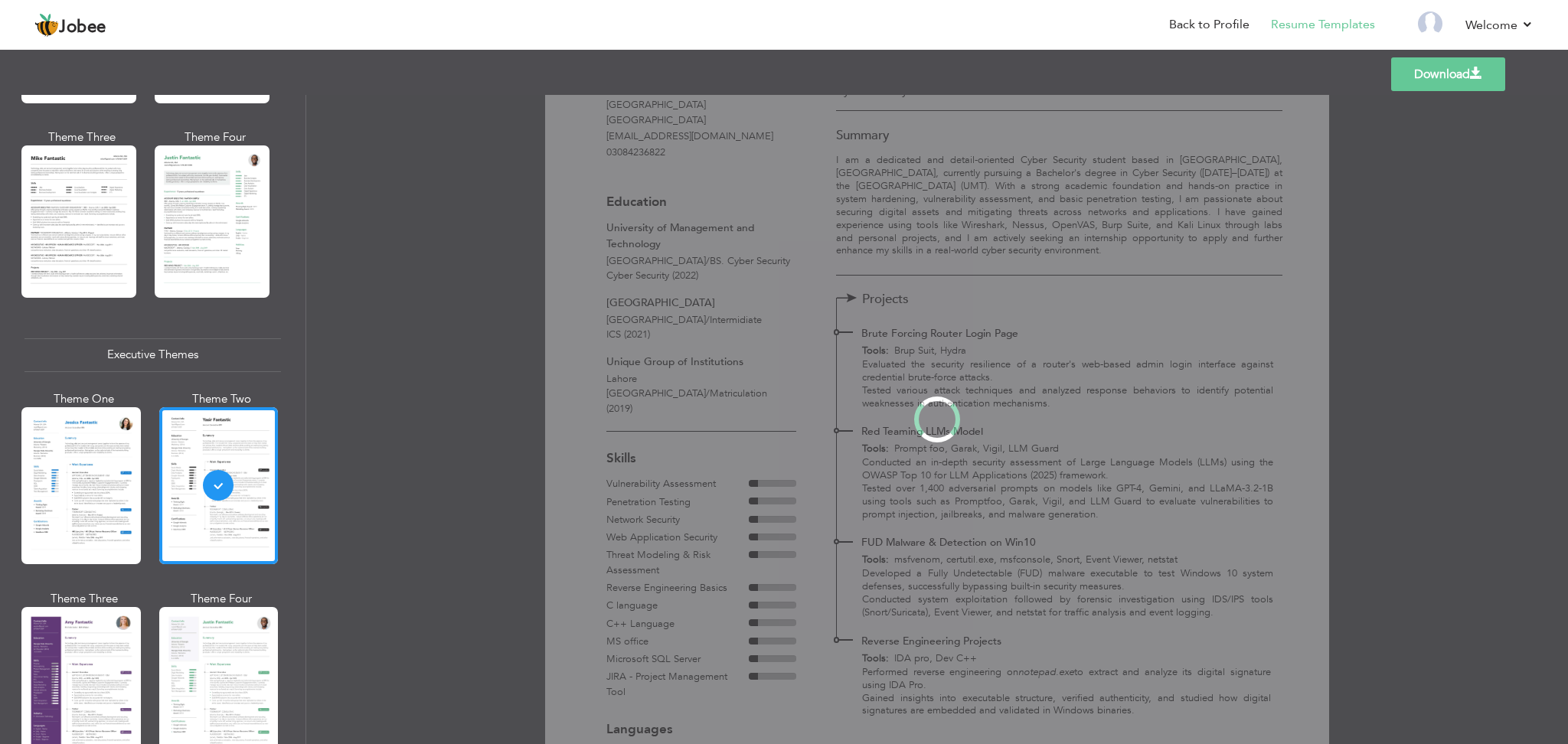 scroll, scrollTop: 1, scrollLeft: 0, axis: vertical 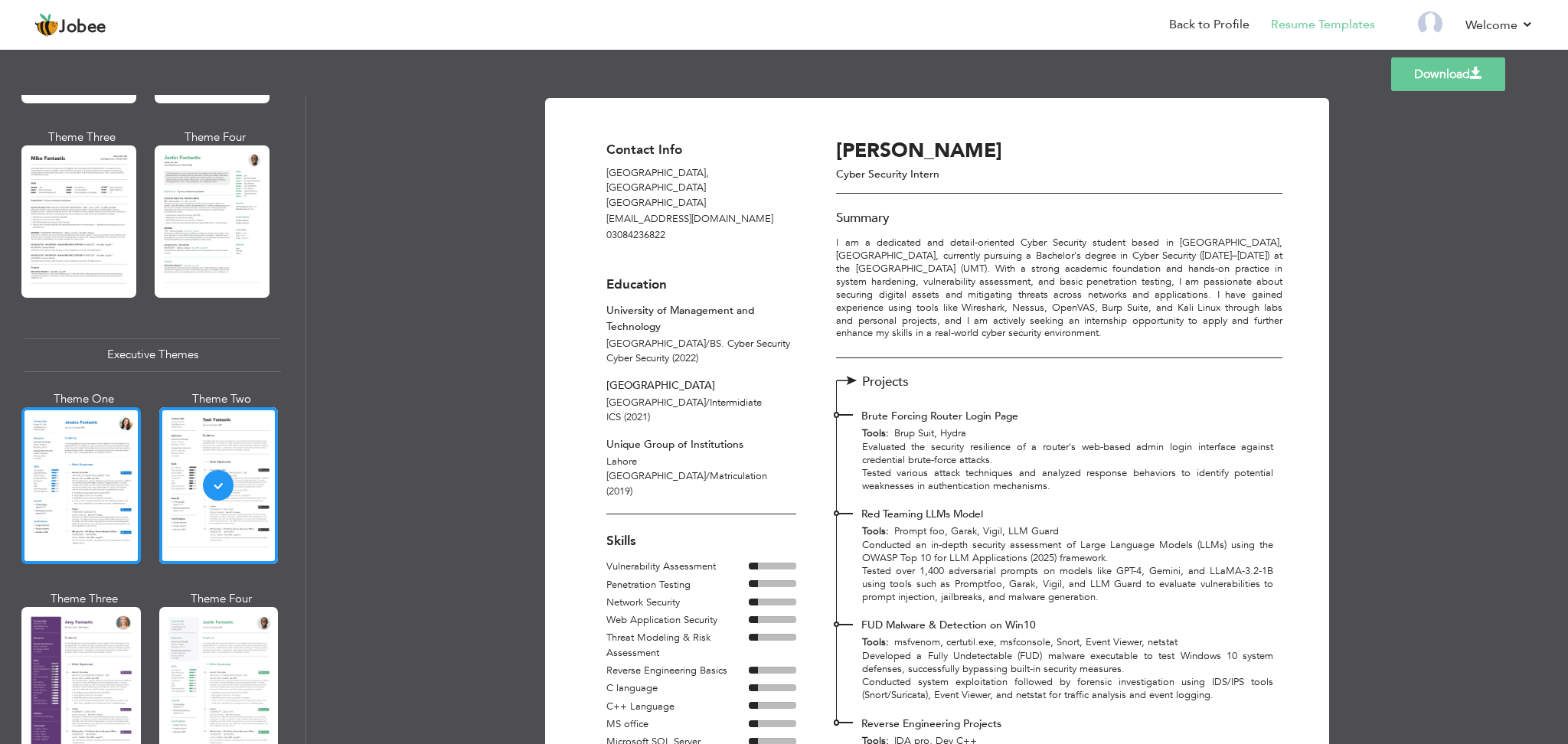 click at bounding box center [81, 485] 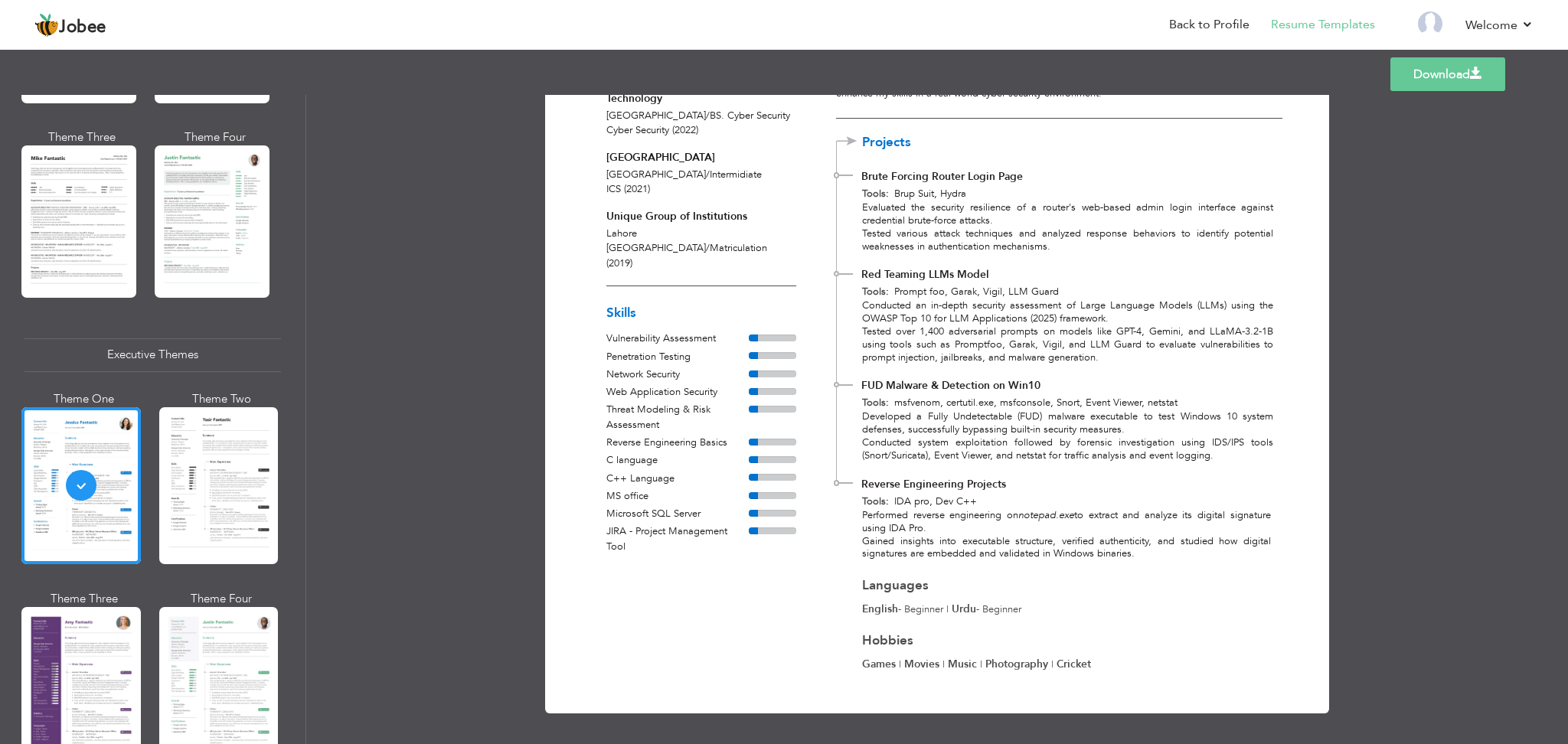 scroll, scrollTop: 0, scrollLeft: 0, axis: both 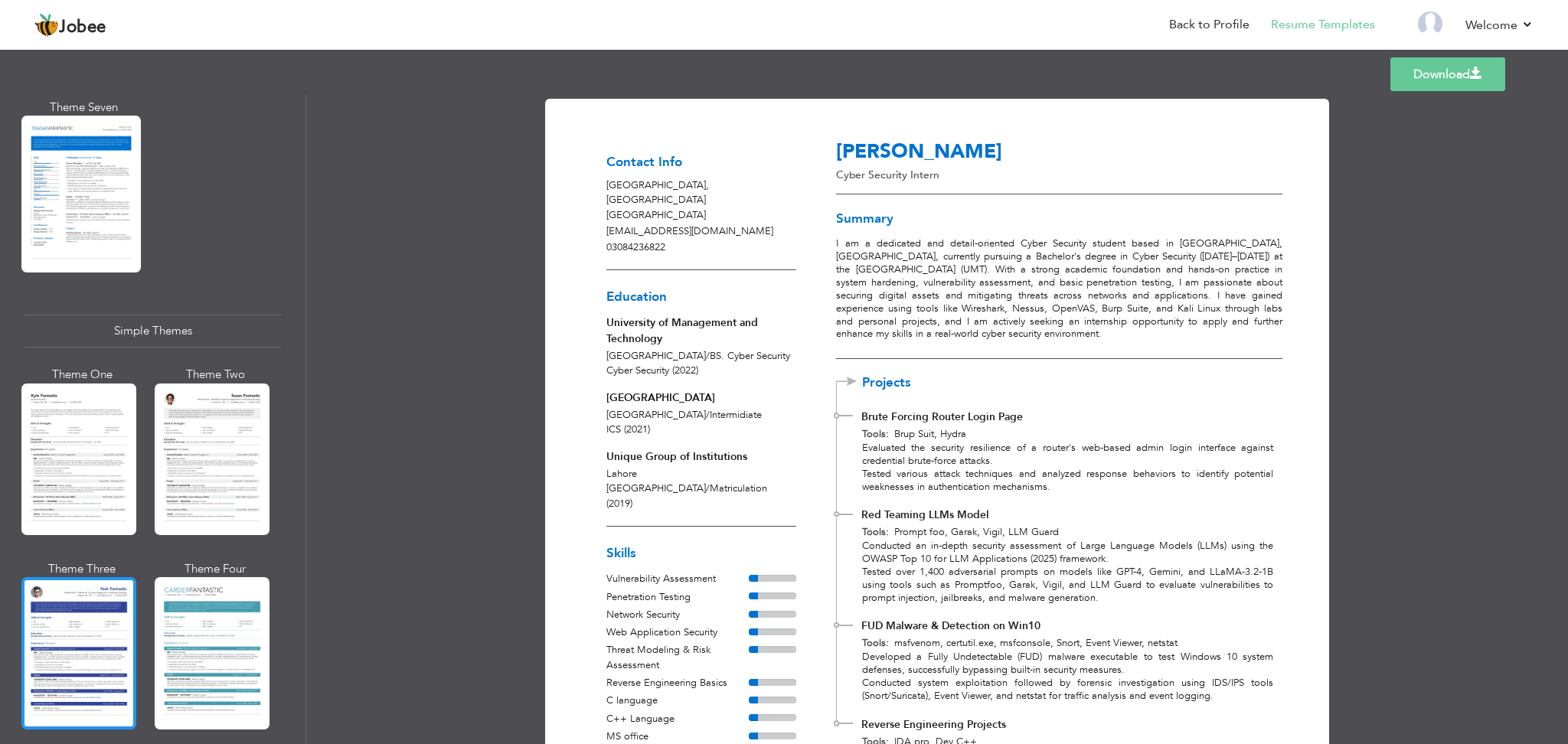click at bounding box center [79, 653] 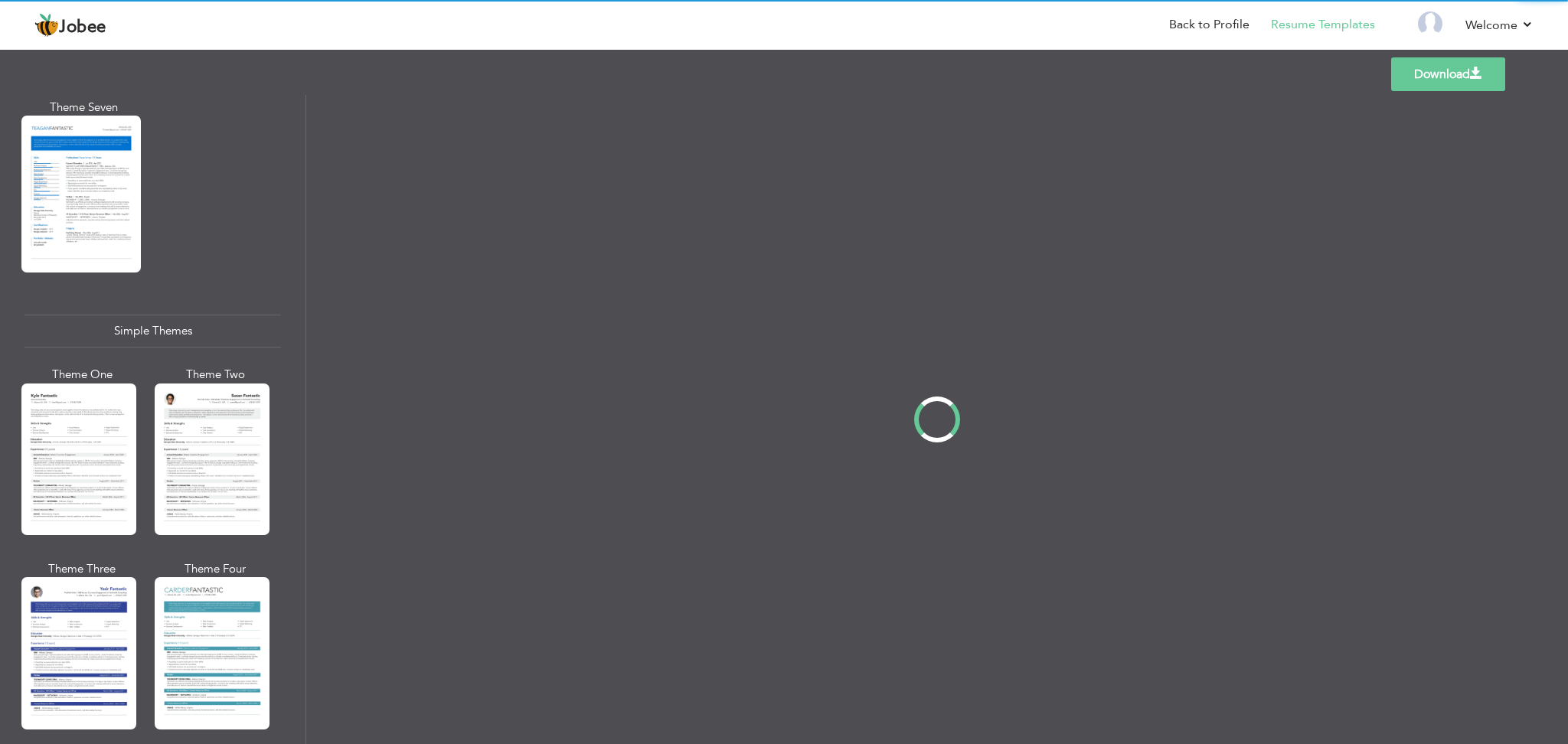 scroll, scrollTop: 2479, scrollLeft: 0, axis: vertical 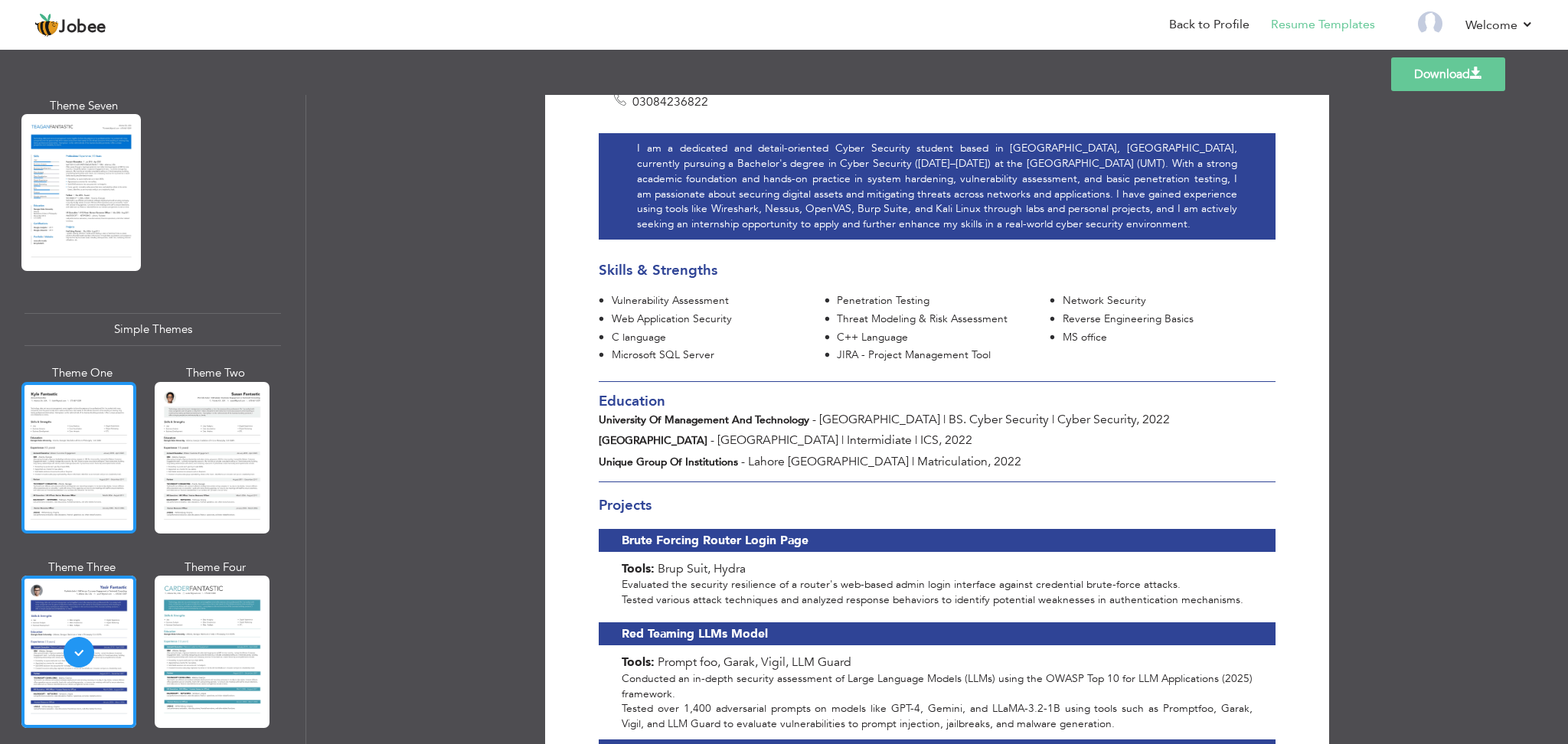 click at bounding box center (79, 458) 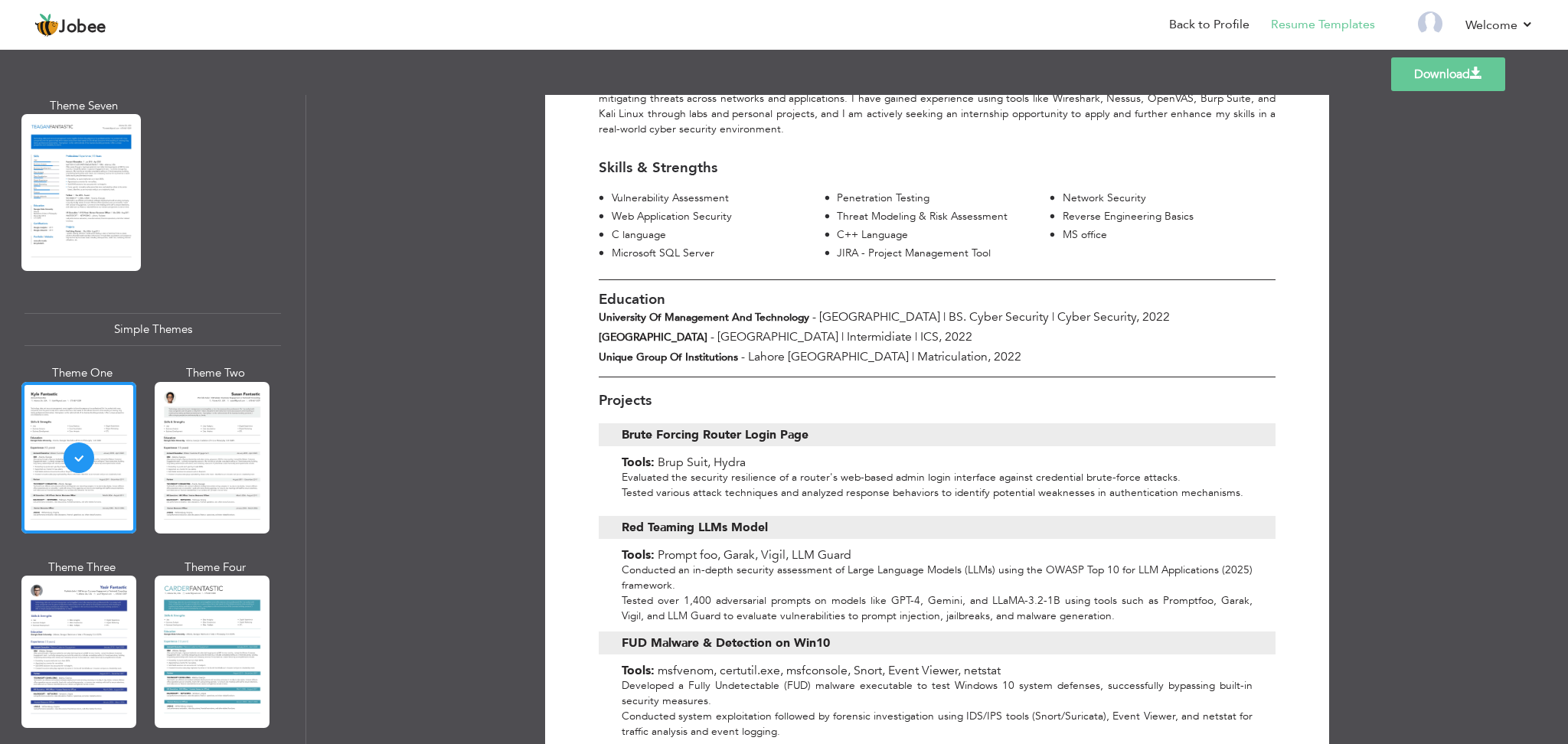 scroll, scrollTop: 0, scrollLeft: 0, axis: both 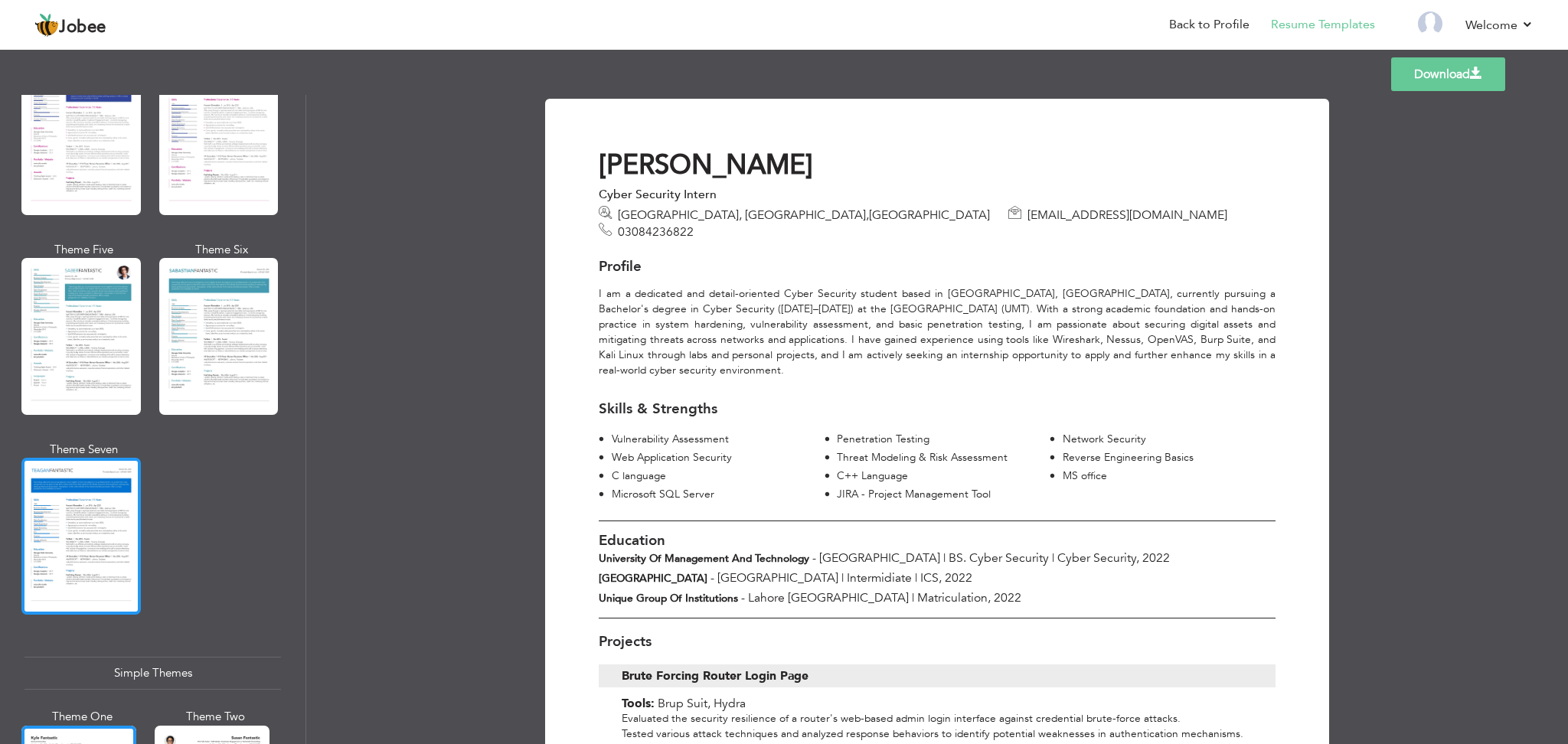 click at bounding box center (81, 536) 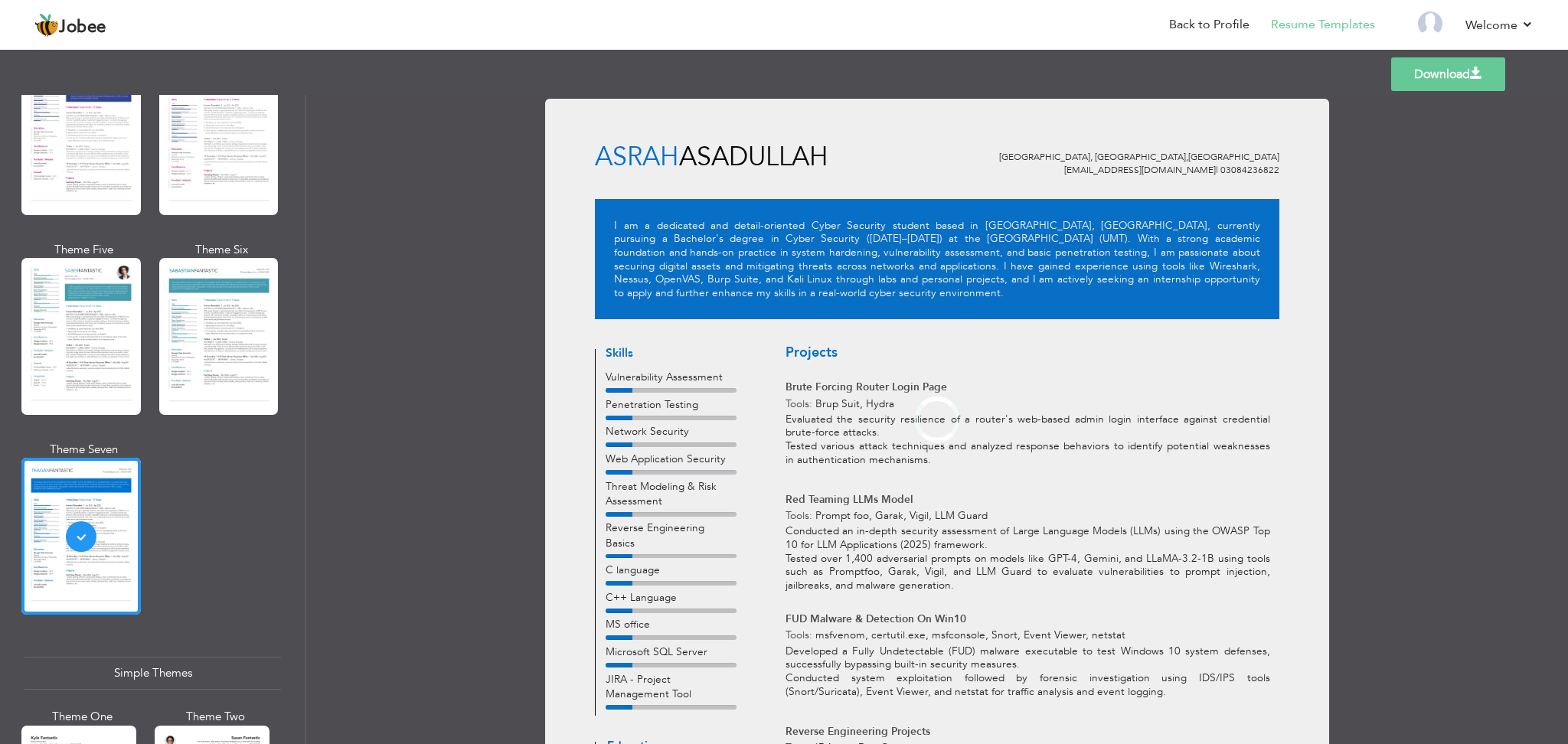 scroll, scrollTop: 2057, scrollLeft: 0, axis: vertical 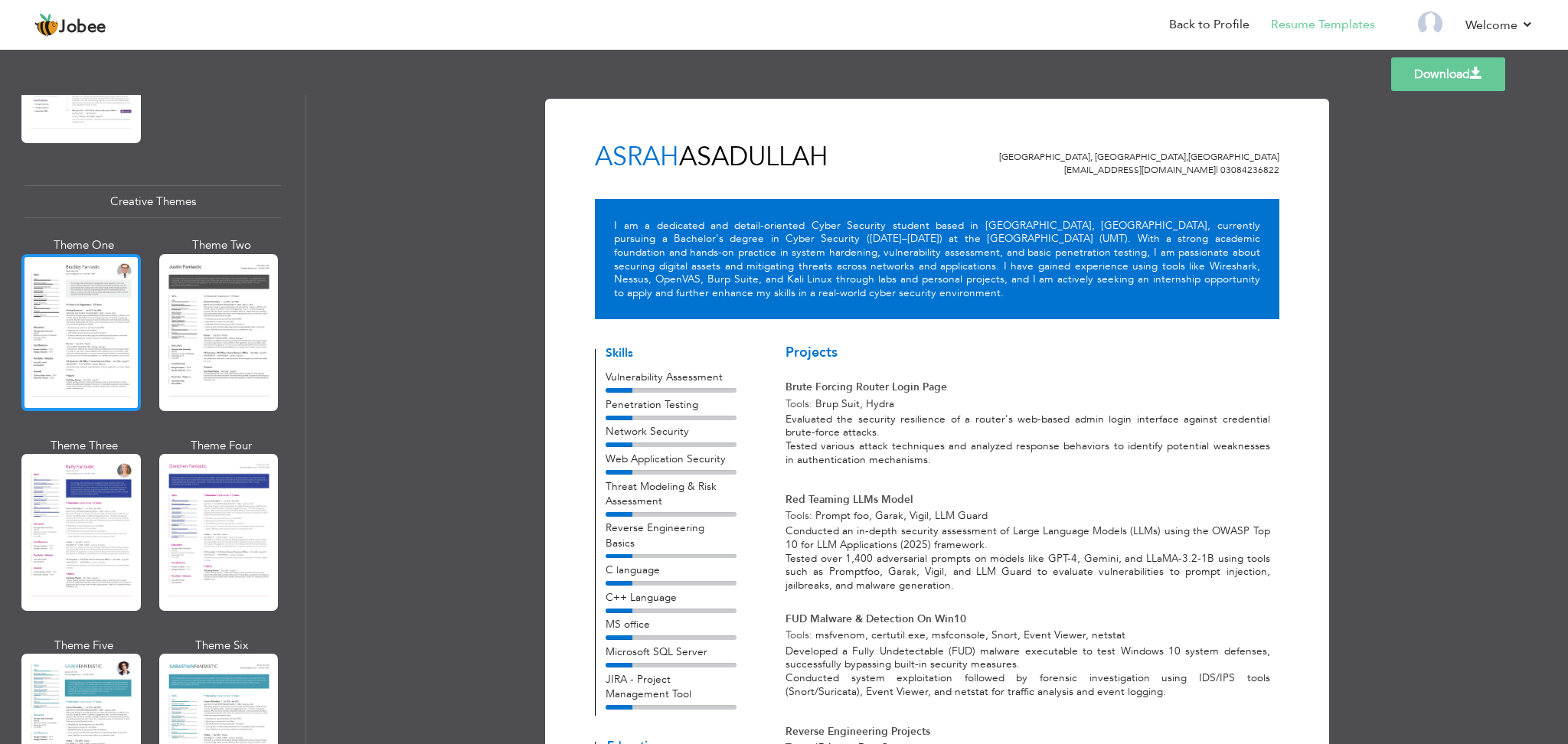 click at bounding box center [81, 332] 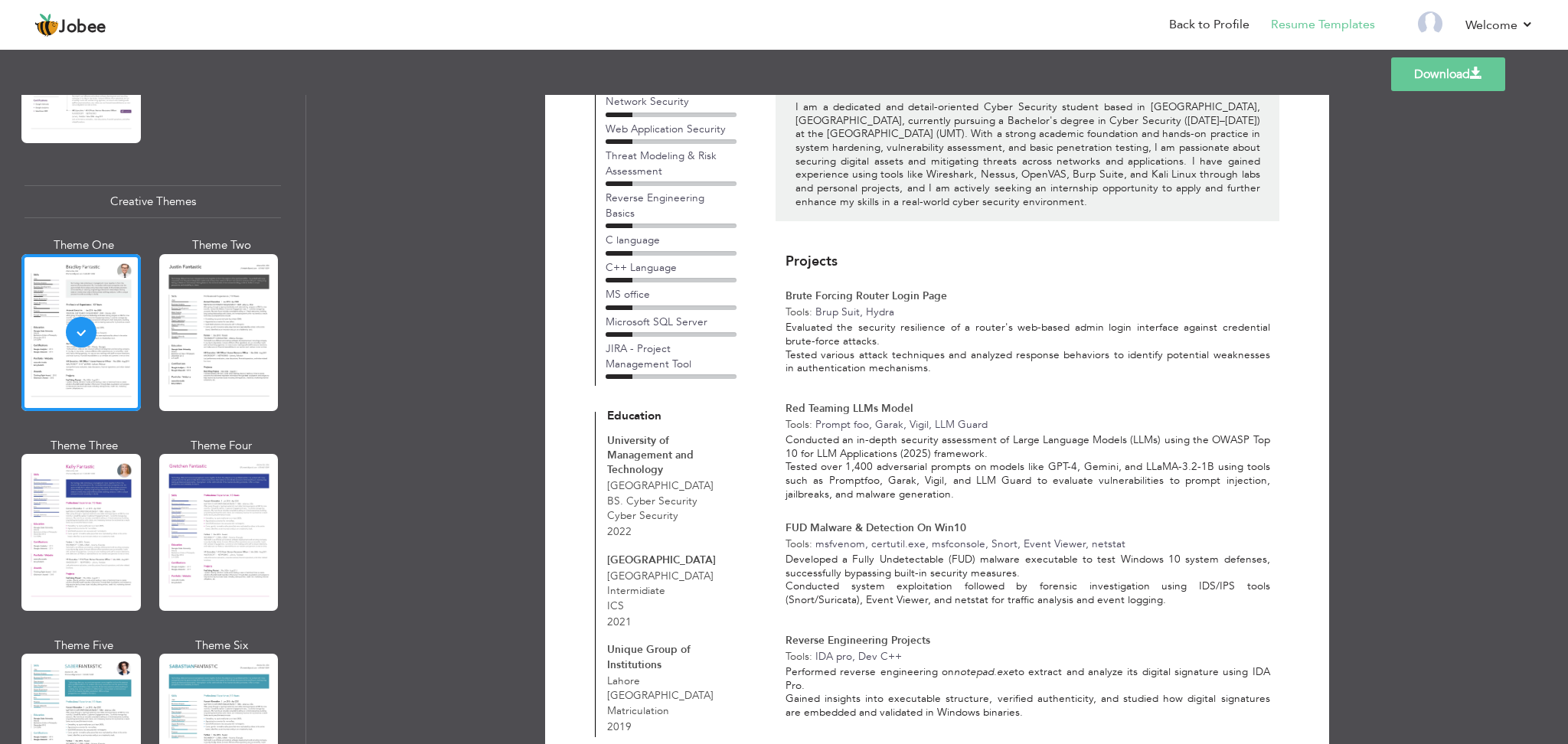 scroll, scrollTop: 131, scrollLeft: 0, axis: vertical 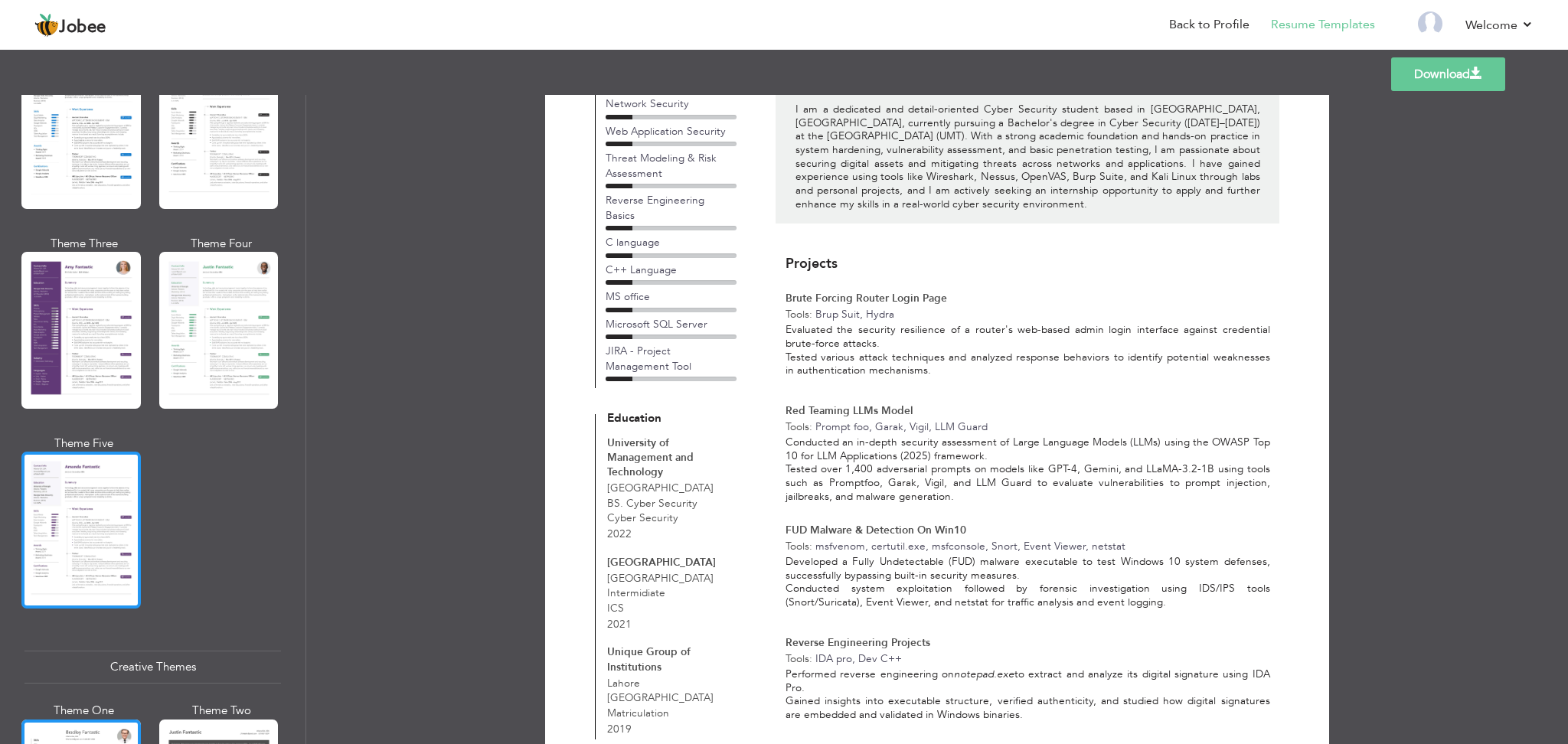 click at bounding box center (81, 530) 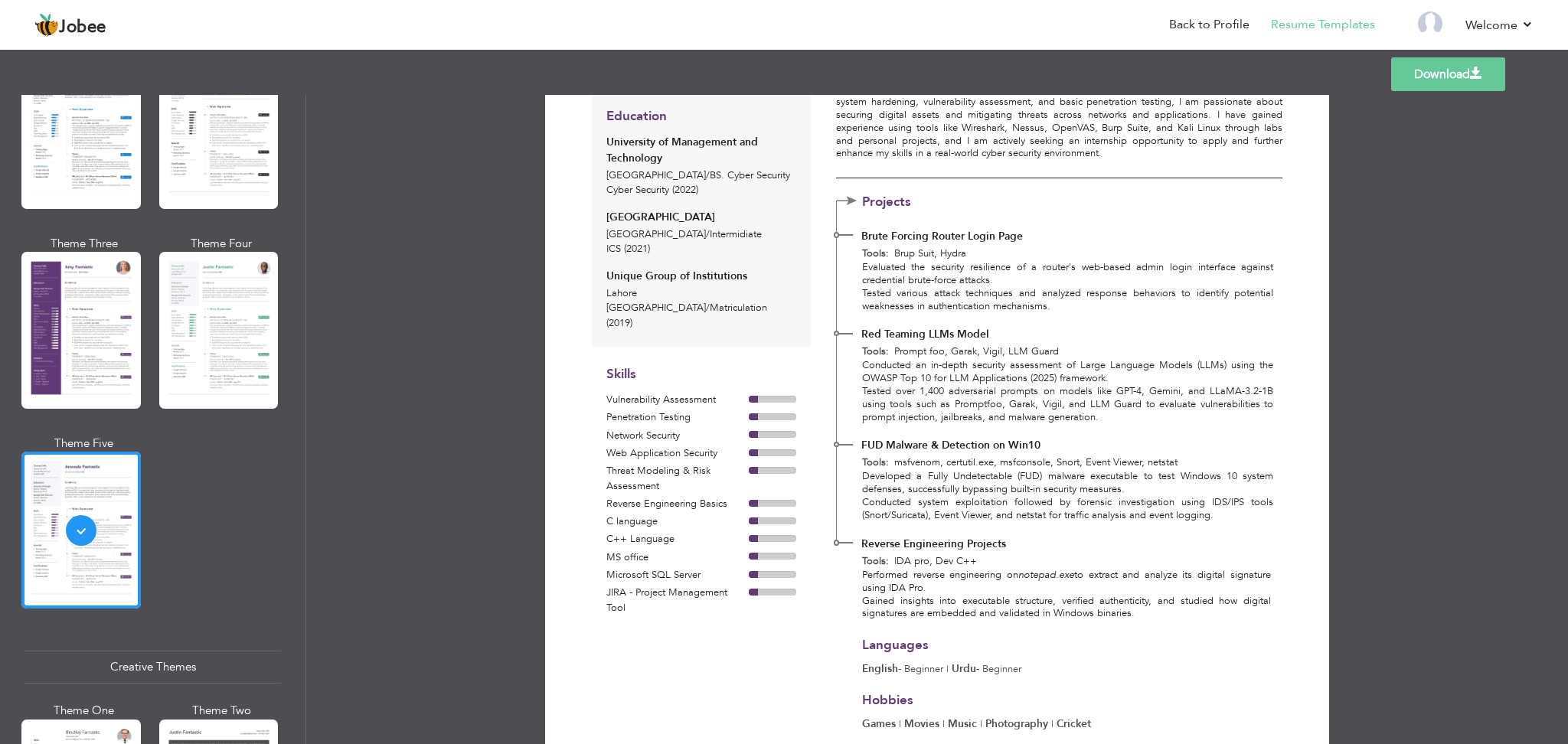 scroll, scrollTop: 0, scrollLeft: 0, axis: both 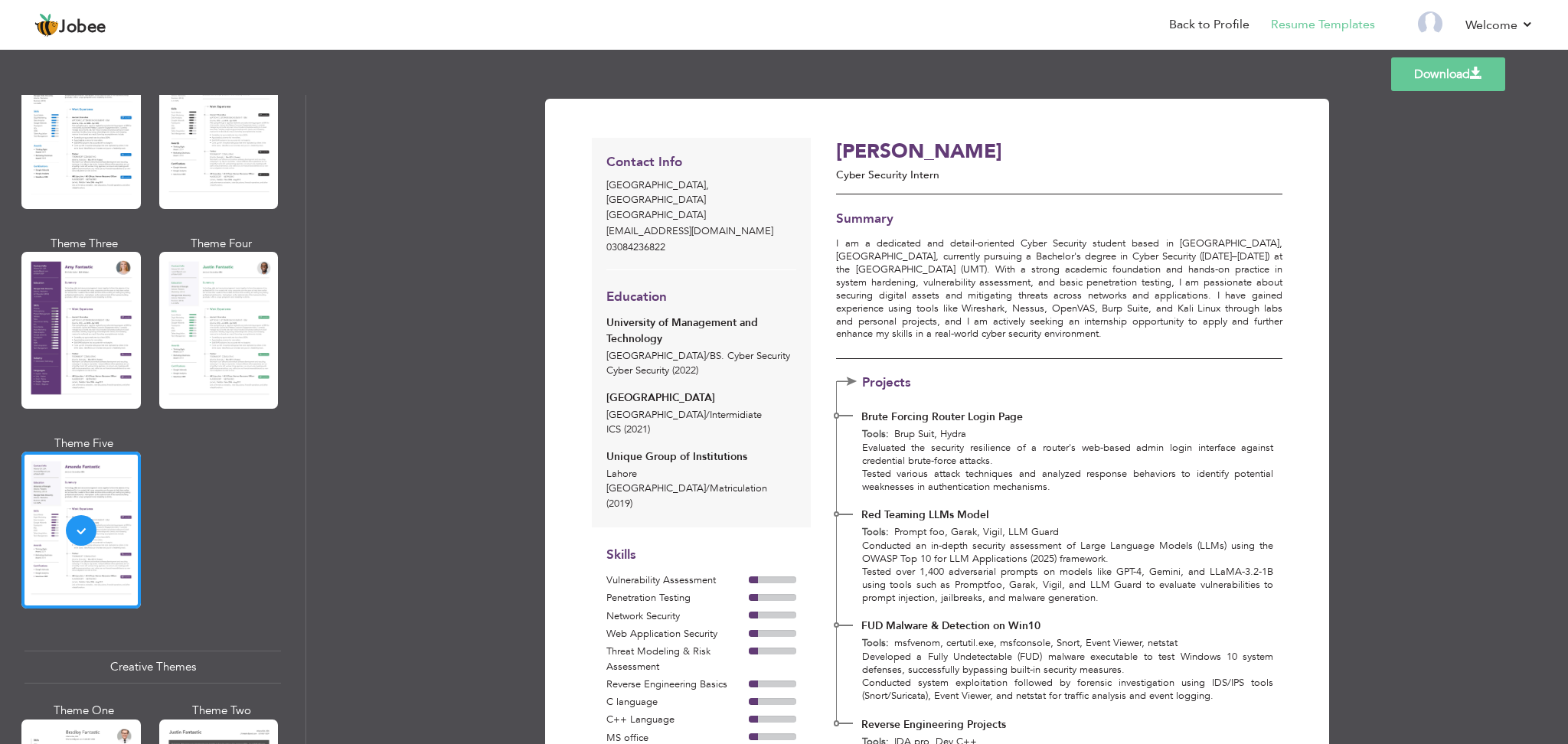 click on "Download" at bounding box center (1448, 74) 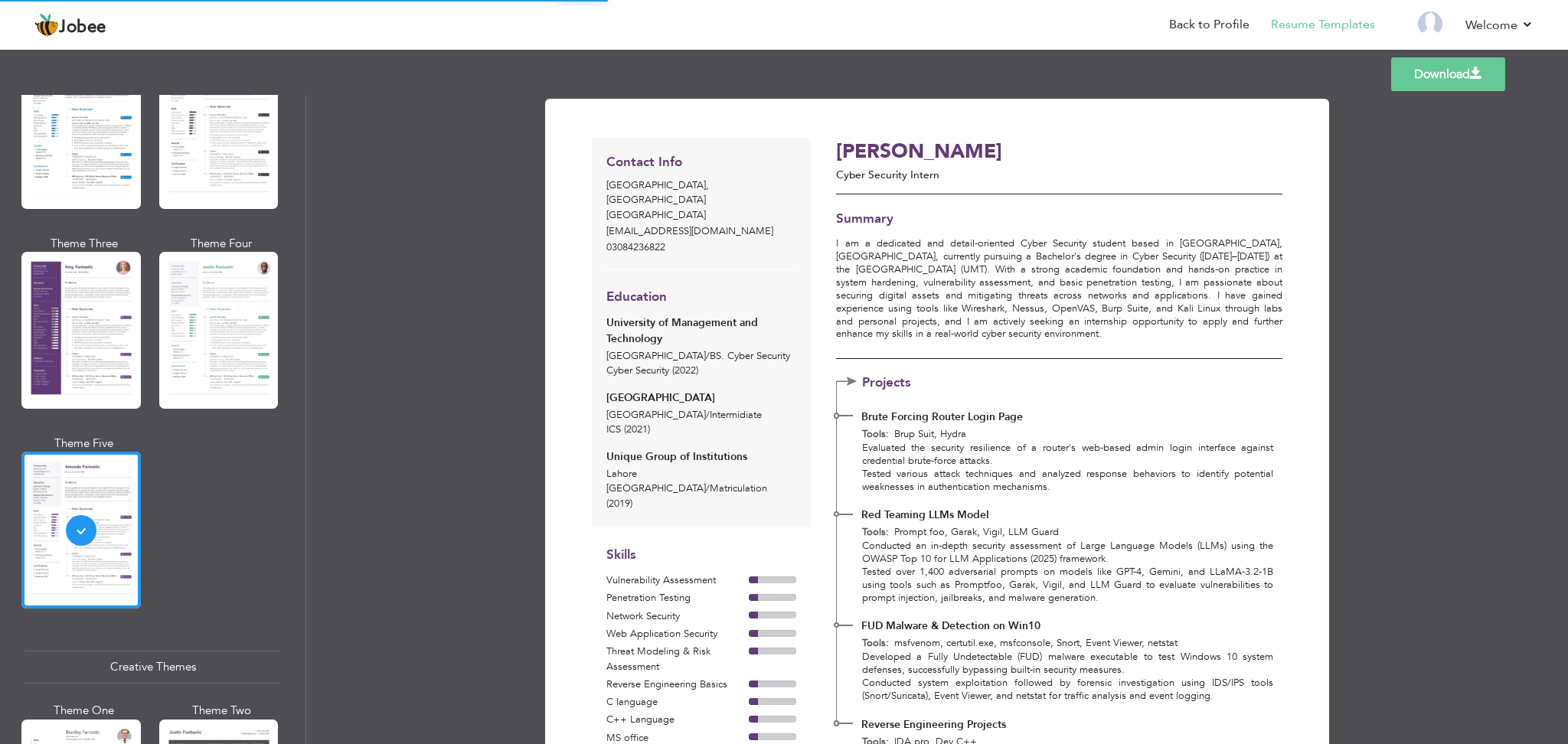 click on "Download" at bounding box center [1448, 74] 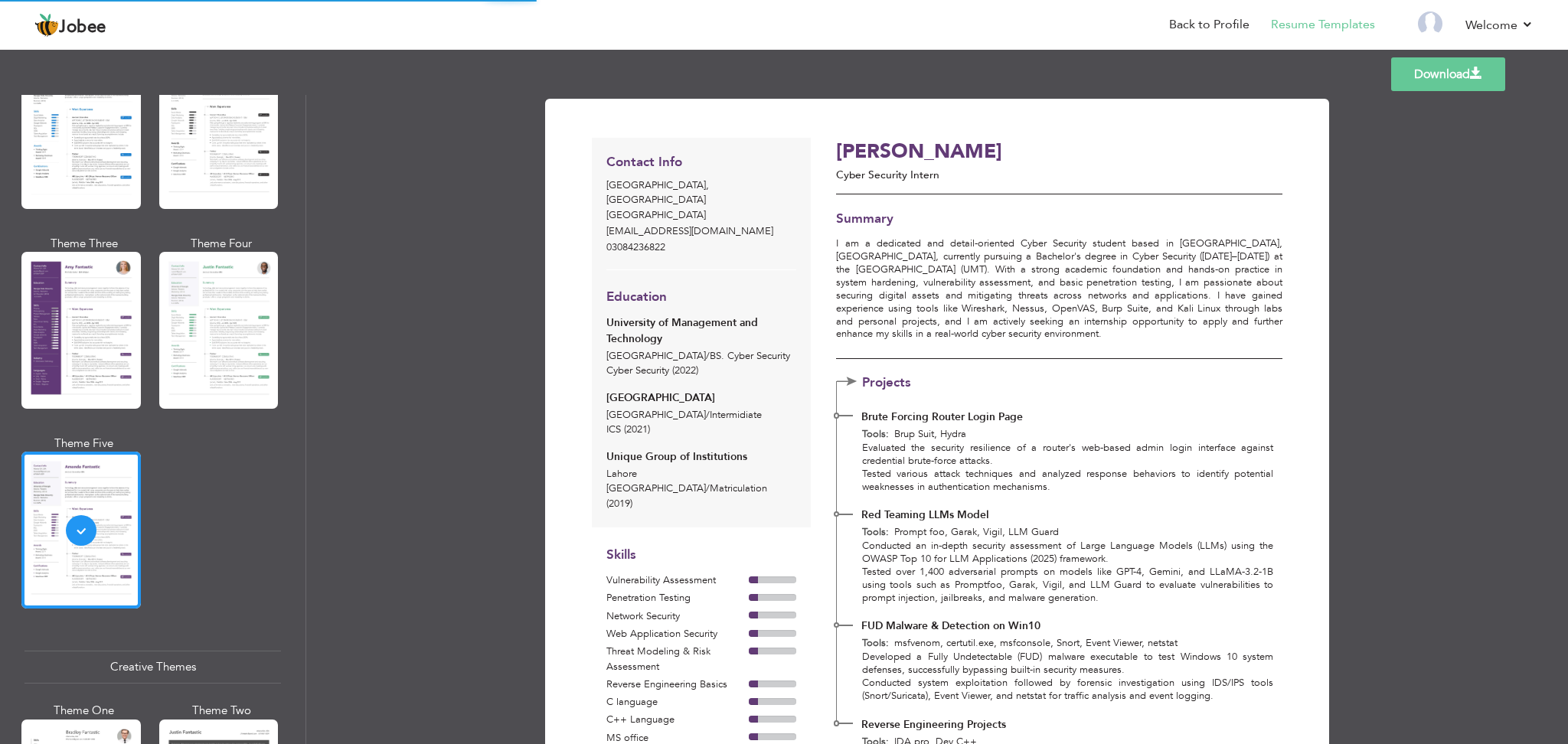 click on "Download" at bounding box center [1448, 74] 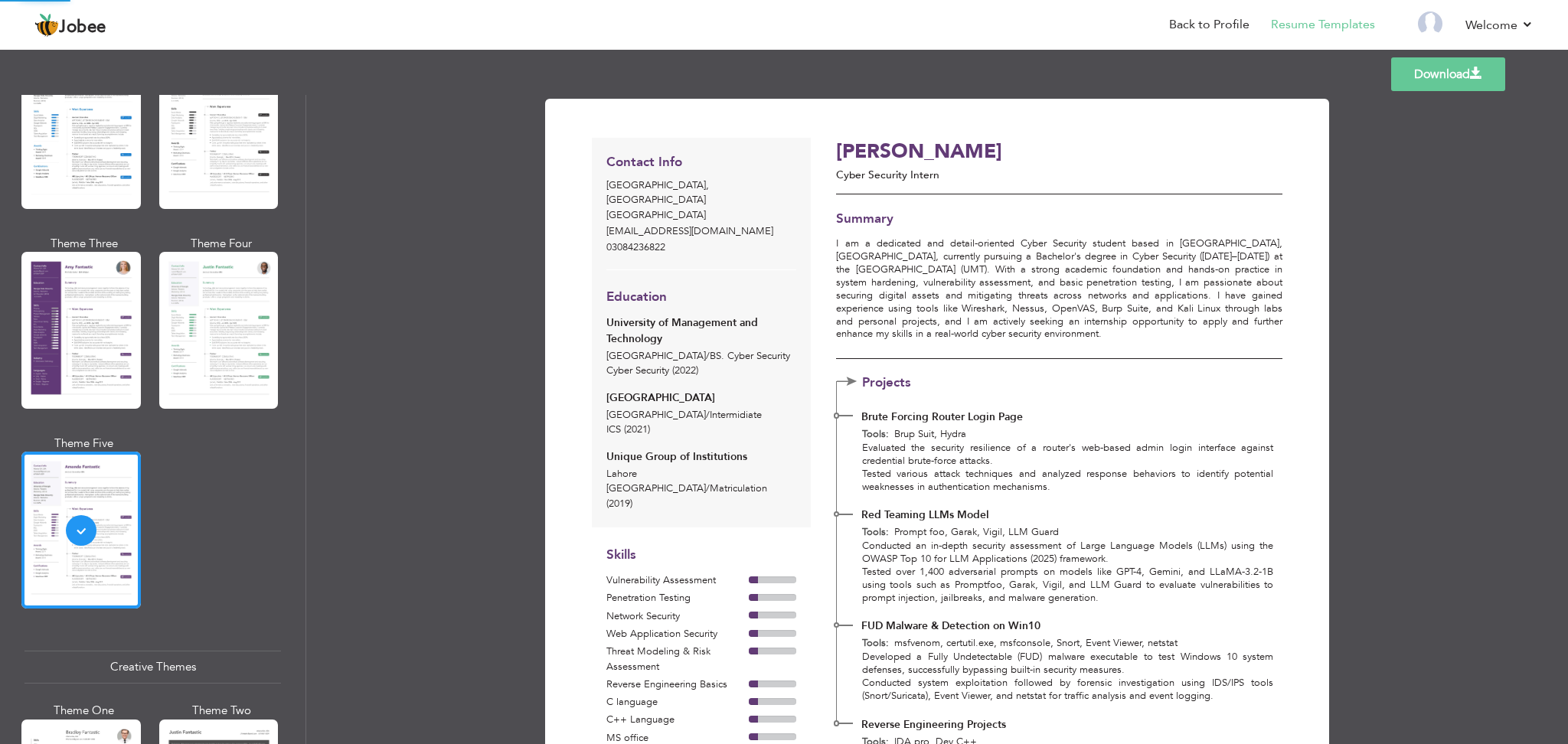 click on "Download" at bounding box center (1448, 74) 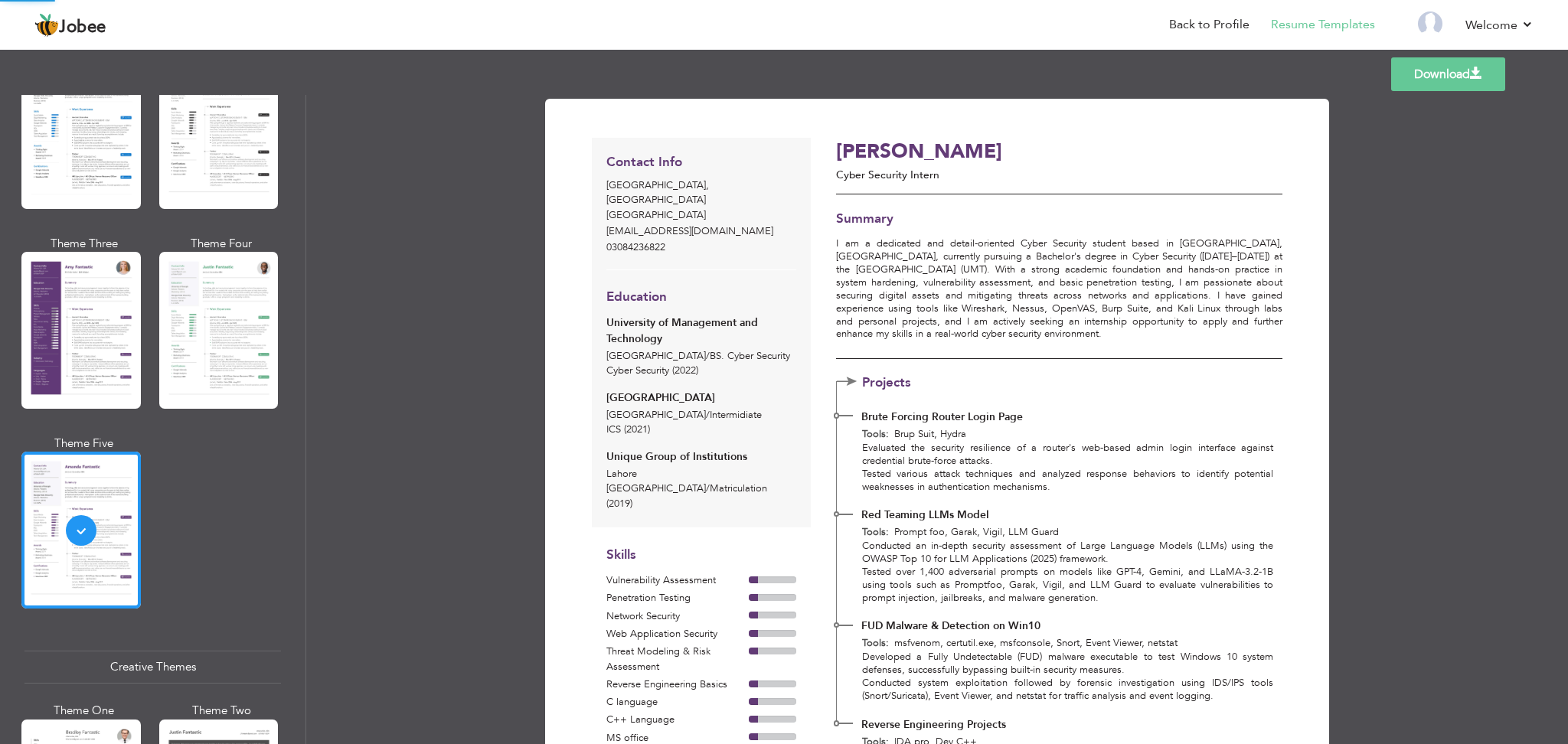 click on "Download" at bounding box center (1448, 74) 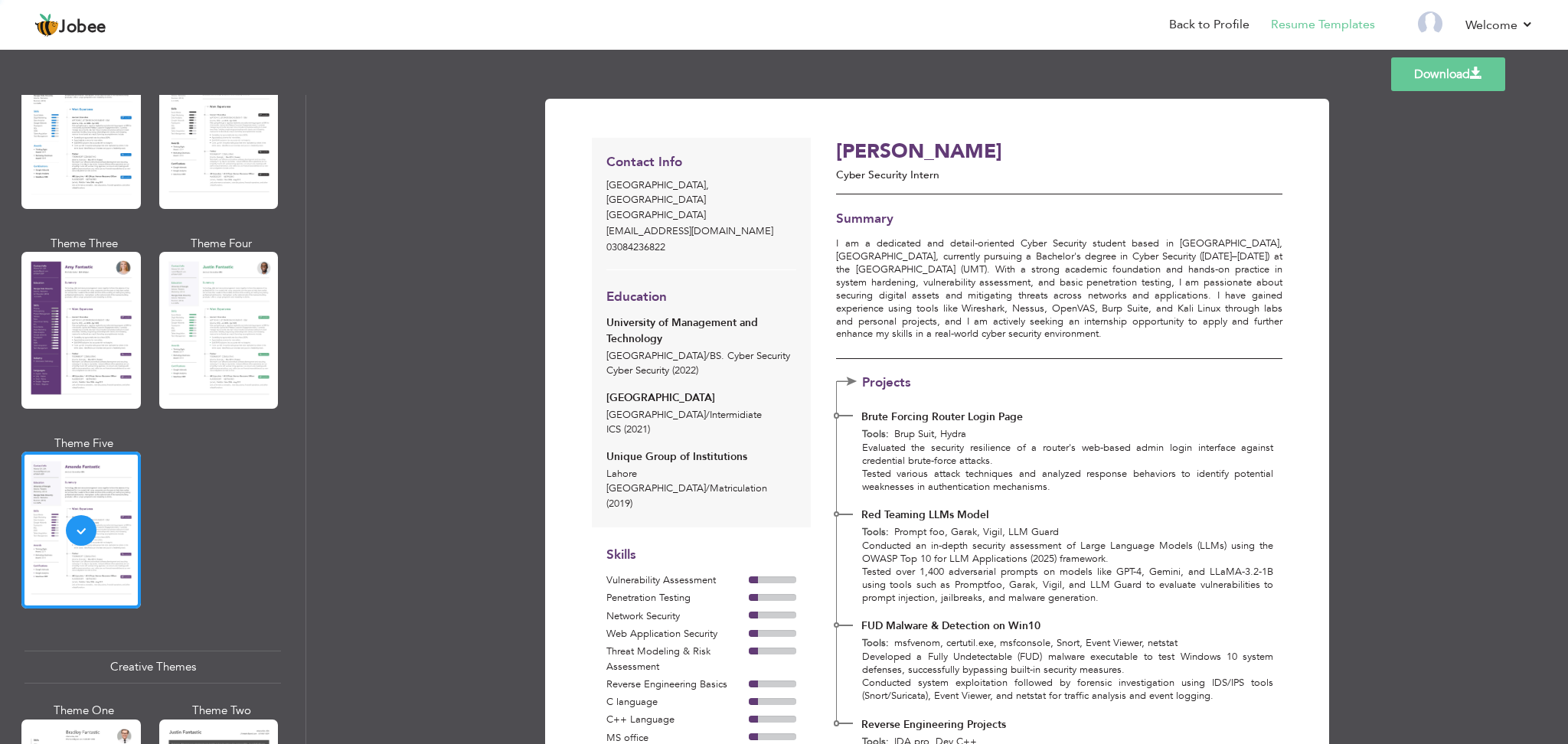 click on "Download" at bounding box center (1448, 74) 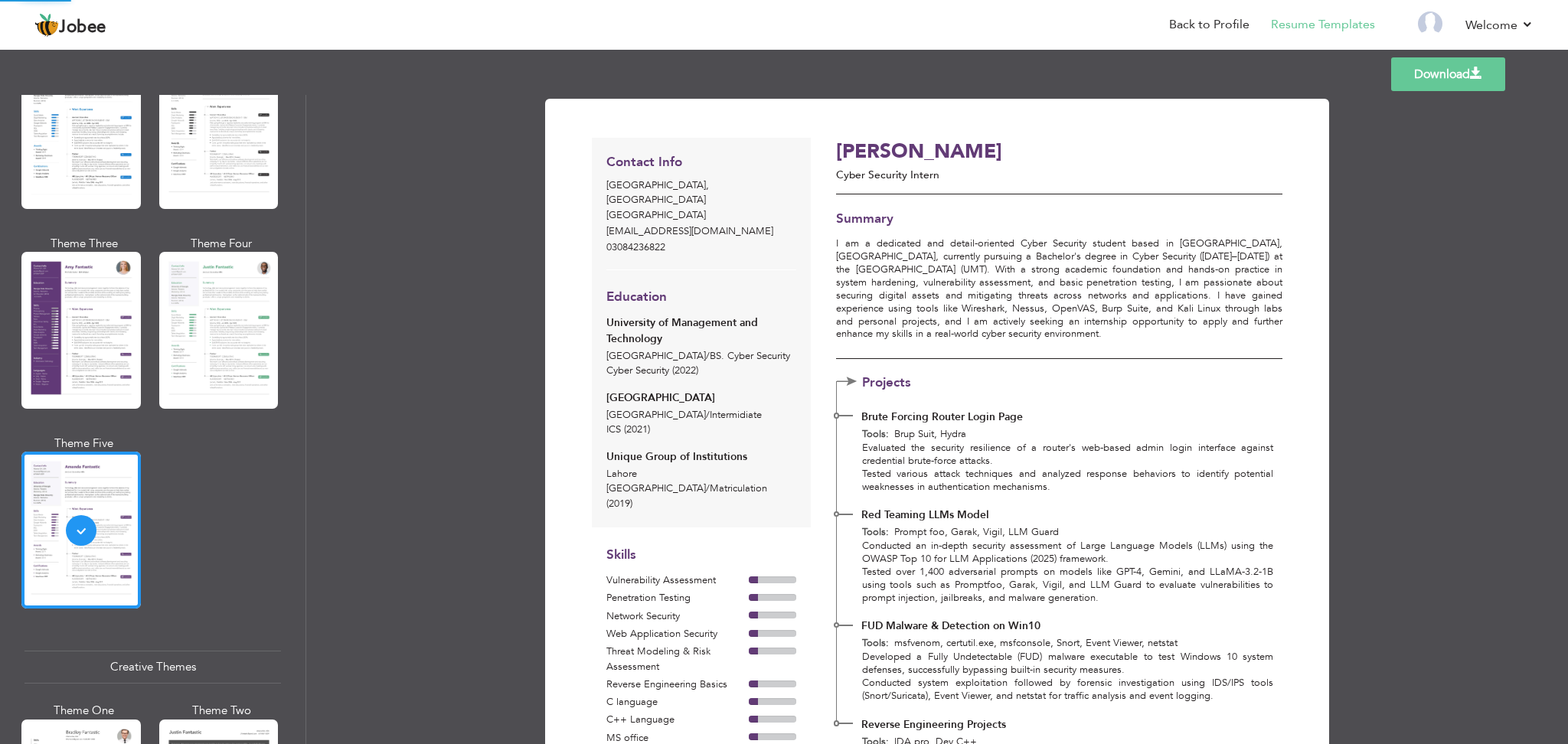 click on "Download" at bounding box center [1448, 74] 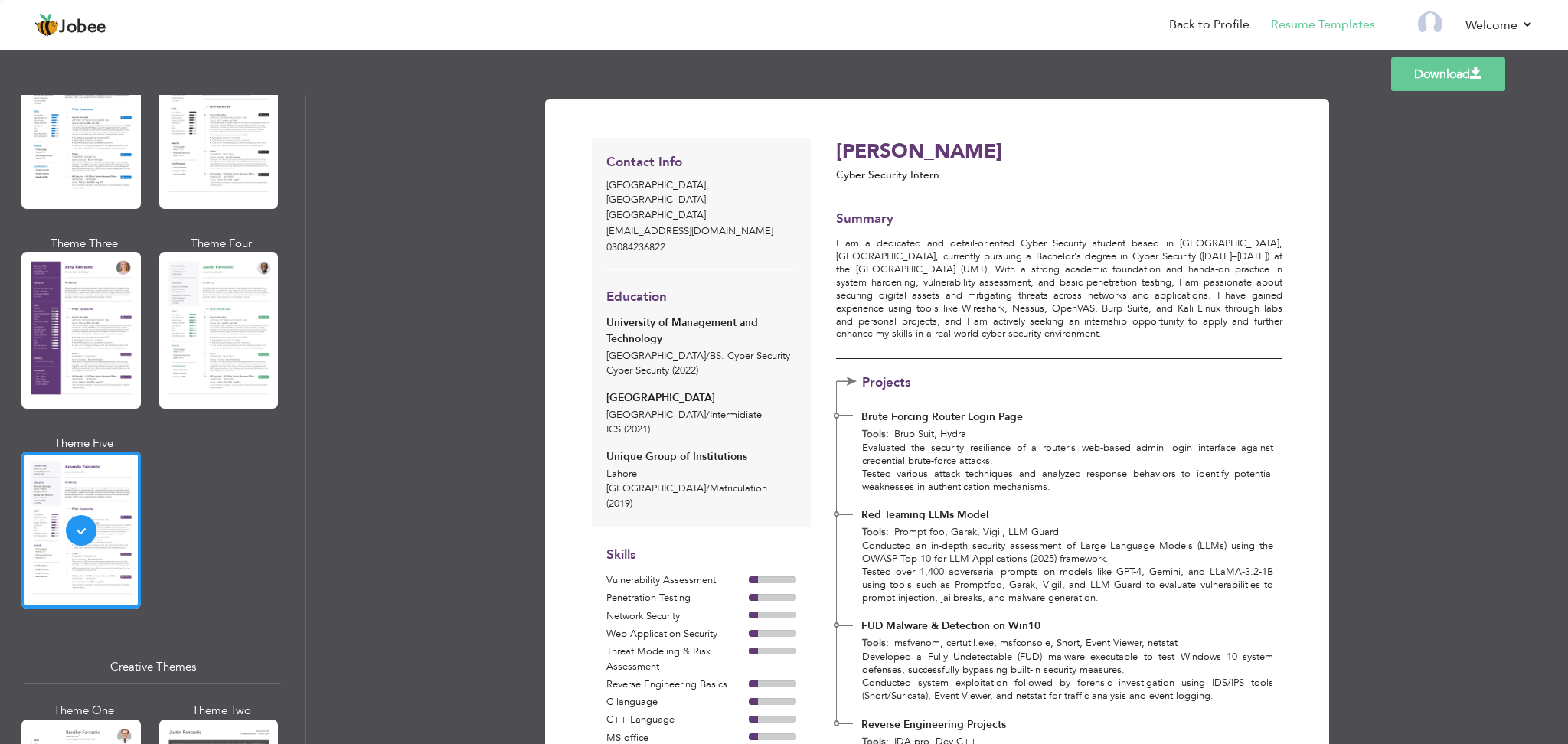 click on "Download" at bounding box center (1448, 74) 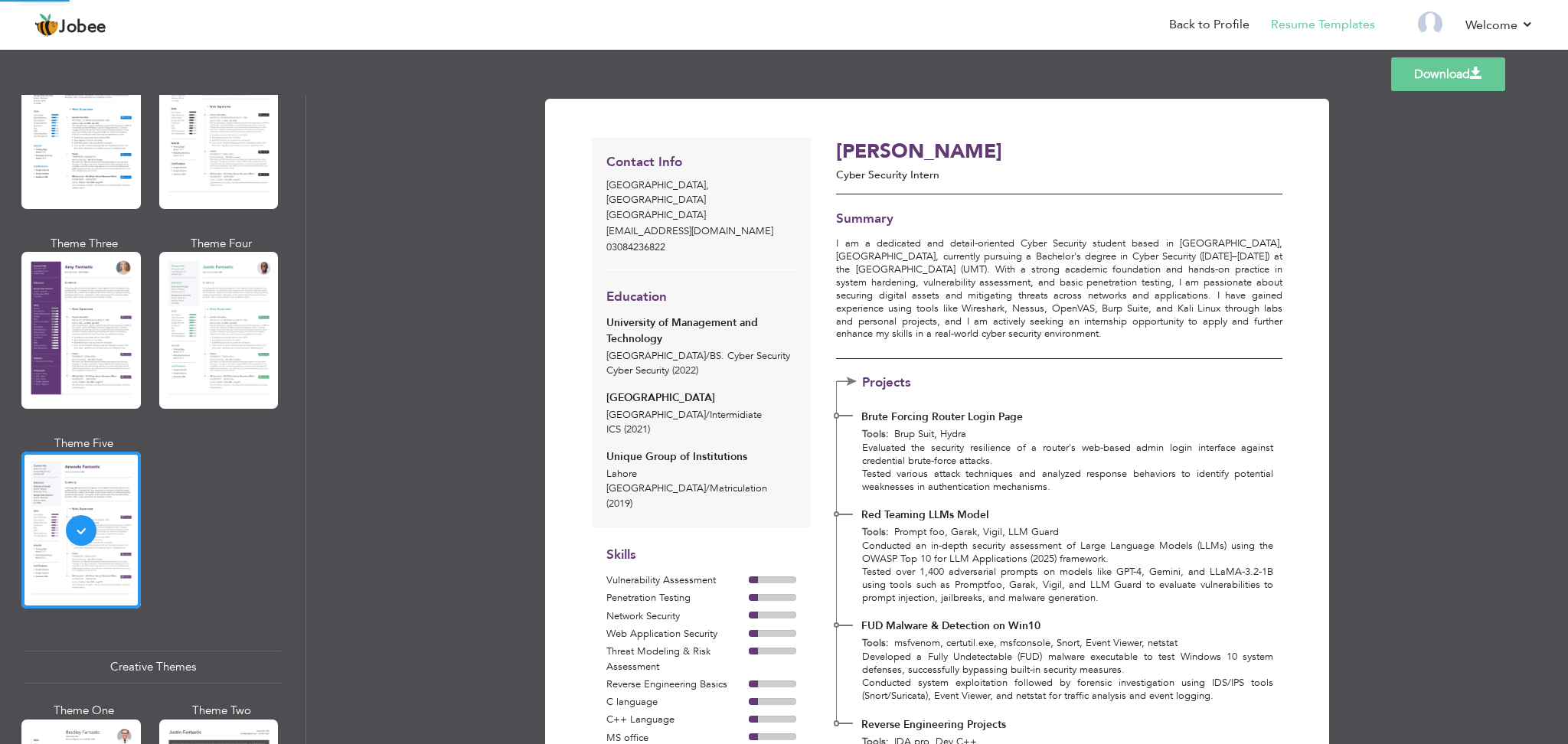 click on "Download" at bounding box center (1448, 74) 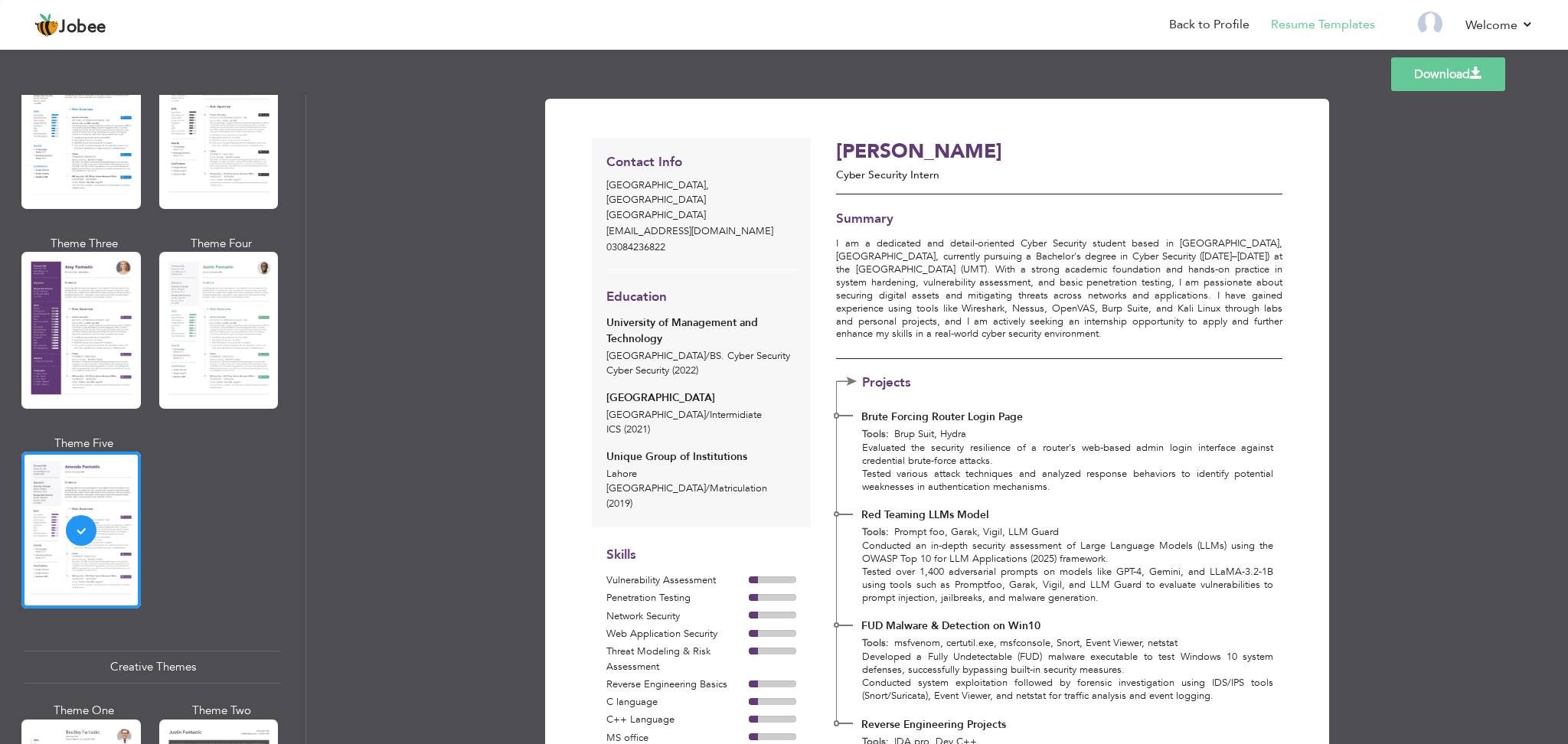 click on "Download" at bounding box center (1448, 74) 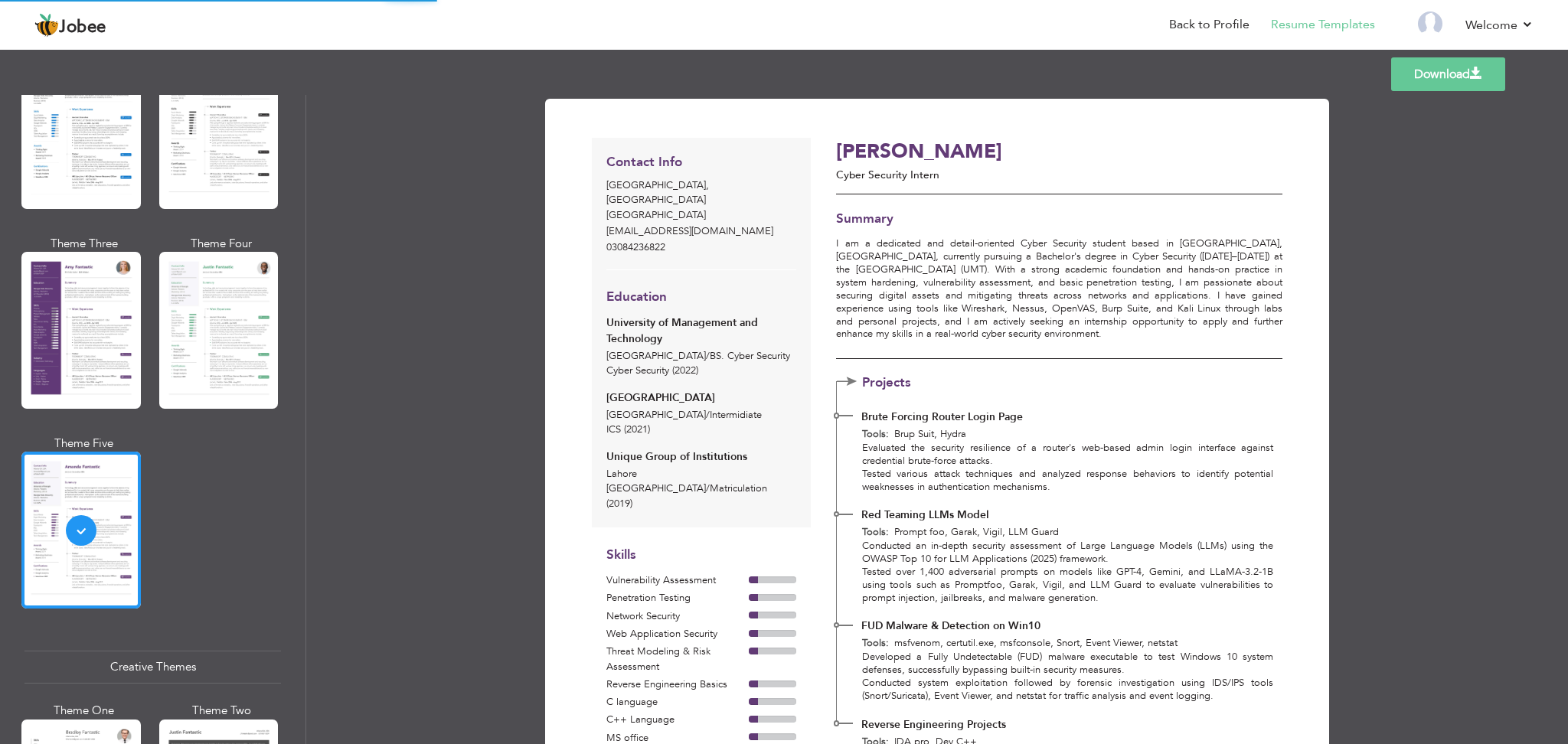 click on "Download" at bounding box center (1448, 74) 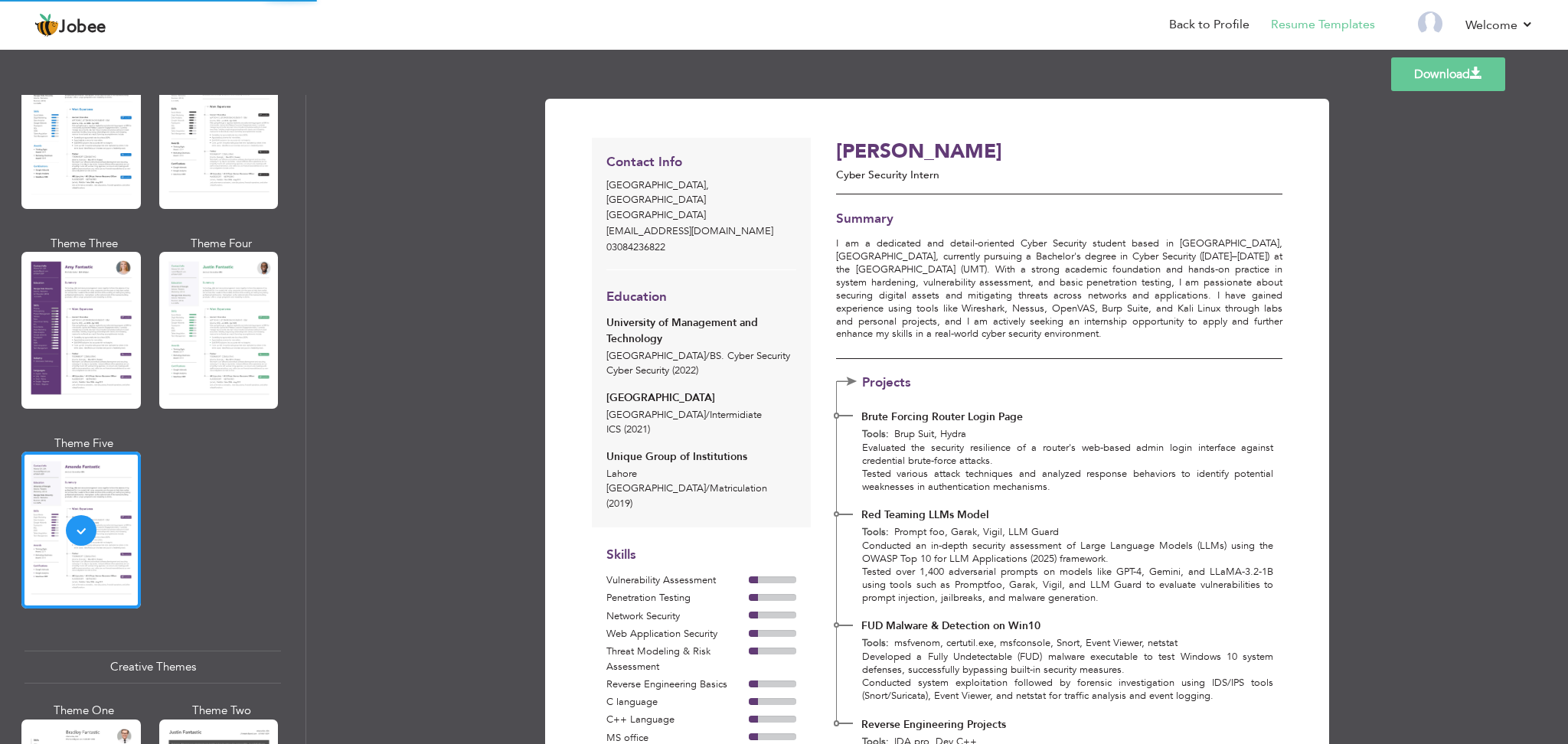 click on "Download" at bounding box center (1448, 74) 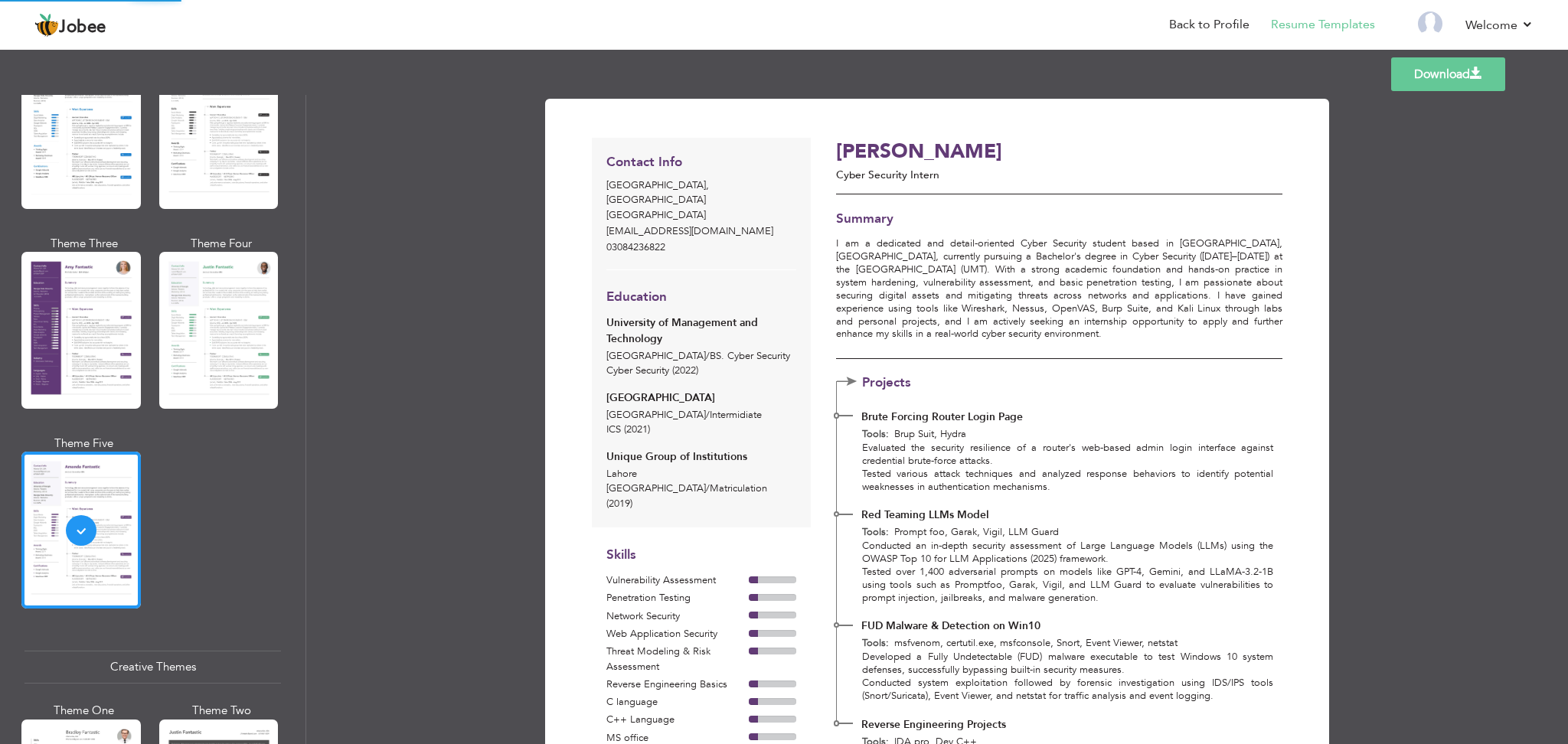 click on "Download" at bounding box center (1448, 74) 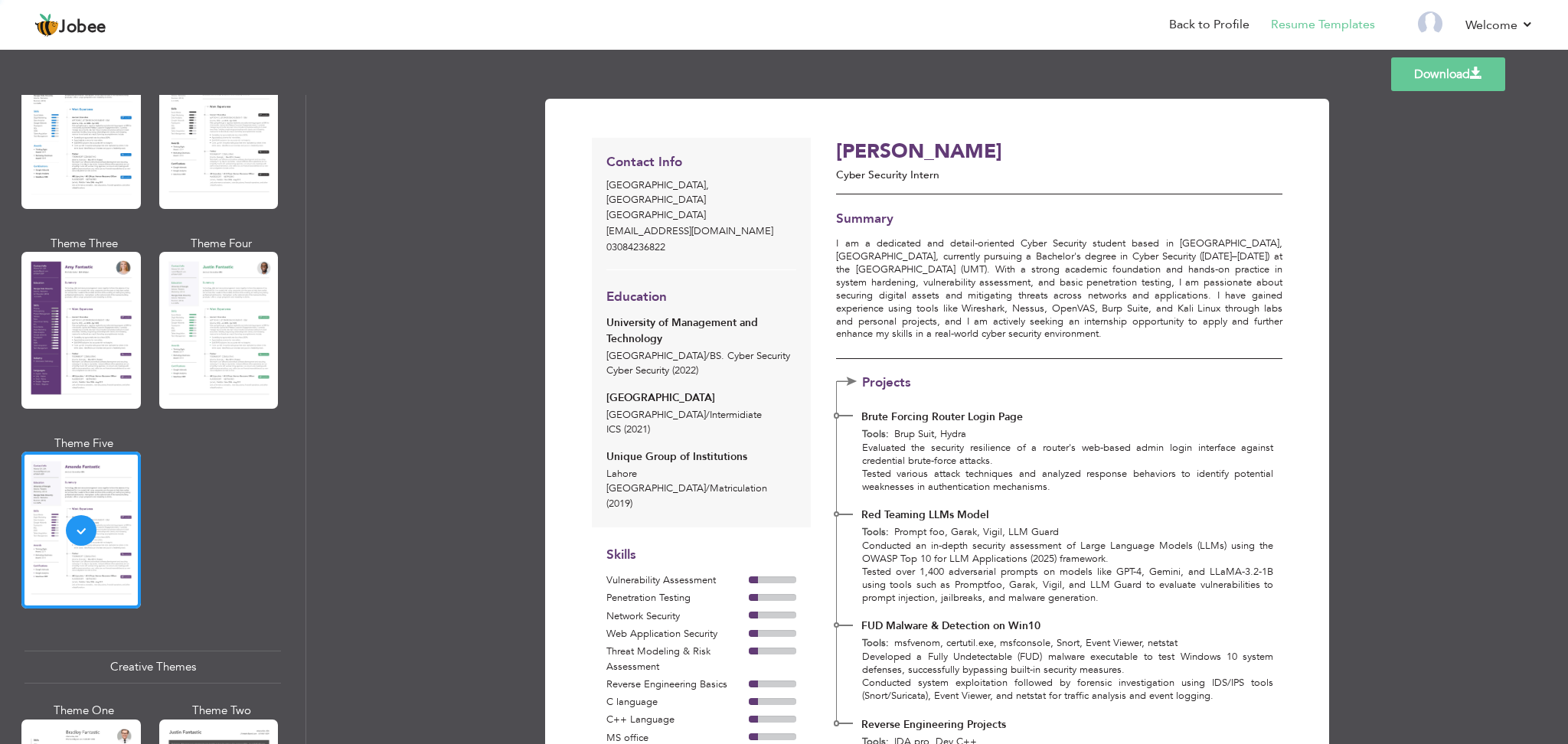 click on "Download" at bounding box center (1448, 74) 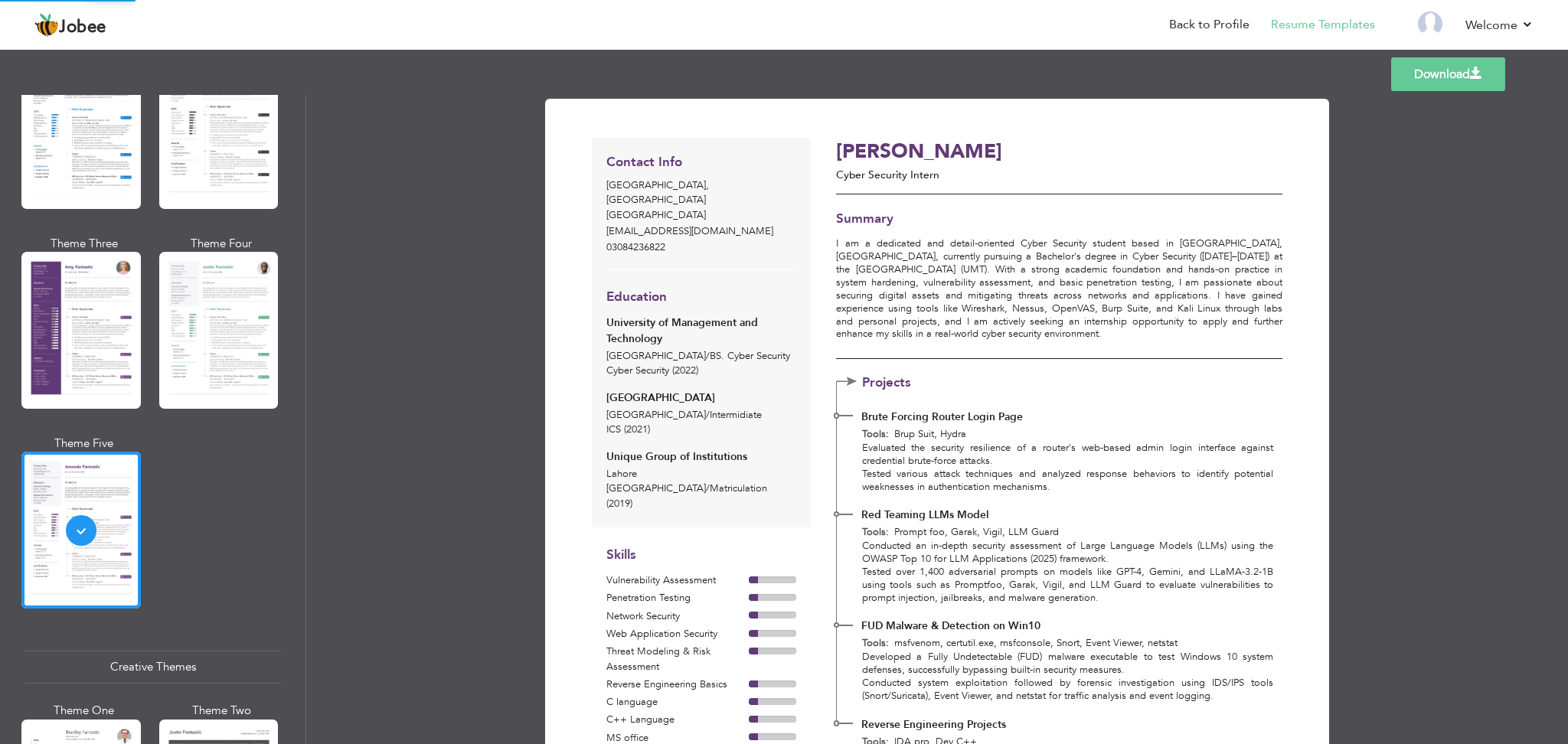 click on "Download" at bounding box center (1448, 74) 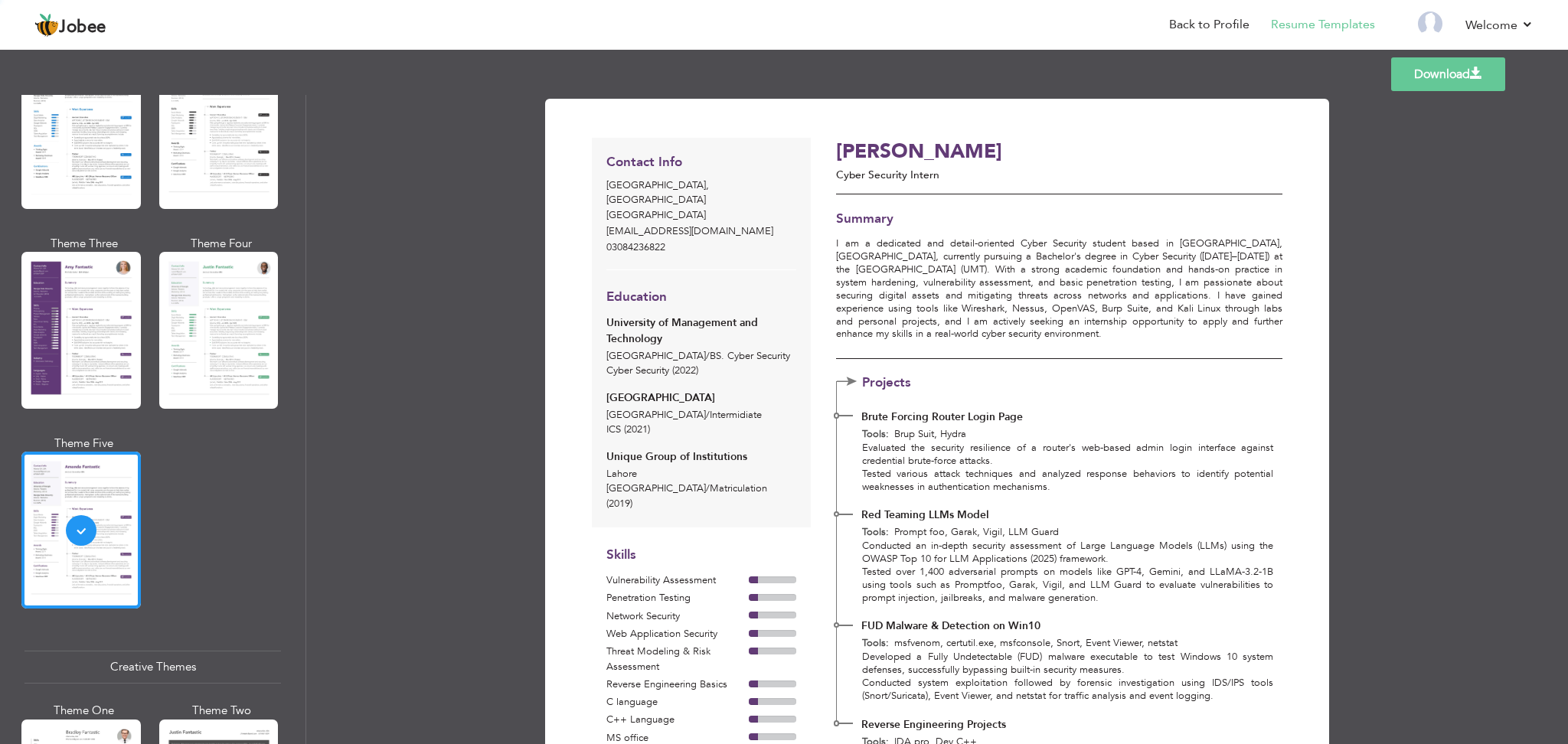 click on "Download" at bounding box center [1448, 74] 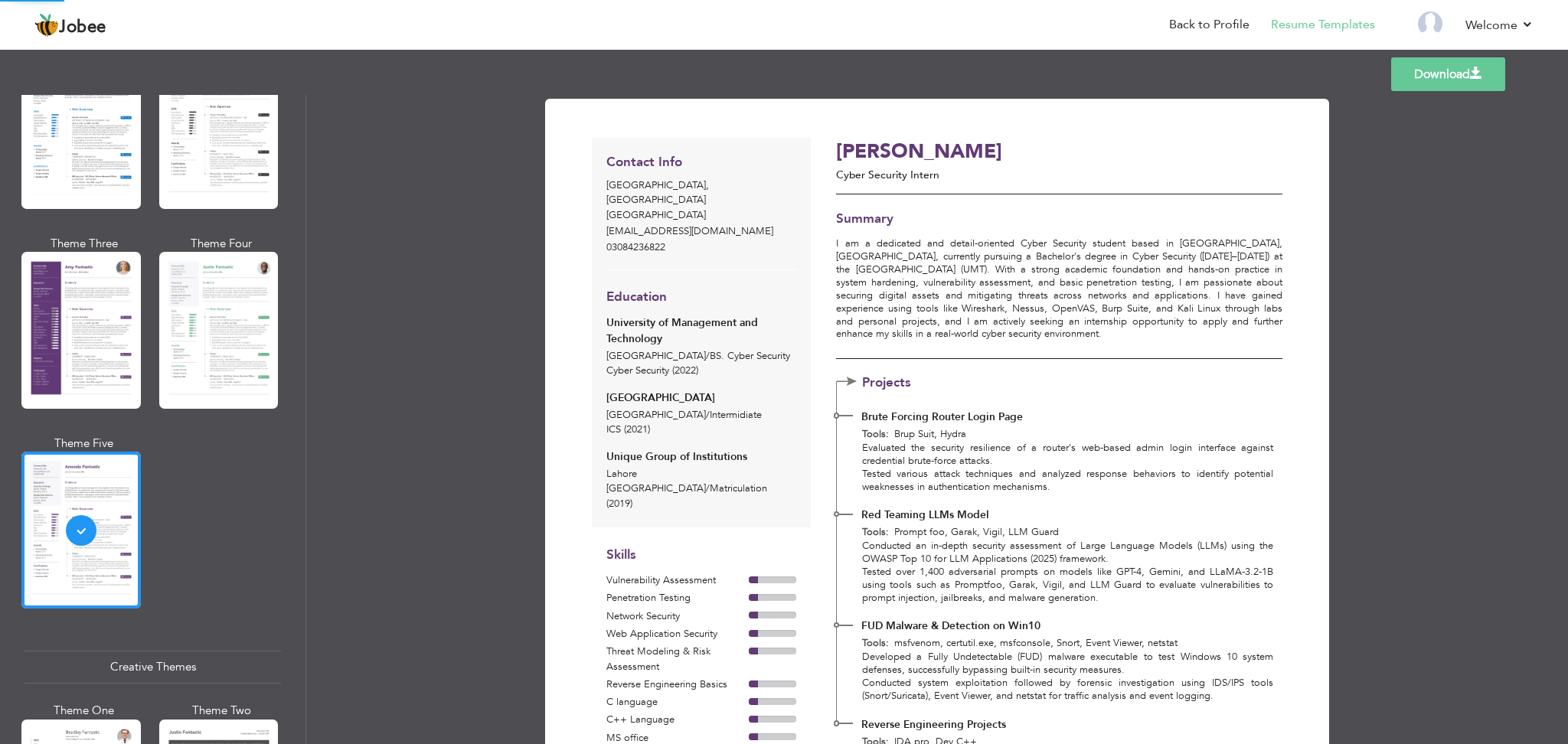 click on "Download" at bounding box center (1448, 74) 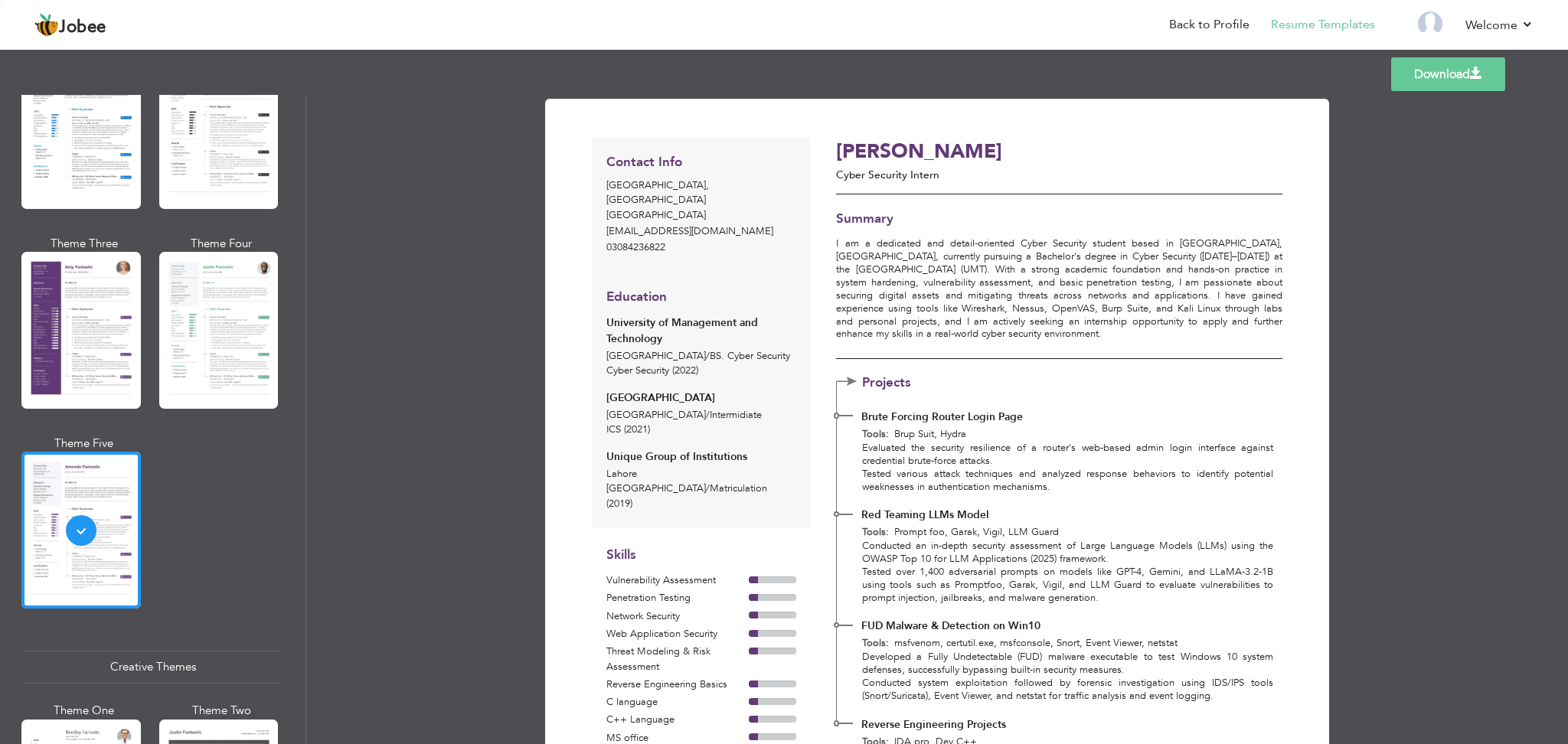 click on "Download" at bounding box center (1448, 74) 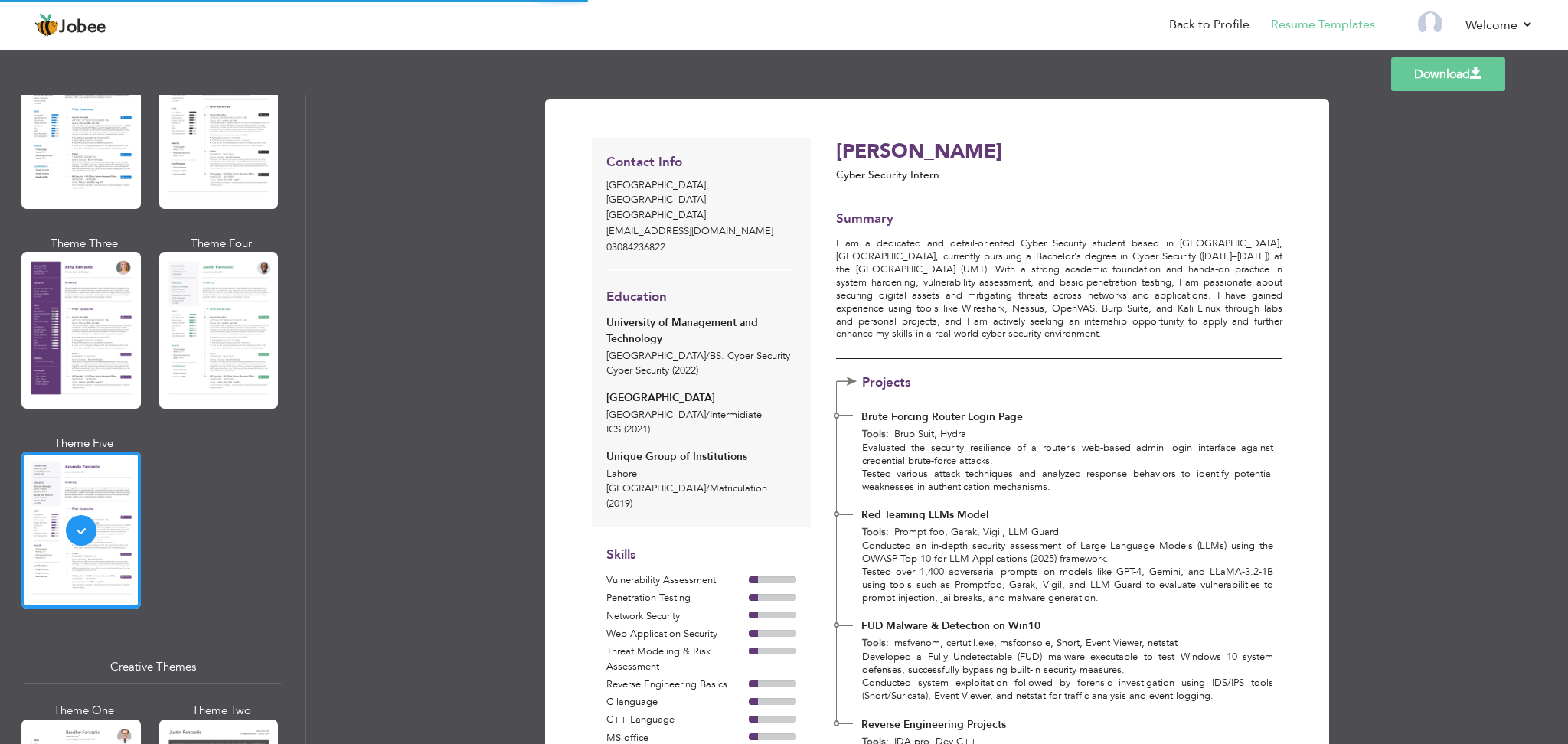 click on "Download" at bounding box center (1448, 74) 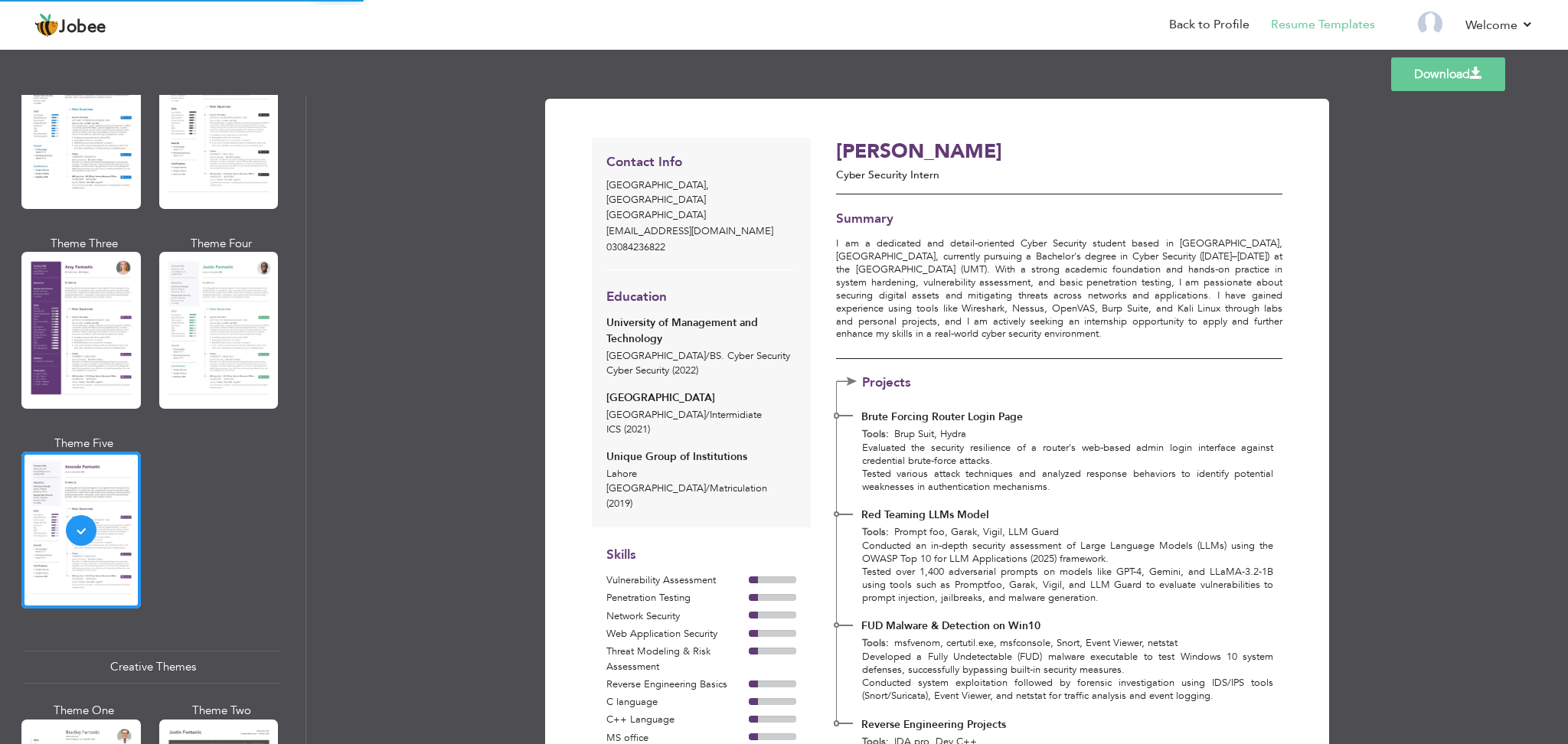 click on "Download" at bounding box center (1448, 74) 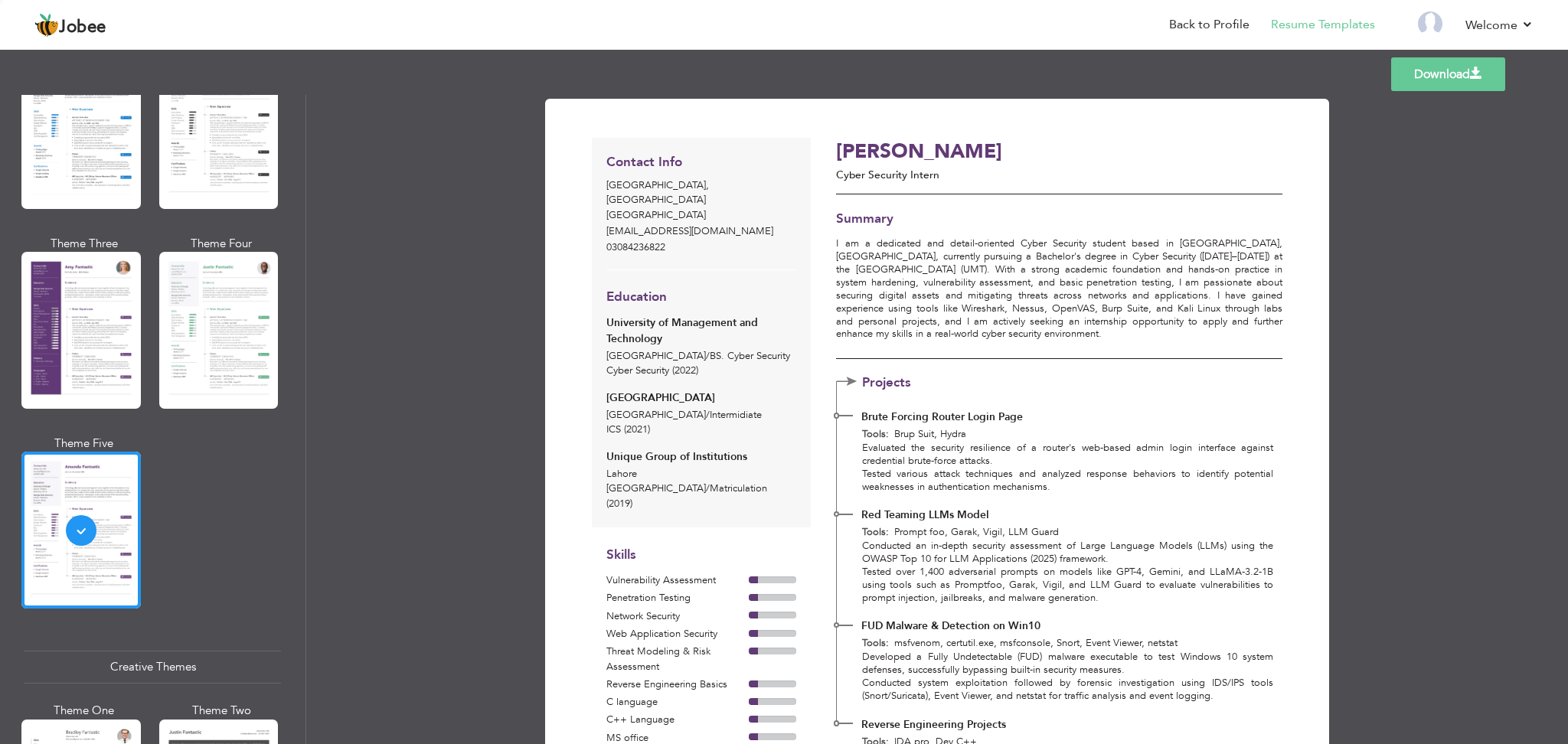 click on "Download" at bounding box center (1448, 74) 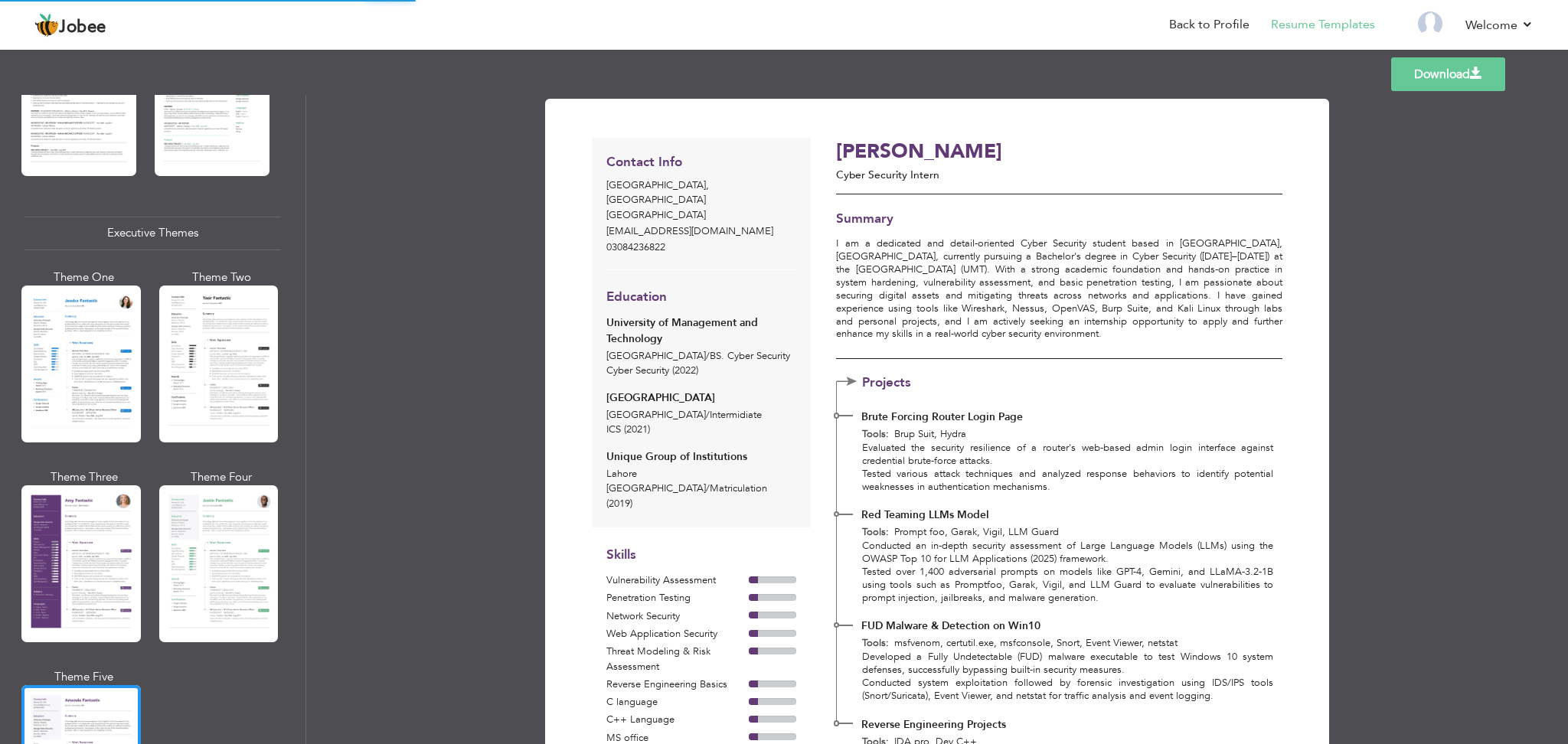 scroll, scrollTop: 1042, scrollLeft: 0, axis: vertical 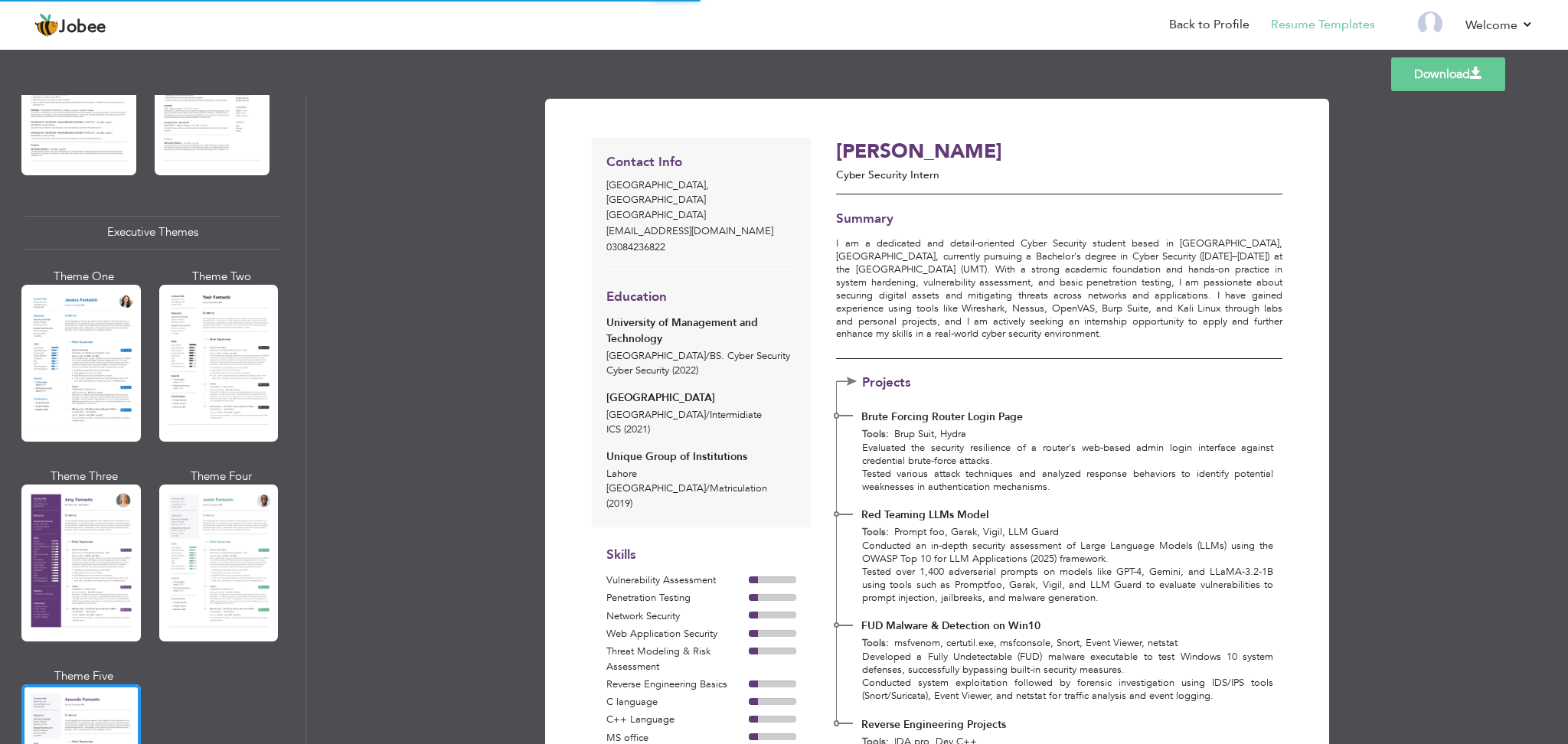 click on "Download" at bounding box center [1448, 74] 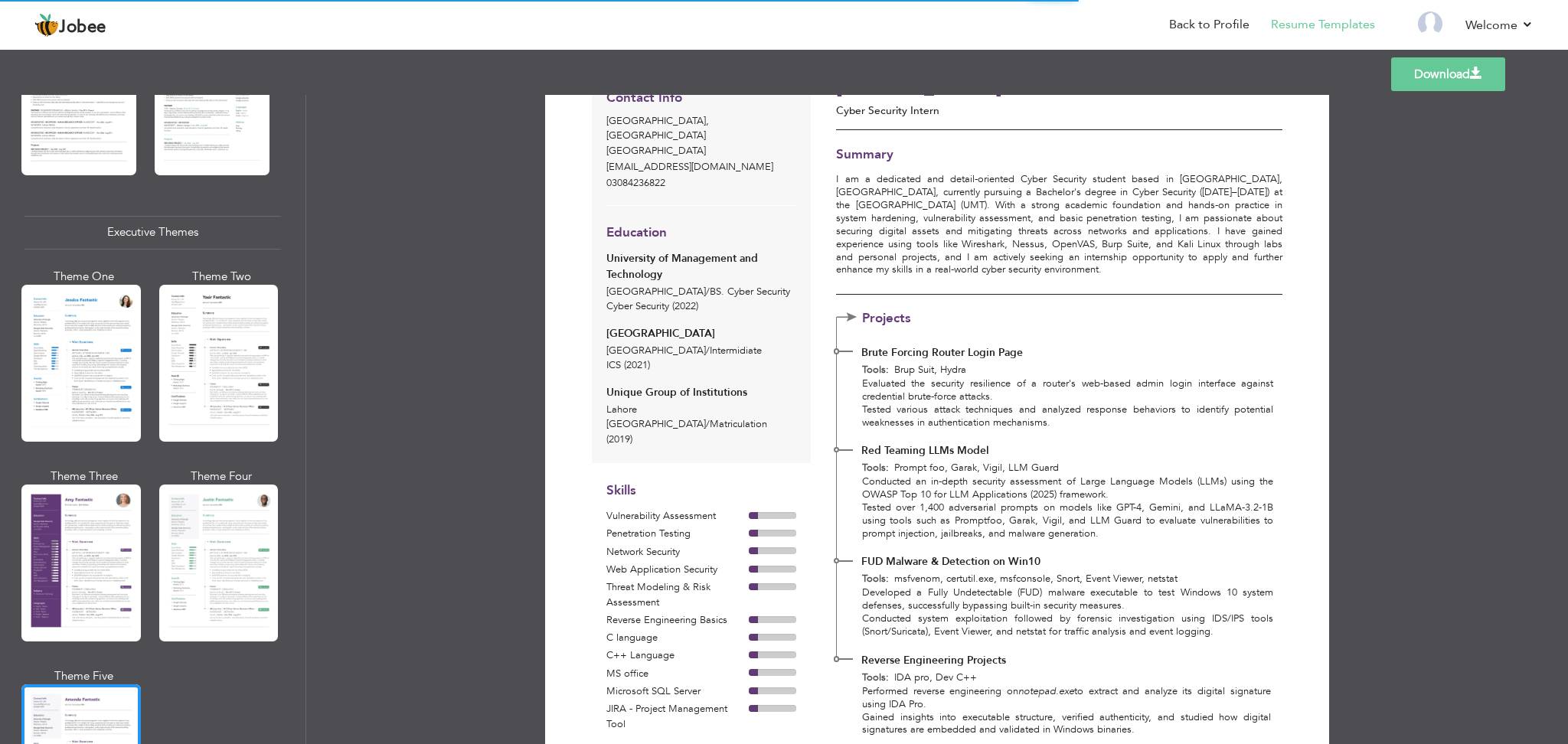 scroll, scrollTop: 0, scrollLeft: 0, axis: both 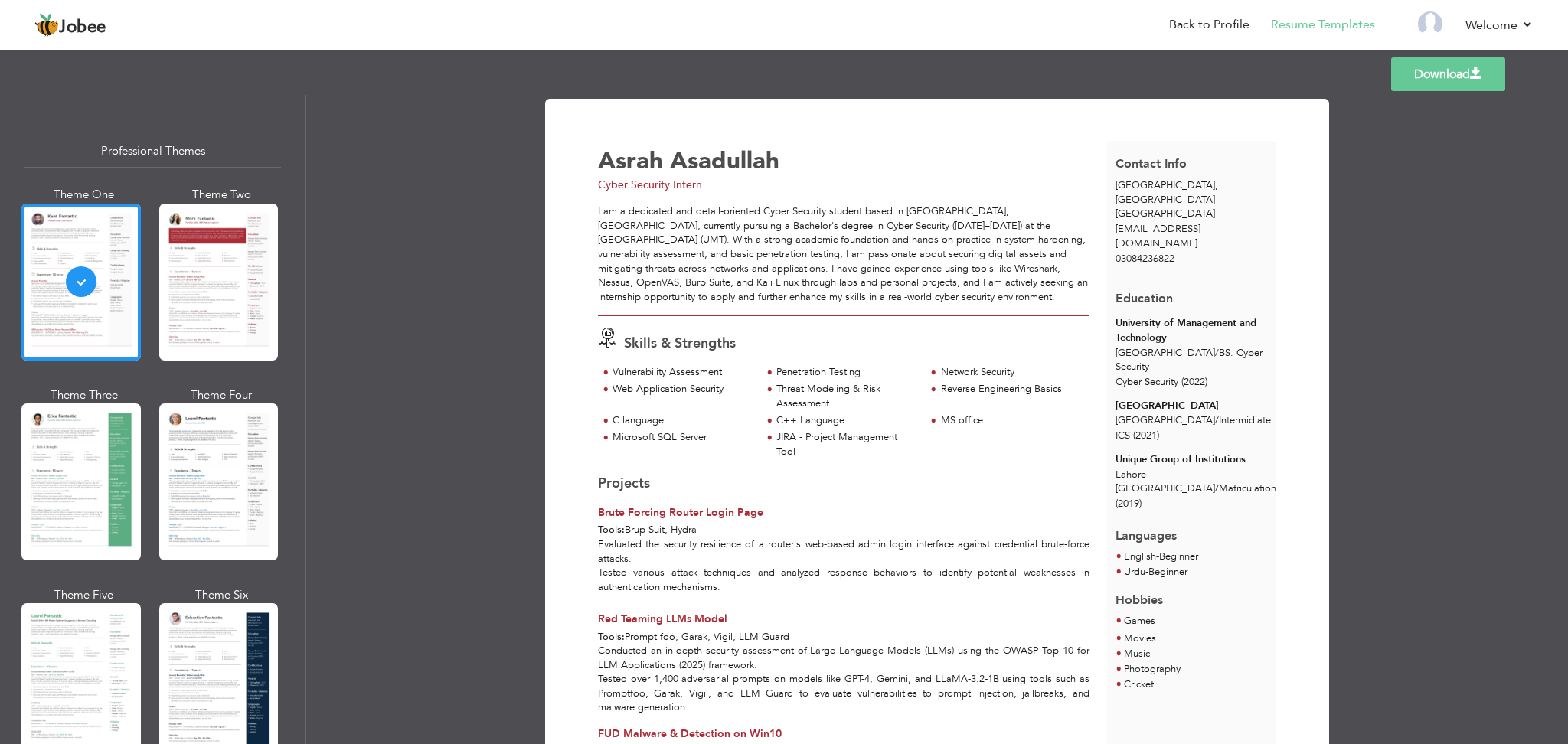 click on "Download" at bounding box center [1448, 74] 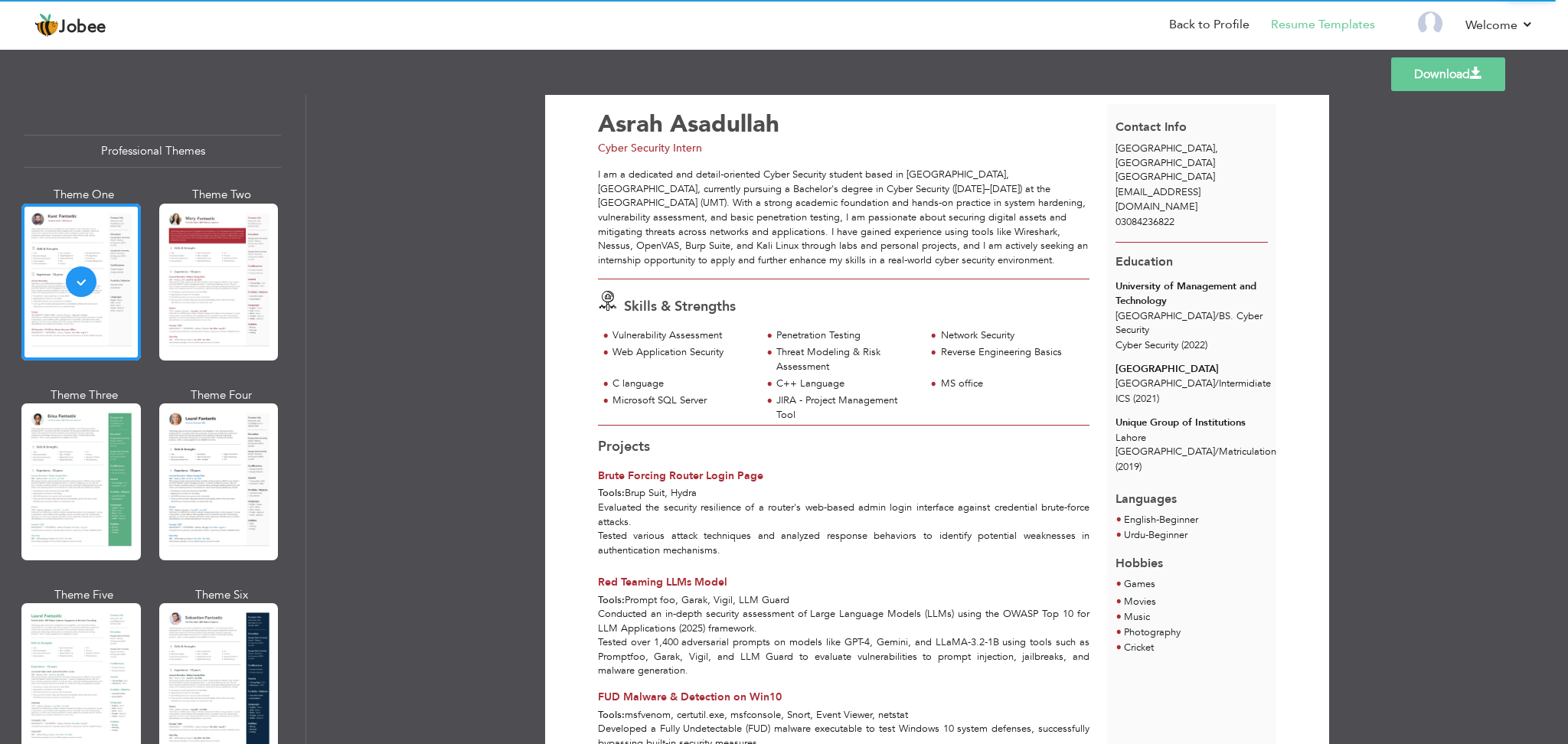 scroll, scrollTop: 0, scrollLeft: 0, axis: both 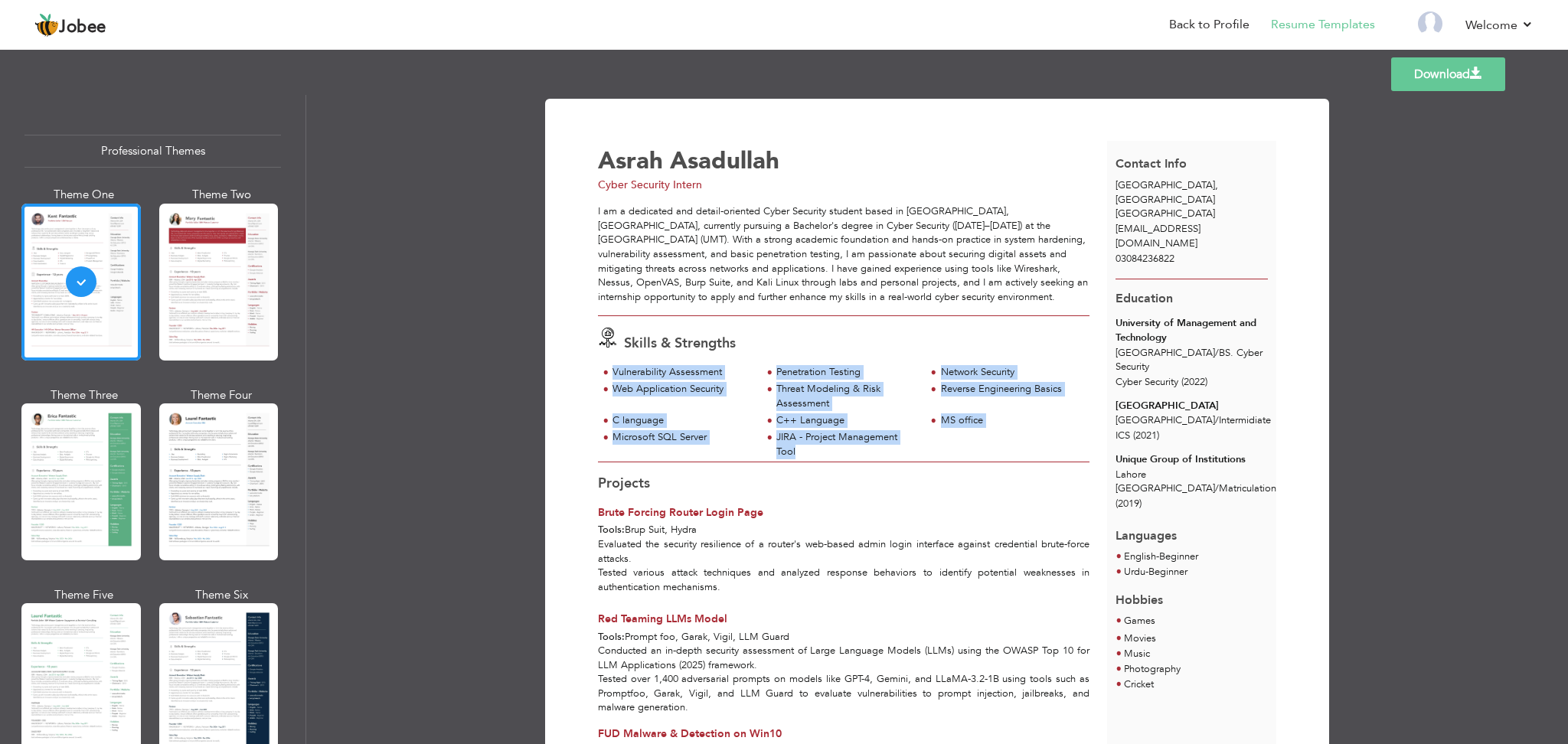 drag, startPoint x: 609, startPoint y: 370, endPoint x: 815, endPoint y: 454, distance: 222.46798 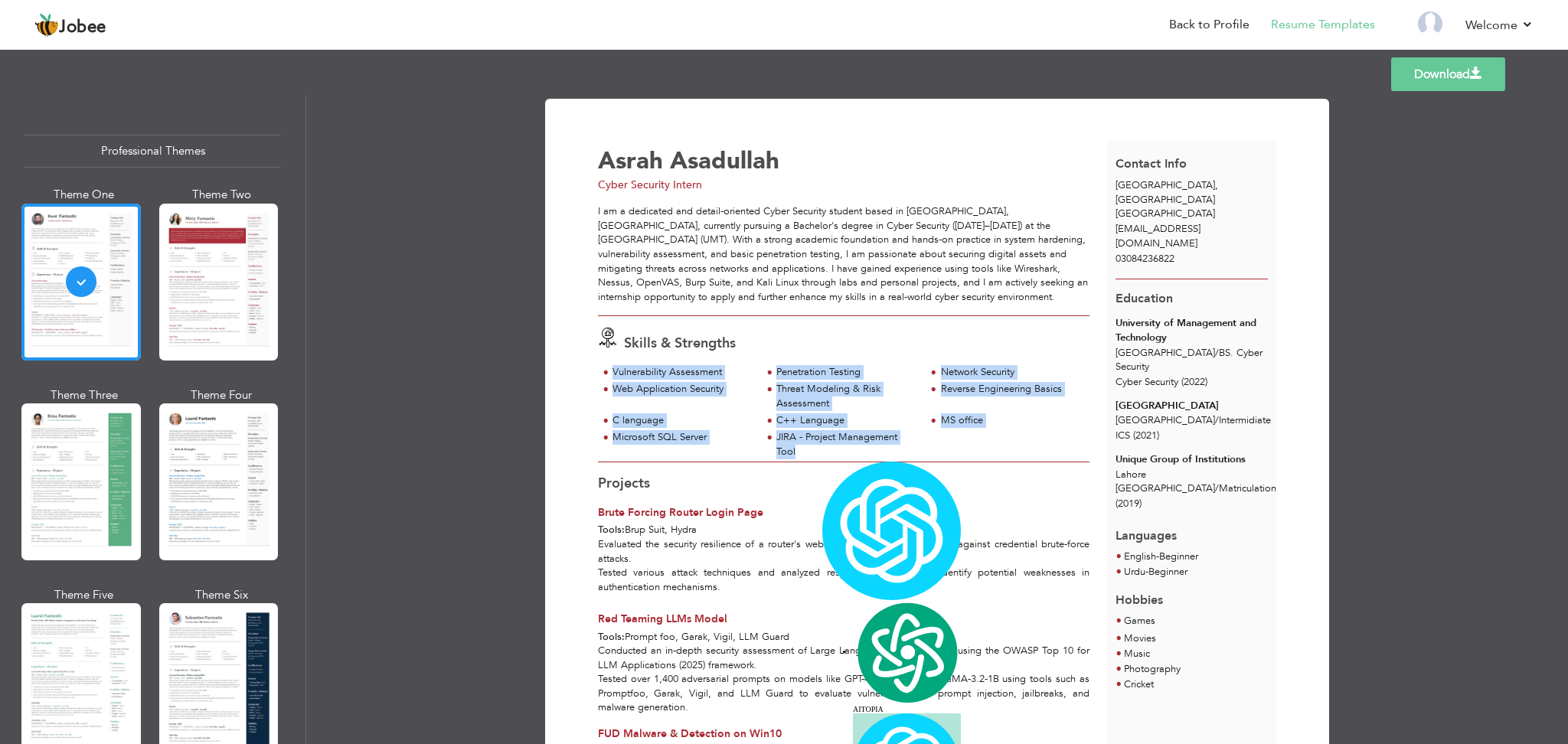 copy on "Vulnerability Assessment
Penetration Testing
Network Security
Web Application Security
Threat Modeling & Risk Assessment
Reverse Engineering Basics
C language
C++ Language
MS office
Microsoft SQL Server
JIRA - Project Management Tool" 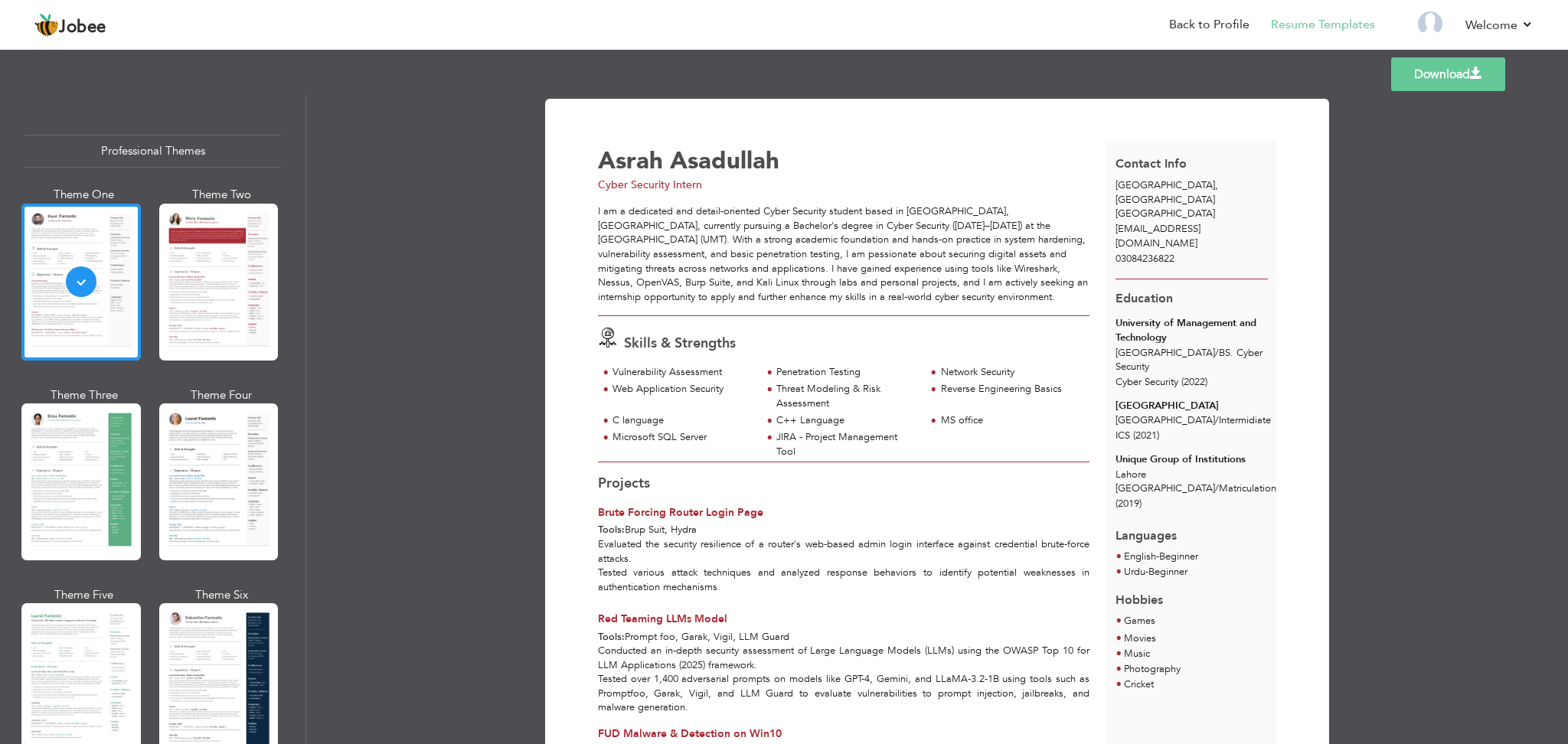 click on "Penetration Testing" at bounding box center [846, 372] 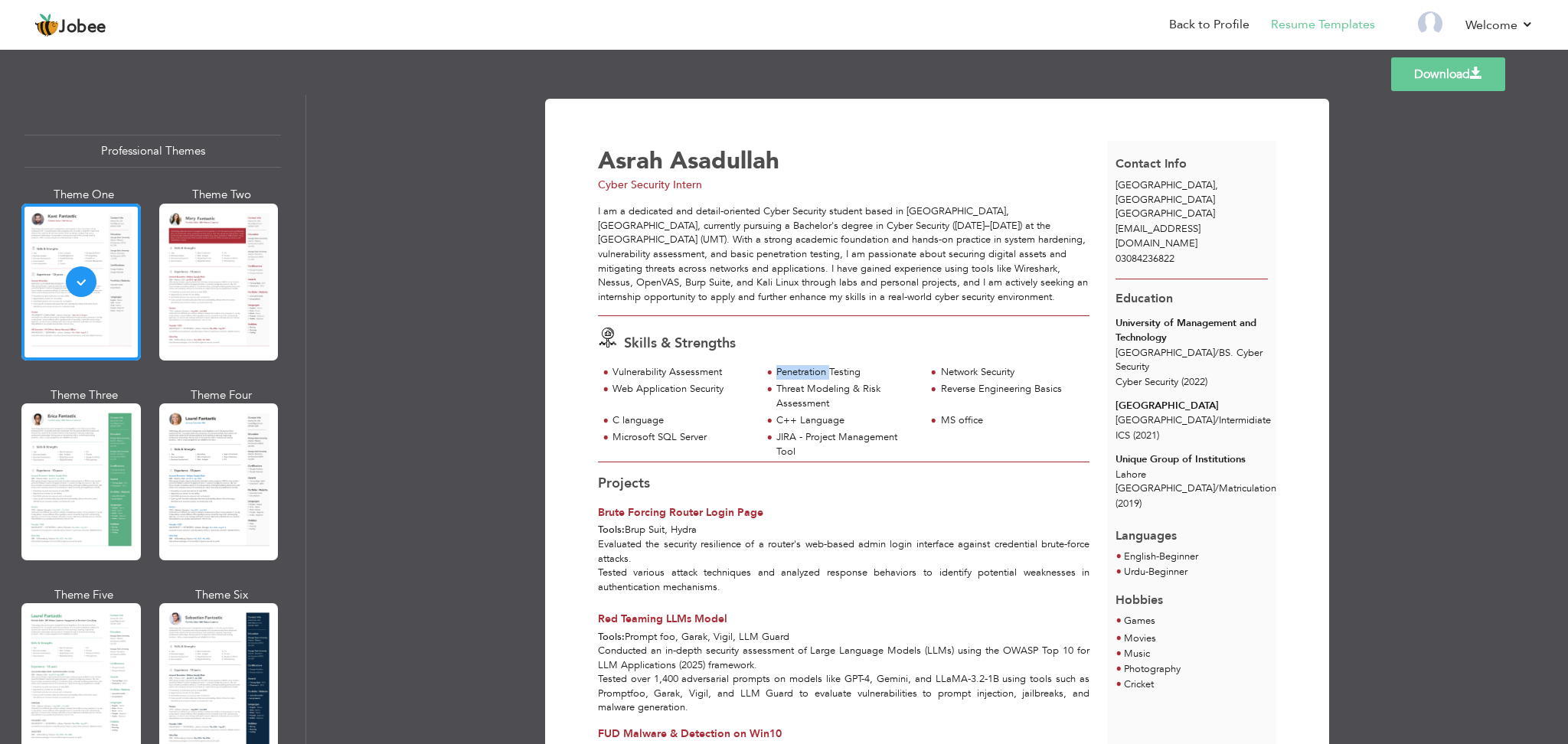 click on "Penetration Testing" at bounding box center (846, 372) 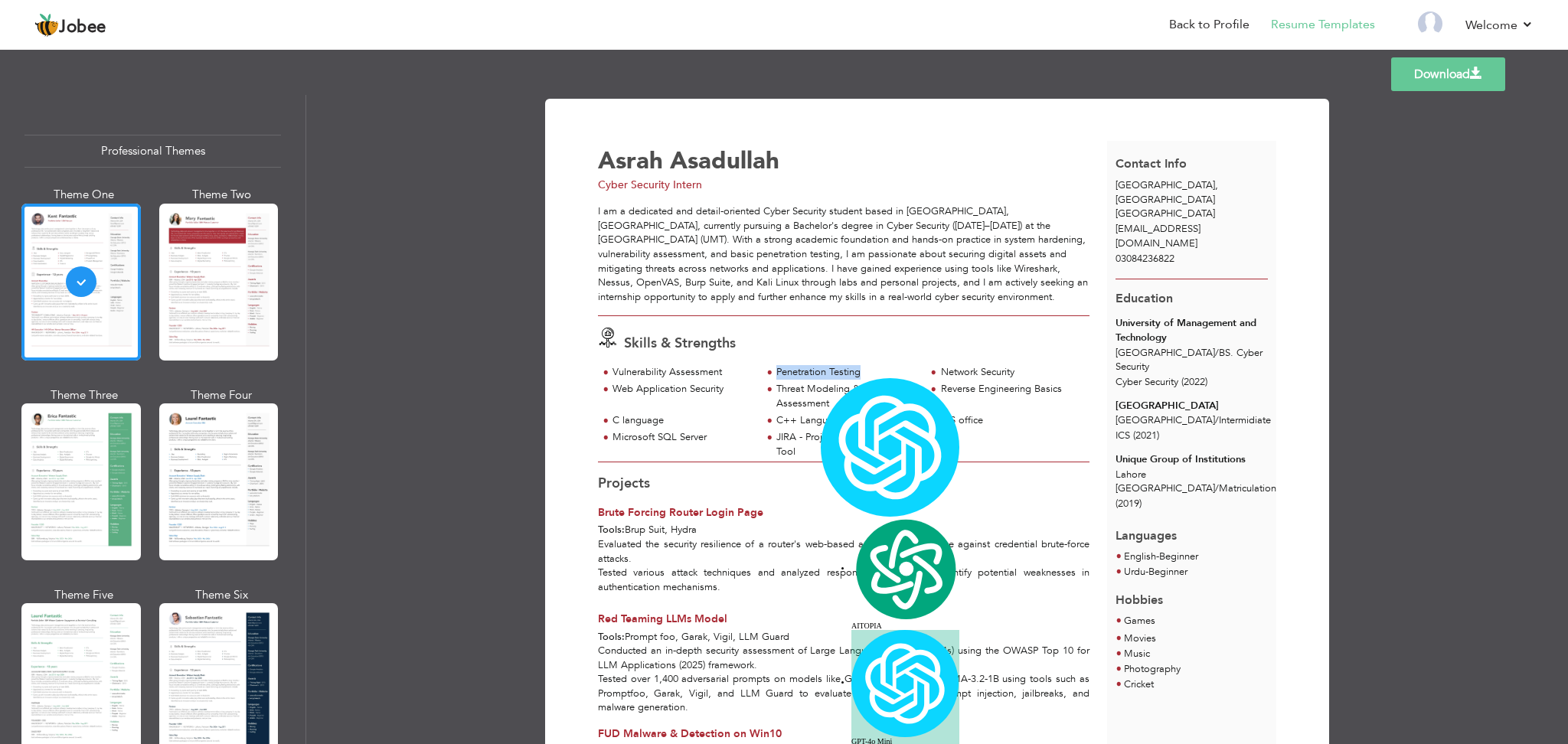click on "Penetration Testing" at bounding box center [846, 372] 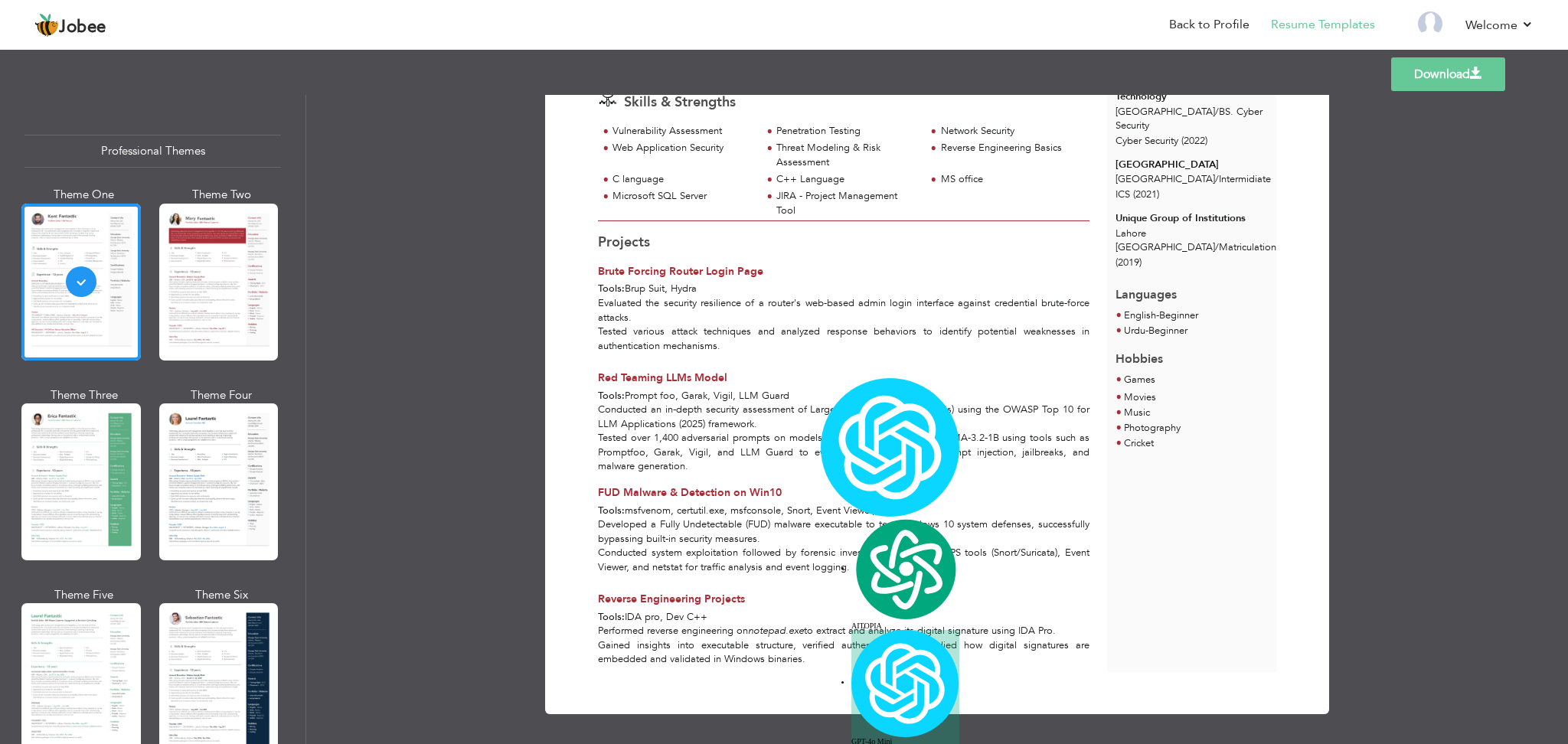 click on "Download
[PERSON_NAME]
Cyber Security Intern
Skills & Strengths
C language /" at bounding box center (937, 286) 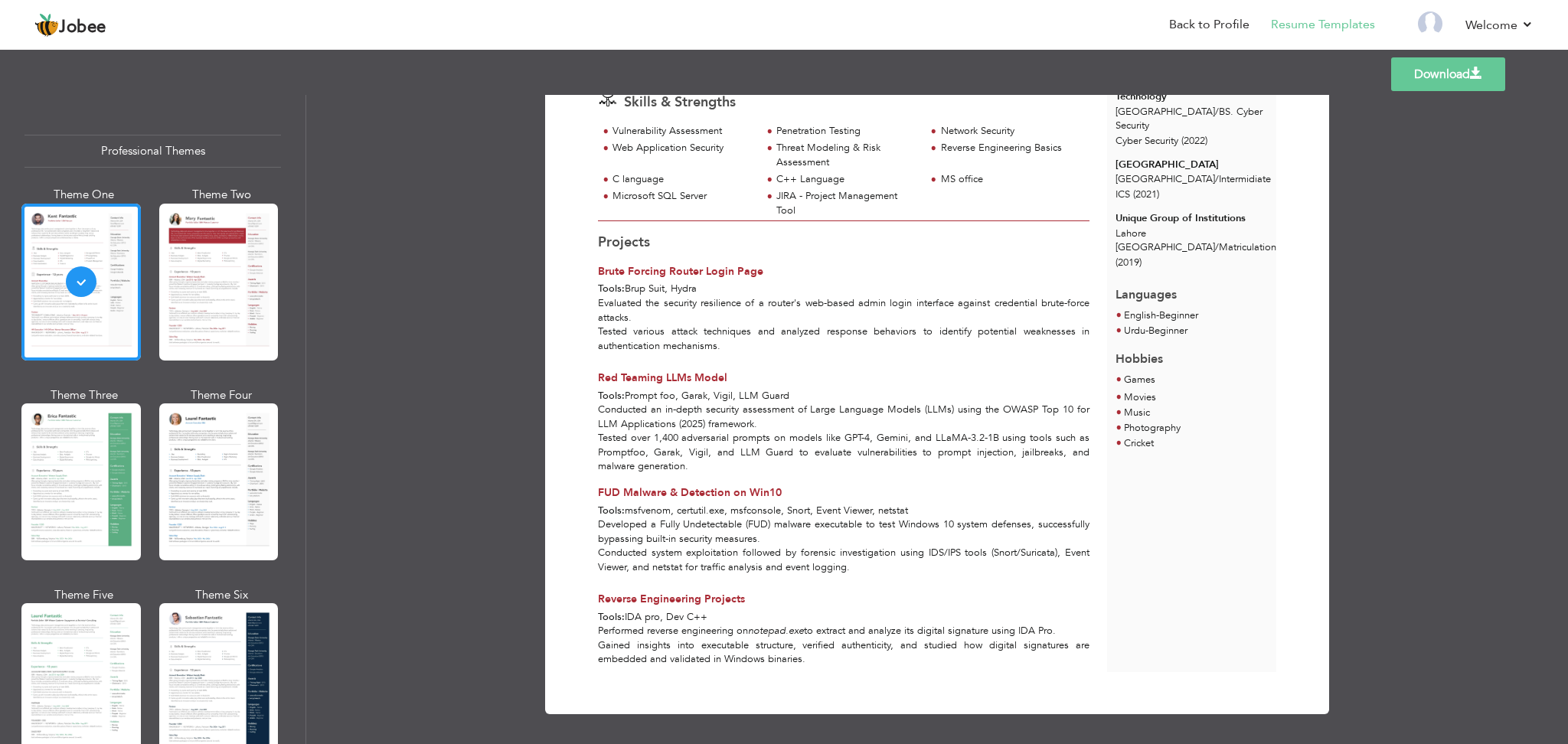 scroll, scrollTop: 0, scrollLeft: 0, axis: both 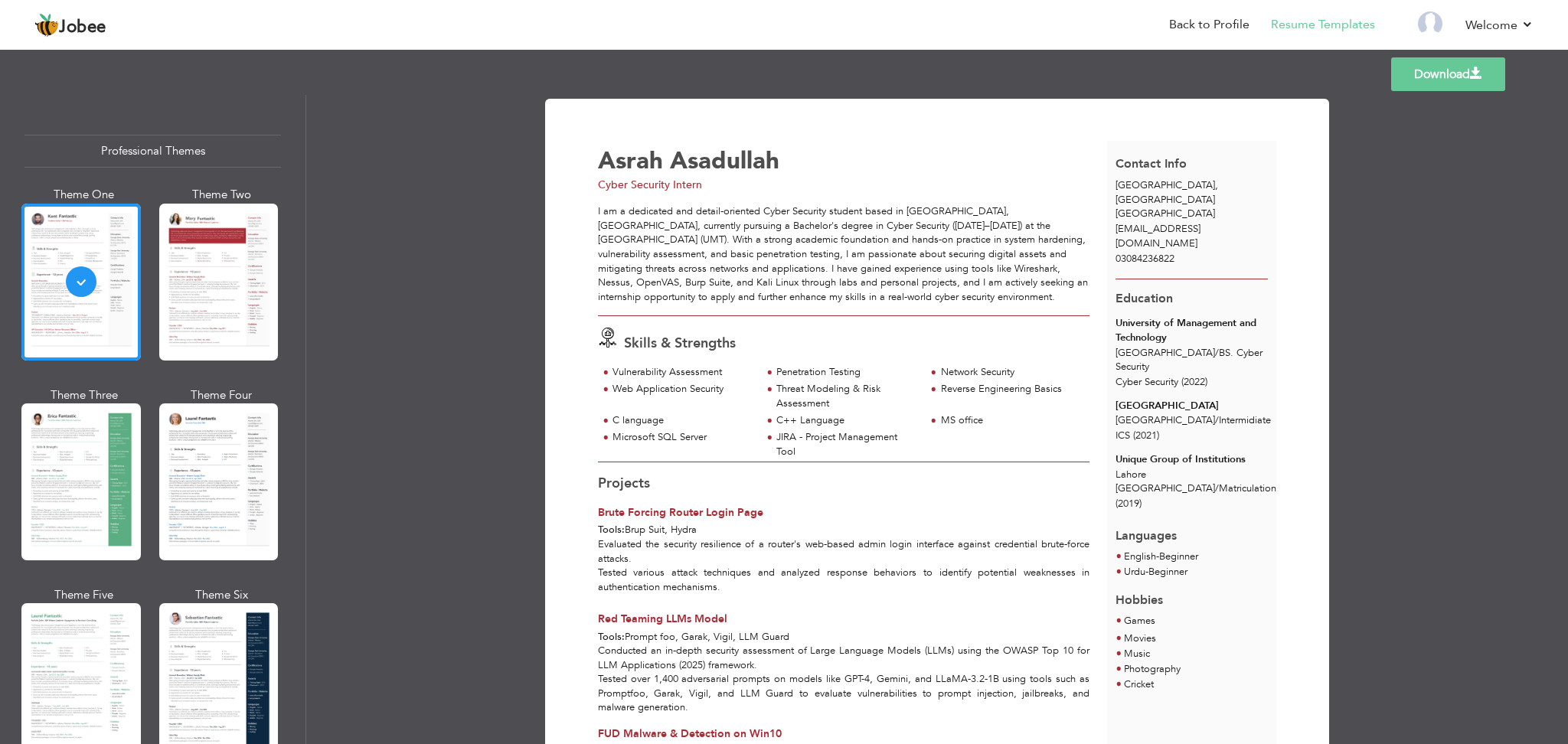 click on "Network Security" at bounding box center (1011, 372) 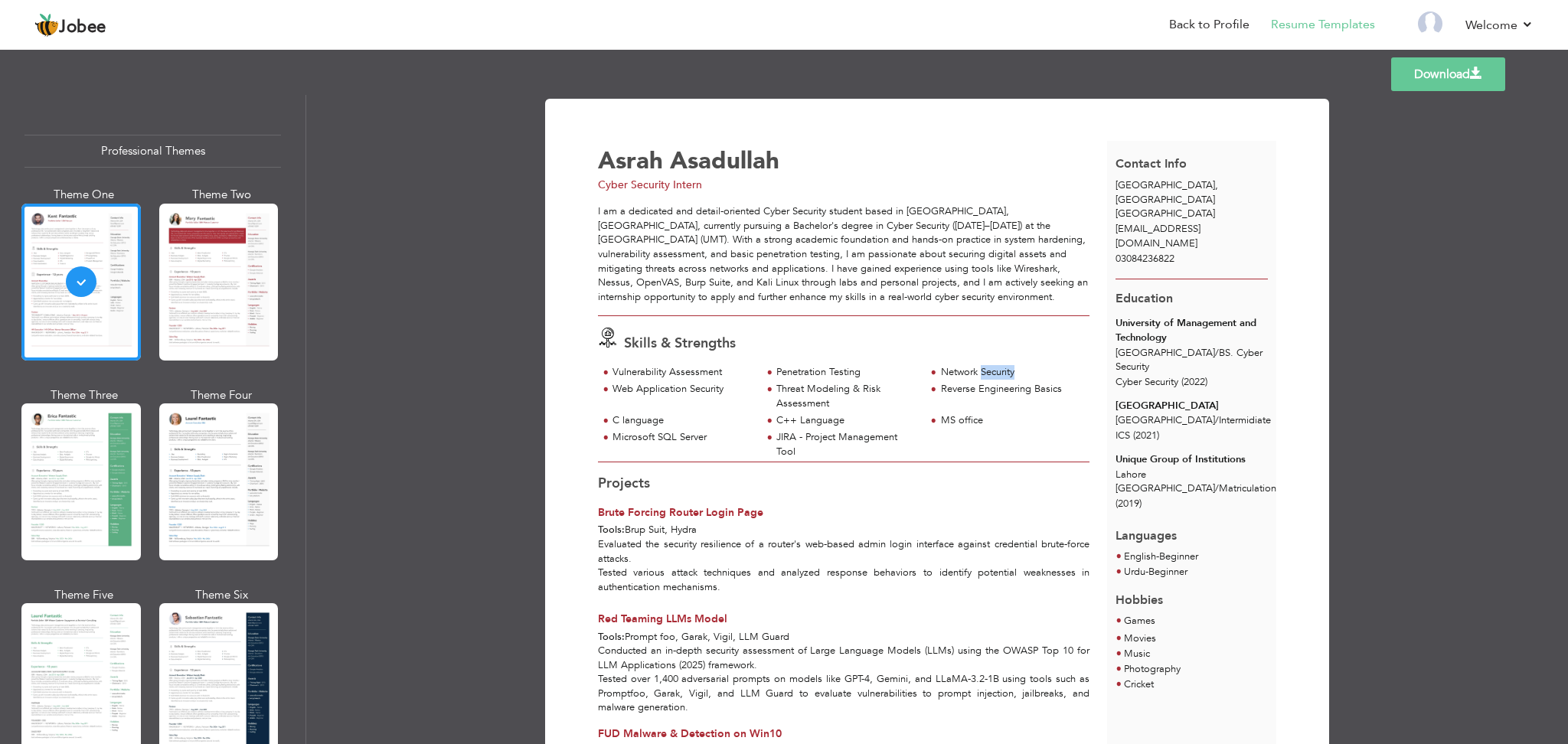 click on "Network Security" at bounding box center (1011, 372) 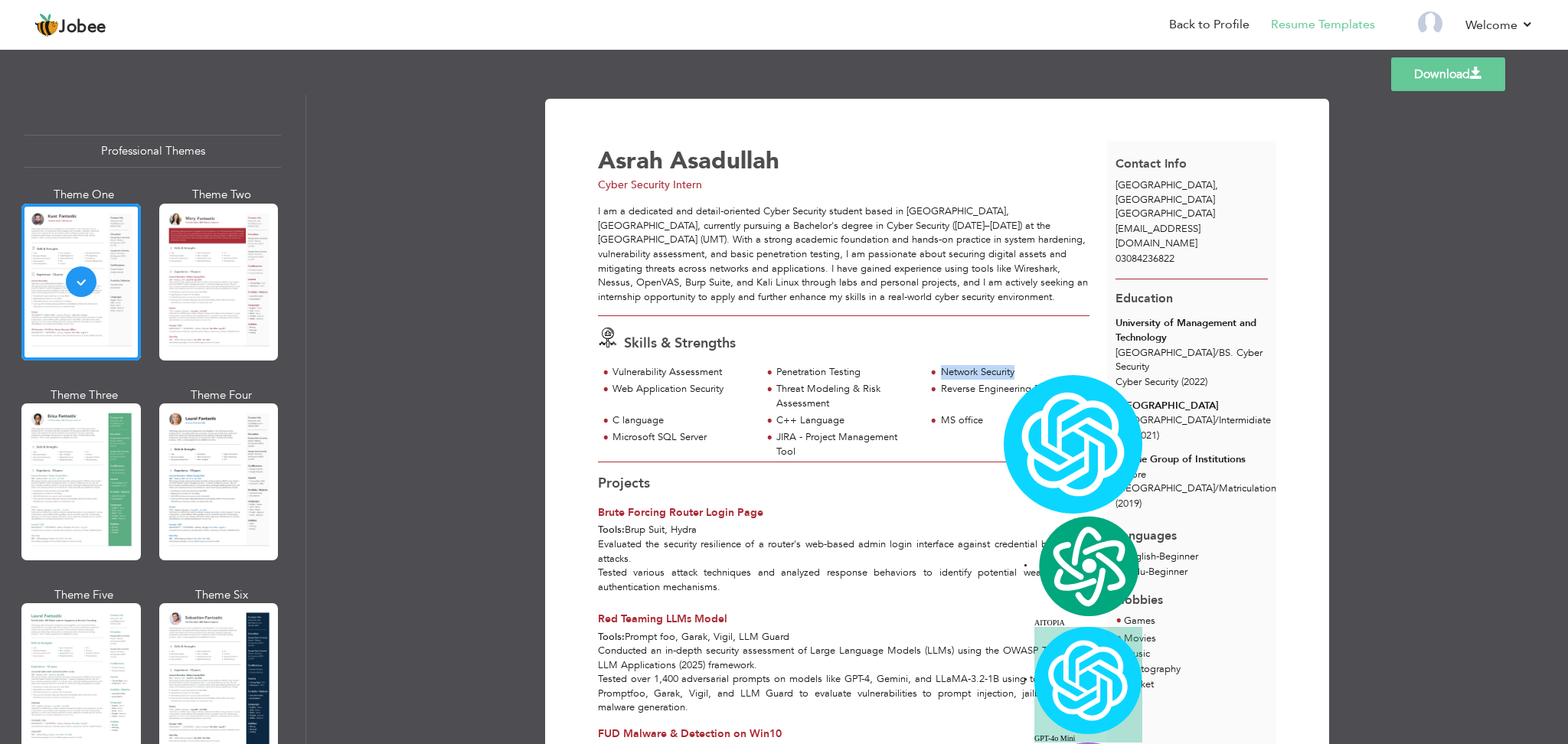 click on "Network Security" at bounding box center (1011, 372) 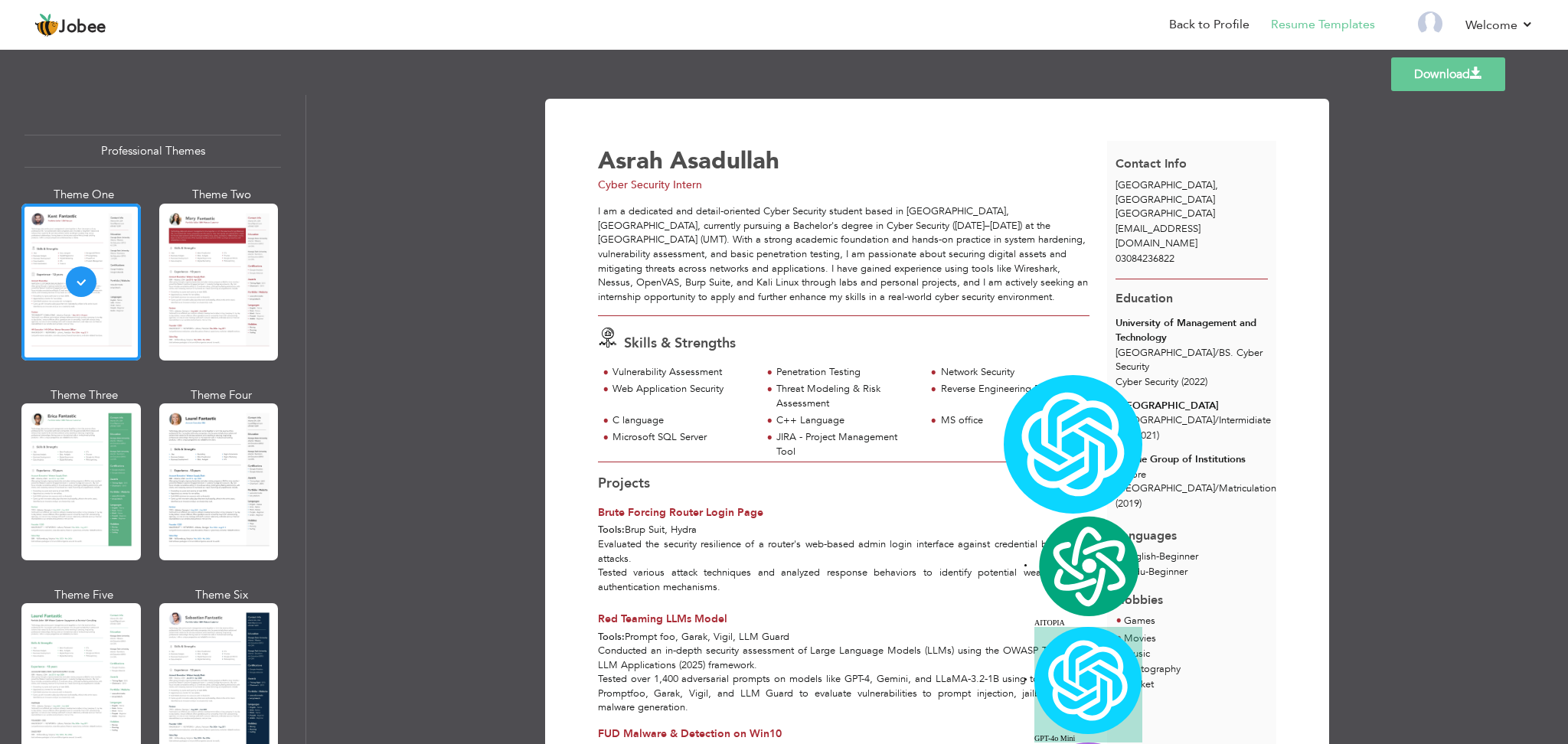 click on "Vulnerability Assessment
Penetration Testing
Network Security
Web Application Security" at bounding box center (844, 413) 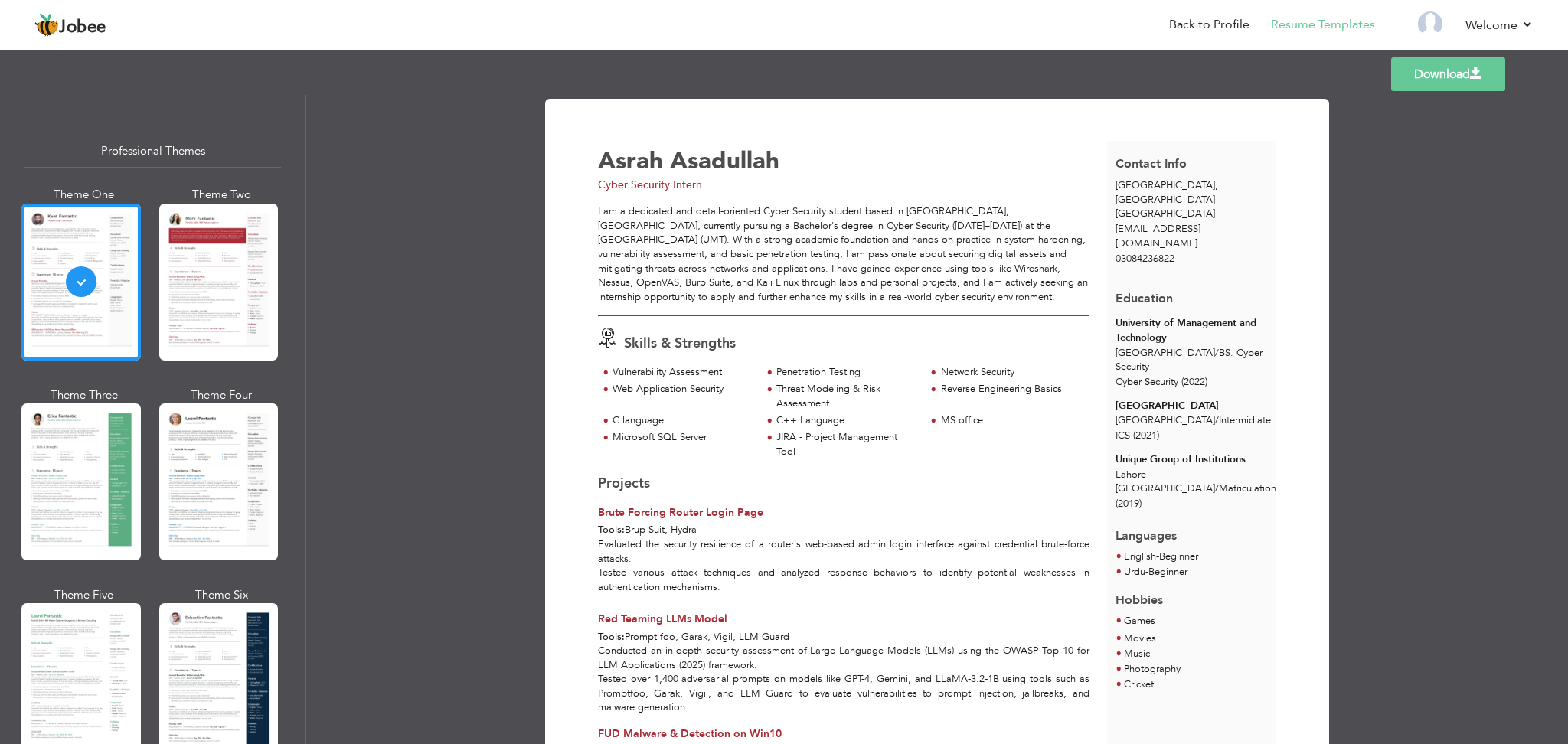 click on "Threat Modeling & Risk Assessment" at bounding box center [846, 396] 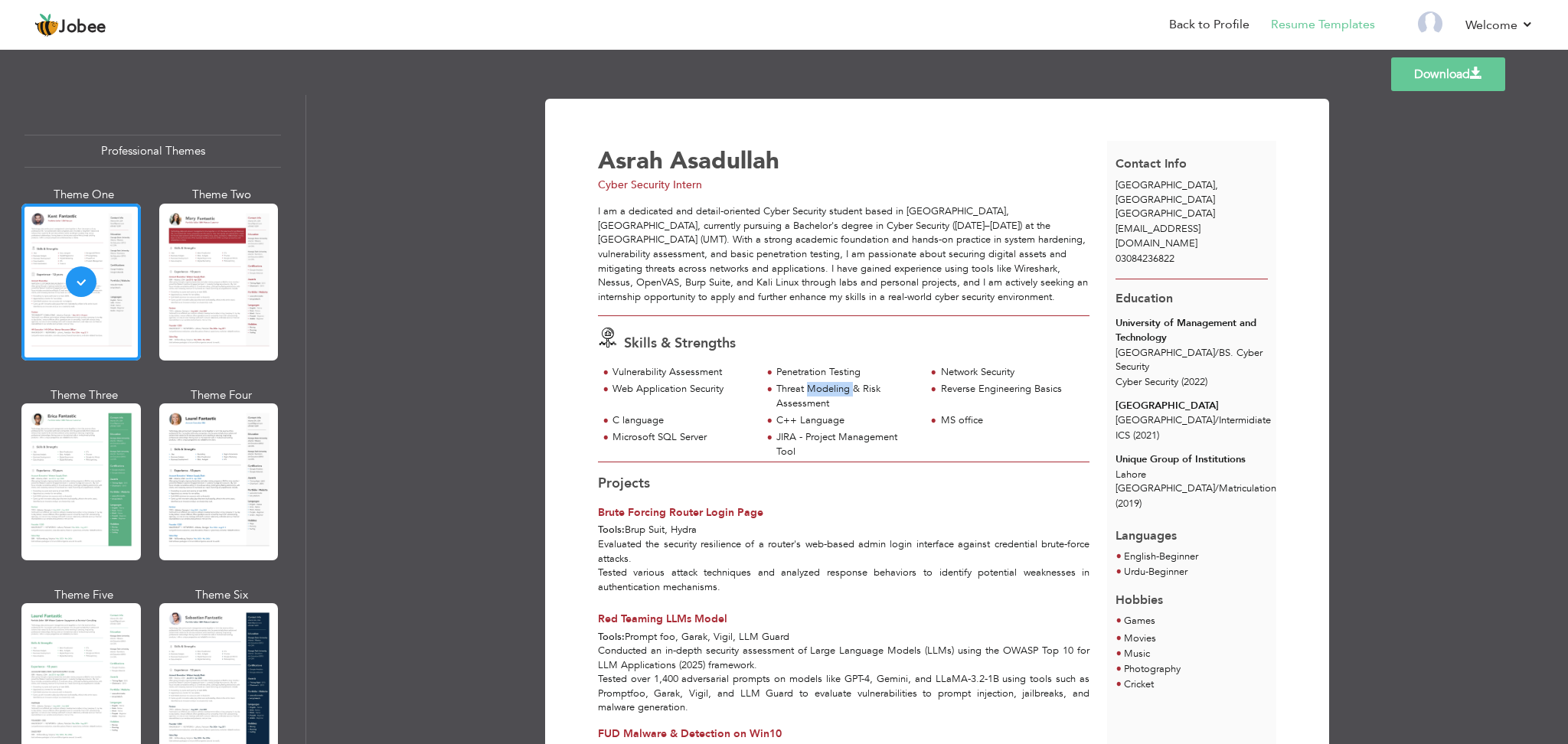click on "Threat Modeling & Risk Assessment" at bounding box center [846, 396] 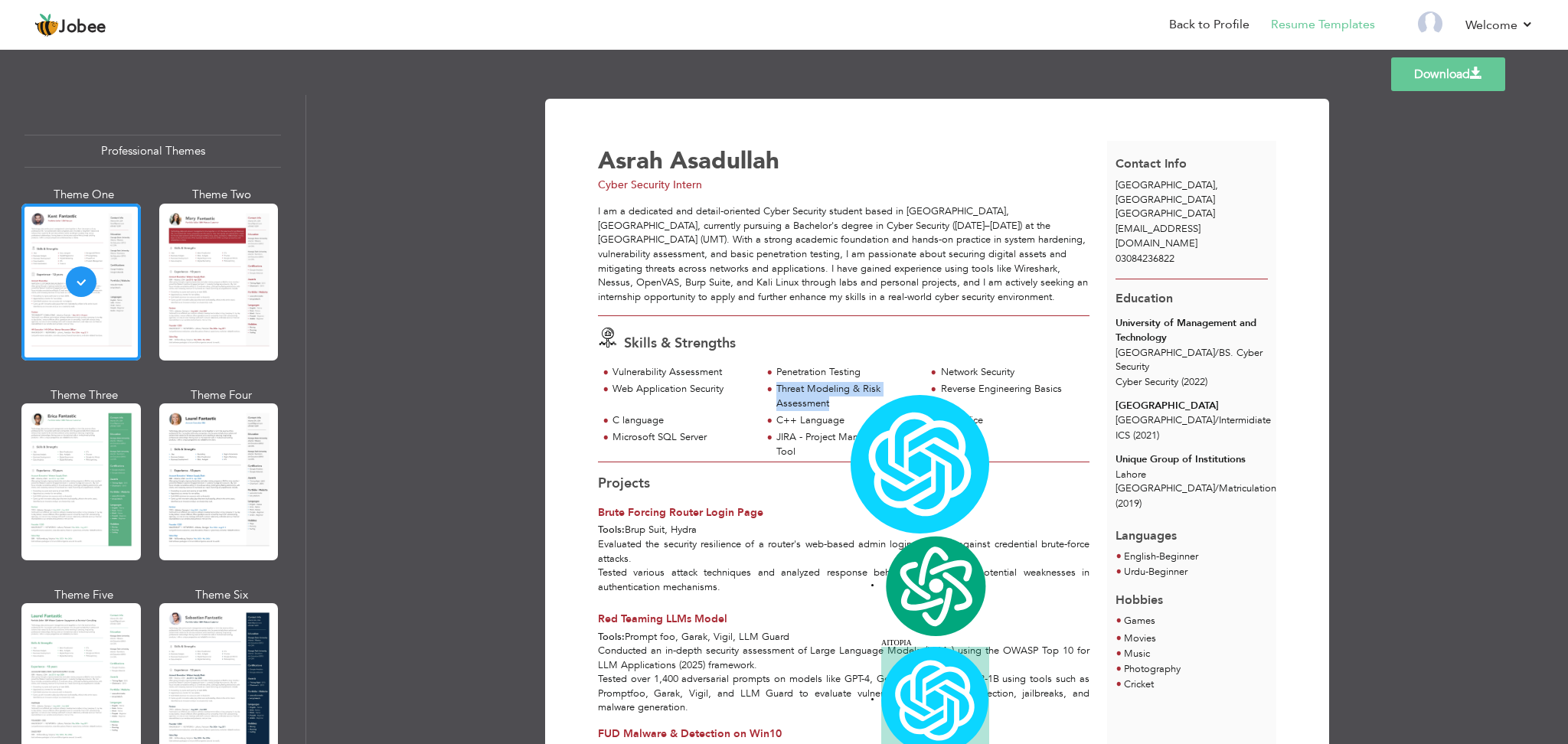click on "Threat Modeling & Risk Assessment" at bounding box center (846, 396) 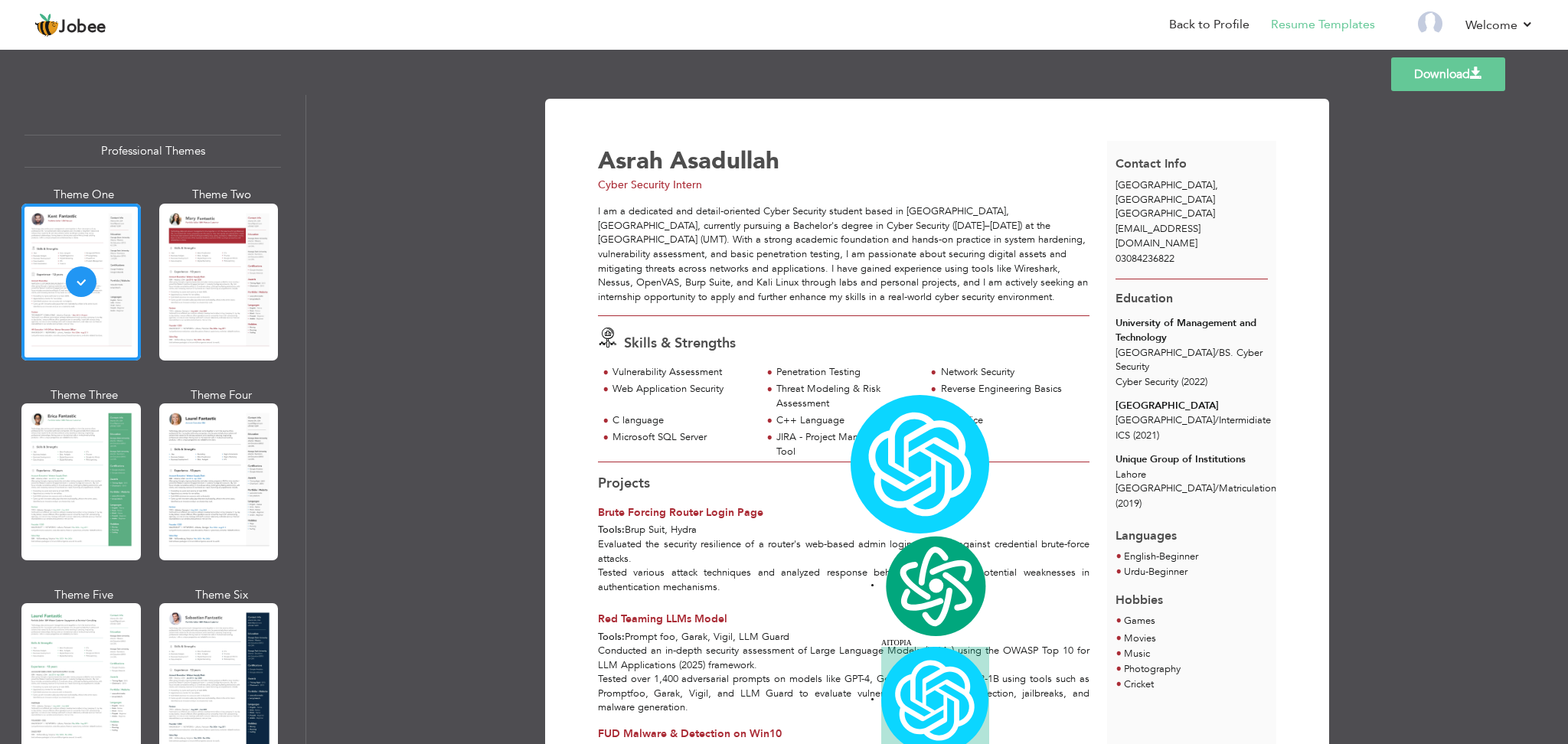 click on "C language" at bounding box center [682, 420] 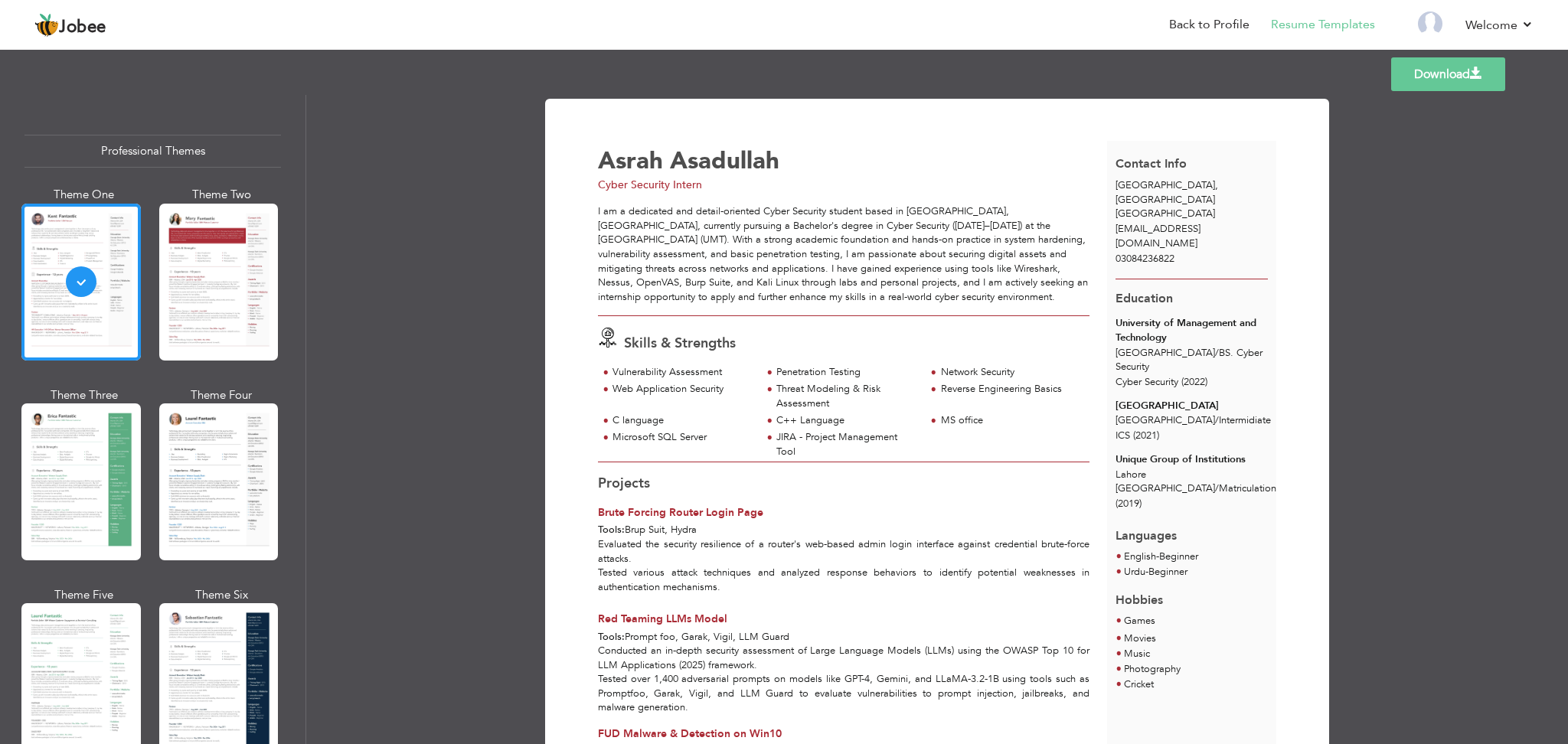 click on "Reverse Engineering Basics" at bounding box center (1011, 389) 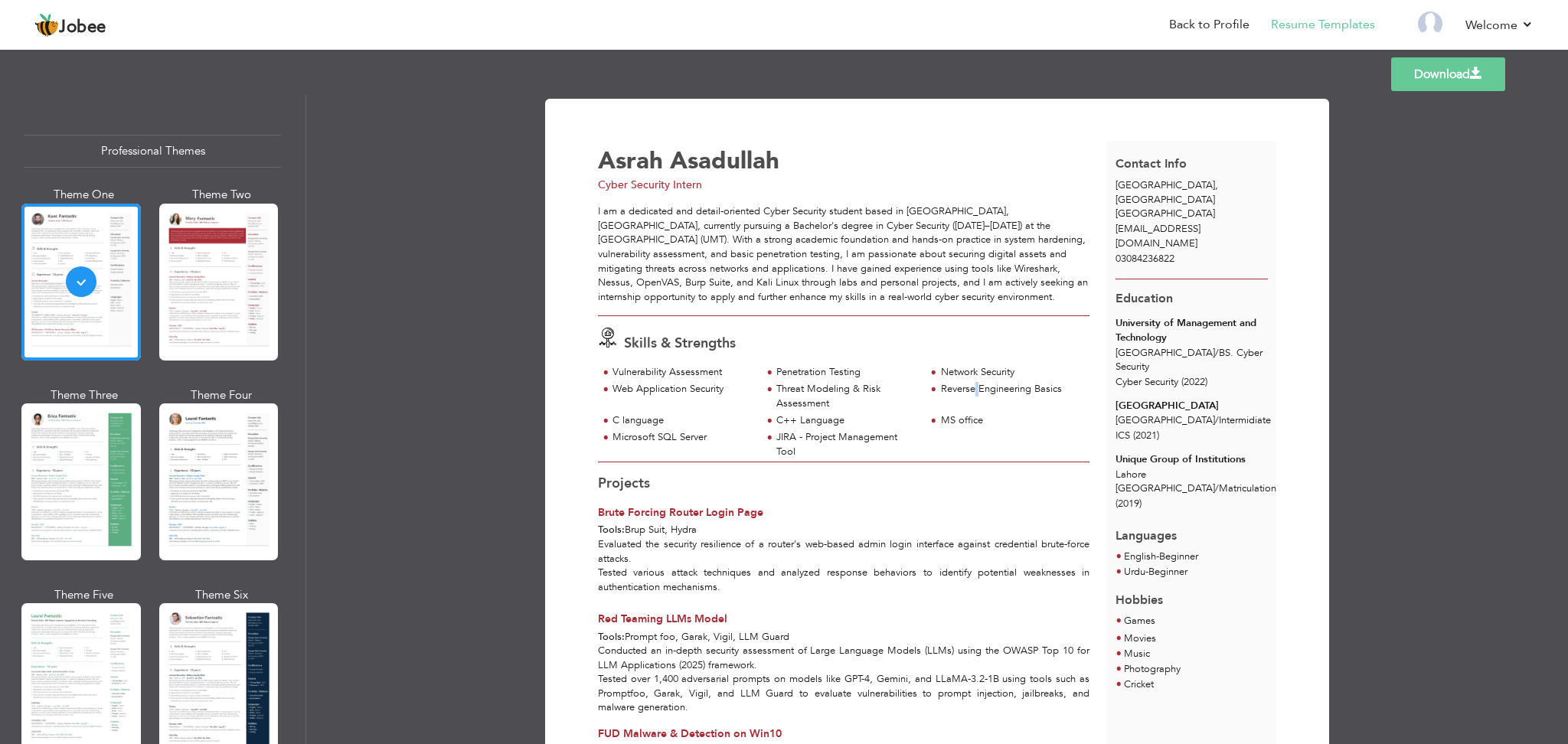 click on "Reverse Engineering Basics" at bounding box center [1011, 389] 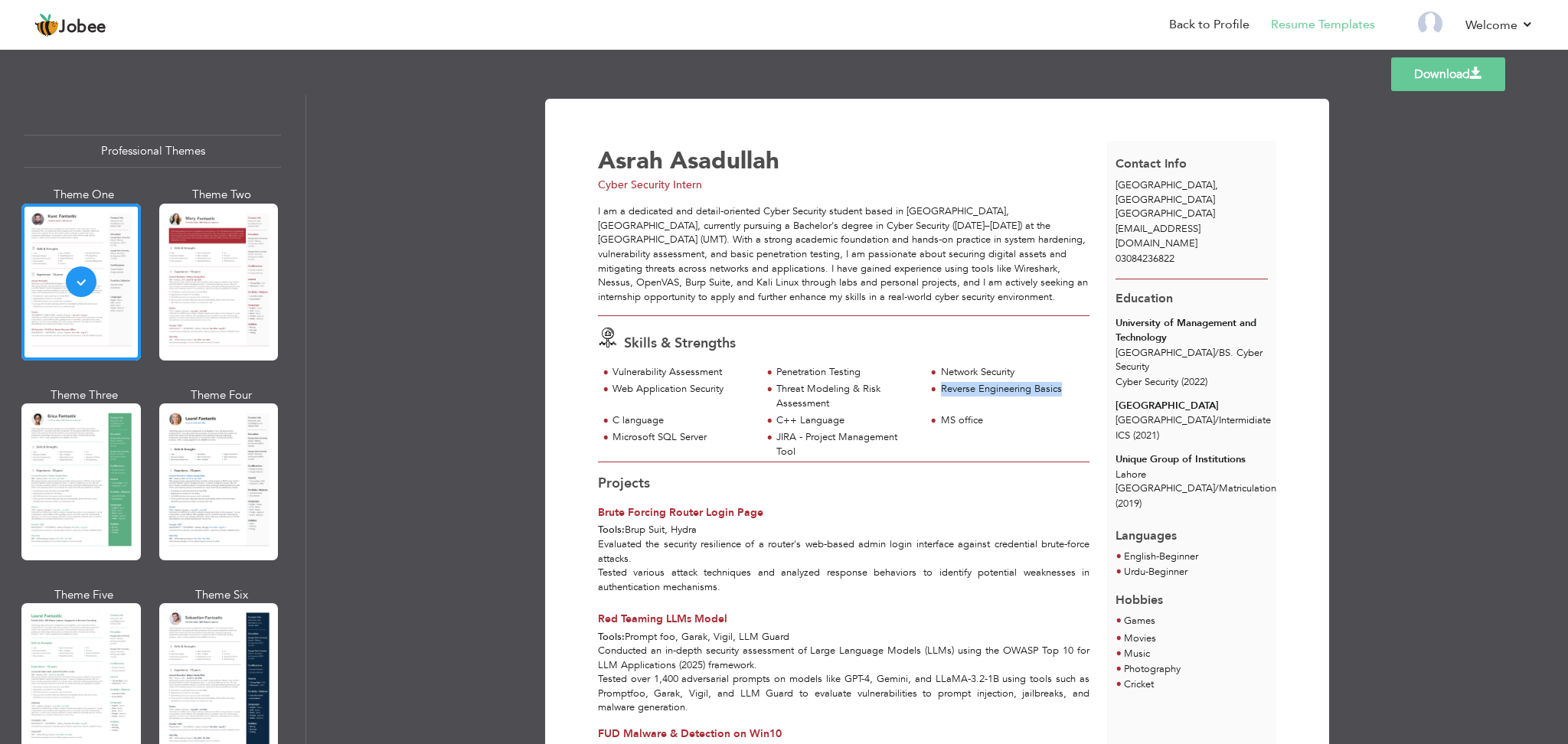 click on "Reverse Engineering Basics" at bounding box center (1011, 389) 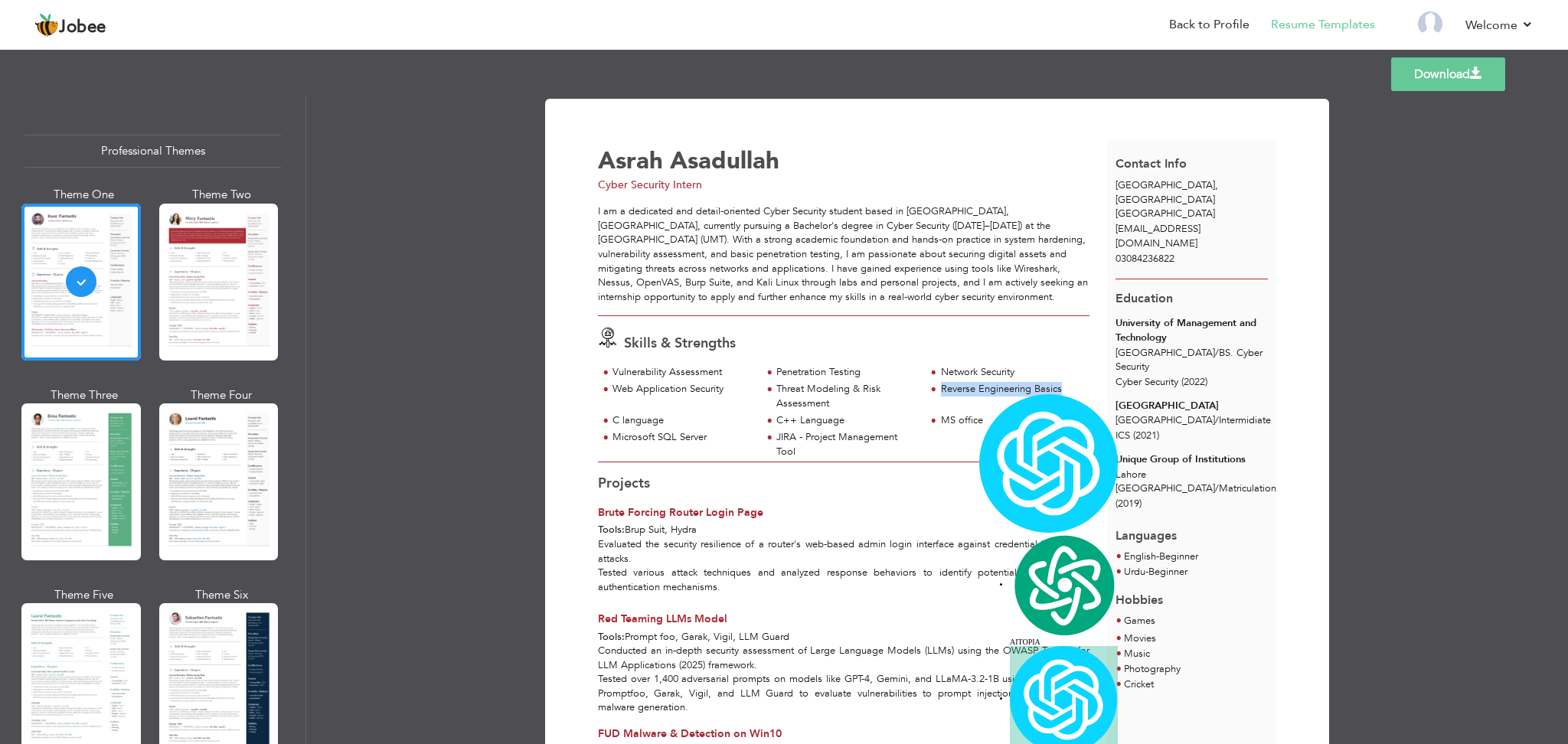 copy on "Reverse Engineering Basics" 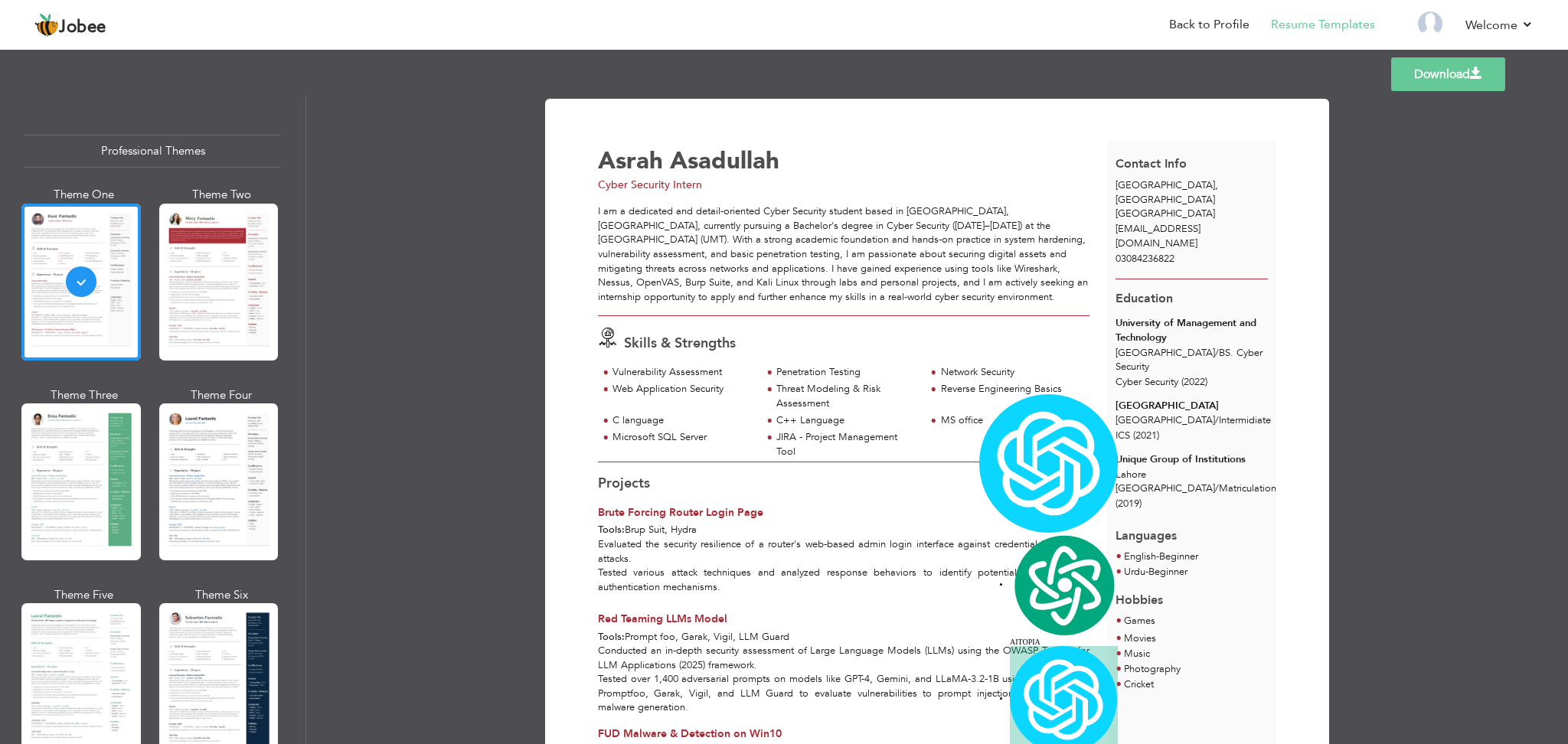 click on "C language" at bounding box center (682, 420) 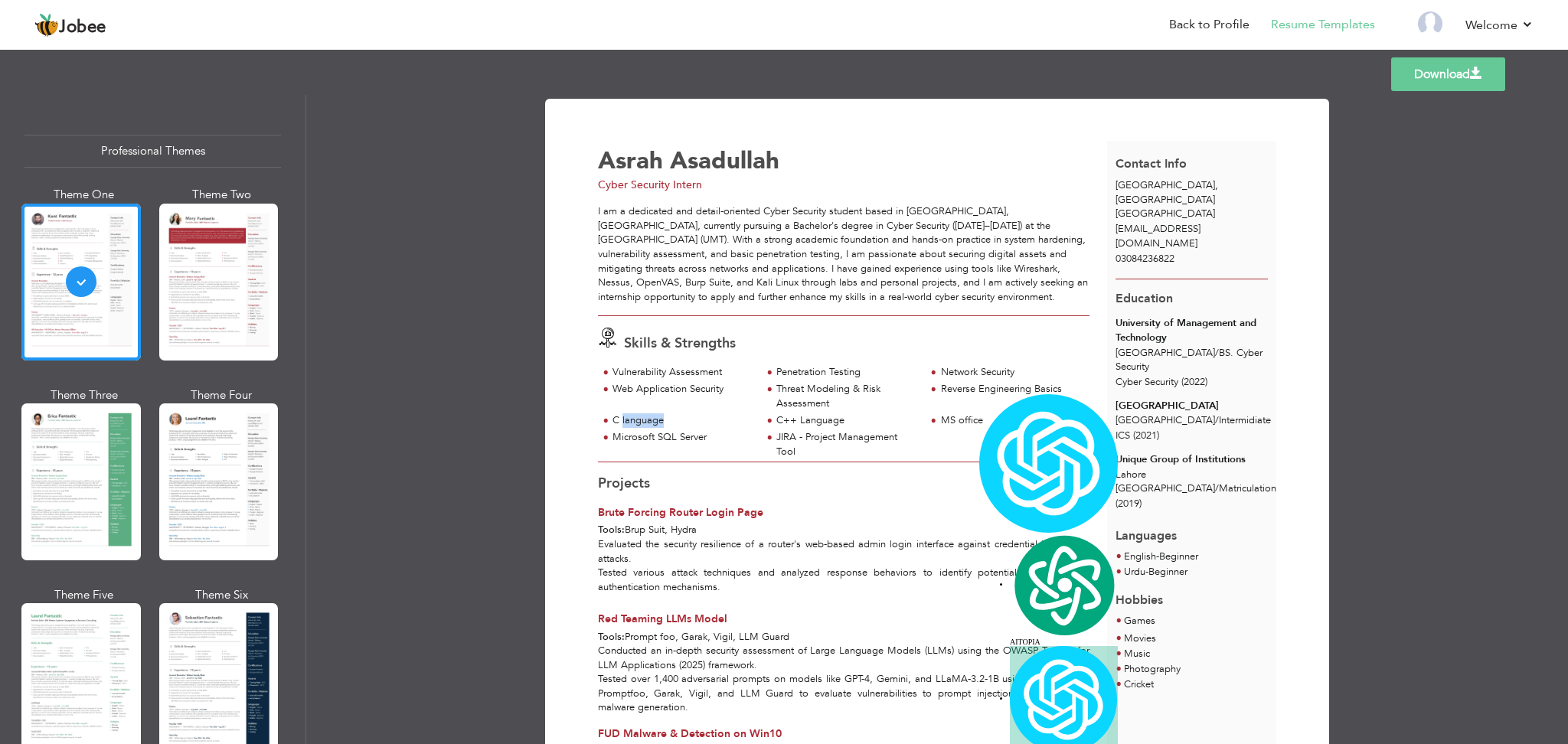 click on "C language" at bounding box center [682, 420] 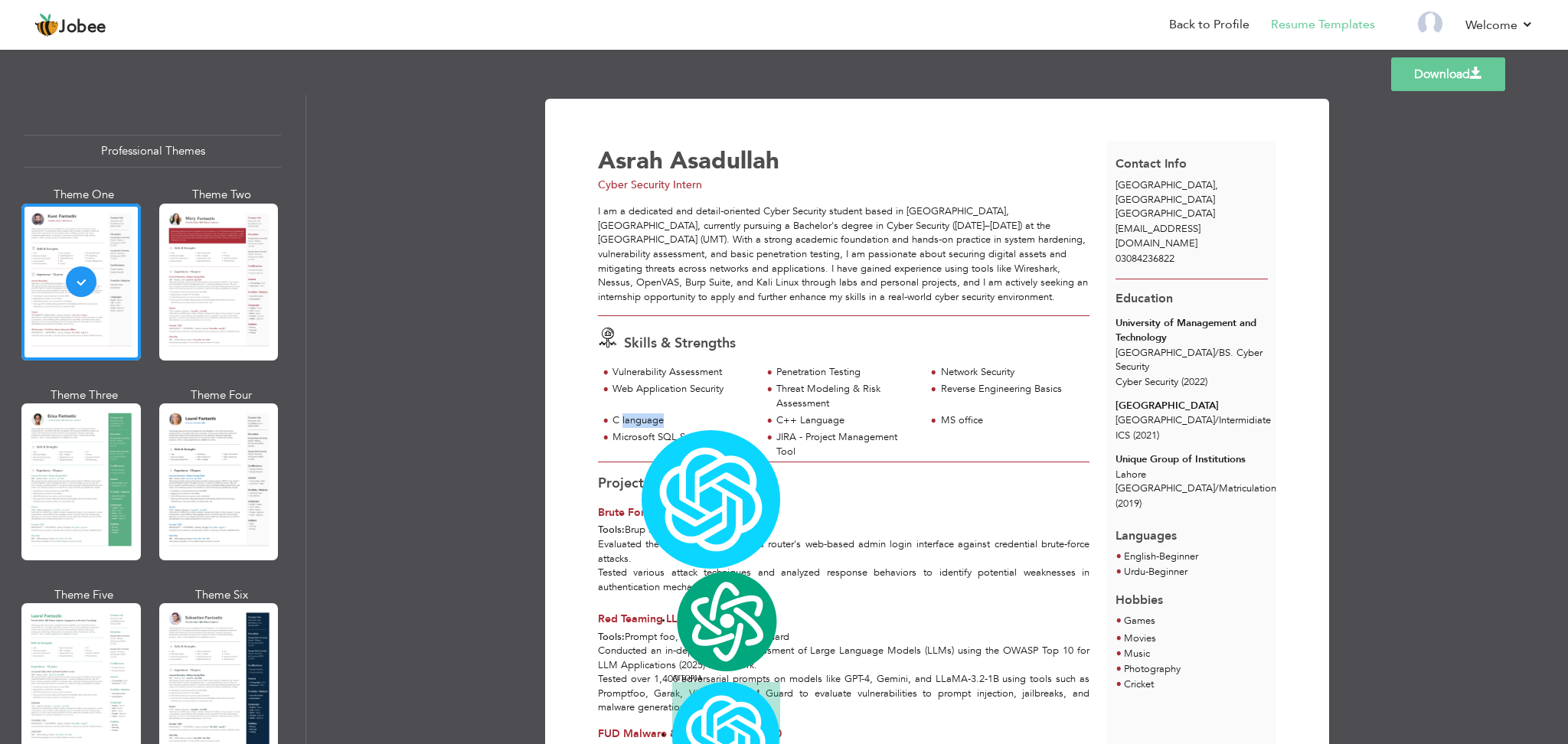 click on "C language" at bounding box center [682, 420] 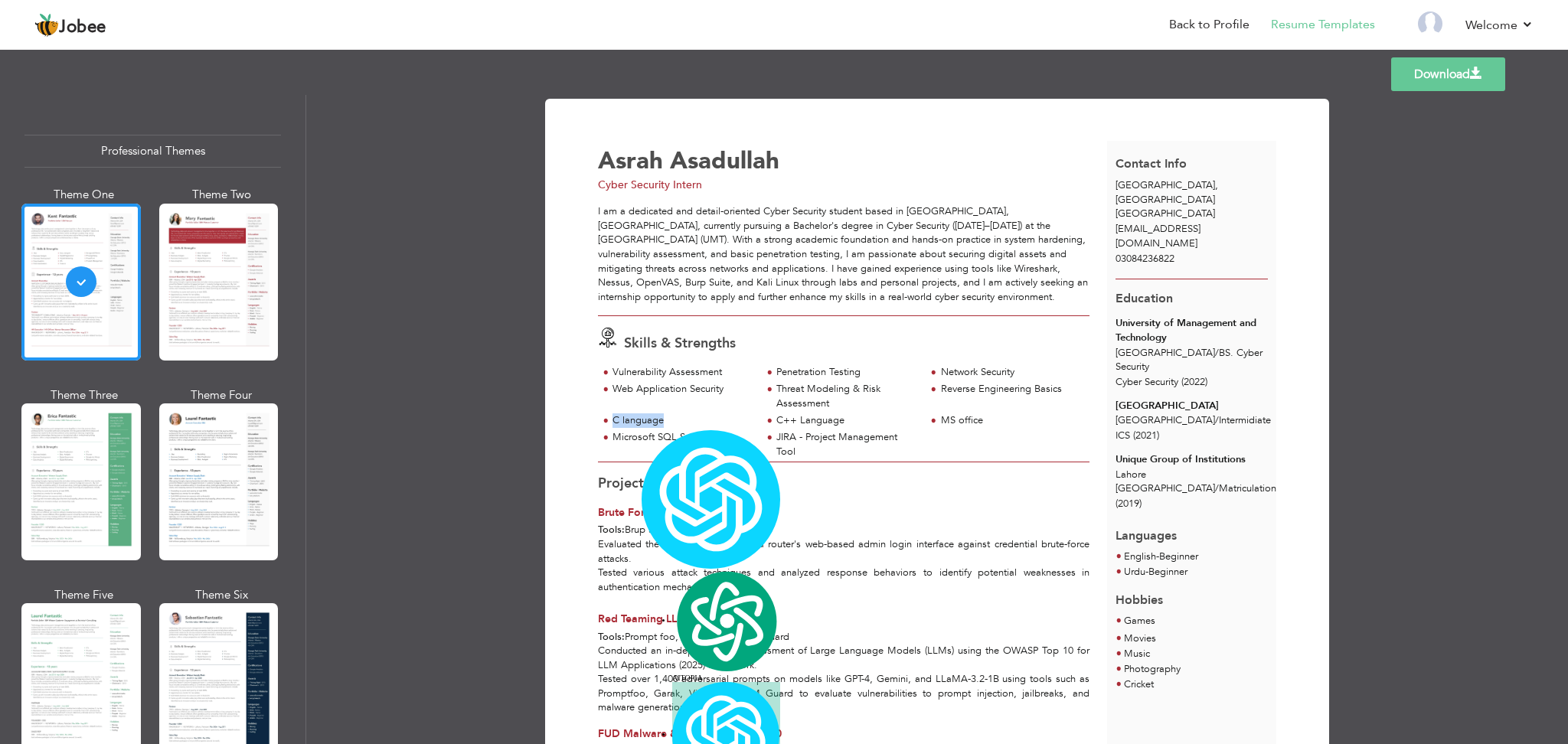 click on "C language" at bounding box center (682, 420) 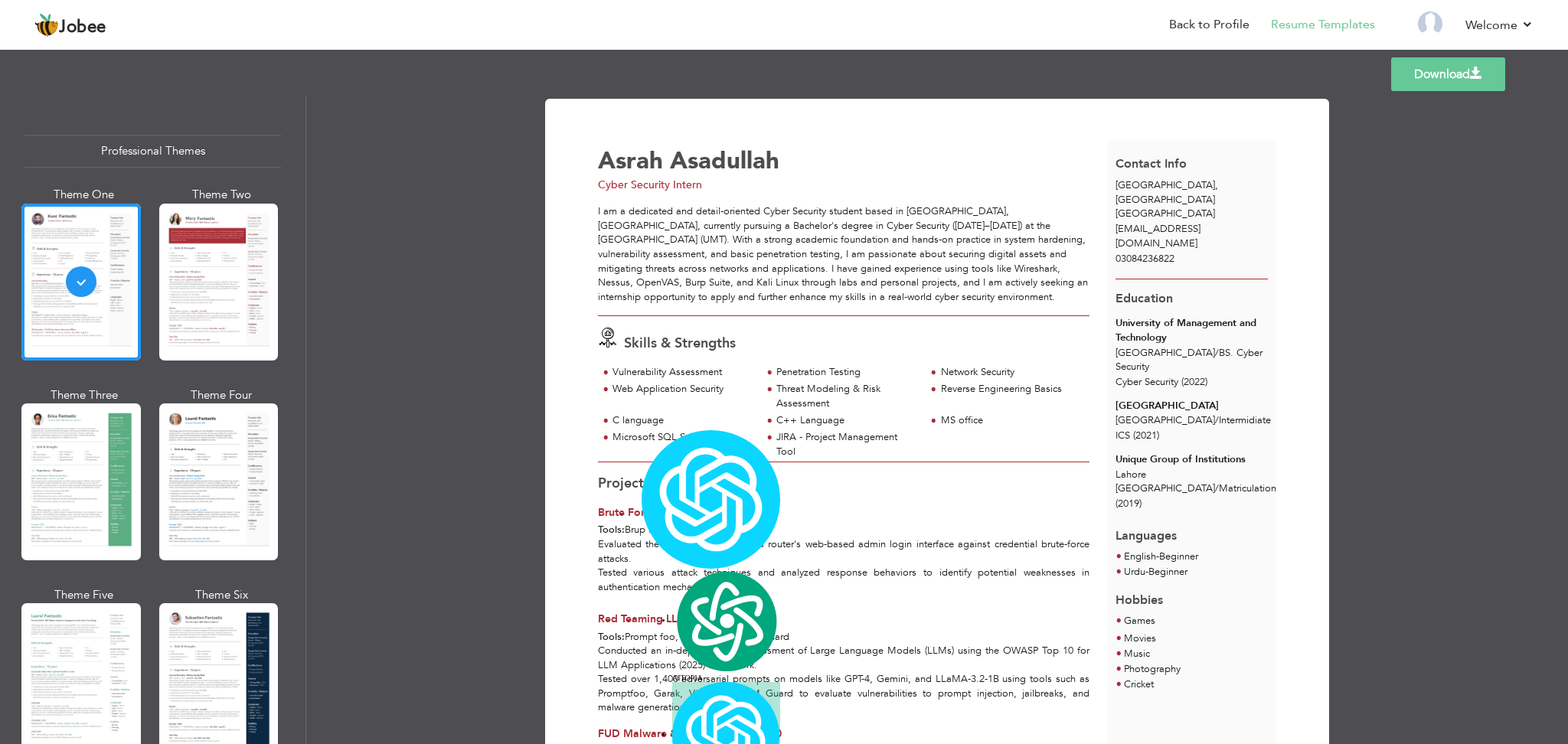 click on "MS office" at bounding box center (1011, 420) 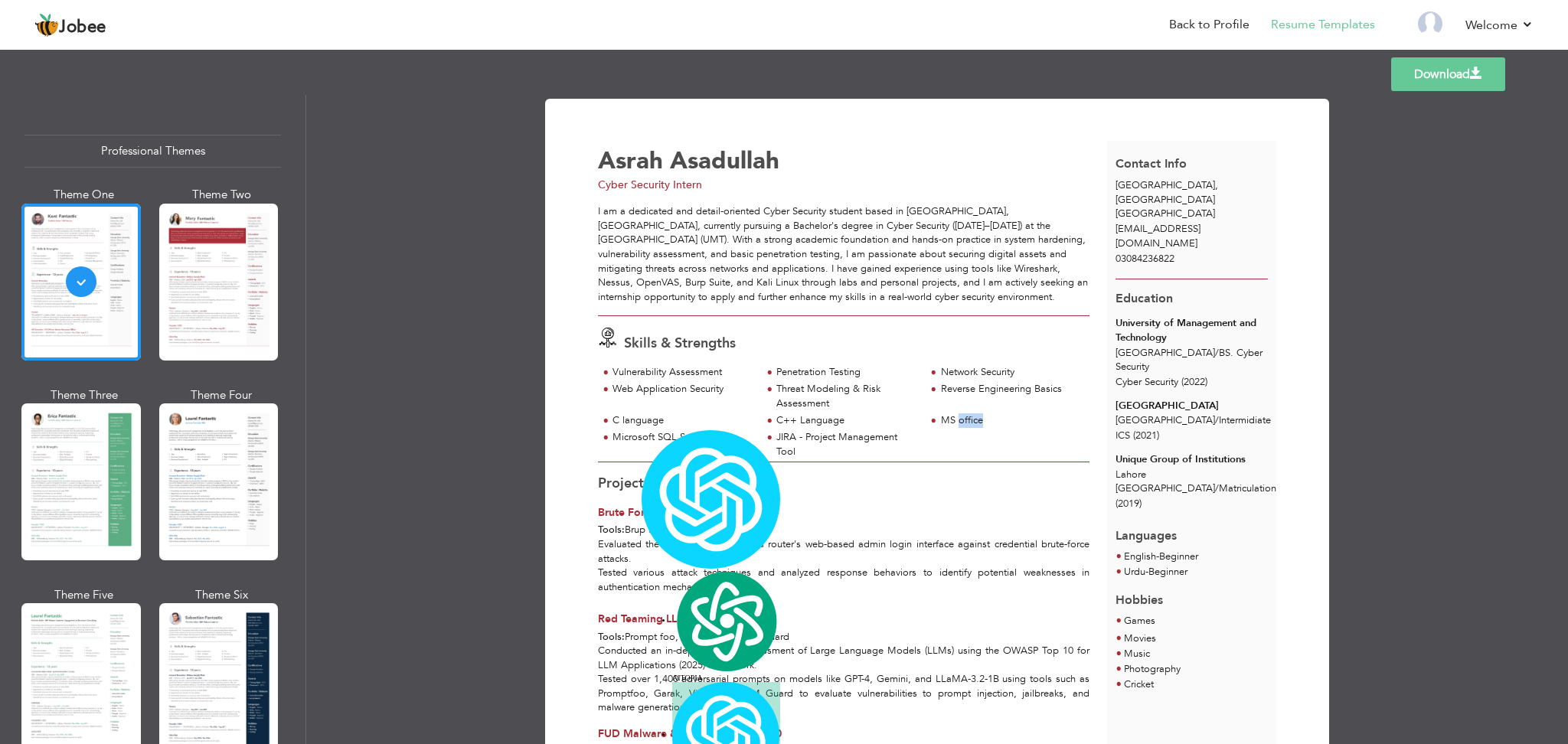 click on "MS office" at bounding box center [1011, 420] 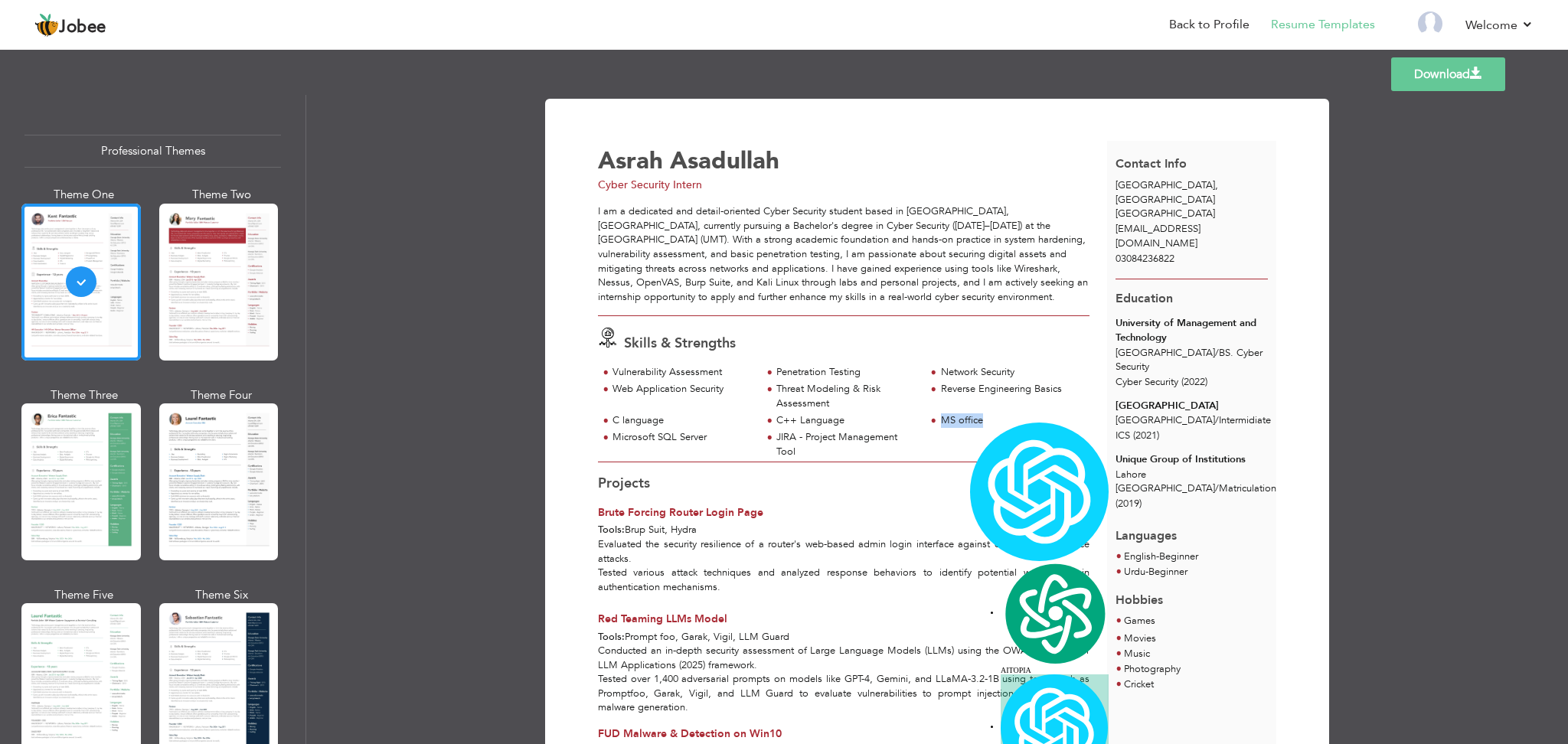 click on "MS office" at bounding box center [1011, 420] 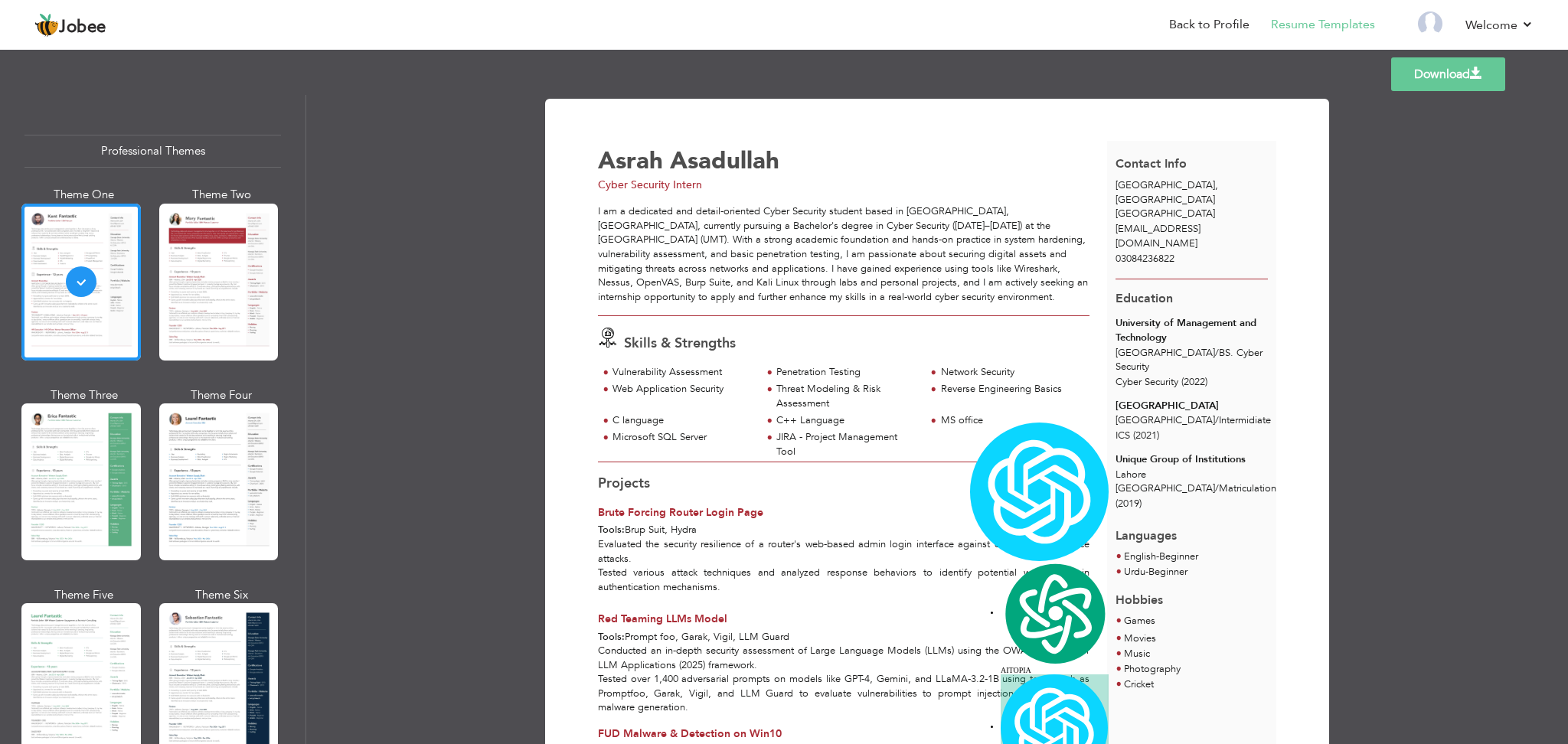 click on "Microsoft SQL Server" at bounding box center (682, 437) 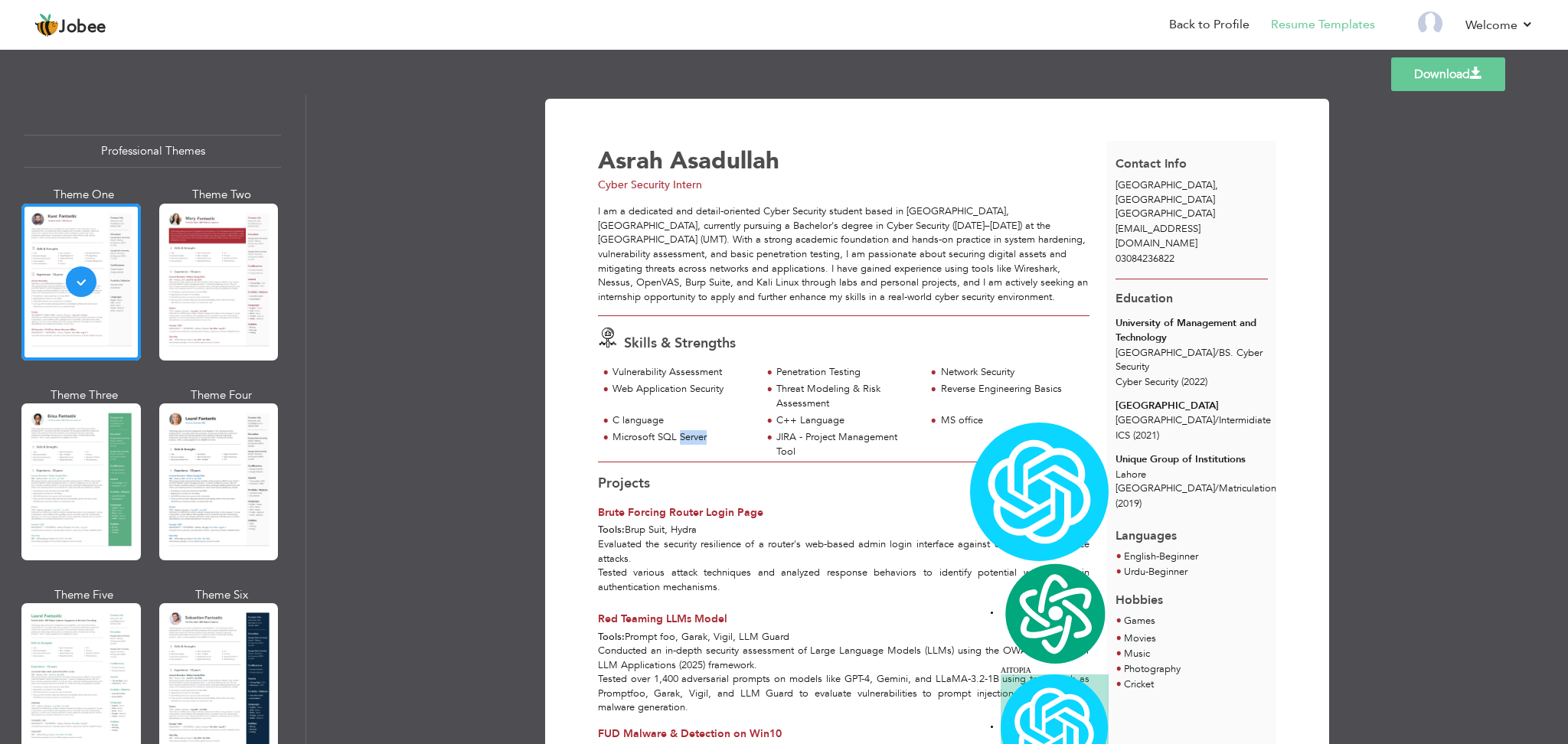 click on "Microsoft SQL Server" at bounding box center (682, 437) 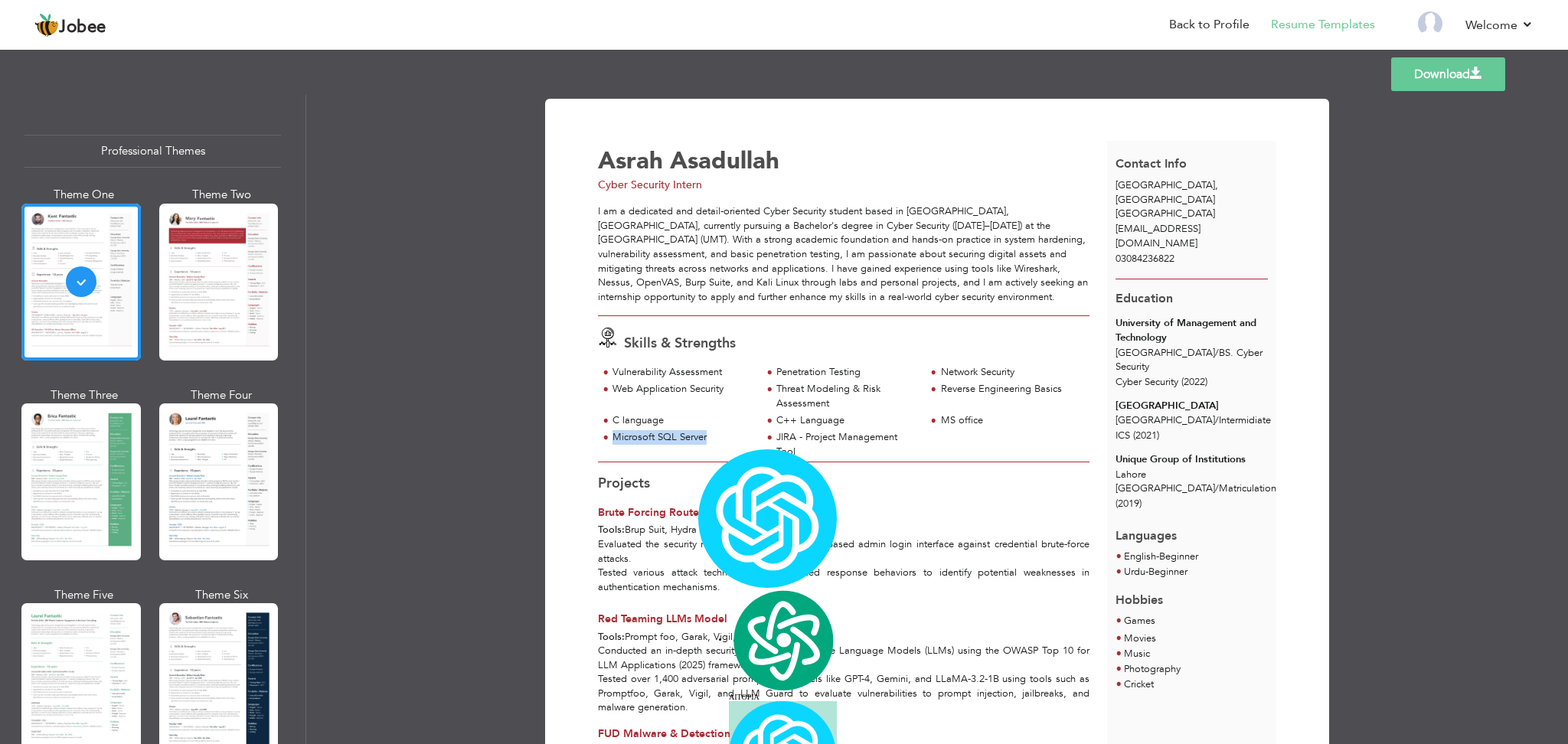 click on "Microsoft SQL Server" at bounding box center [682, 437] 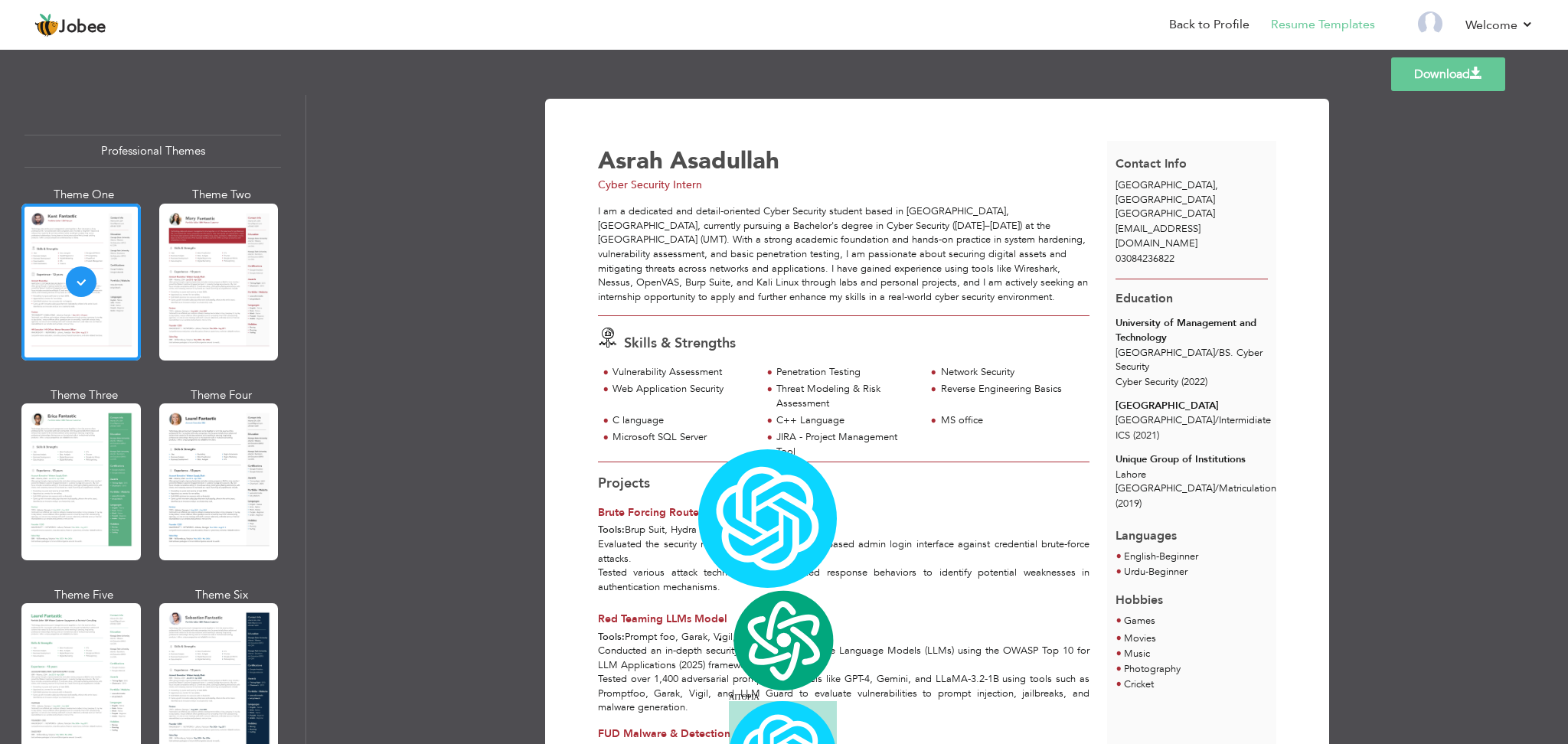 click on "JIRA - Project Management Tool" at bounding box center (846, 444) 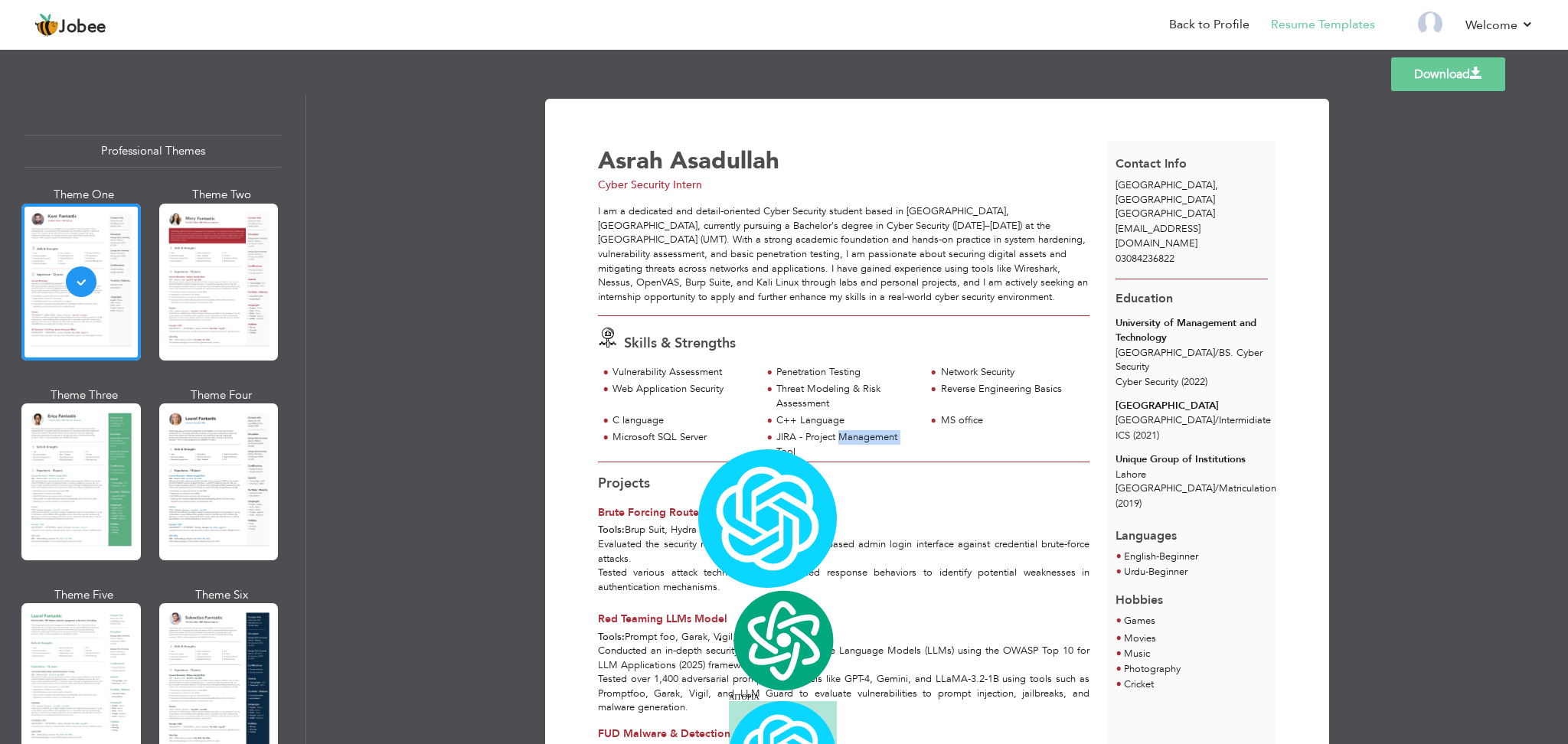 click on "JIRA - Project Management Tool" at bounding box center [846, 444] 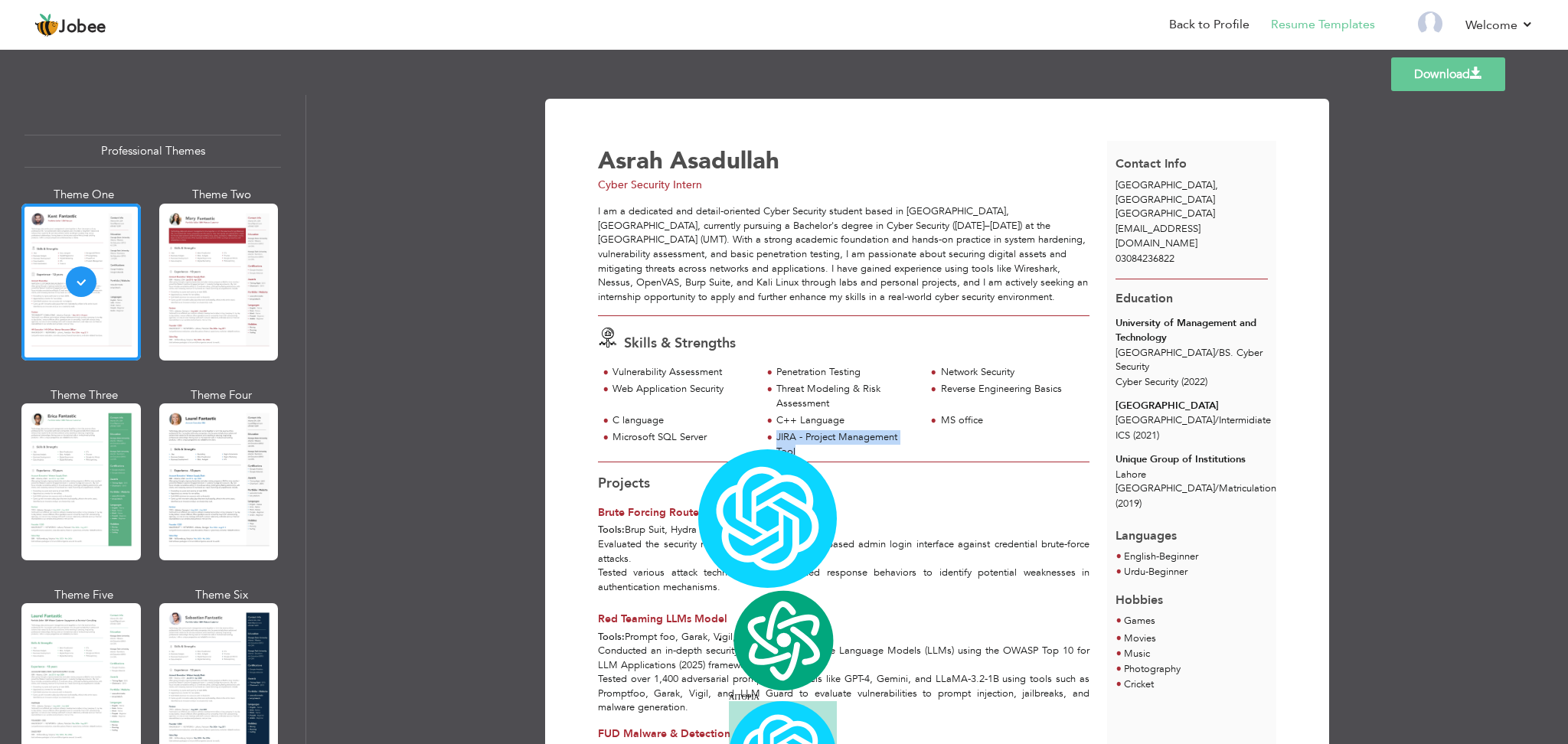 click on "JIRA - Project Management Tool" at bounding box center [846, 444] 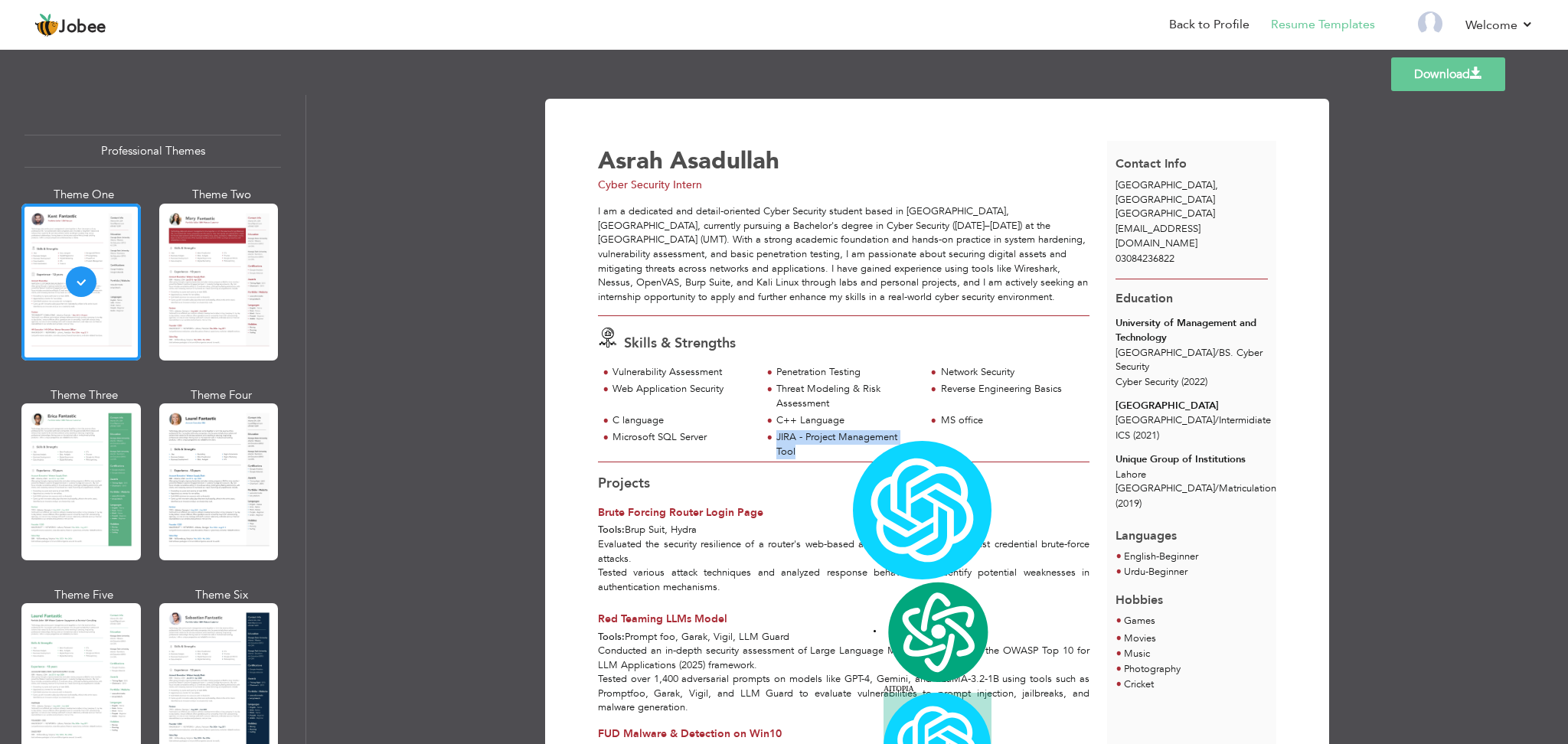 copy on "JIRA - Project Management Tool" 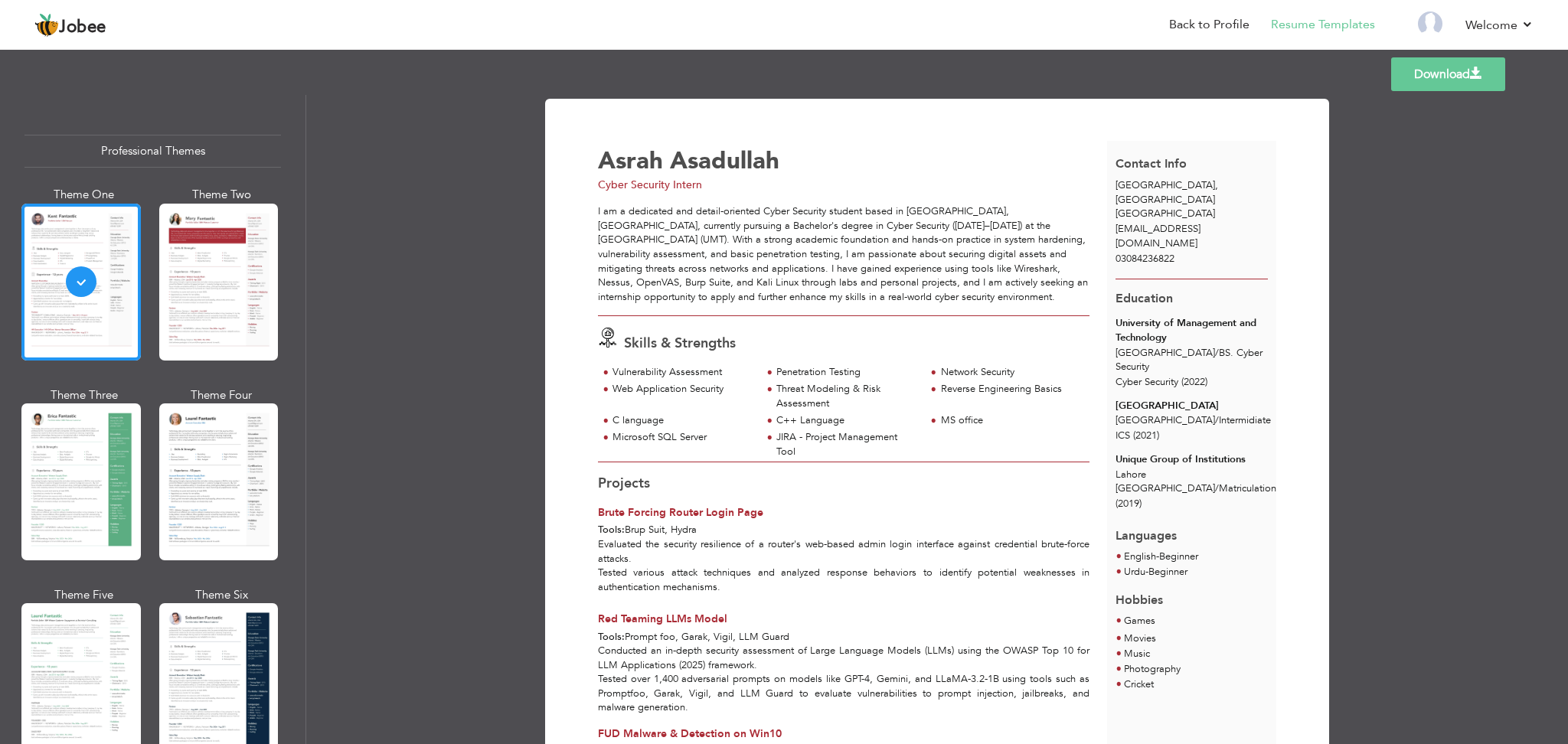 click on "Download" at bounding box center (1448, 74) 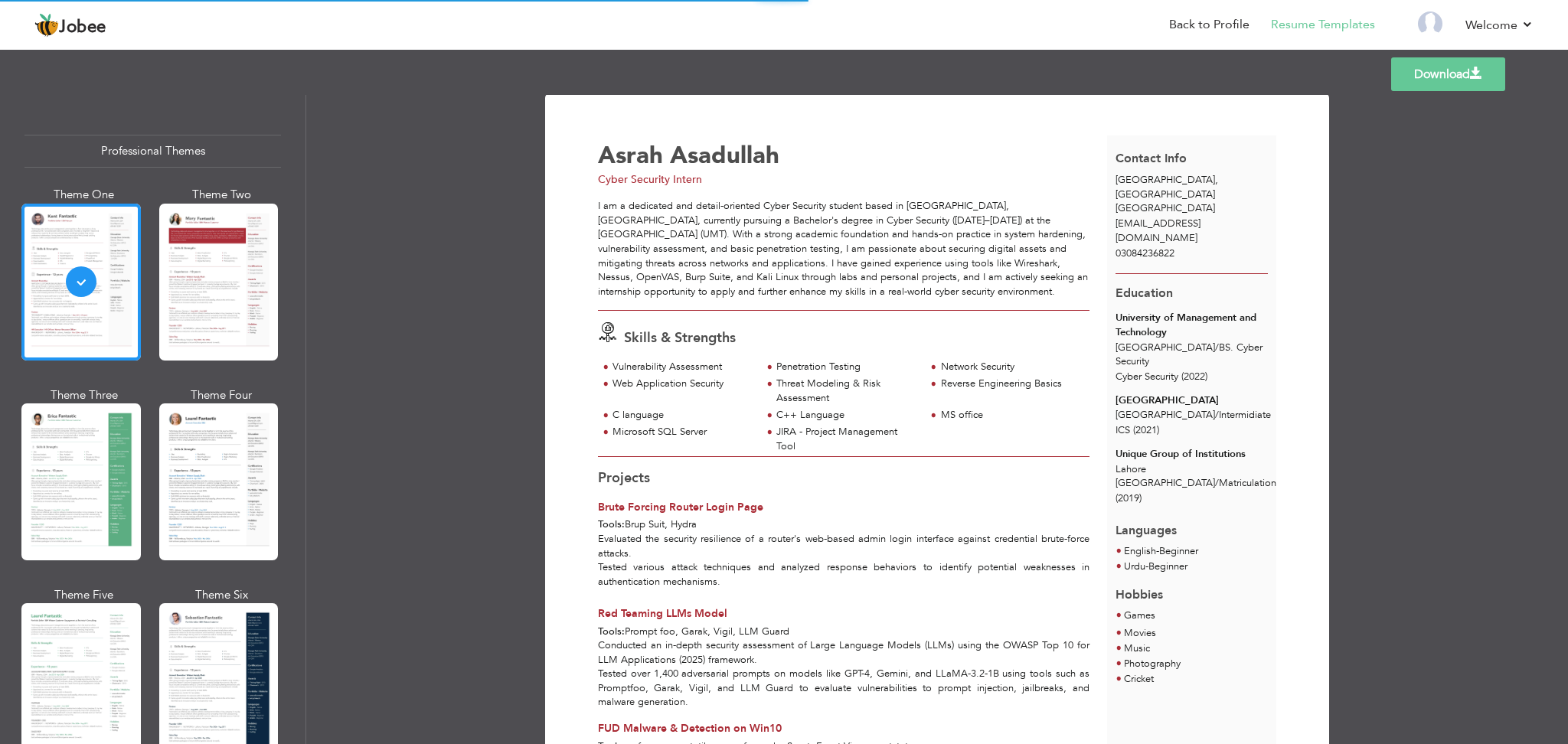 scroll, scrollTop: 3, scrollLeft: 0, axis: vertical 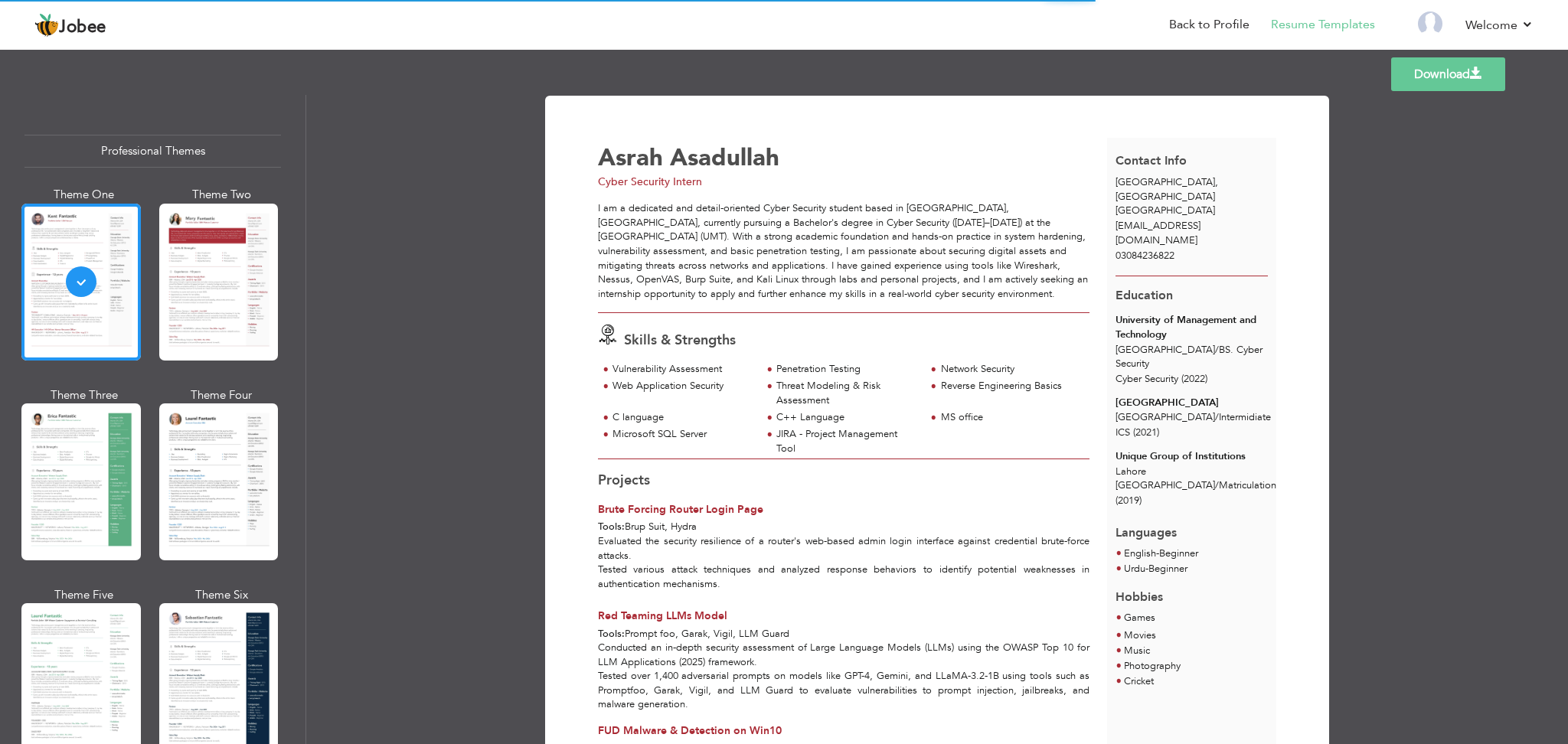 click on "[GEOGRAPHIC_DATA]" at bounding box center [1191, 403] 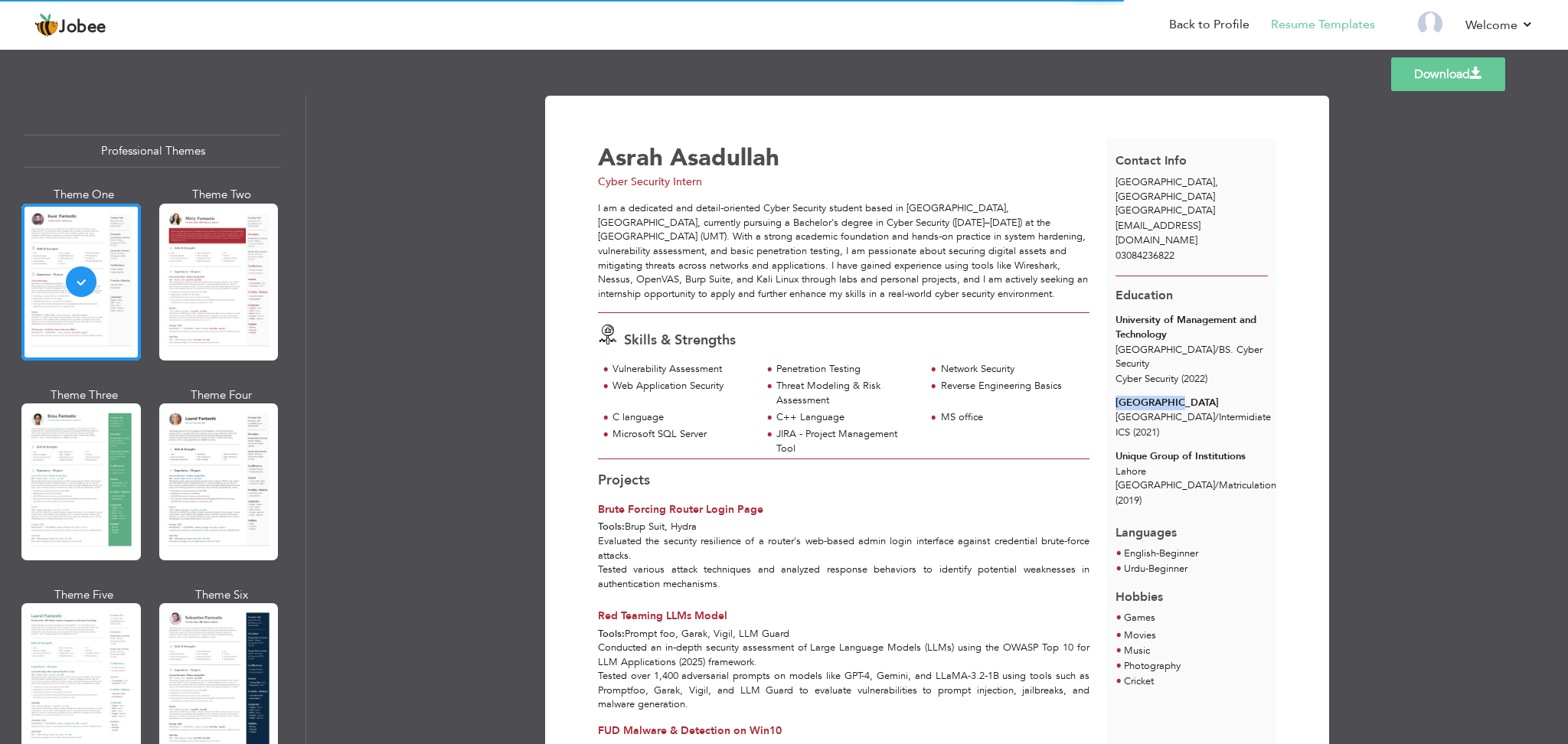 click on "[GEOGRAPHIC_DATA]" at bounding box center [1191, 403] 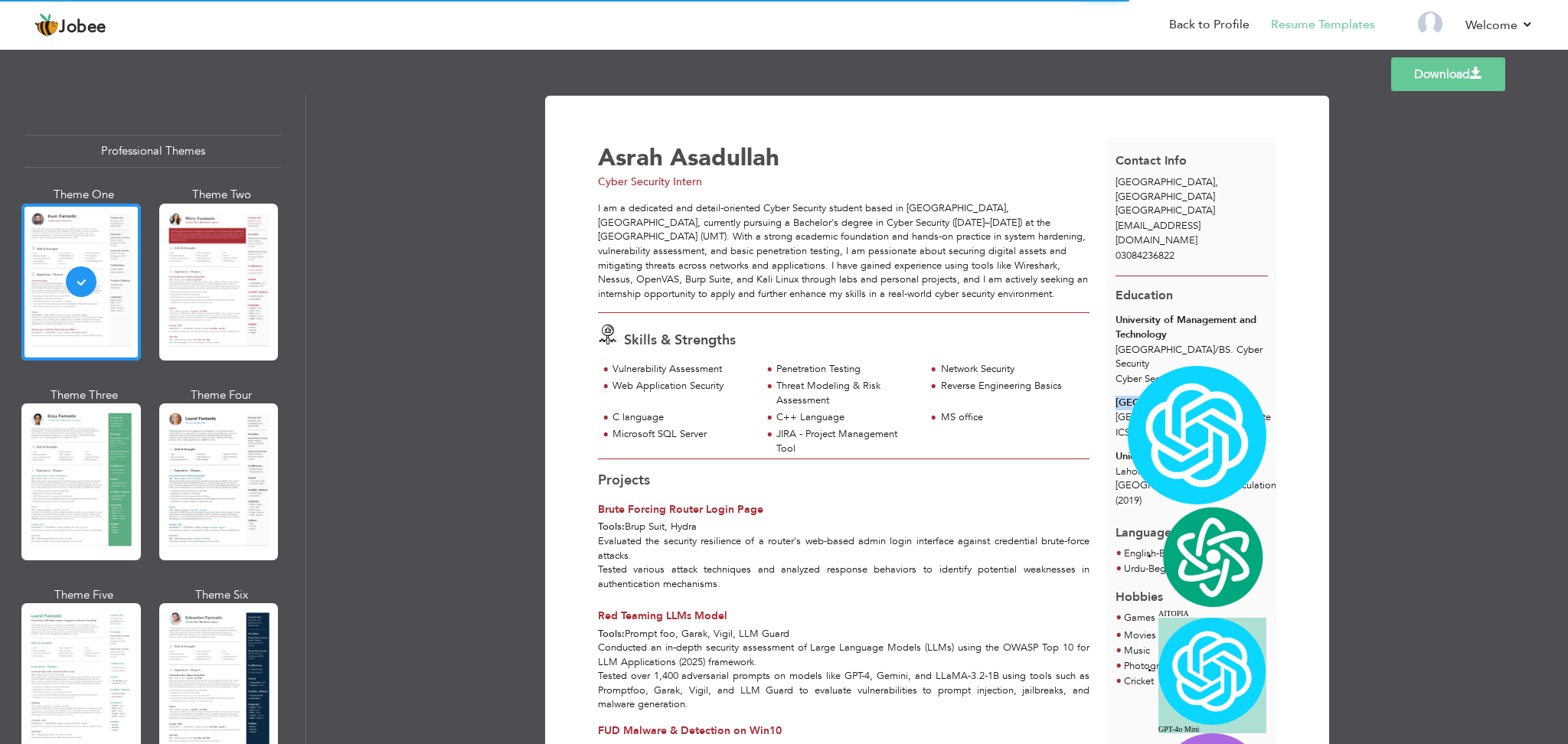 click on "[GEOGRAPHIC_DATA]" at bounding box center (1191, 403) 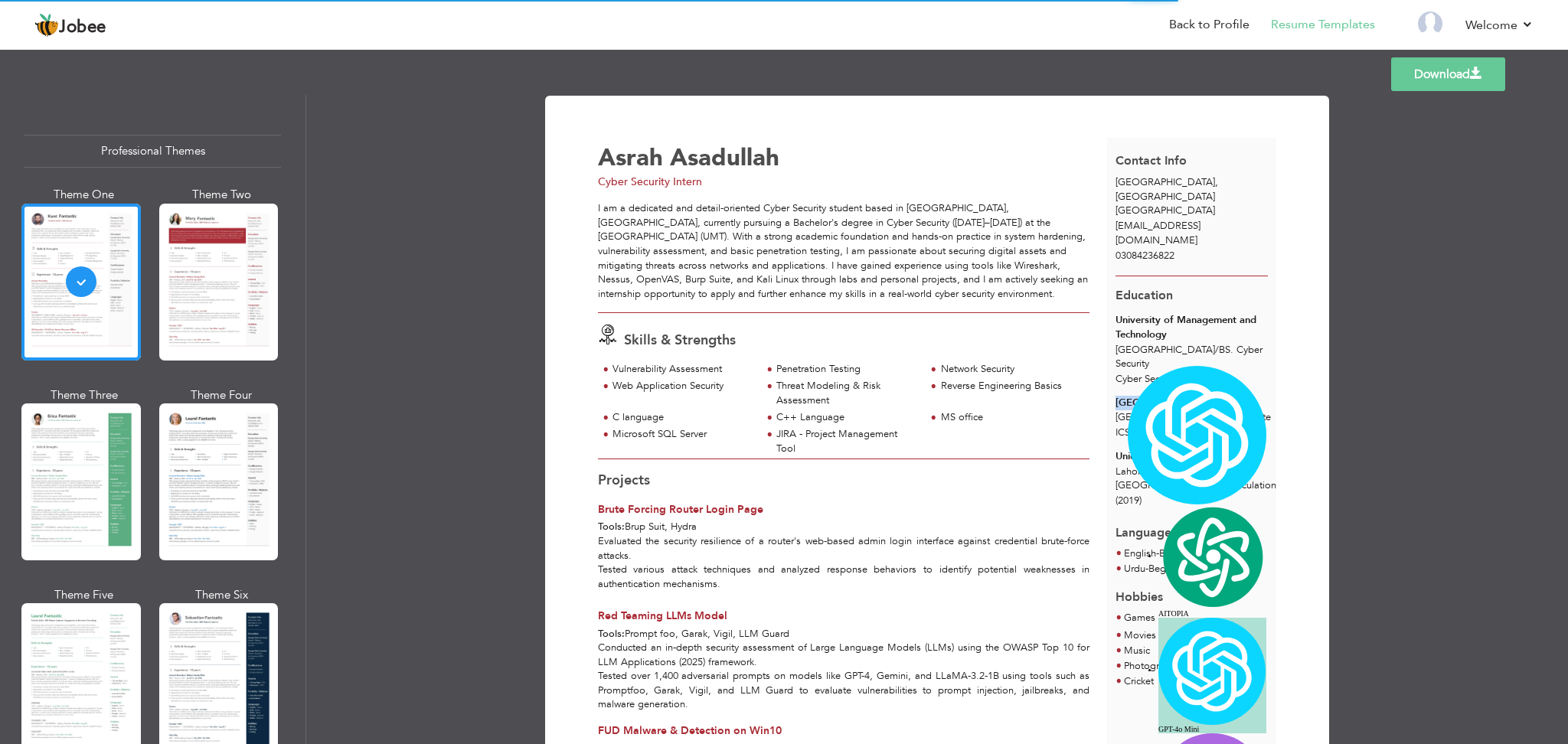 copy on "[GEOGRAPHIC_DATA]" 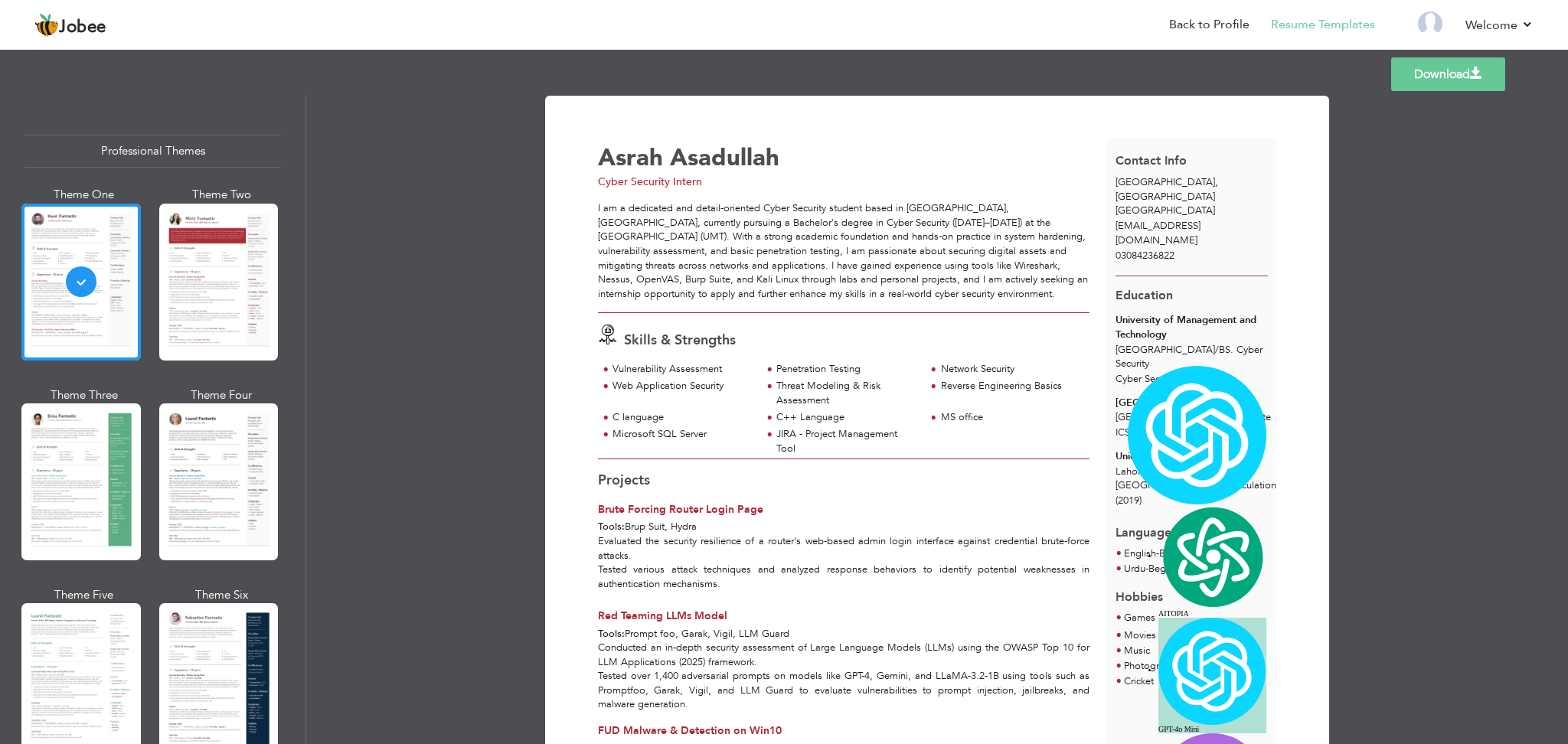 click on "English  -  Beginner" at bounding box center (1161, 554) 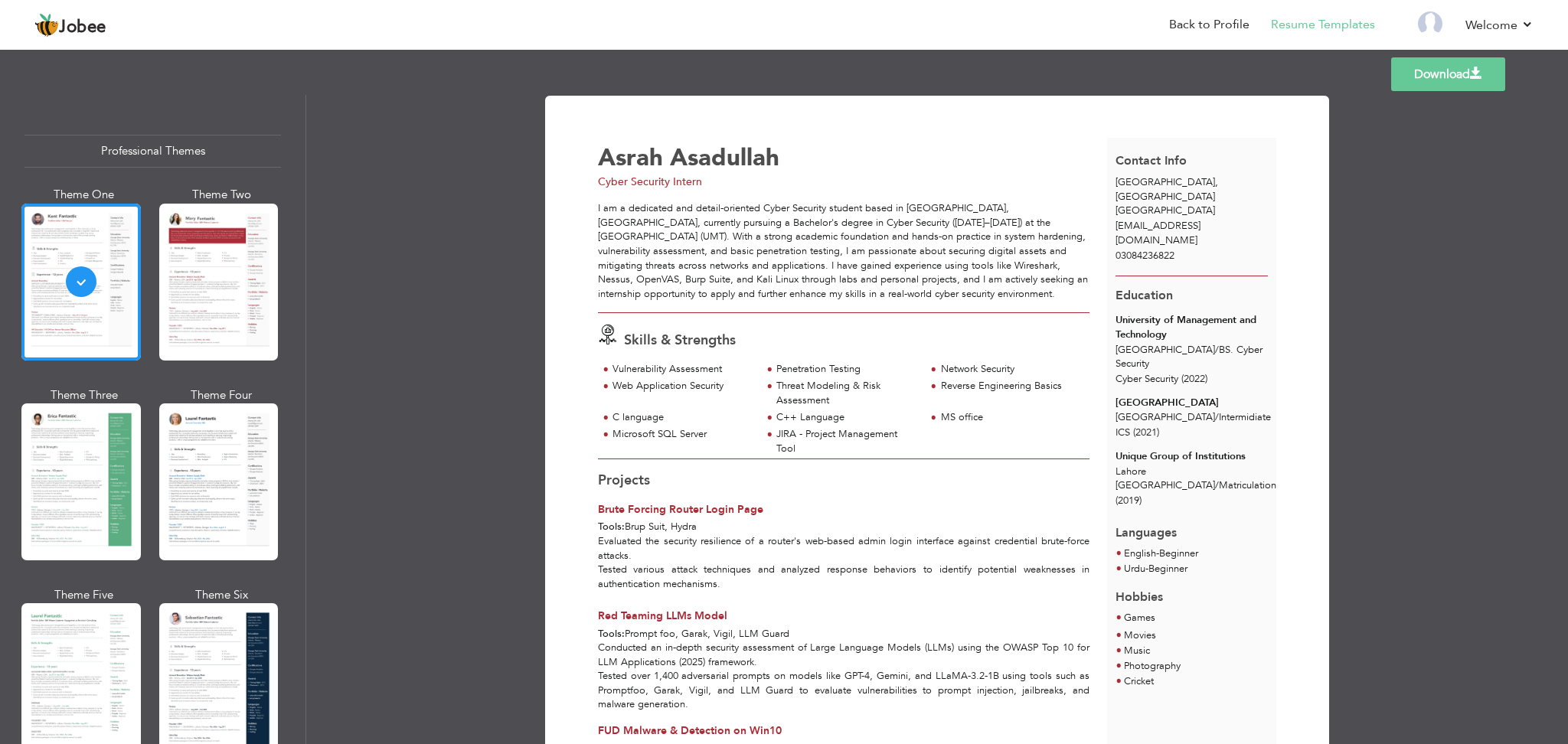 click on "[GEOGRAPHIC_DATA]" at bounding box center (1191, 403) 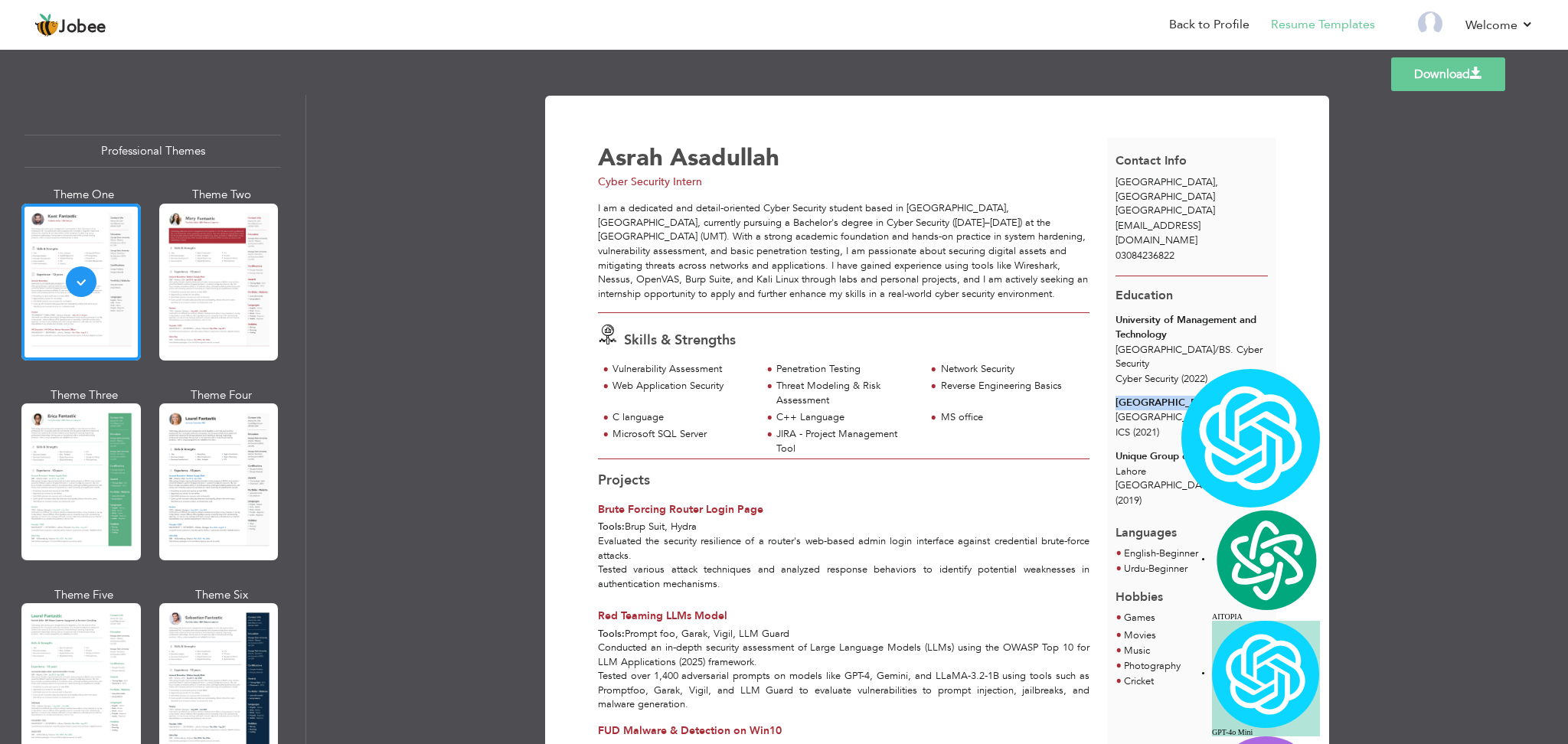 click on "[GEOGRAPHIC_DATA]" at bounding box center (1191, 403) 